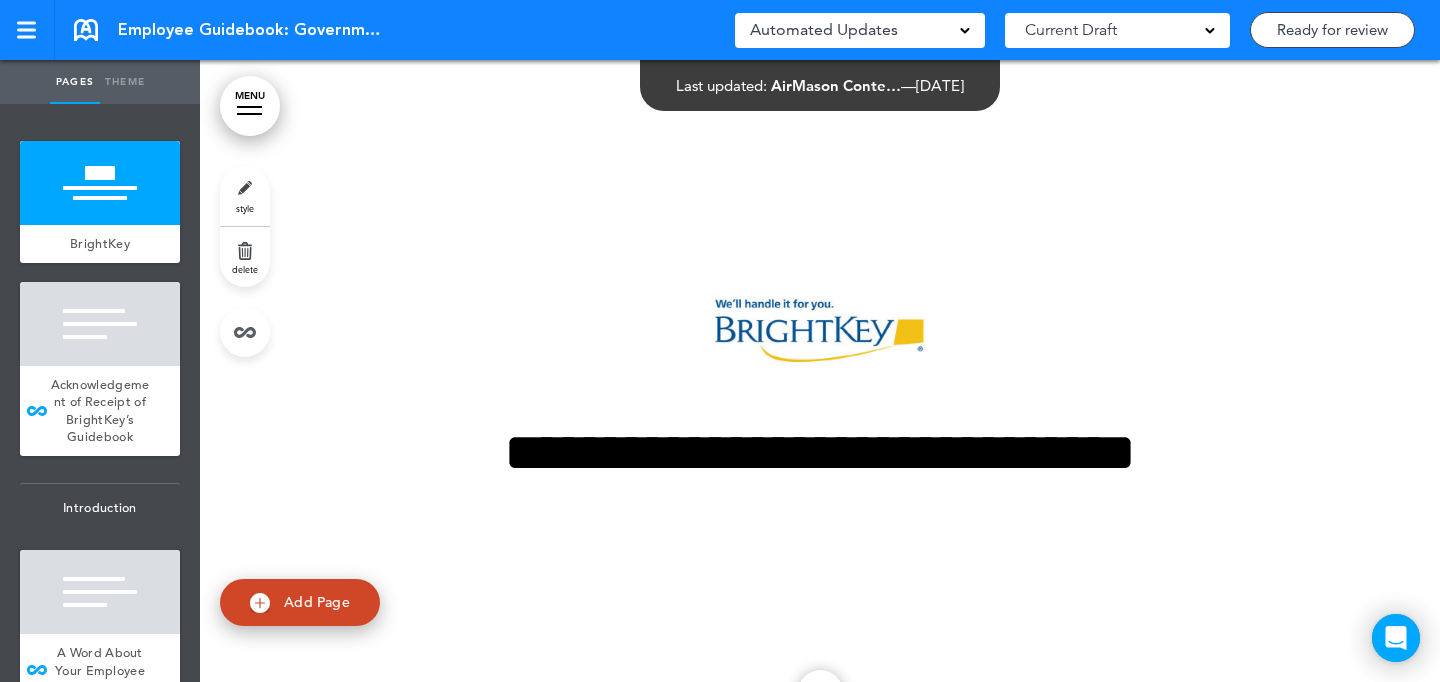 scroll, scrollTop: 0, scrollLeft: 0, axis: both 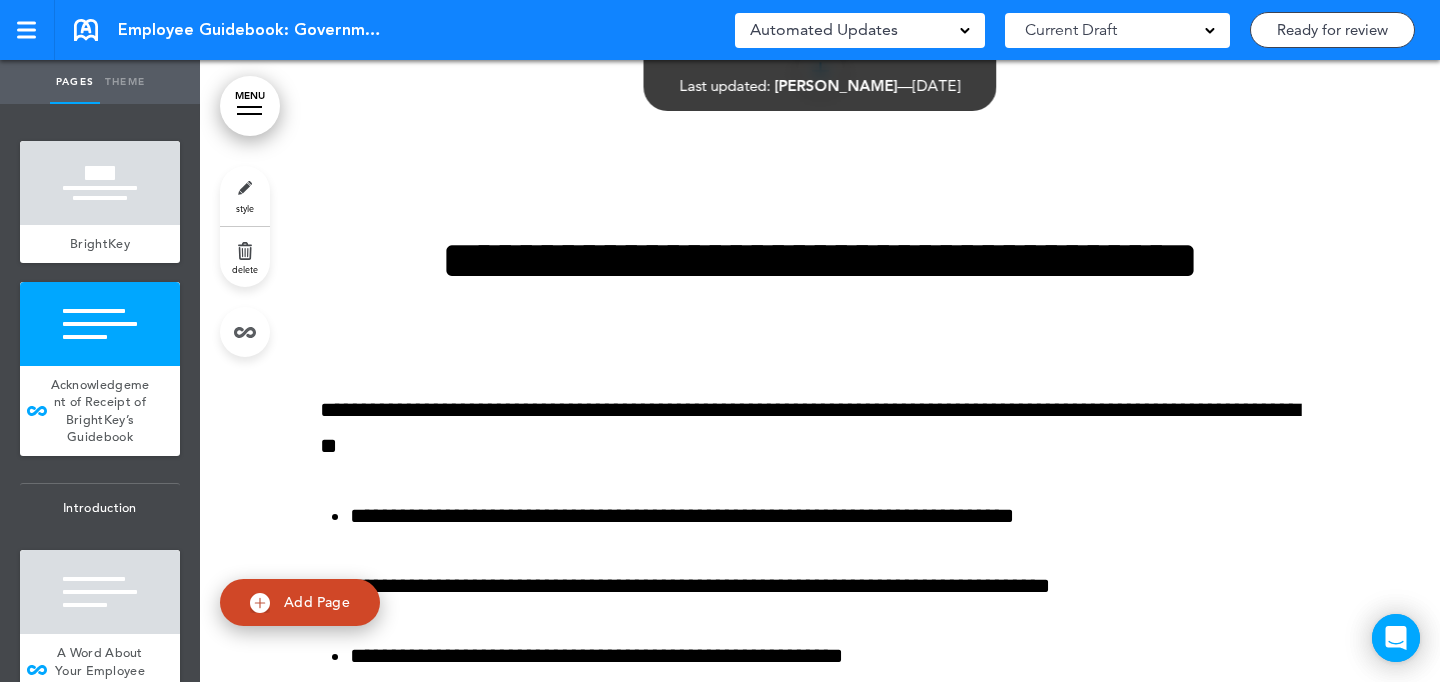 click at bounding box center (249, 107) 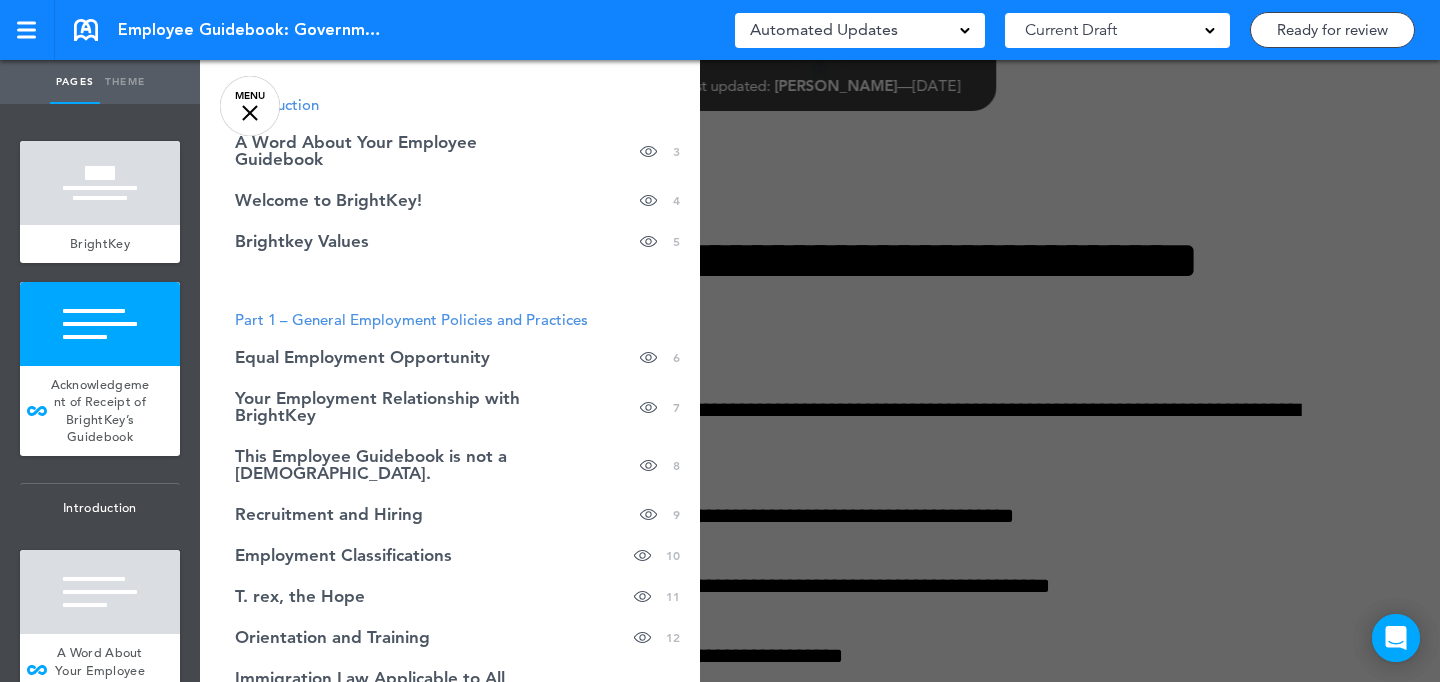 scroll, scrollTop: 0, scrollLeft: 0, axis: both 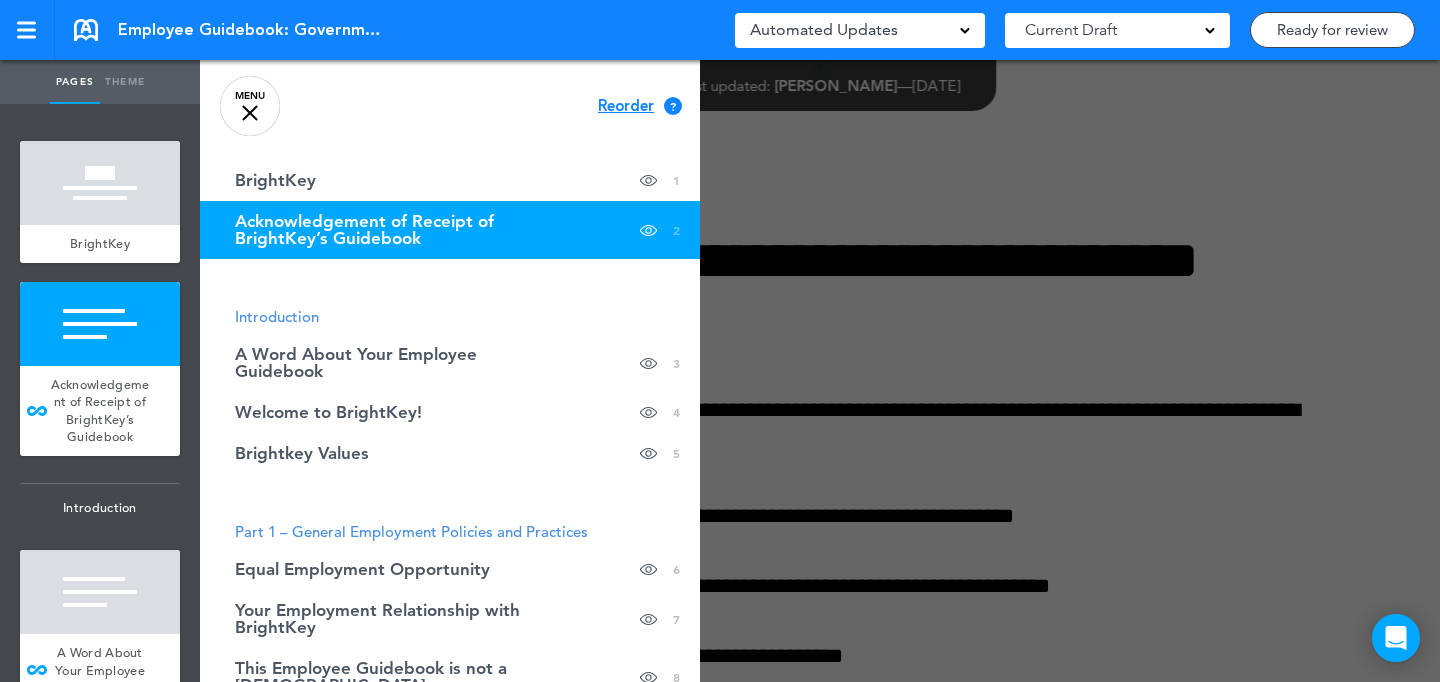 click at bounding box center [920, 341] 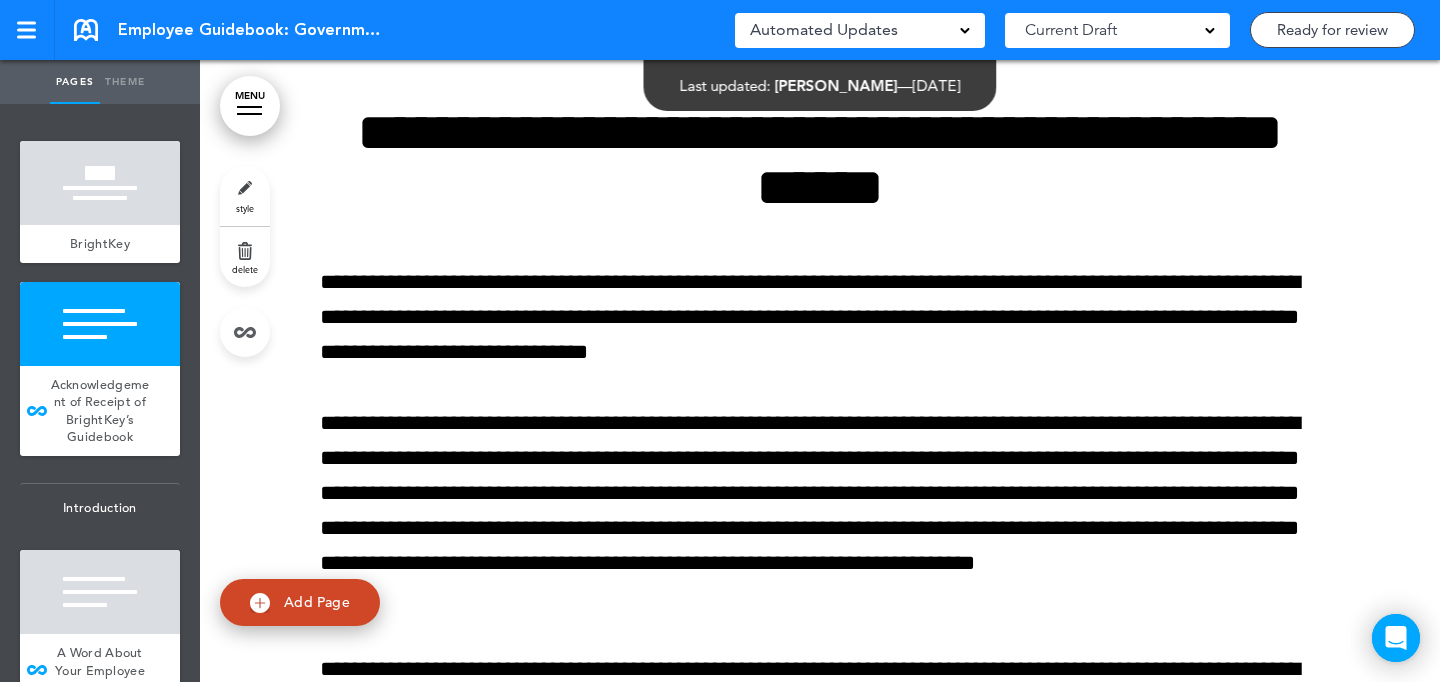 scroll, scrollTop: 752, scrollLeft: 0, axis: vertical 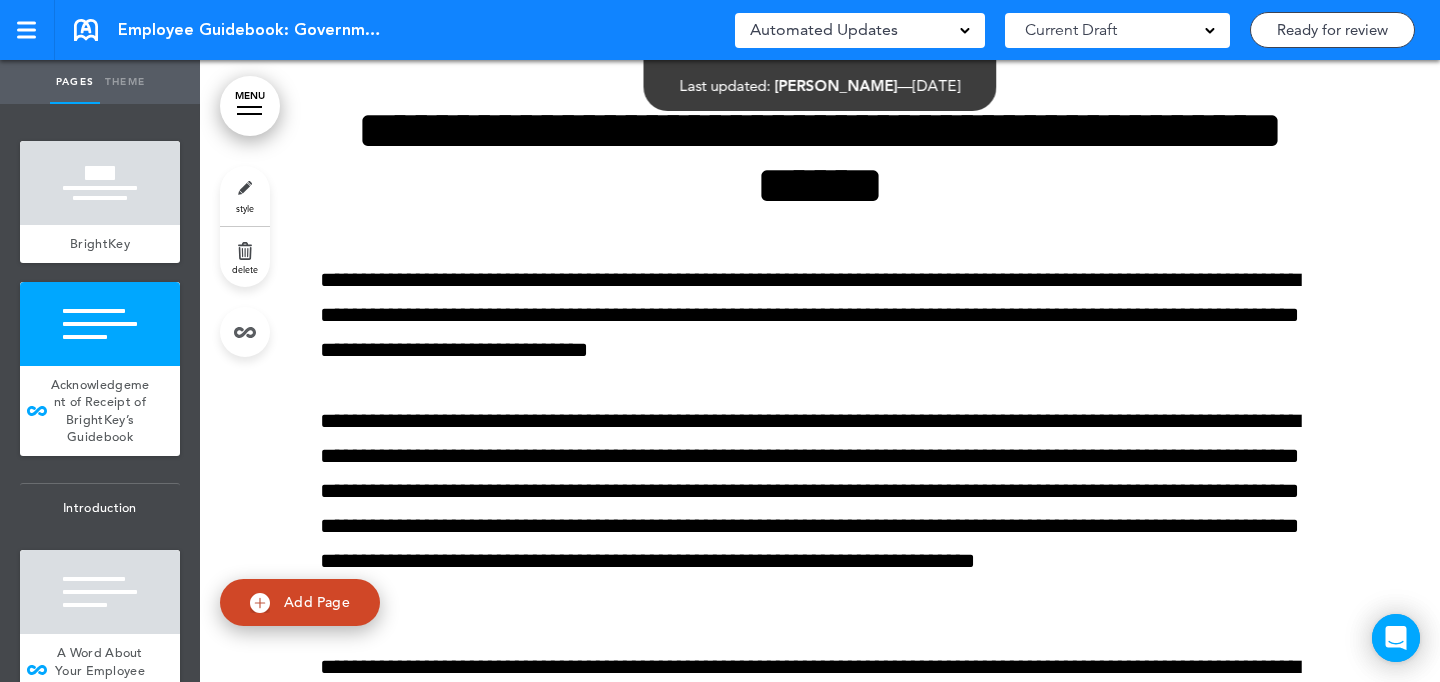 click on "style" at bounding box center (245, 196) 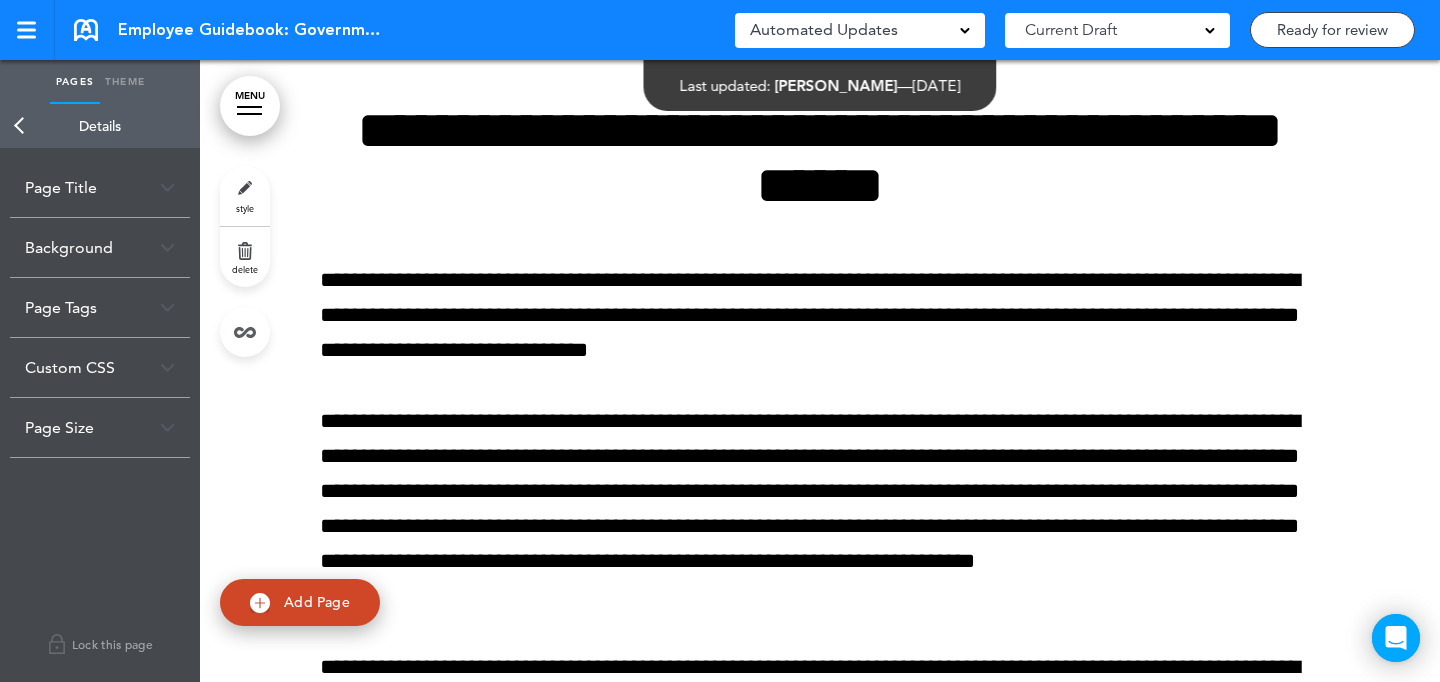 click on "Background" at bounding box center (100, 247) 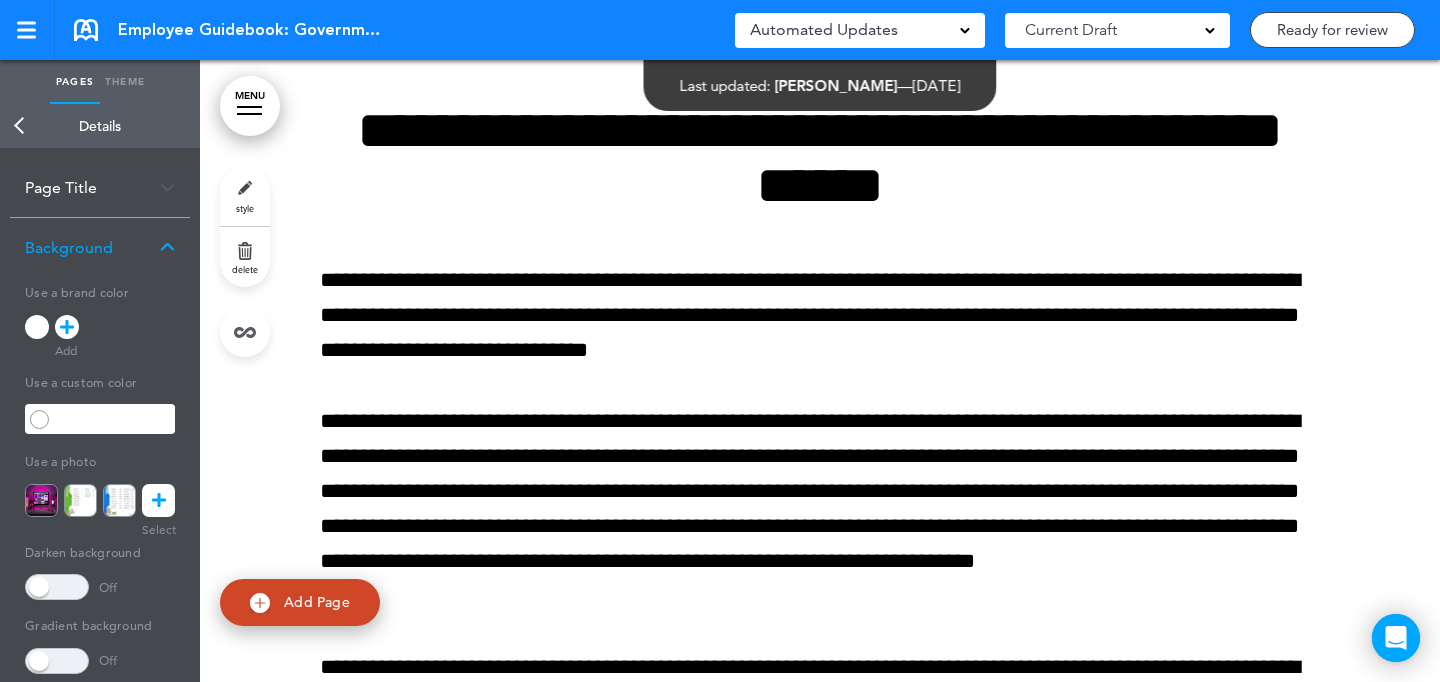 click at bounding box center [67, 327] 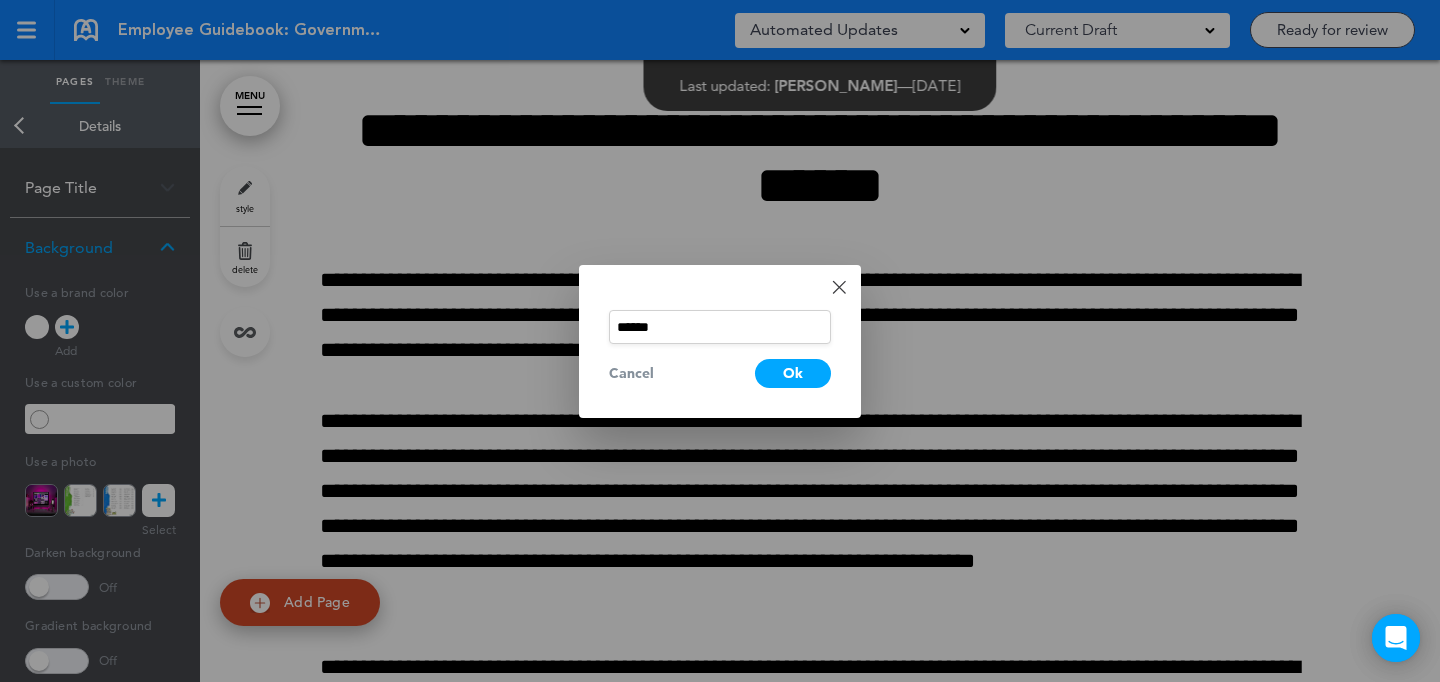 click on "******" at bounding box center (720, 327) 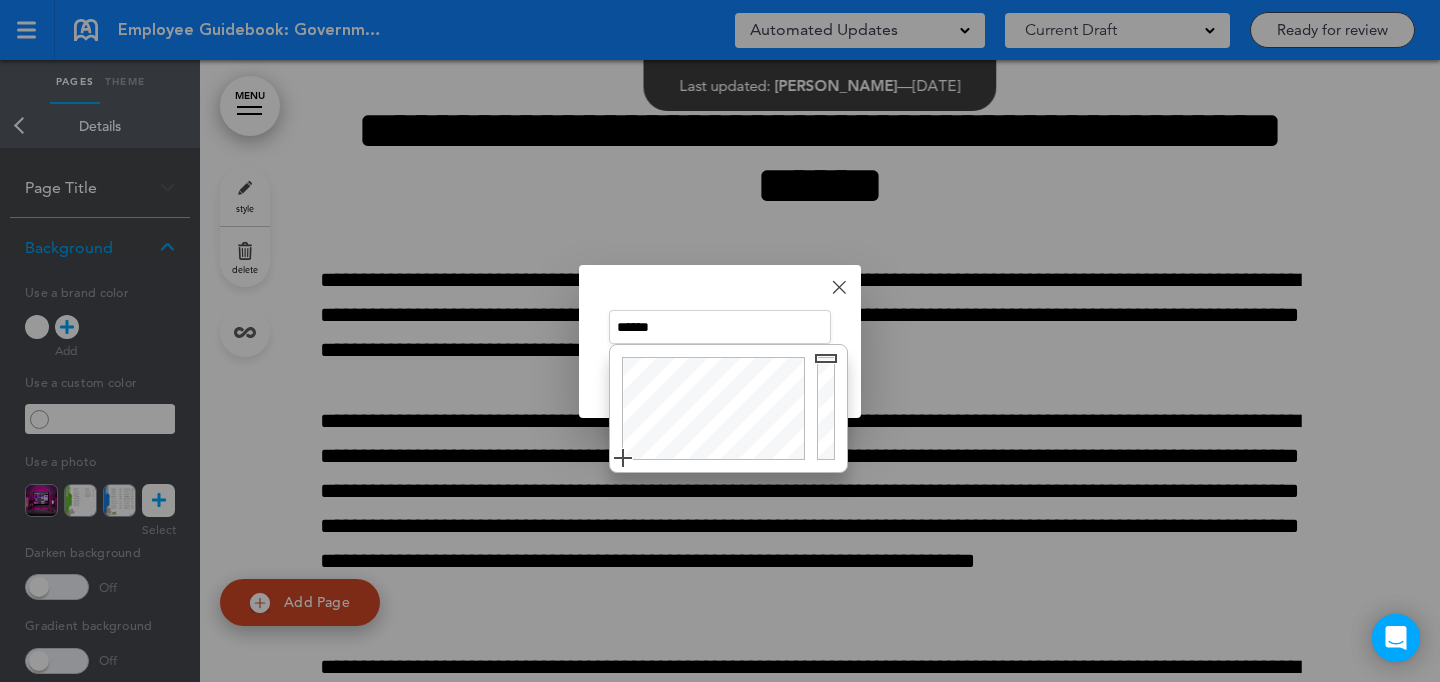 click on "******" at bounding box center [720, 327] 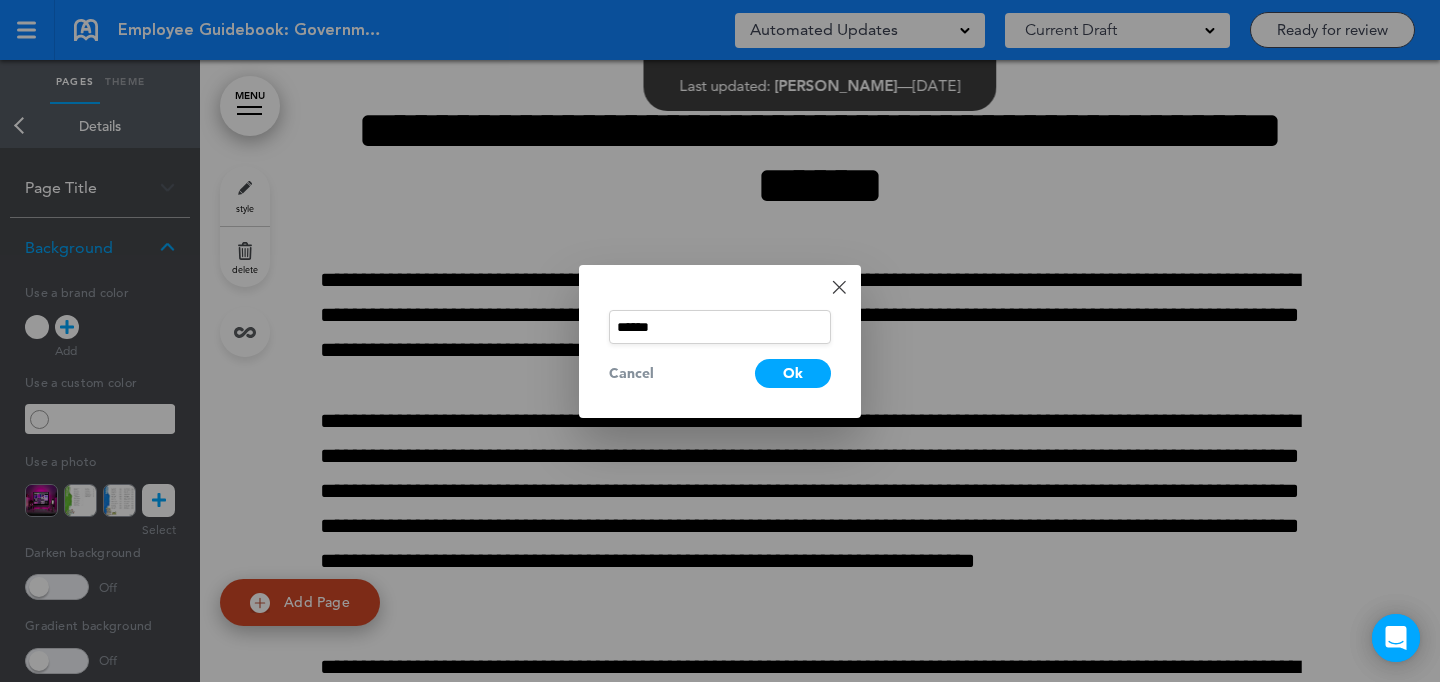 click on "******" at bounding box center [720, 327] 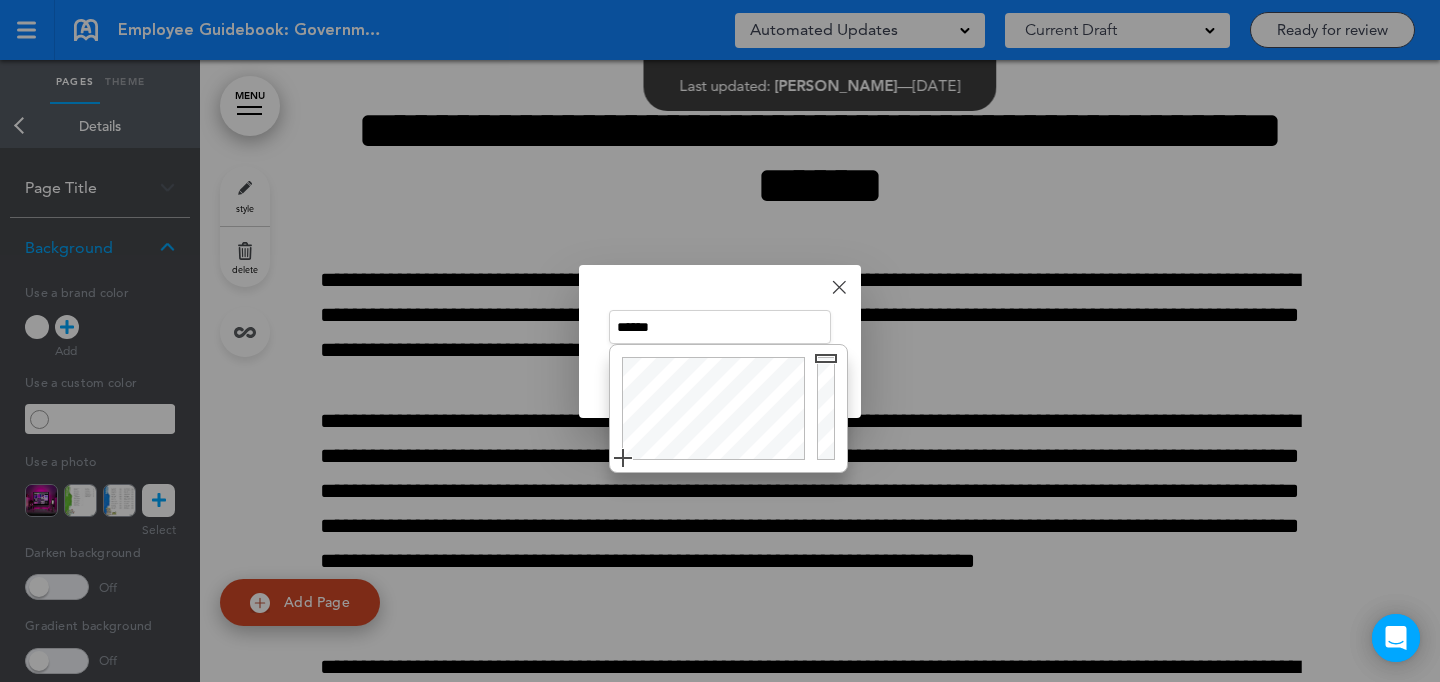 paste 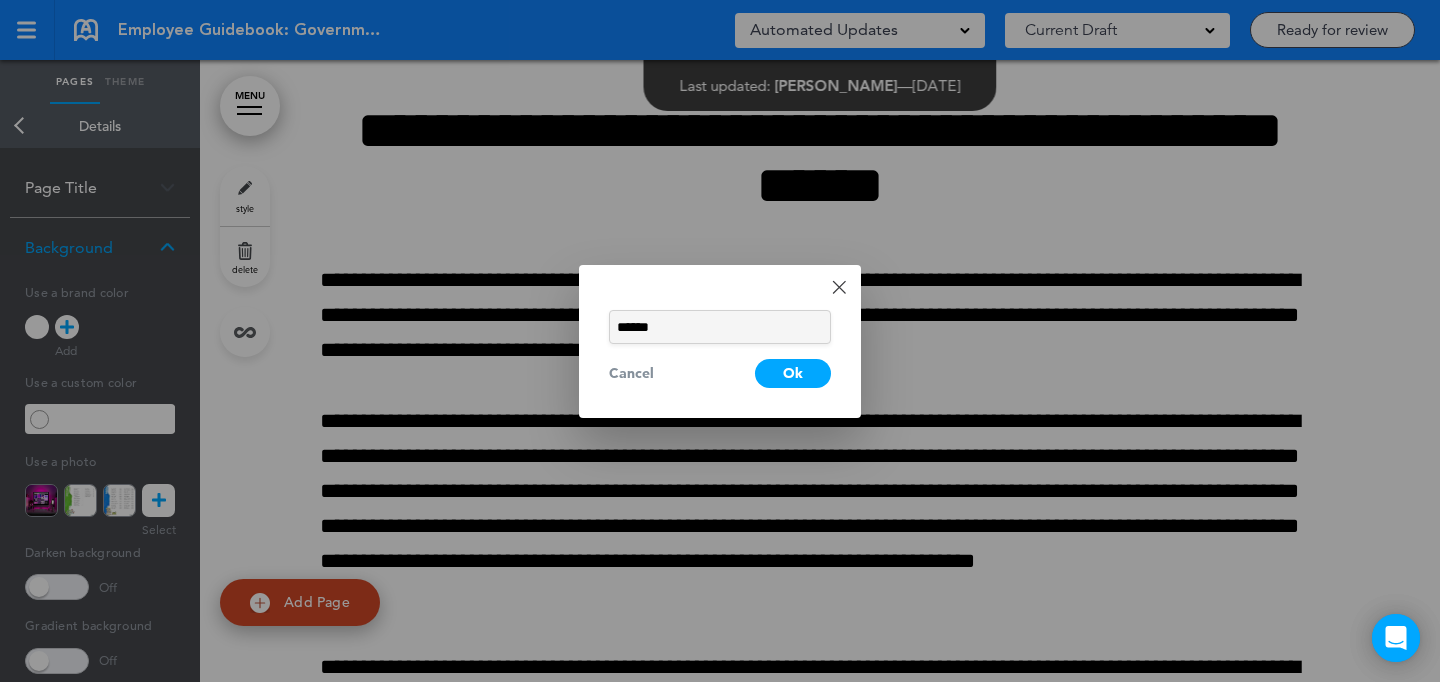 click on "Ok" at bounding box center (793, 373) 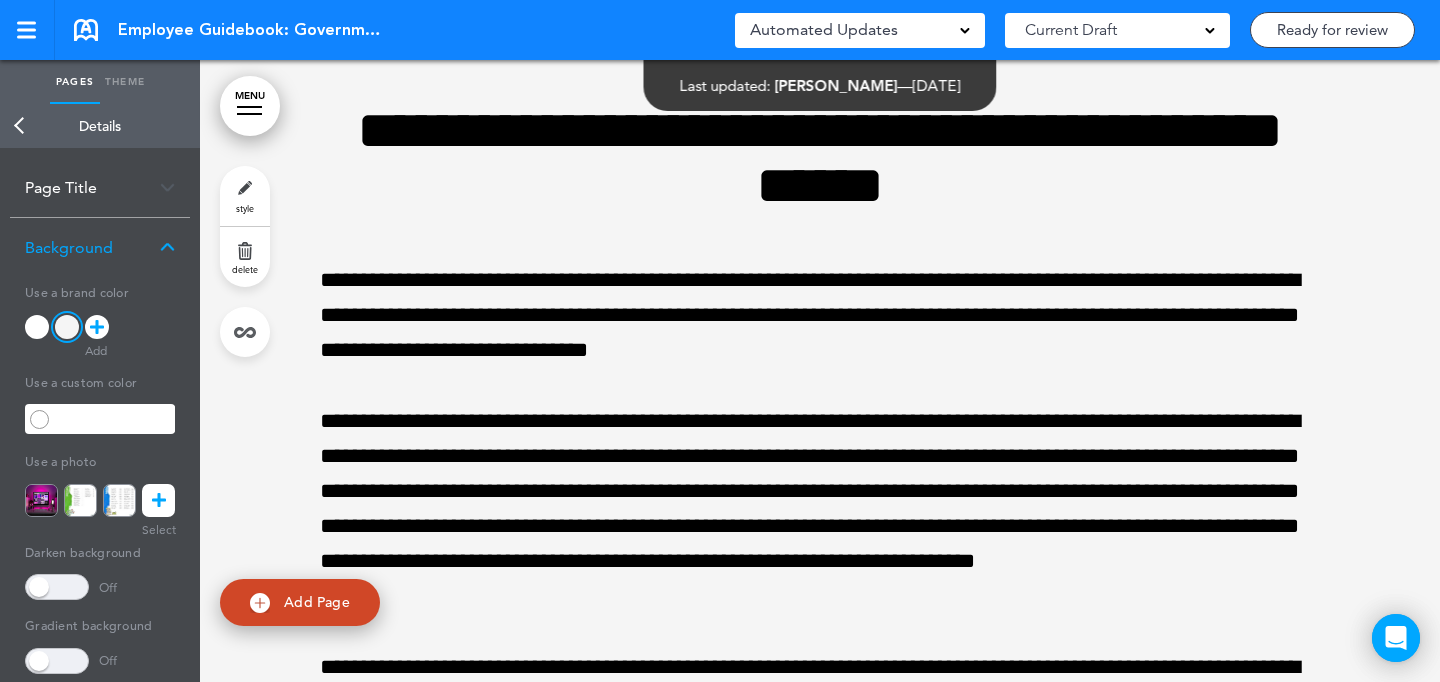 click on "Theme" at bounding box center (125, 82) 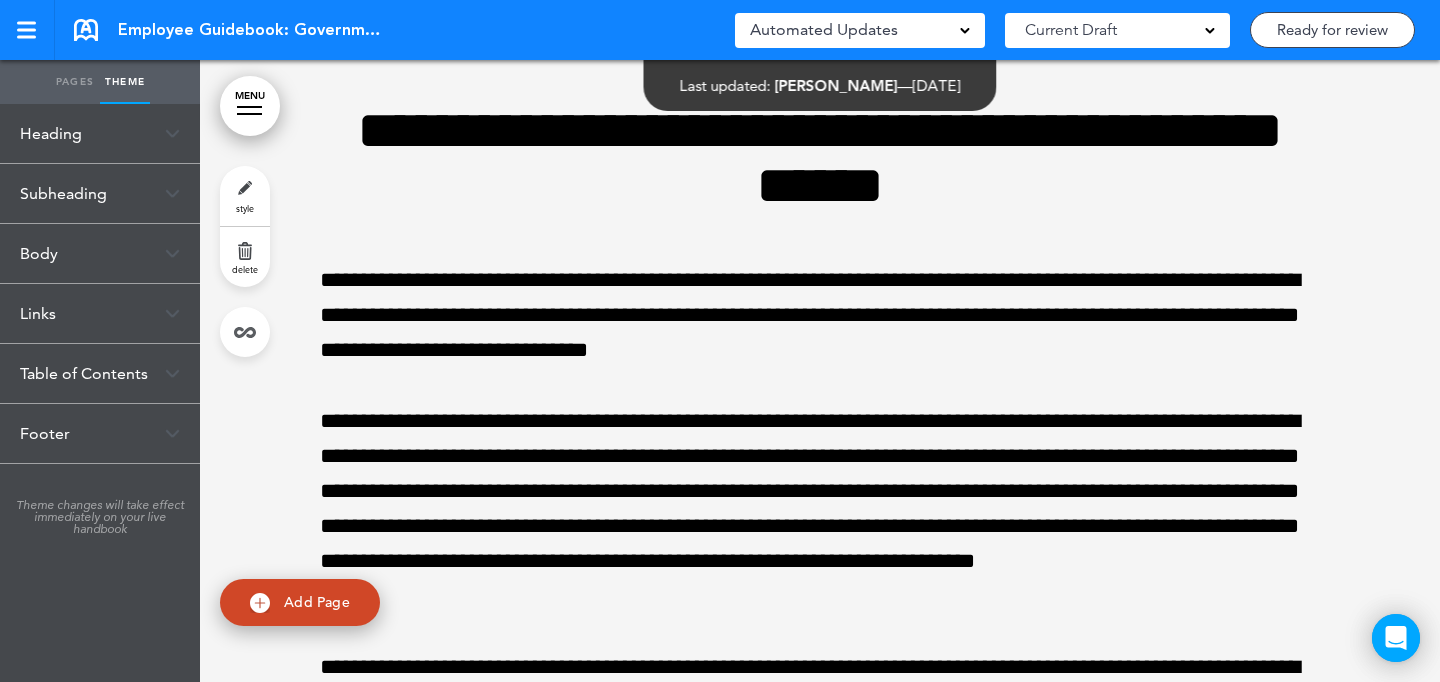 click on "Heading" at bounding box center (100, 133) 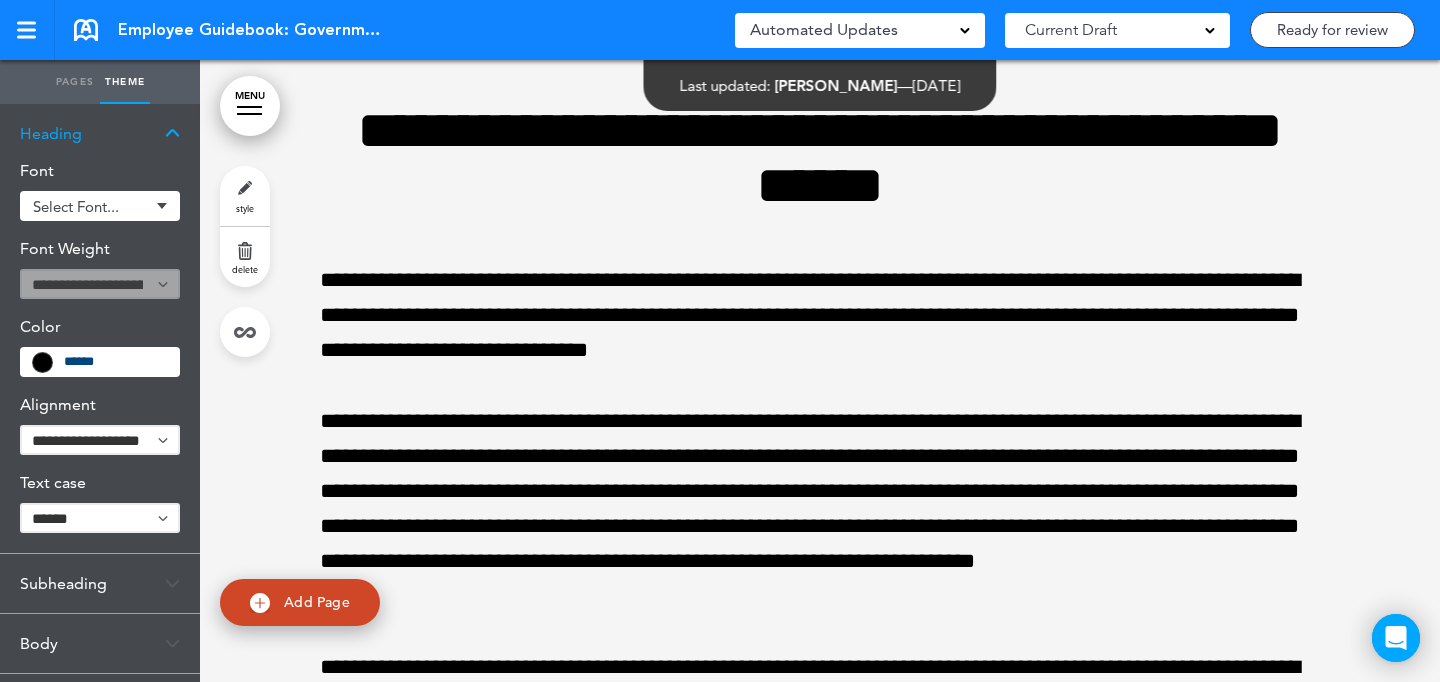 click on "Select font..." at bounding box center (91, 206) 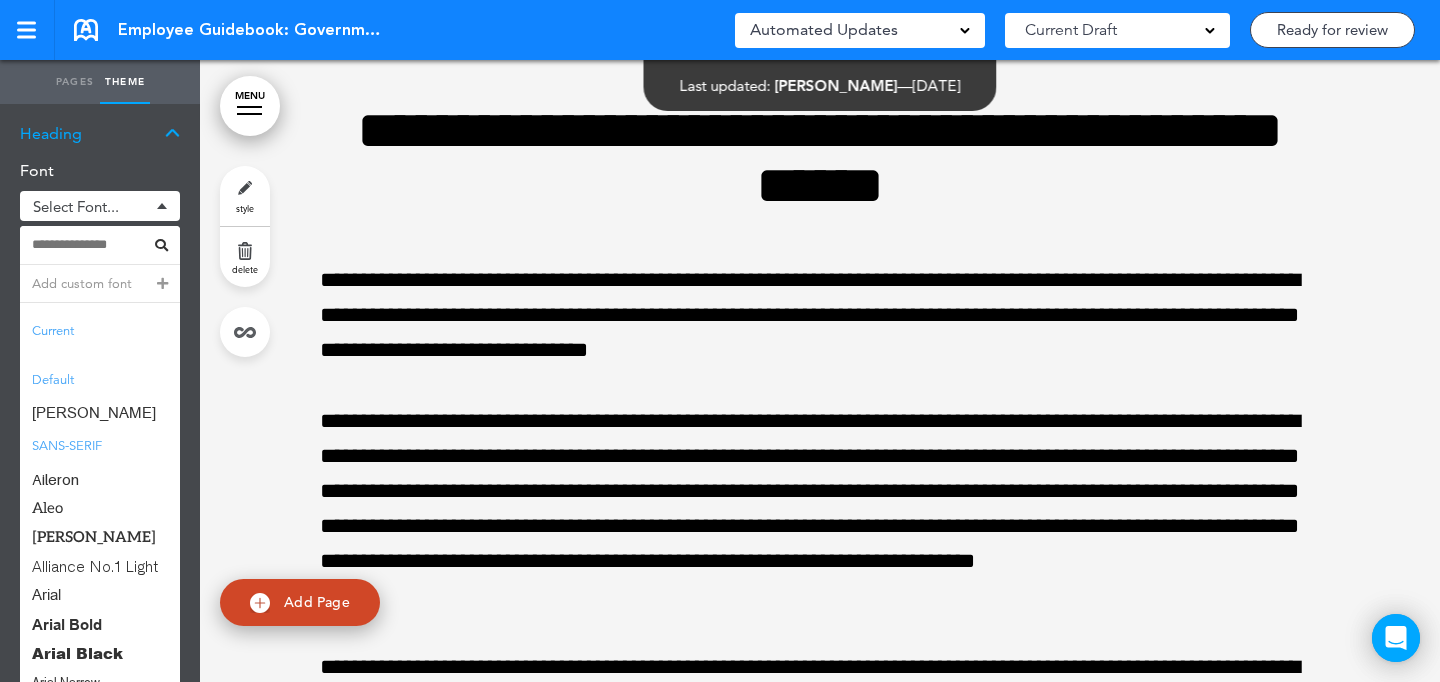 drag, startPoint x: 115, startPoint y: 278, endPoint x: 133, endPoint y: 365, distance: 88.84256 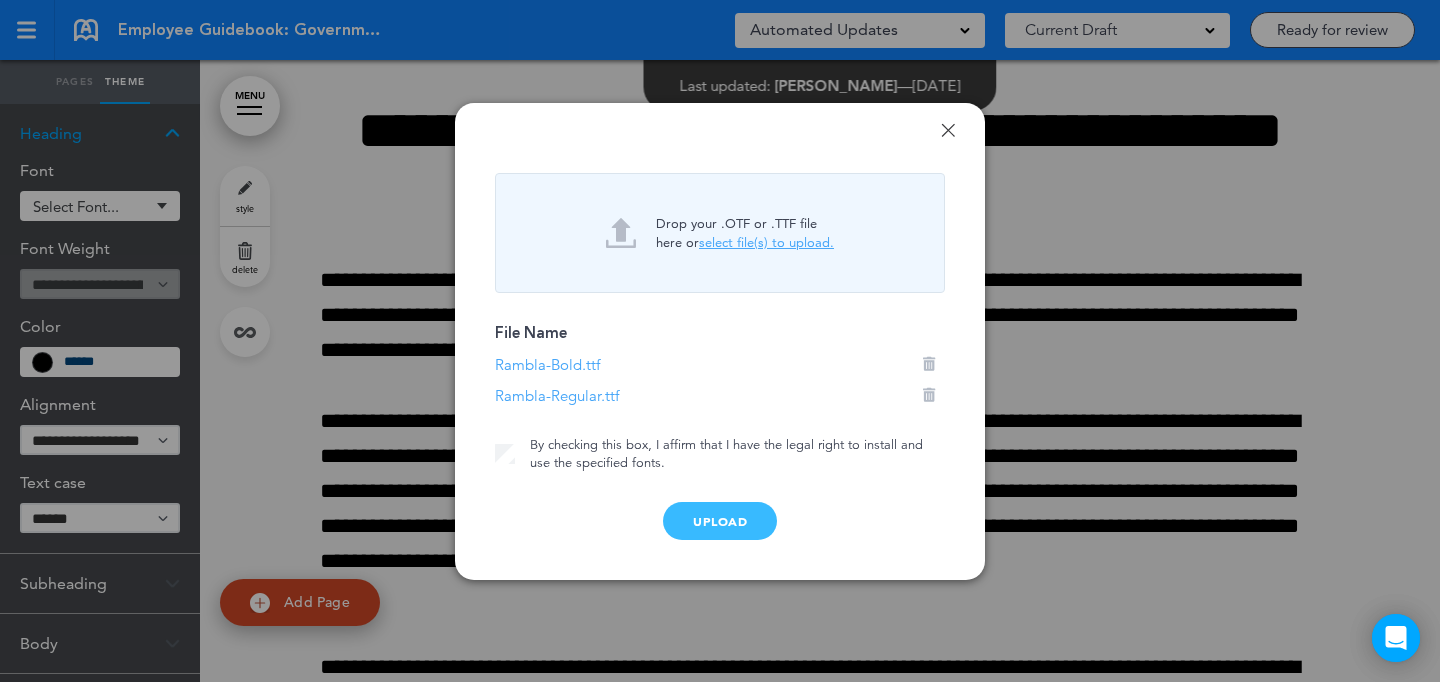 click on "Upload" at bounding box center (720, 521) 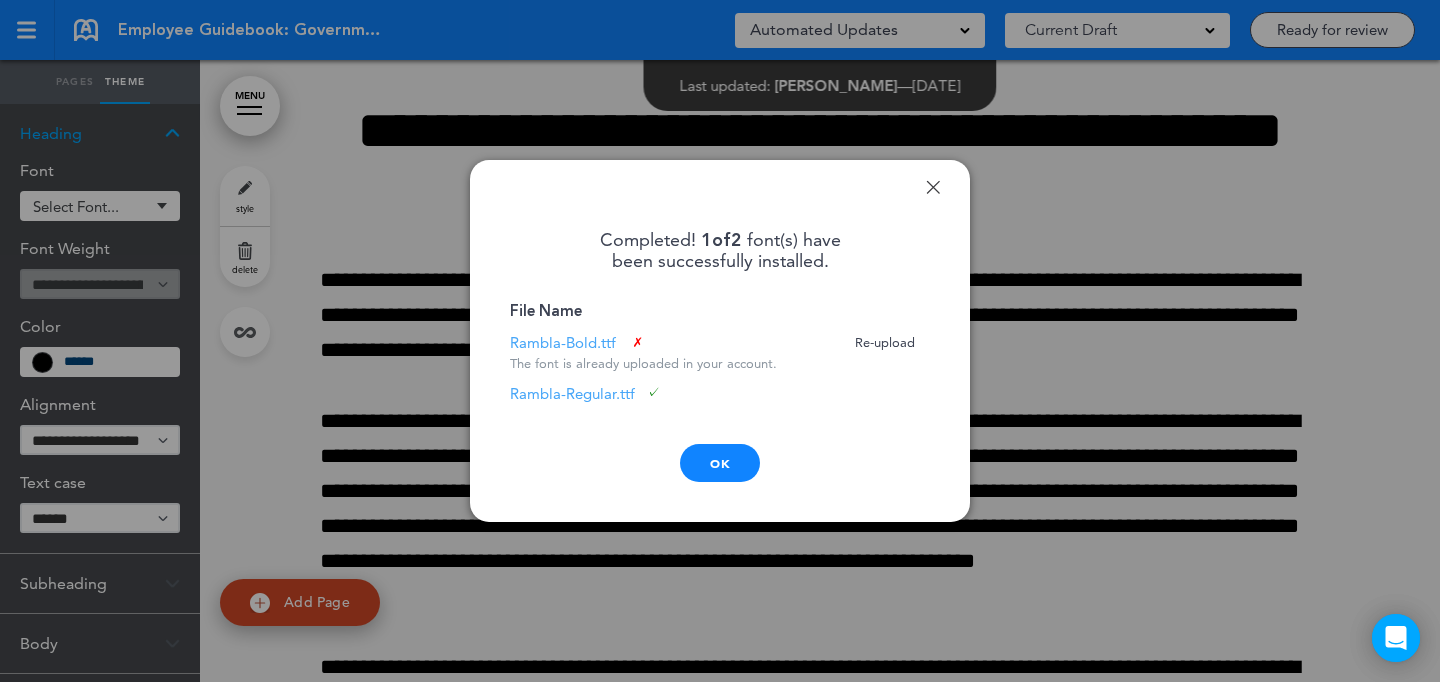 drag, startPoint x: 723, startPoint y: 473, endPoint x: 687, endPoint y: 447, distance: 44.407207 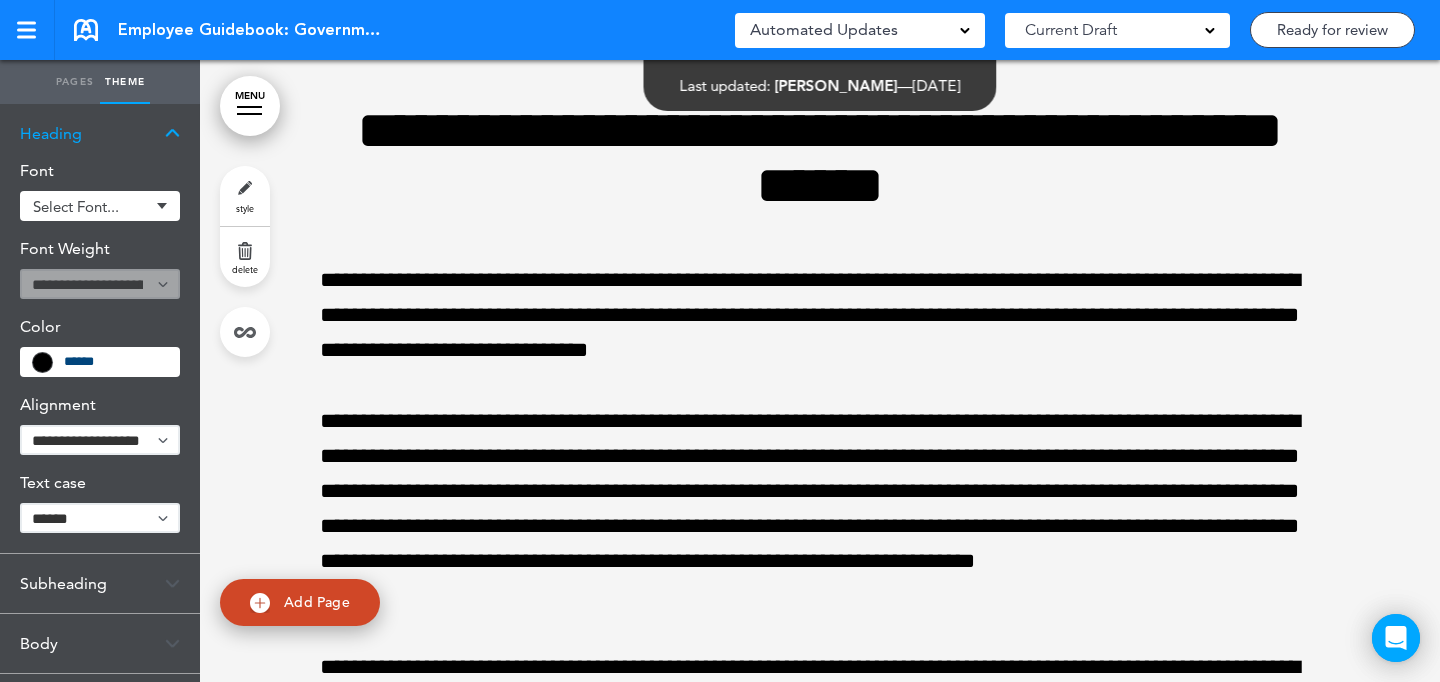 click on "Select font..." at bounding box center [91, 206] 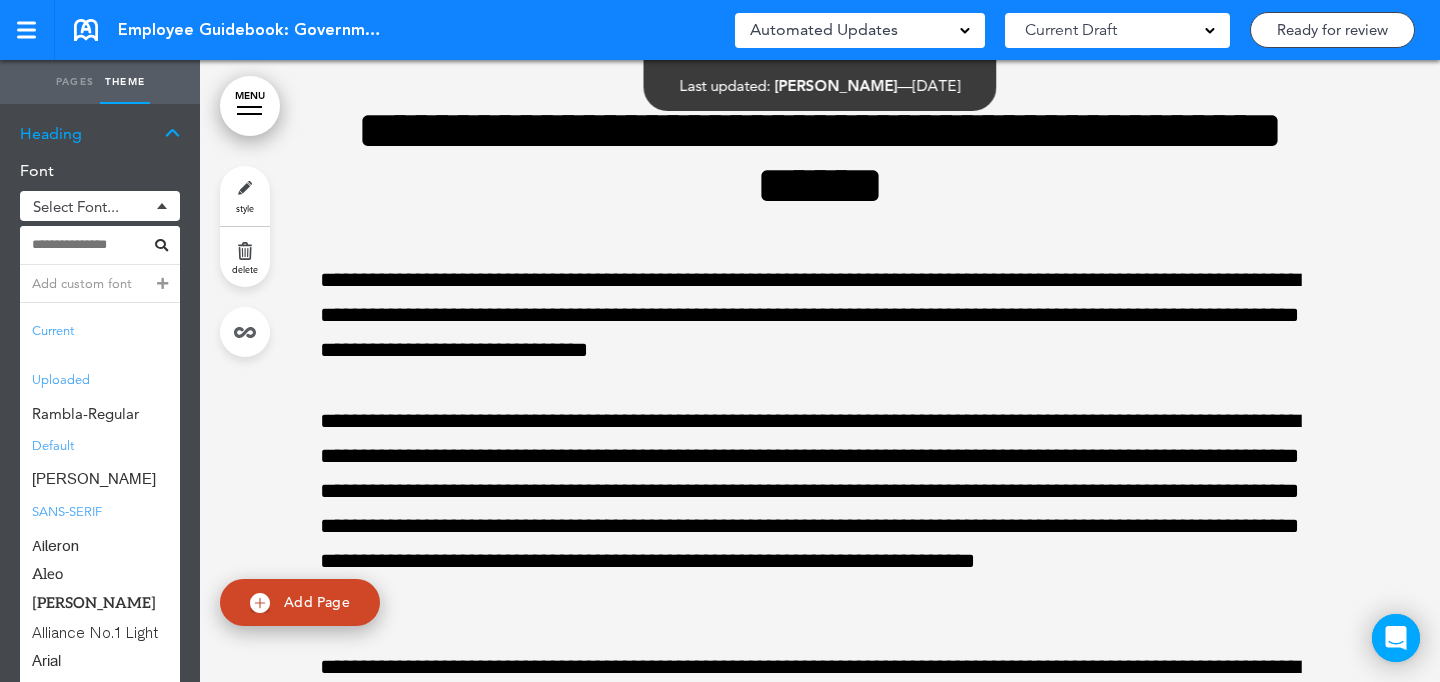 click at bounding box center [100, 245] 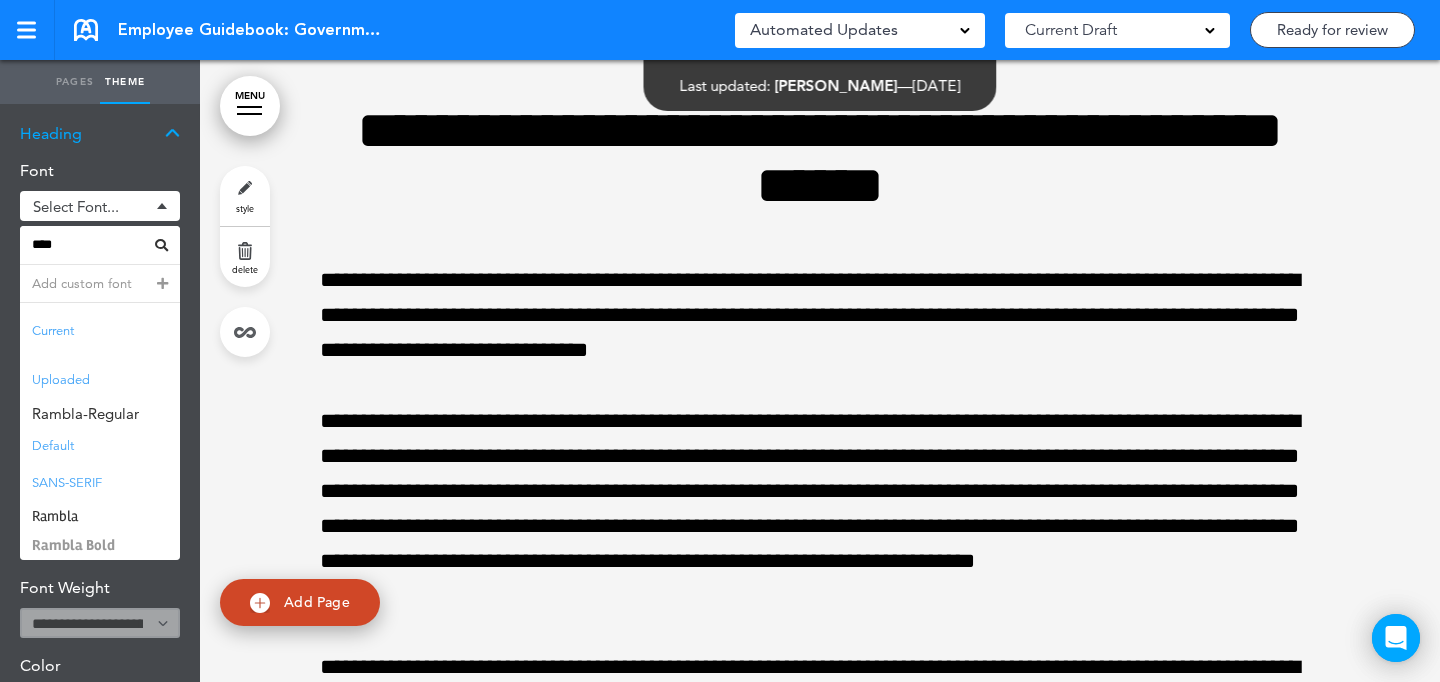type on "****" 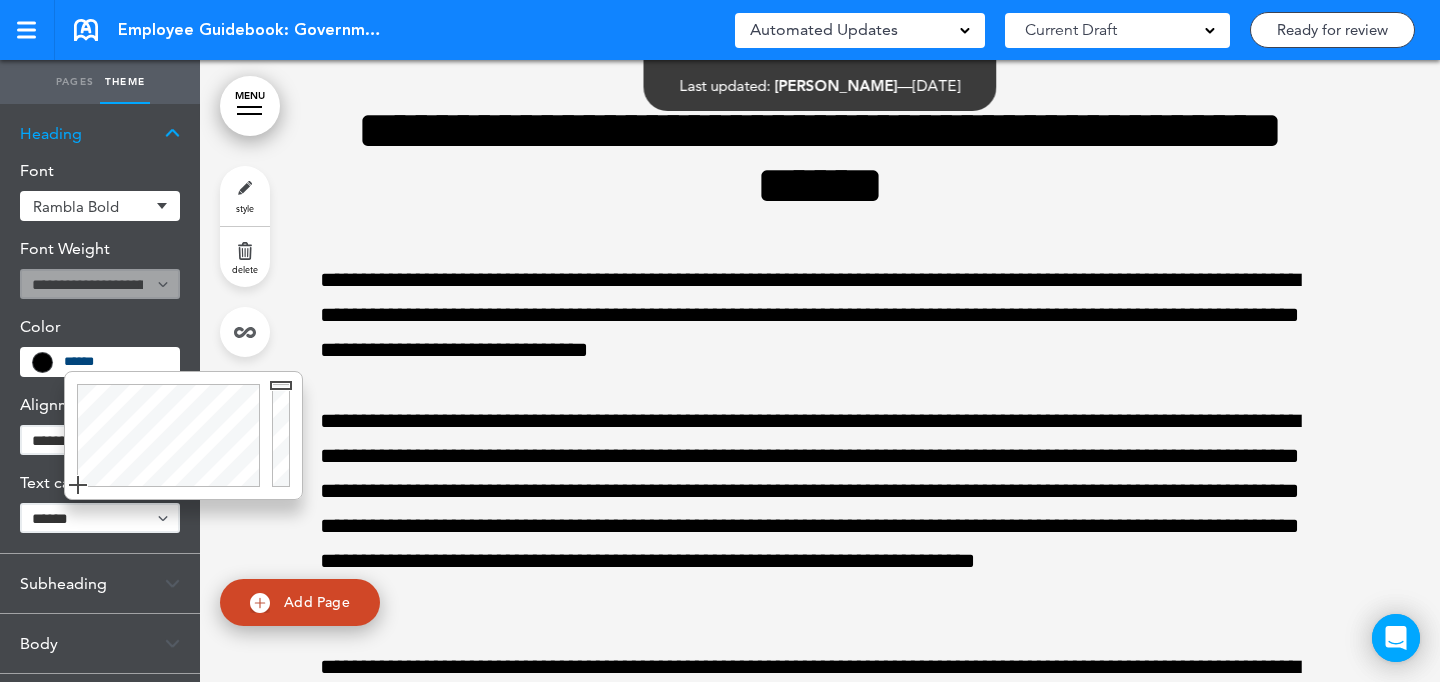 click on "******" at bounding box center (115, 362) 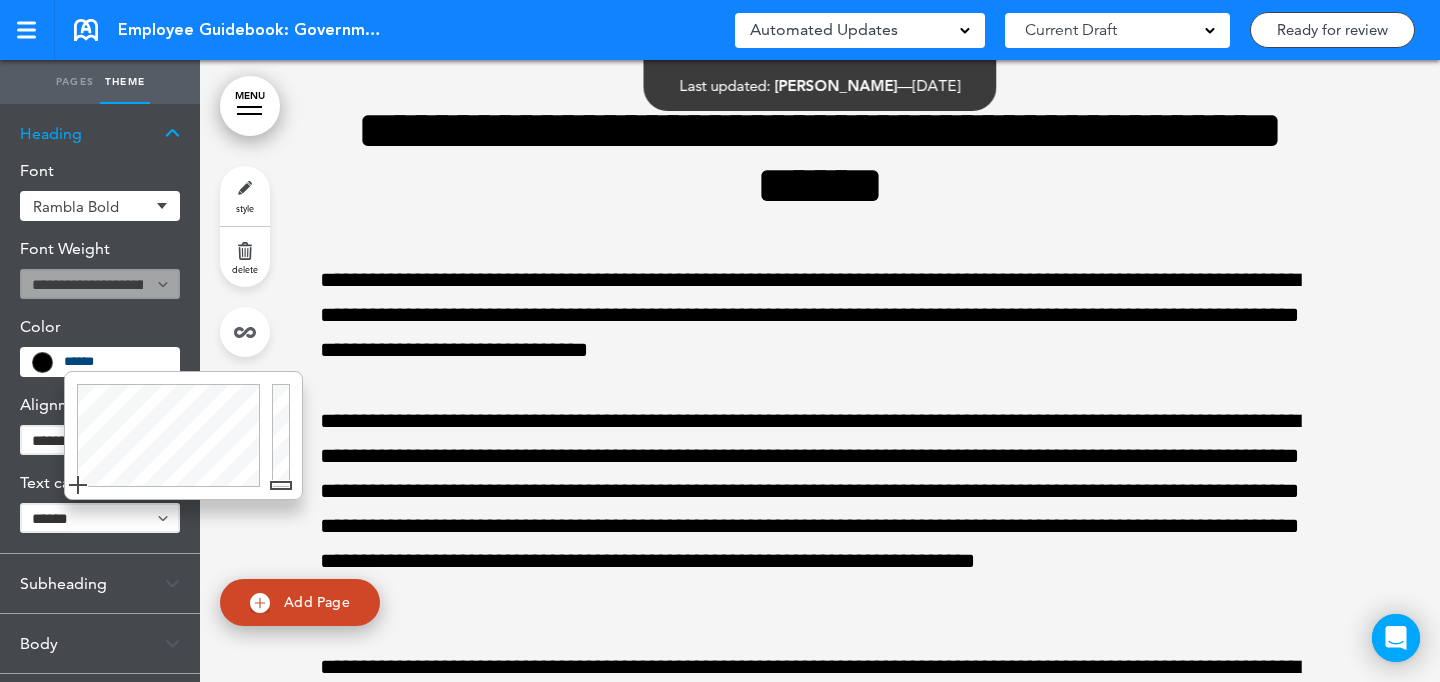 paste 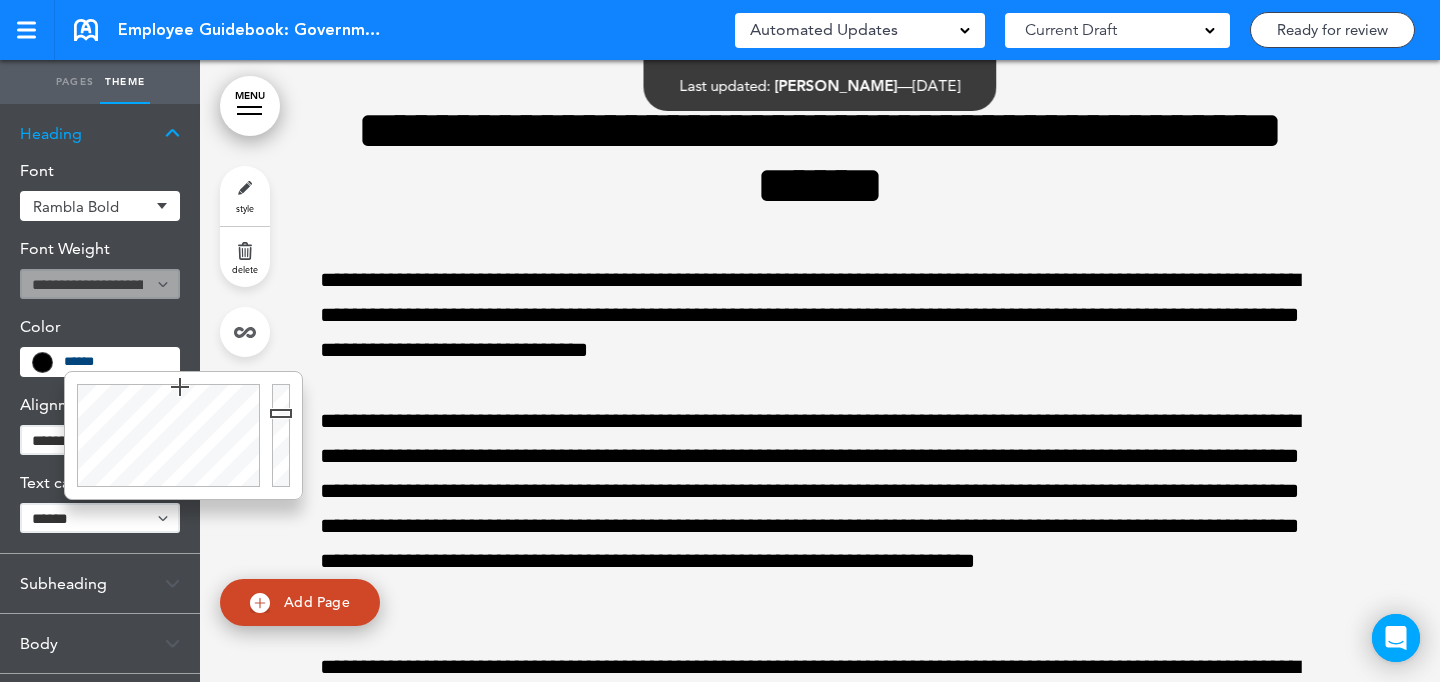 type on "******" 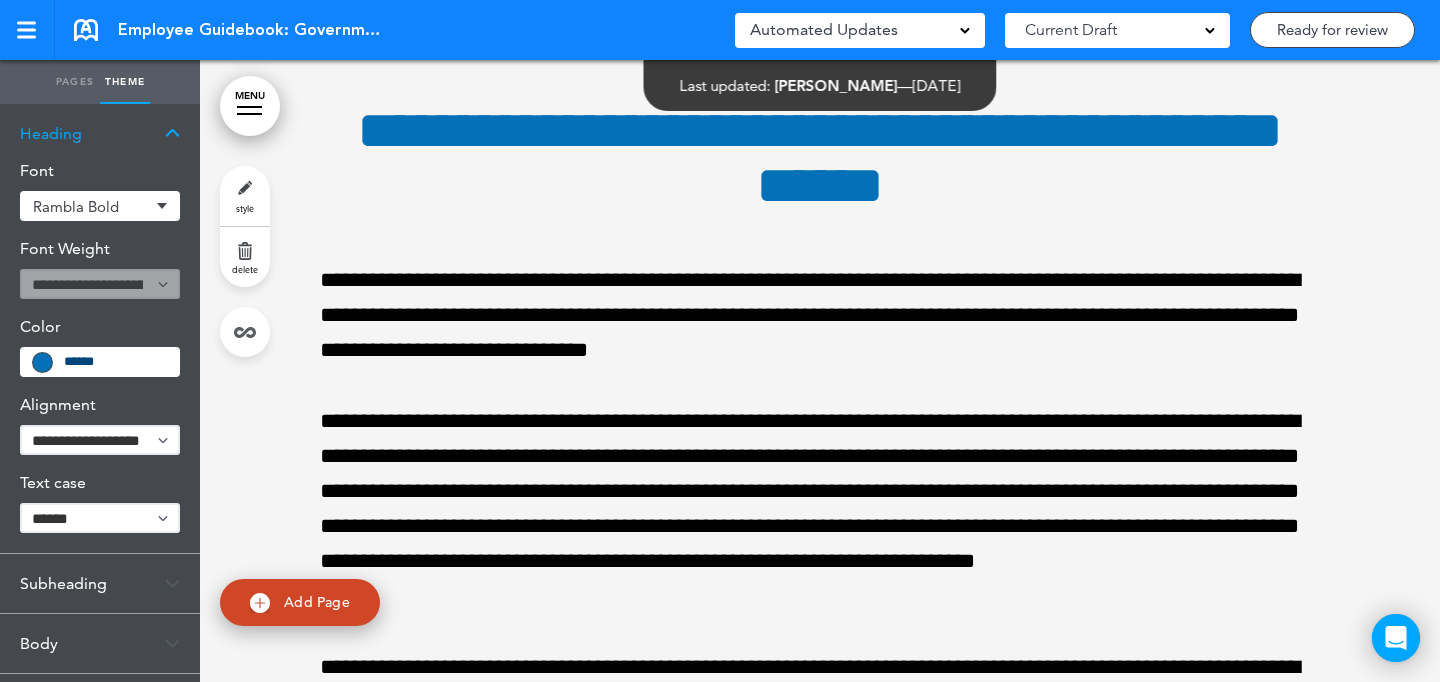 click on "**********" at bounding box center (100, 440) 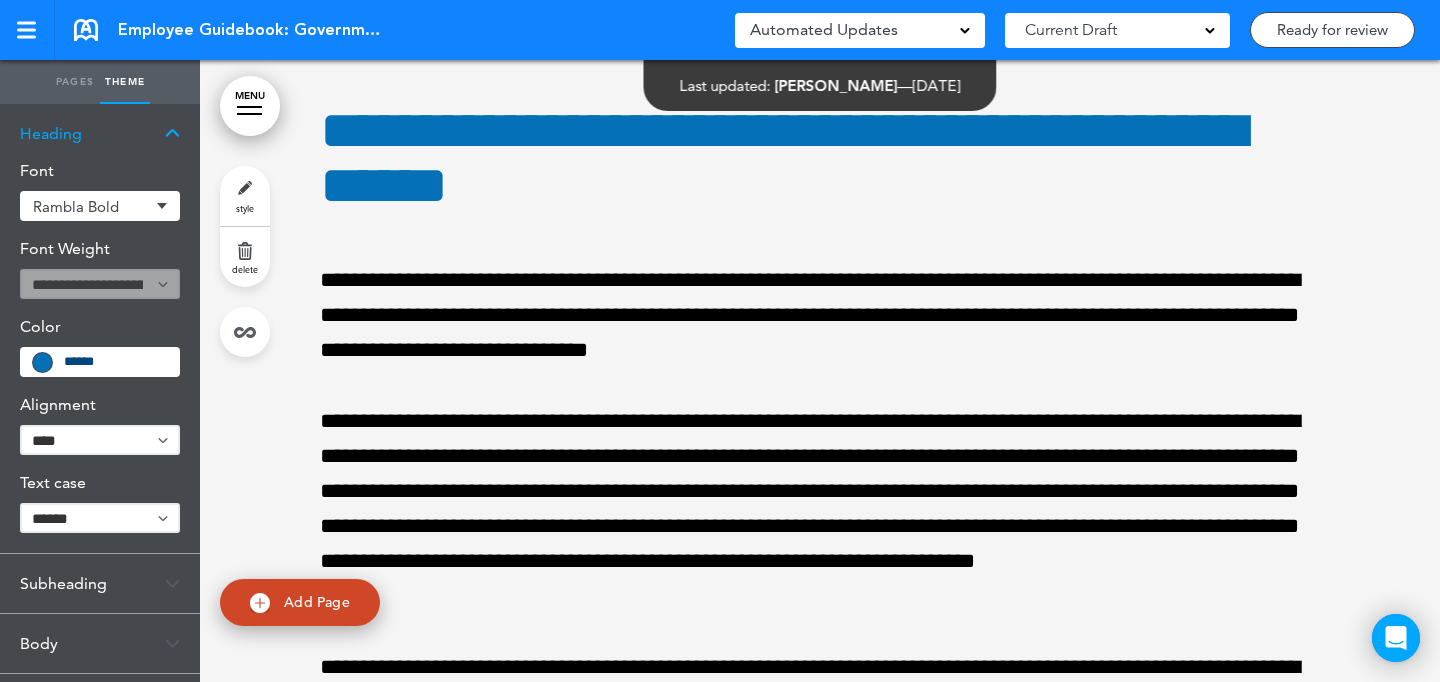 click on "Subheading" at bounding box center (100, 583) 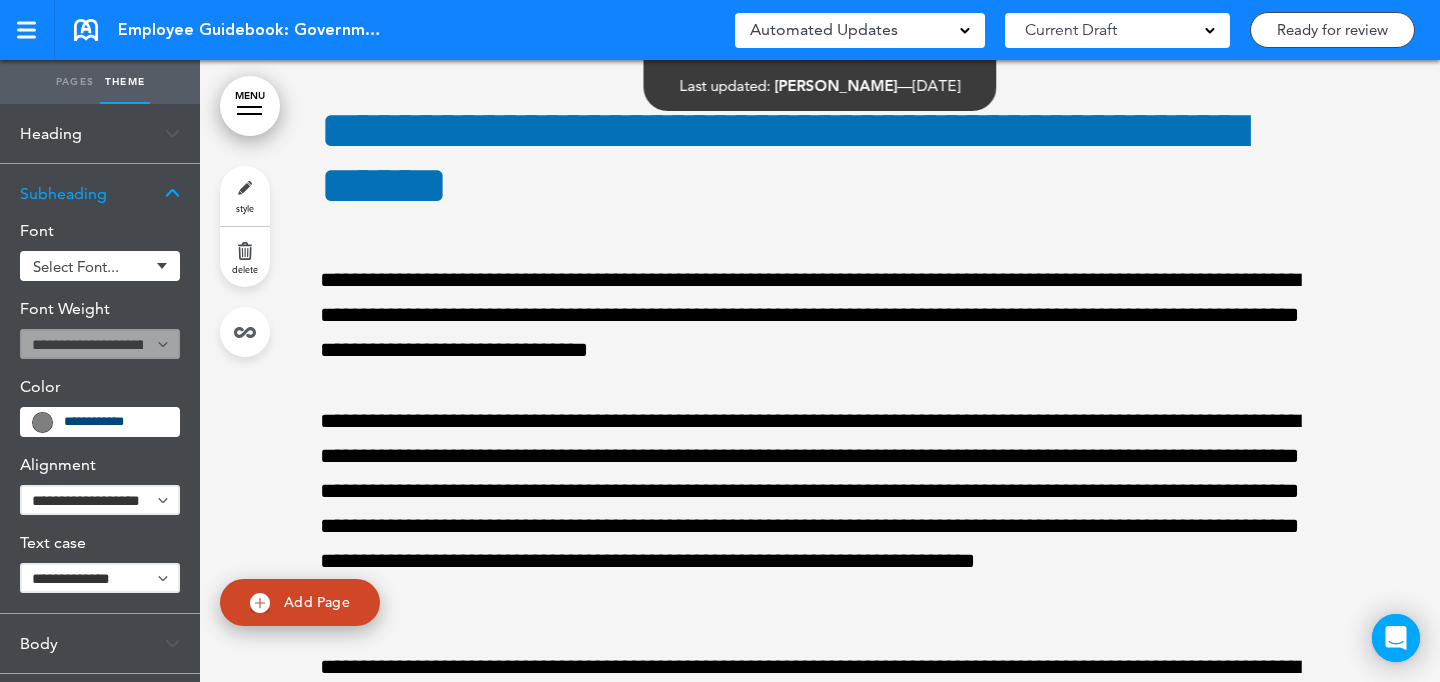 click on "Select font..." at bounding box center (91, 266) 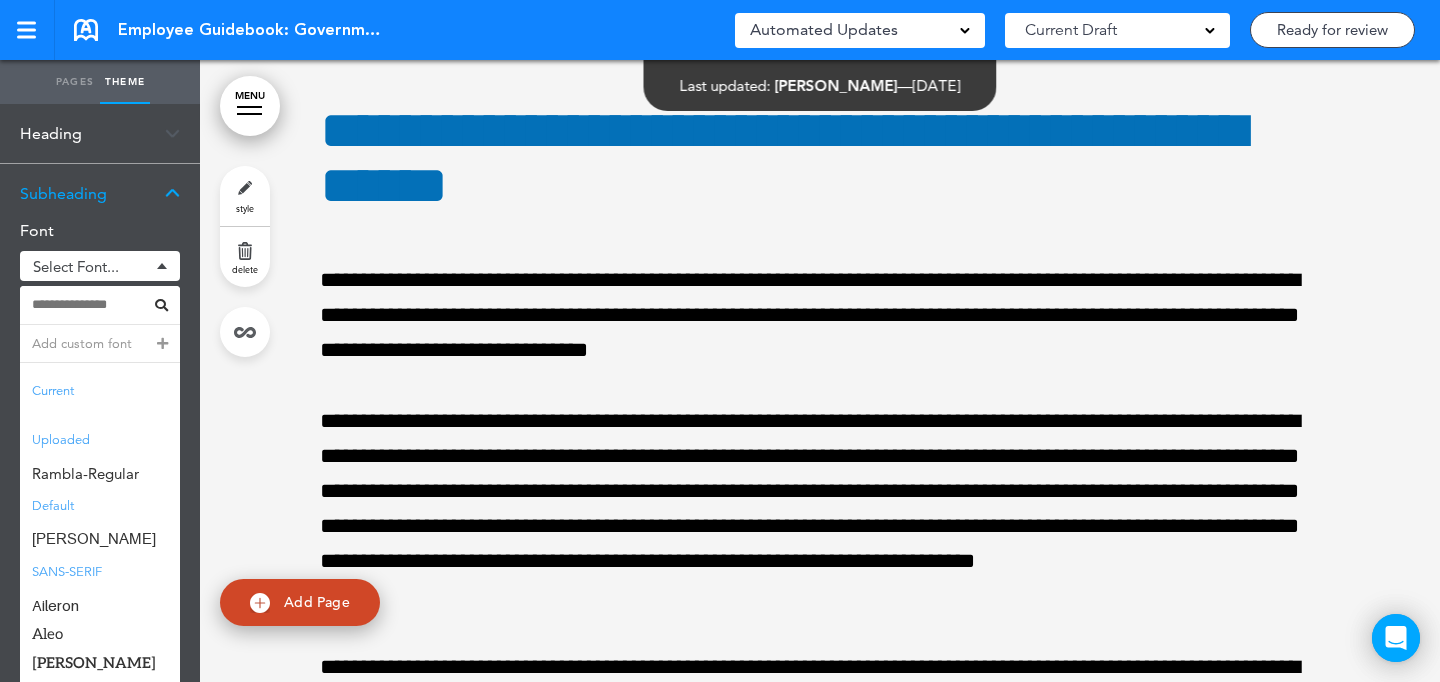 click at bounding box center [100, 305] 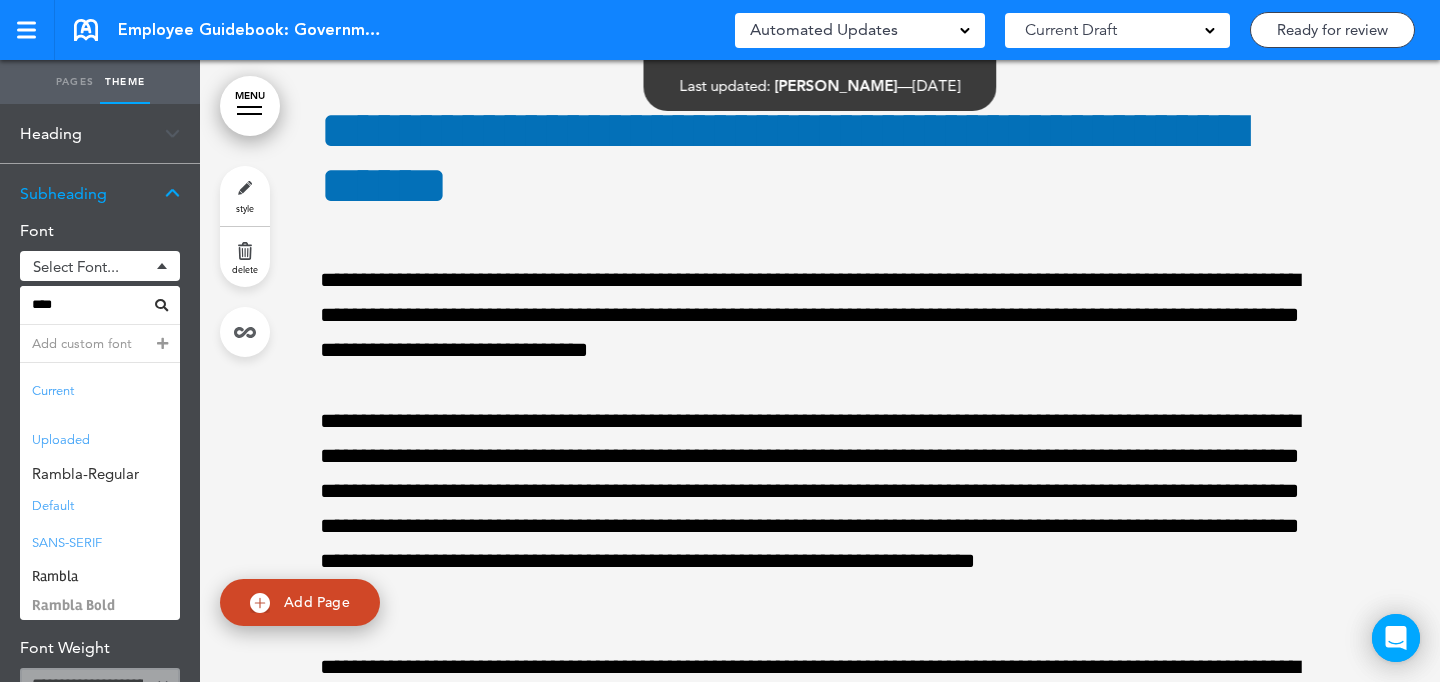 type on "****" 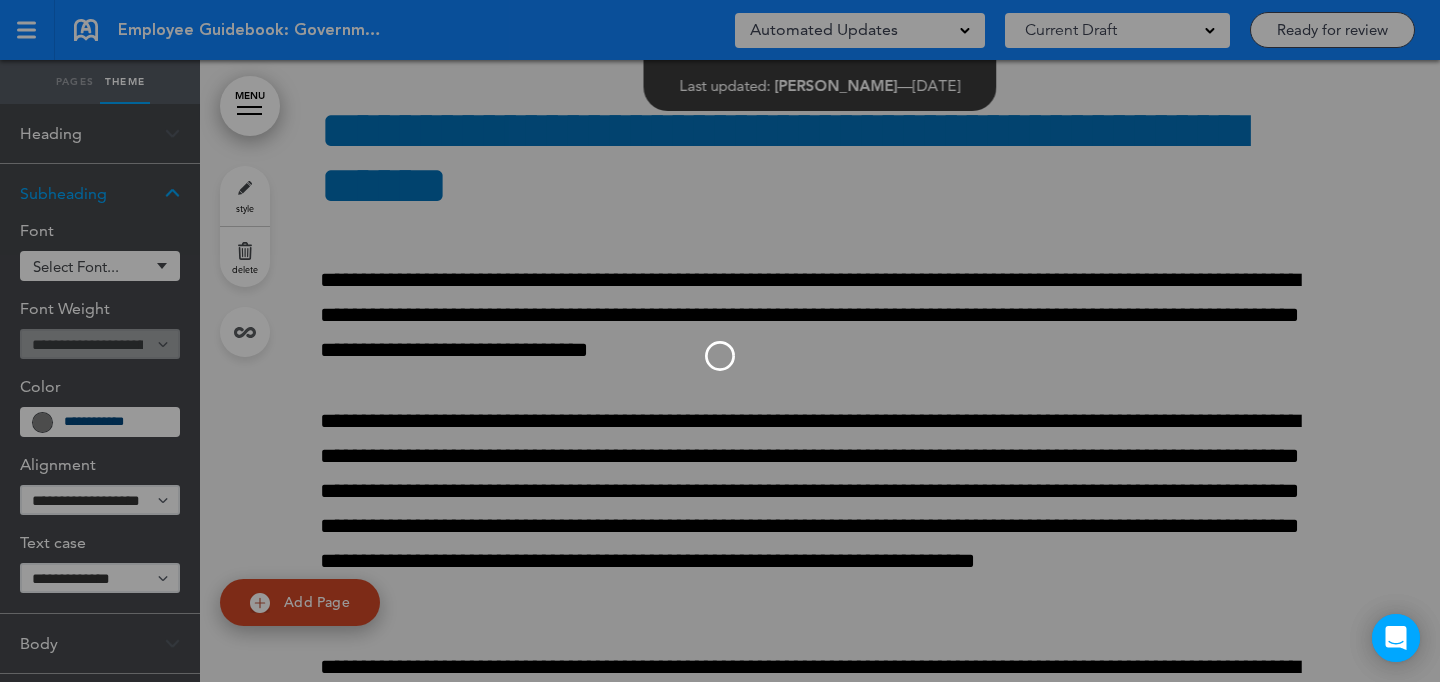 click at bounding box center [720, 341] 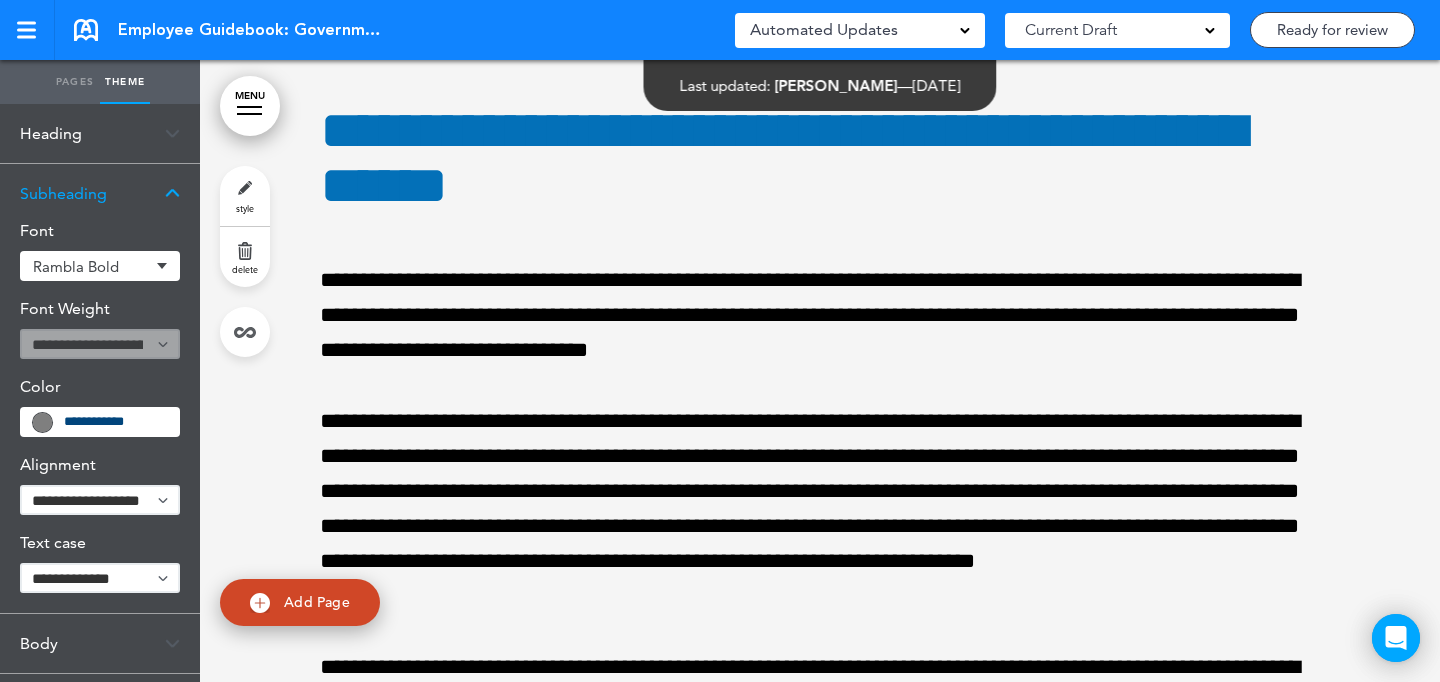 click on "**********" at bounding box center [115, 422] 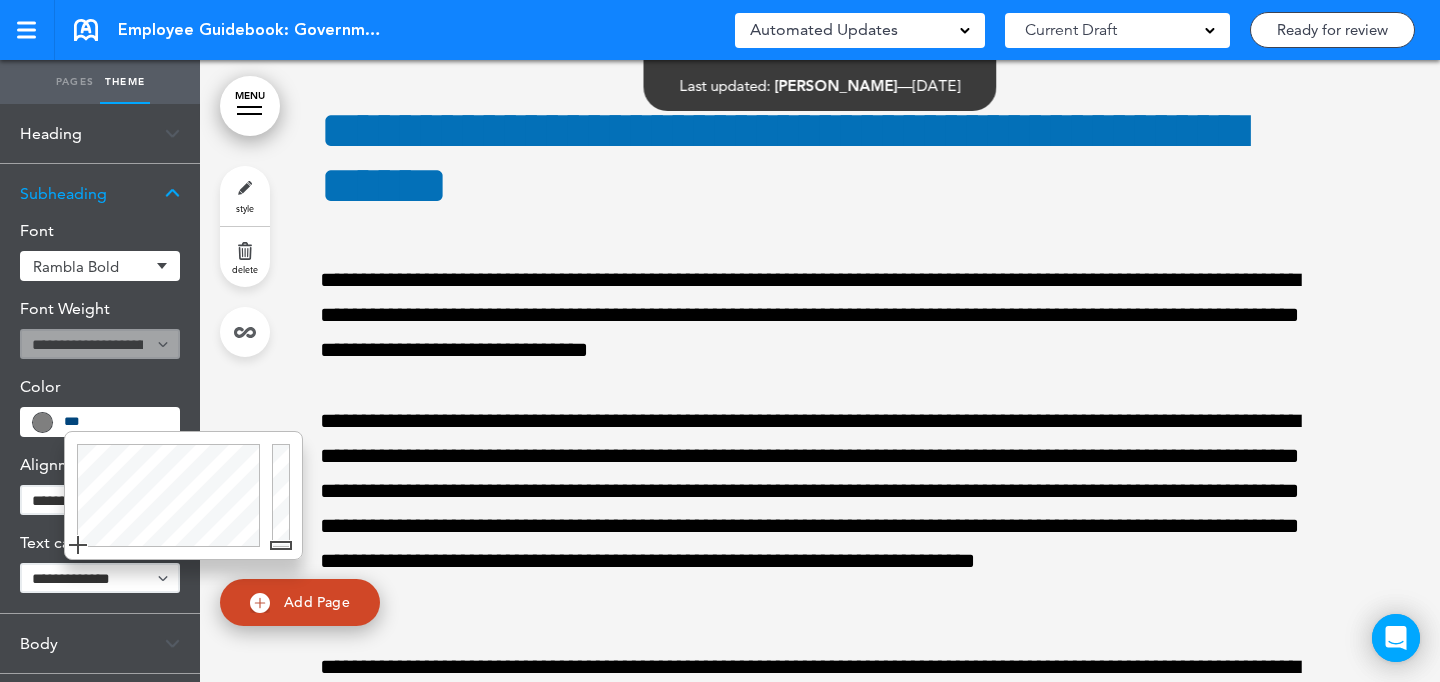 type on "******" 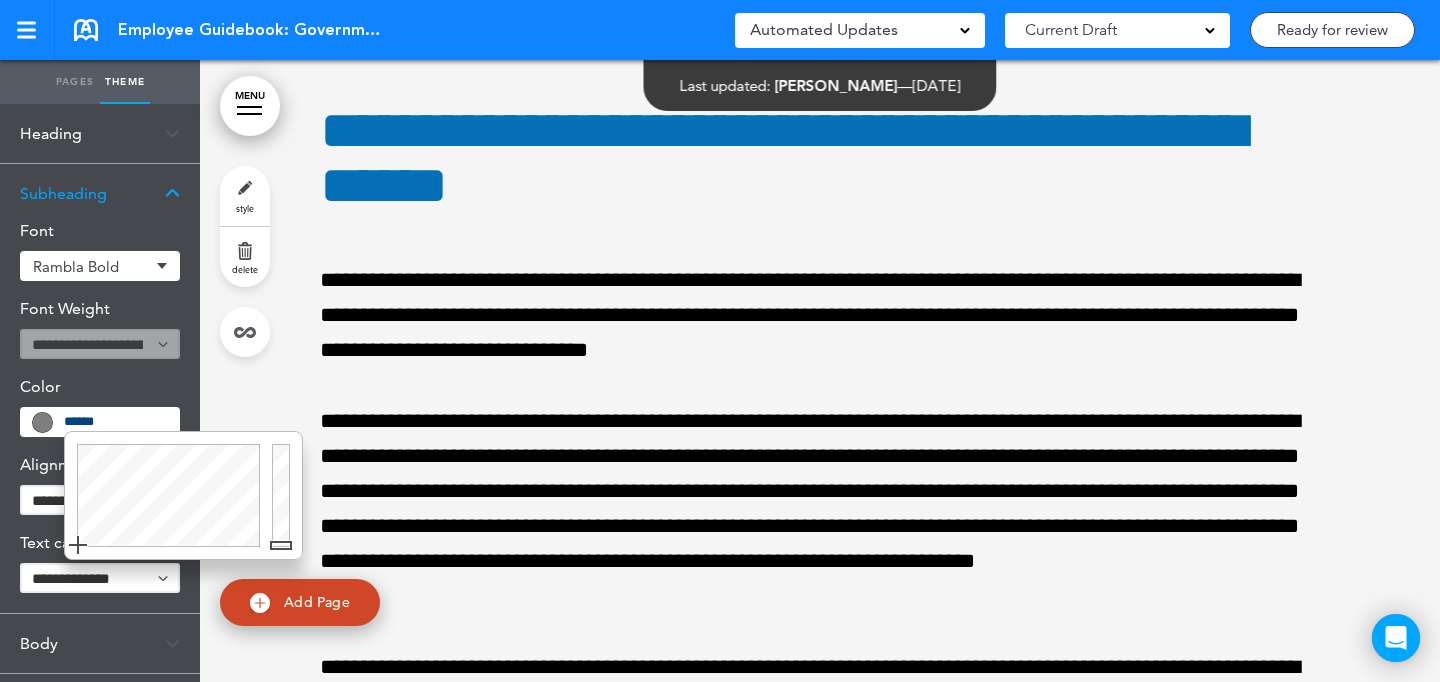 click on "Make this page common so it is available in other handbooks.
This handbook
Preview
Settings
Signatures
Collaborators
Your Handbooks
Practice Handbook
Employee Guidebook: Non-Government
+ New Handbook
Account
Manage Organization
My Account
Help
Logout
Employee Guidebook: Government
Saved!
Automated Updates
0
Auto policy updates" at bounding box center [720, 341] 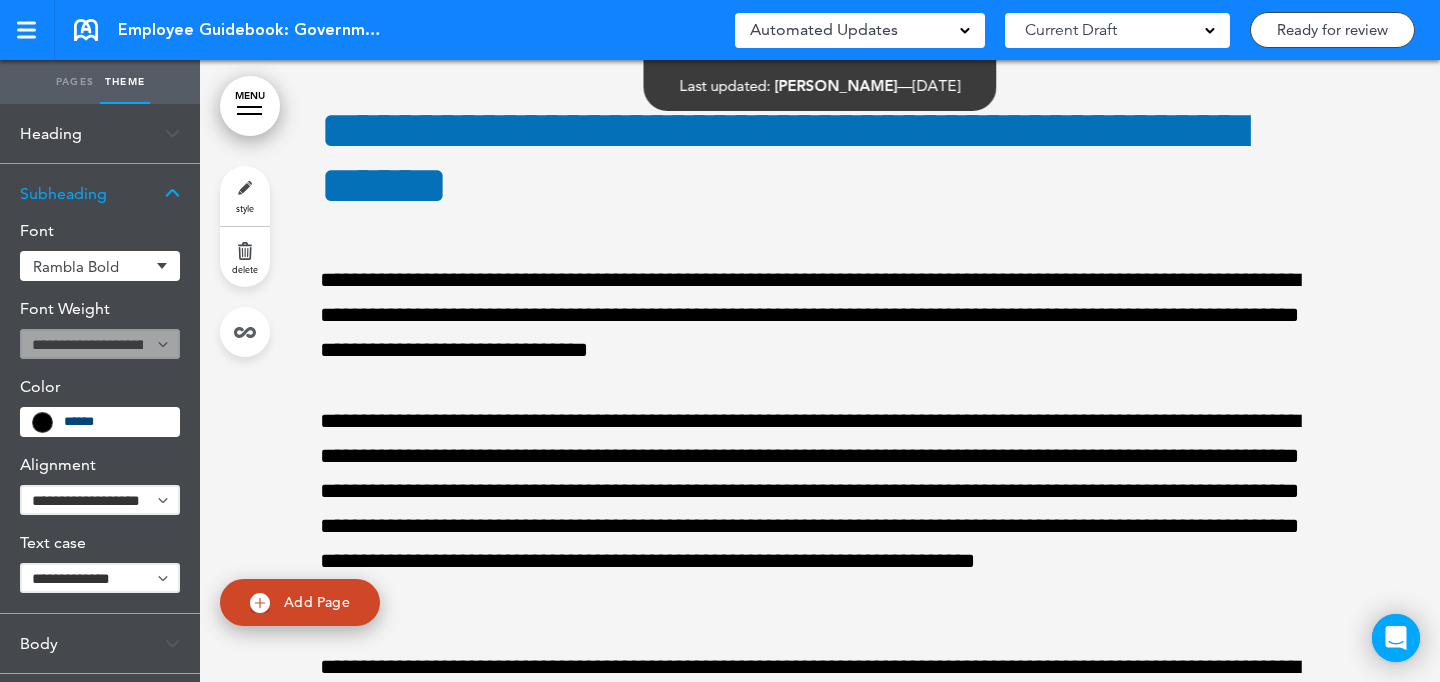select on "****" 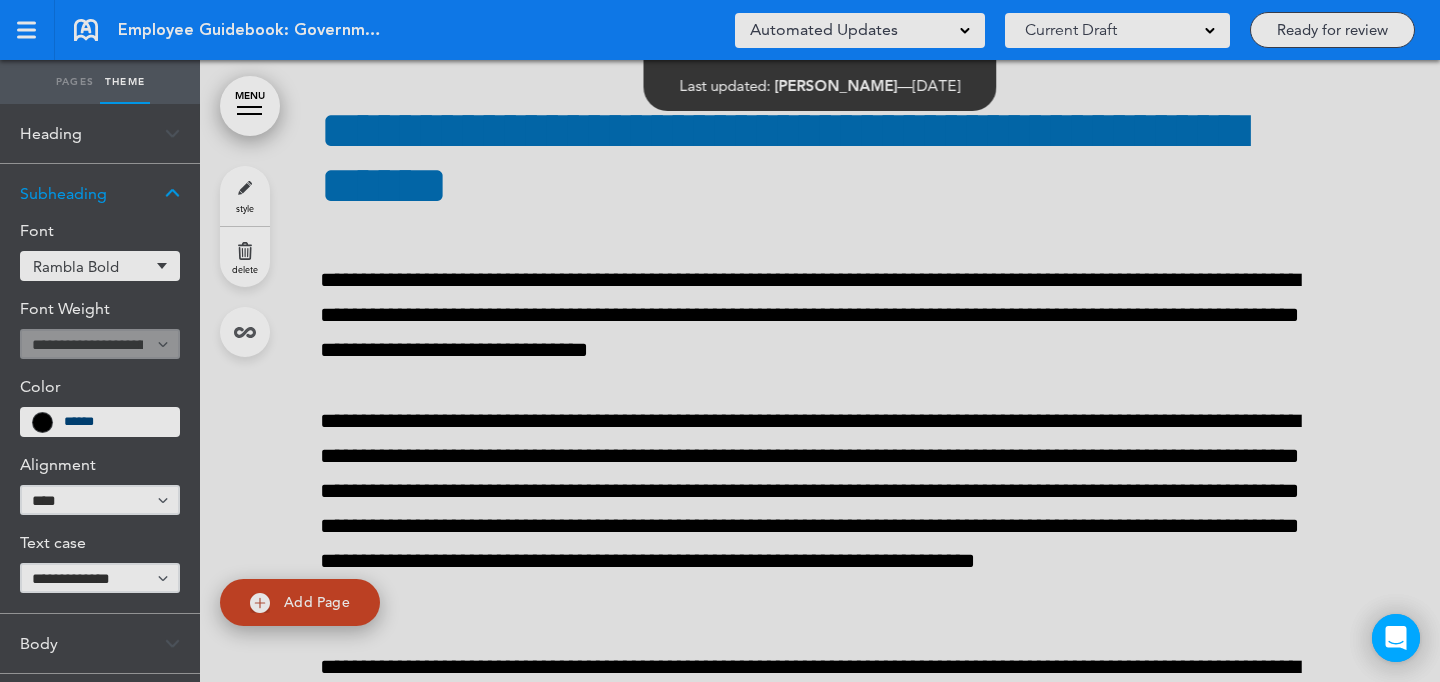 click at bounding box center [720, 341] 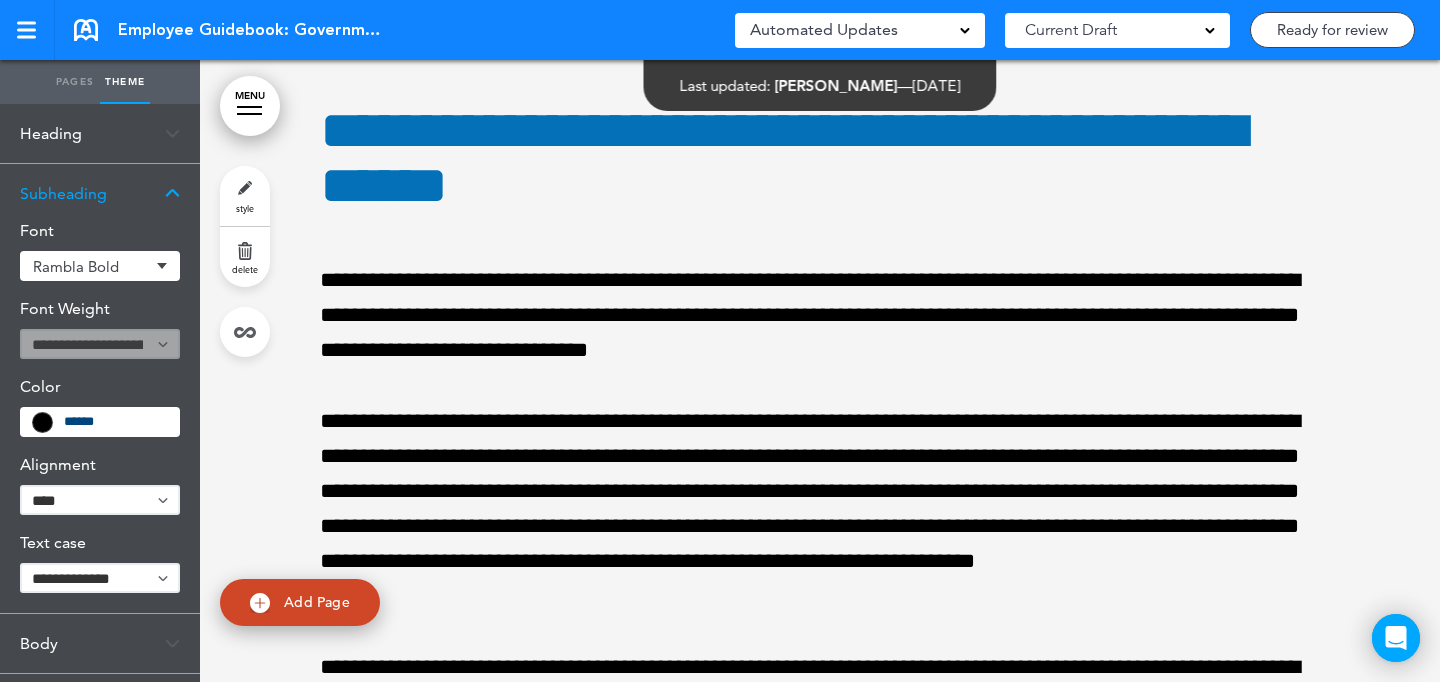 click on "Body" at bounding box center [100, 643] 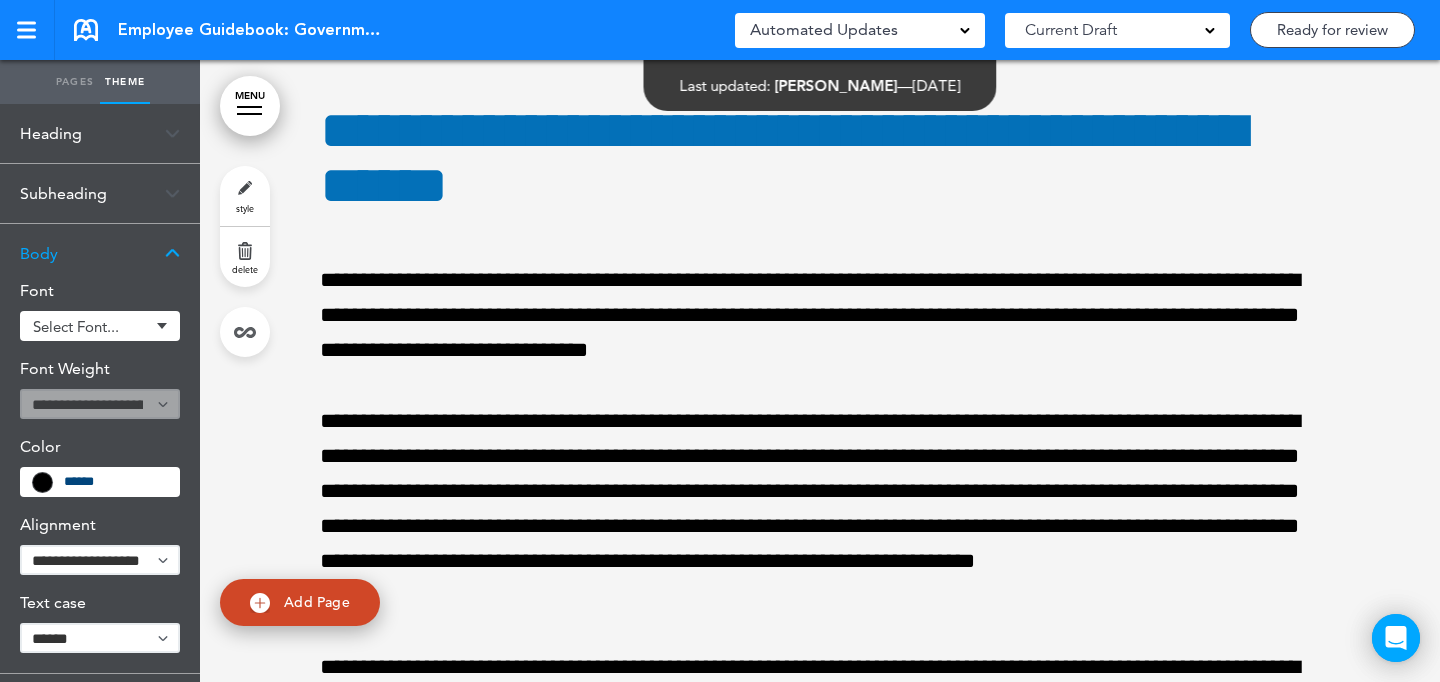 click on "Font
Select font...
Add custom font
Current
Uploaded
Rambla-Regular
Default
Abel
SANS-SERIF
Aileron
Aleo
Aleo SemiBold
Alliance No.1 Light
Arial
Arial Bold
Arial Black
Arial Narrow
Arial Narrow Bold
Archivo Black
Archivo Bold
Archivo Light" at bounding box center [100, 478] 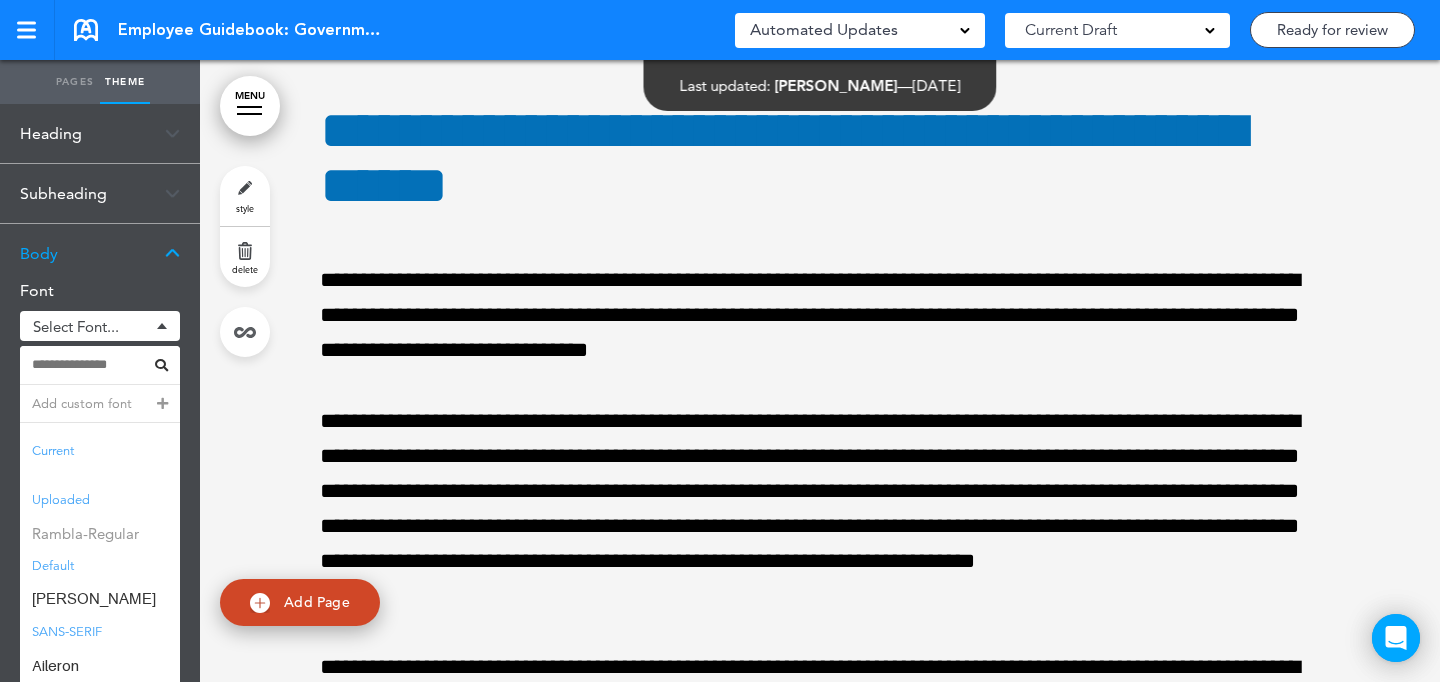 click on "Rambla-Regular" at bounding box center (100, 533) 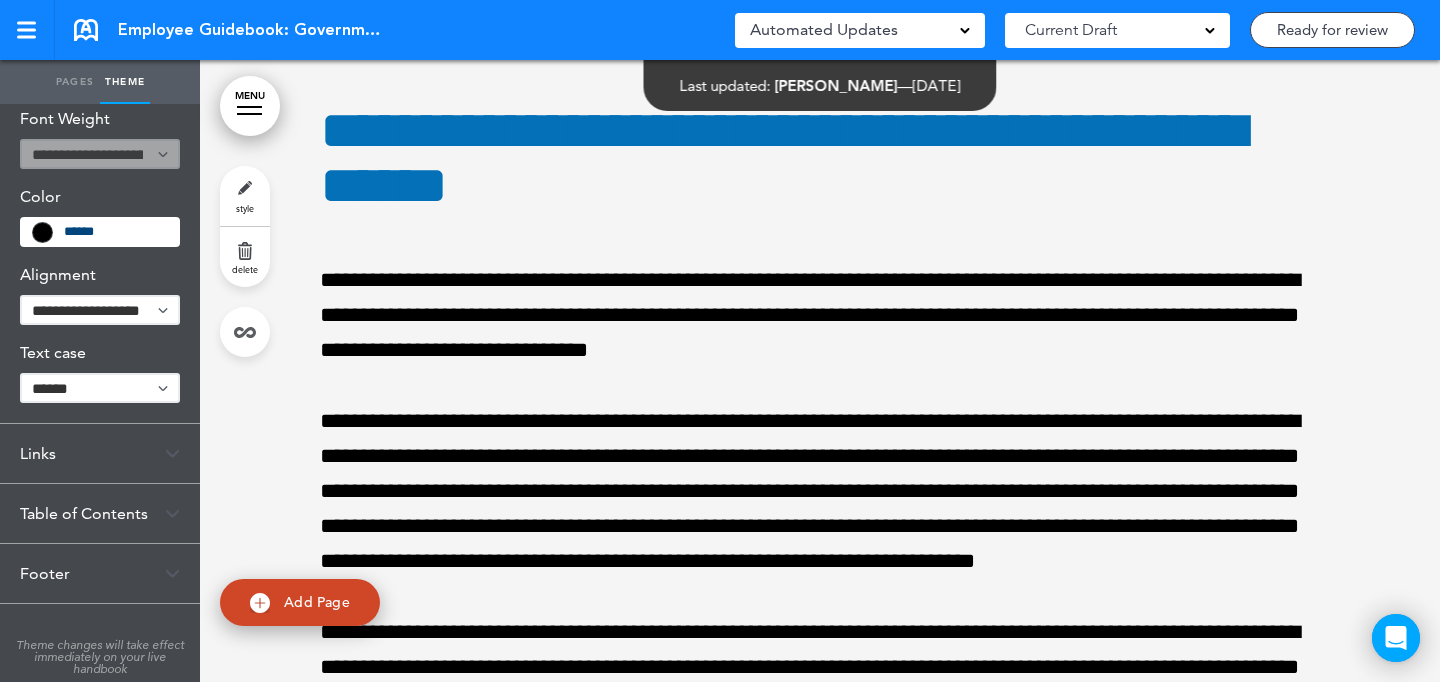 click on "Links" at bounding box center [100, 453] 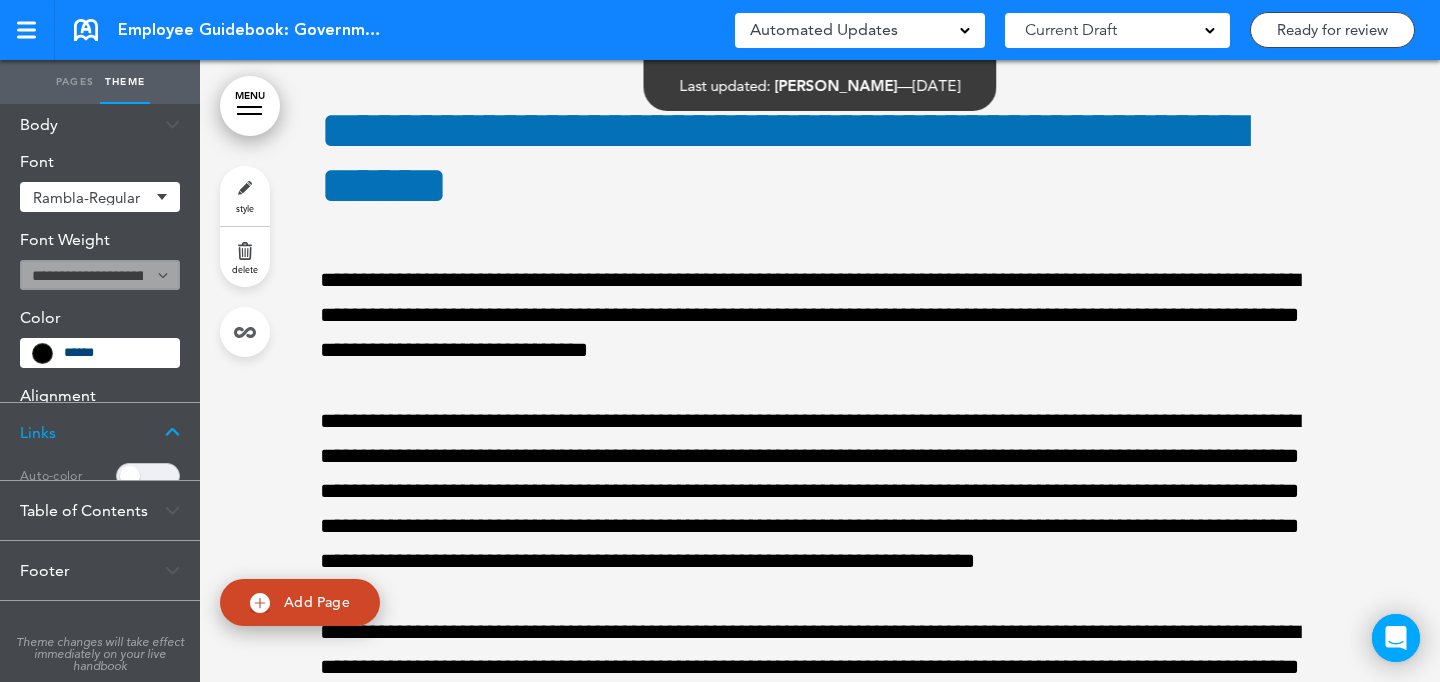scroll, scrollTop: 0, scrollLeft: 0, axis: both 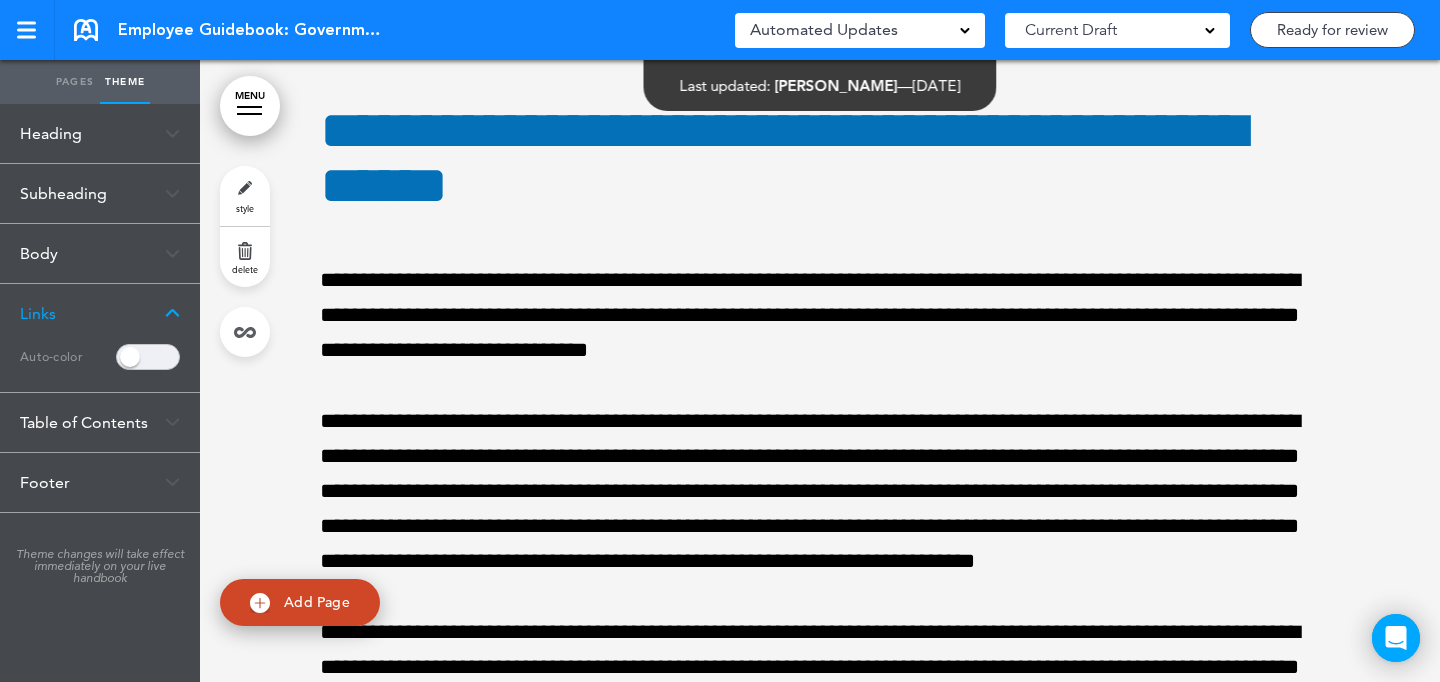 click at bounding box center (148, 357) 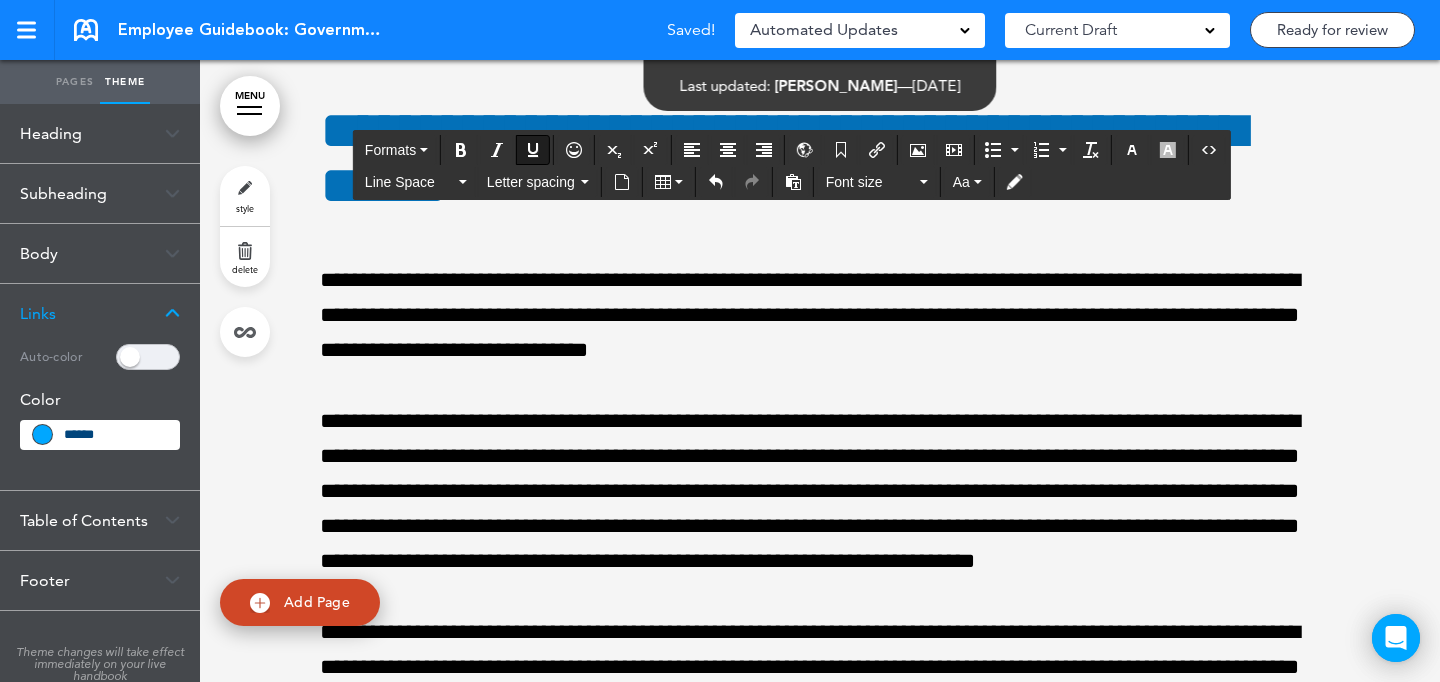 click on "******" at bounding box center (100, 435) 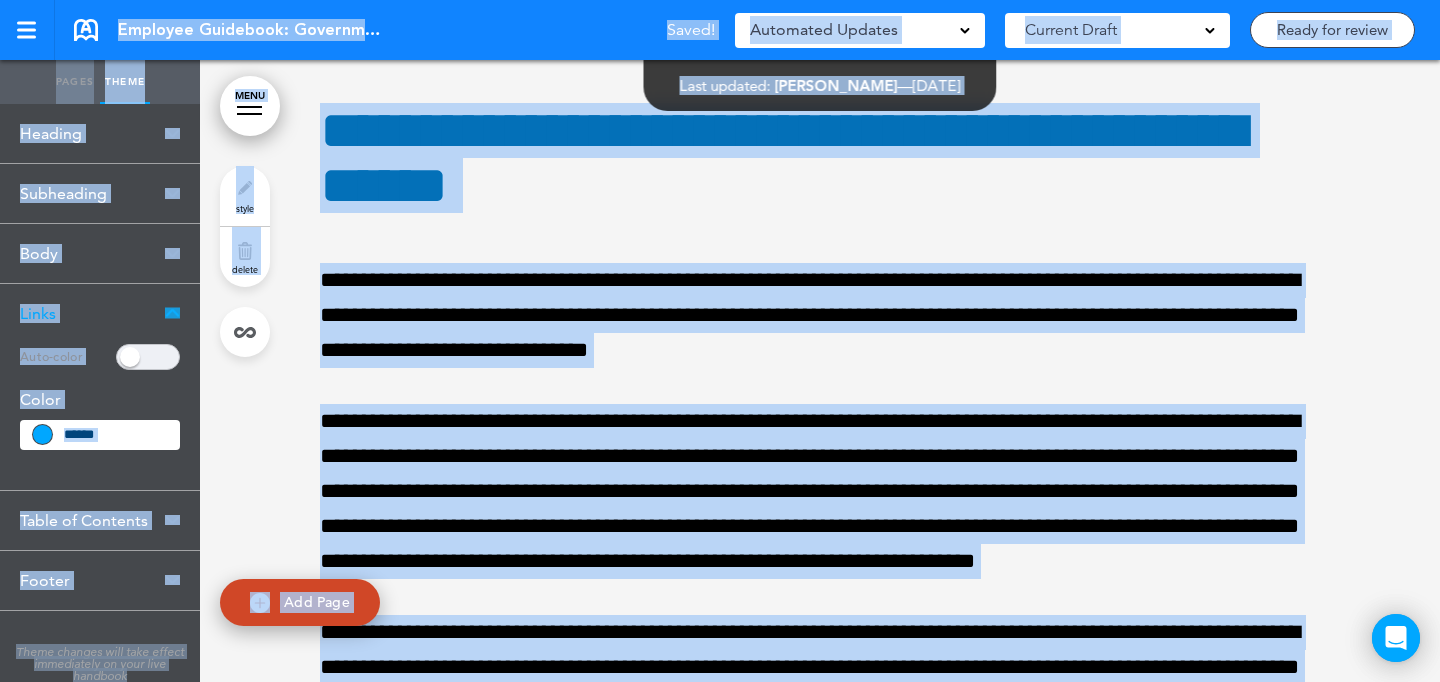 click on "******" at bounding box center (100, 435) 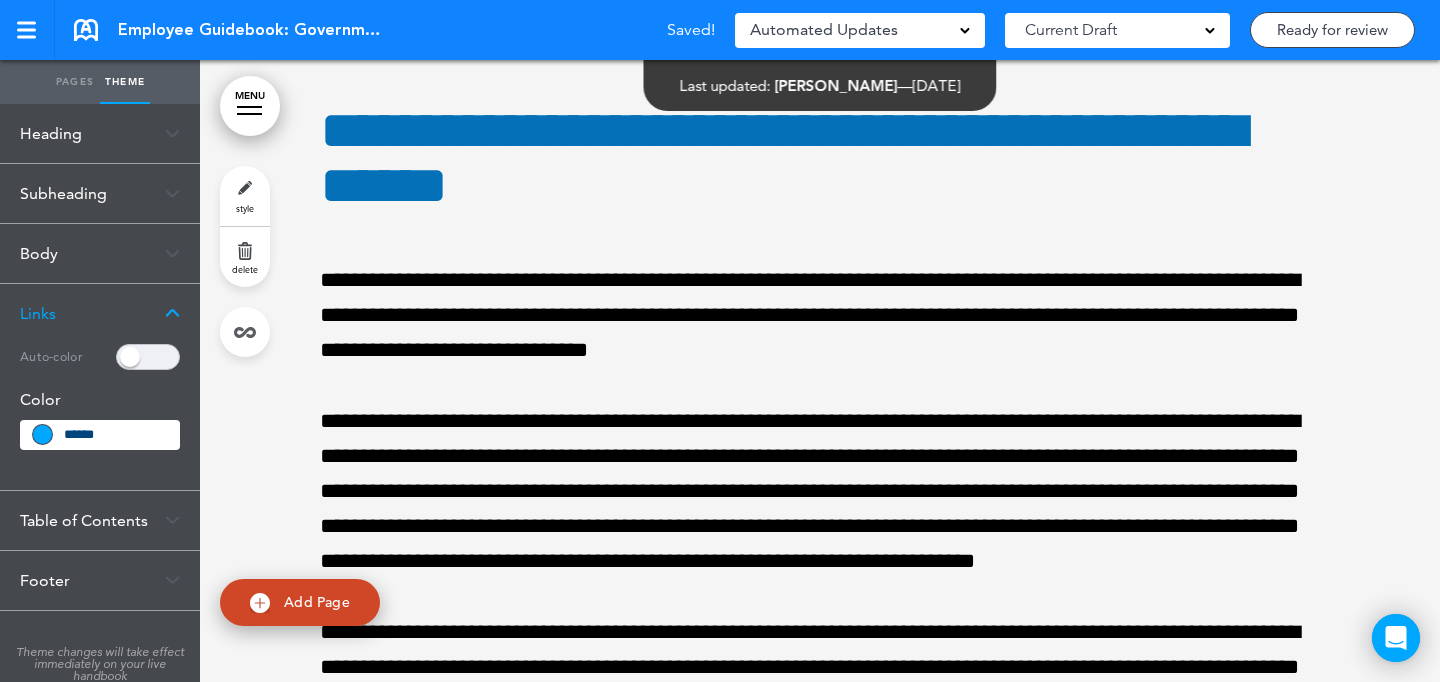 click on "******" at bounding box center [115, 435] 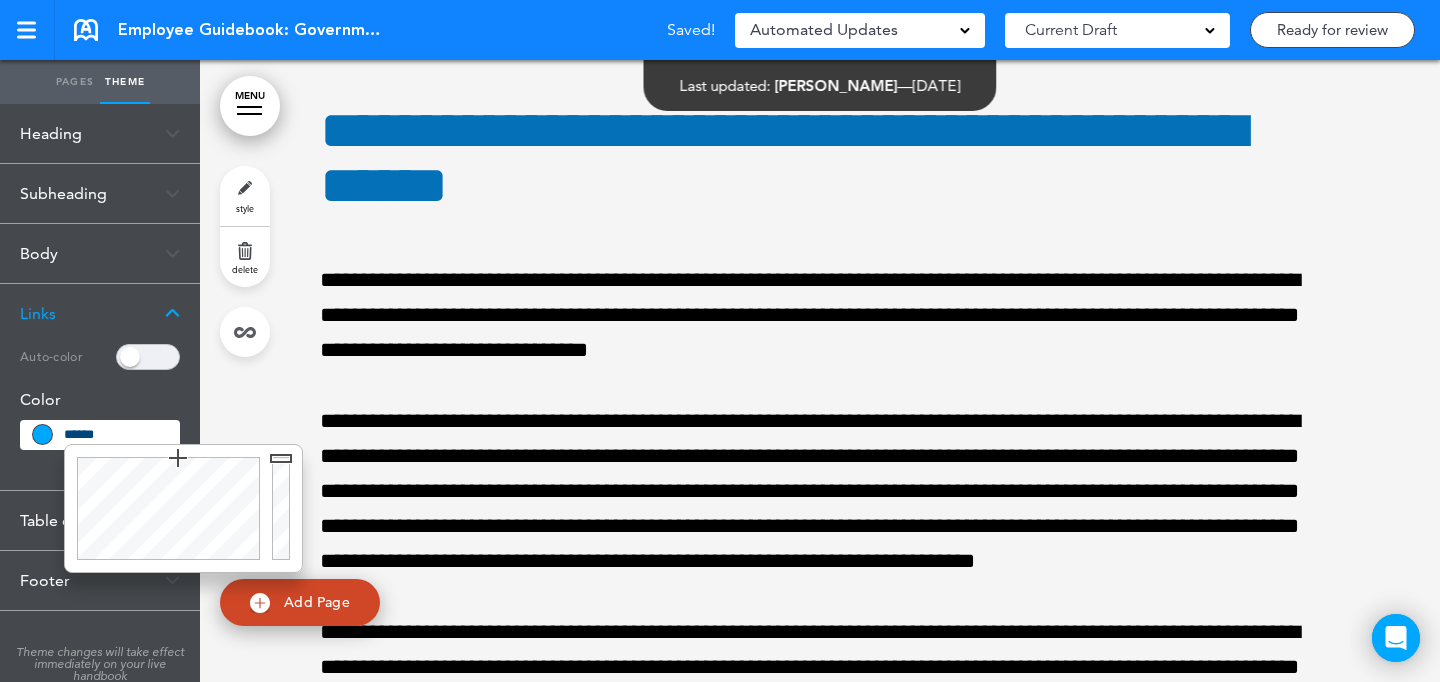 paste 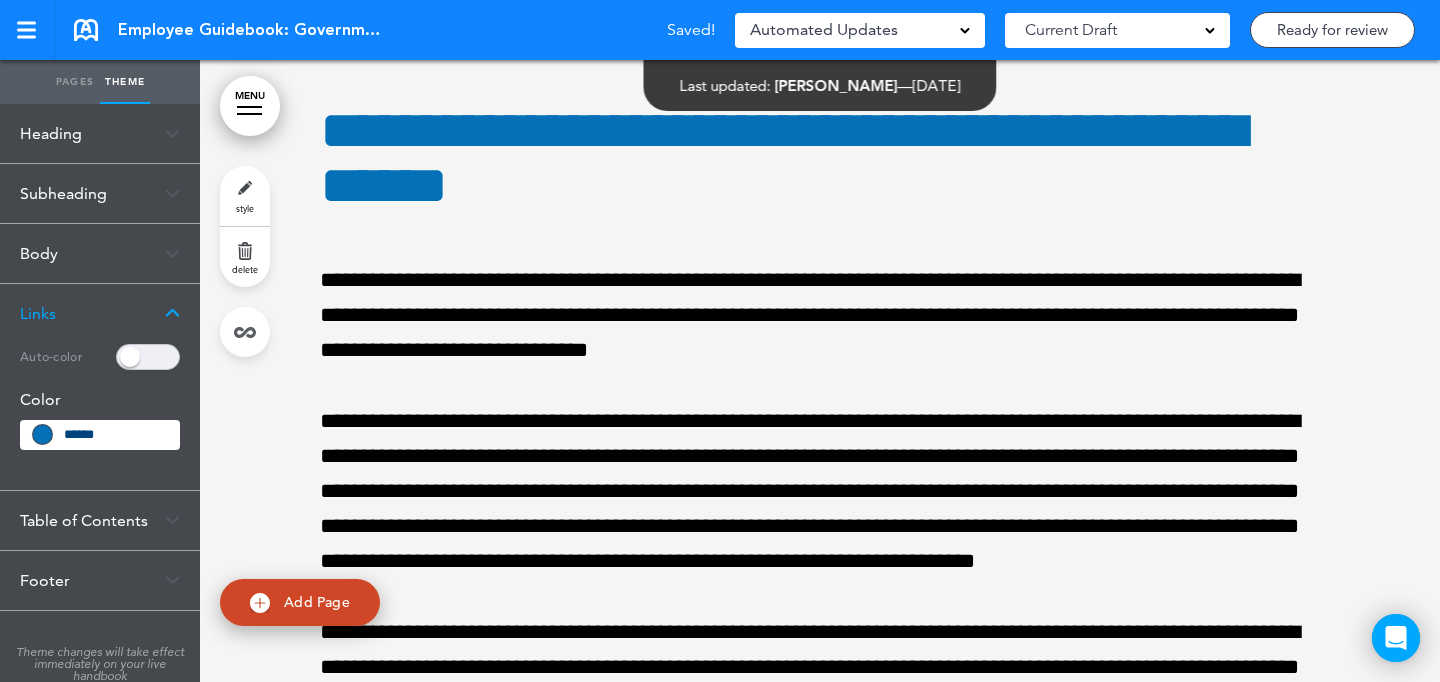 click on "Table of Contents" at bounding box center [100, 520] 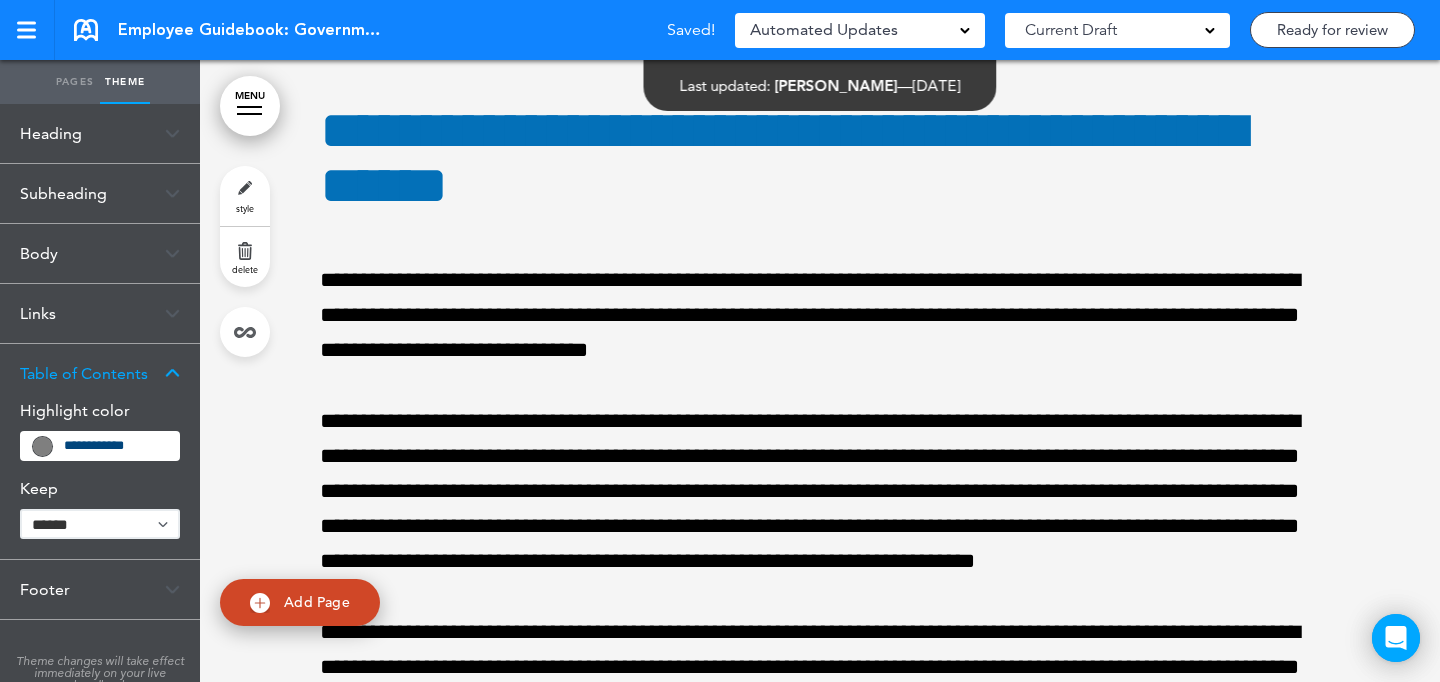 click on "**********" at bounding box center [115, 446] 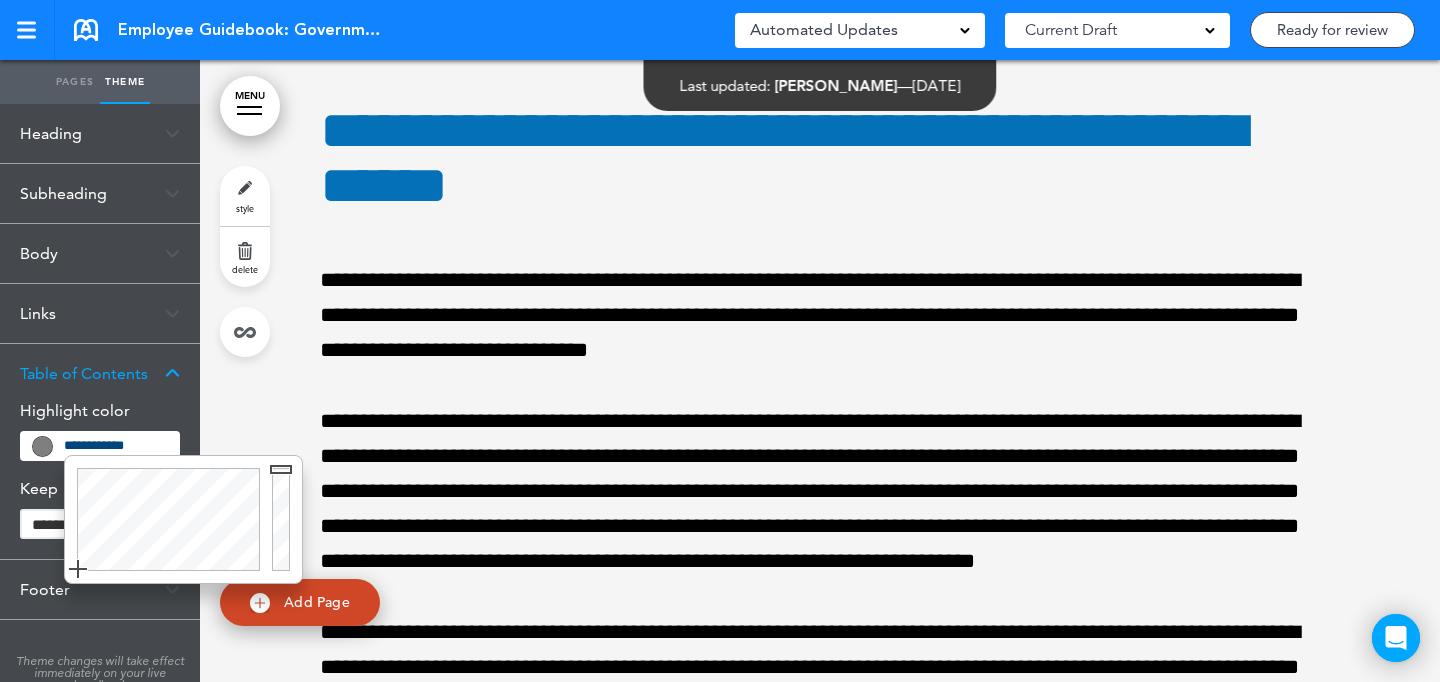 paste 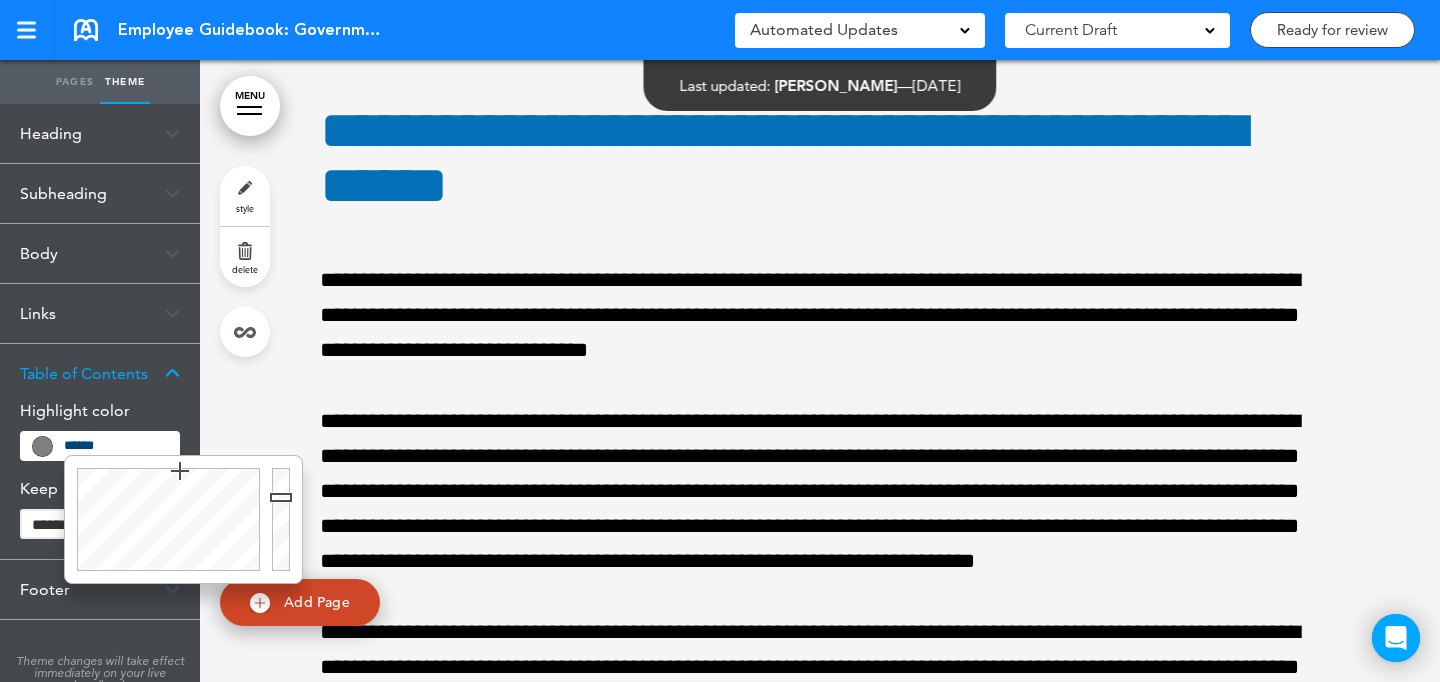 type on "******" 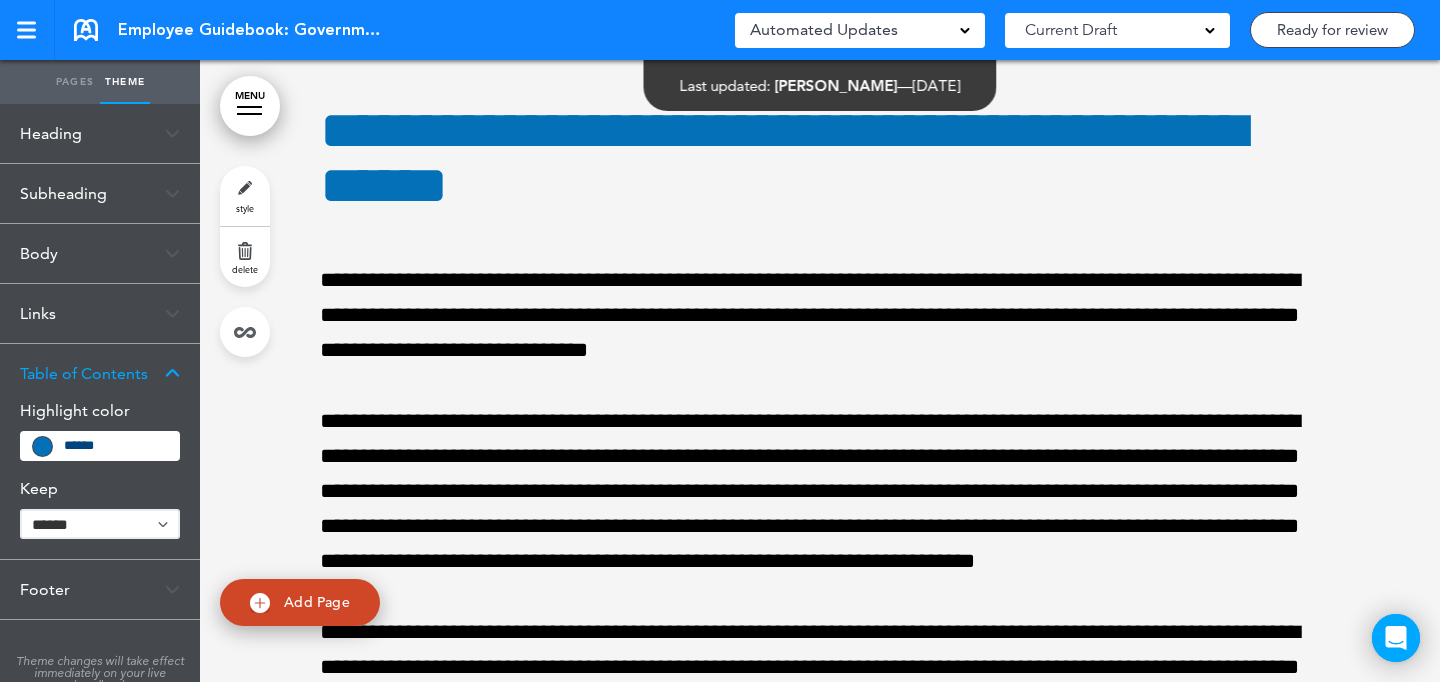 click on "style" at bounding box center (245, 196) 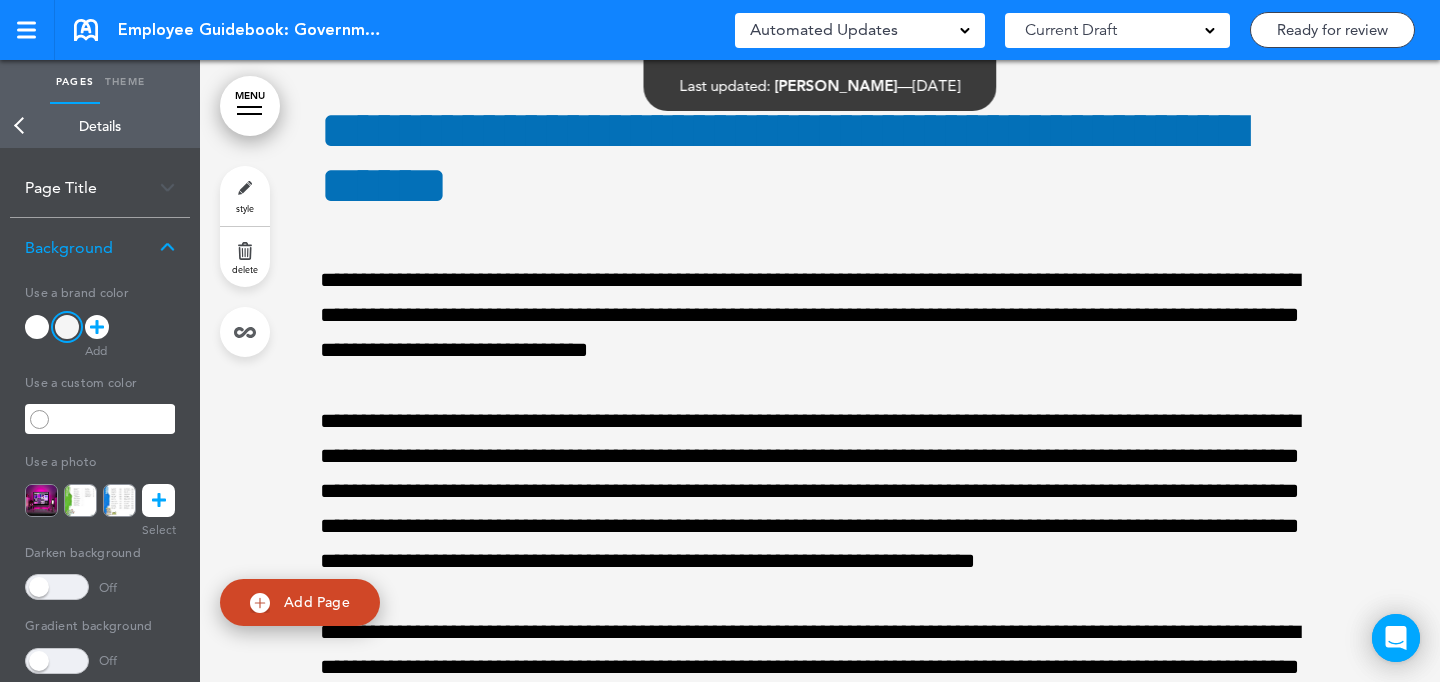 click at bounding box center [97, 327] 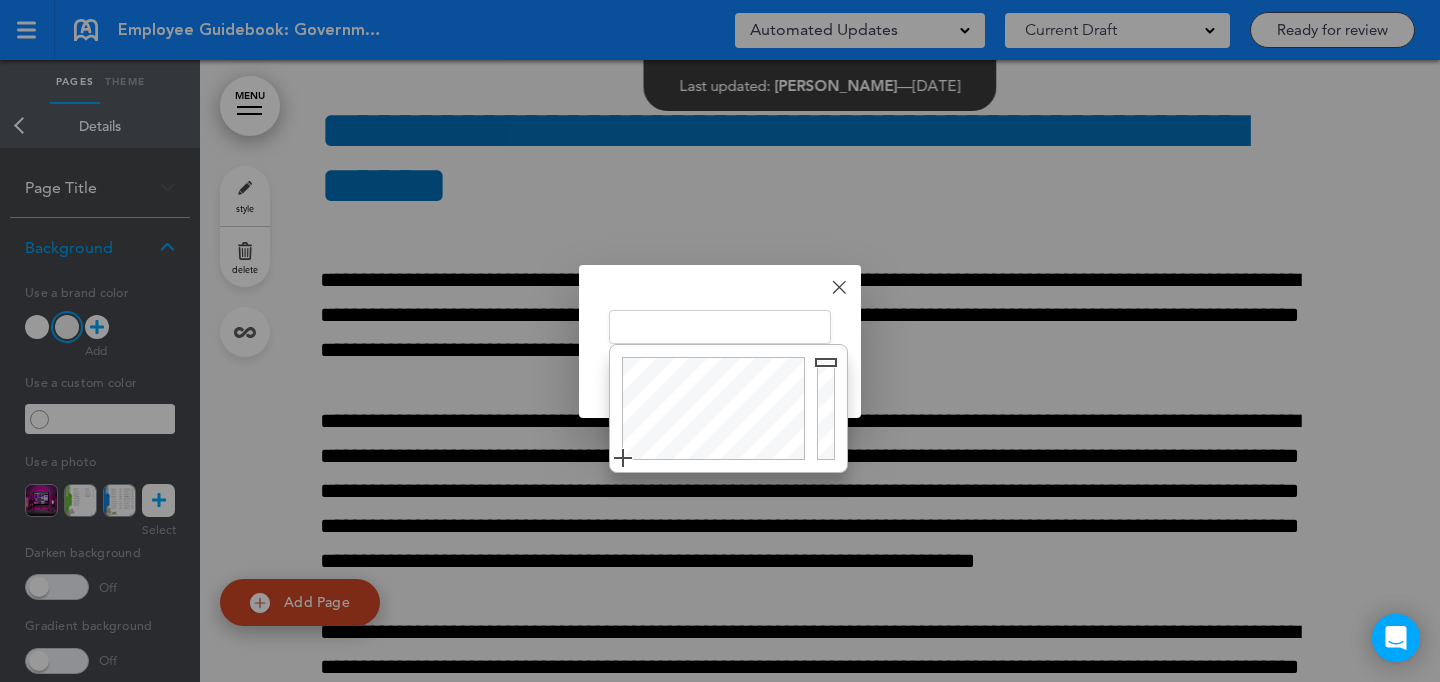 click at bounding box center (720, 327) 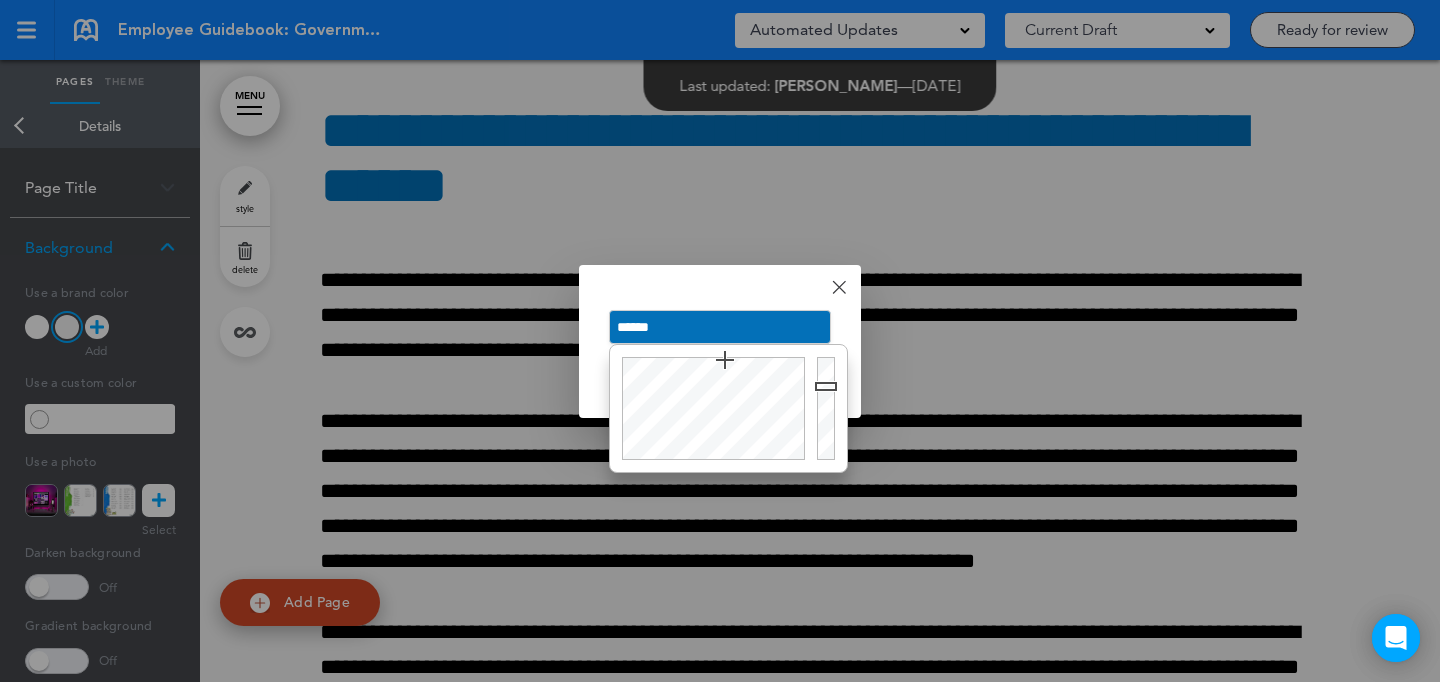 click on "Done
Change color
******
Cancel
Ok" at bounding box center [720, 341] 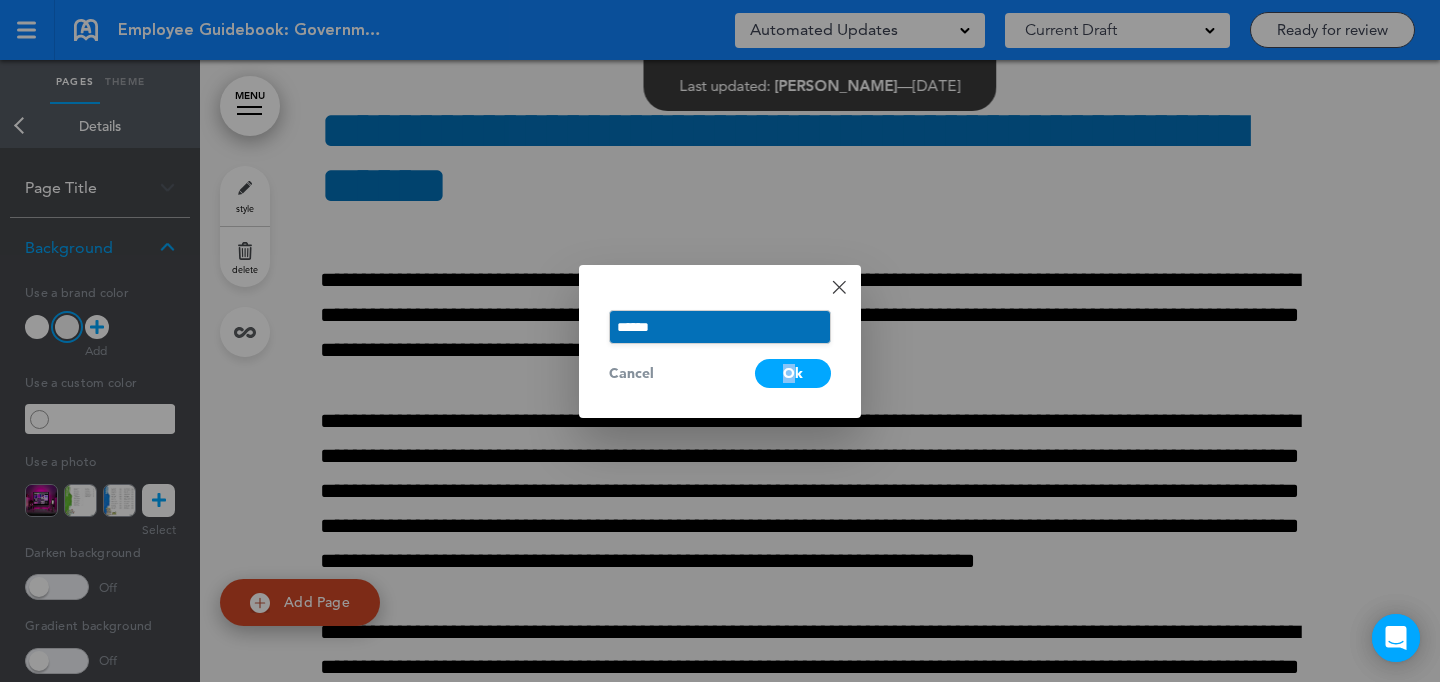 click on "Ok" at bounding box center (793, 373) 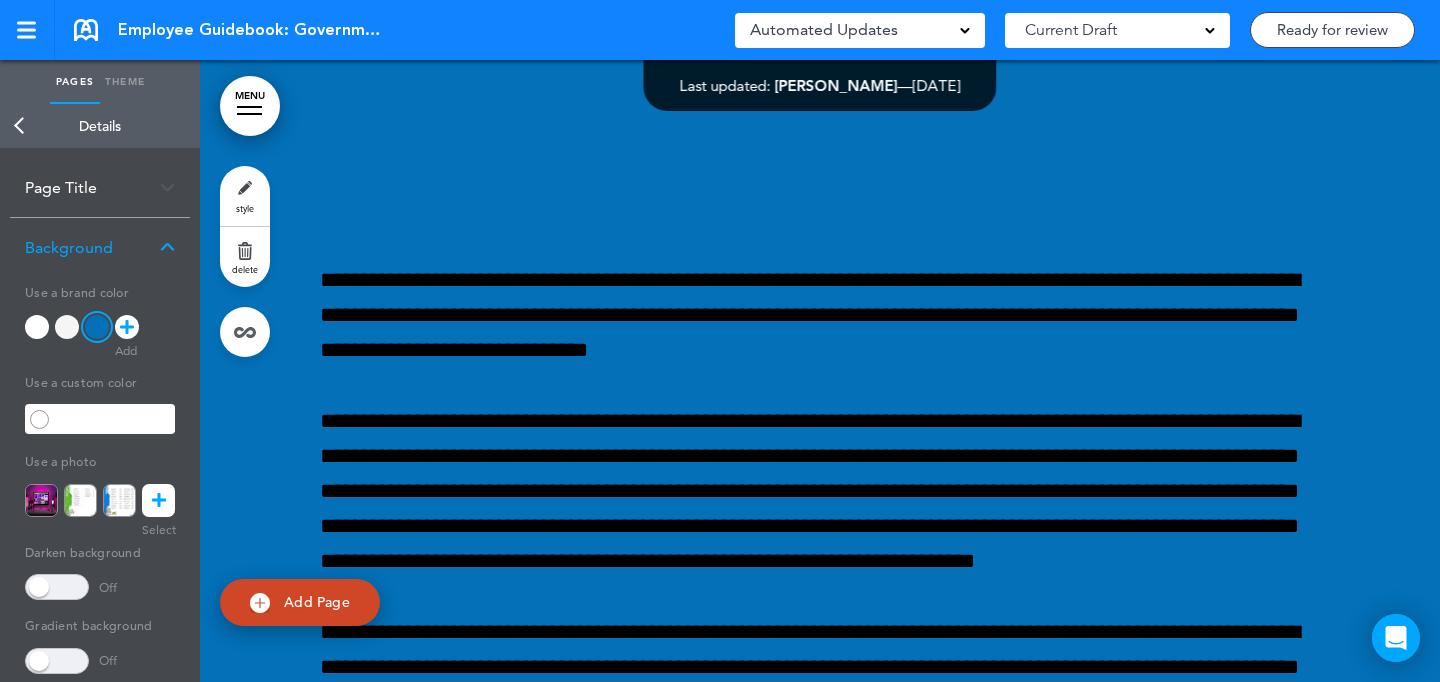 click at bounding box center (127, 327) 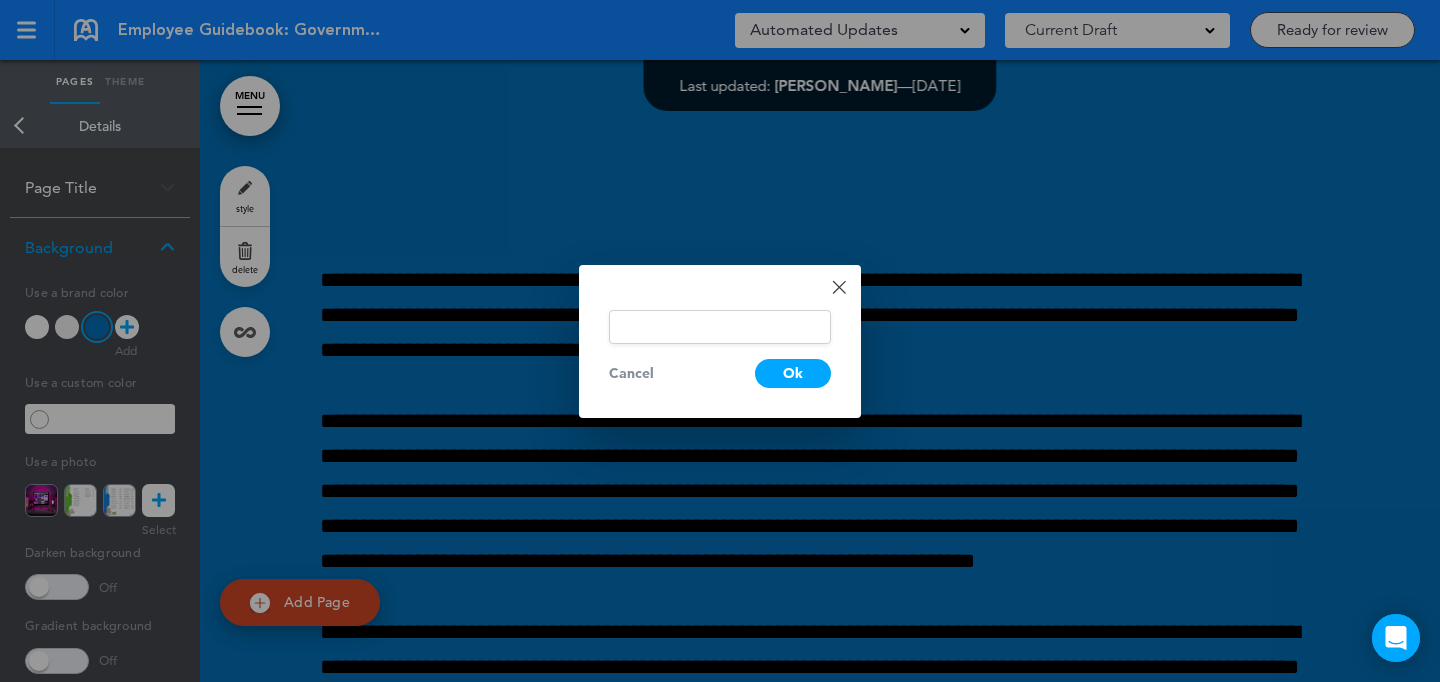 click on "Done
Change color
Cancel
Ok" at bounding box center (720, 341) 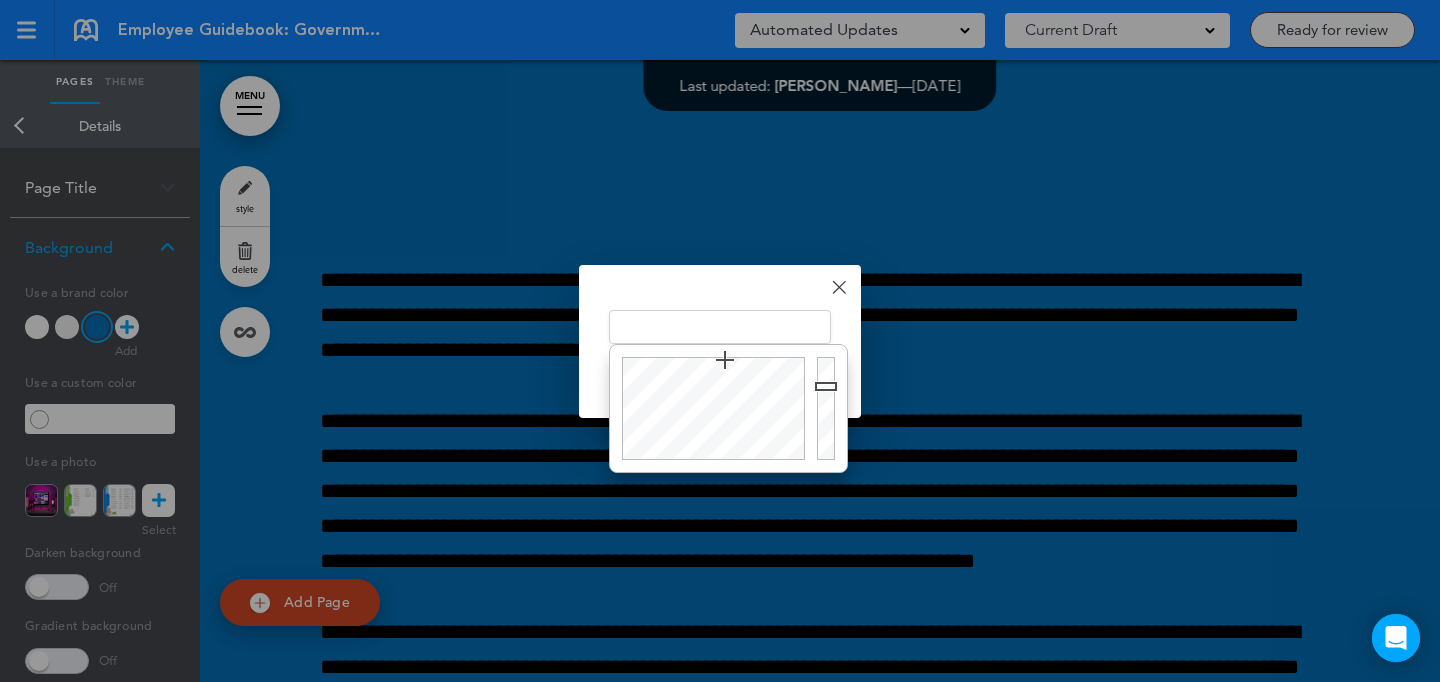 paste on "******" 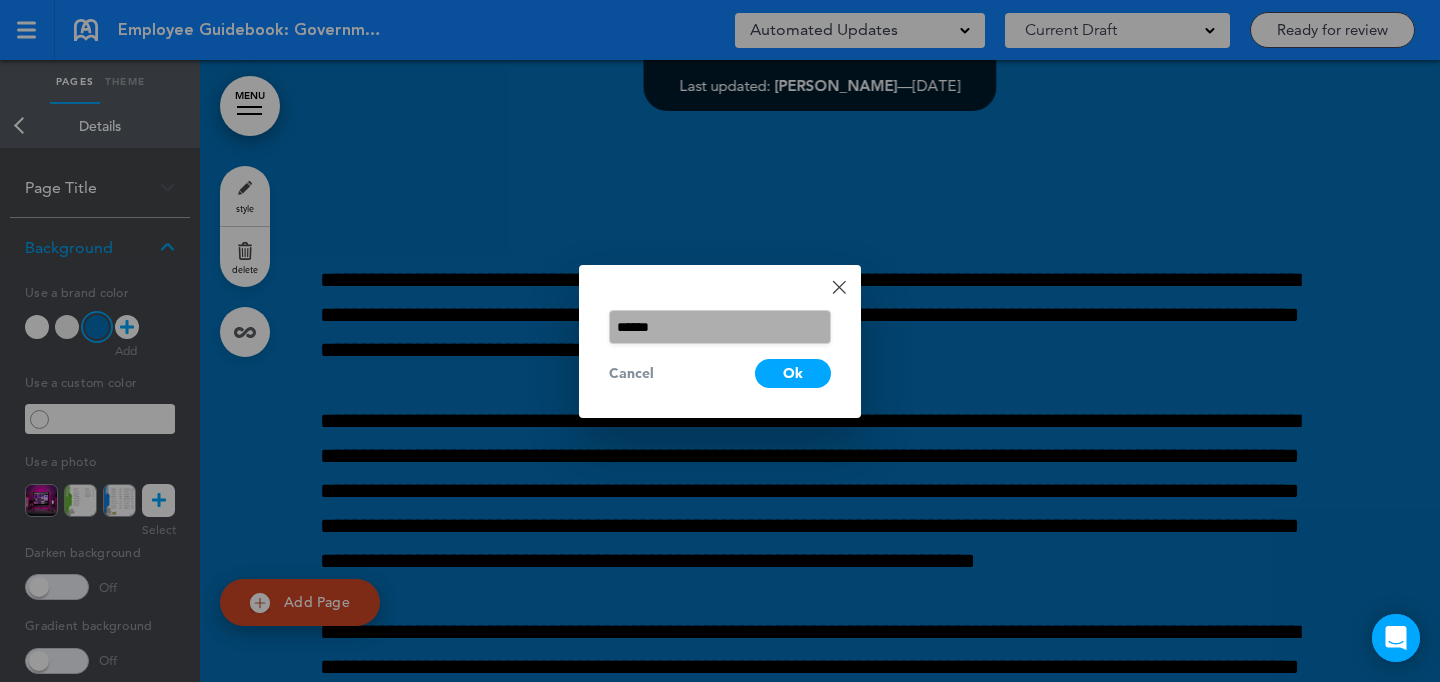 click on "Done
Change color
******
Cancel
Ok" at bounding box center [720, 341] 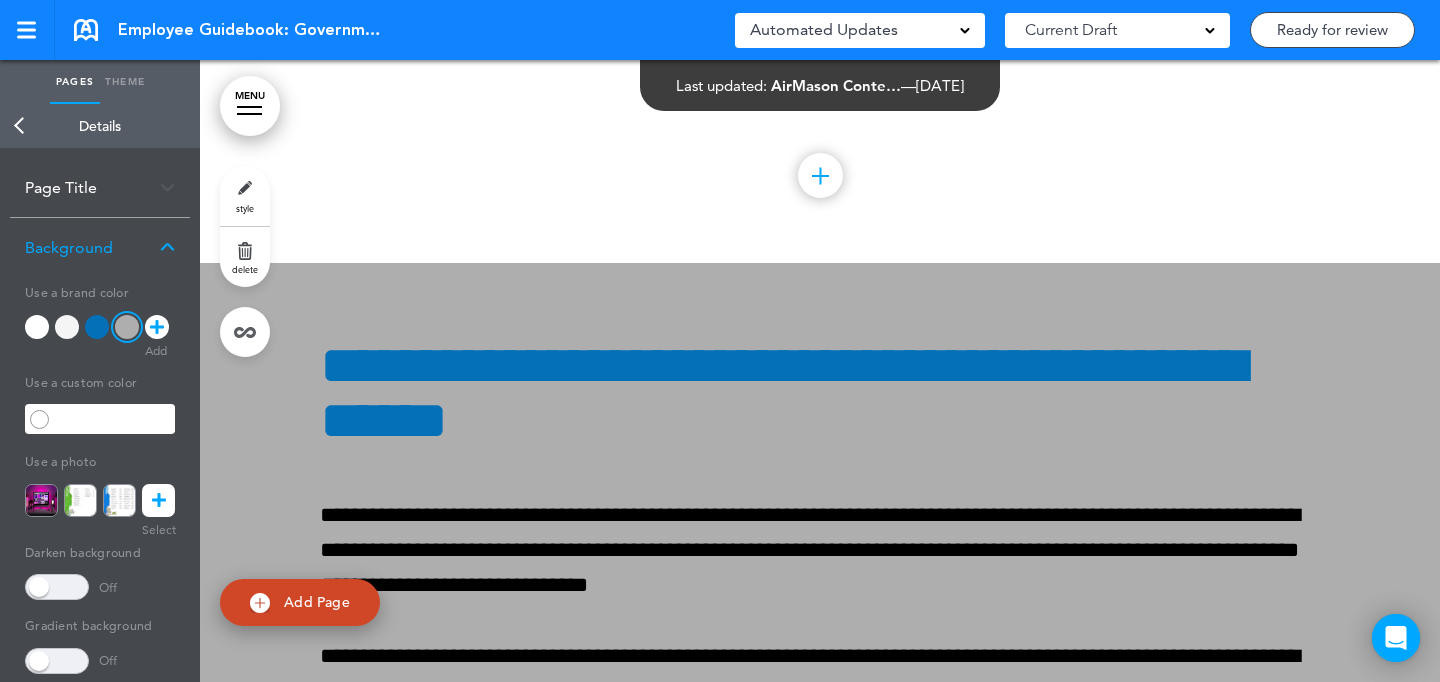 scroll, scrollTop: 512, scrollLeft: 0, axis: vertical 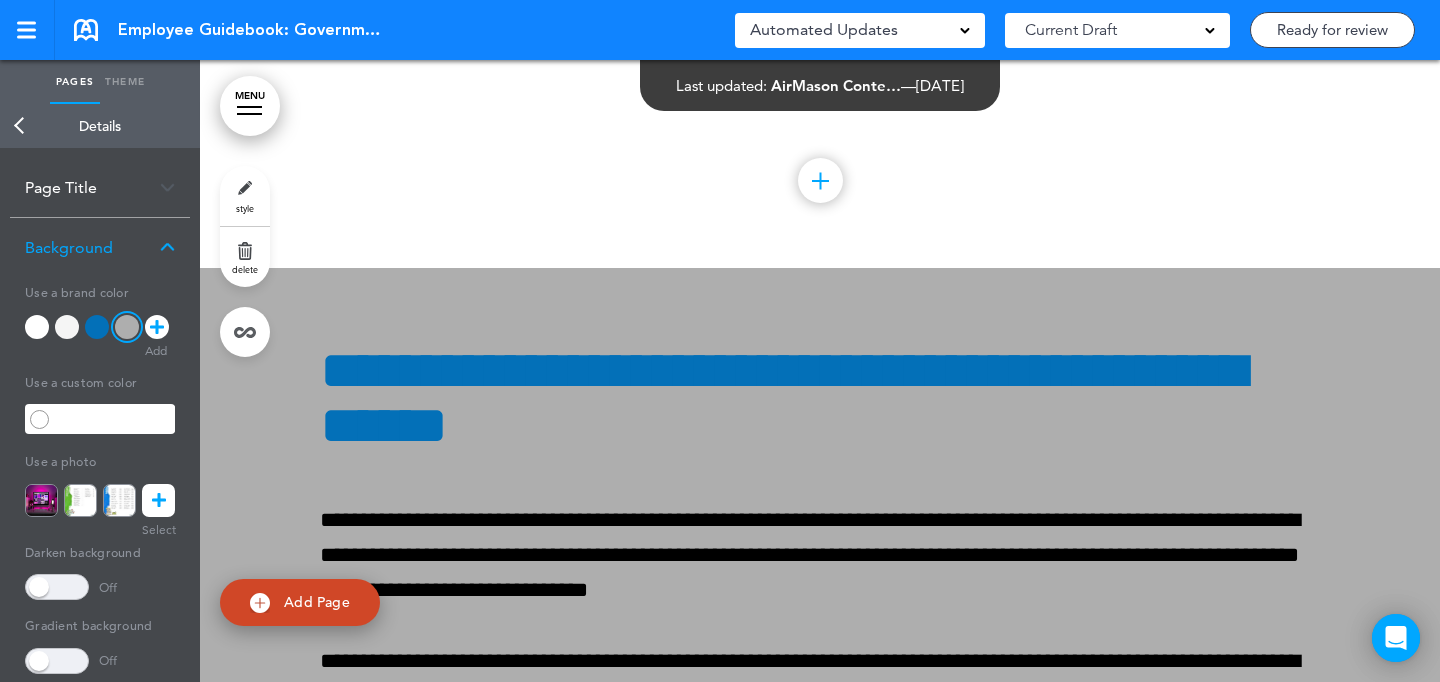 click at bounding box center [97, 327] 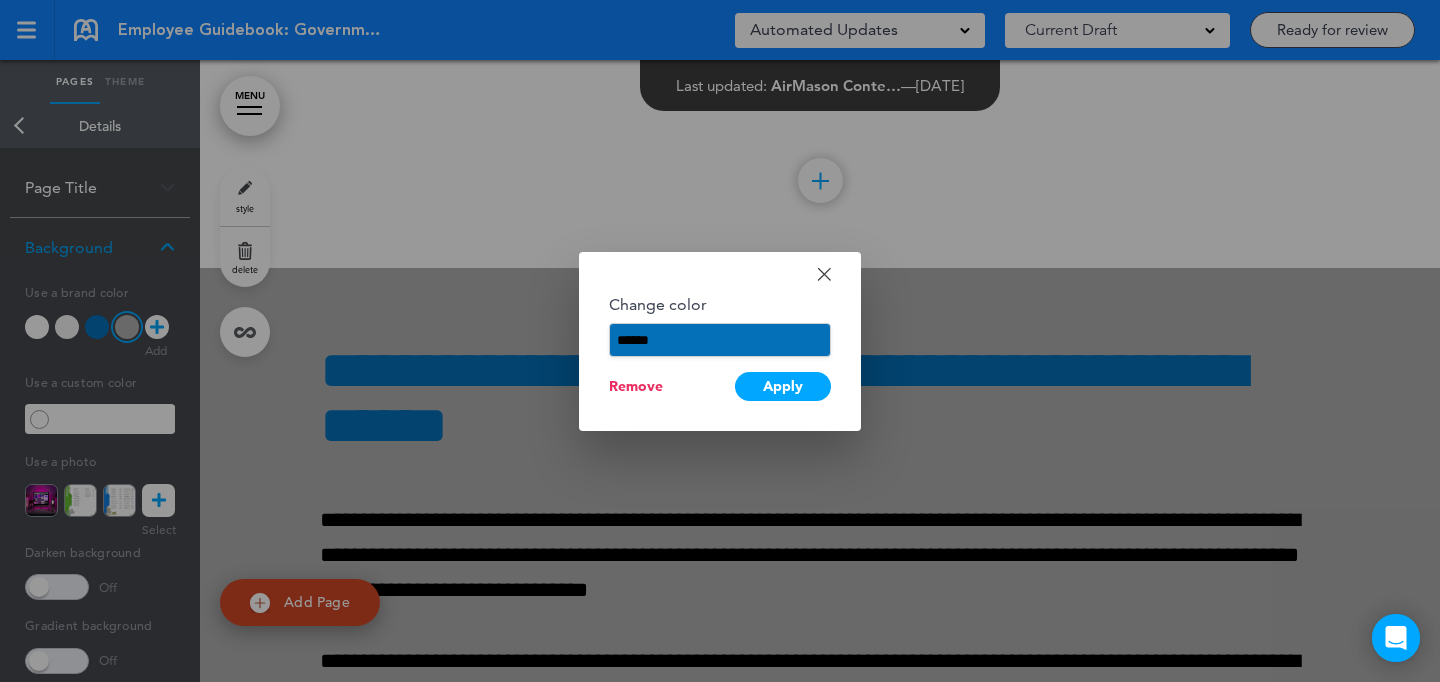 click on "******" at bounding box center [720, 340] 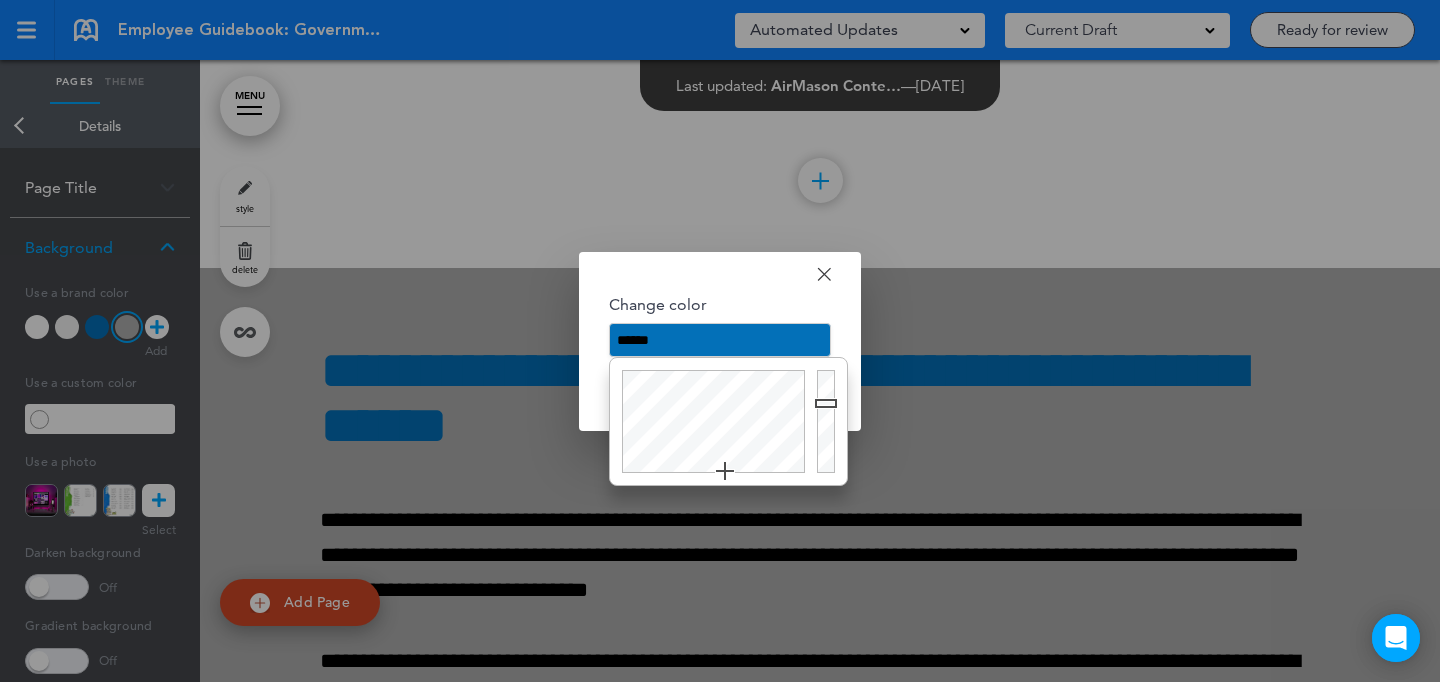 drag, startPoint x: 638, startPoint y: 345, endPoint x: 686, endPoint y: 303, distance: 63.780876 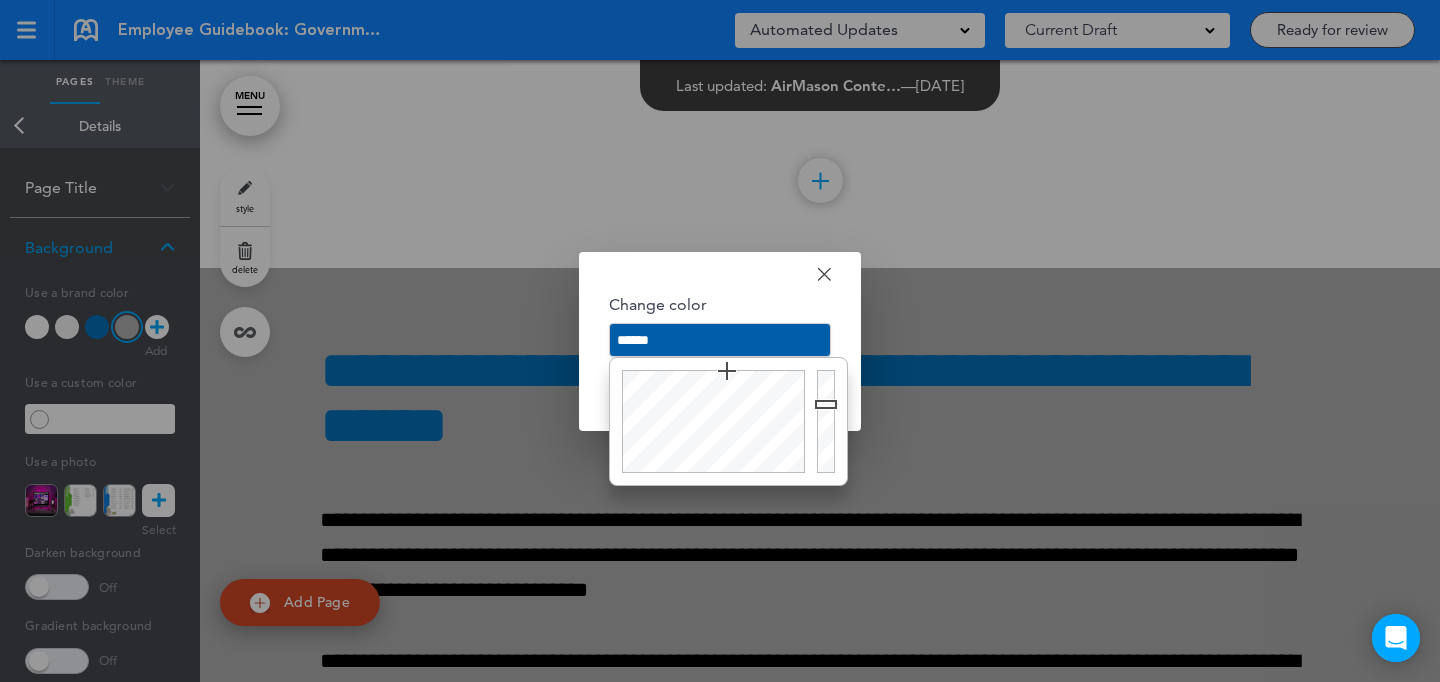 type on "******" 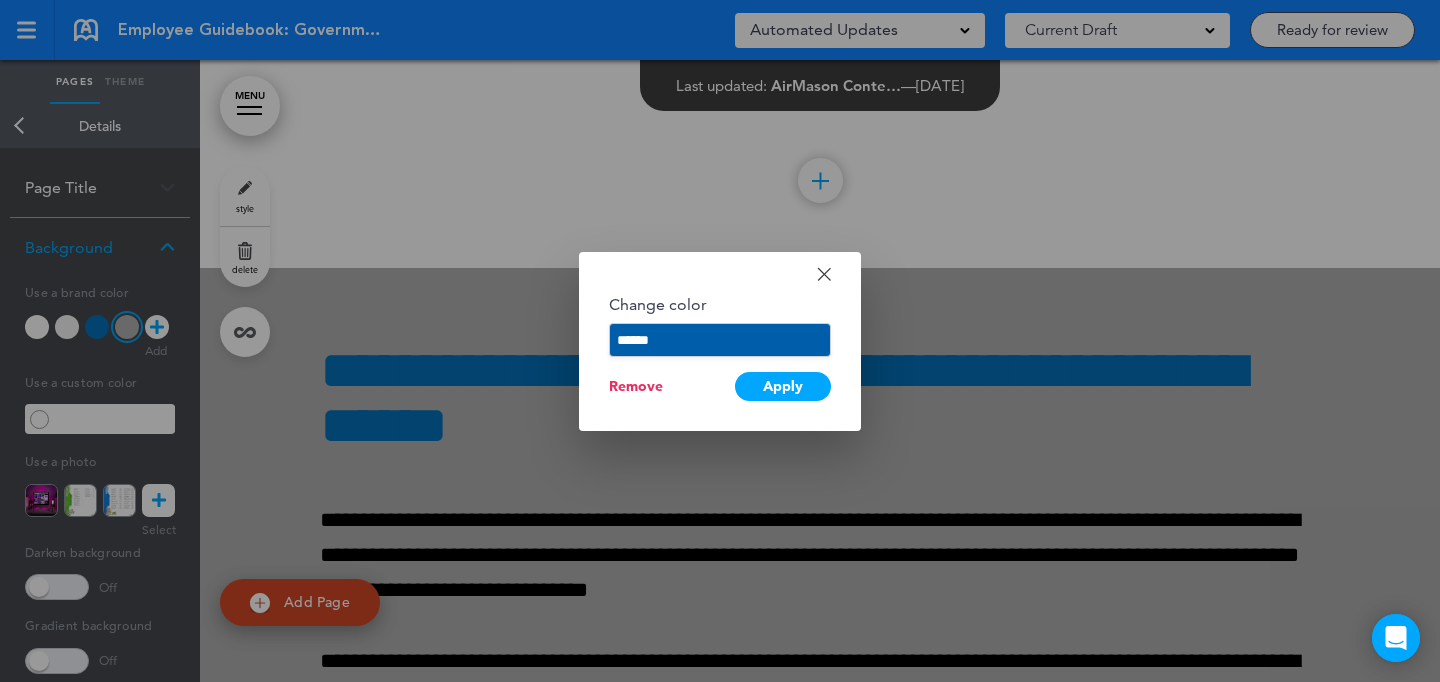 click on "Done
Change color
******
Remove
Apply" at bounding box center [720, 341] 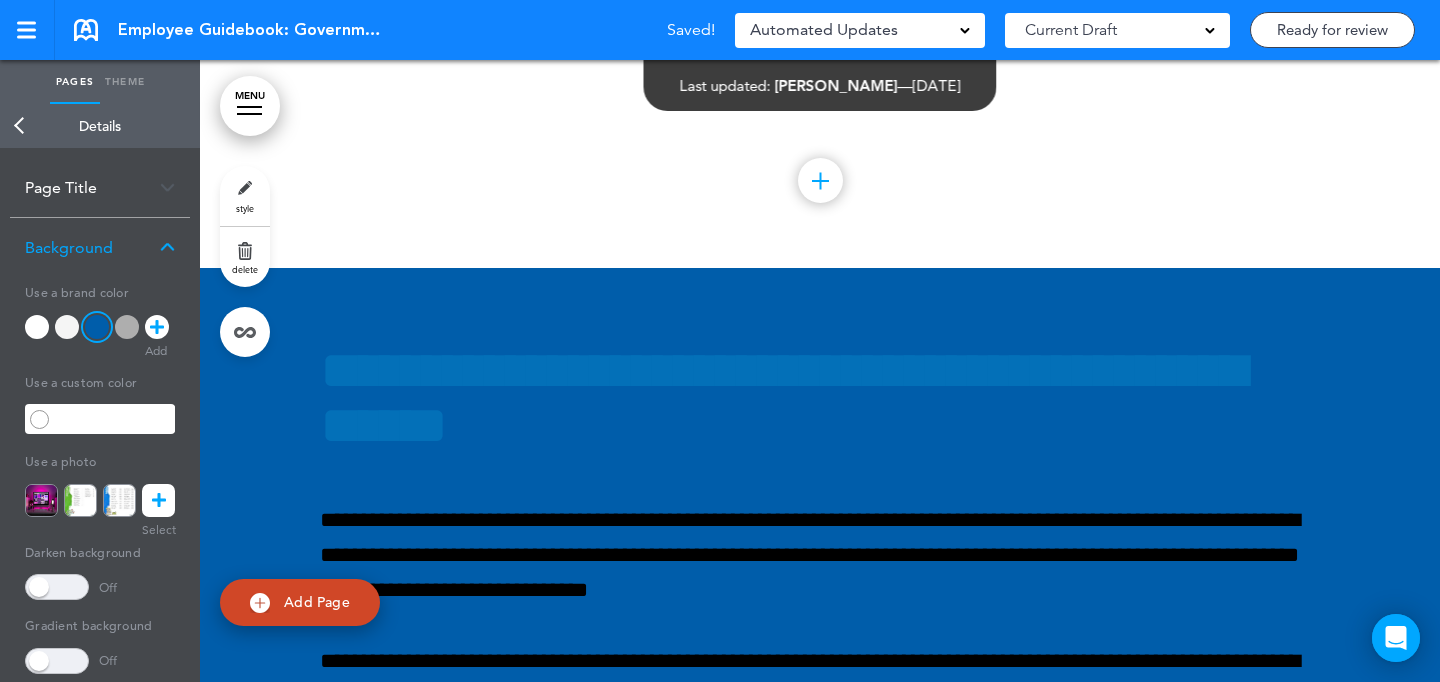 click on "Theme" at bounding box center (125, 82) 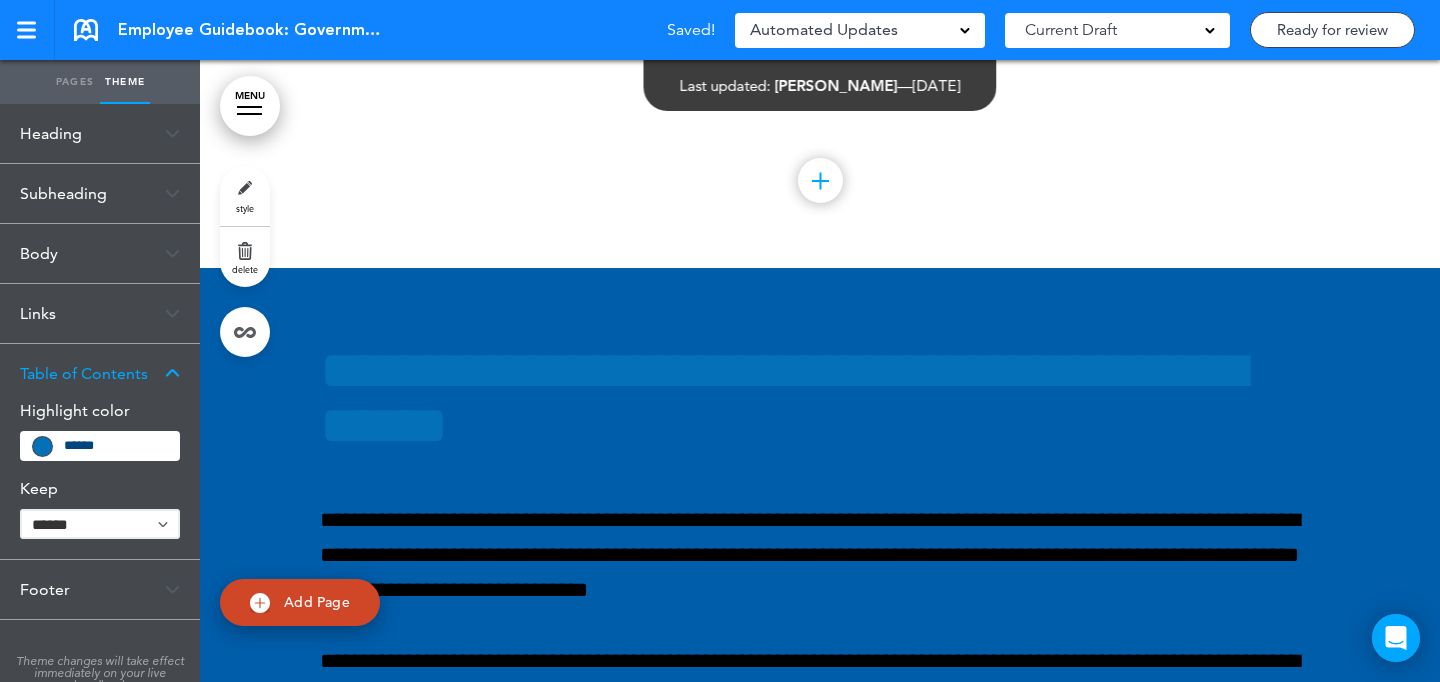 click on "*******" at bounding box center (115, 446) 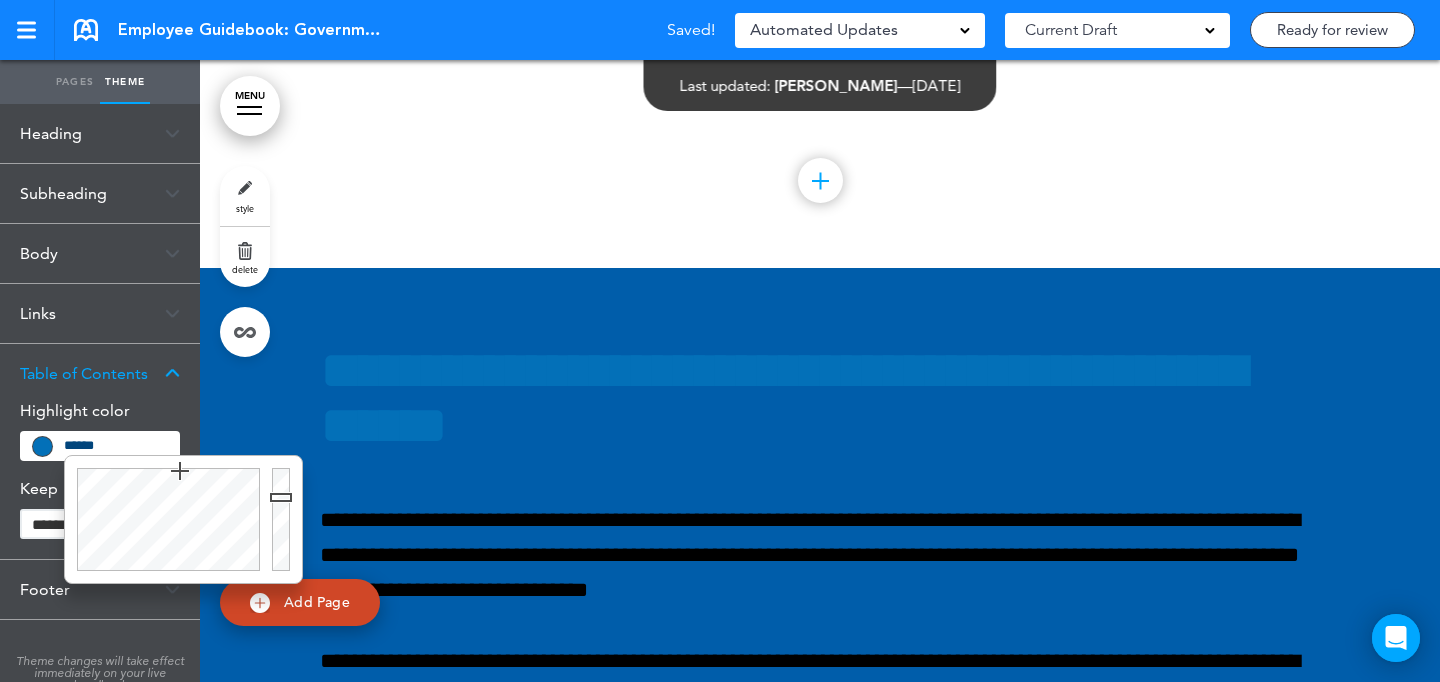 paste 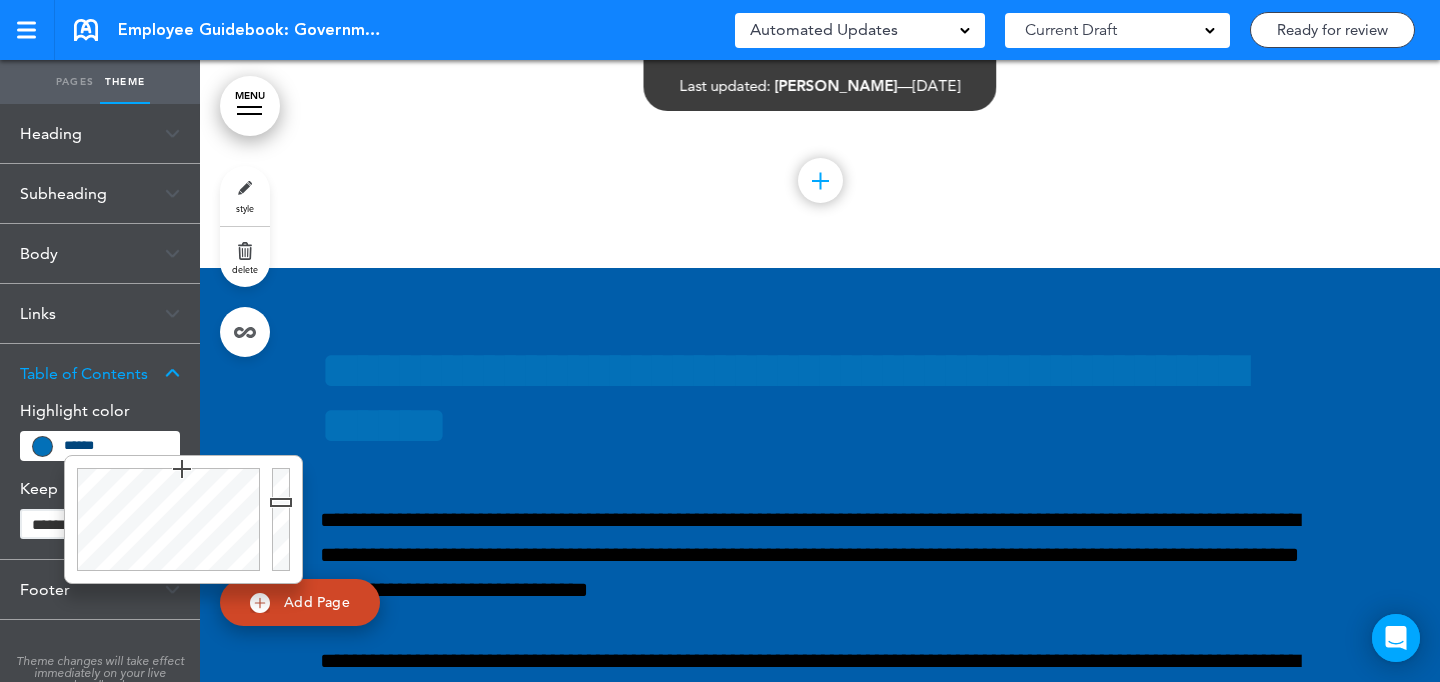 type on "******" 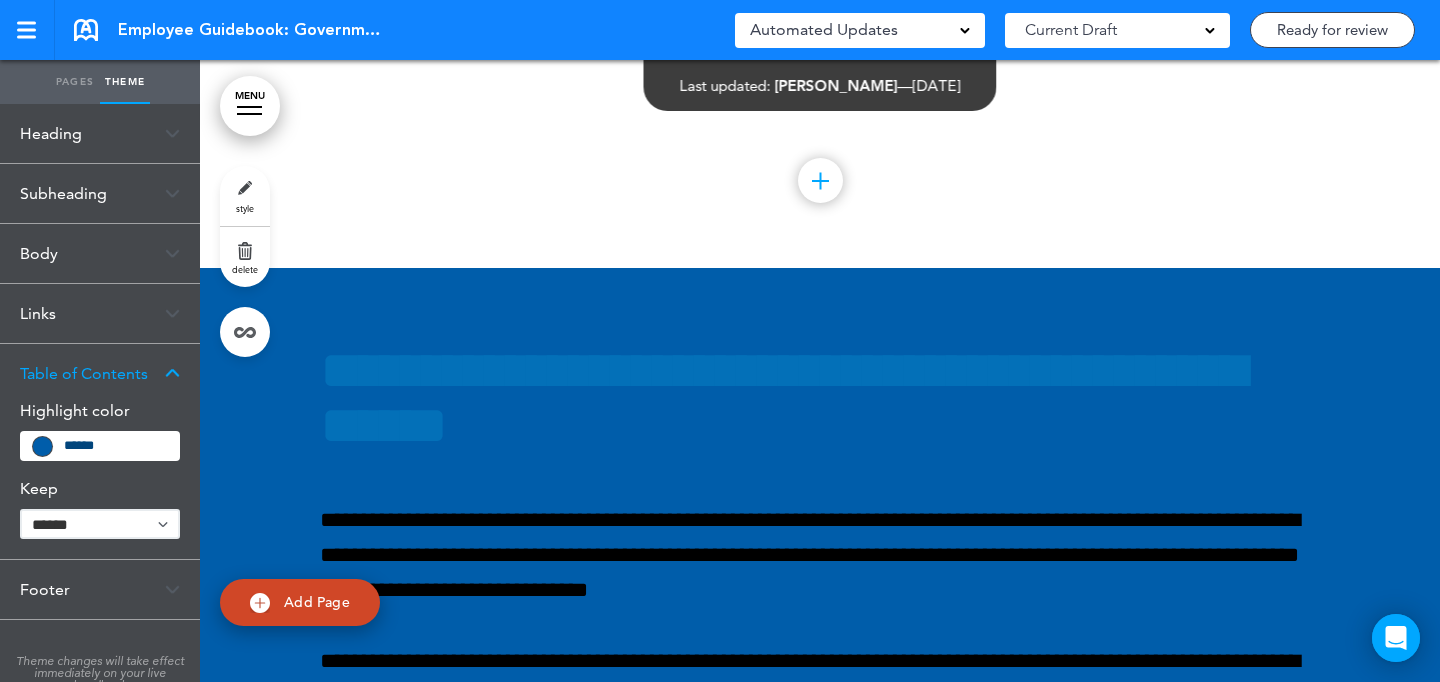 click on "Links" at bounding box center (100, 313) 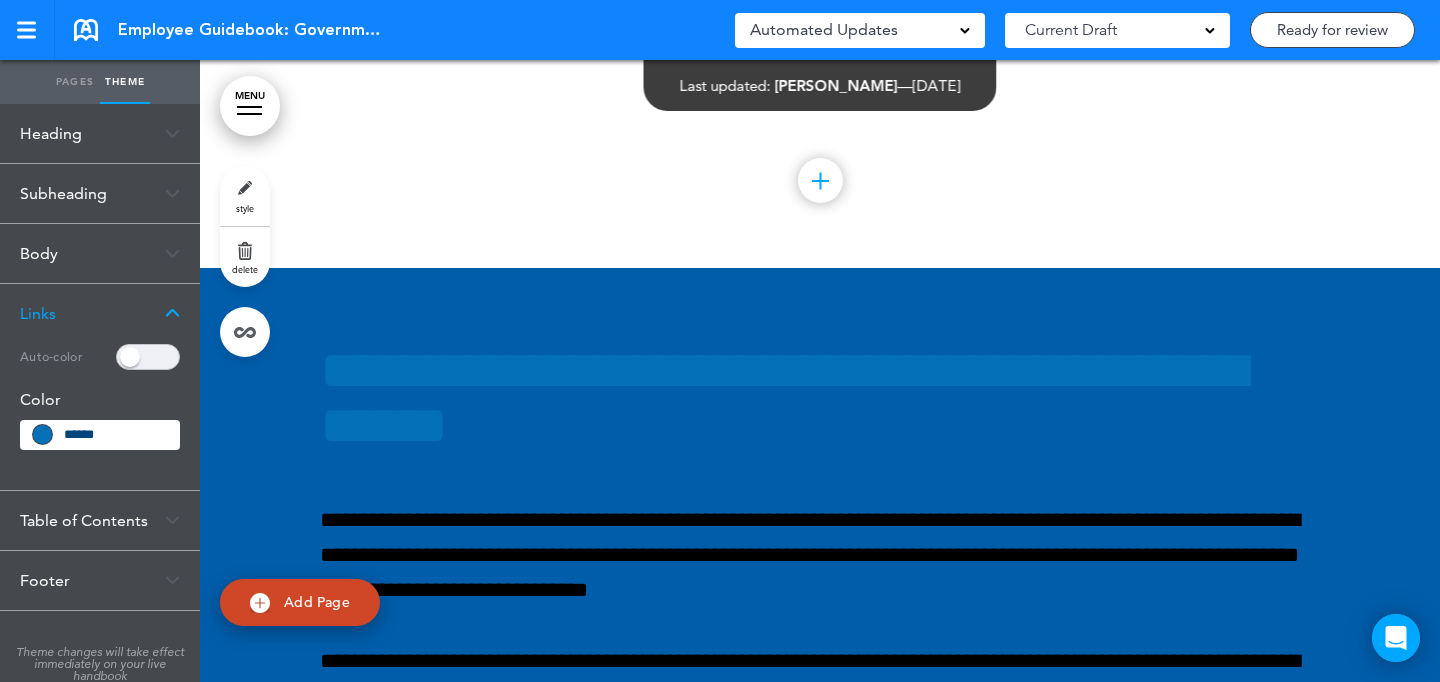 drag, startPoint x: 136, startPoint y: 430, endPoint x: 136, endPoint y: 324, distance: 106 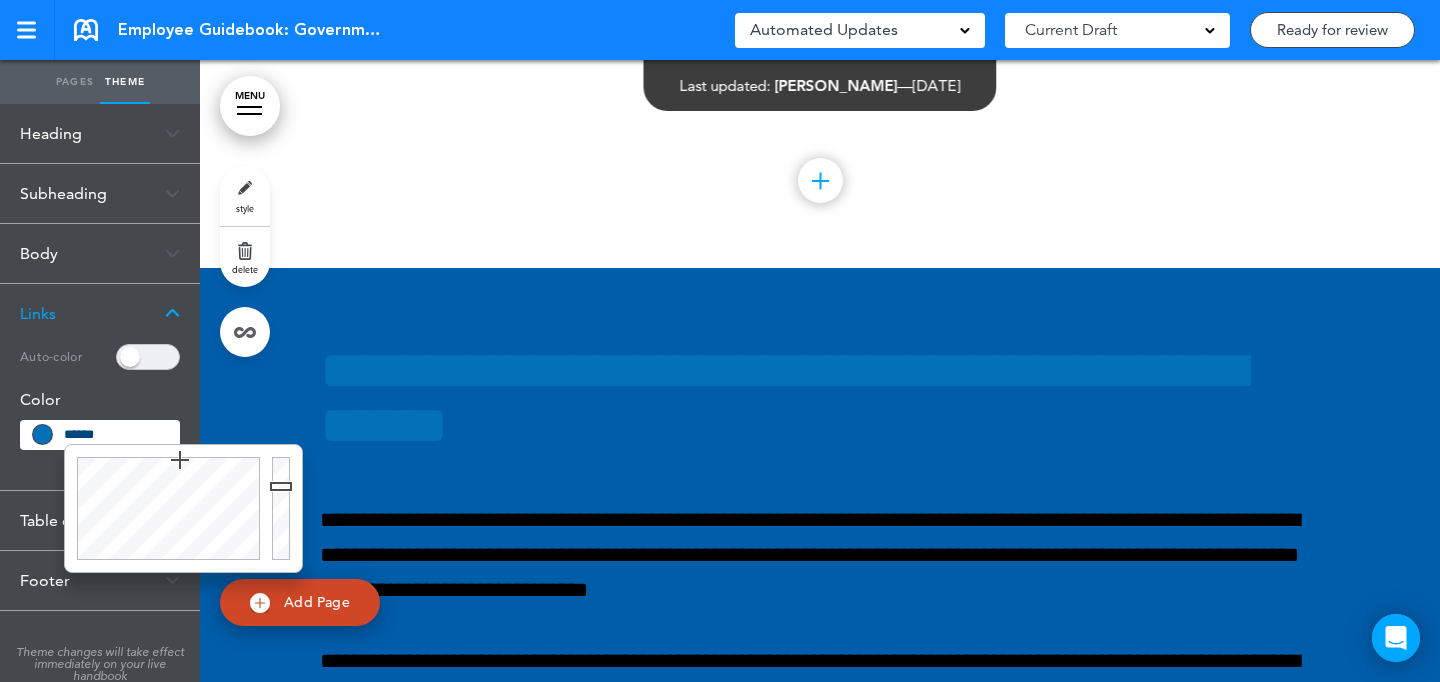 paste 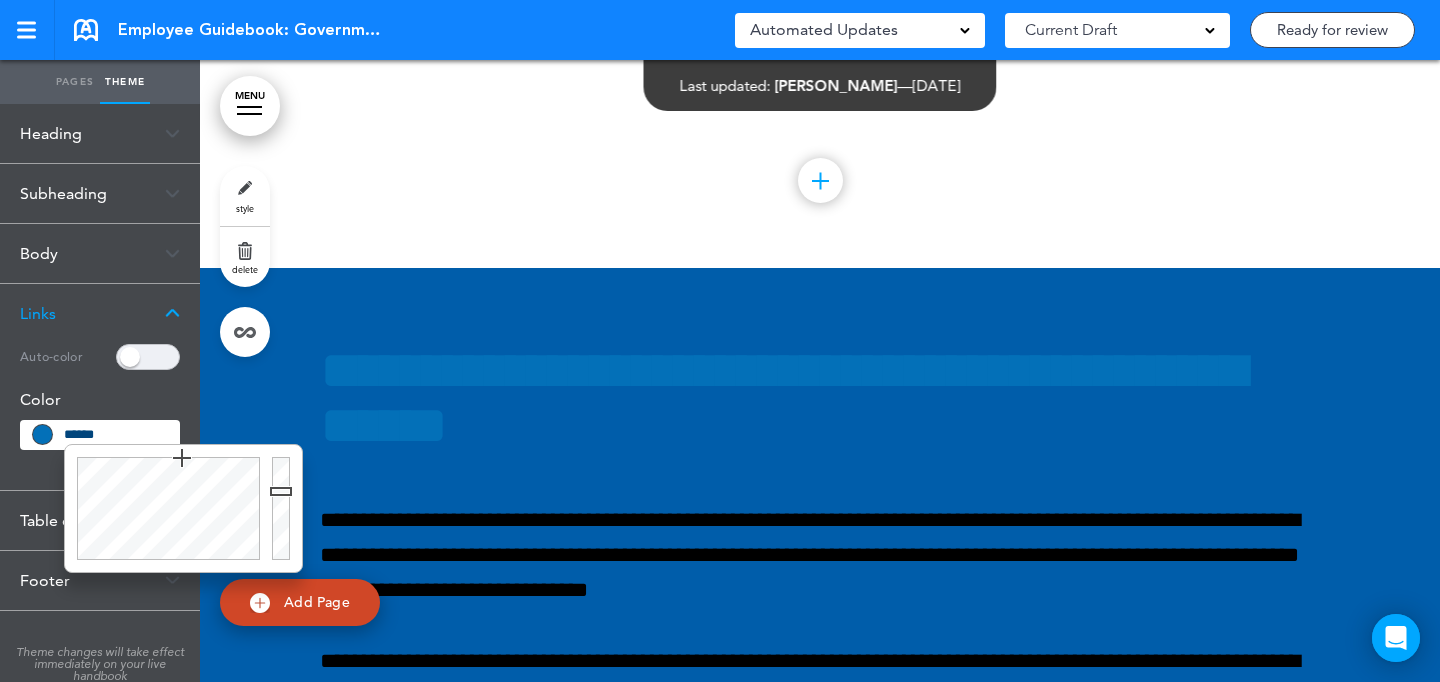 type on "******" 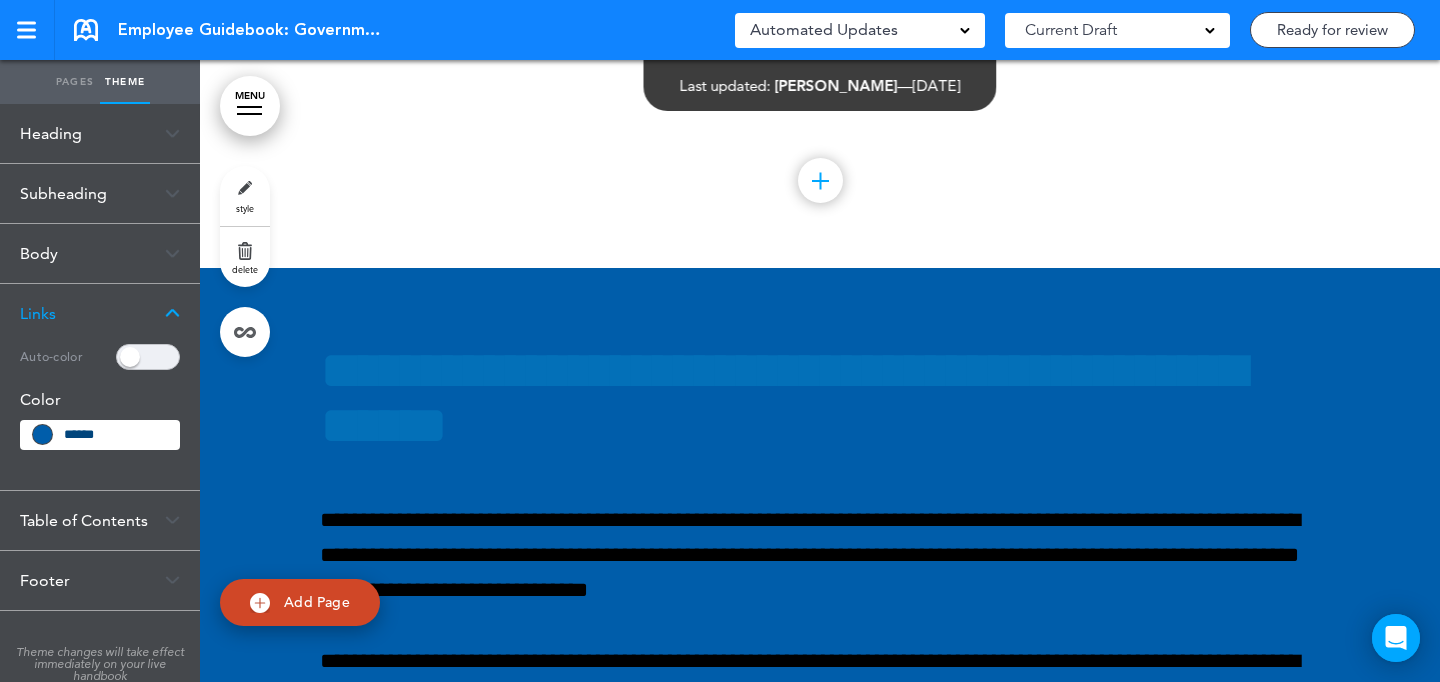 click on "Subheading" at bounding box center (100, 193) 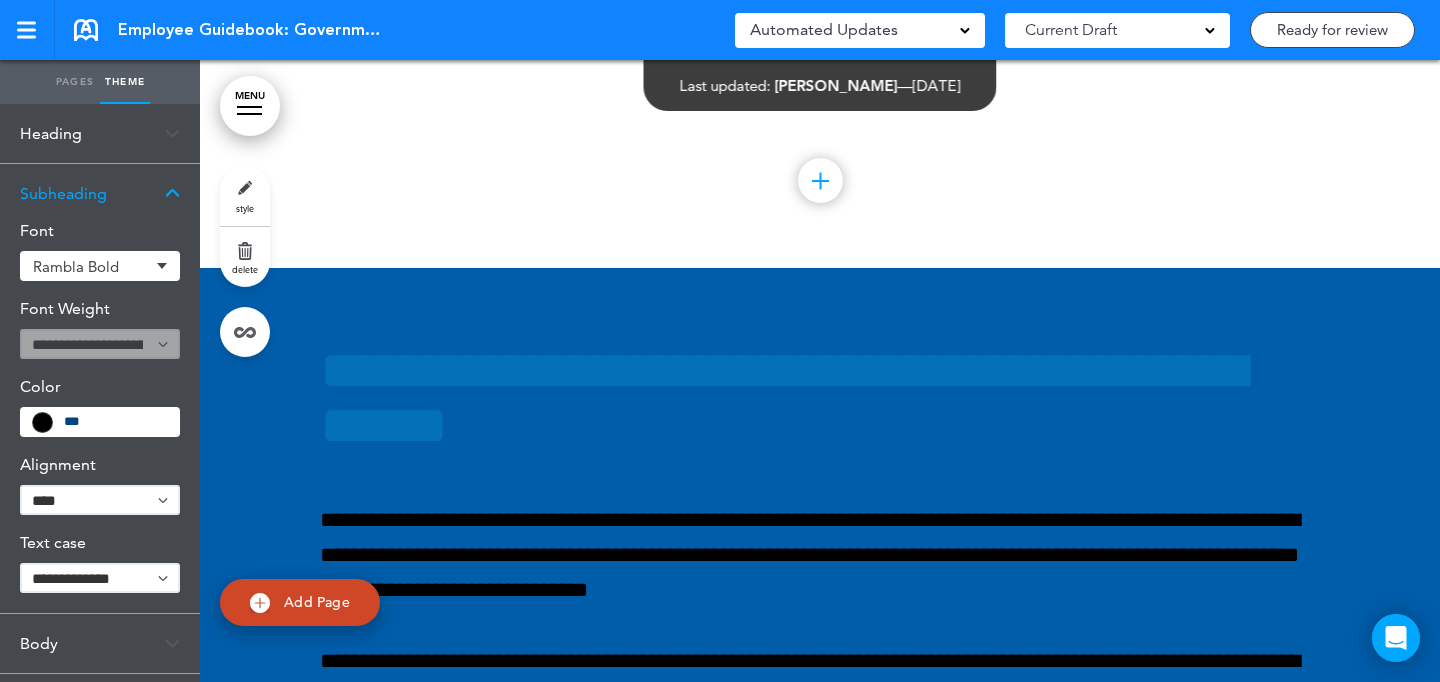 click on "Heading" at bounding box center [100, 133] 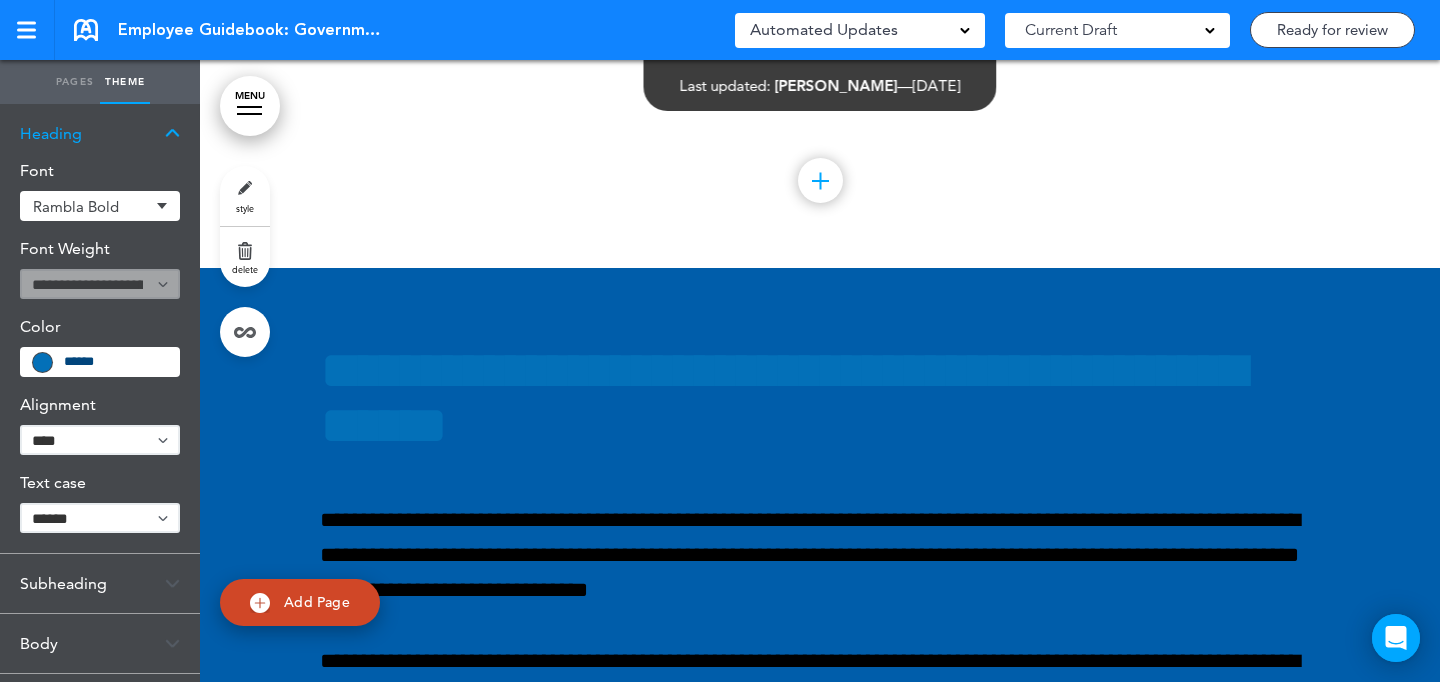 click on "*******" at bounding box center [100, 362] 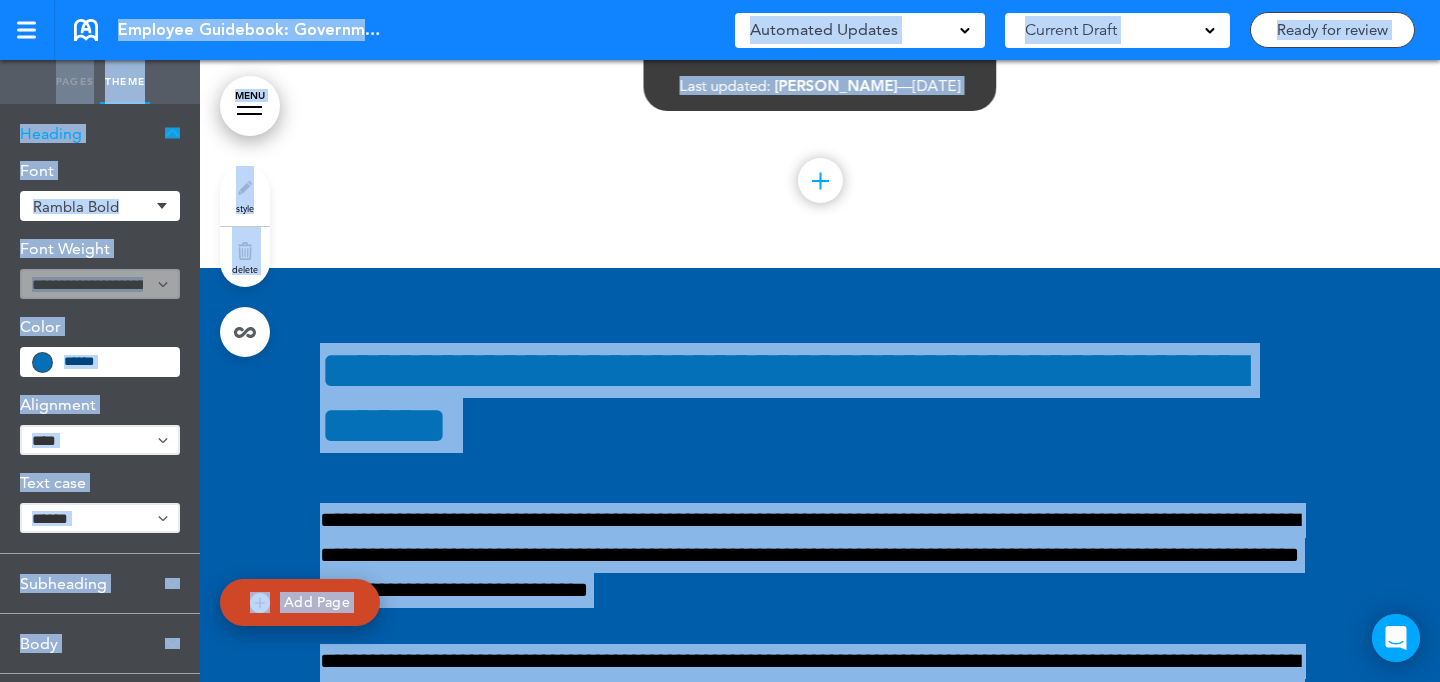 click on "*******" at bounding box center [115, 362] 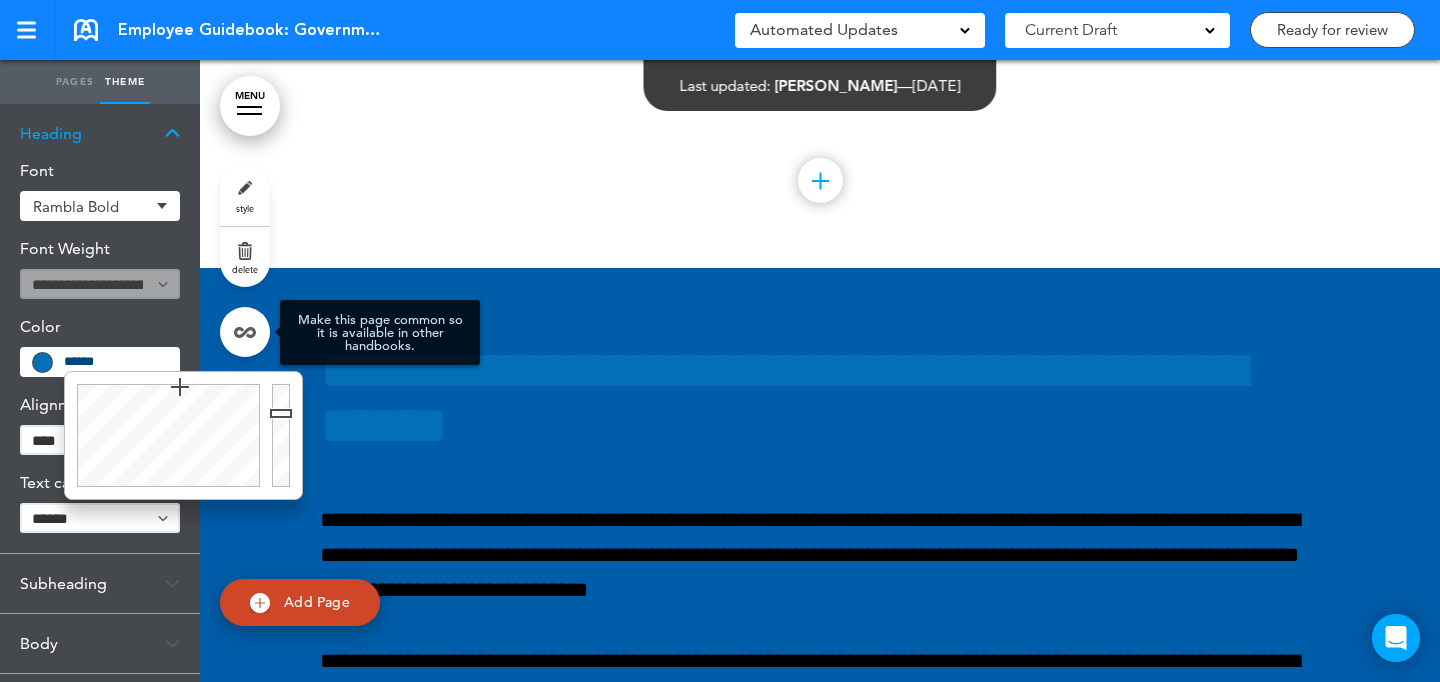 paste 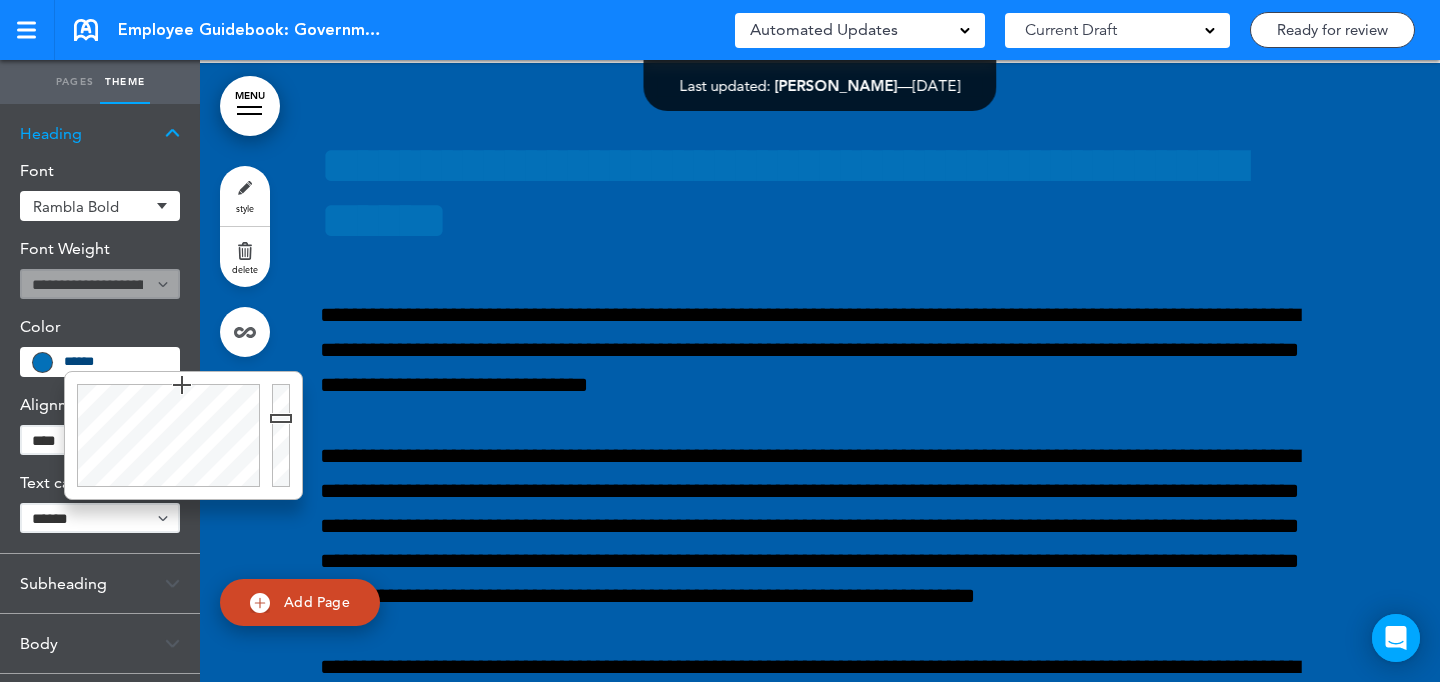 type on "******" 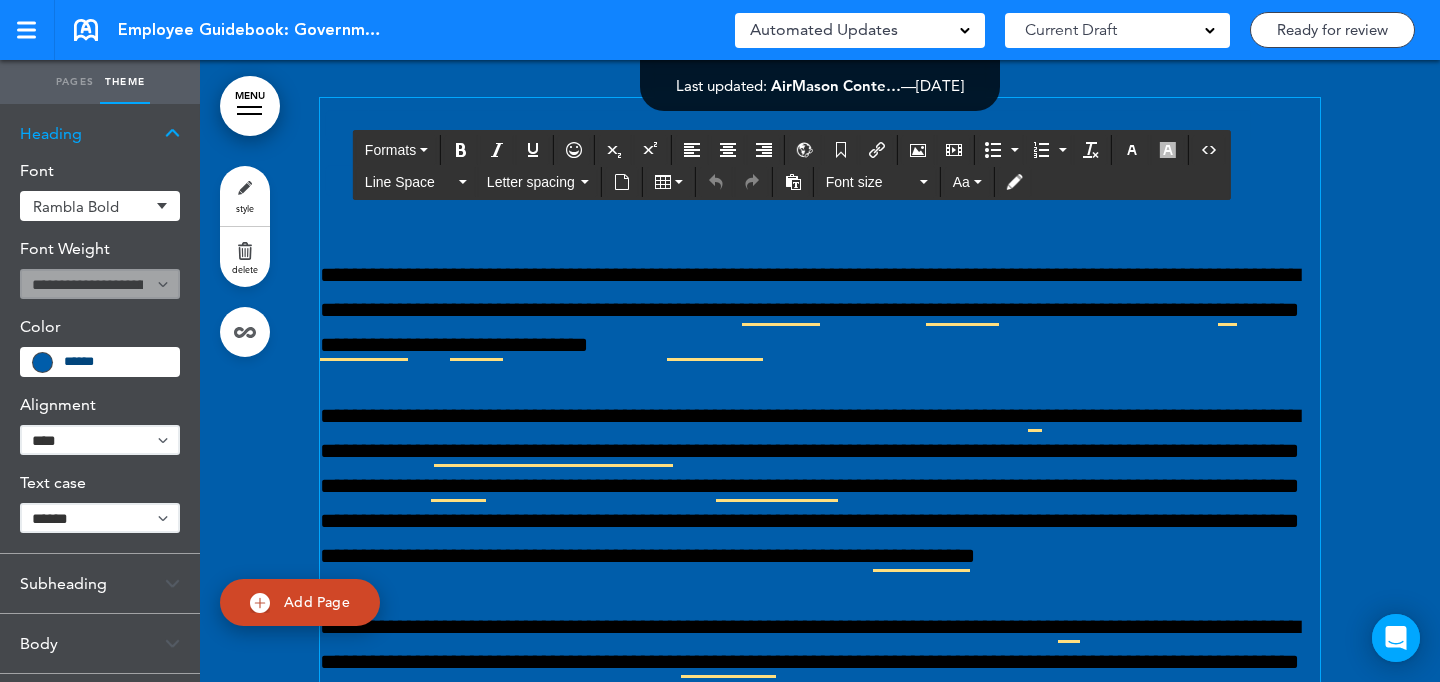 scroll, scrollTop: 798, scrollLeft: 0, axis: vertical 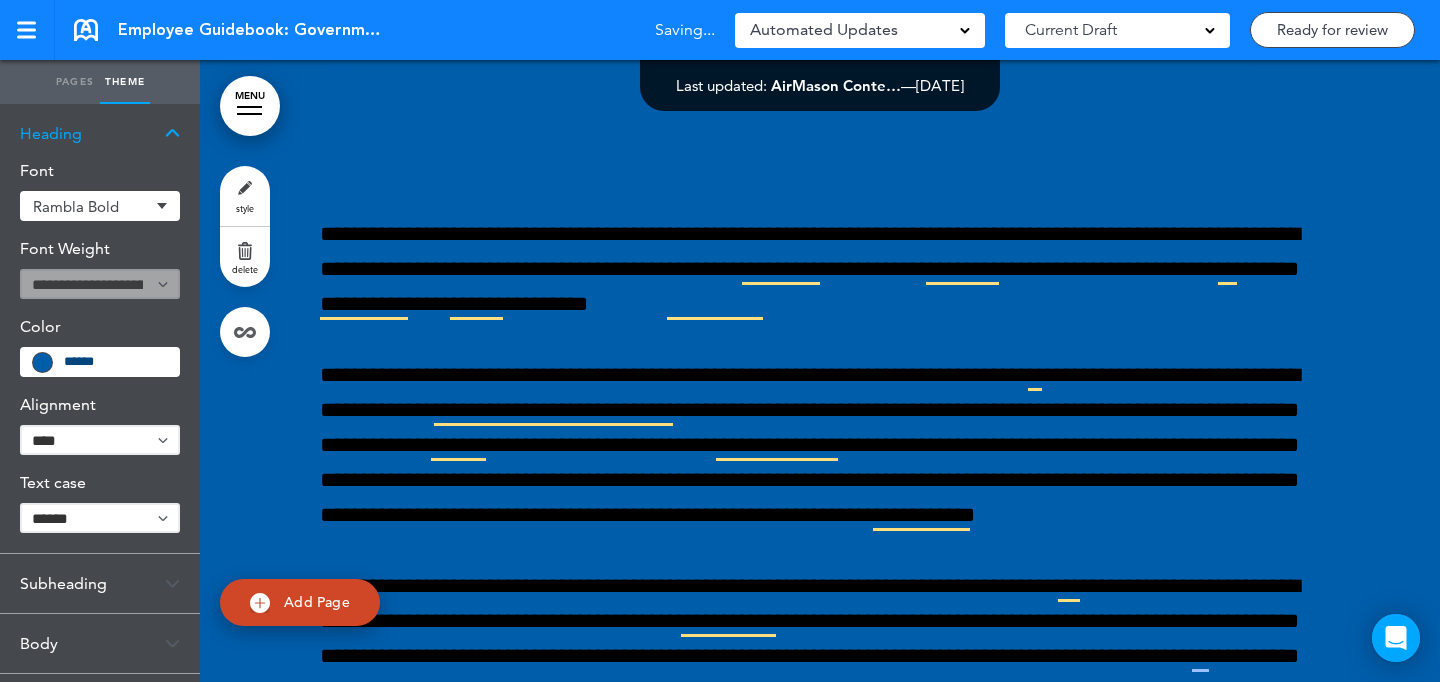 click on "style" at bounding box center (245, 196) 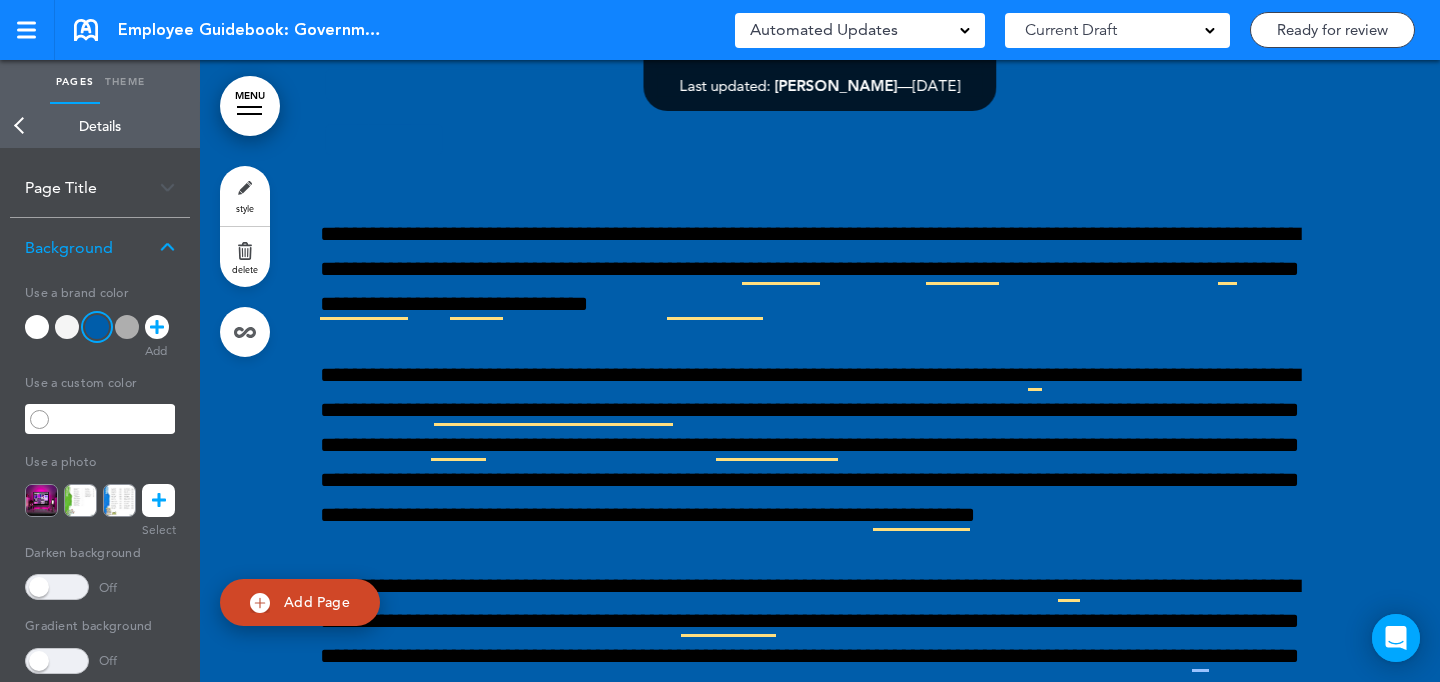 click at bounding box center [157, 327] 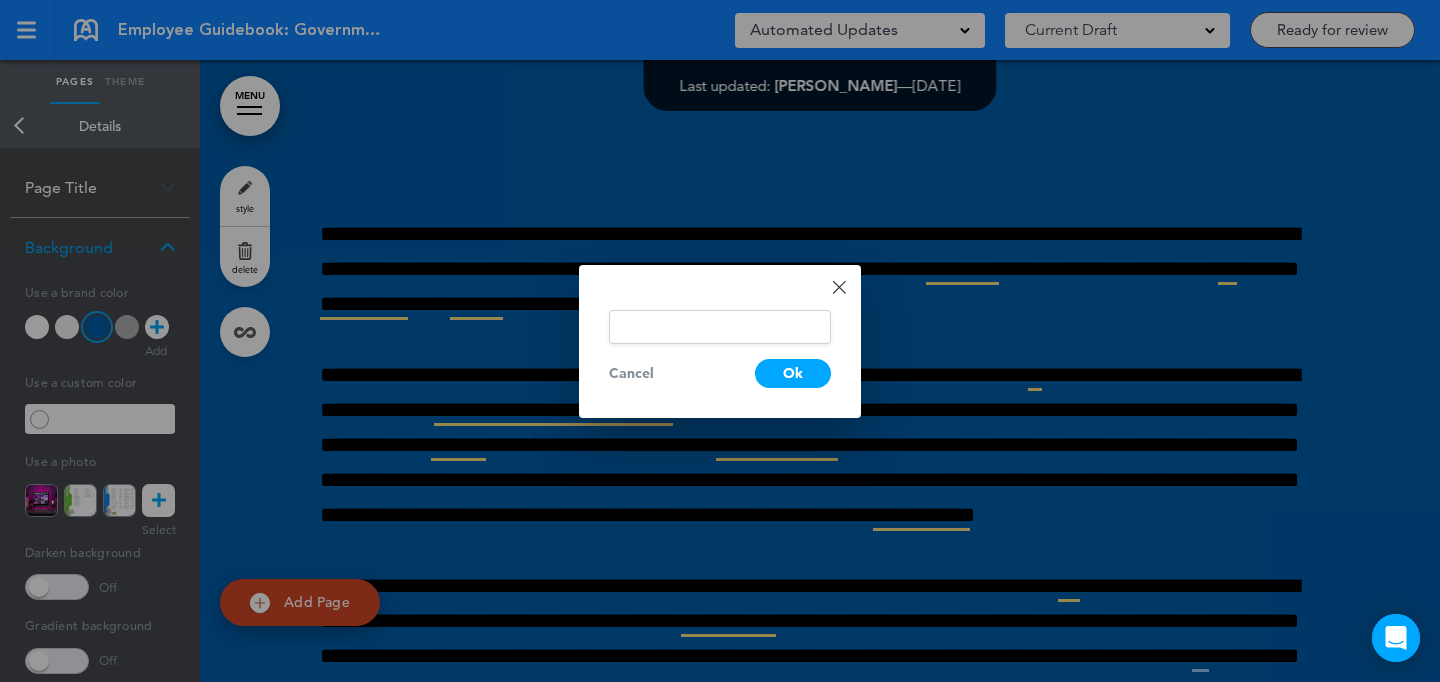click at bounding box center [720, 327] 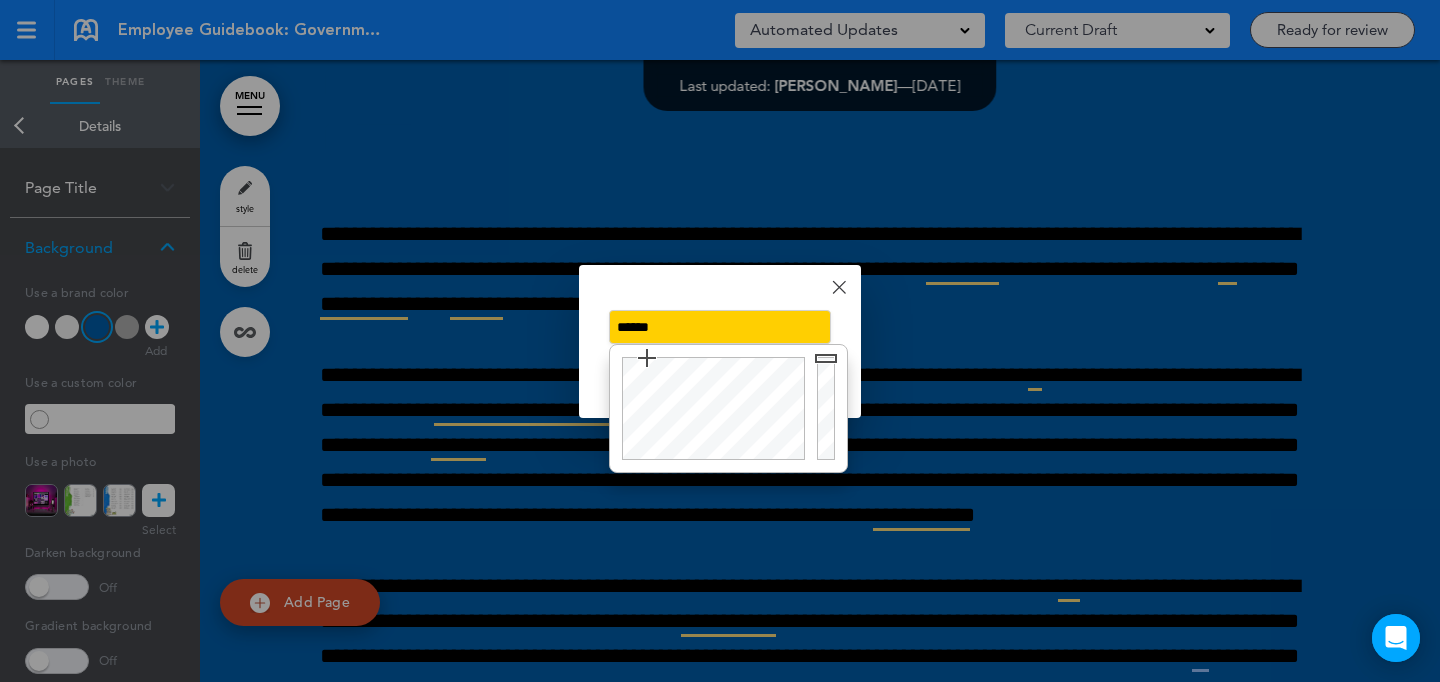 click on "Done
Change color
******
Cancel
Ok" at bounding box center [720, 341] 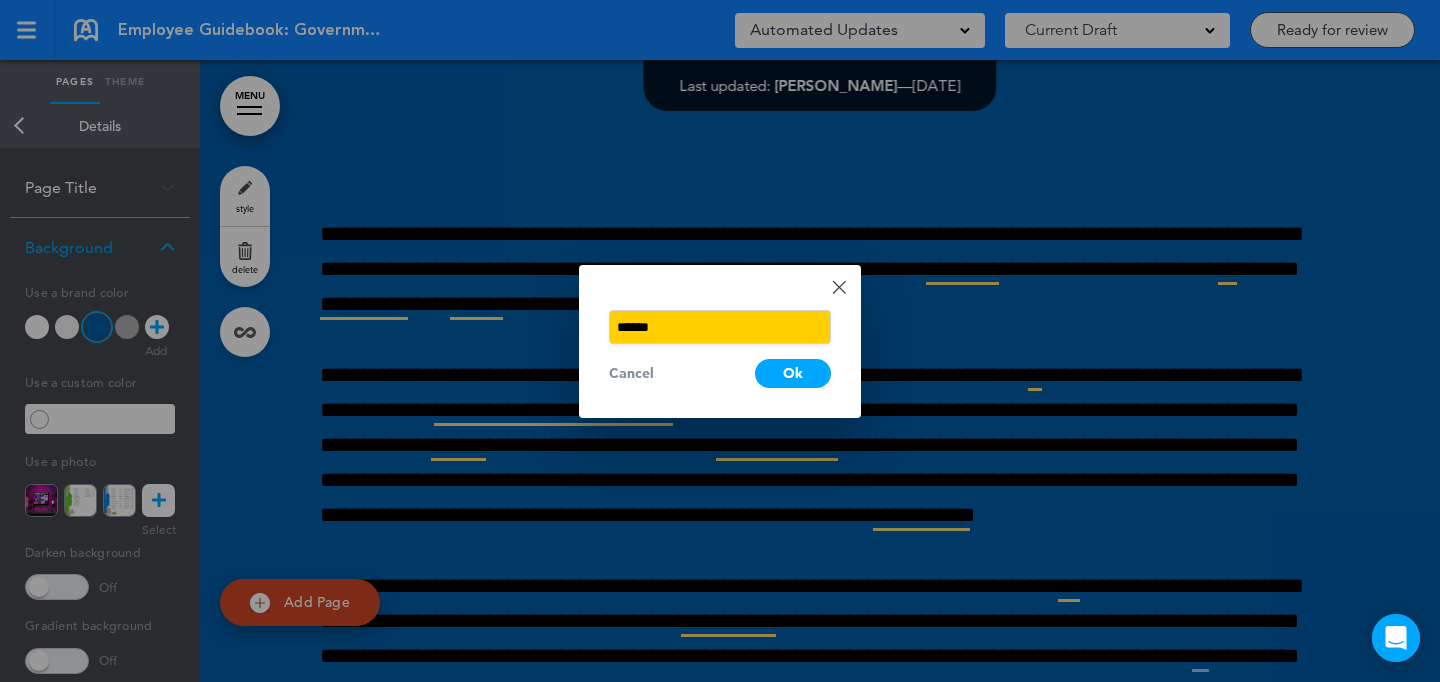 click on "Ok" at bounding box center (793, 373) 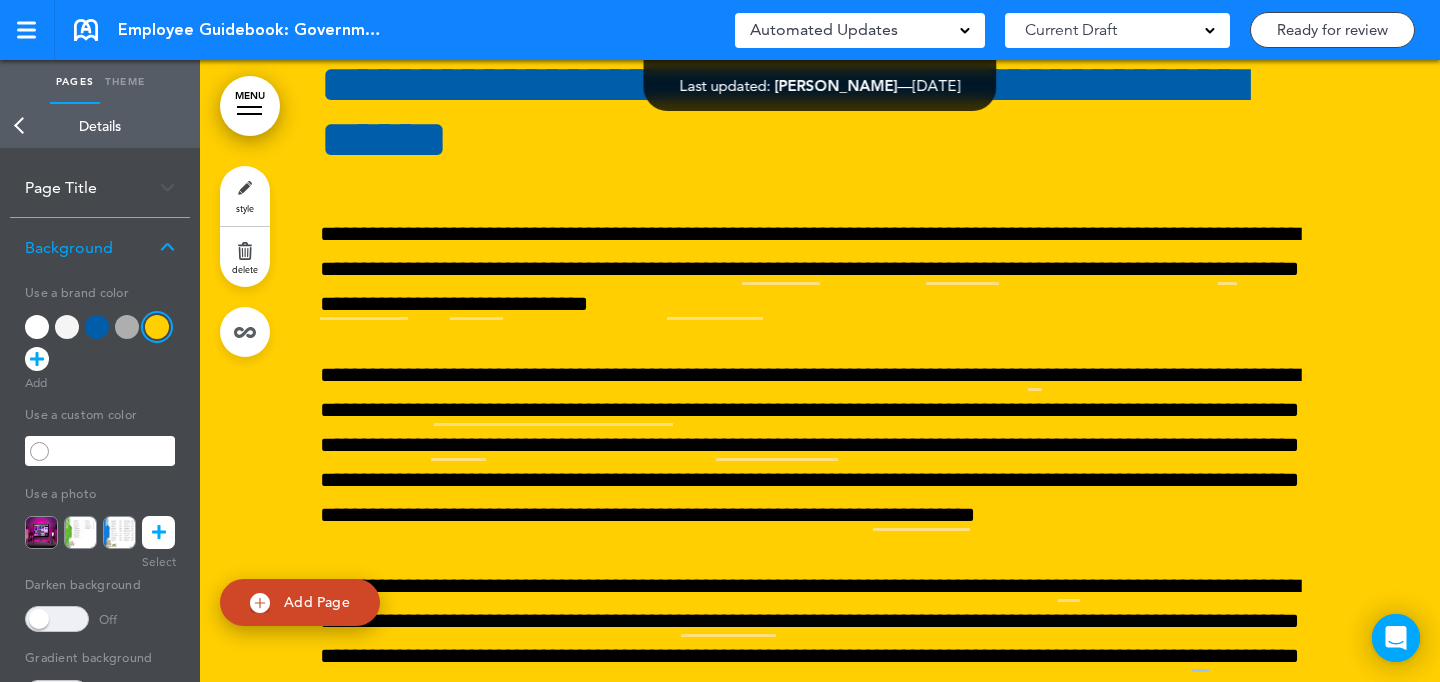 click at bounding box center [100, 347] 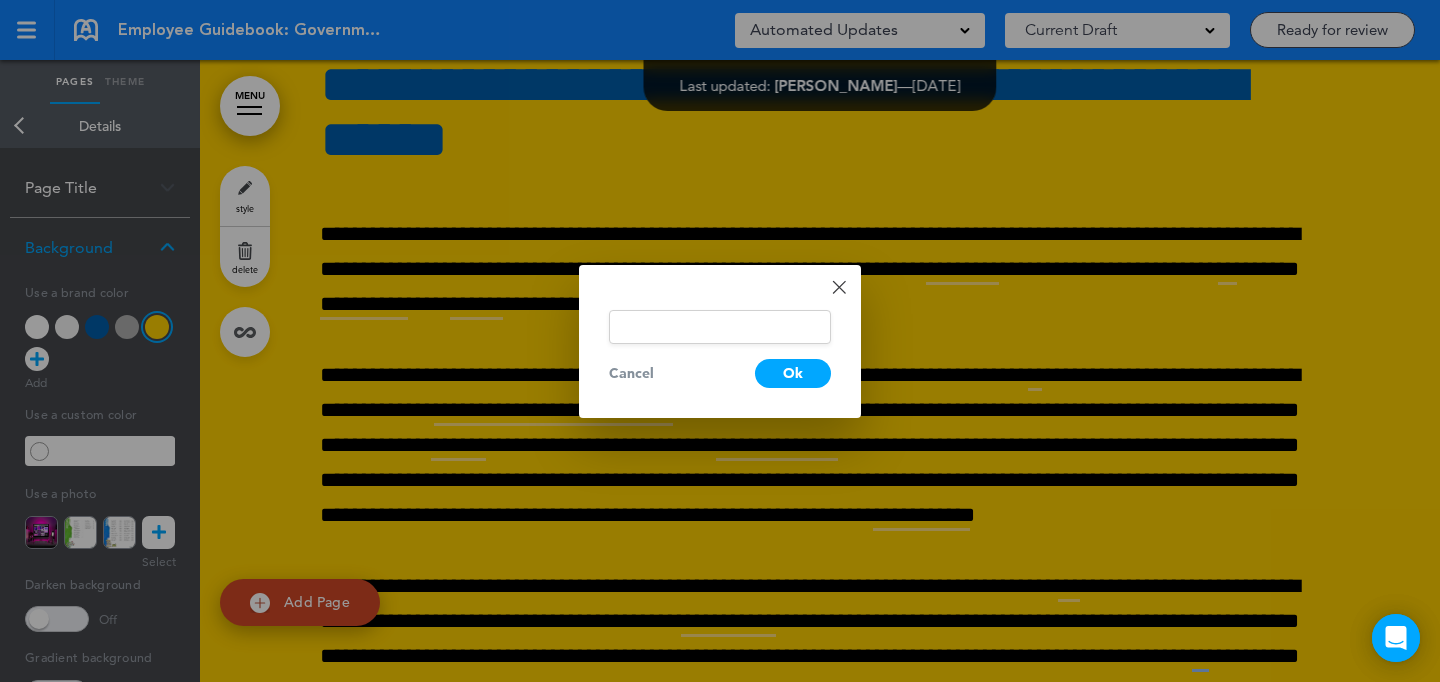click at bounding box center [720, 327] 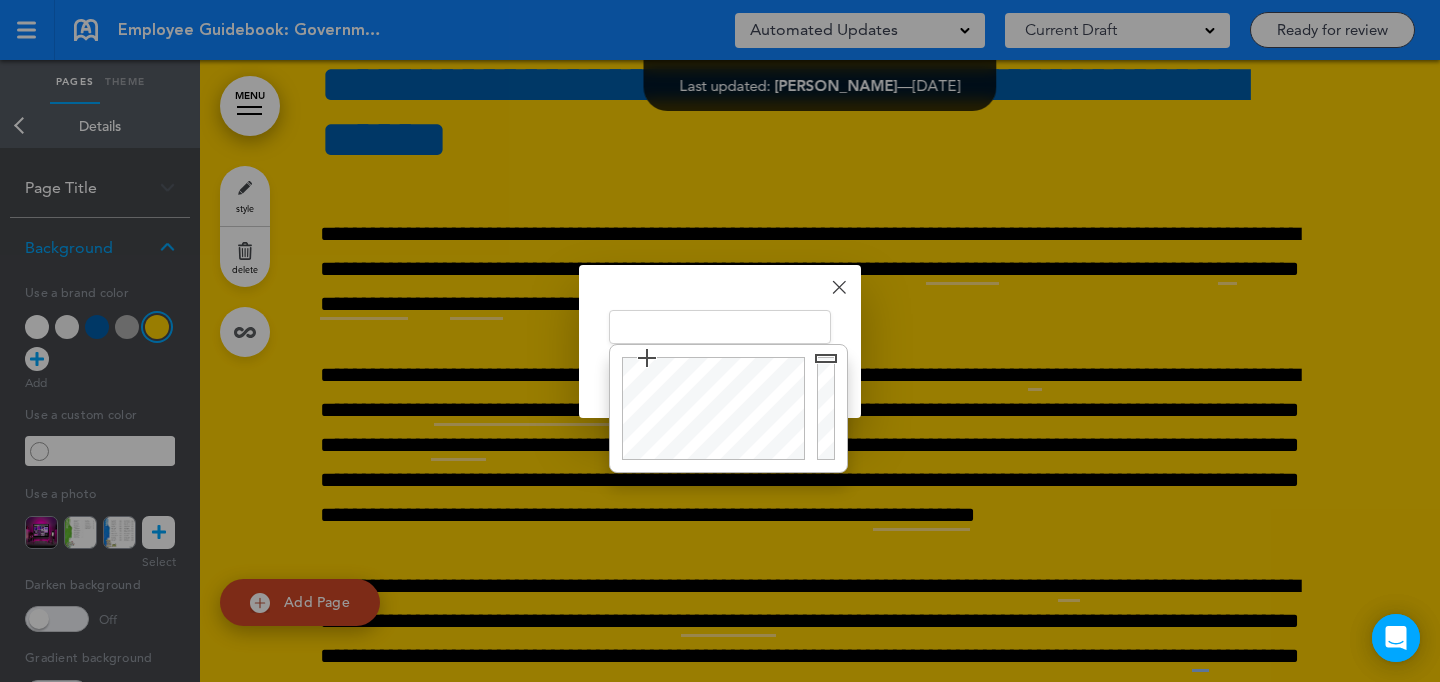 paste on "******" 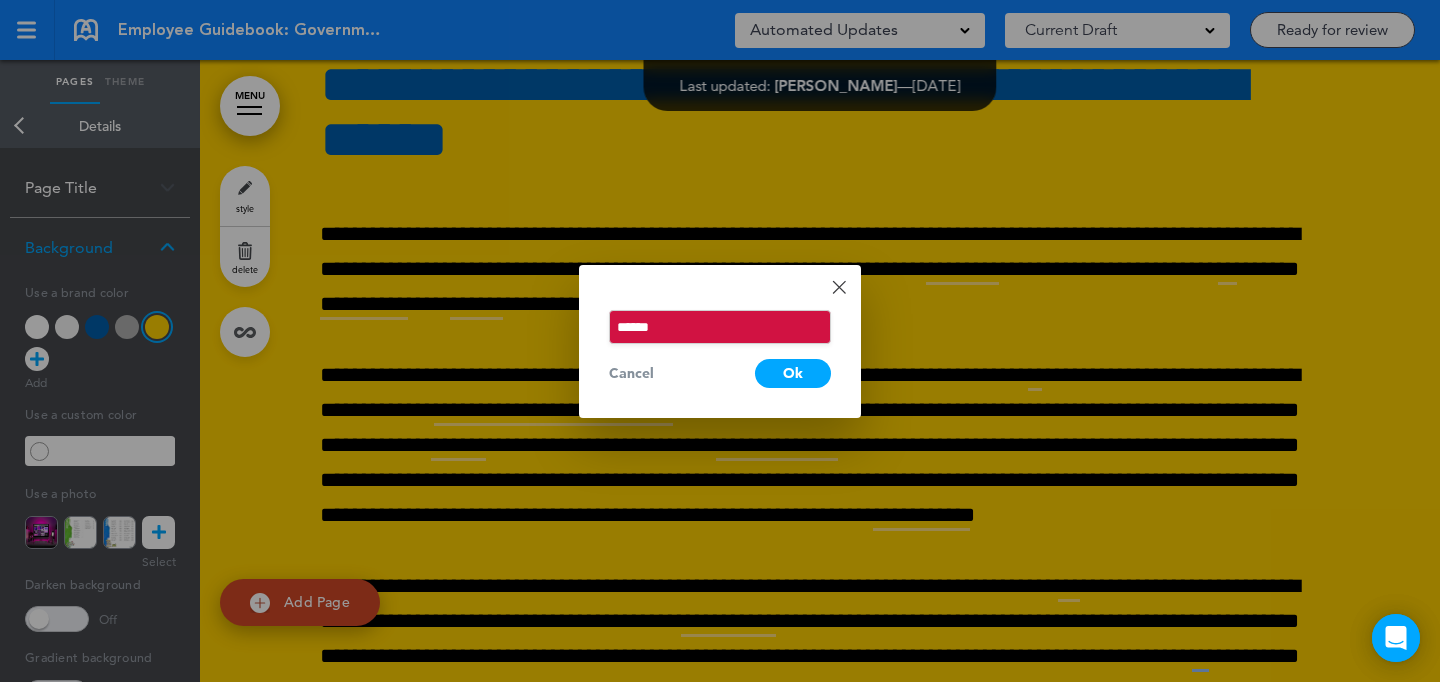 click on "Done
Change color
******
Cancel
Ok" at bounding box center [720, 341] 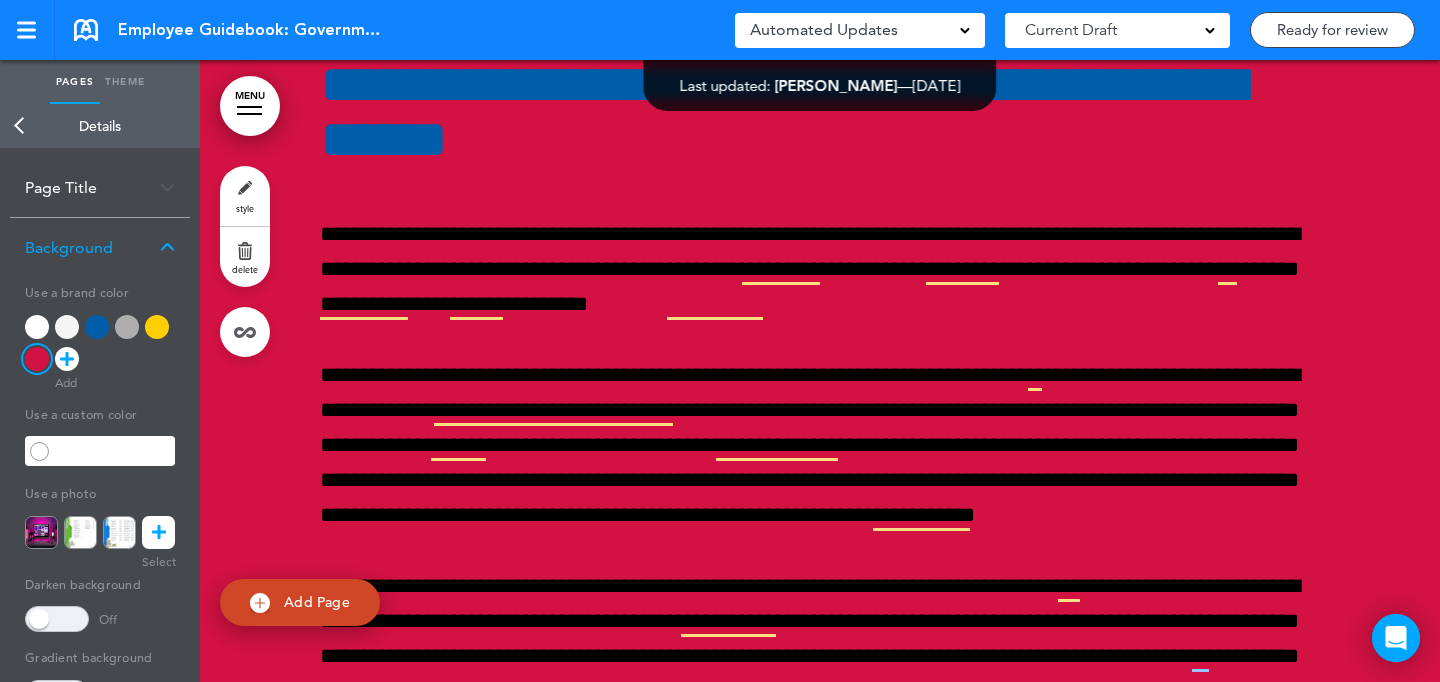 click at bounding box center [67, 359] 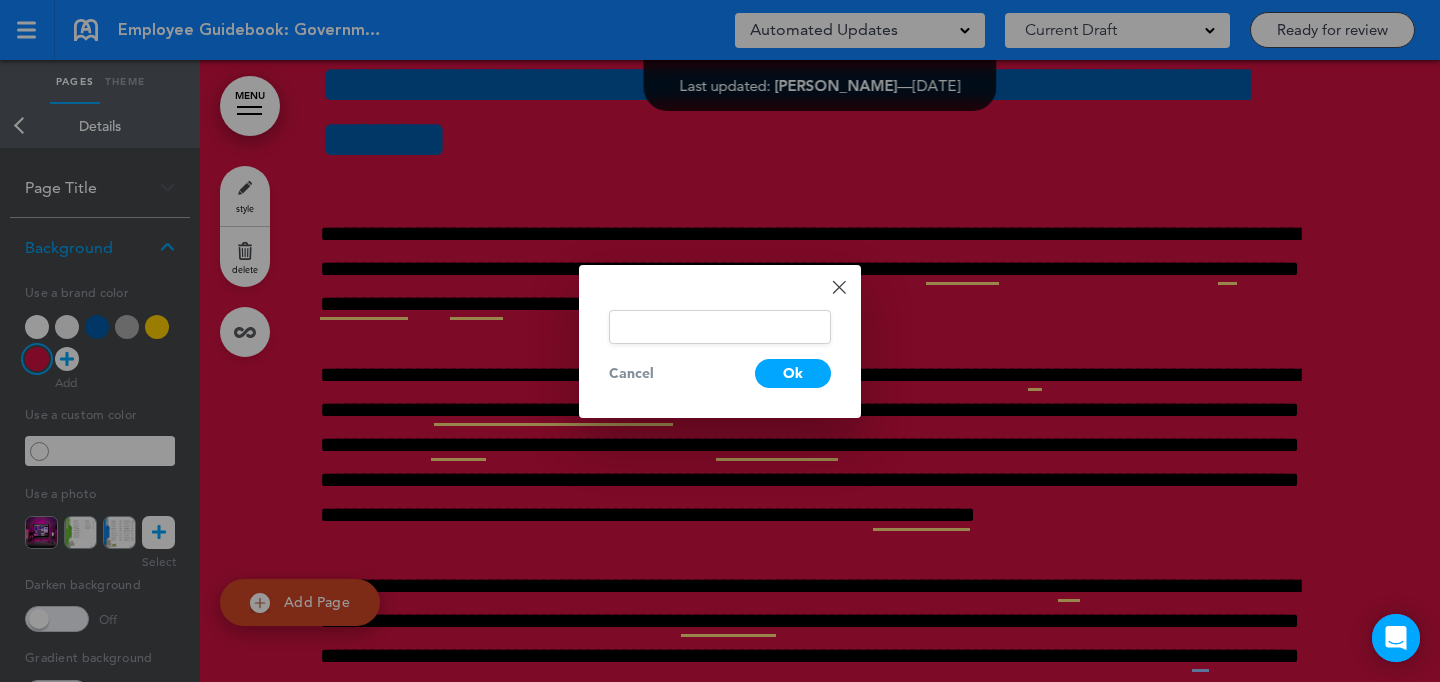 click at bounding box center [720, 341] 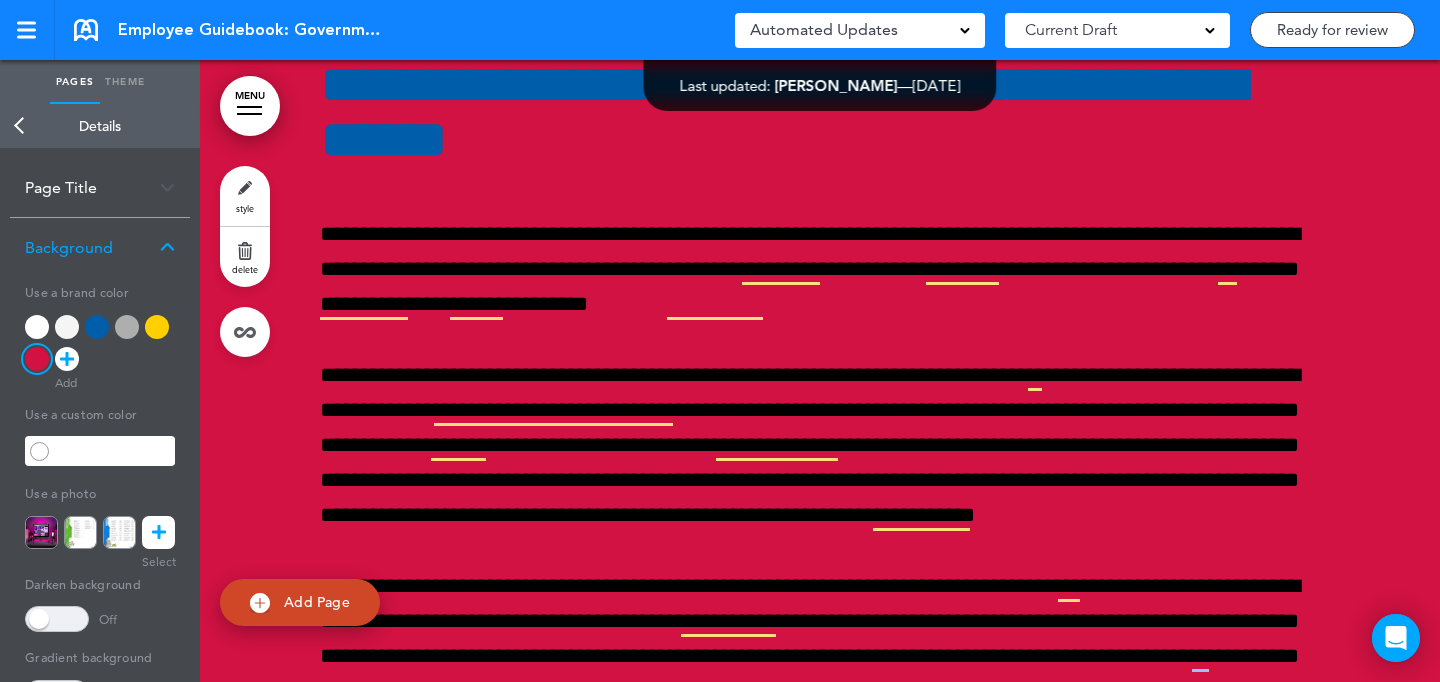 click at bounding box center [67, 359] 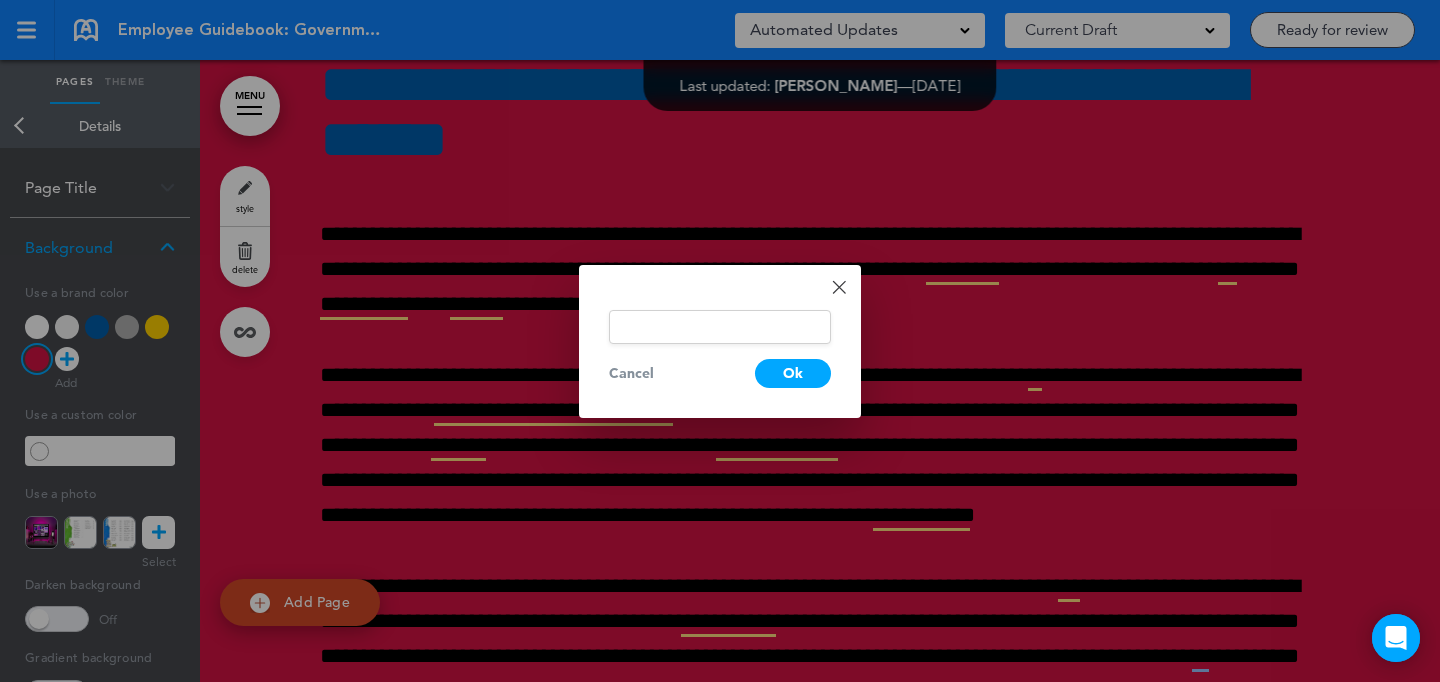 click at bounding box center (720, 327) 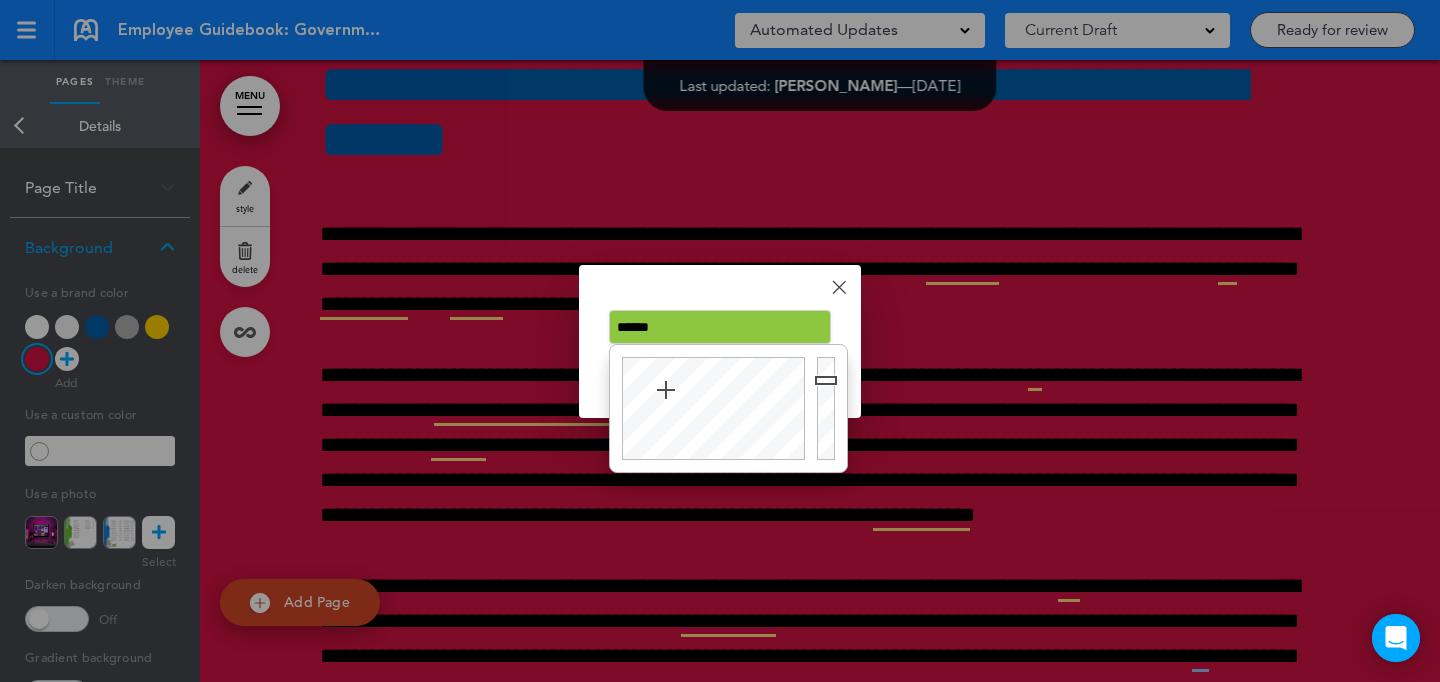 click on "Done
Change color
******
Cancel
Ok" at bounding box center [720, 341] 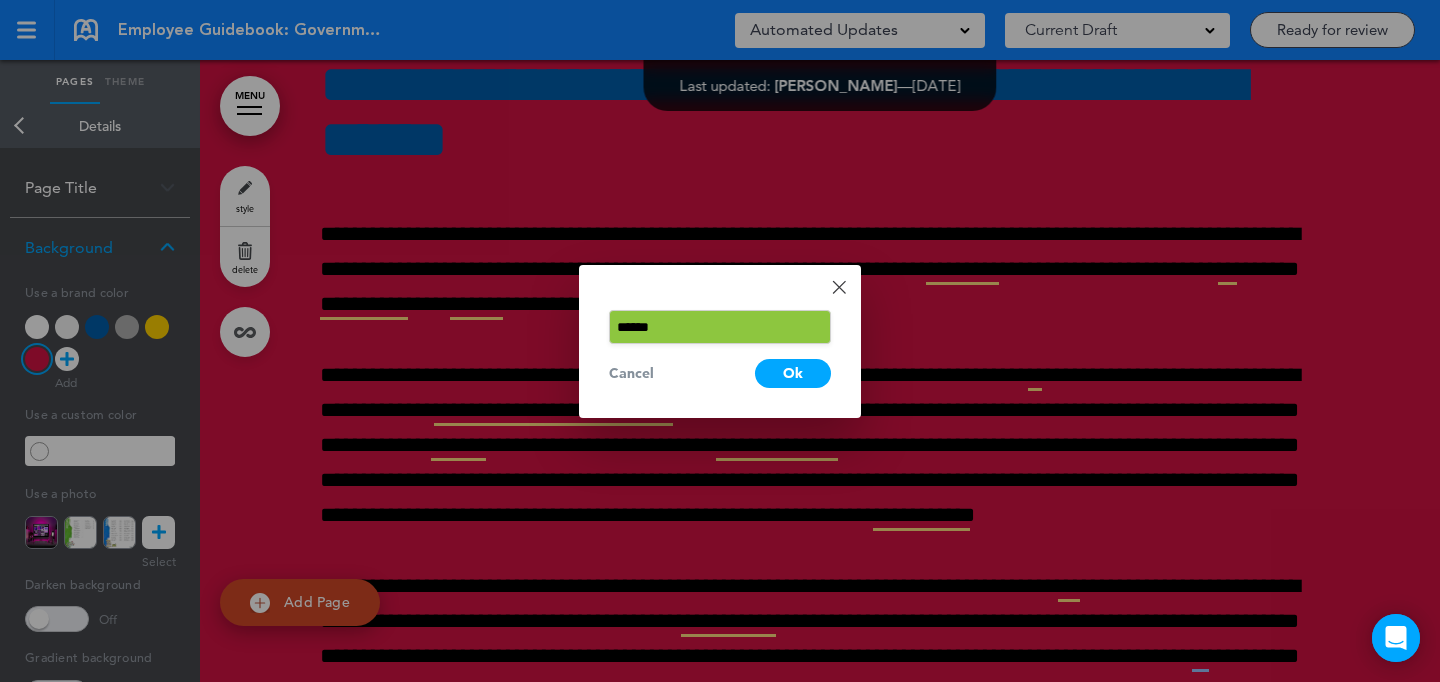 click on "Ok" at bounding box center (793, 373) 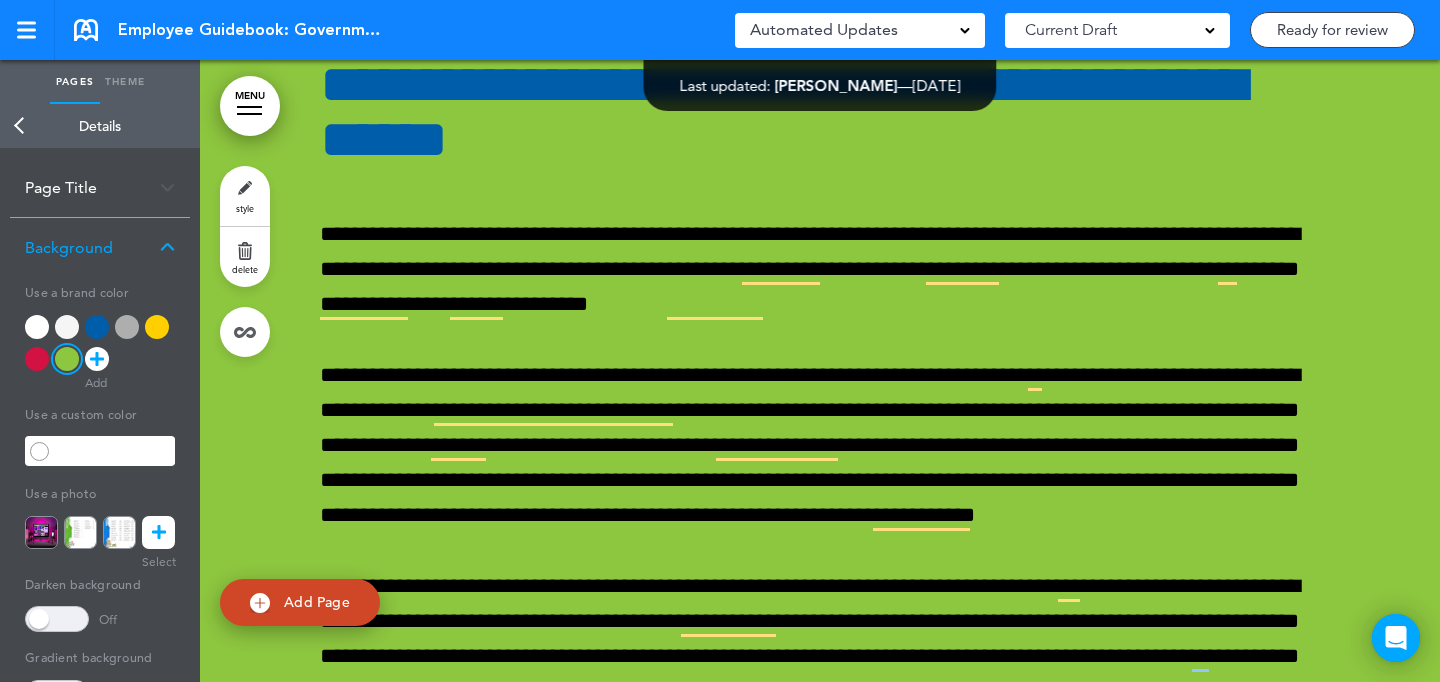 click at bounding box center (97, 359) 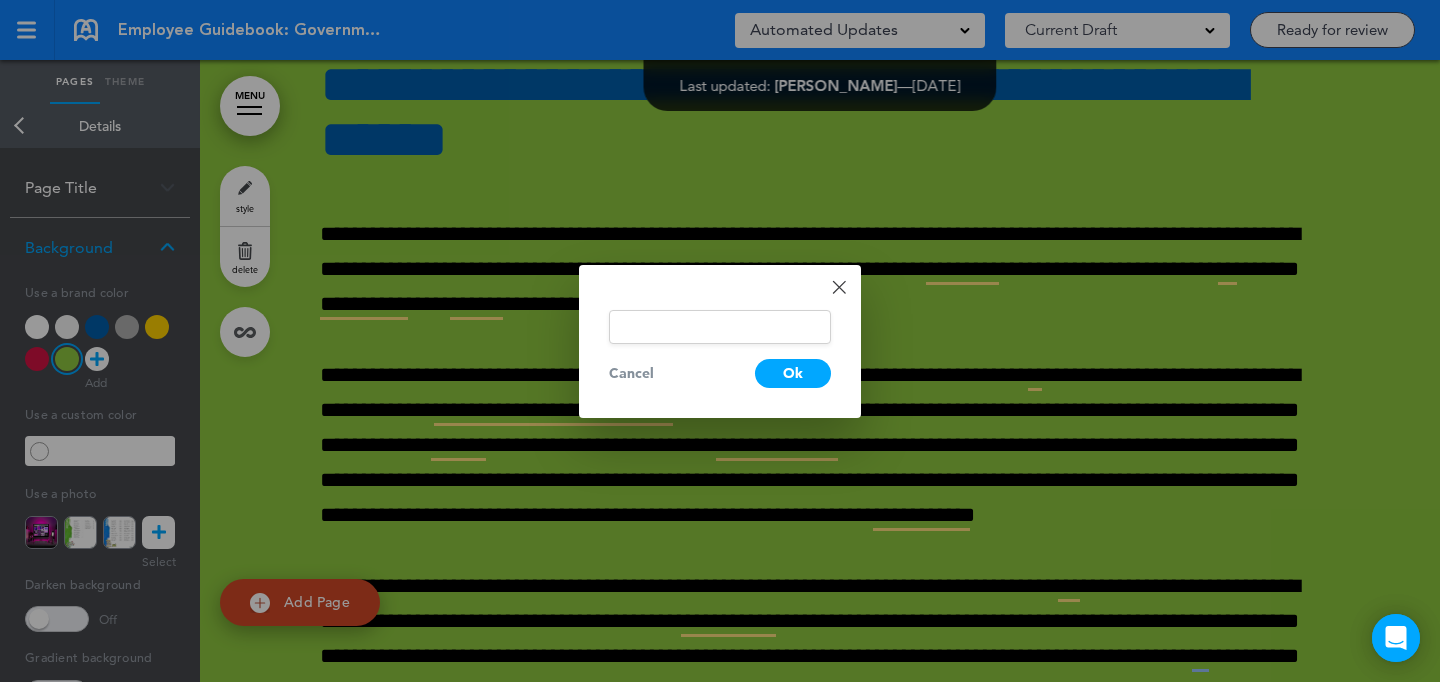 click at bounding box center (720, 327) 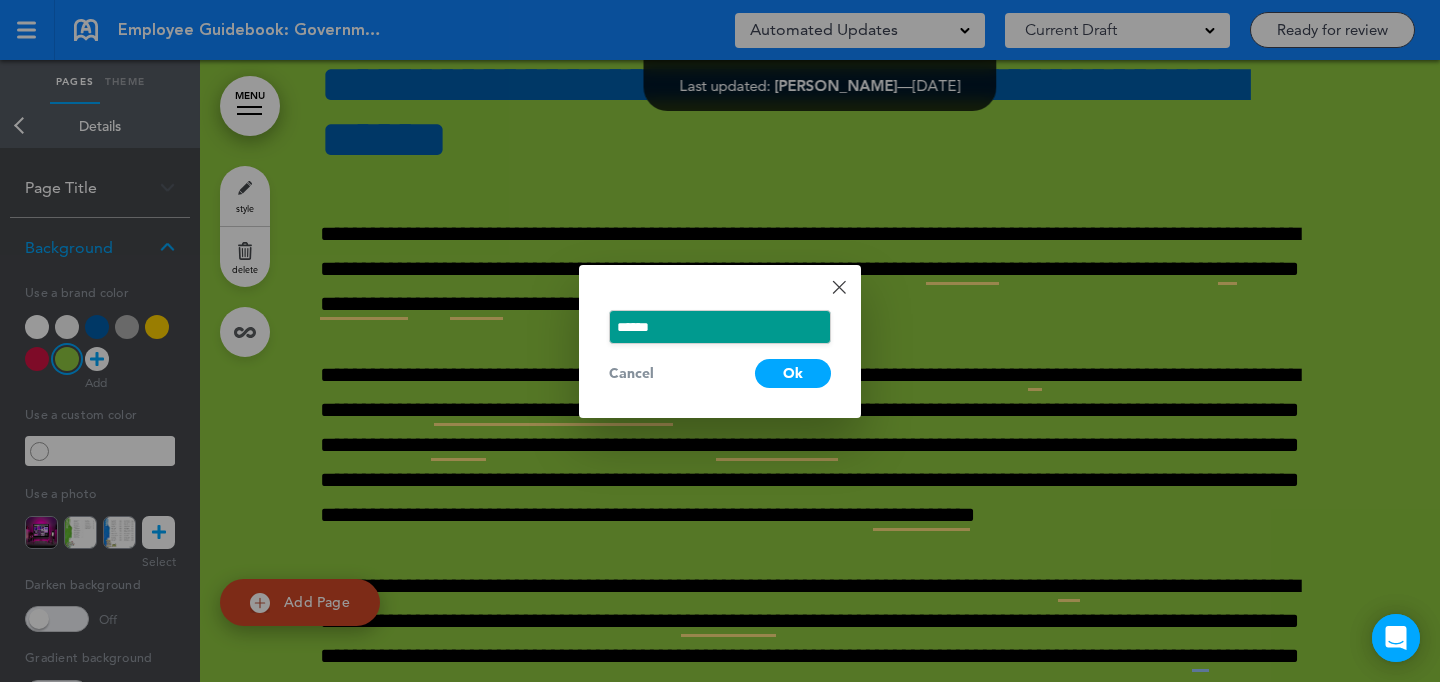 click on "Done
Change color
******
Cancel
Ok" at bounding box center [720, 341] 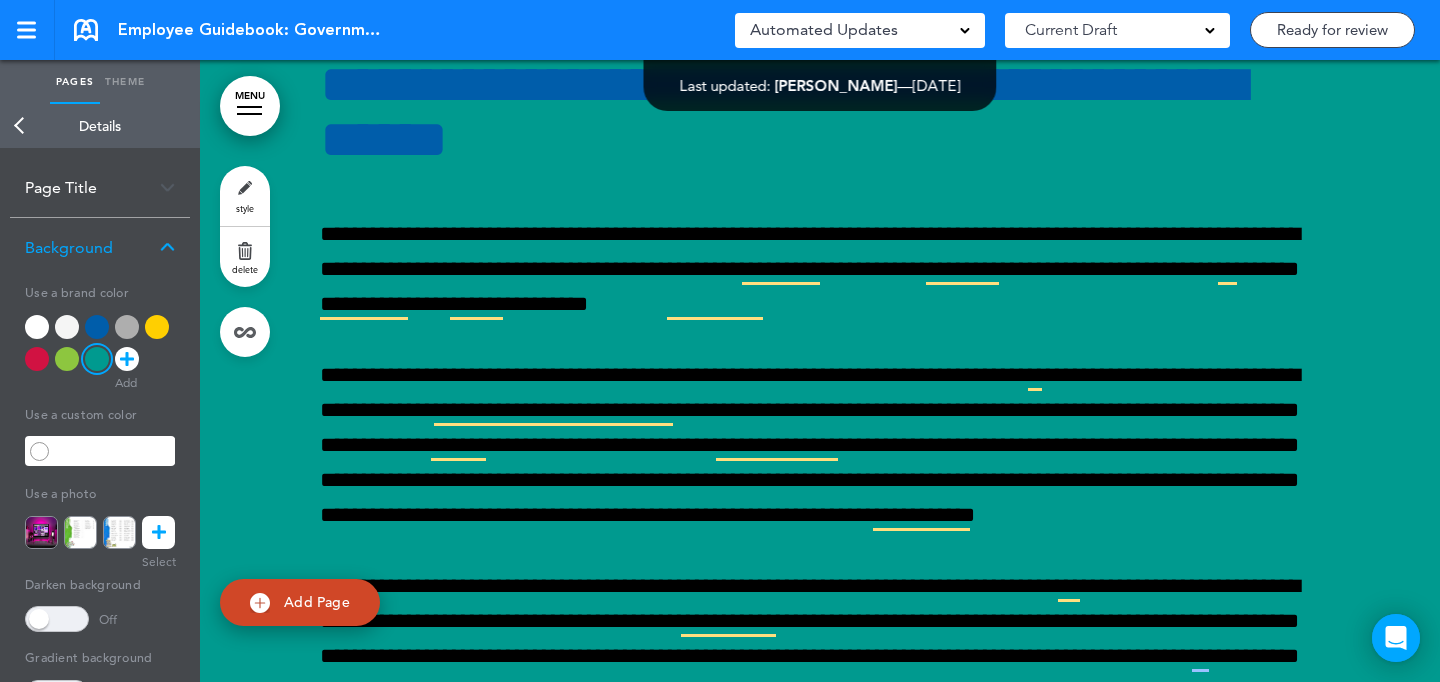 click at bounding box center [127, 359] 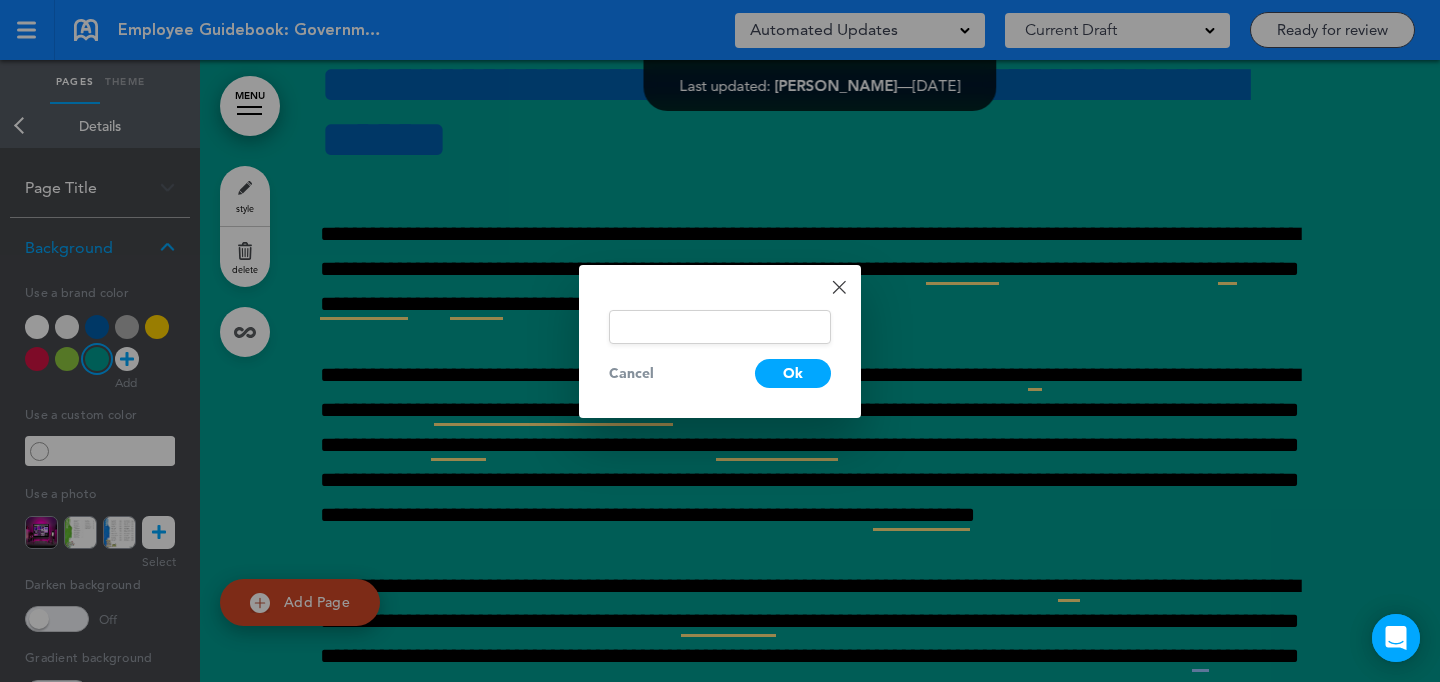 click on "Done
Change color
Cancel
Ok" at bounding box center [720, 341] 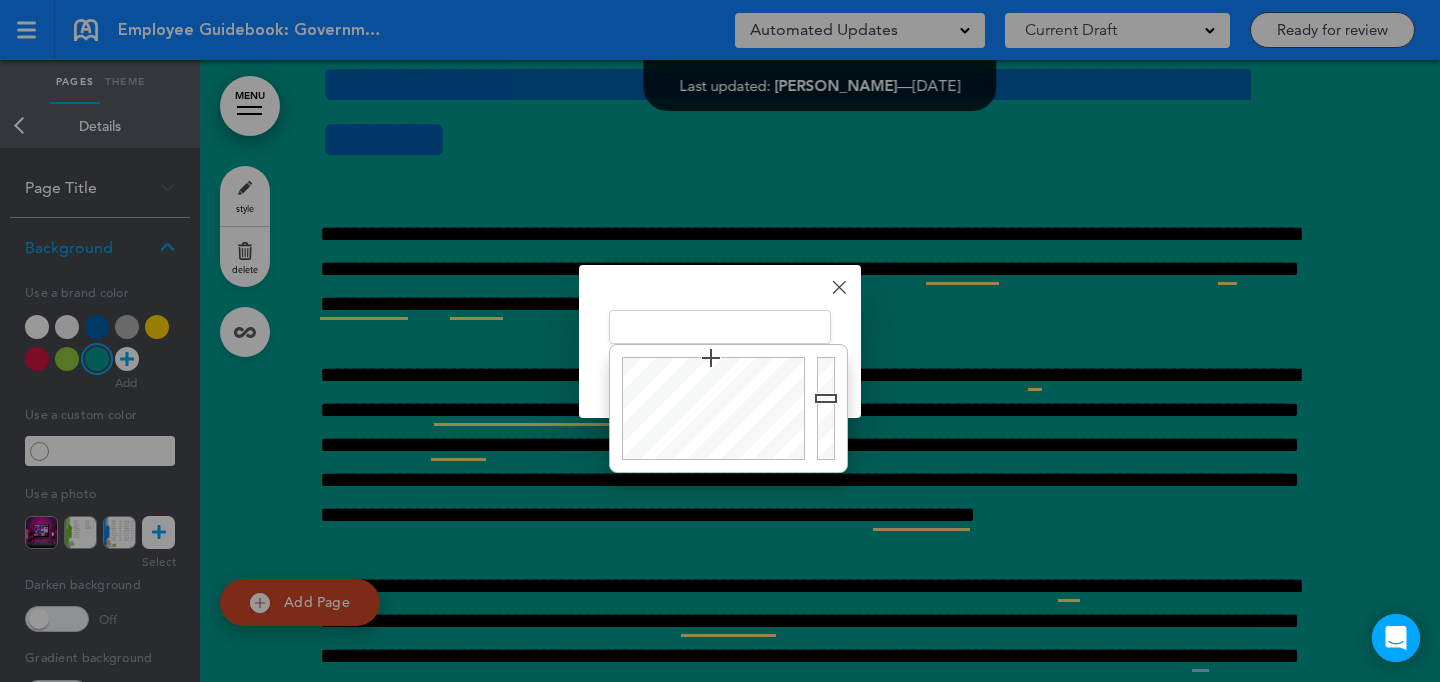 paste on "******" 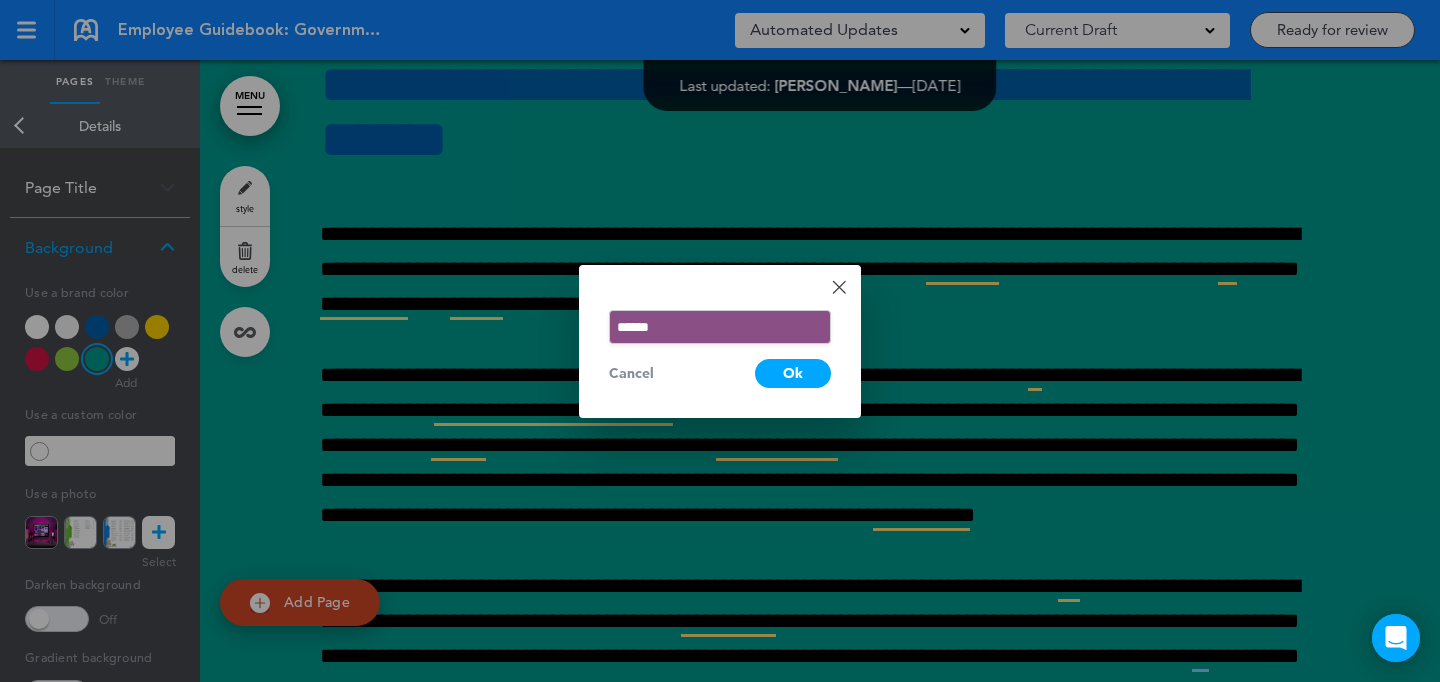 click on "Ok" at bounding box center (793, 373) 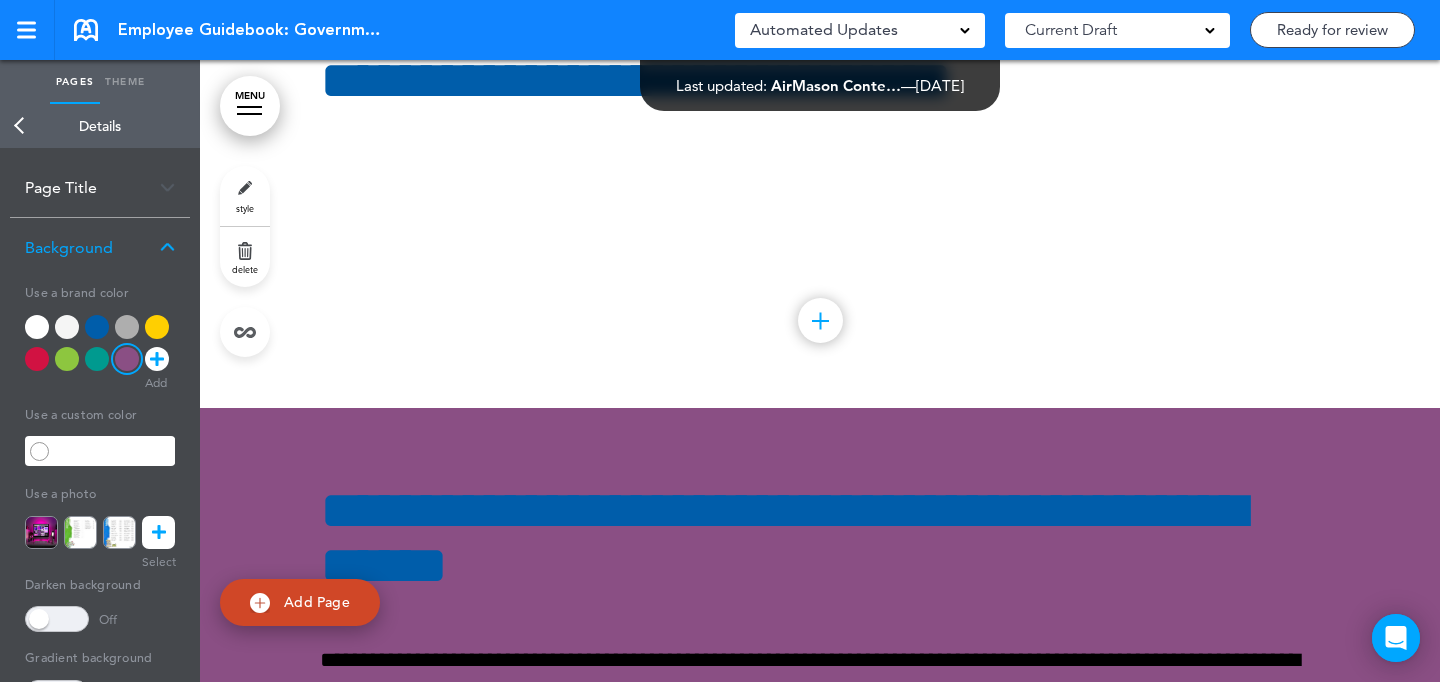 scroll, scrollTop: 590, scrollLeft: 0, axis: vertical 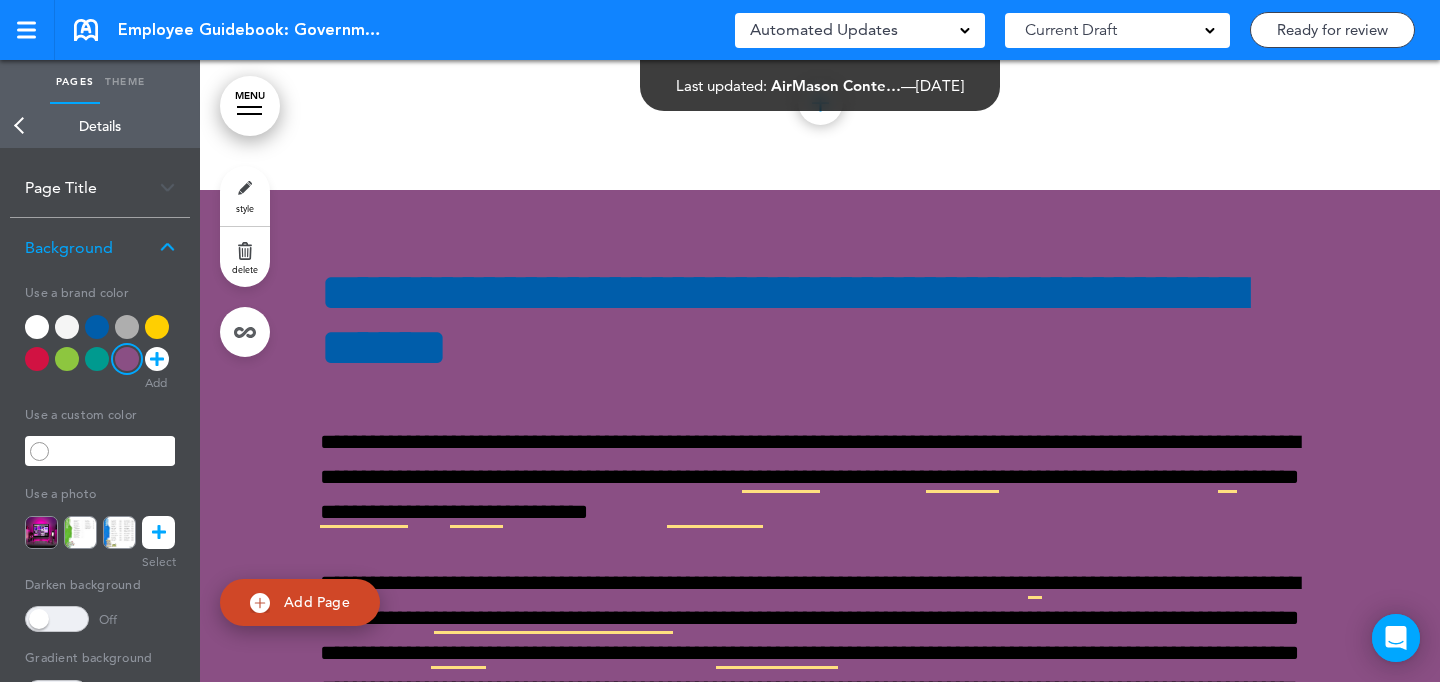 click on "MENU" at bounding box center (250, 106) 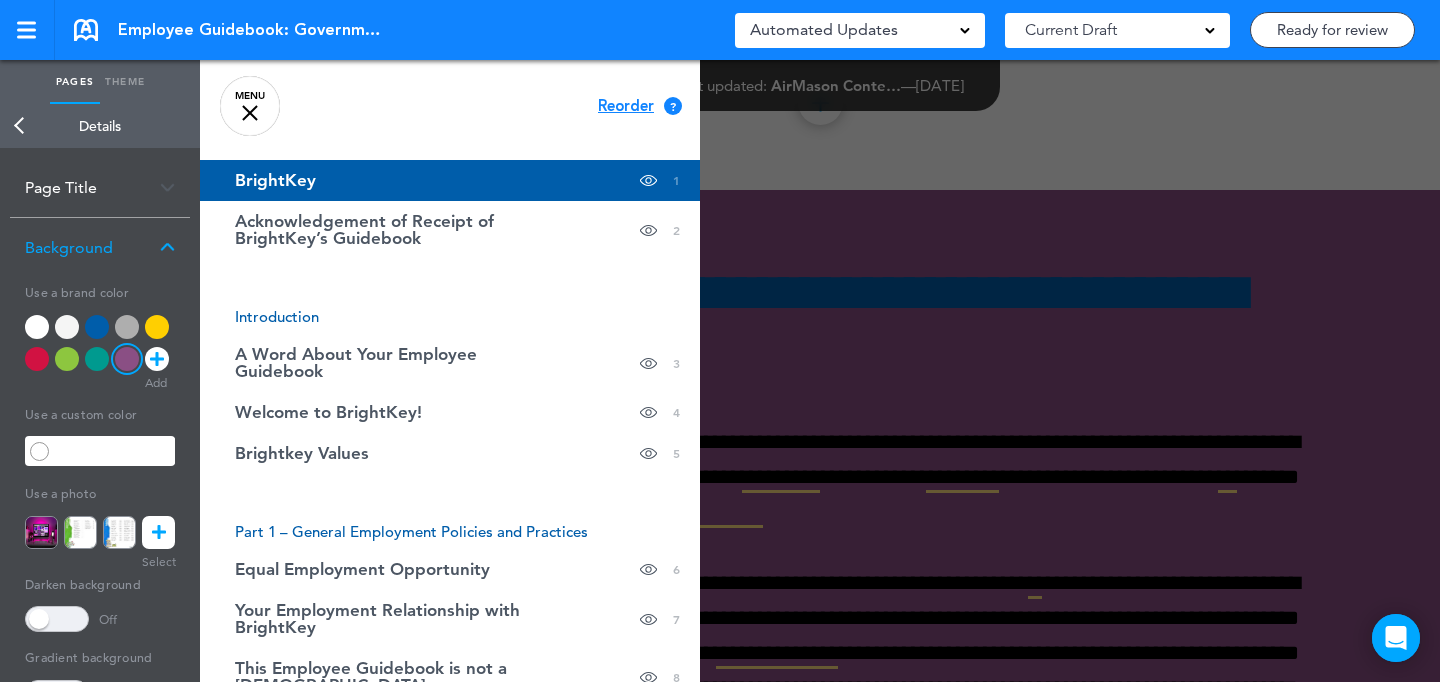 click on "Introduction" at bounding box center (277, 316) 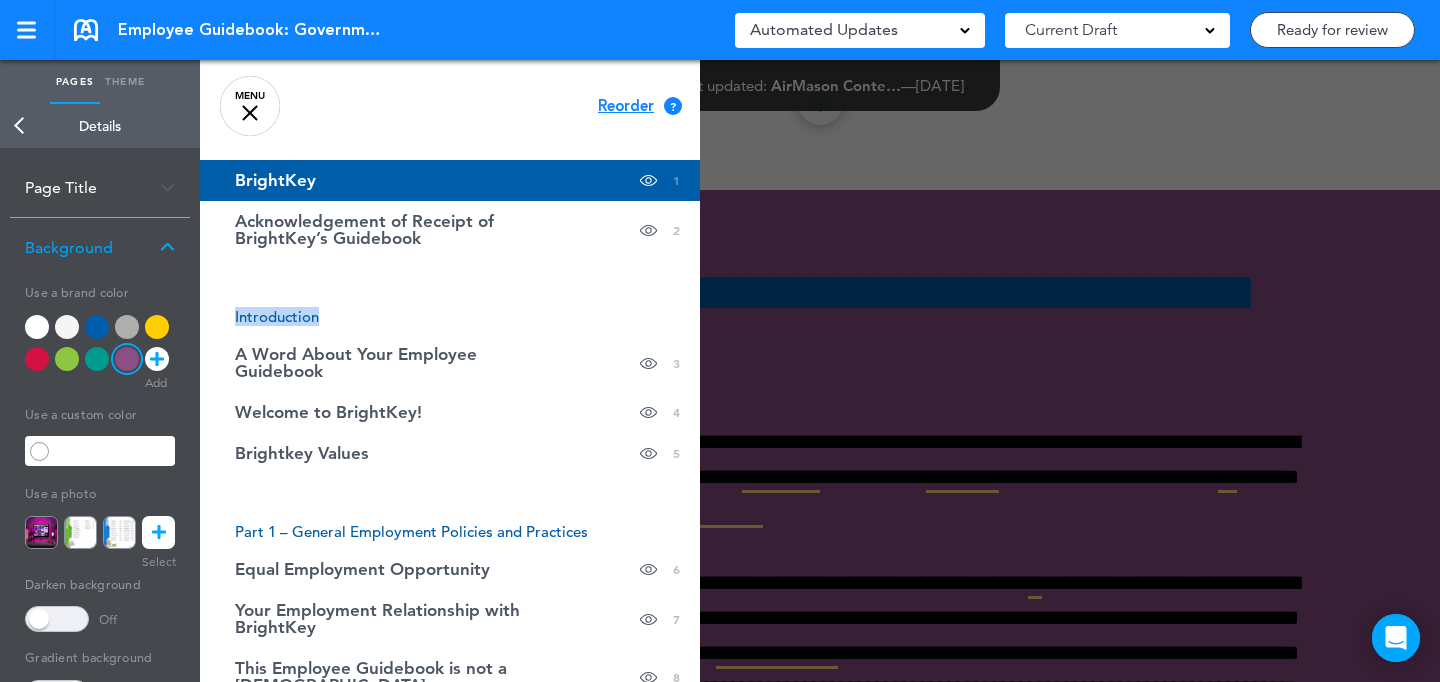 click on "Introduction" at bounding box center (277, 316) 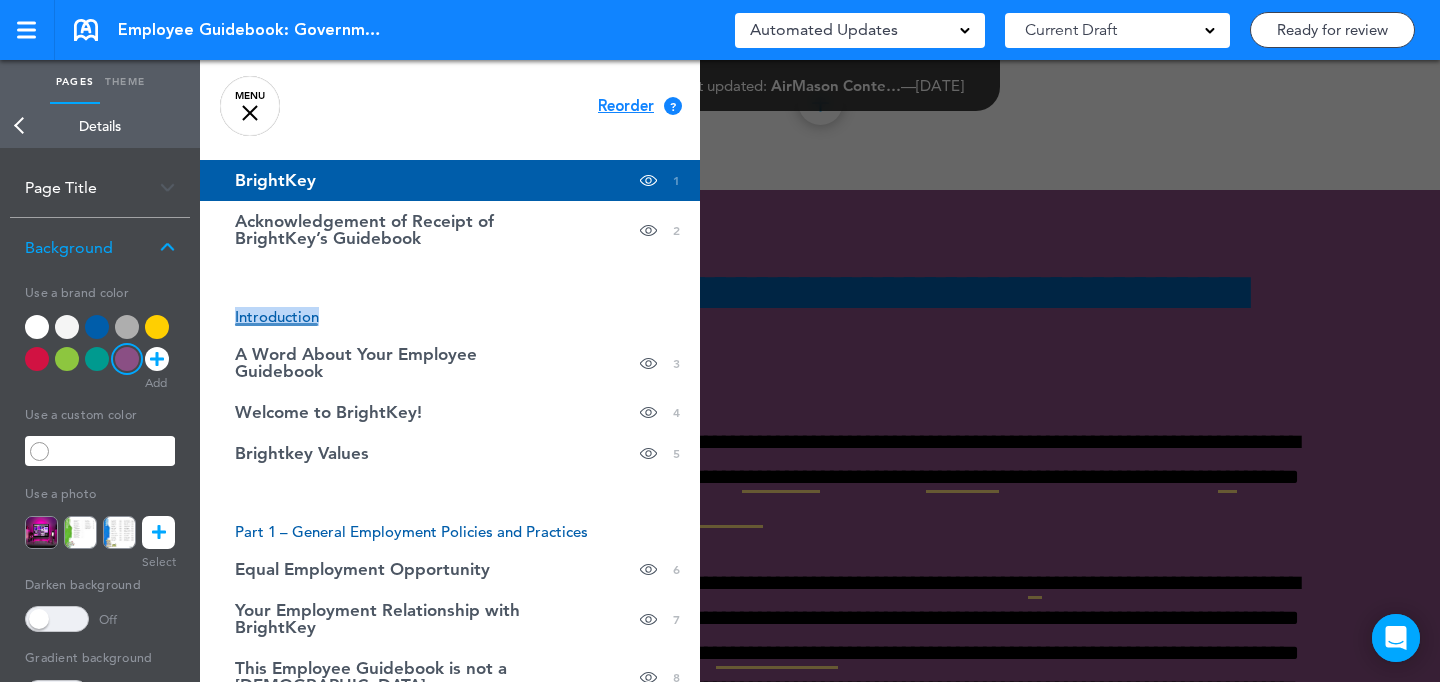 copy on "Introduction" 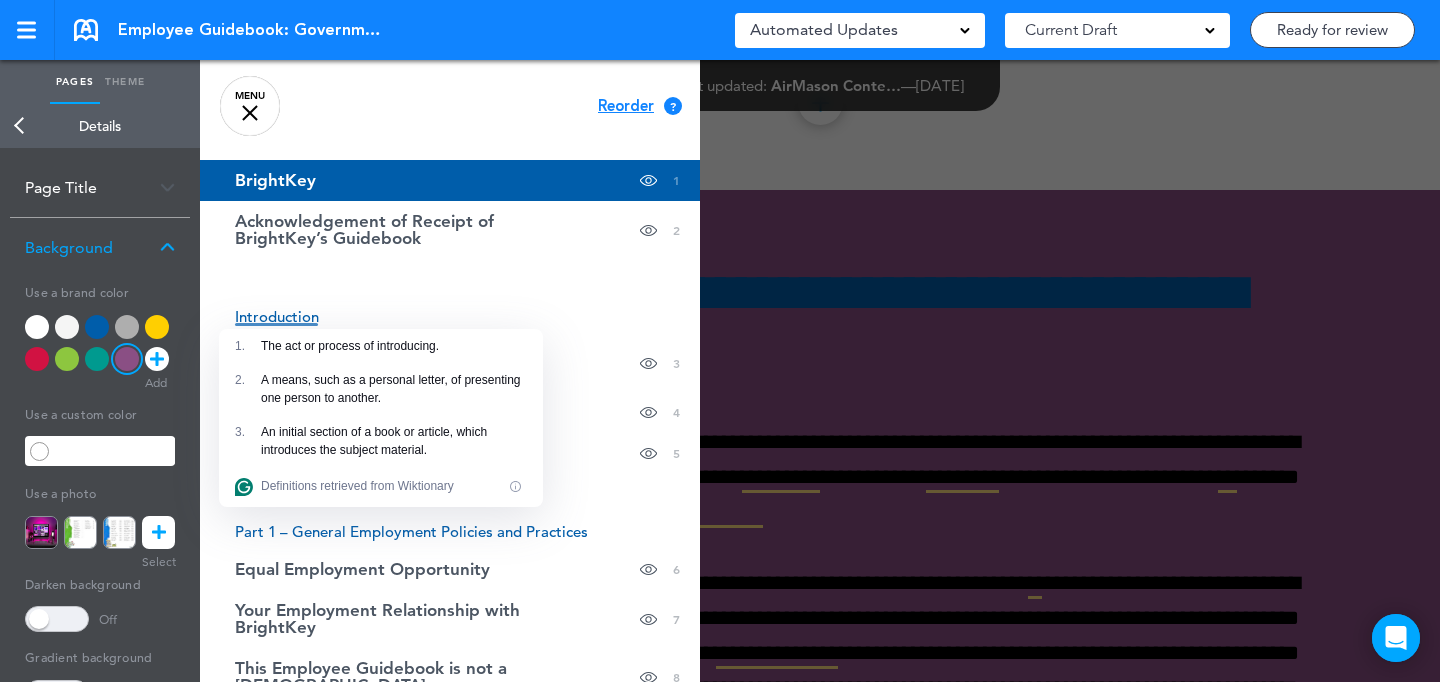 click at bounding box center (920, 341) 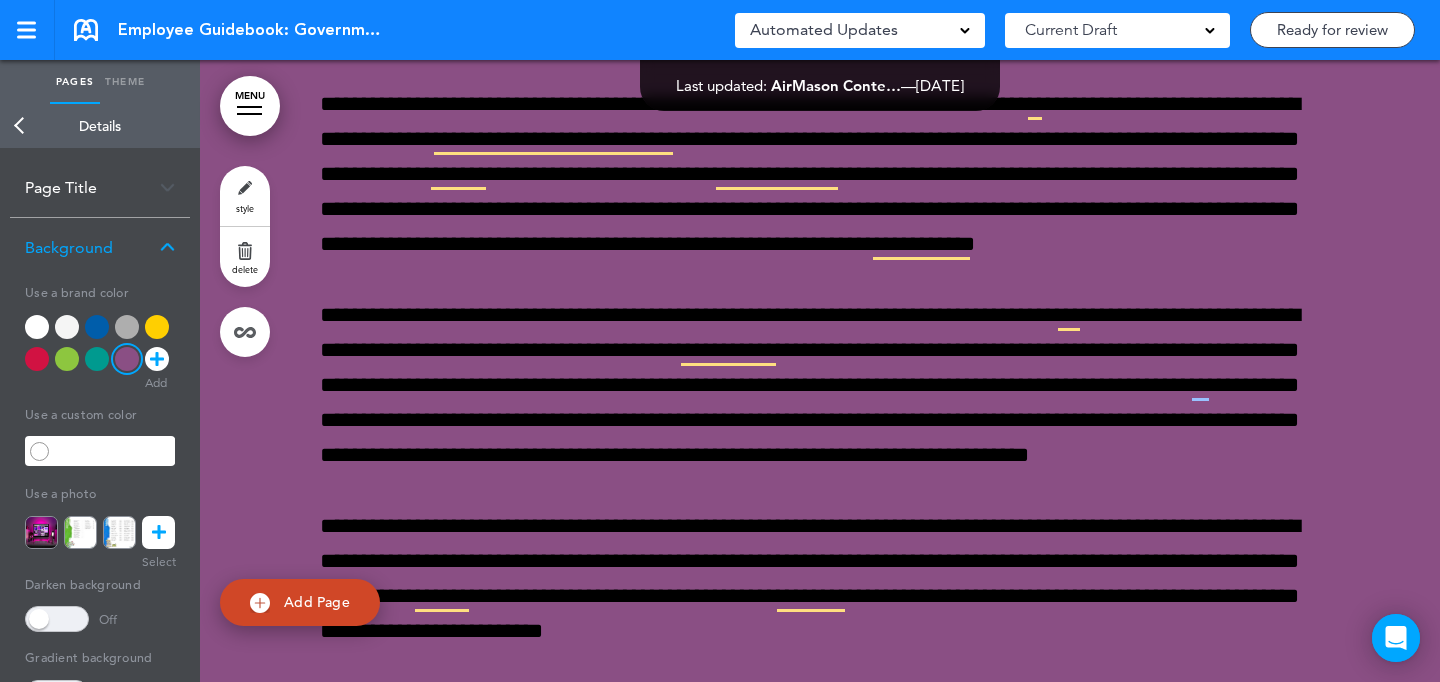 scroll, scrollTop: 1137, scrollLeft: 0, axis: vertical 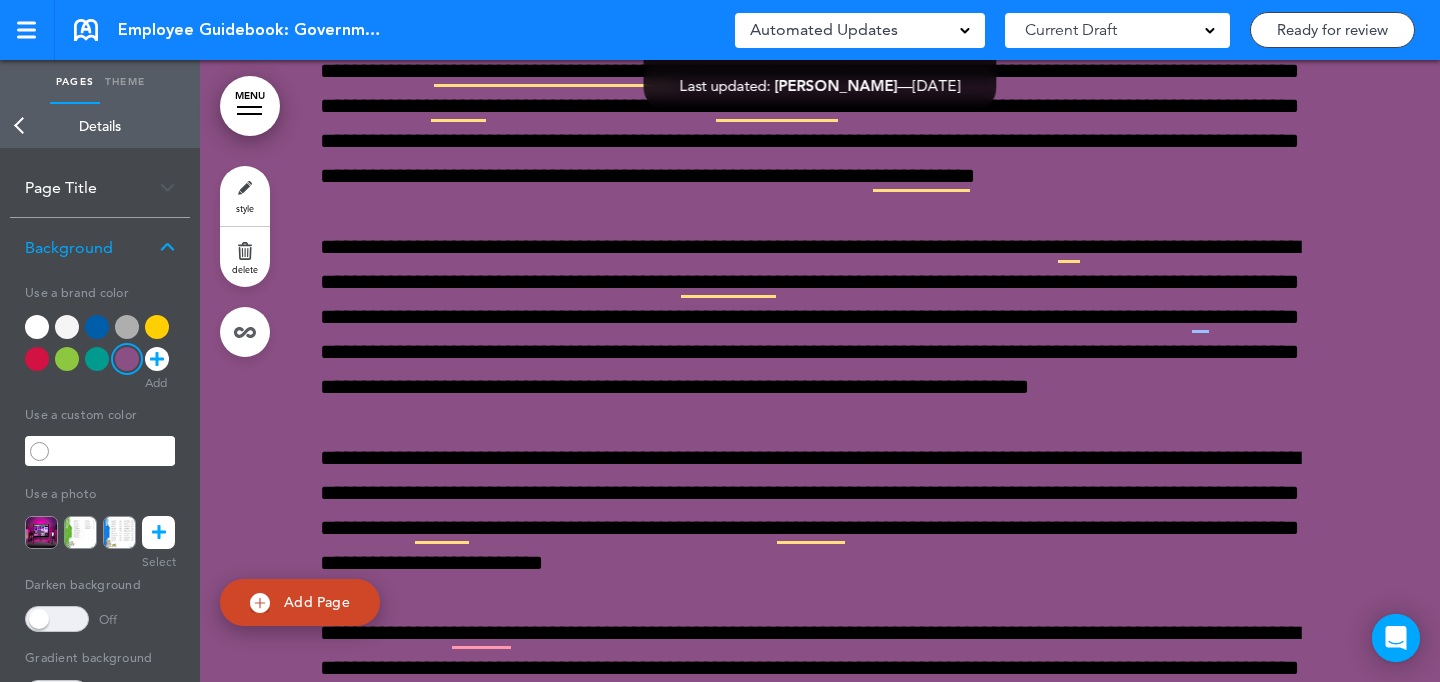 click at bounding box center (820, 403) 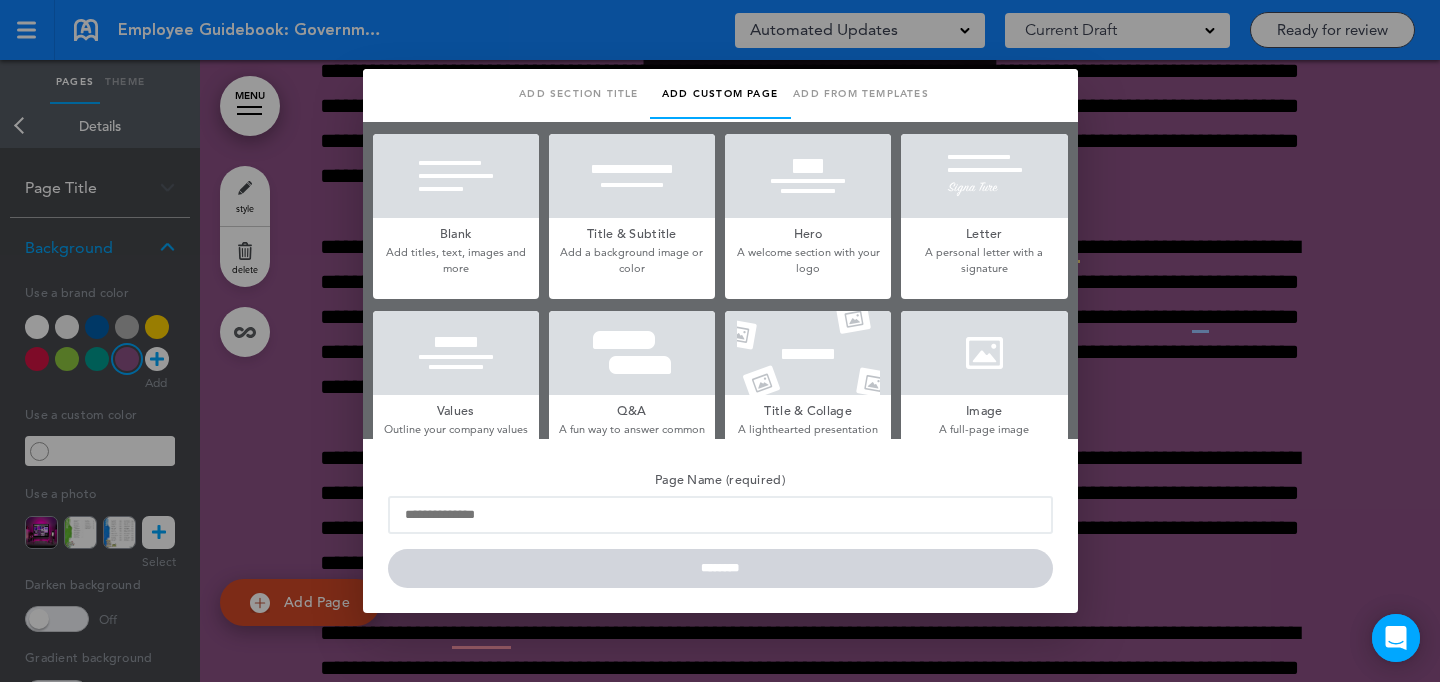 click at bounding box center (456, 176) 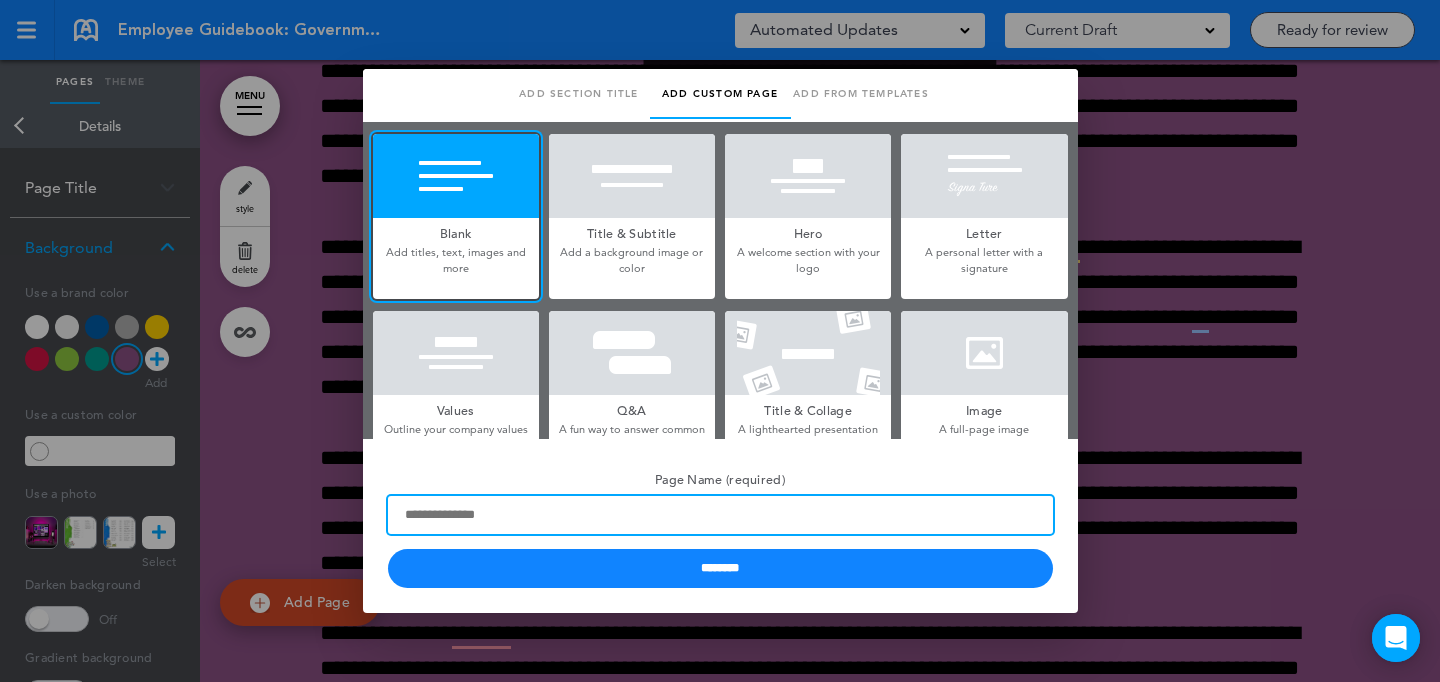 click on "Page Name (required)" at bounding box center [720, 515] 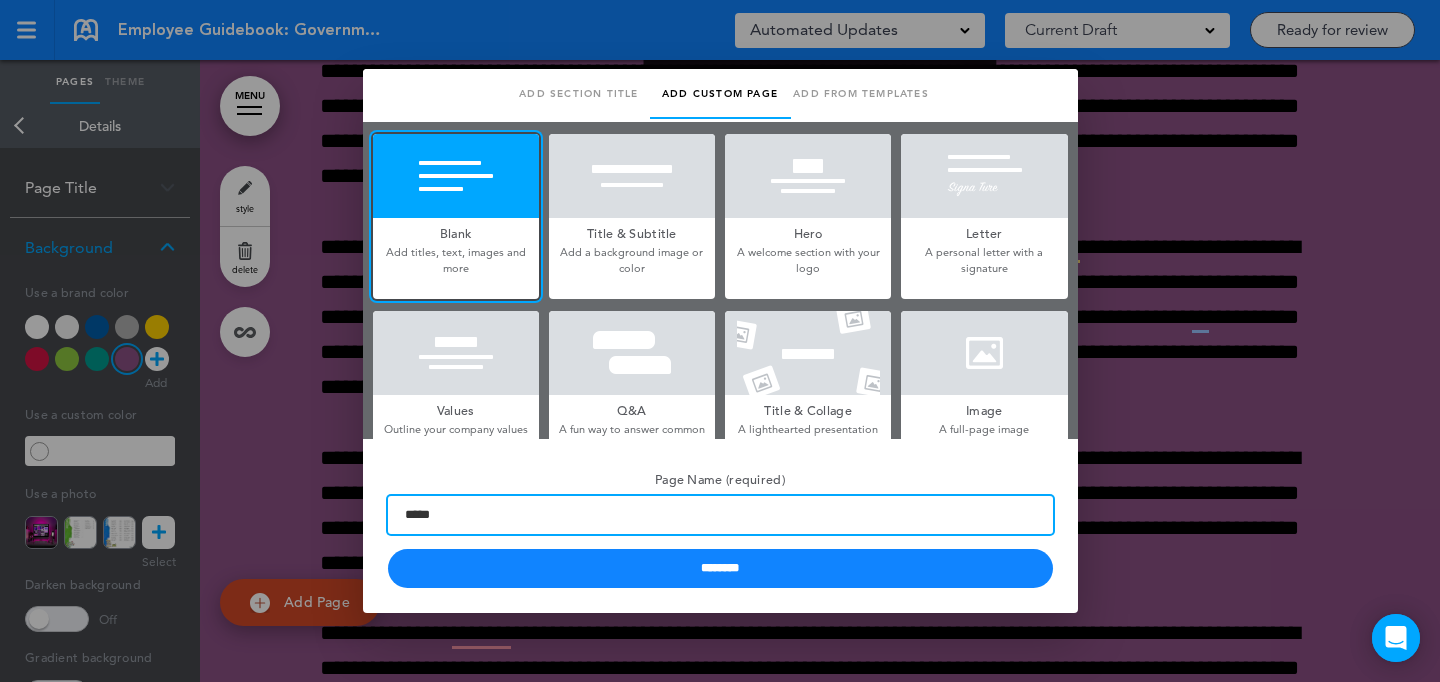 drag, startPoint x: 500, startPoint y: 513, endPoint x: 469, endPoint y: 592, distance: 84.8646 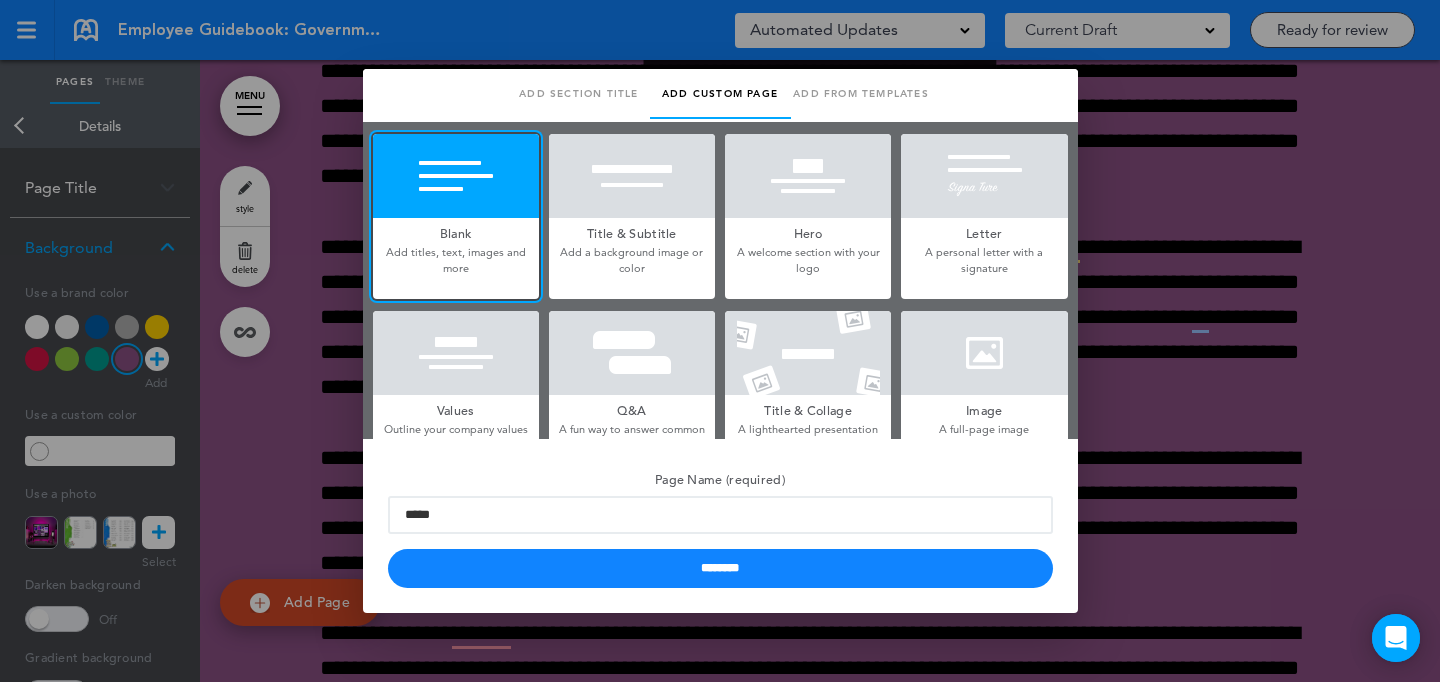 click on "Page Name (required)
*****
********" at bounding box center [720, 526] 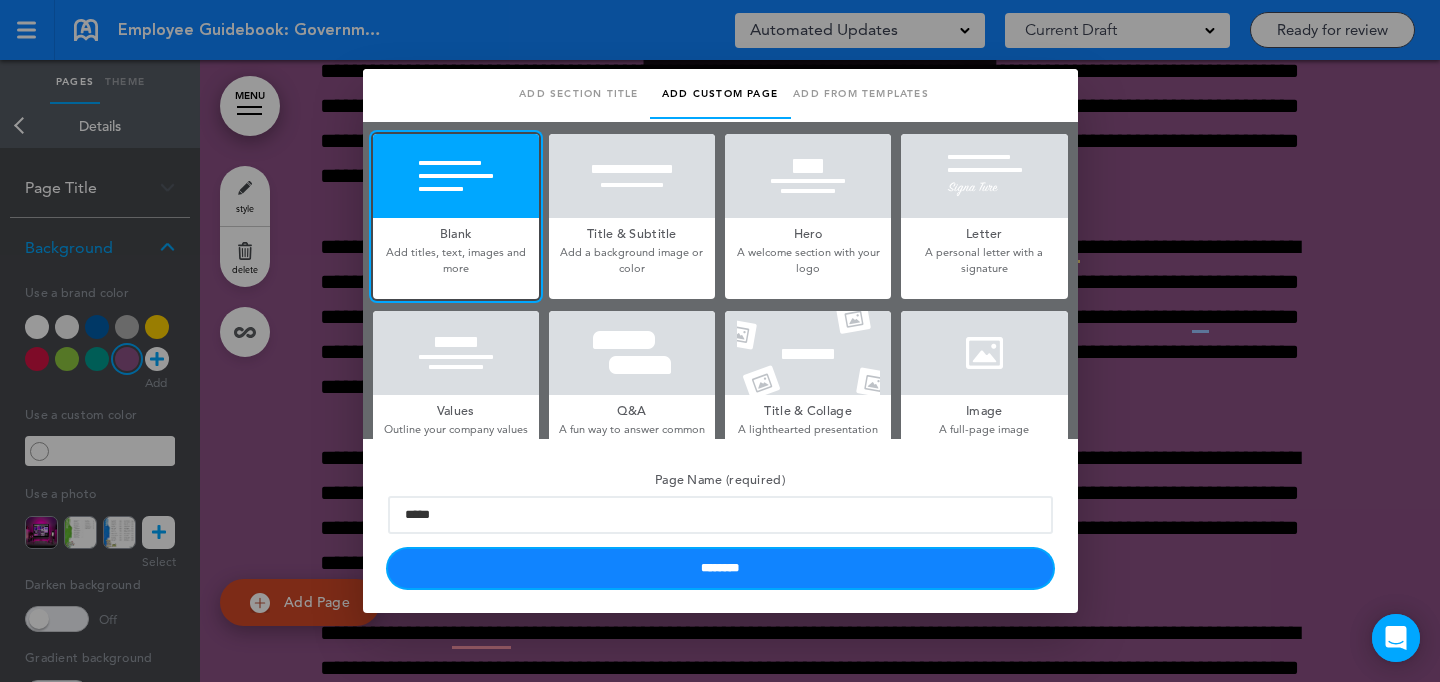 click on "********" at bounding box center [720, 568] 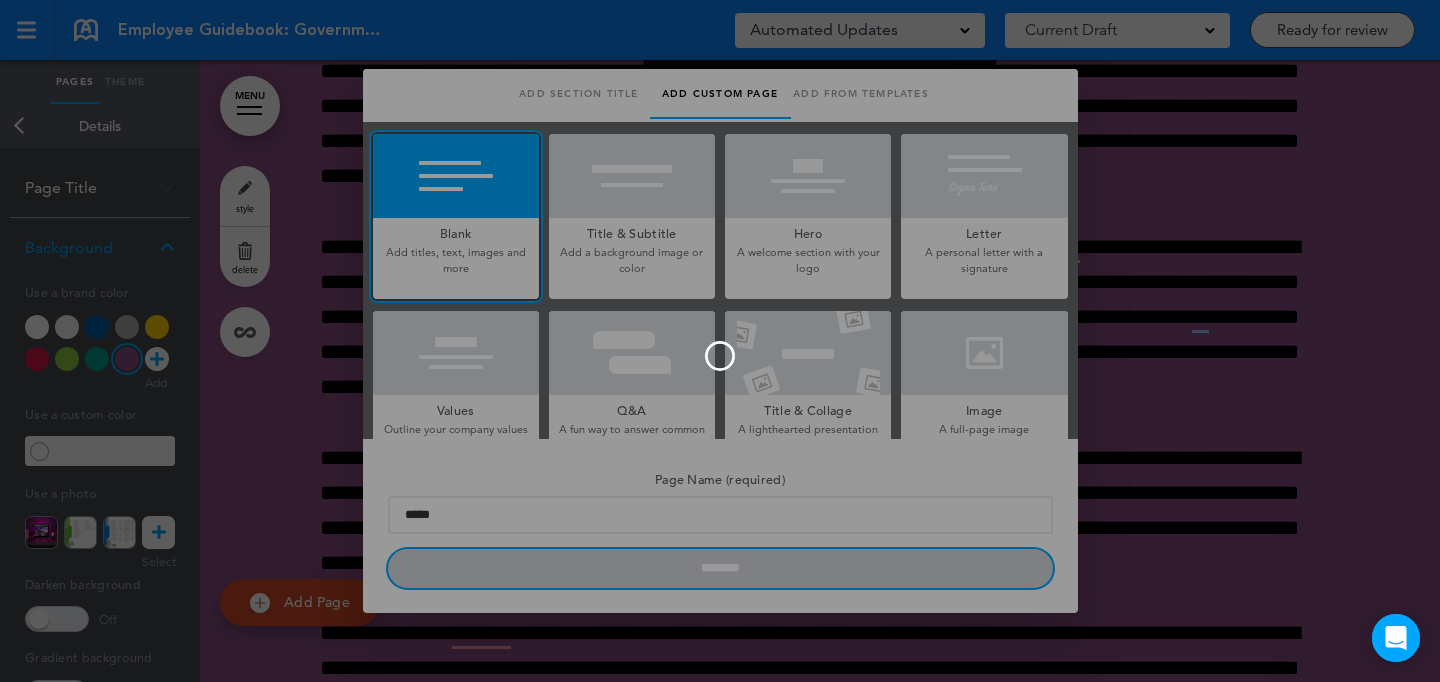 type 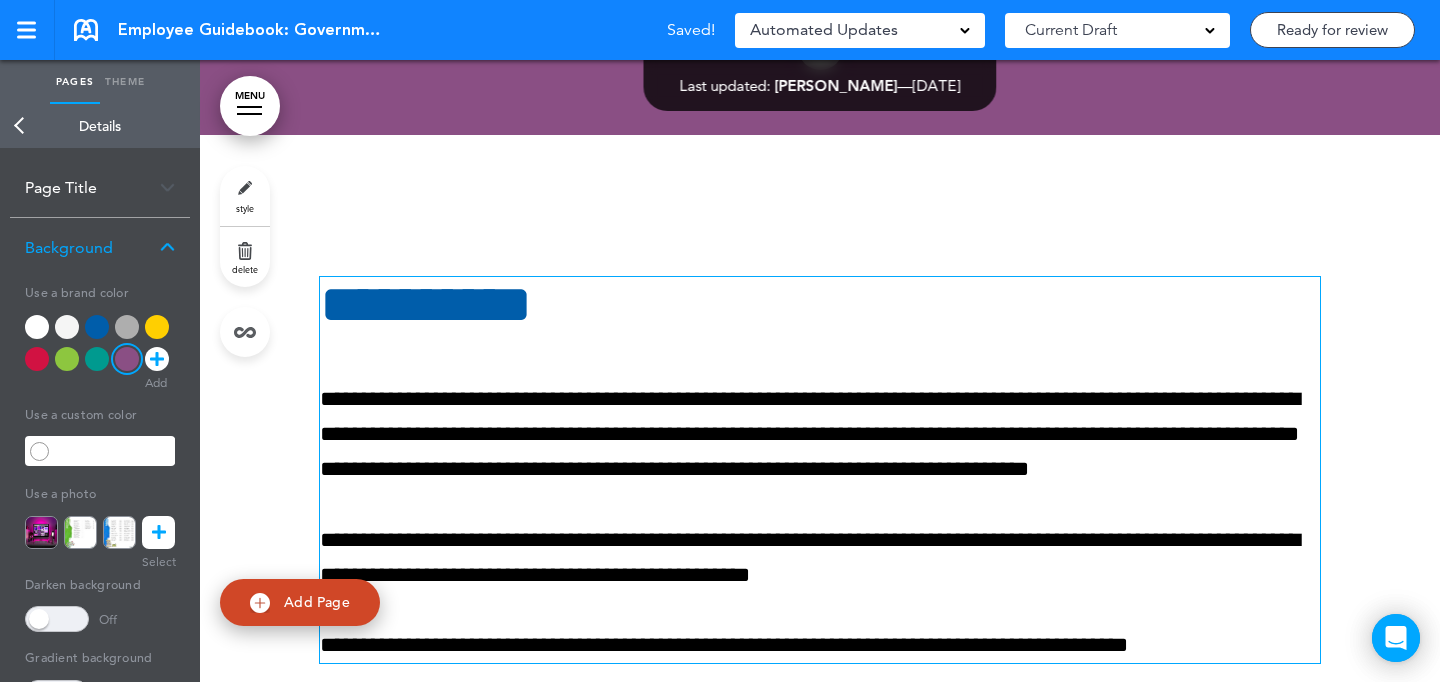 scroll, scrollTop: 2396, scrollLeft: 0, axis: vertical 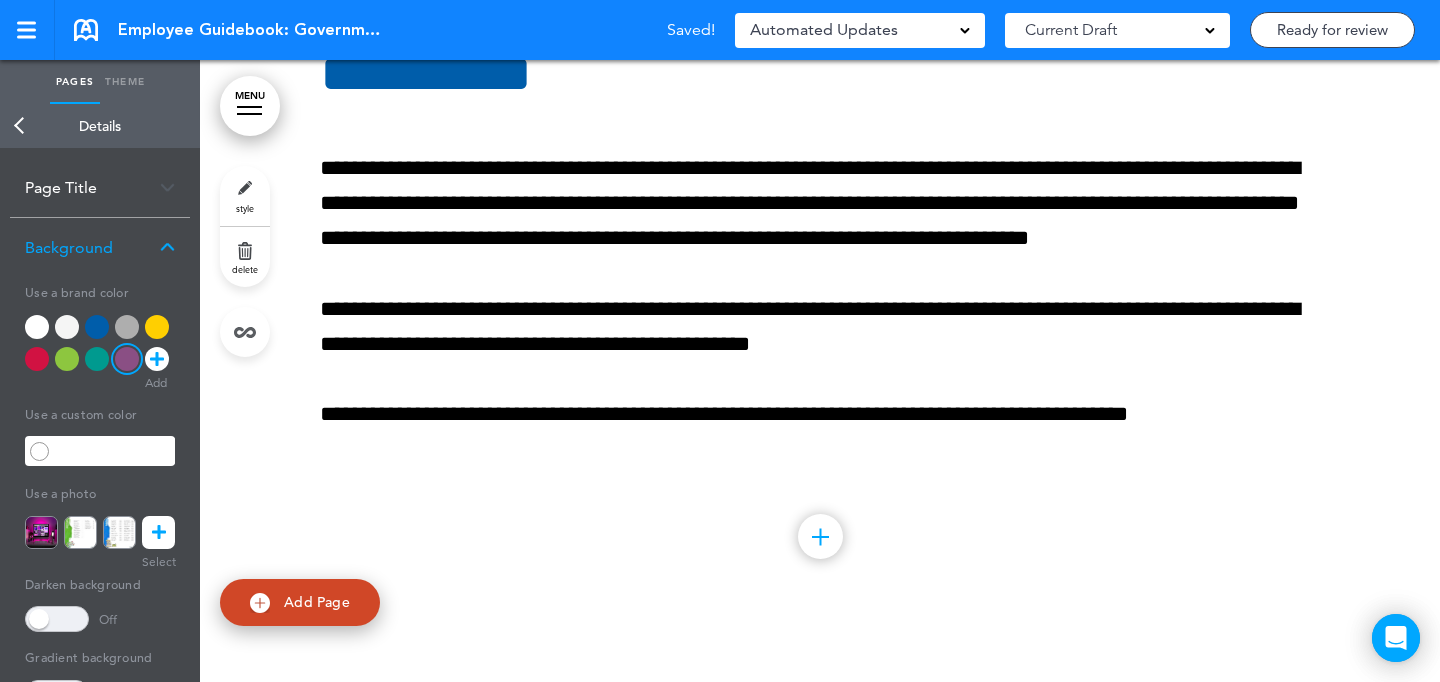 click on "style" at bounding box center [245, 196] 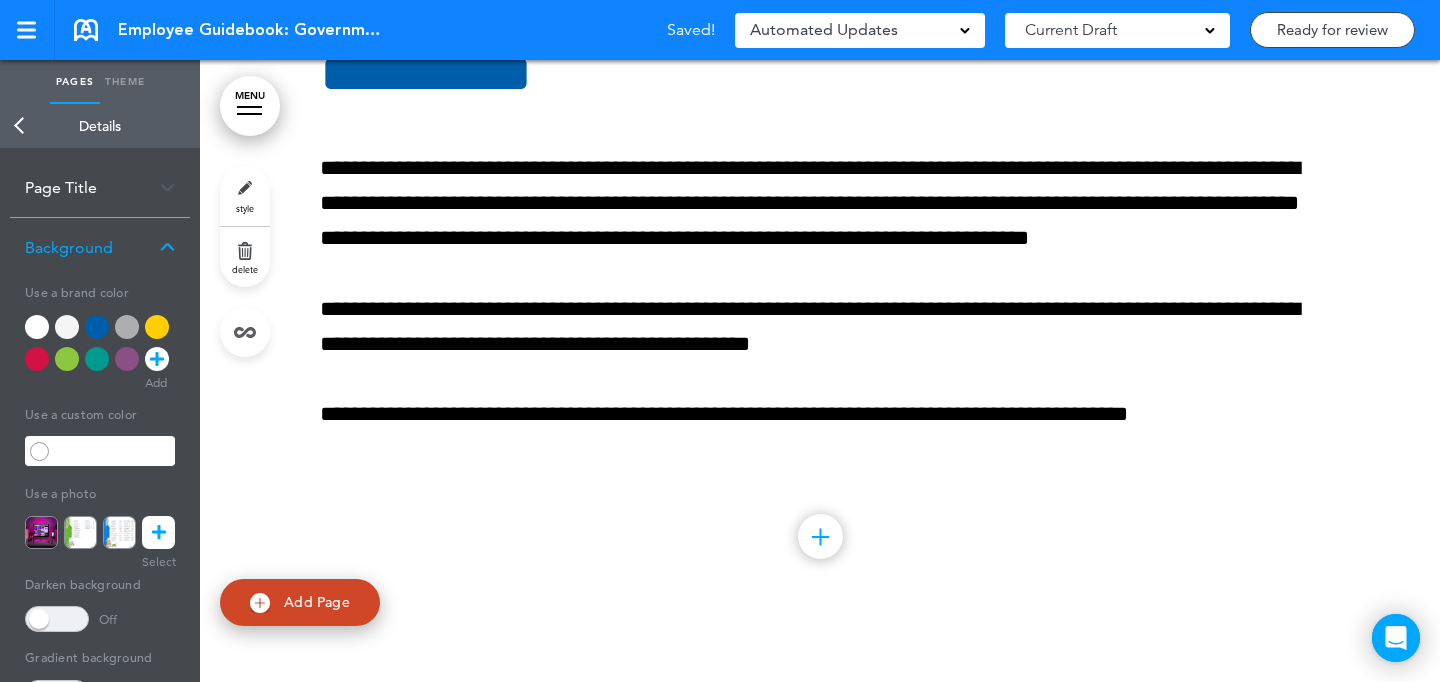 click at bounding box center (159, 532) 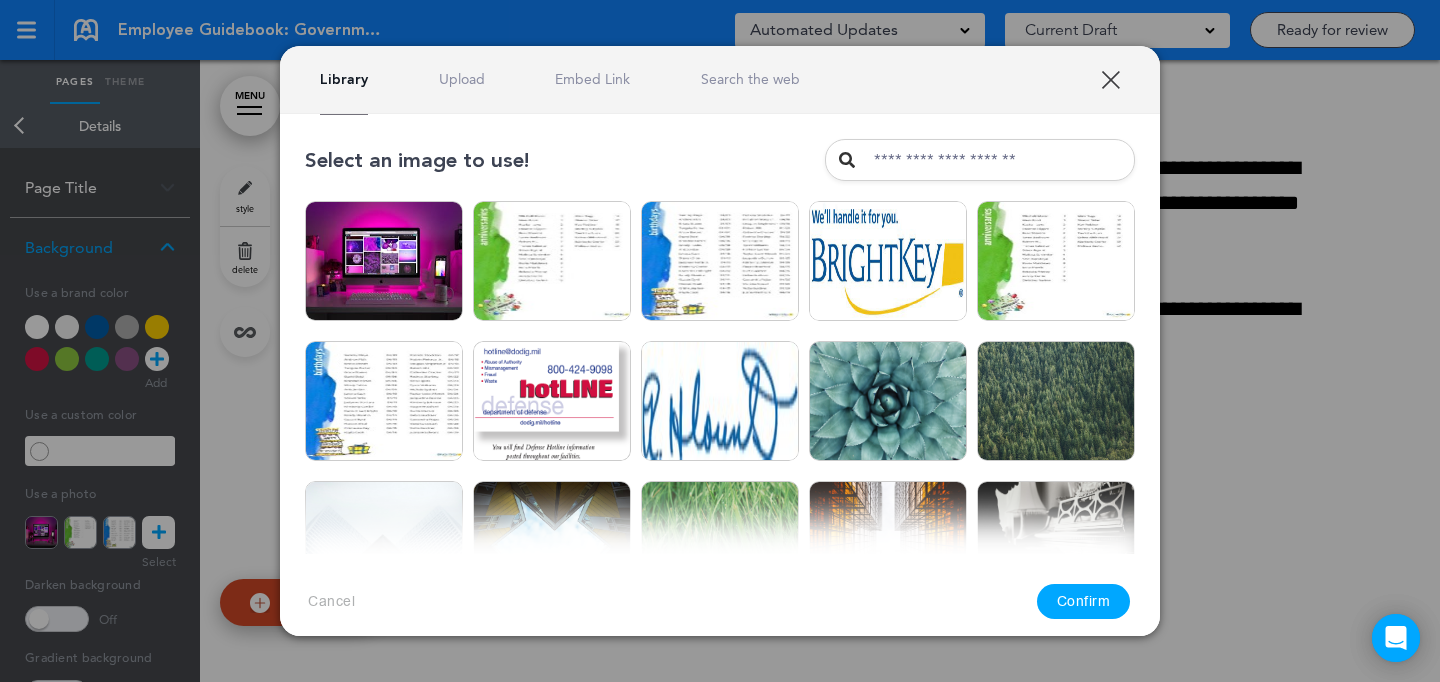 click on "Upload" at bounding box center (462, 79) 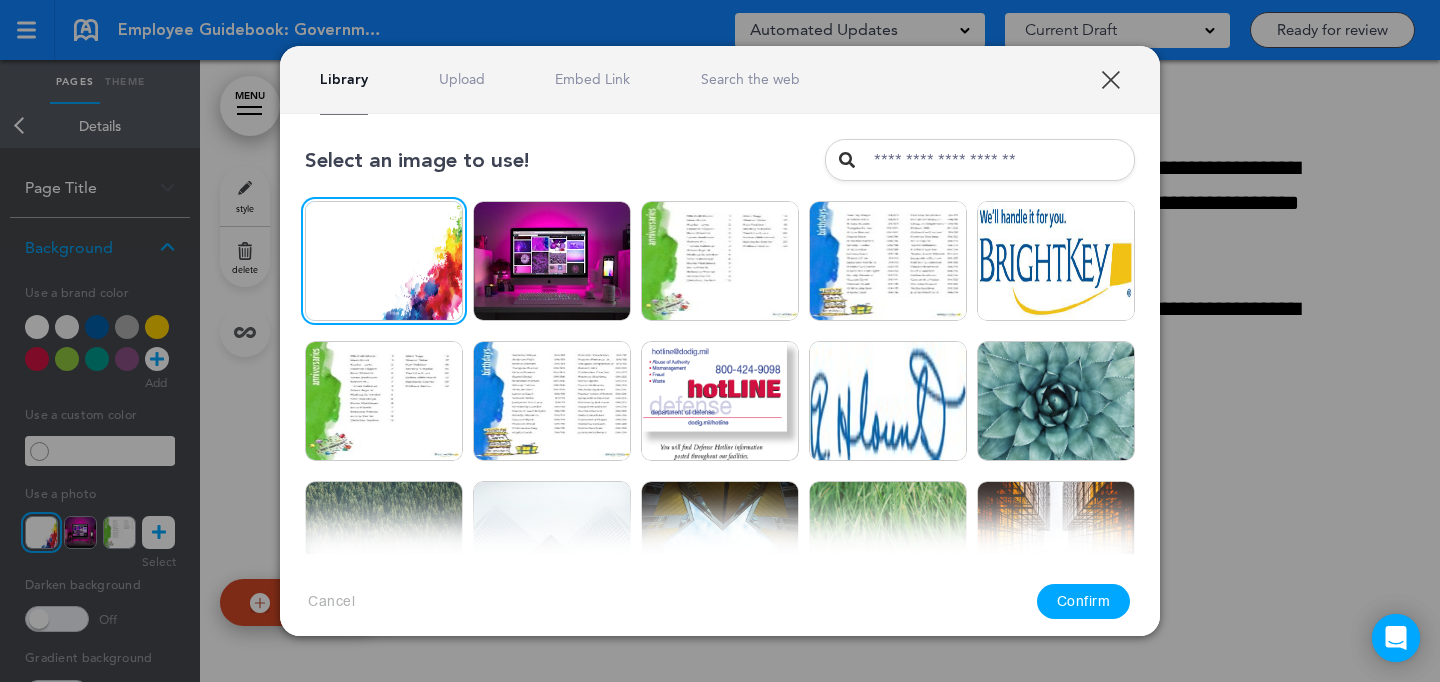 click on "Library" at bounding box center [344, 79] 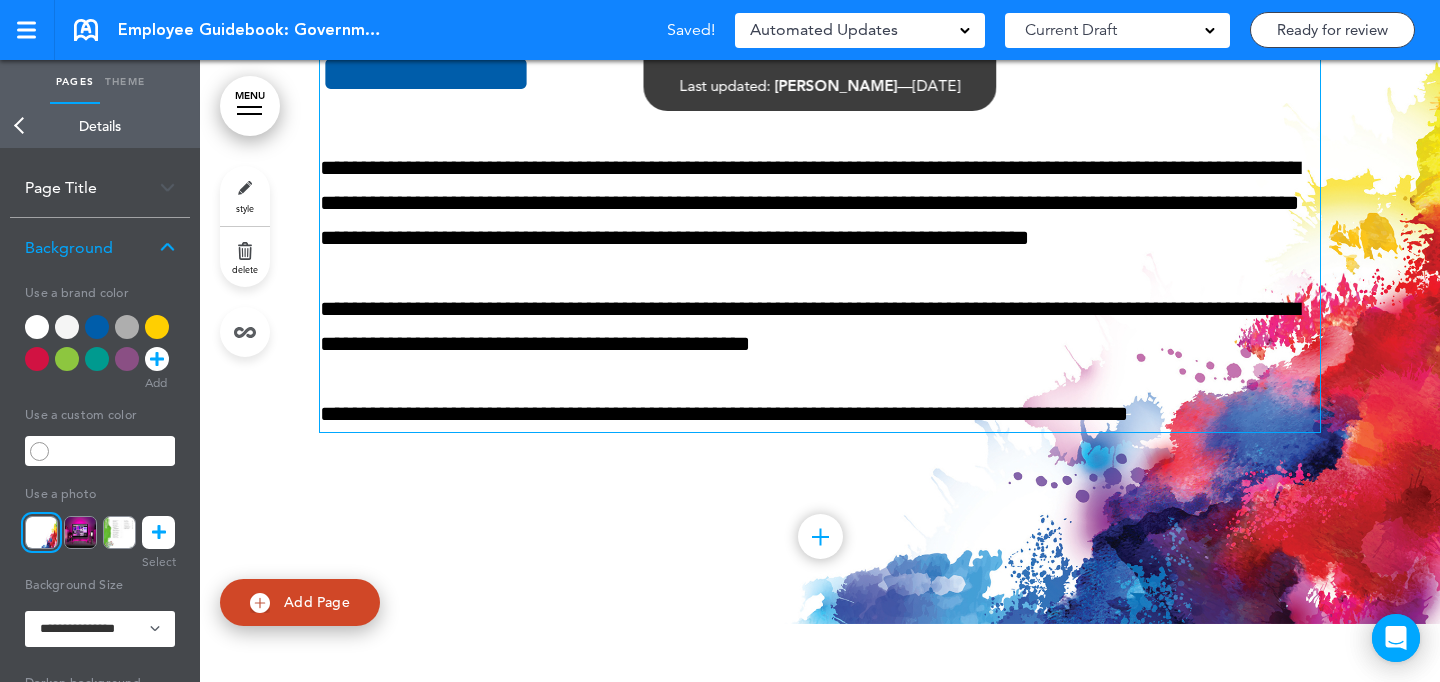 click on "**********" at bounding box center [820, 239] 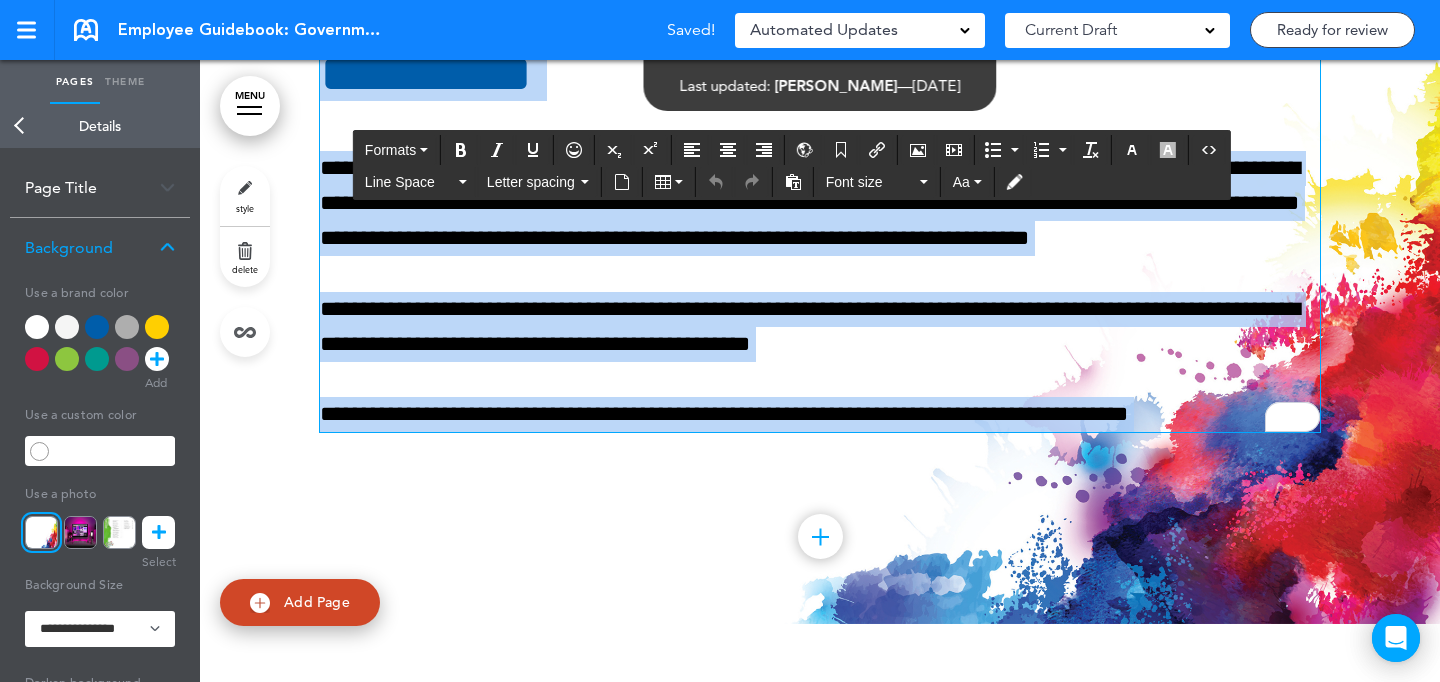 paste 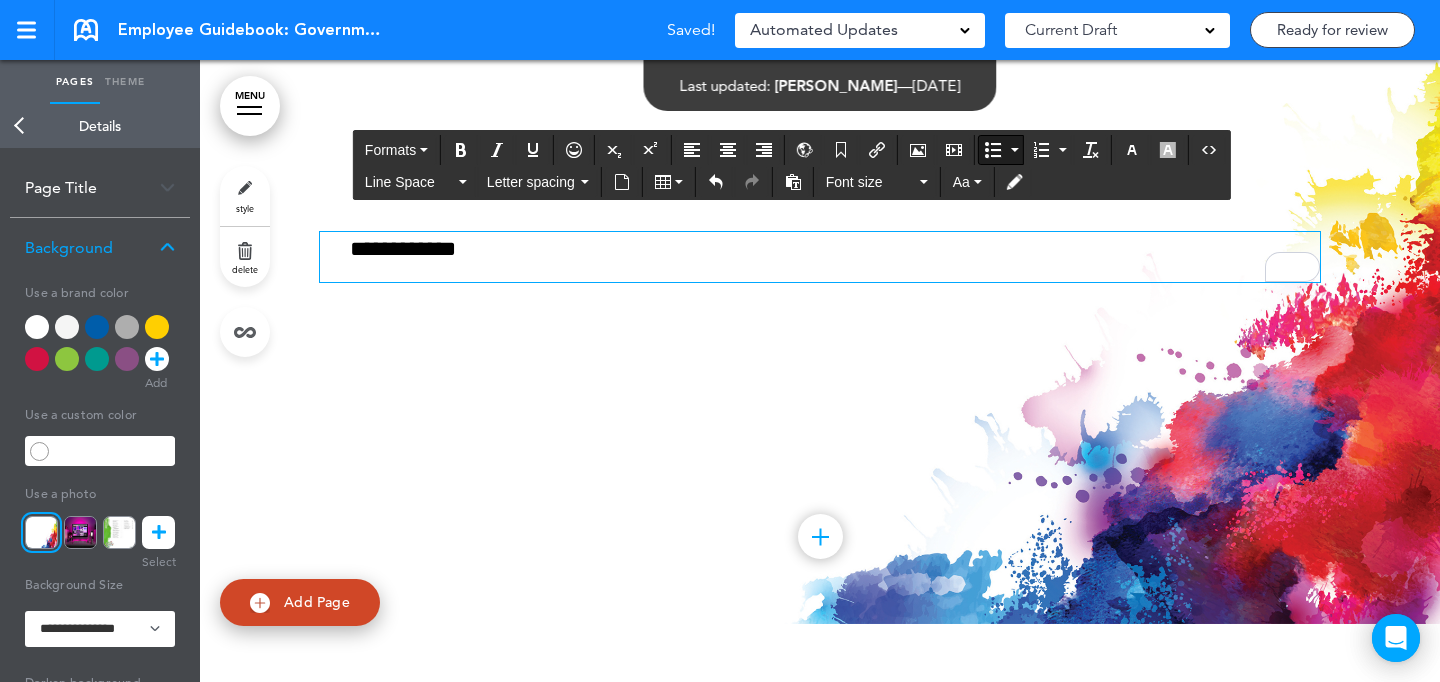 scroll, scrollTop: 2554, scrollLeft: 0, axis: vertical 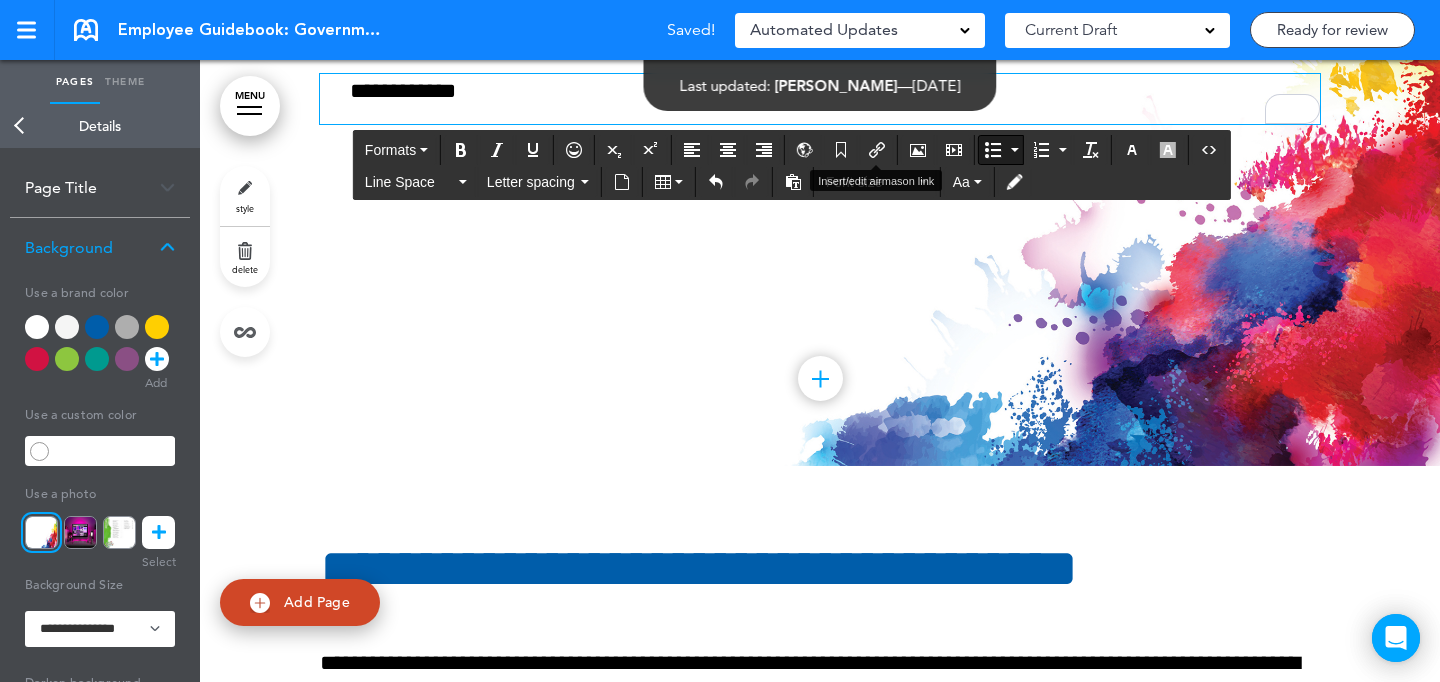 drag, startPoint x: 889, startPoint y: 154, endPoint x: 918, endPoint y: 165, distance: 31.016125 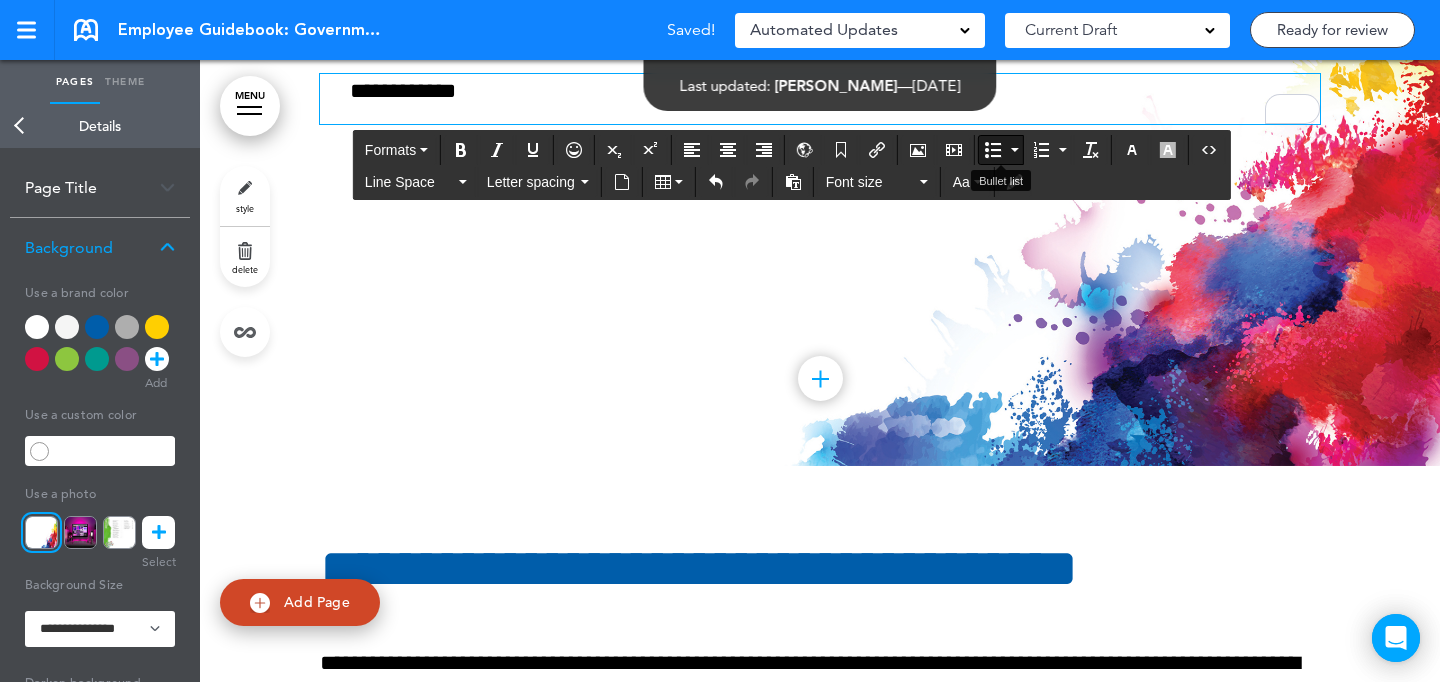click at bounding box center (993, 150) 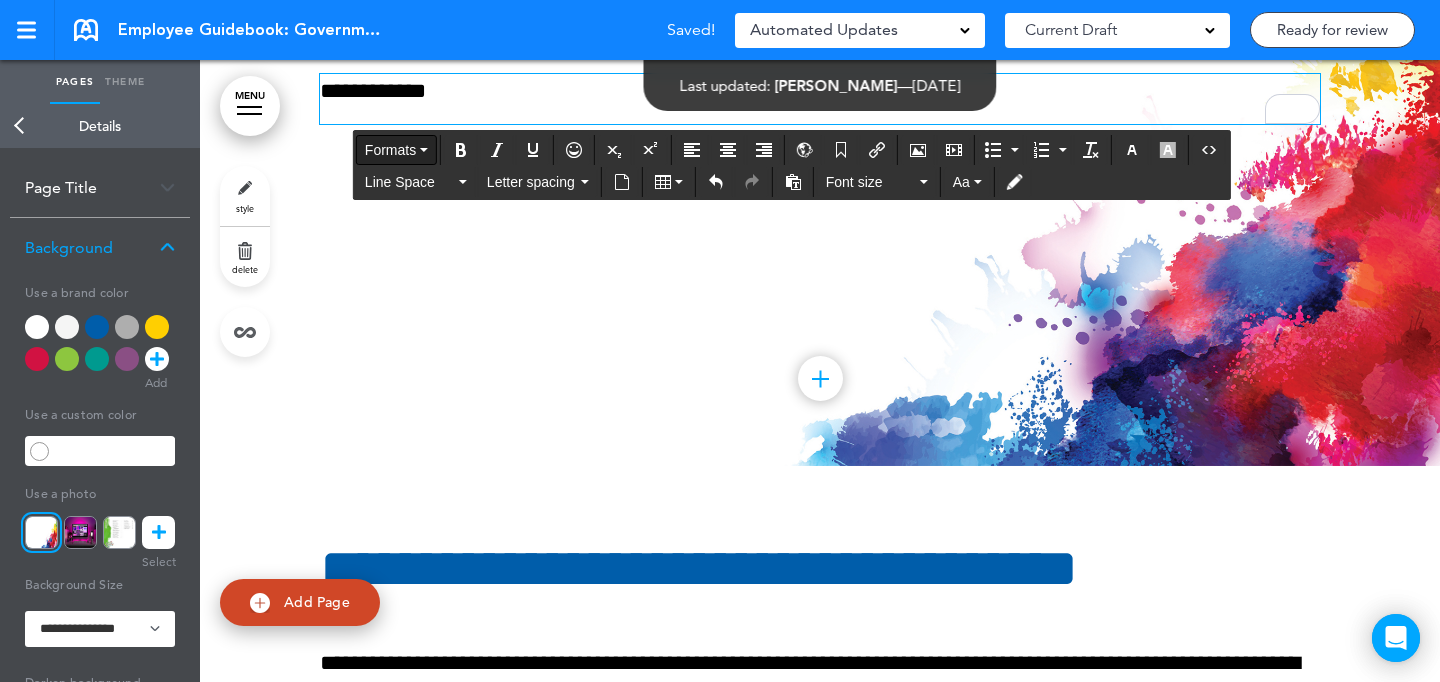 click on "Formats" at bounding box center [390, 150] 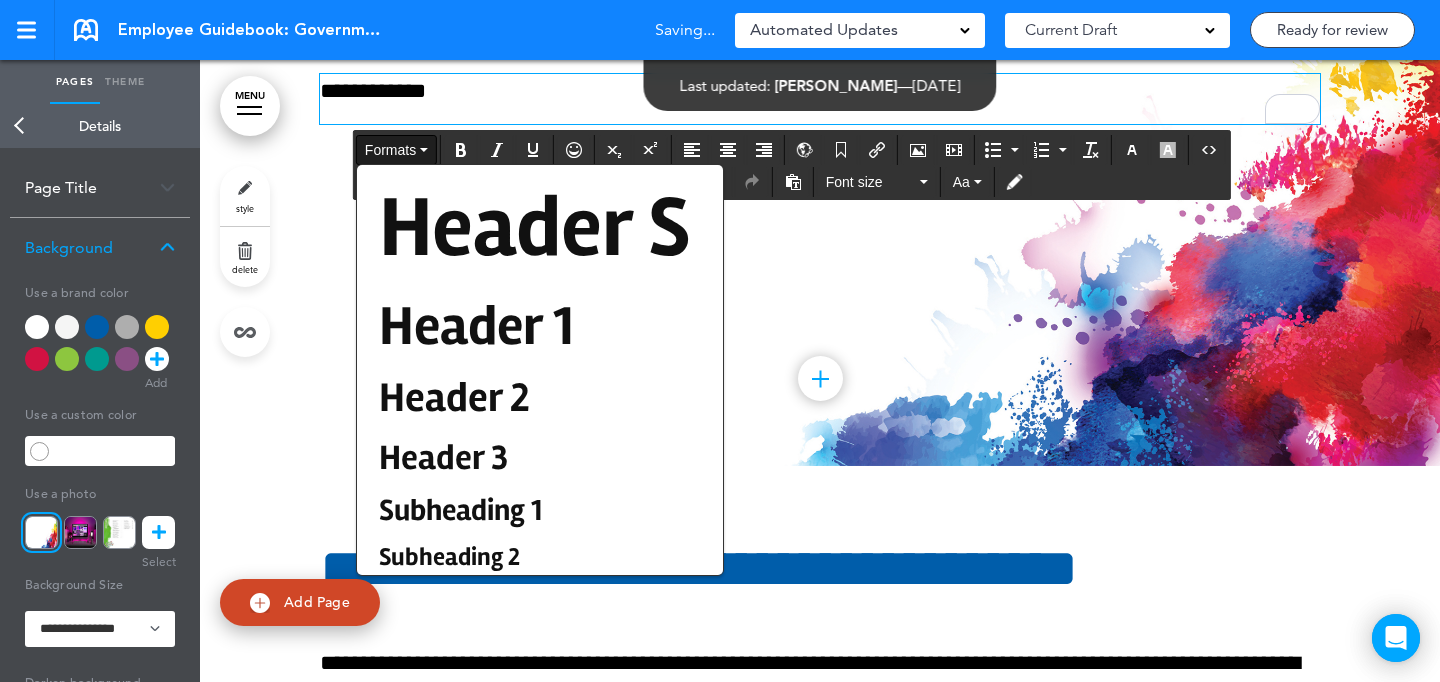 drag, startPoint x: 439, startPoint y: 203, endPoint x: 459, endPoint y: 210, distance: 21.189621 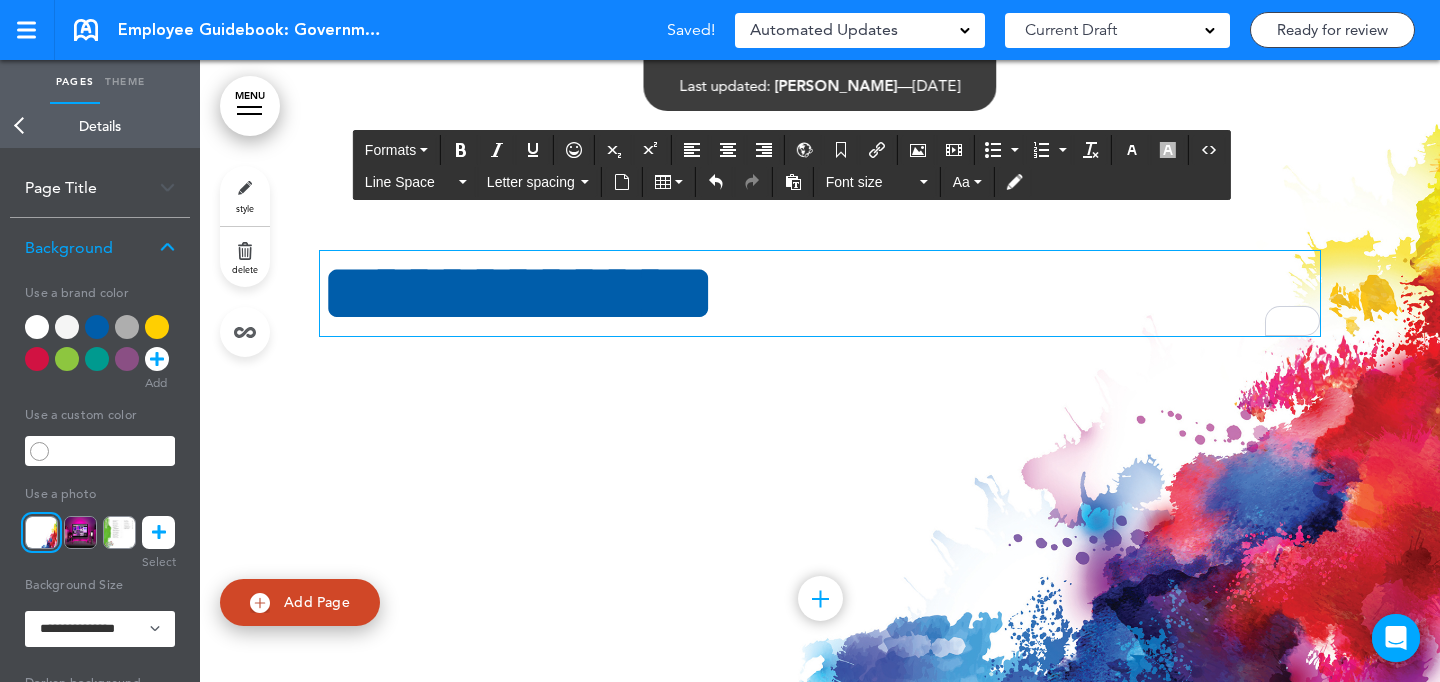 scroll, scrollTop: 2362, scrollLeft: 0, axis: vertical 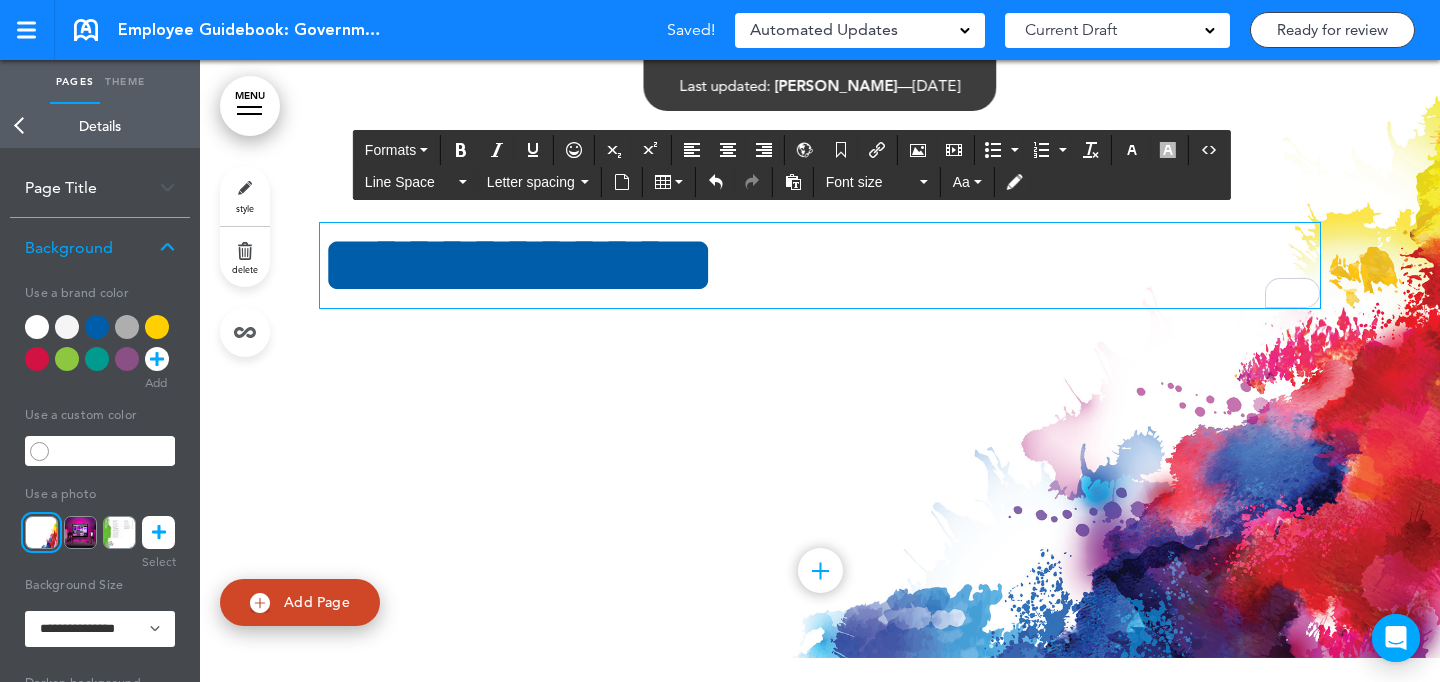 click on "**********" at bounding box center (820, 265) 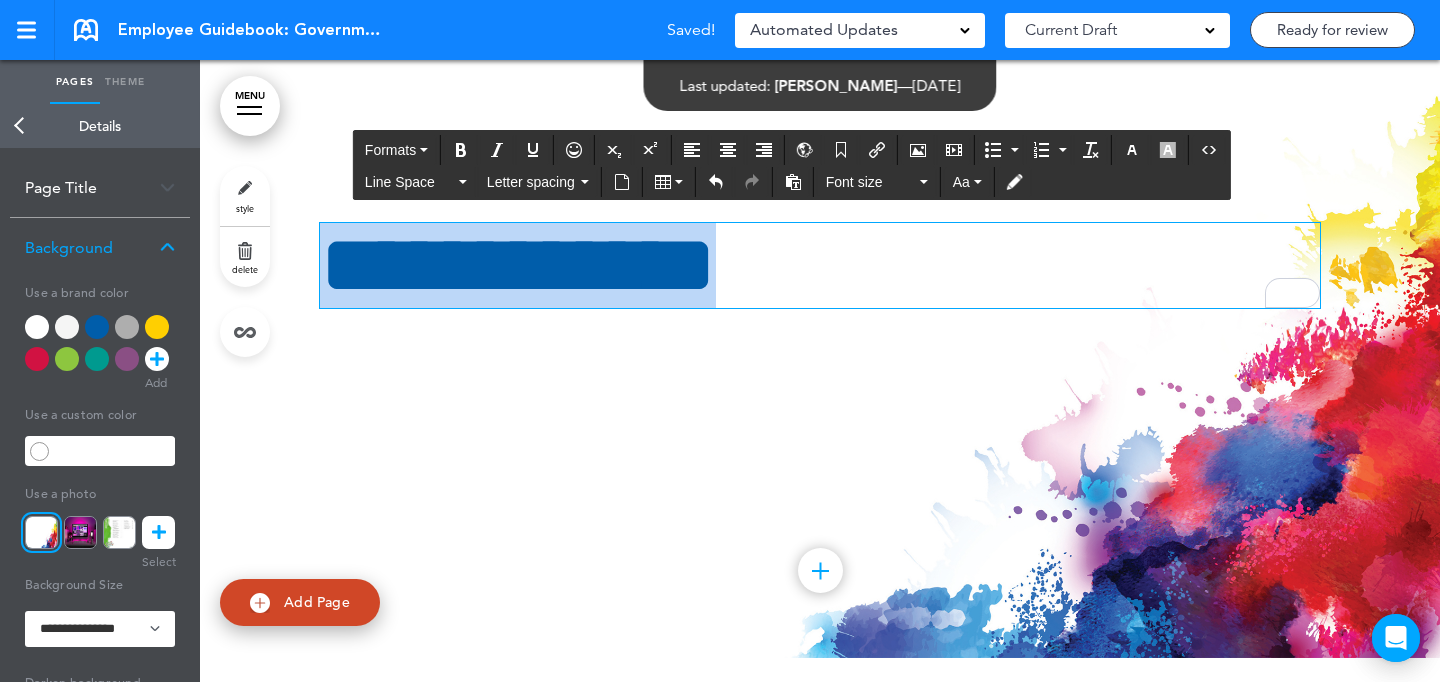 click on "**********" at bounding box center [820, 265] 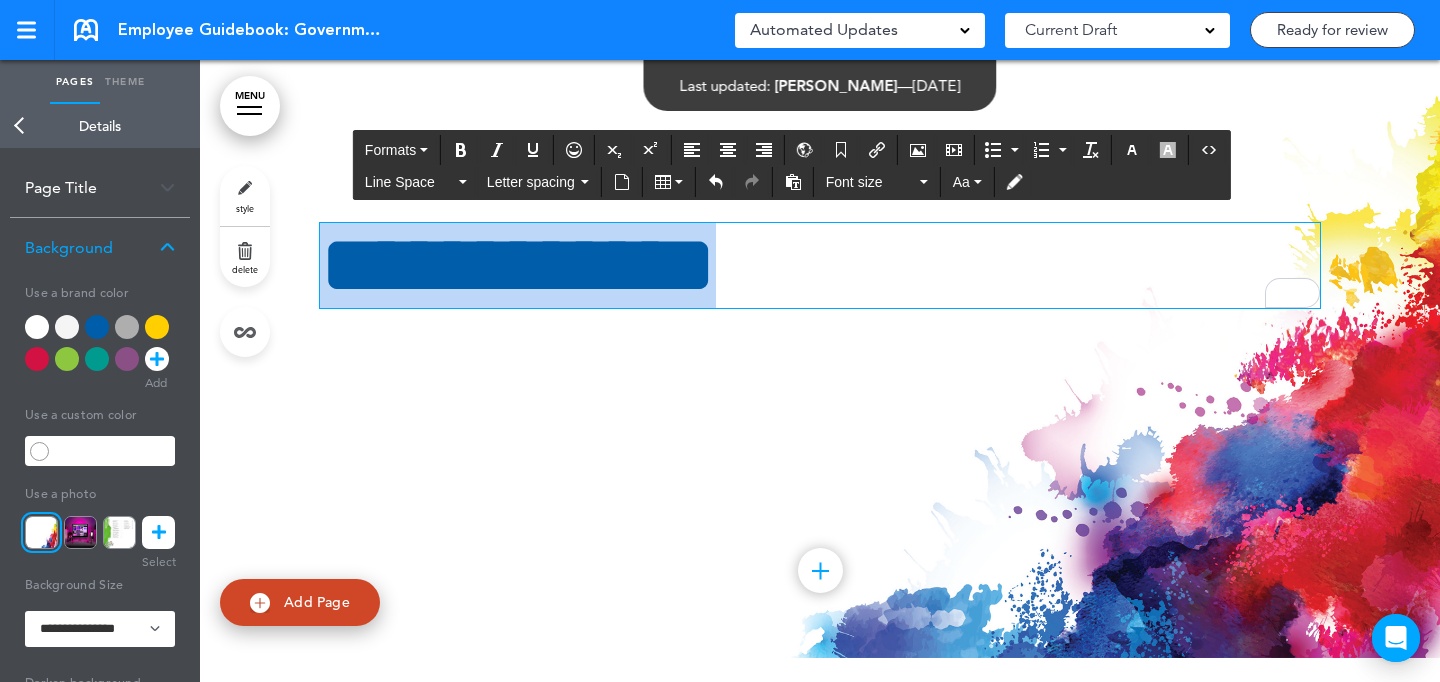 click on "**********" at bounding box center [820, 265] 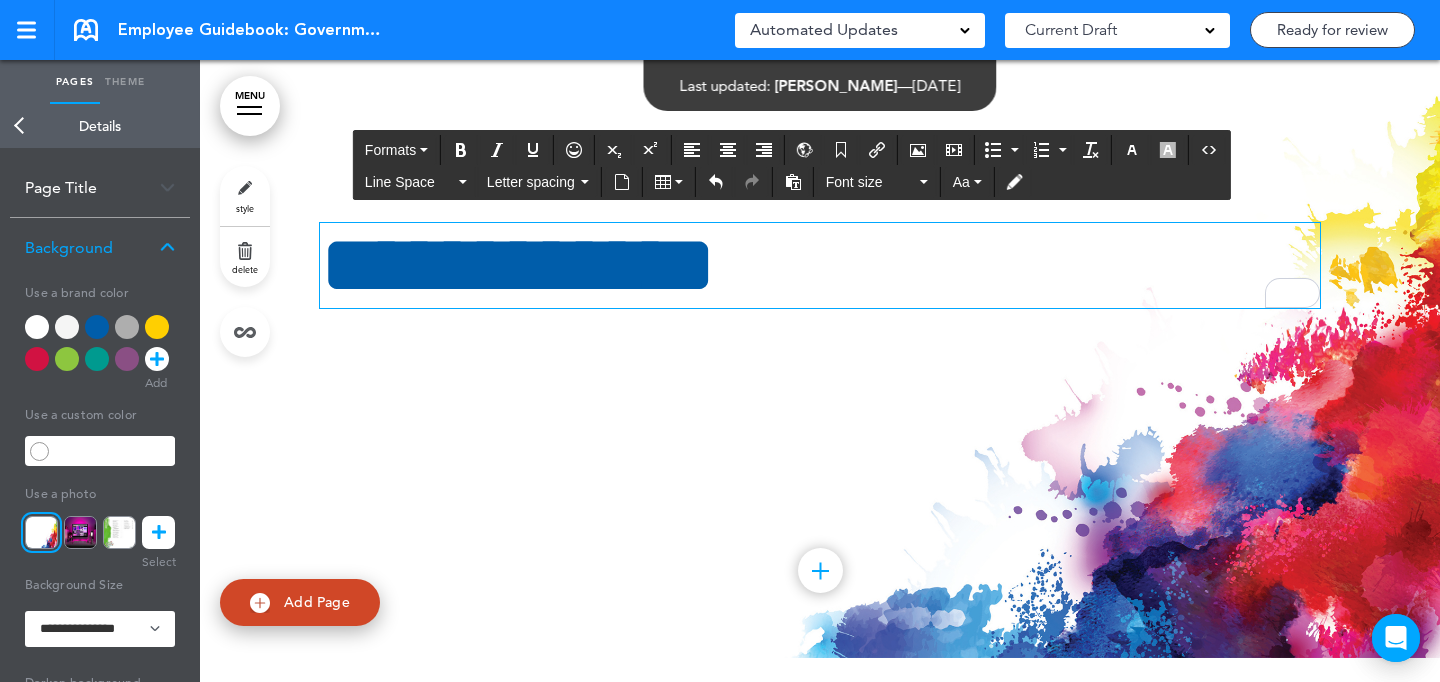 click on "Back" at bounding box center [20, 126] 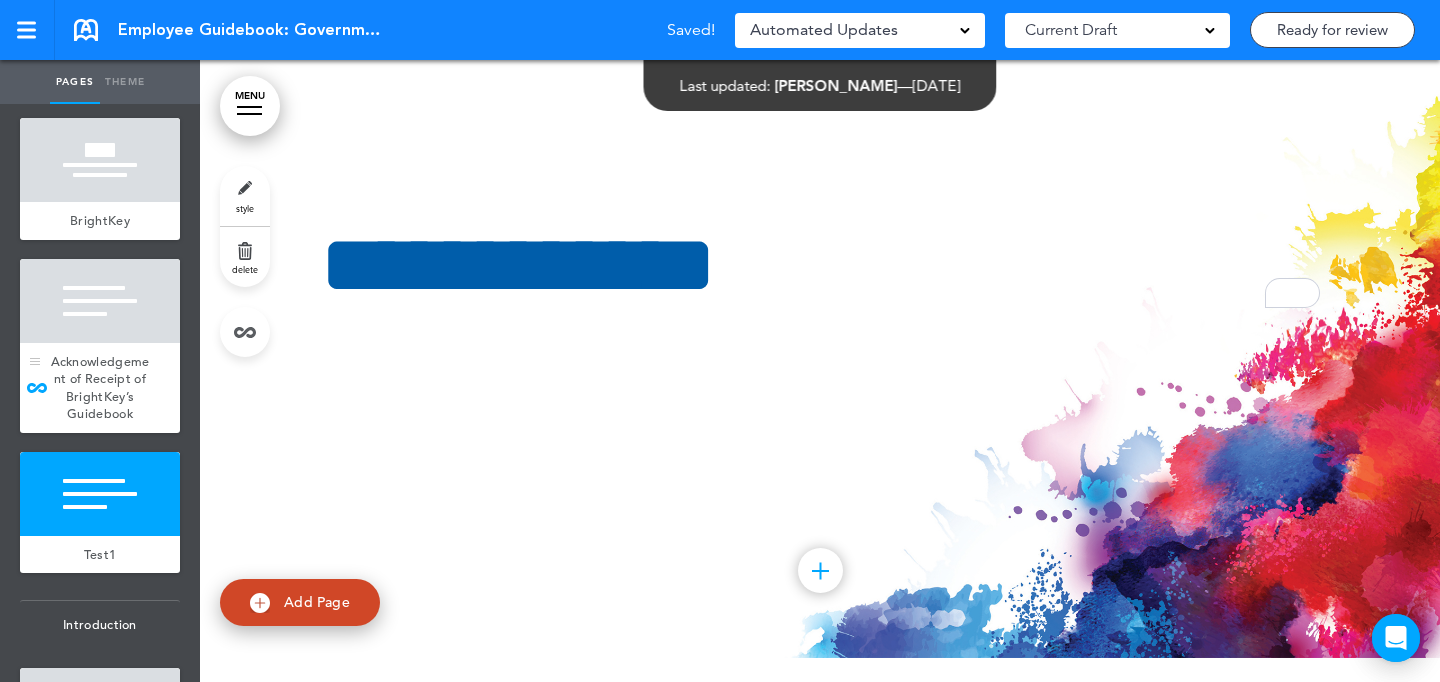 scroll, scrollTop: 61, scrollLeft: 0, axis: vertical 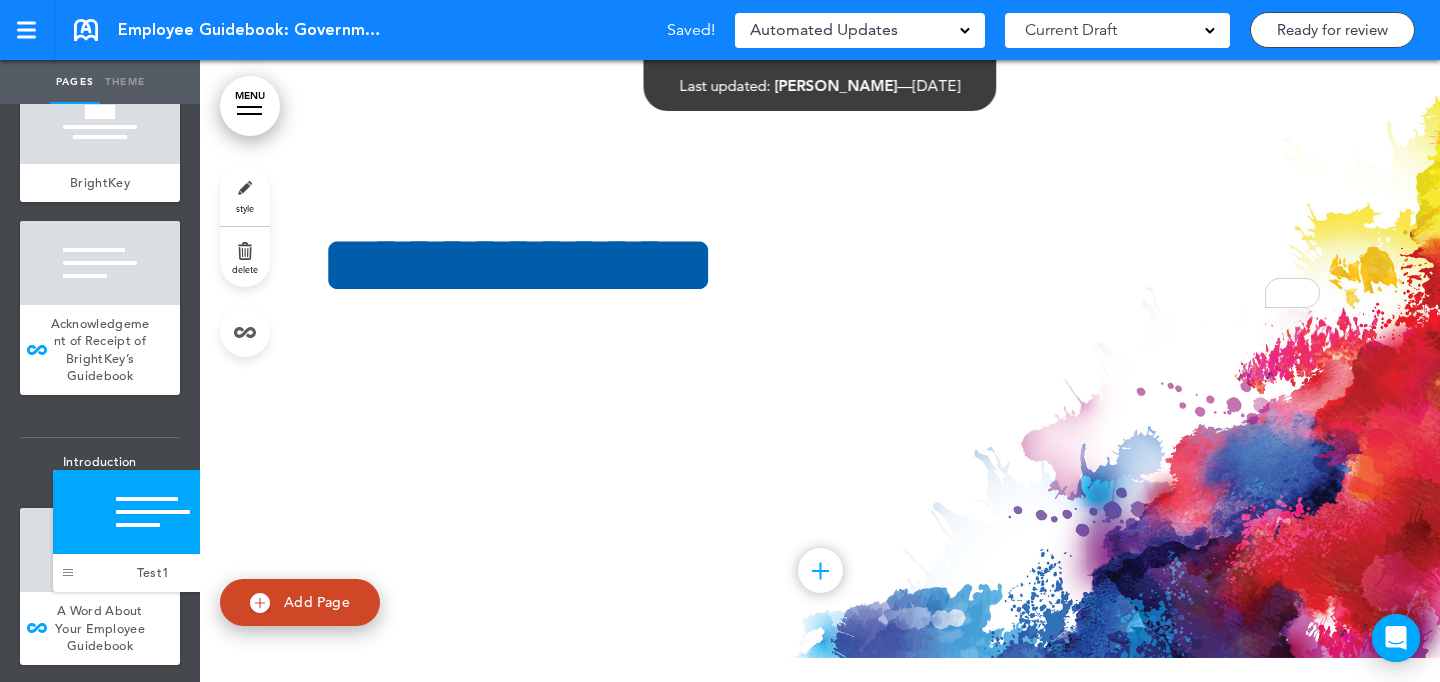 drag, startPoint x: 32, startPoint y: 543, endPoint x: 59, endPoint y: 531, distance: 29.546574 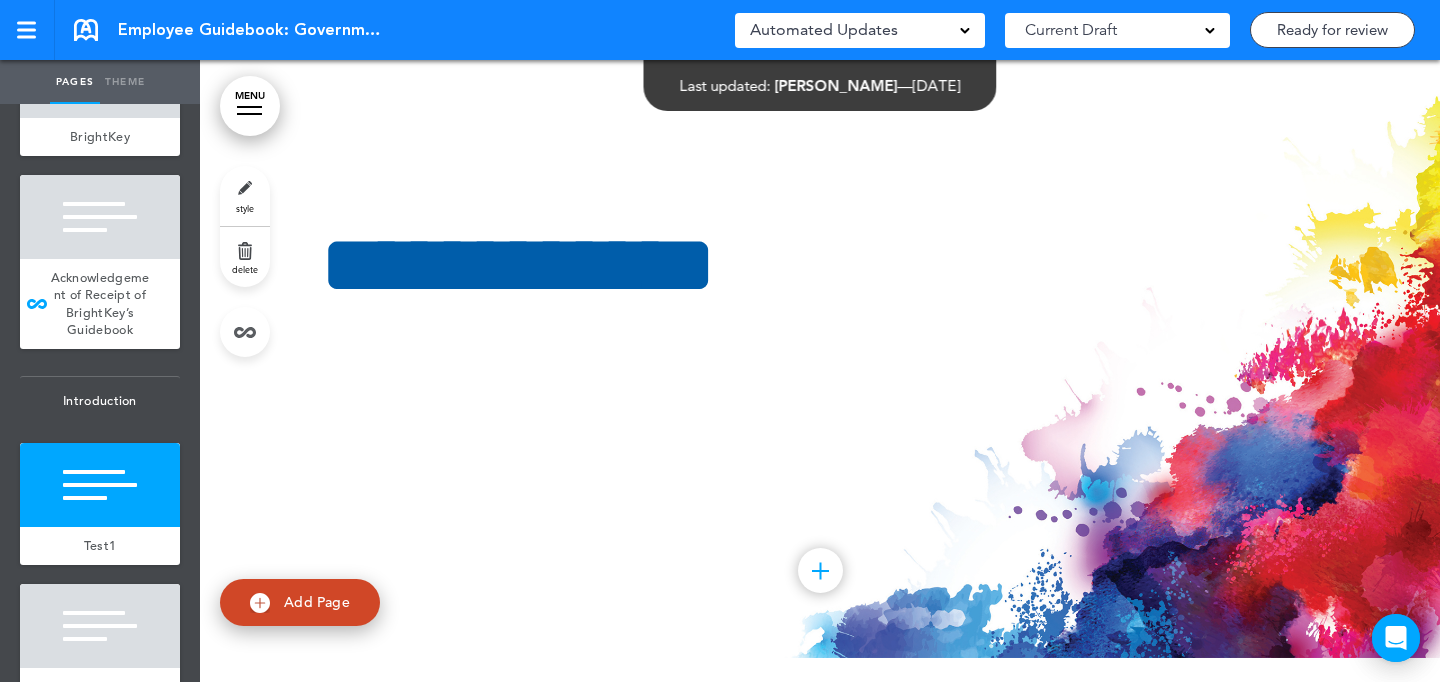 scroll, scrollTop: 290, scrollLeft: 0, axis: vertical 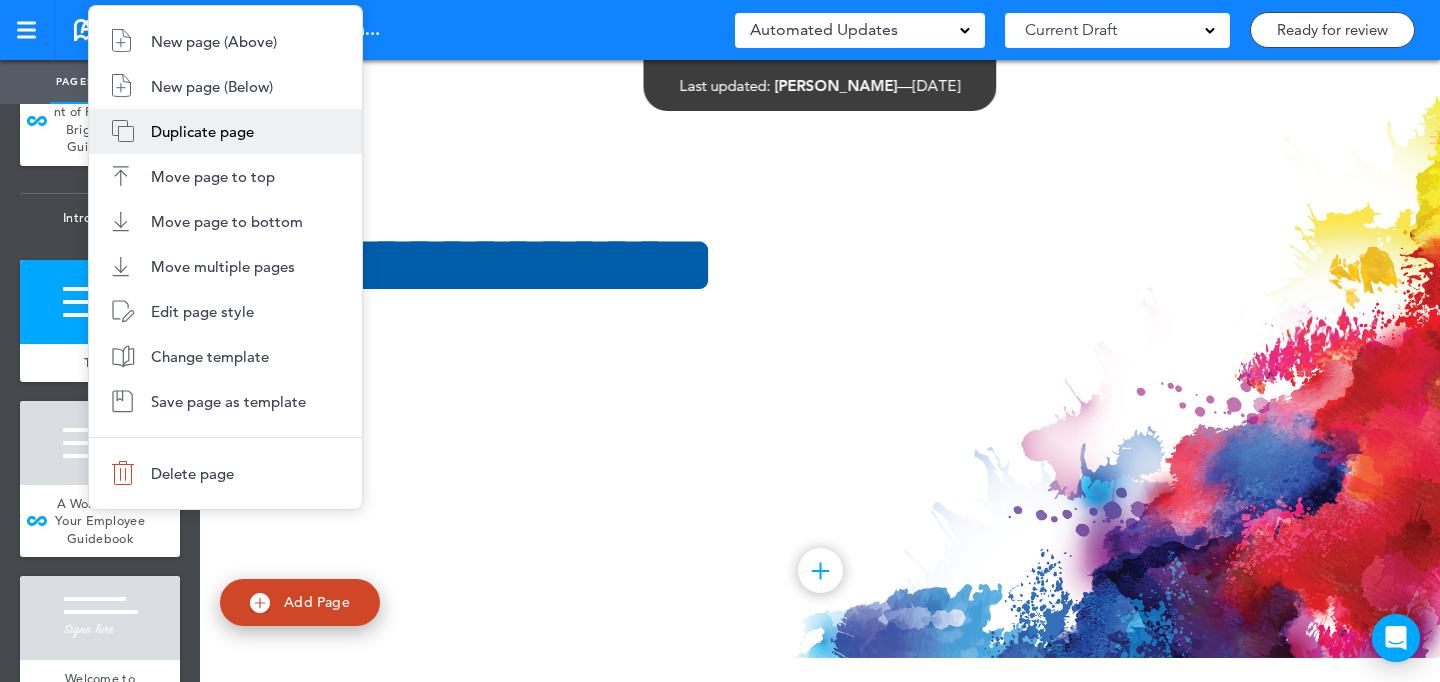 click on "Duplicate page" at bounding box center [202, 131] 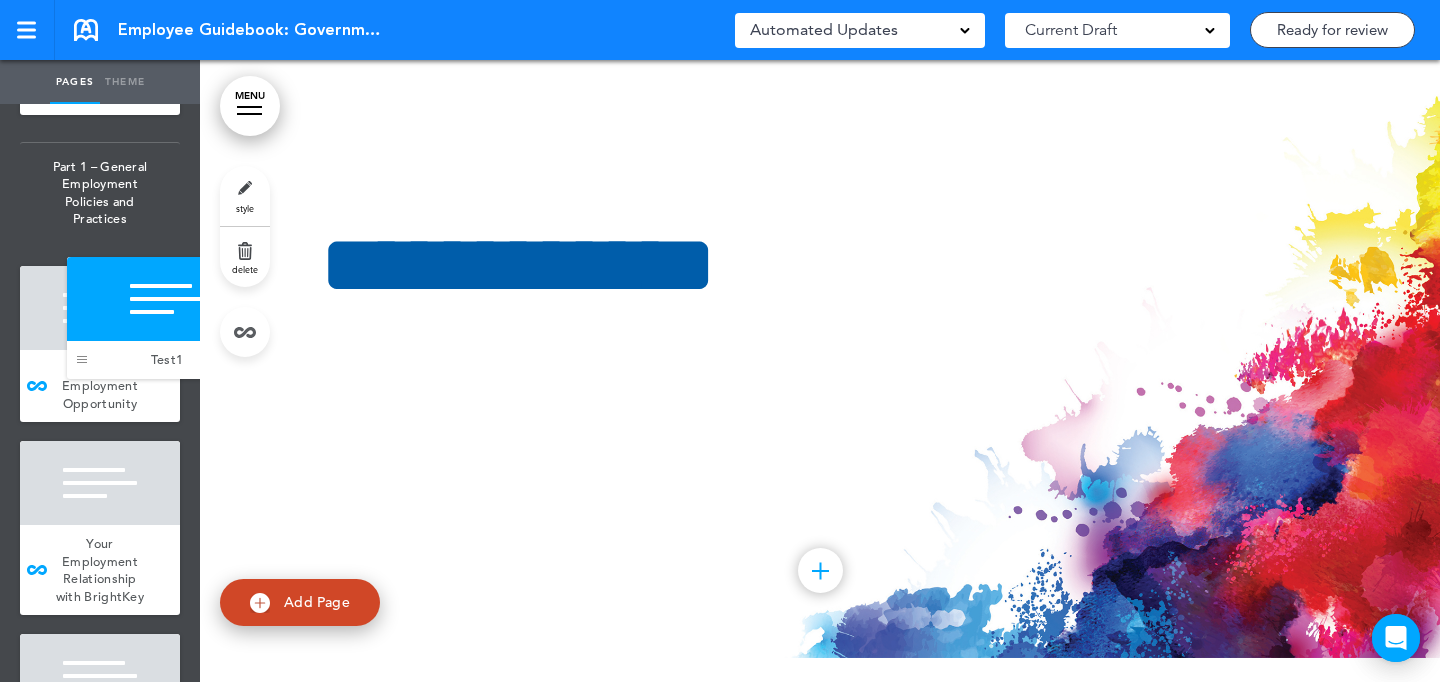 drag, startPoint x: 30, startPoint y: 369, endPoint x: 77, endPoint y: 349, distance: 51.078373 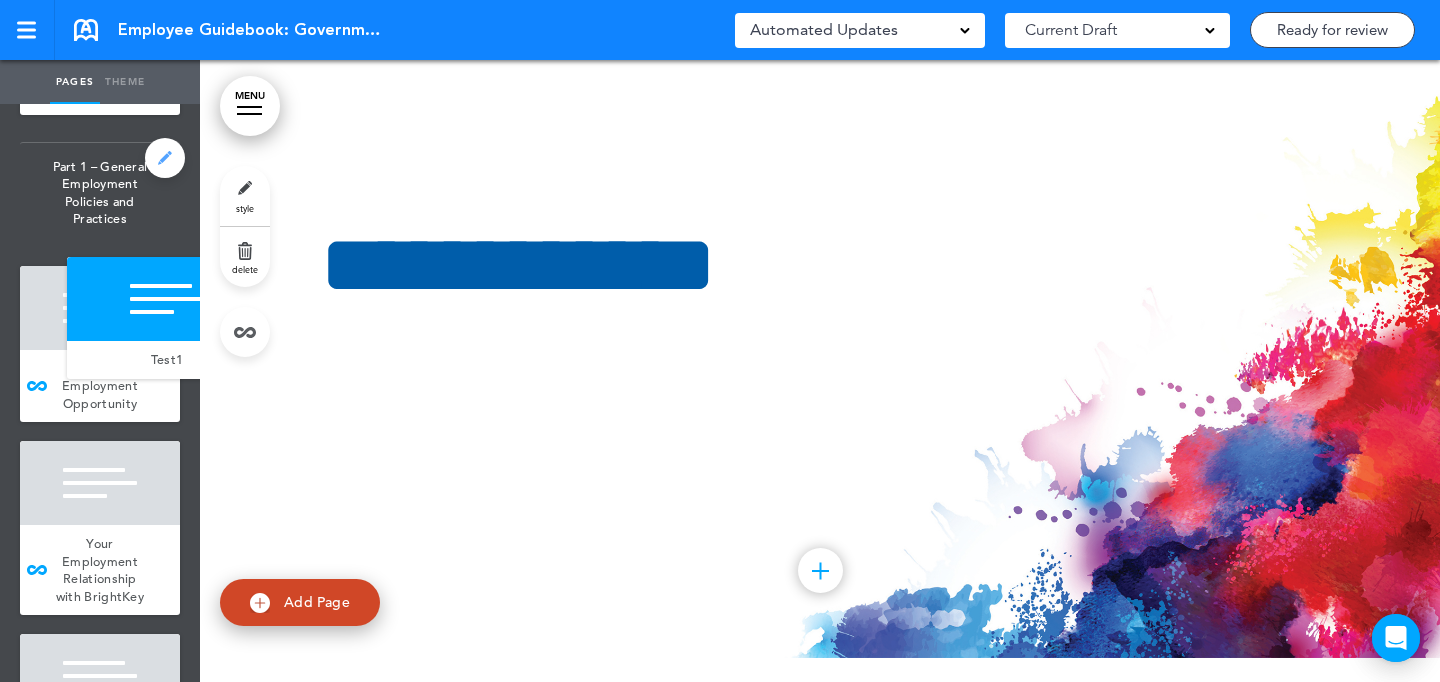 scroll, scrollTop: 1031, scrollLeft: 0, axis: vertical 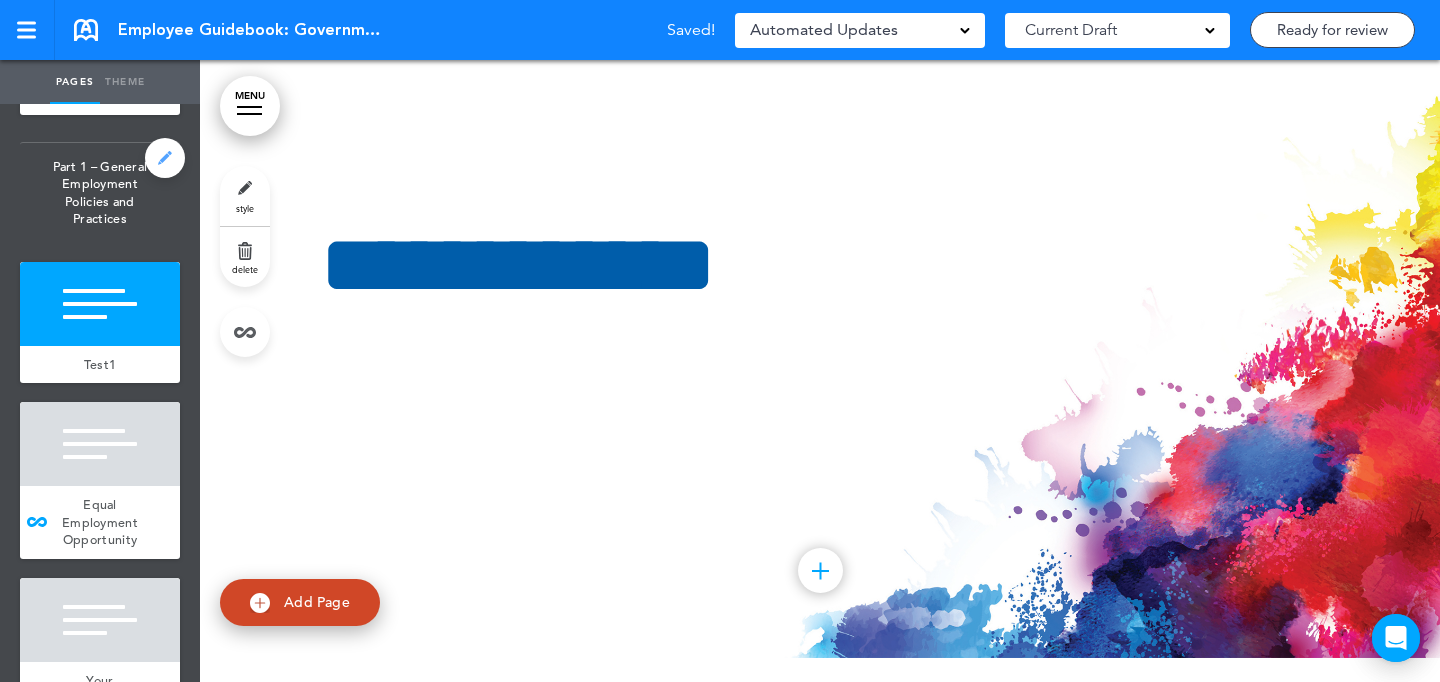 click at bounding box center (165, 158) 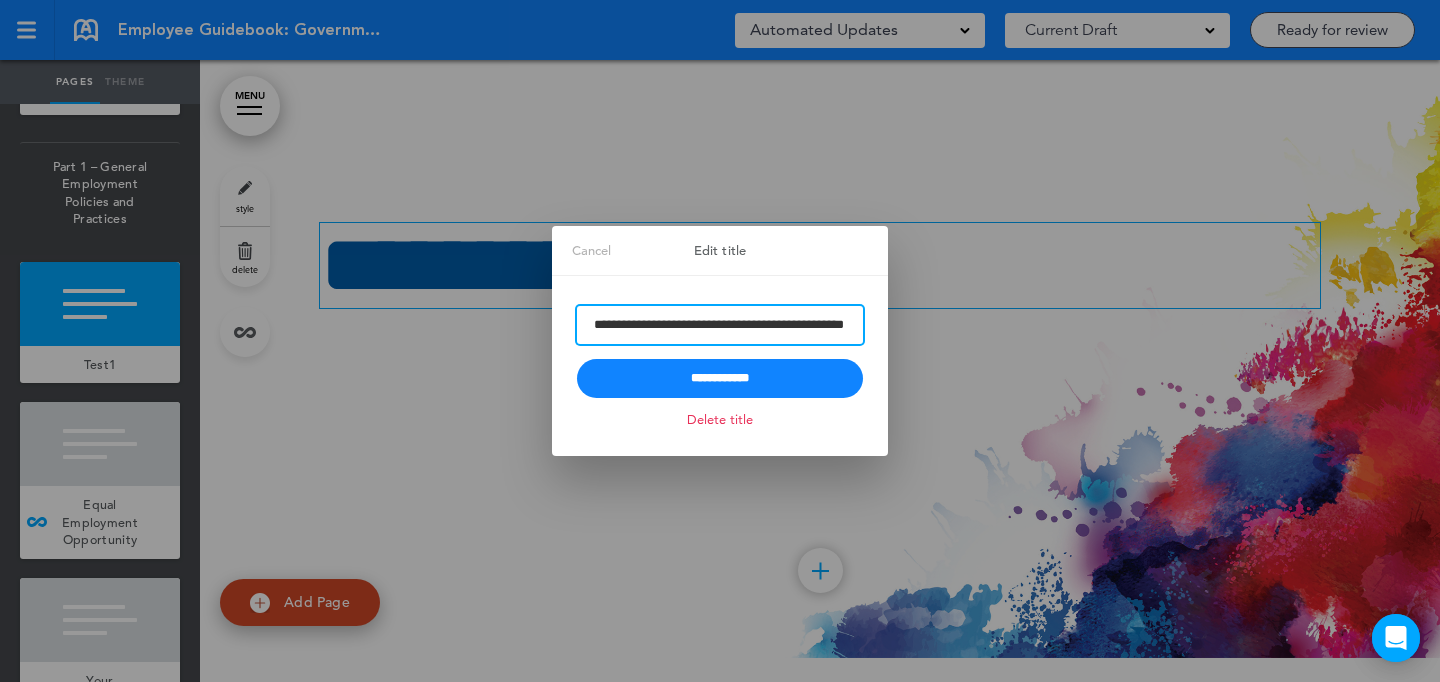 click on "**********" at bounding box center (720, 325) 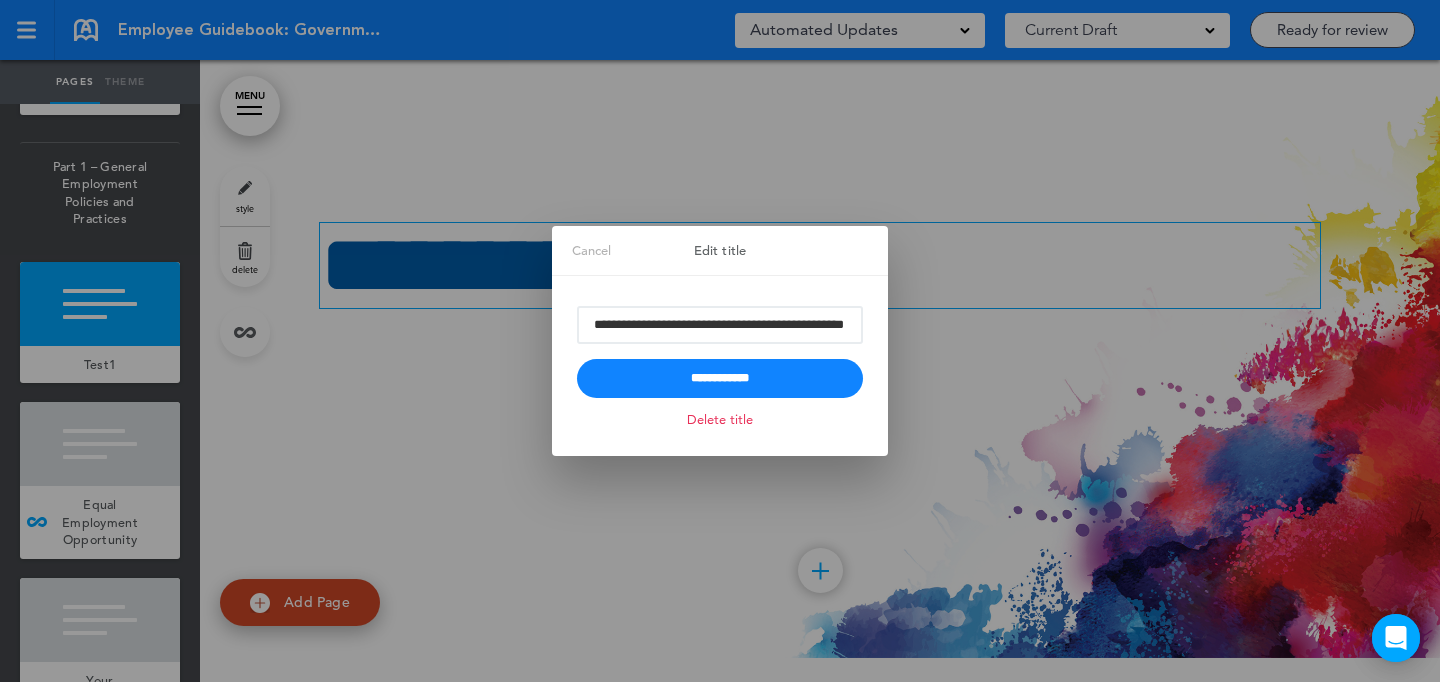 click at bounding box center (720, 341) 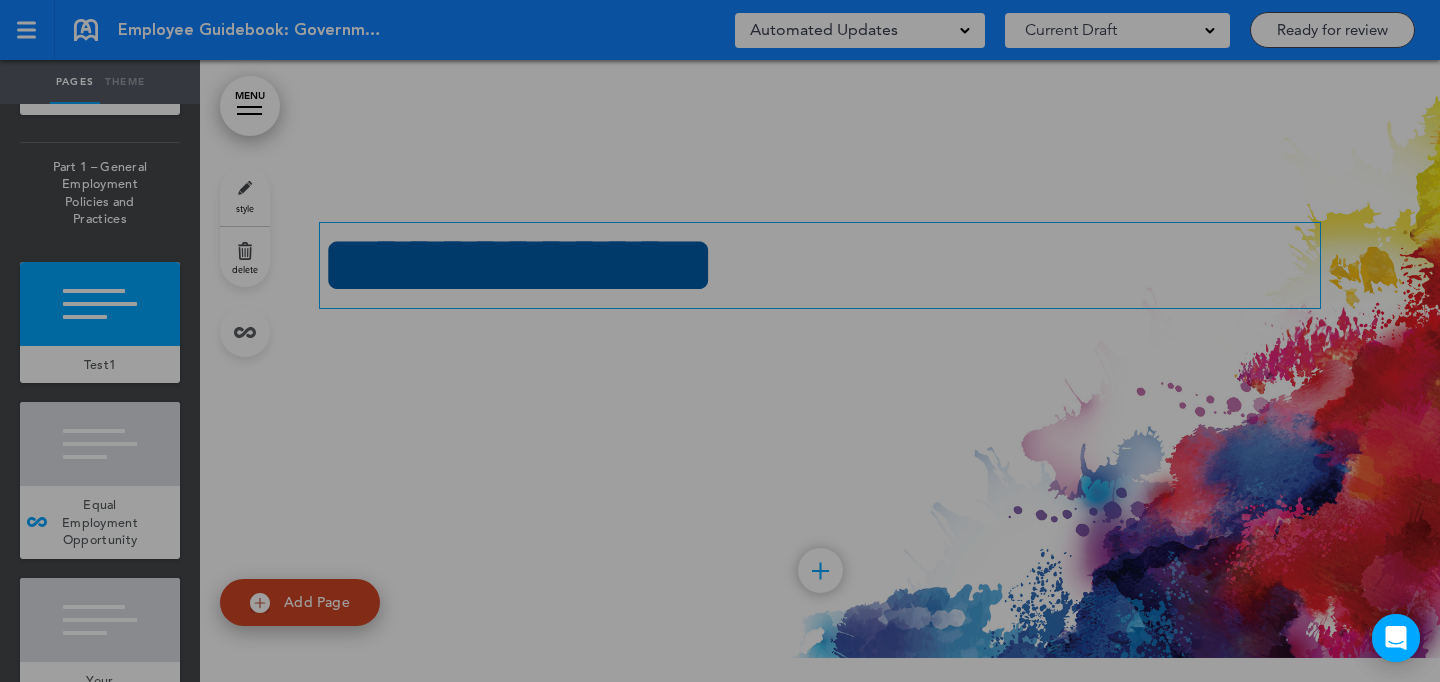 click on "**********" at bounding box center [820, 265] 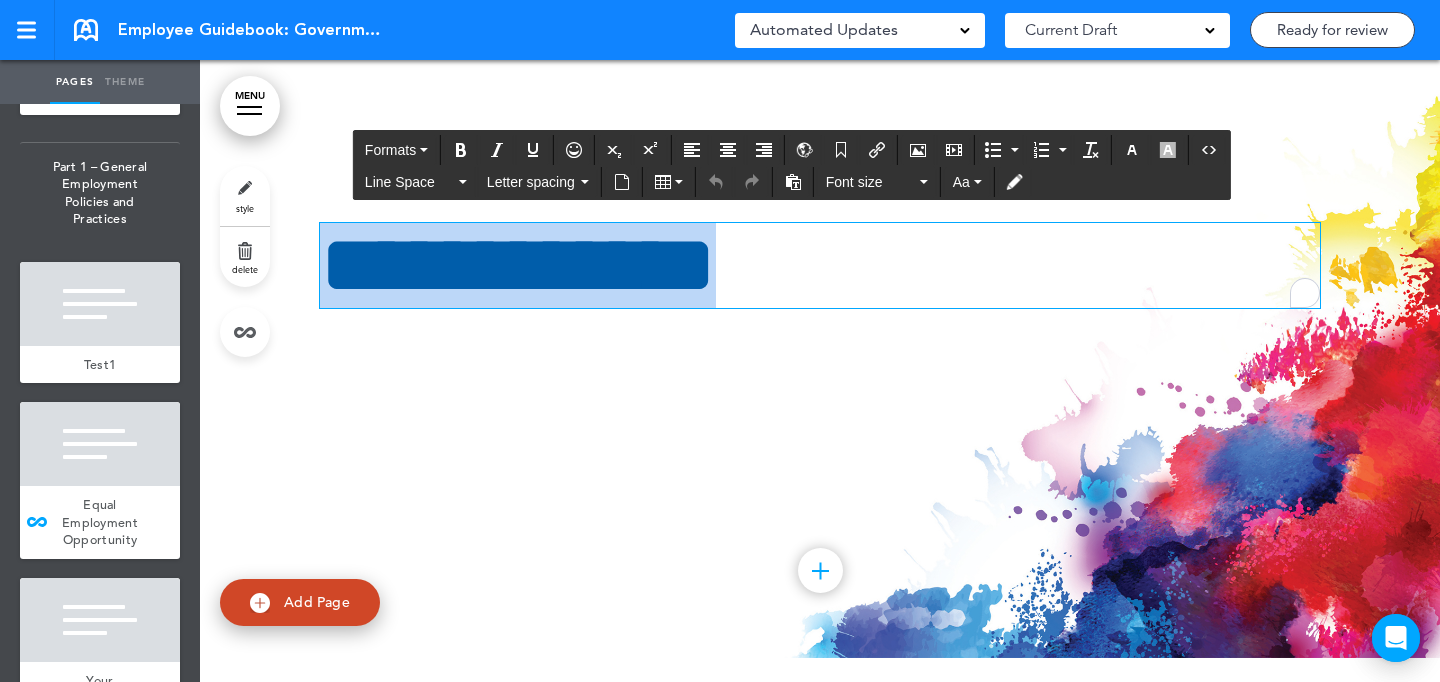 paste 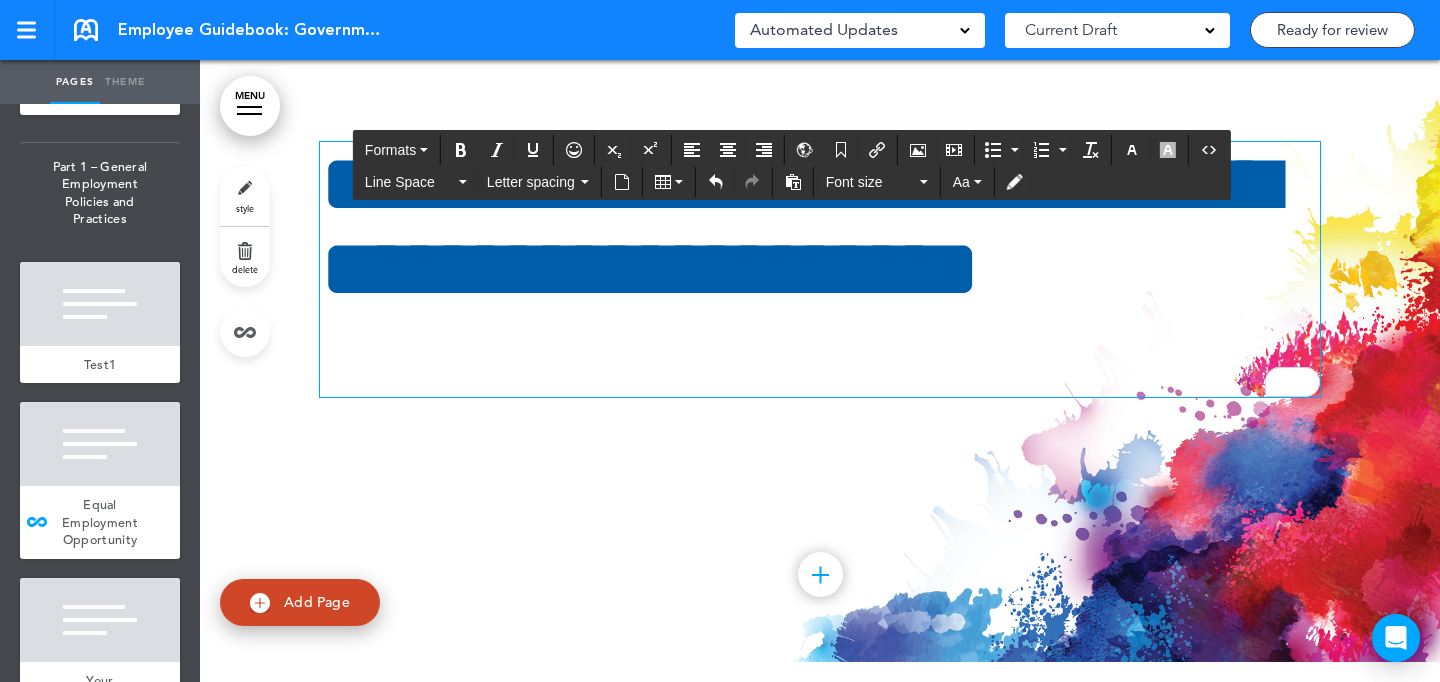 click on "**********" at bounding box center (820, 269) 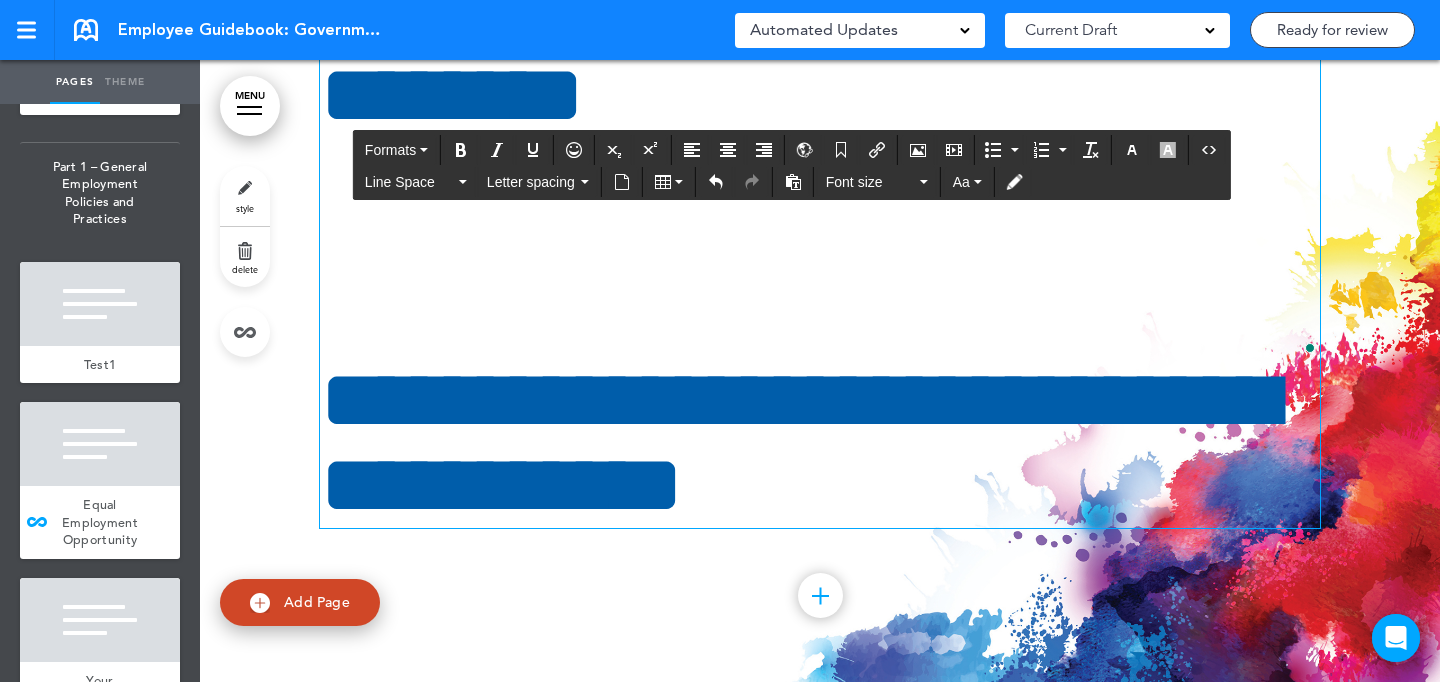 scroll, scrollTop: 2293, scrollLeft: 0, axis: vertical 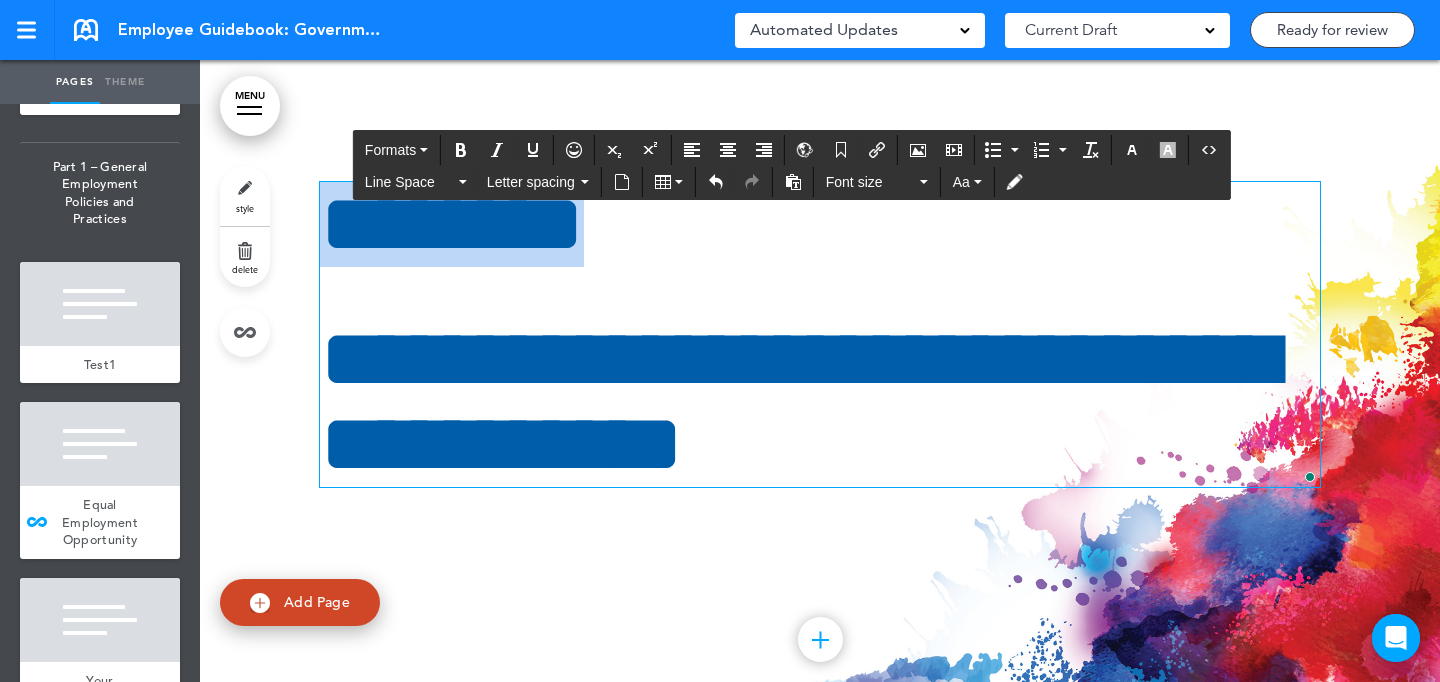drag, startPoint x: 331, startPoint y: 219, endPoint x: 223, endPoint y: 200, distance: 109.65856 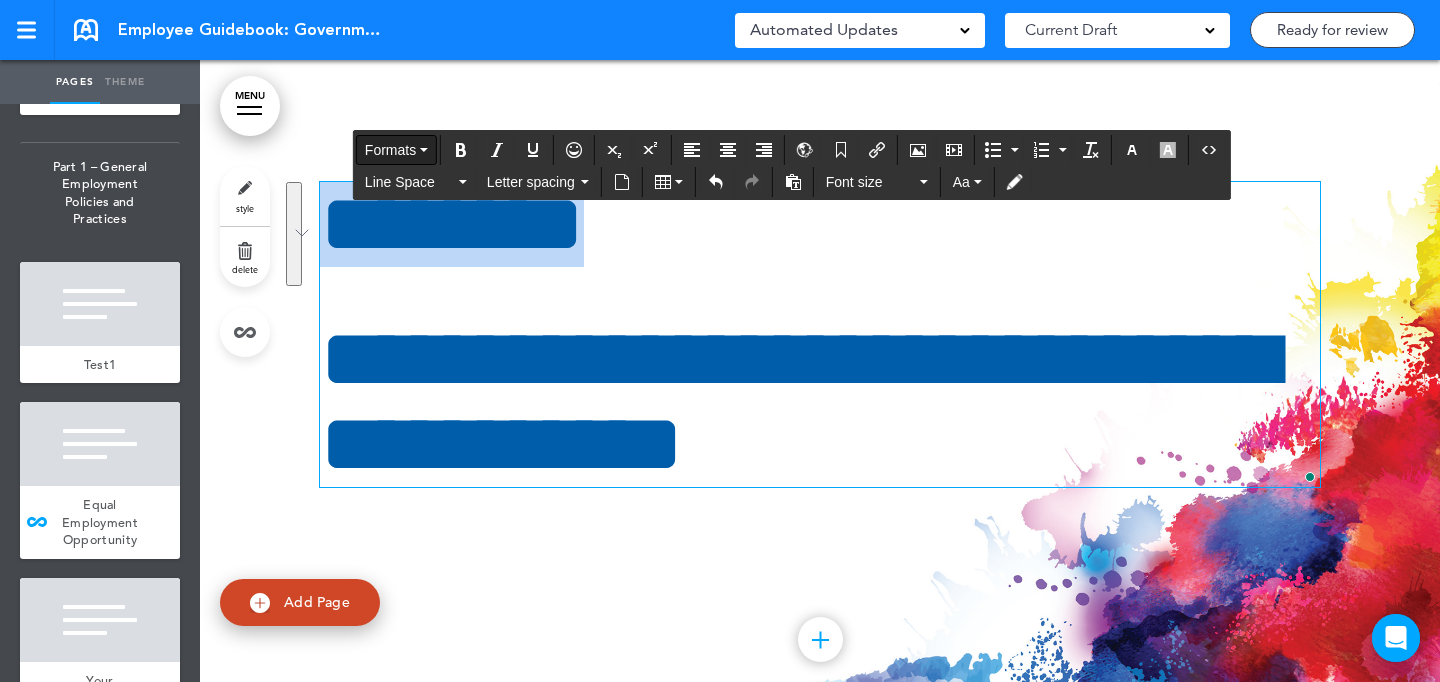 click on "Formats" at bounding box center (390, 150) 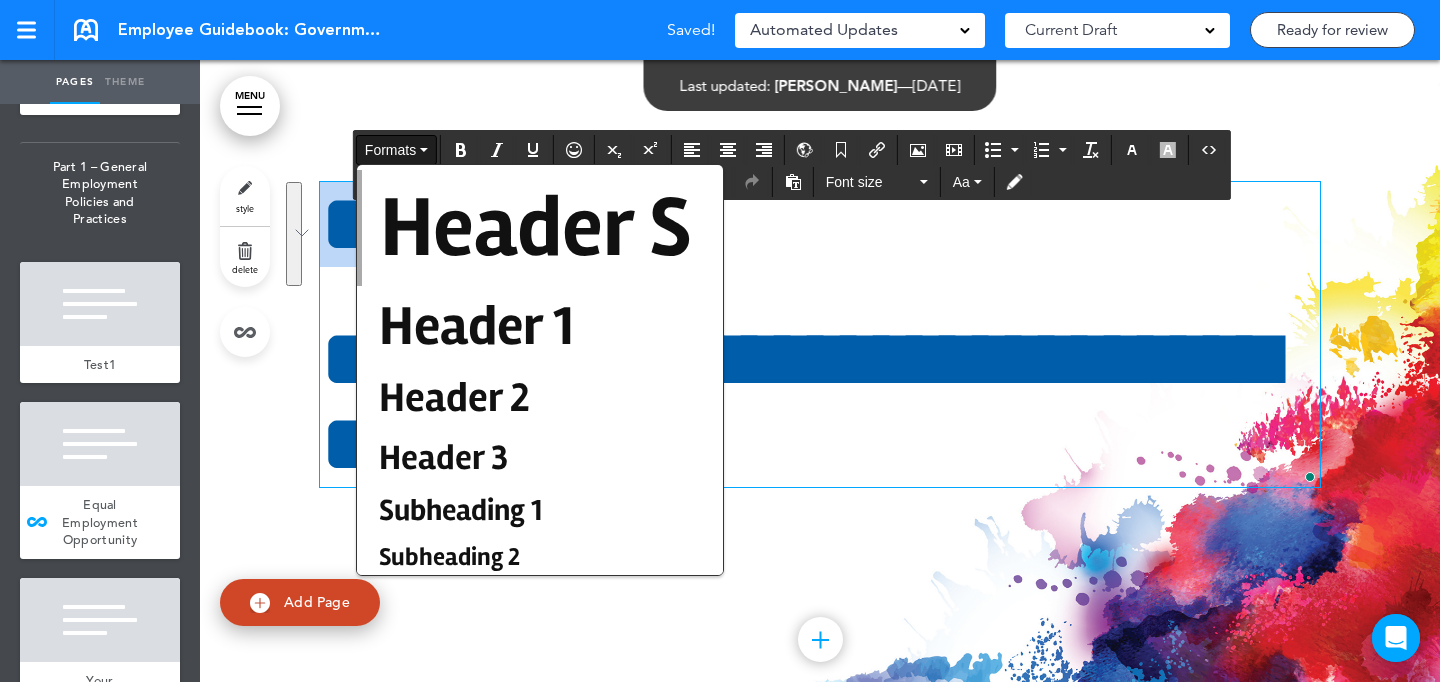 click on "Subheading 1" at bounding box center (460, 510) 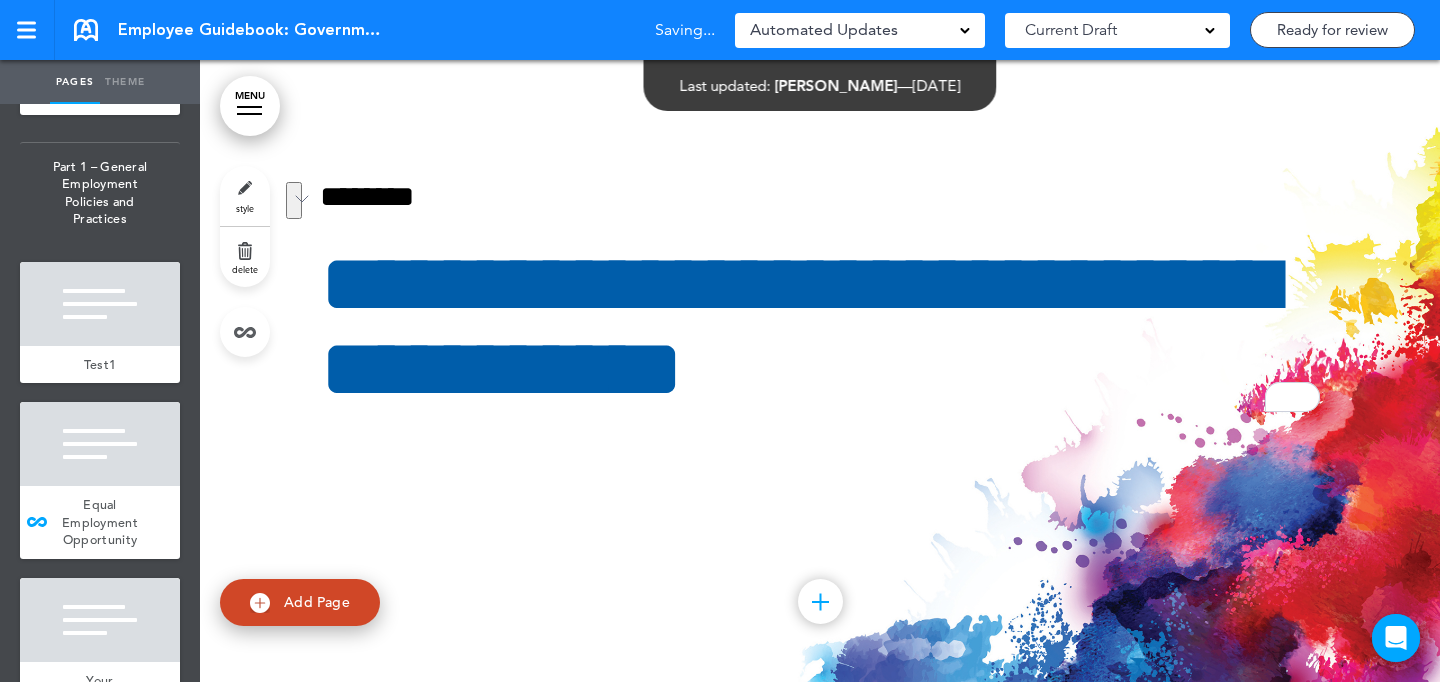 click at bounding box center [820, 329] 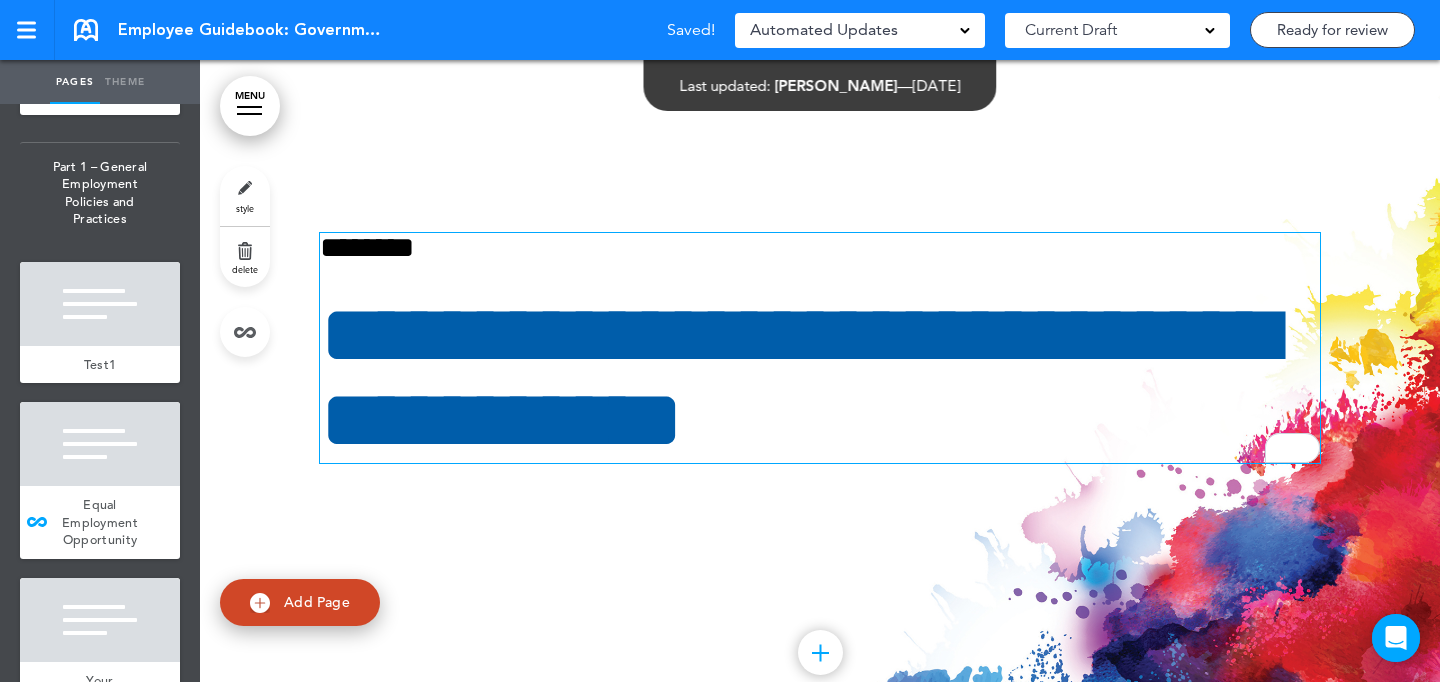 scroll, scrollTop: 2276, scrollLeft: 0, axis: vertical 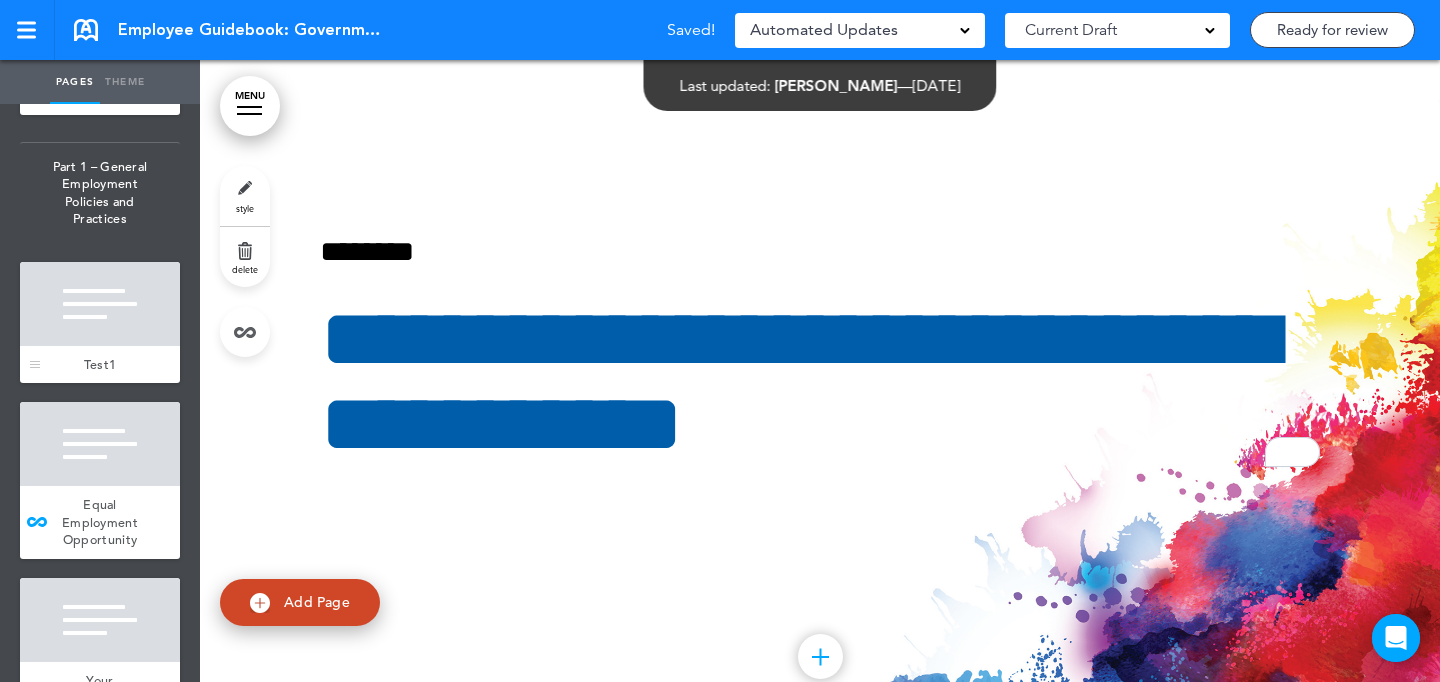 click at bounding box center (100, 304) 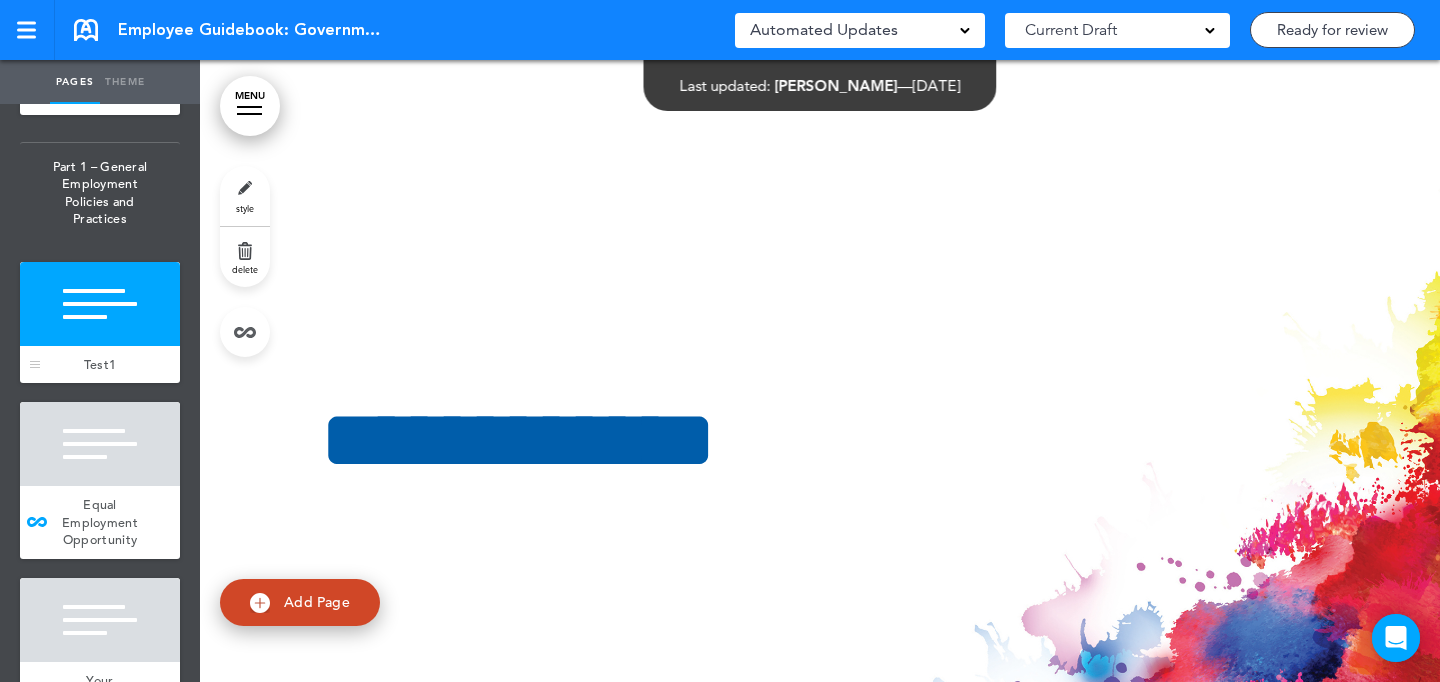scroll, scrollTop: 6797, scrollLeft: 0, axis: vertical 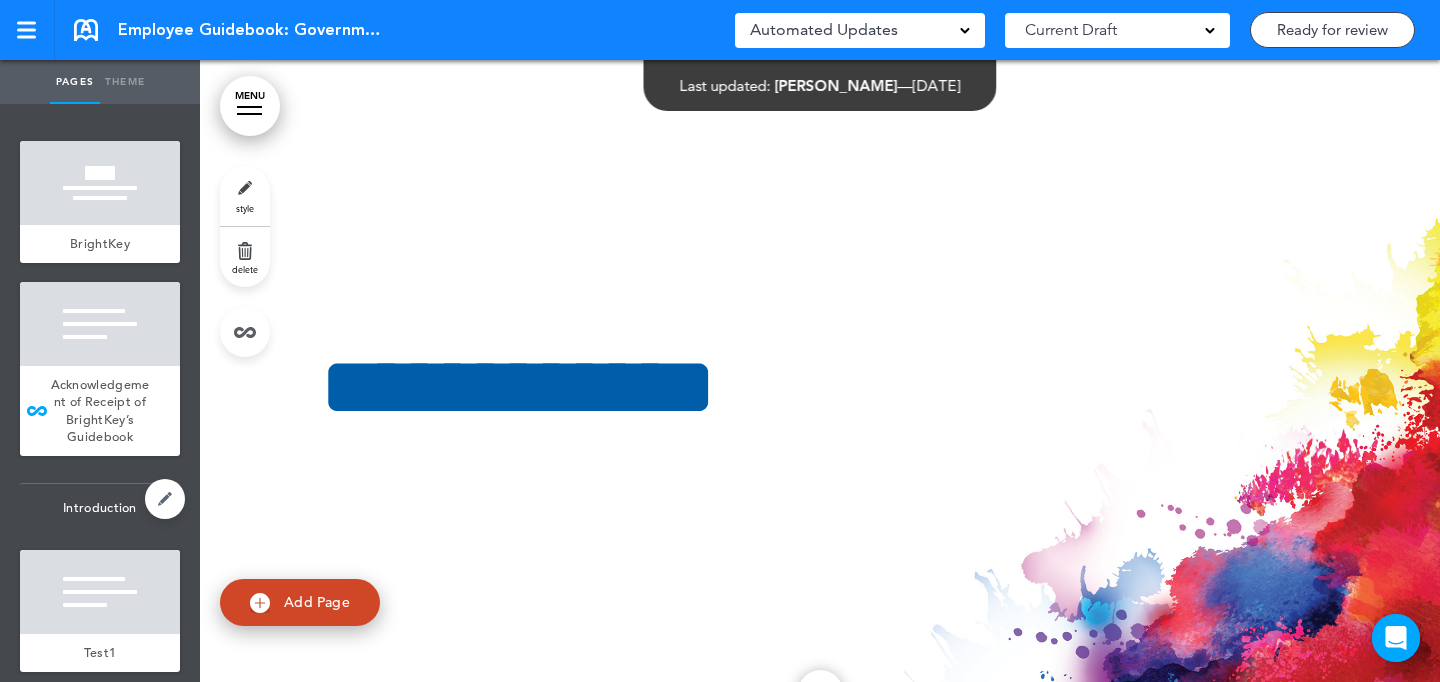 click on "Introduction" at bounding box center [100, 508] 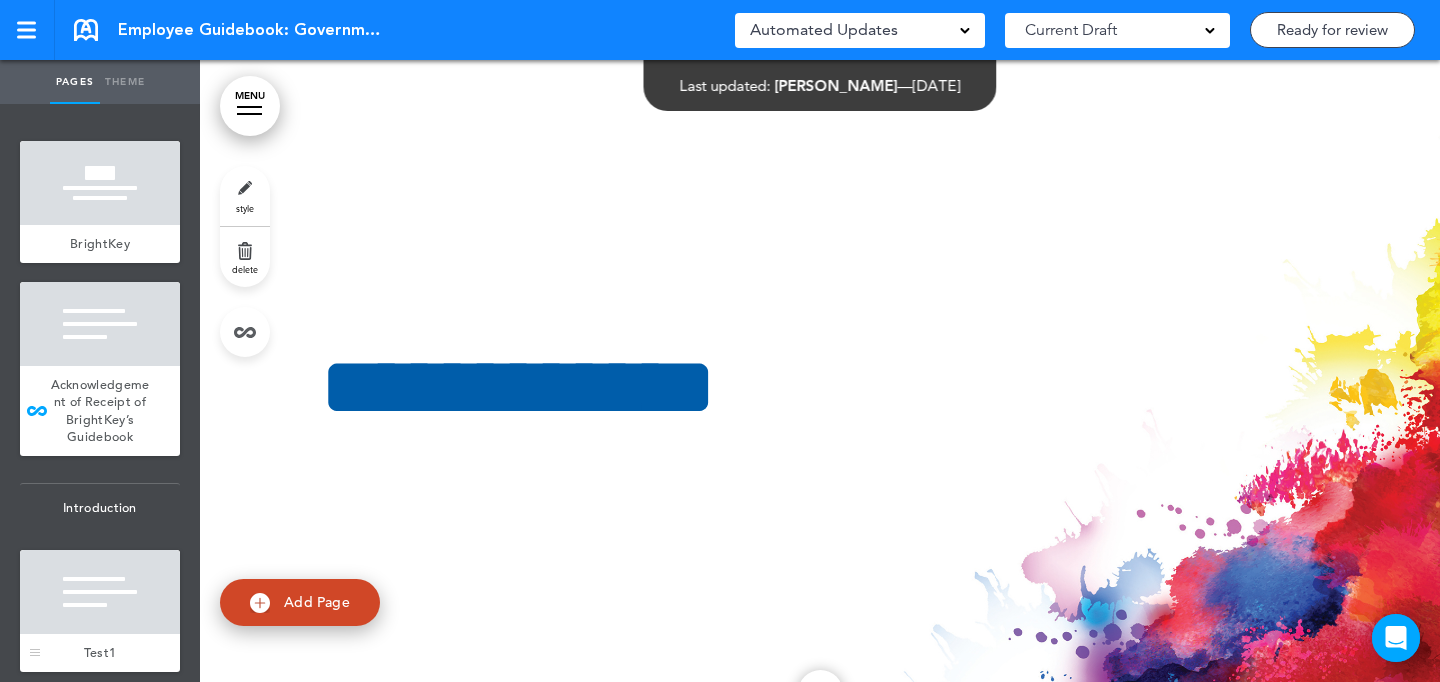 click at bounding box center (100, 592) 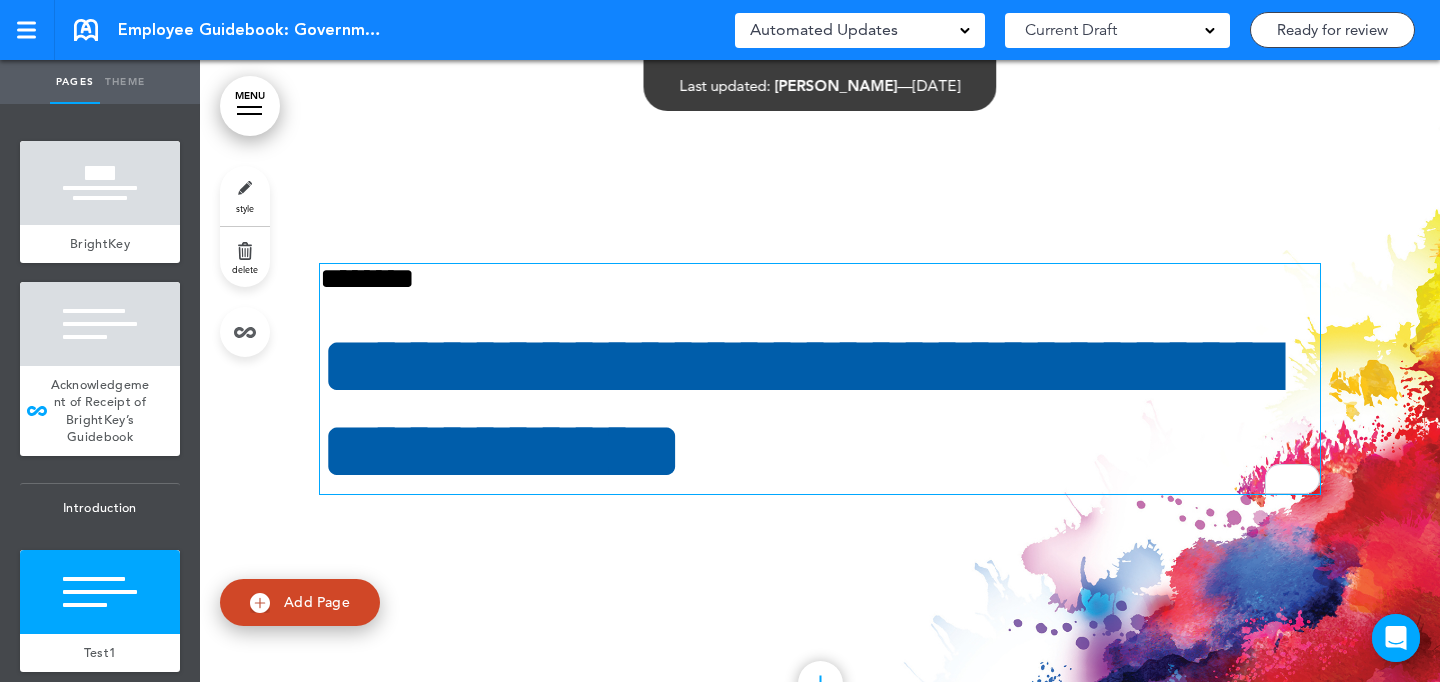 scroll, scrollTop: 2250, scrollLeft: 0, axis: vertical 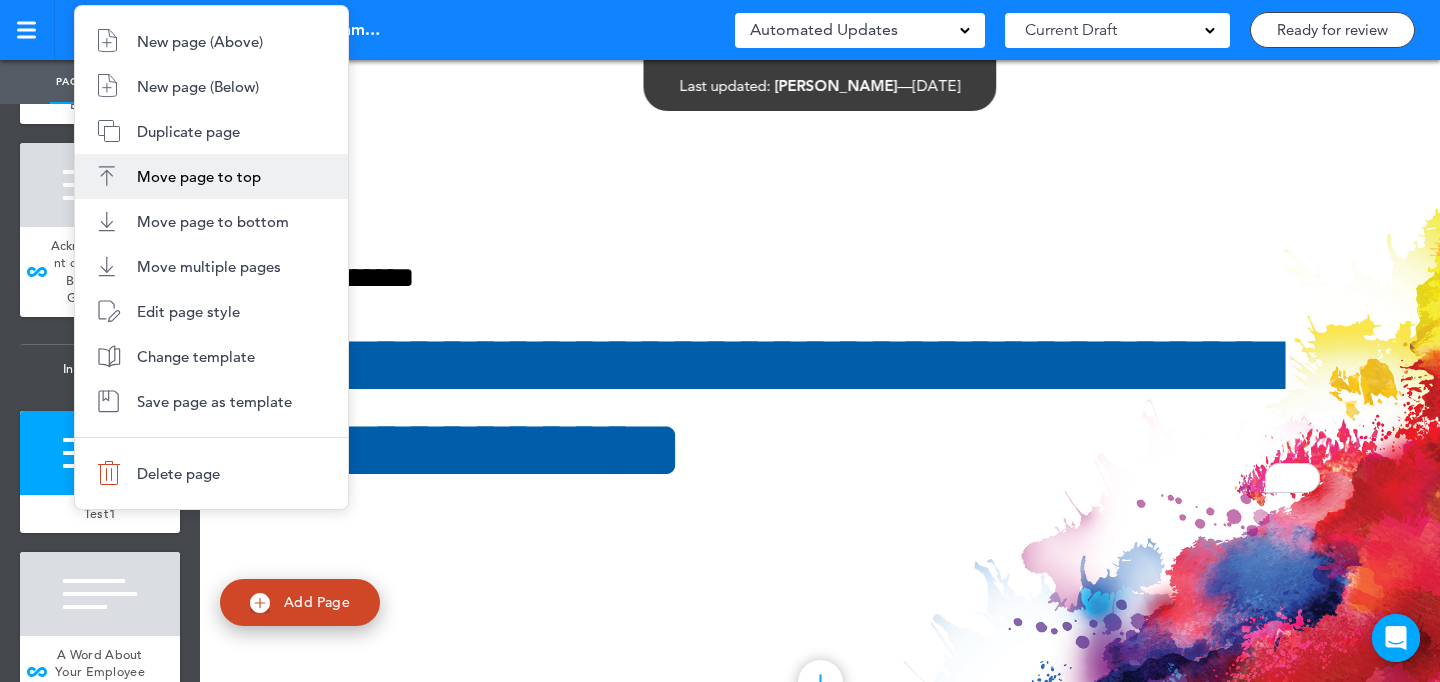 click on "Duplicate page" at bounding box center (188, 131) 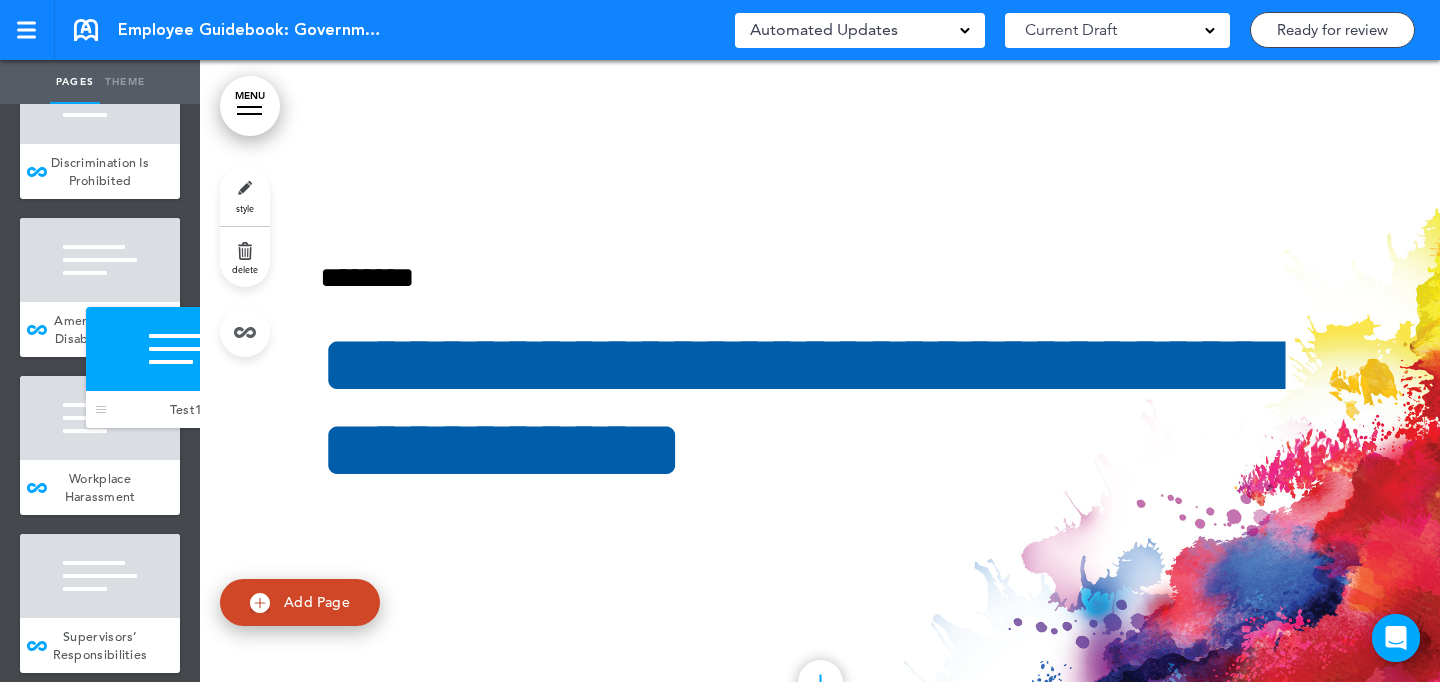 drag, startPoint x: 43, startPoint y: 619, endPoint x: 92, endPoint y: 409, distance: 215.6409 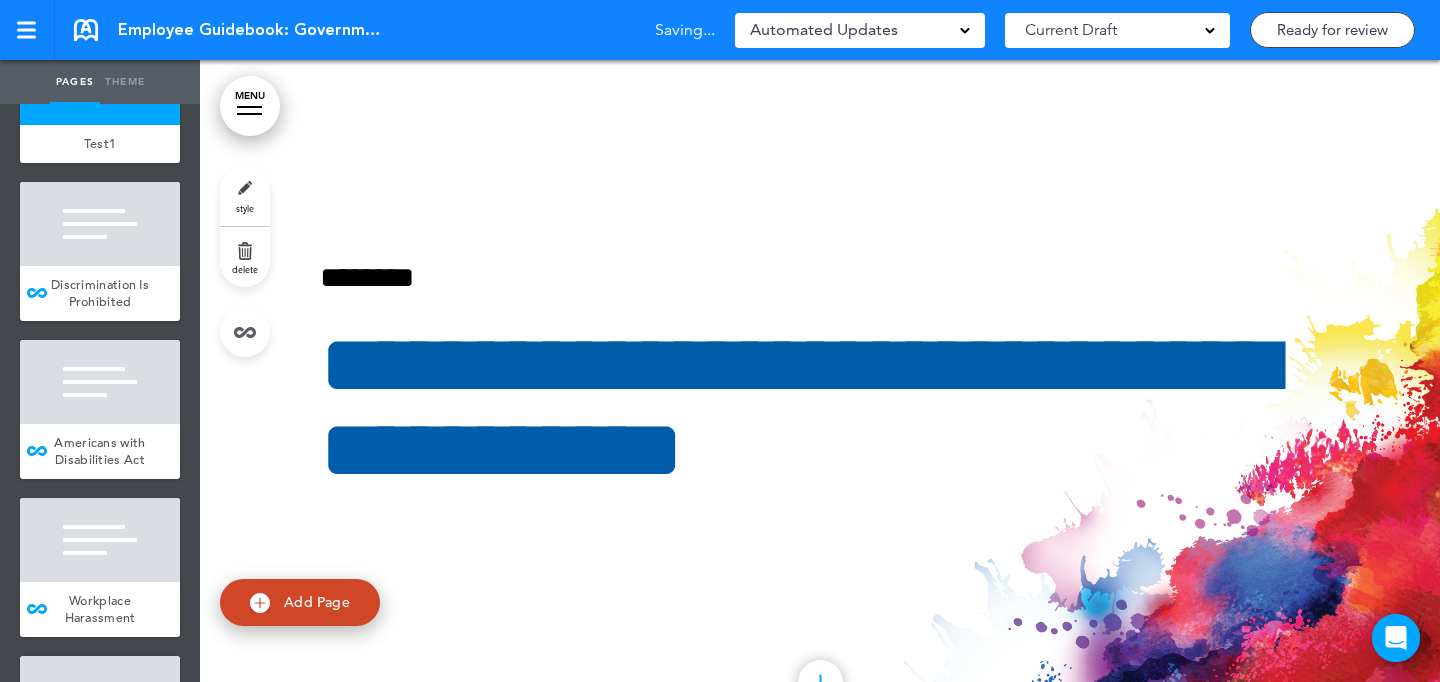 scroll, scrollTop: 6016, scrollLeft: 0, axis: vertical 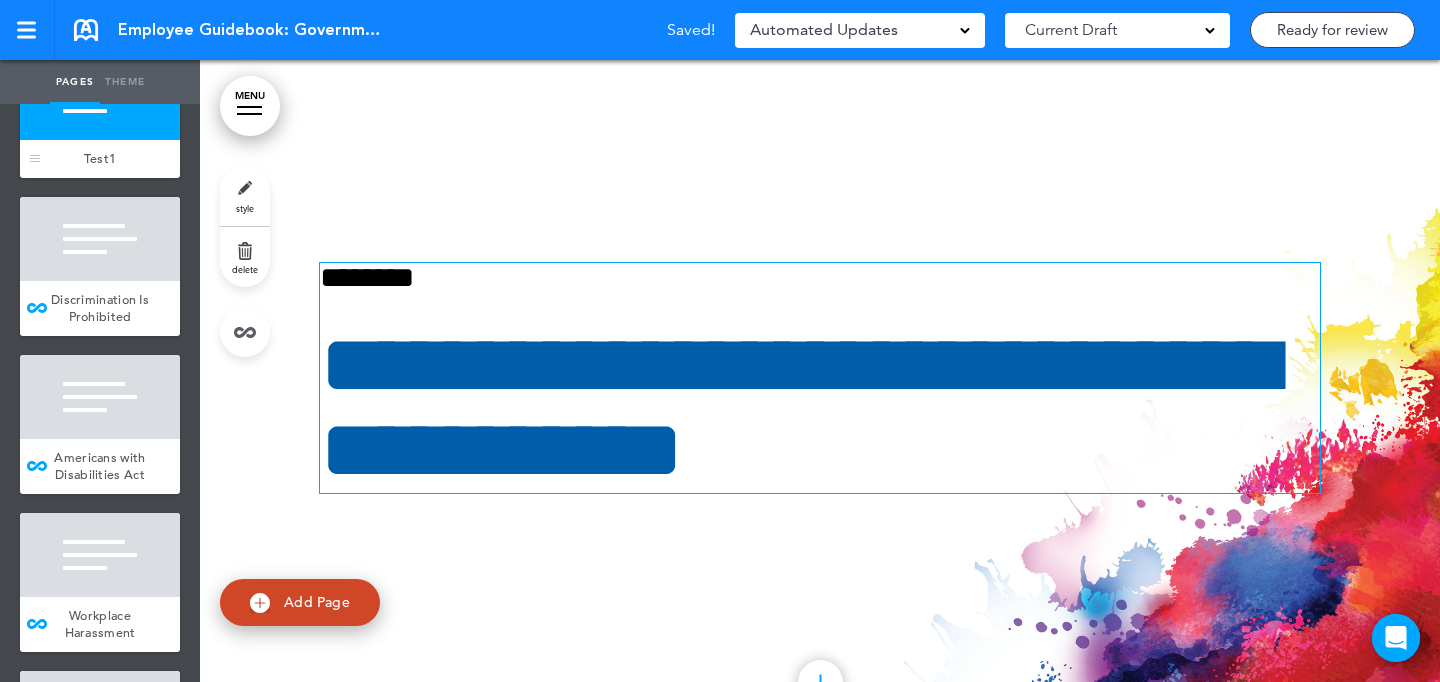 click at bounding box center (100, 98) 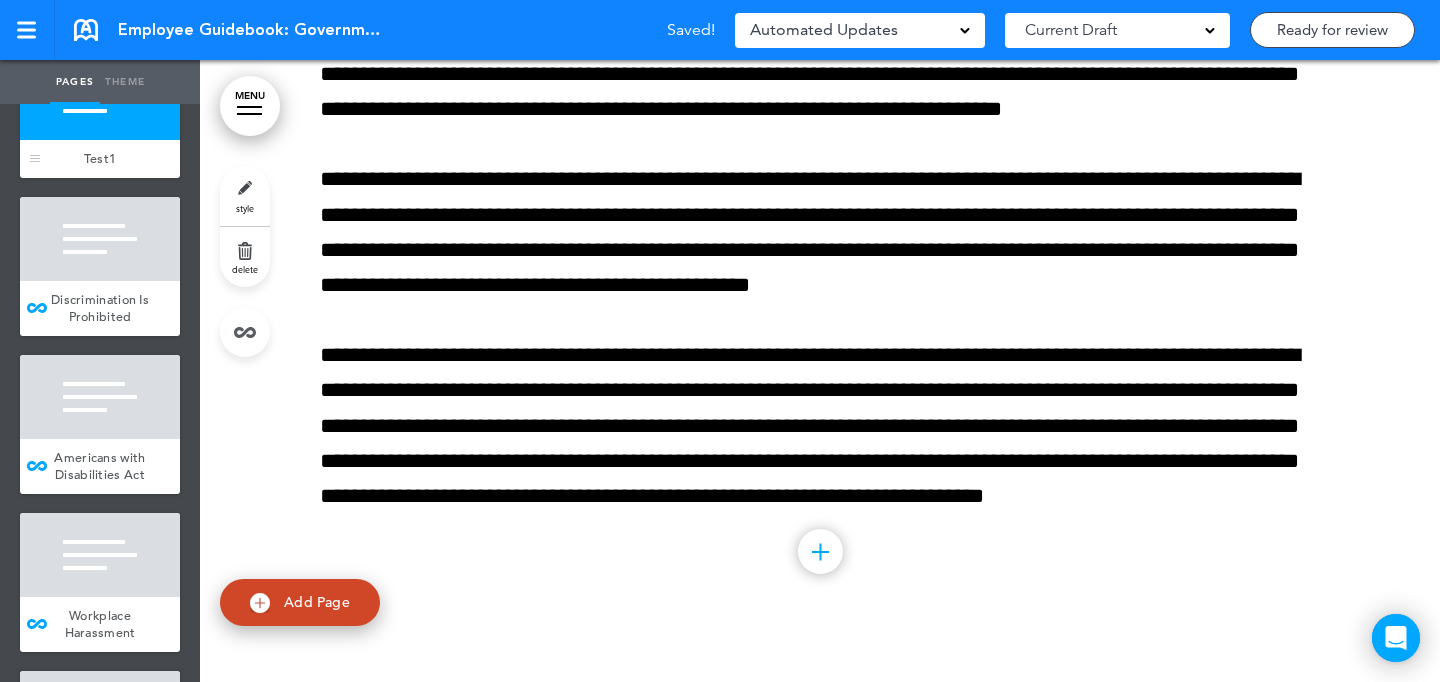 scroll, scrollTop: 31217, scrollLeft: 0, axis: vertical 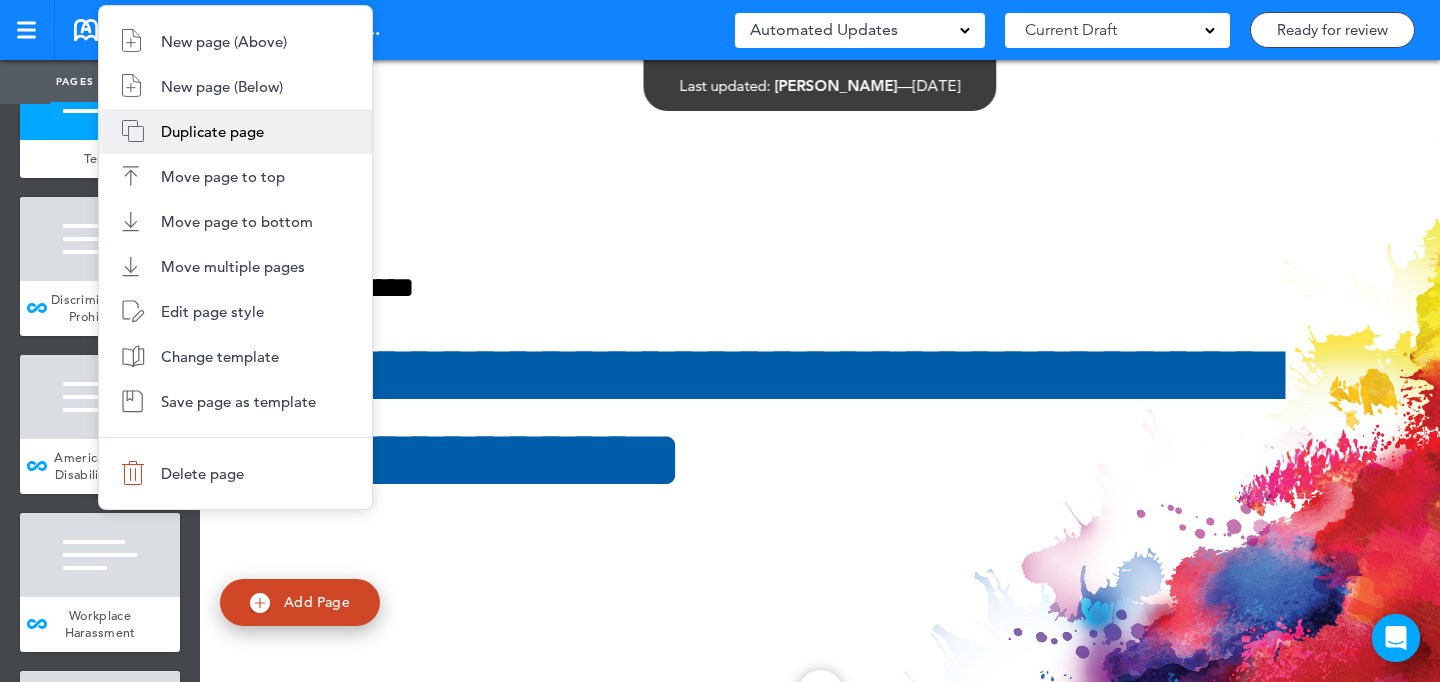 click on "Duplicate page" at bounding box center [212, 131] 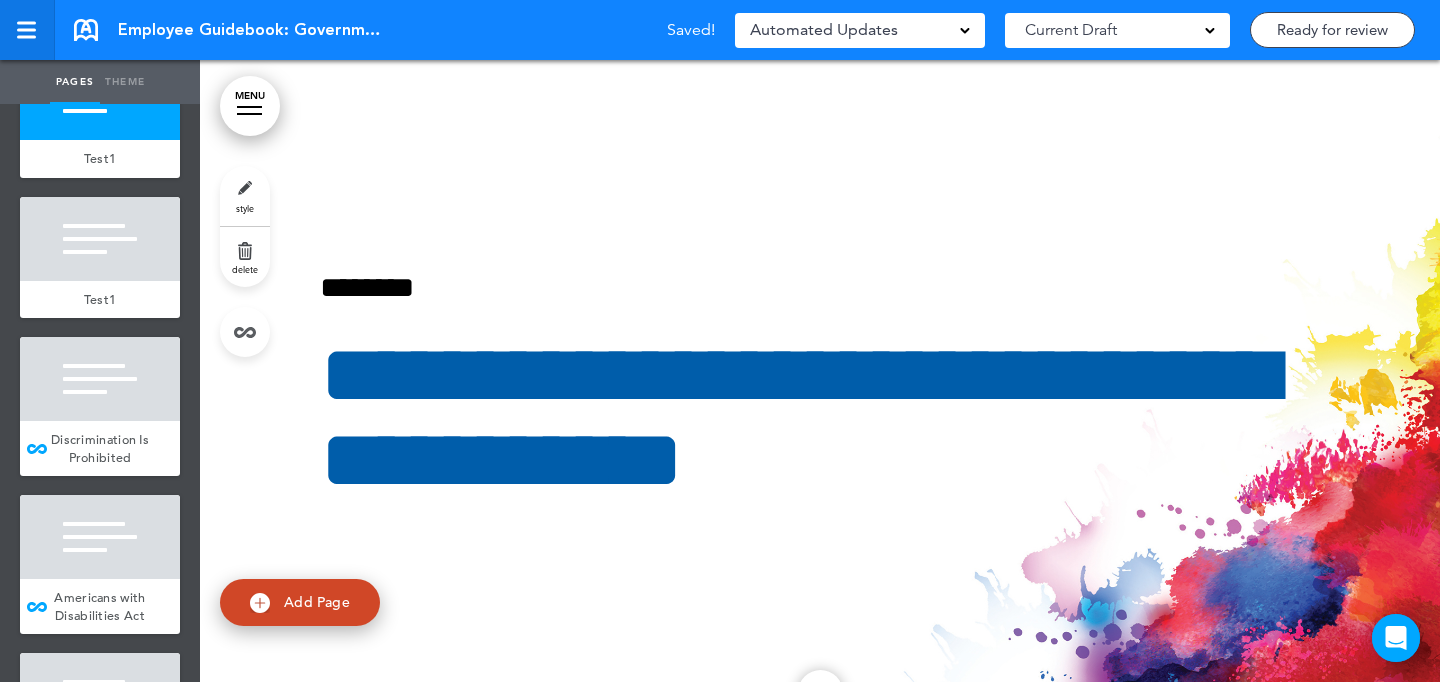 click at bounding box center (27, 30) 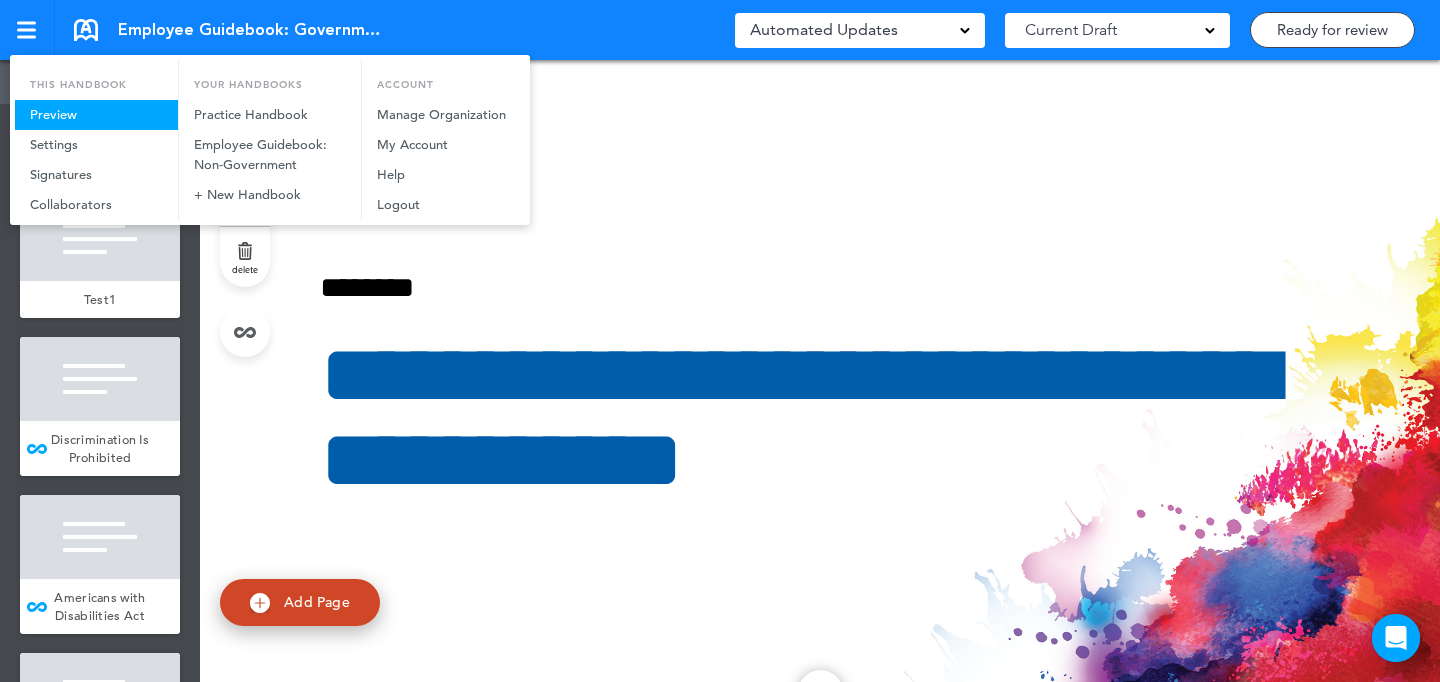 click on "Preview" at bounding box center (96, 115) 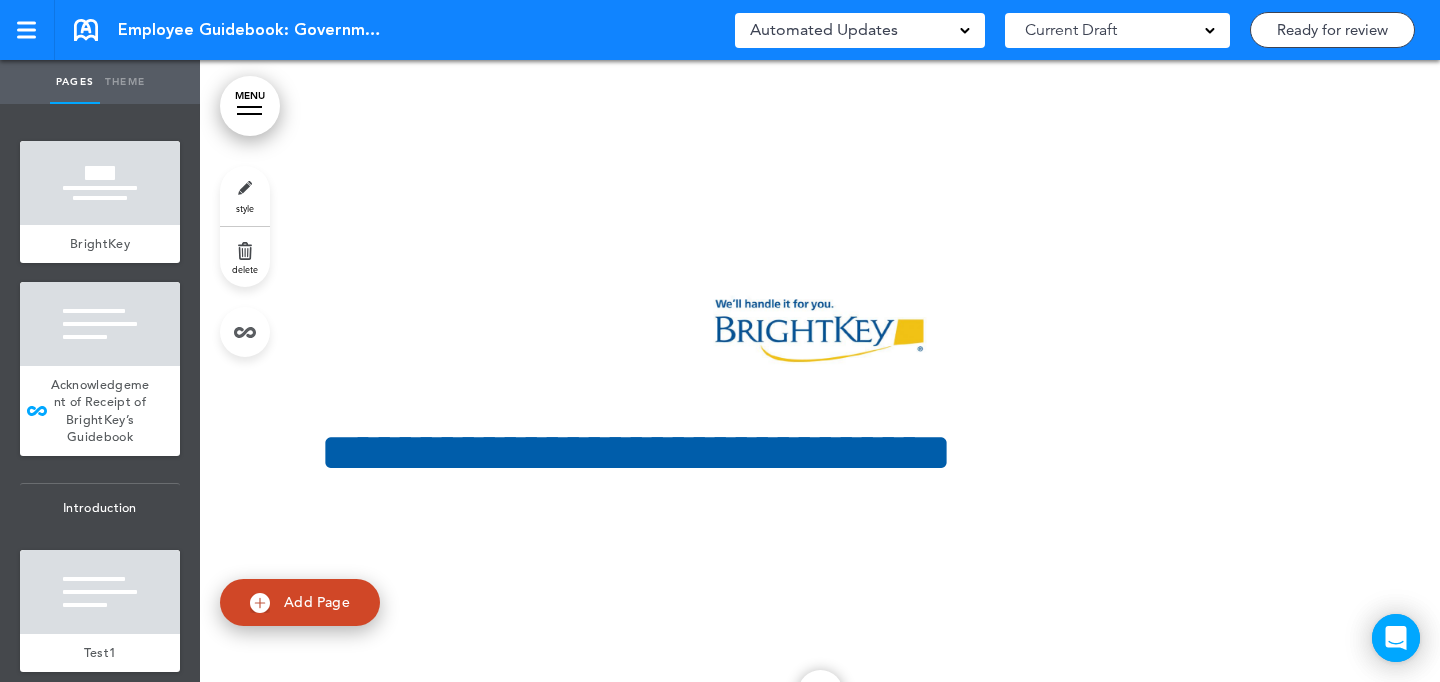 scroll, scrollTop: 0, scrollLeft: 0, axis: both 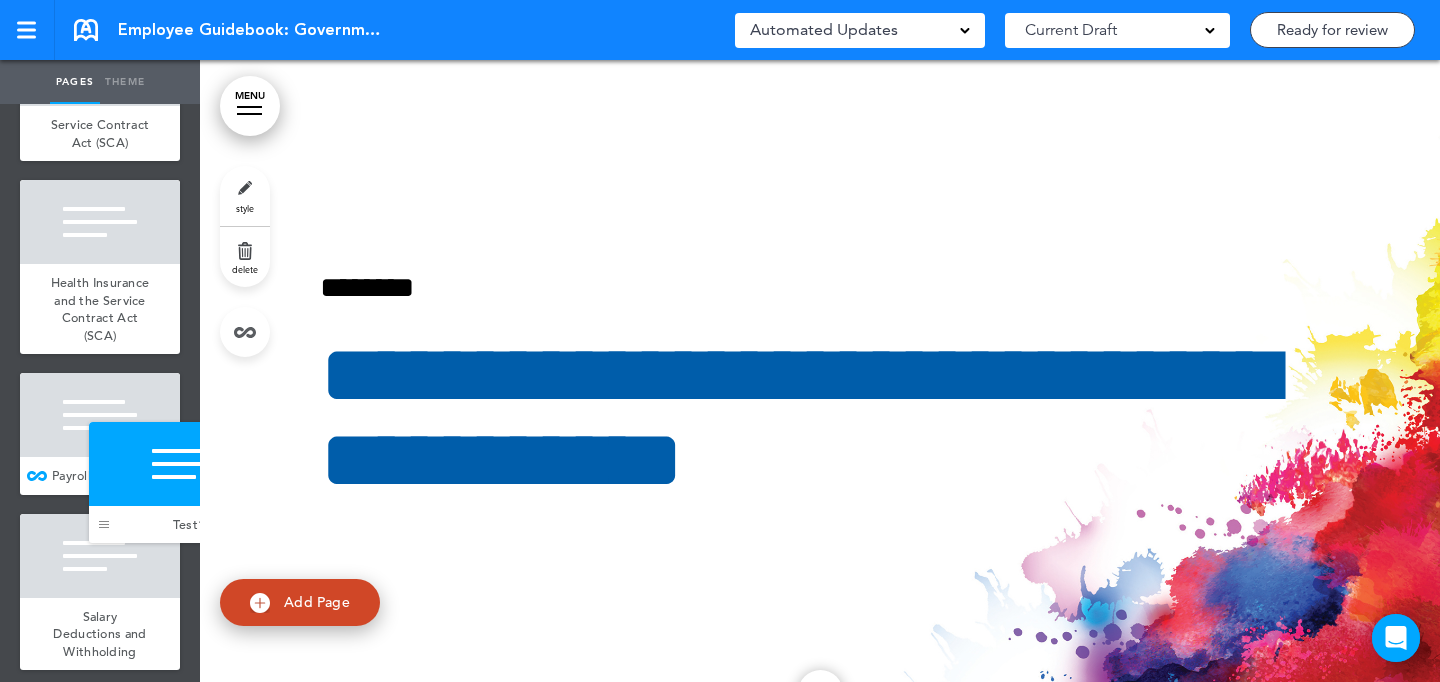 drag, startPoint x: 29, startPoint y: 491, endPoint x: 75, endPoint y: 477, distance: 48.08326 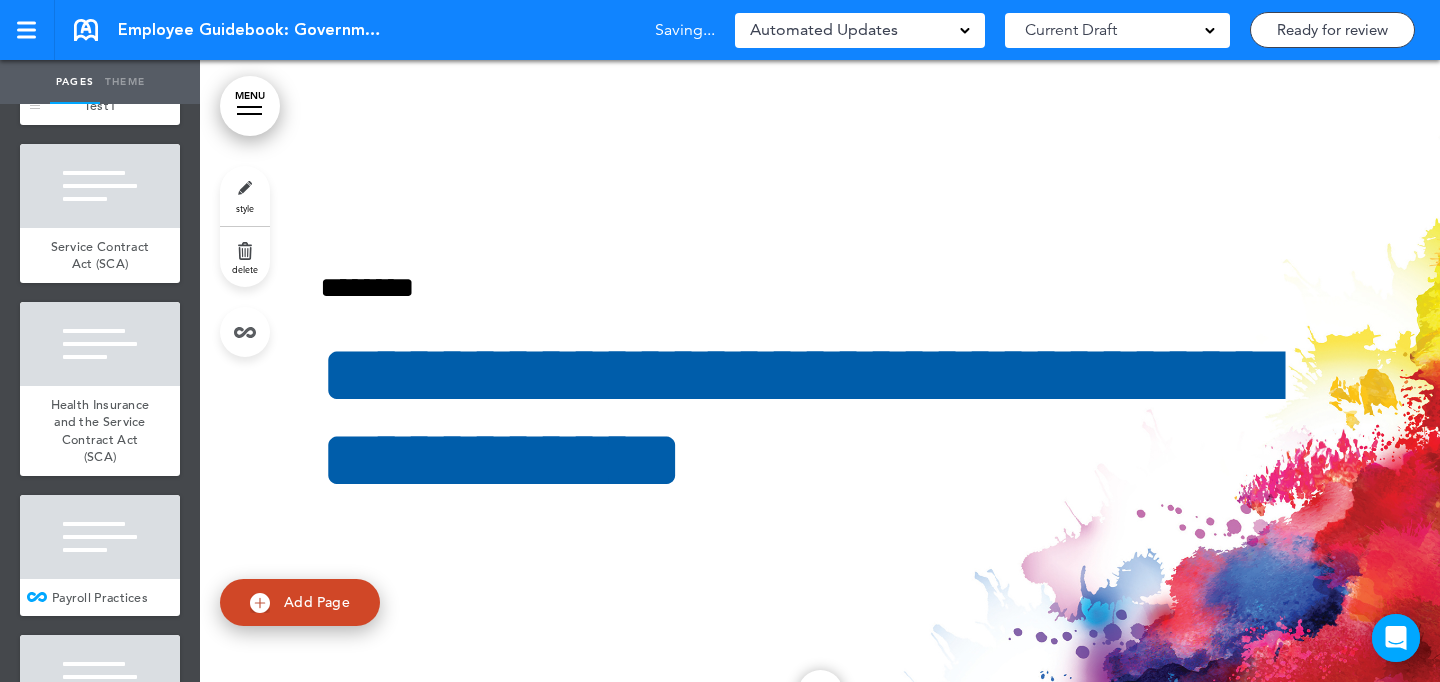 scroll, scrollTop: 7481, scrollLeft: 0, axis: vertical 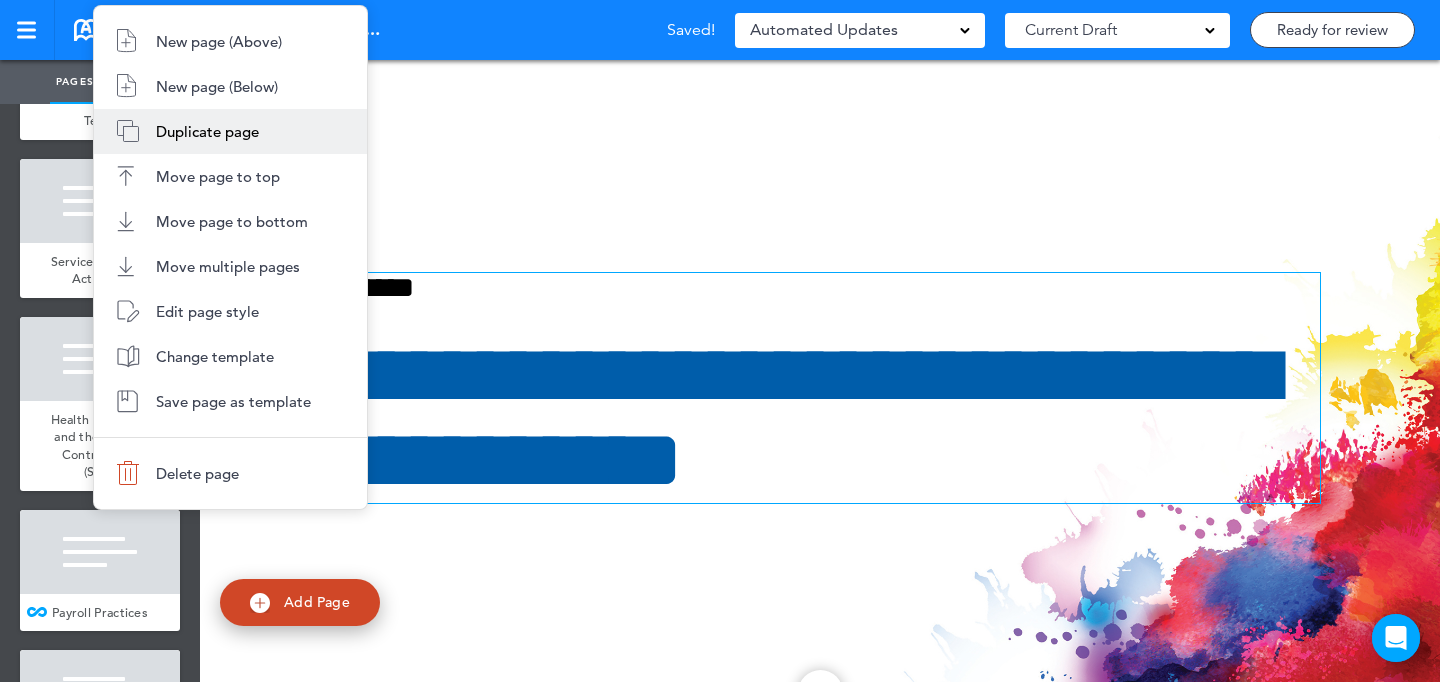 click on "Duplicate page" at bounding box center [230, 131] 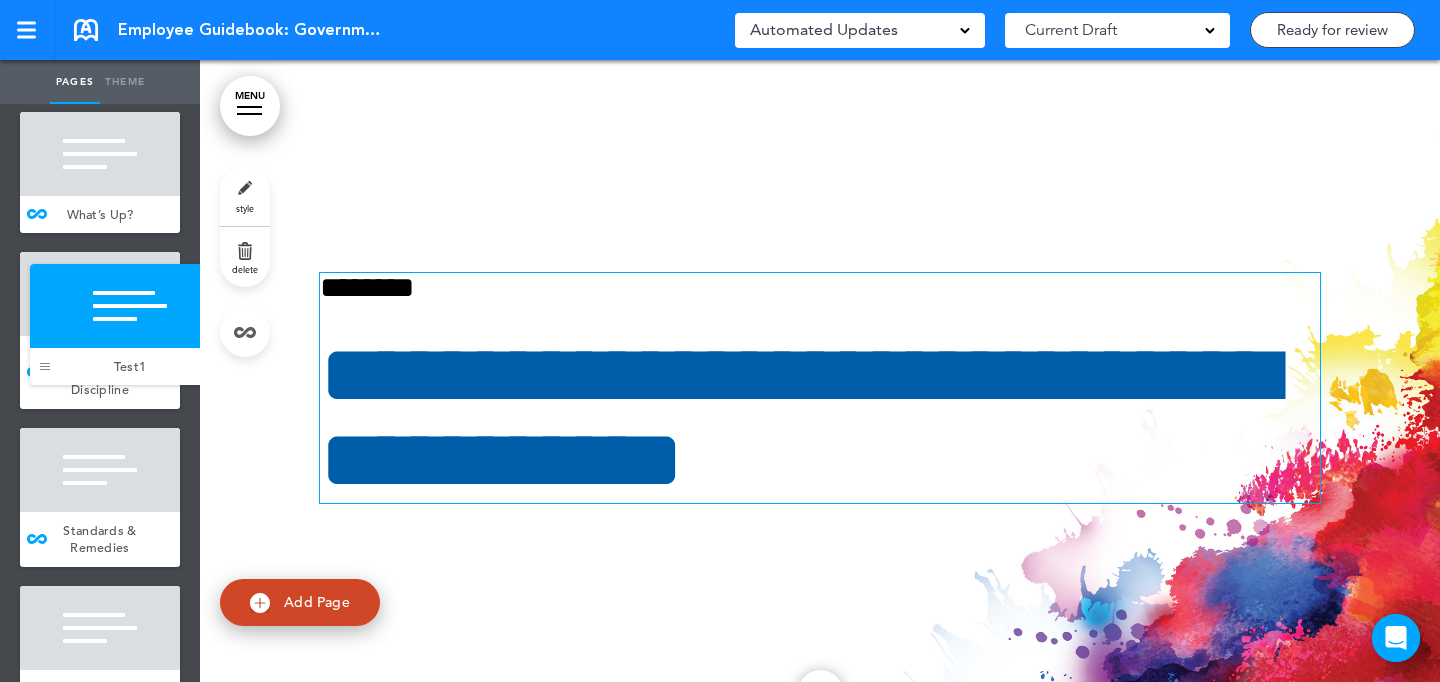 drag, startPoint x: 42, startPoint y: 557, endPoint x: 53, endPoint y: 343, distance: 214.28252 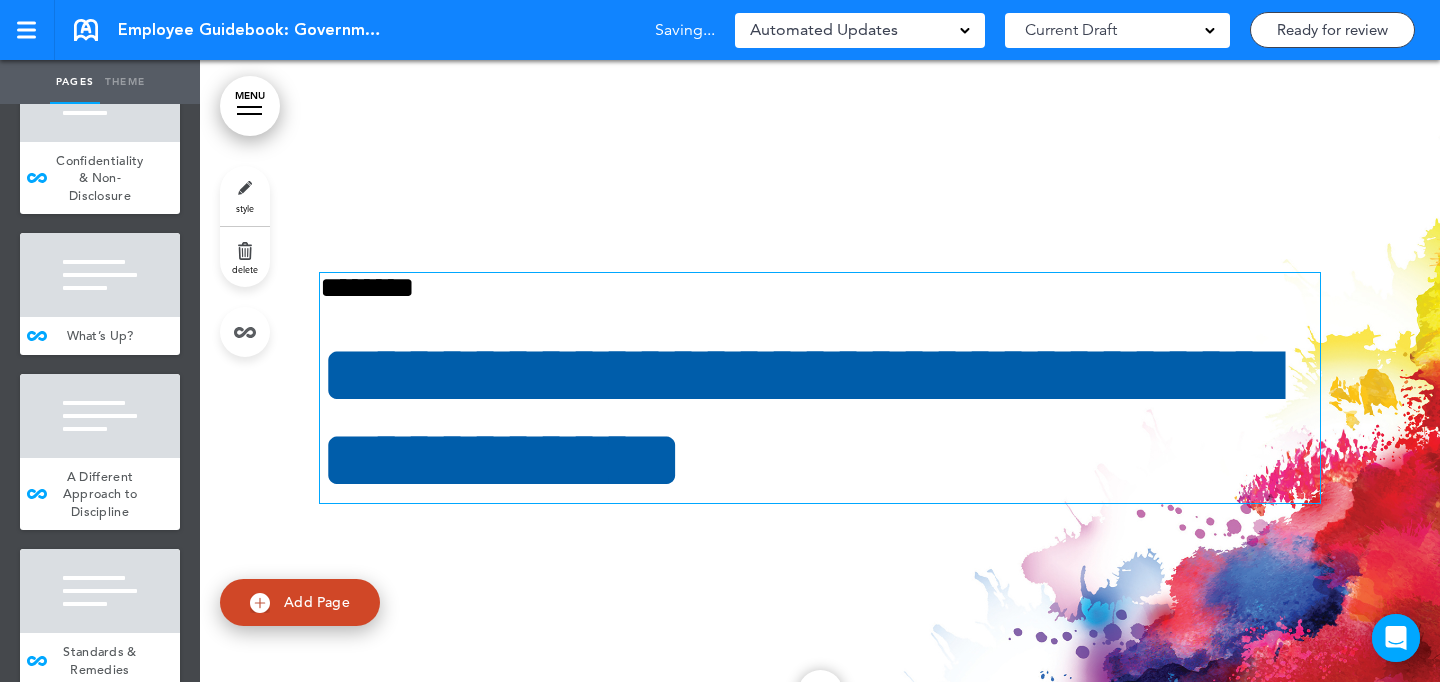 scroll, scrollTop: 8766, scrollLeft: 0, axis: vertical 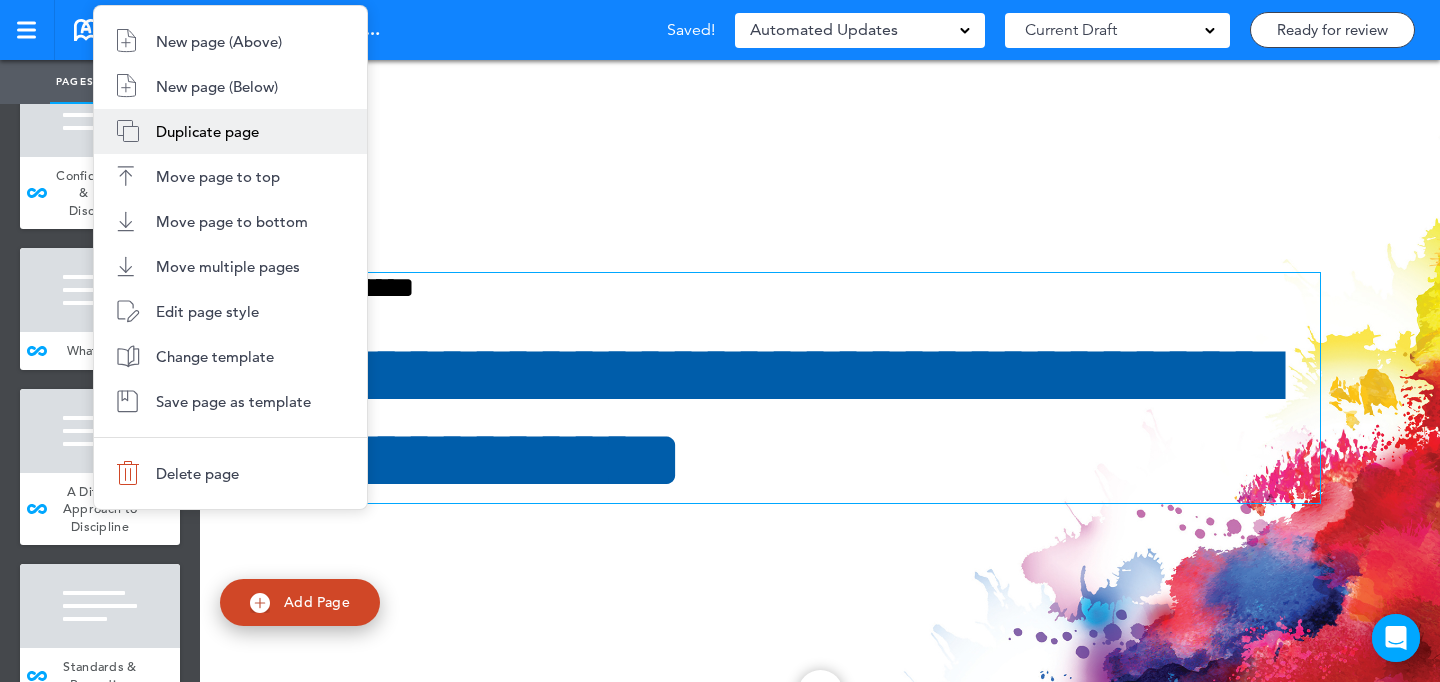 click on "Duplicate page" at bounding box center [230, 131] 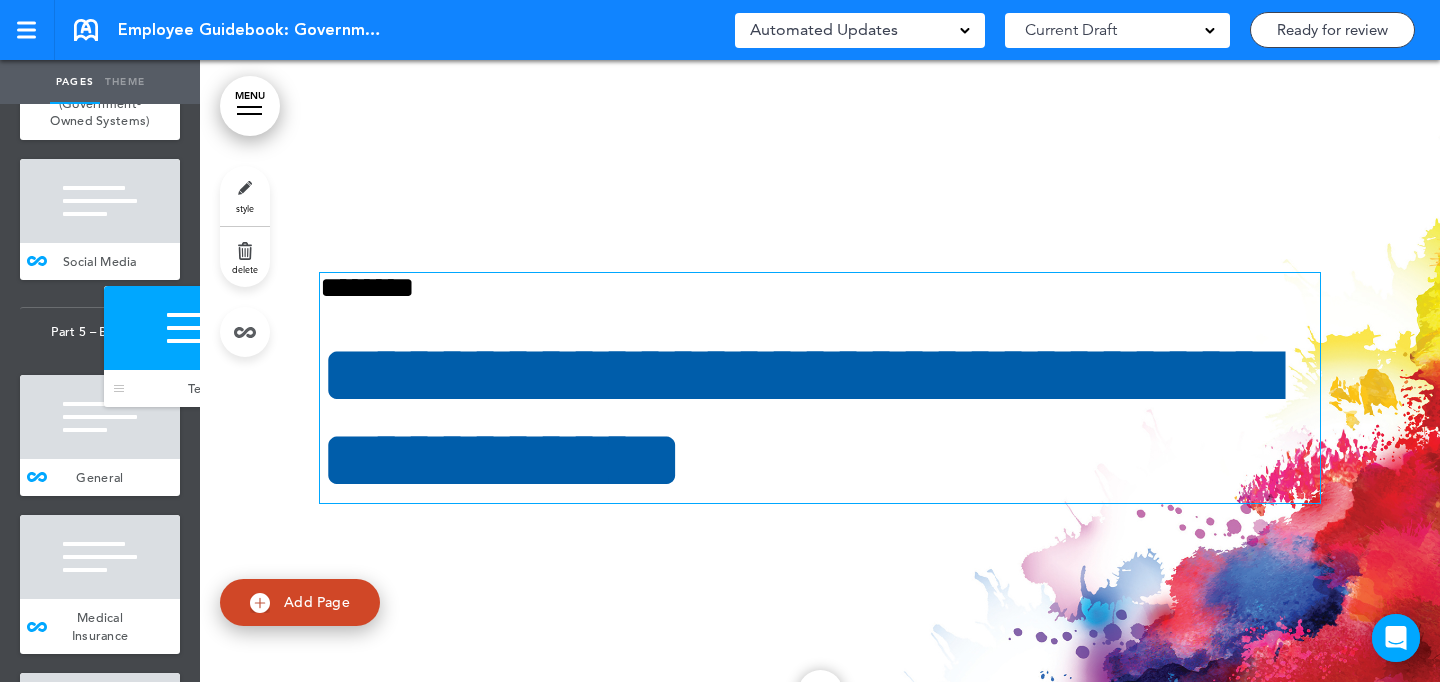 drag, startPoint x: 32, startPoint y: 422, endPoint x: 100, endPoint y: 369, distance: 86.21485 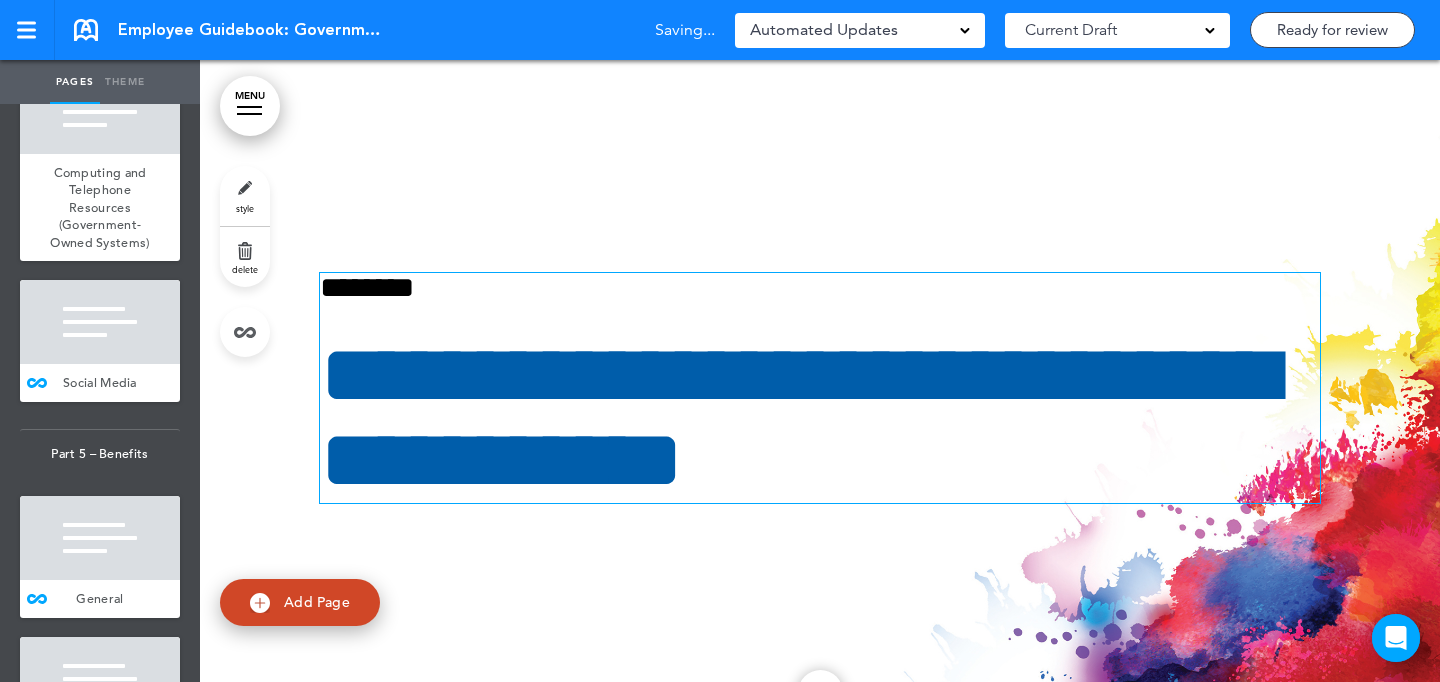 scroll, scrollTop: 10567, scrollLeft: 0, axis: vertical 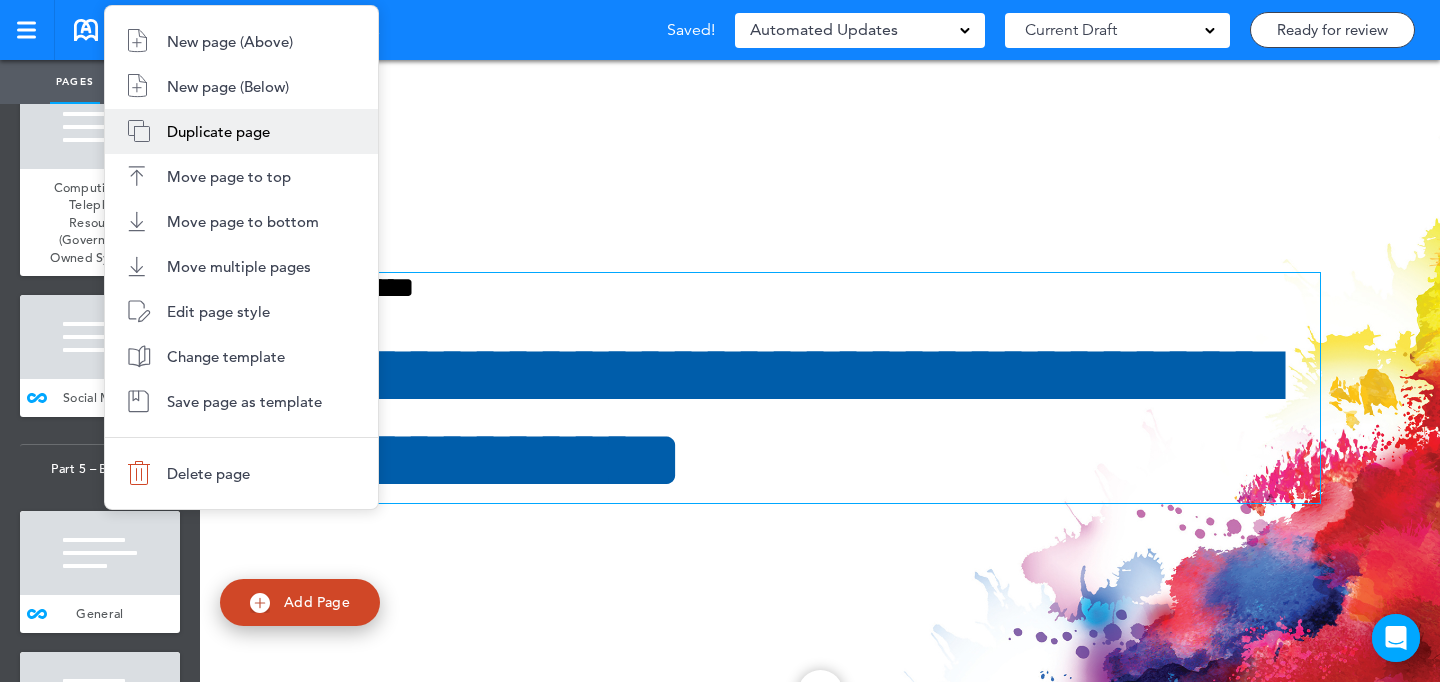 click on "Duplicate page" at bounding box center [241, 131] 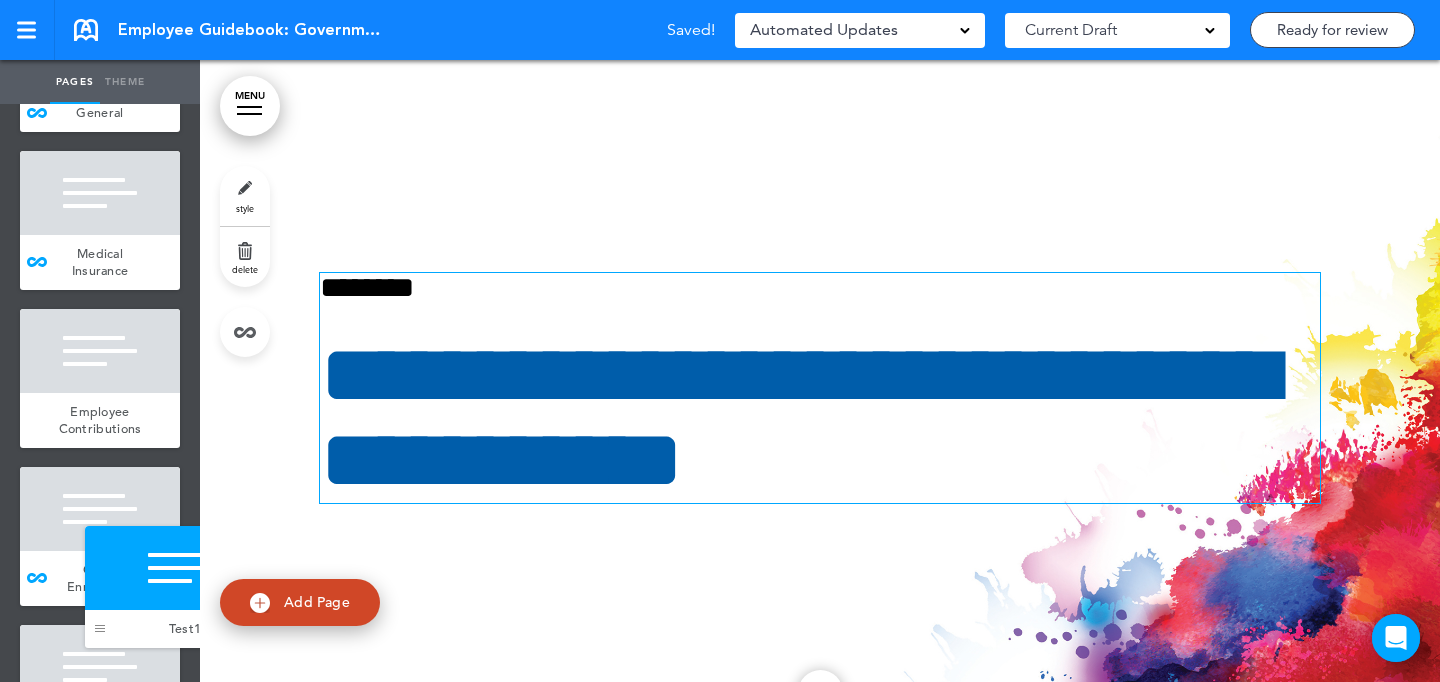scroll, scrollTop: 11187, scrollLeft: 0, axis: vertical 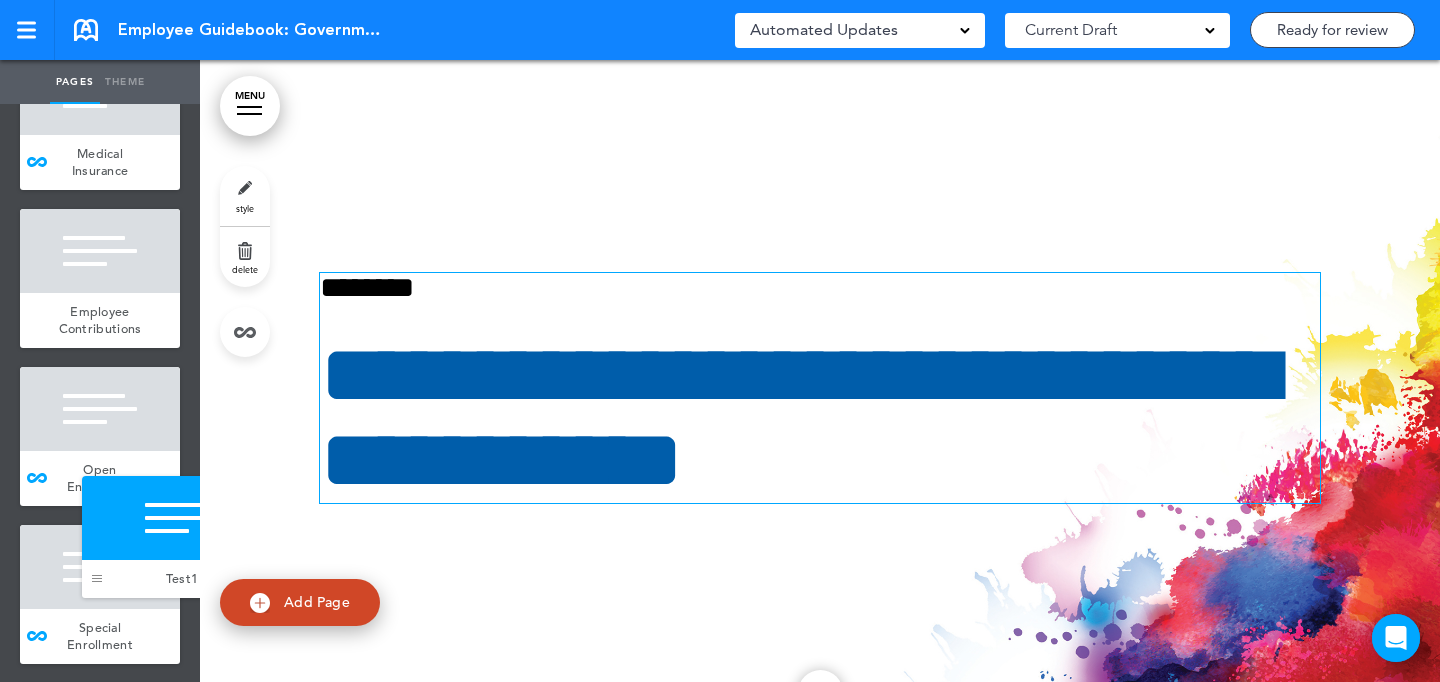 drag, startPoint x: 52, startPoint y: 513, endPoint x: 91, endPoint y: 577, distance: 74.94665 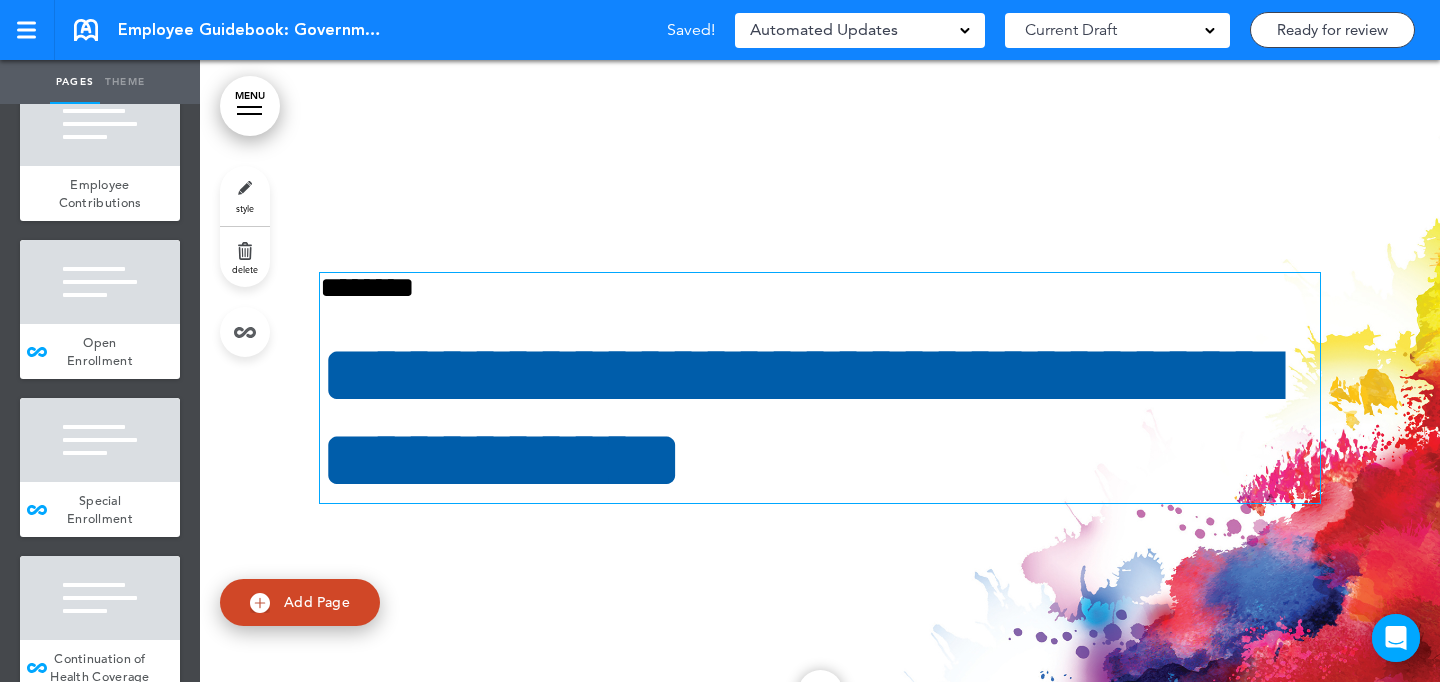 scroll, scrollTop: 11448, scrollLeft: 0, axis: vertical 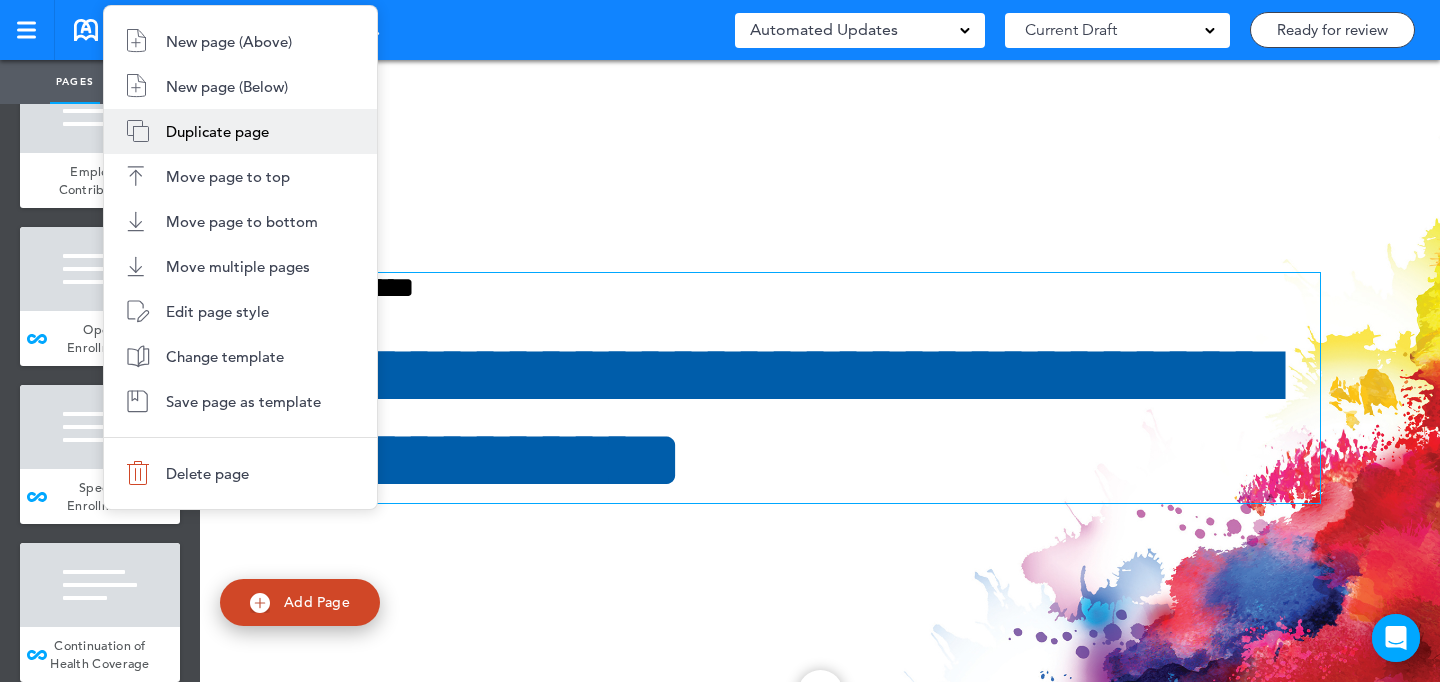 click on "Duplicate page" at bounding box center [240, 131] 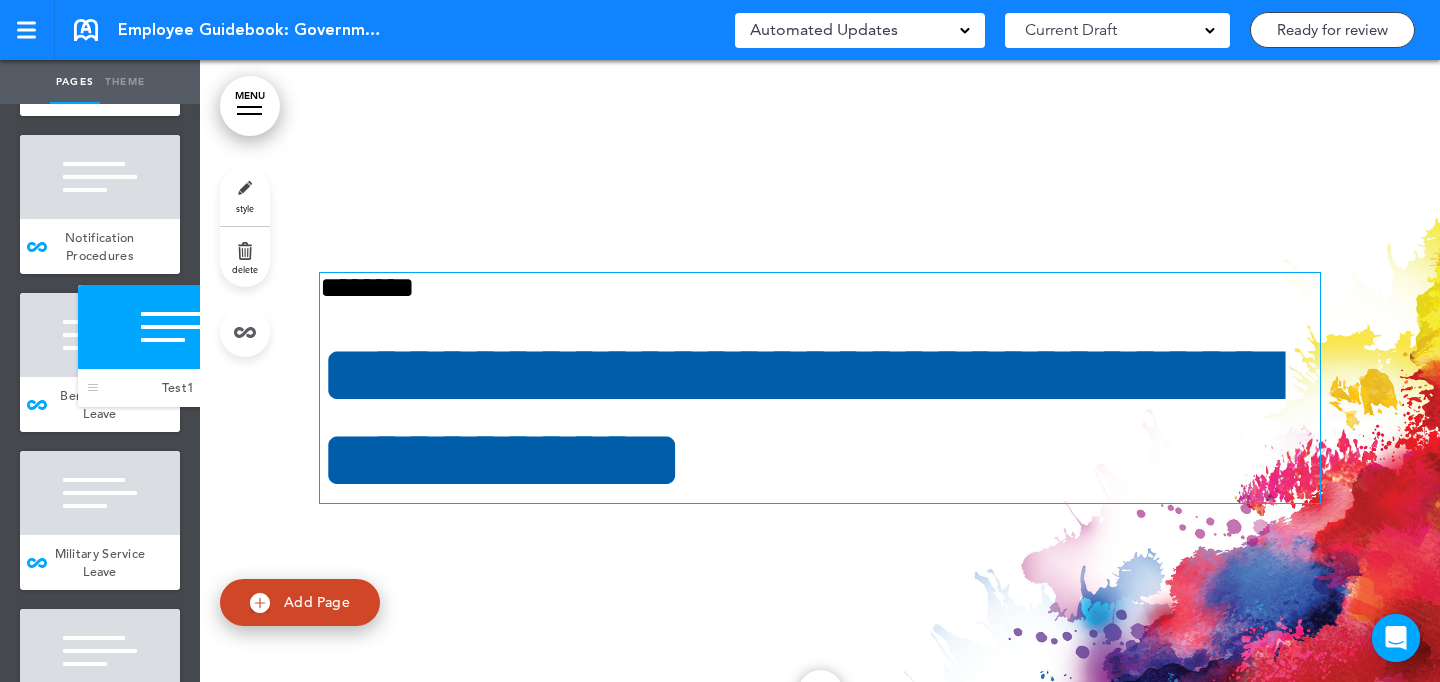 drag, startPoint x: 34, startPoint y: 406, endPoint x: 97, endPoint y: 357, distance: 79.81228 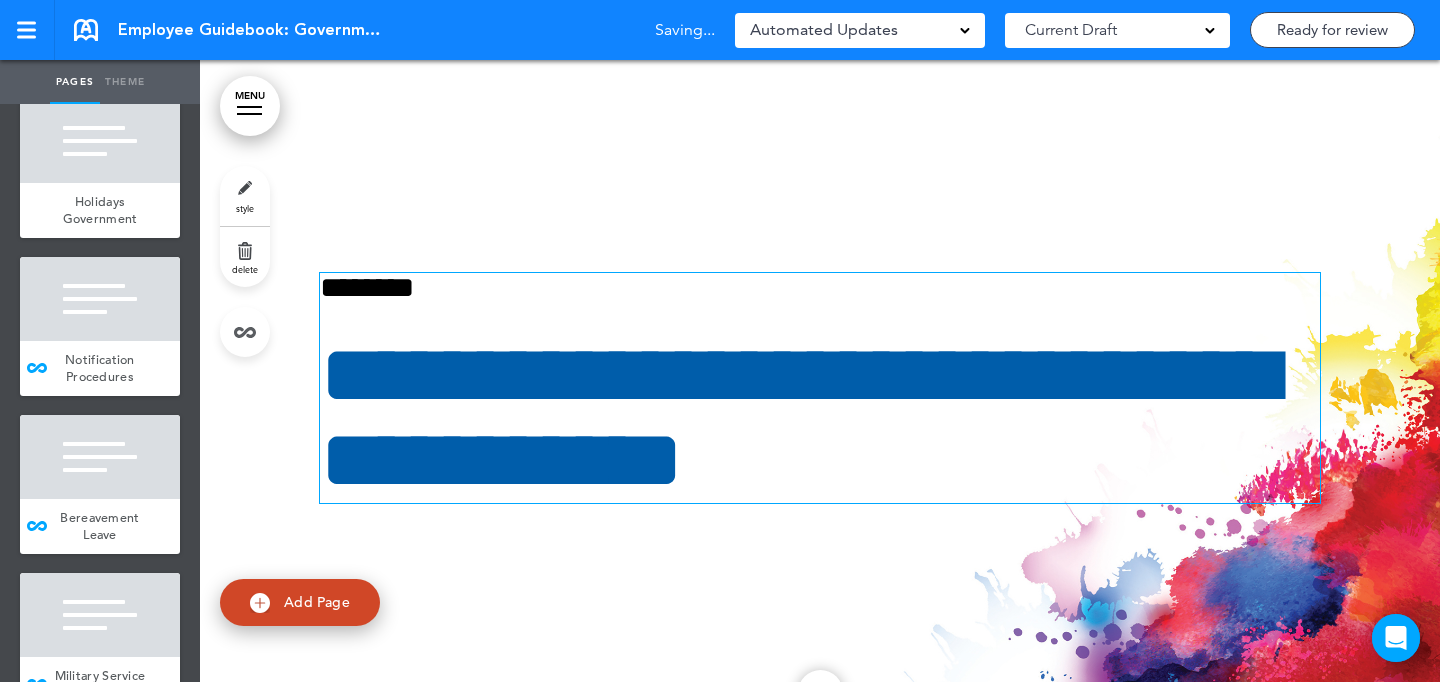 scroll, scrollTop: 15885, scrollLeft: 0, axis: vertical 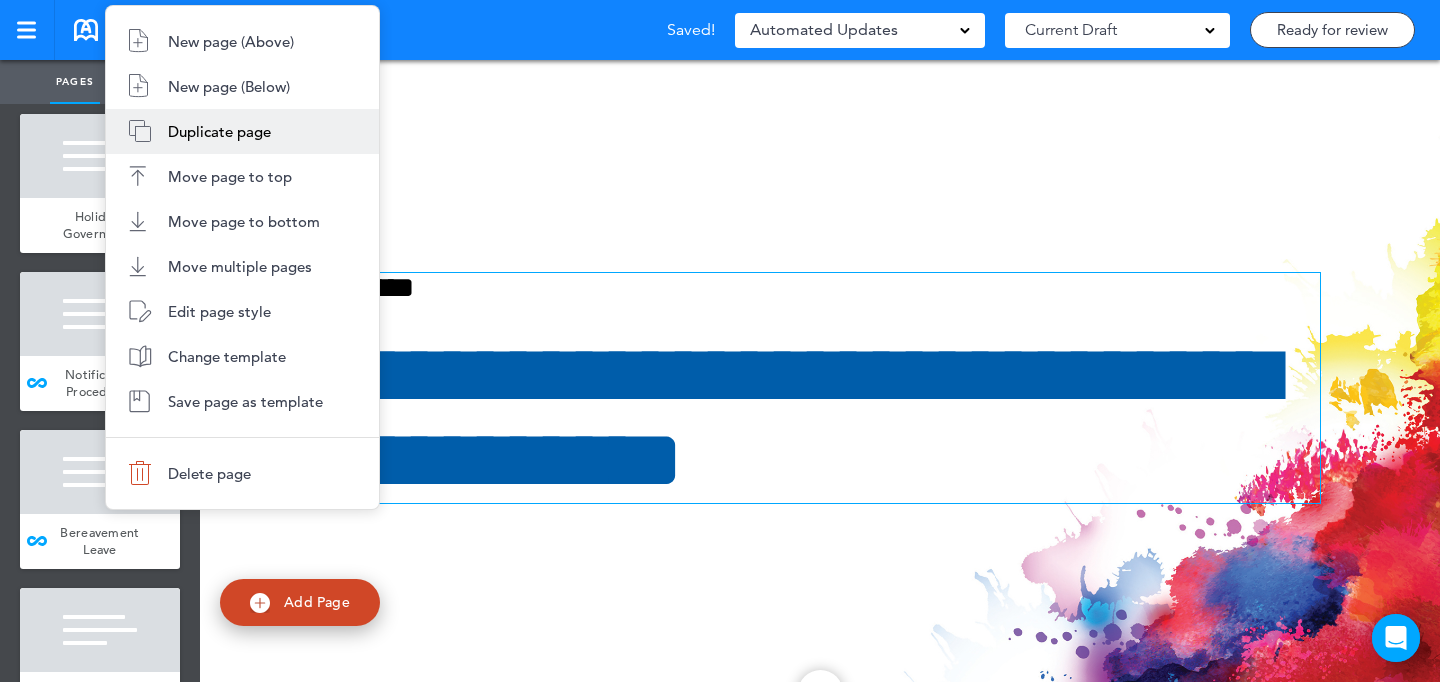 click on "Duplicate page" at bounding box center (219, 131) 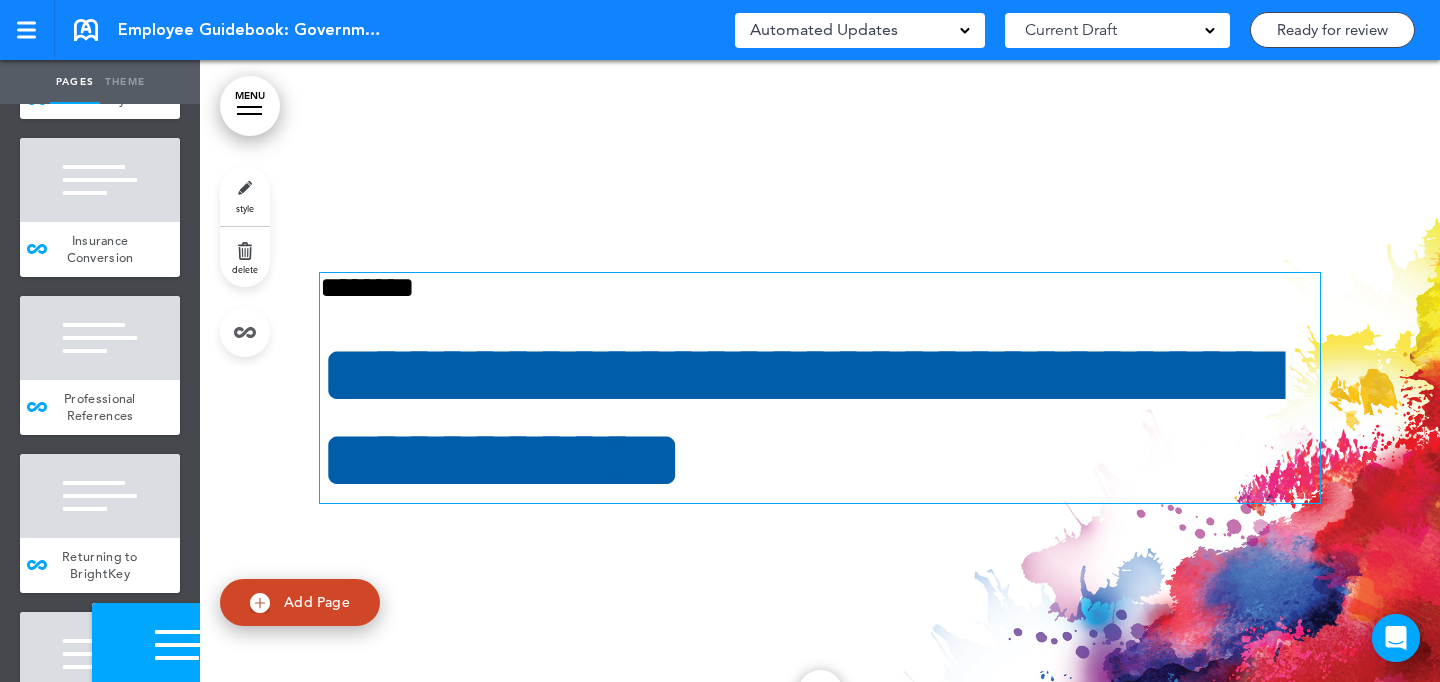 scroll, scrollTop: 19021, scrollLeft: 0, axis: vertical 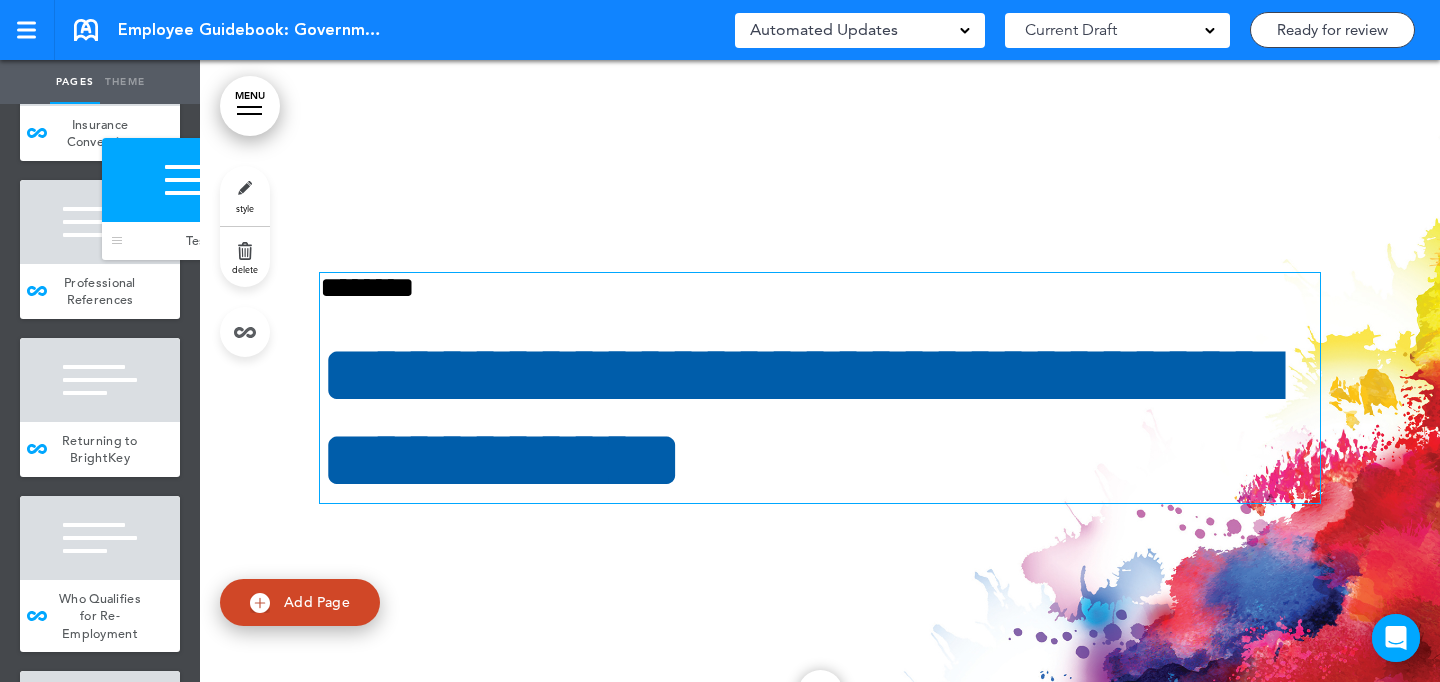 drag, startPoint x: 33, startPoint y: 463, endPoint x: 102, endPoint y: 220, distance: 252.60641 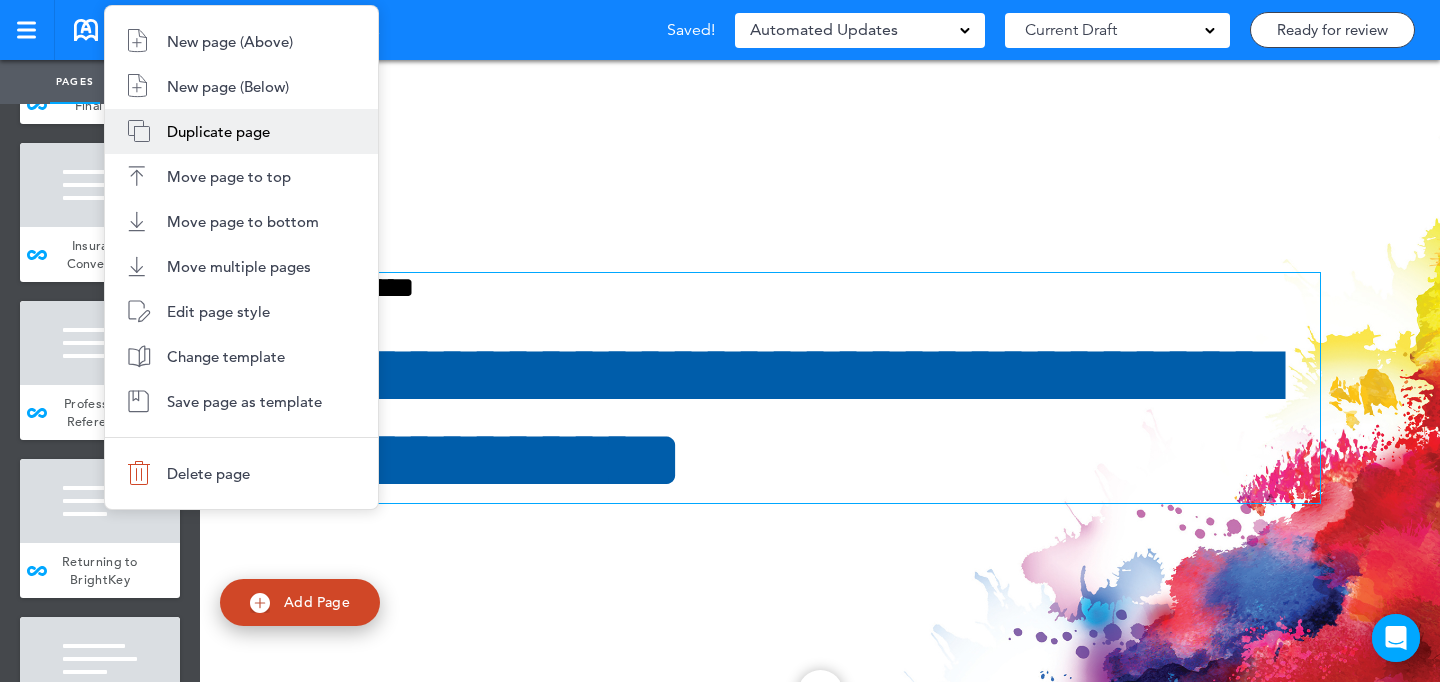 click on "New page (Above) New page (Below) Duplicate page Move page to top Move page to bottom Move multiple pages Edit page style Change template Save page as template Delete page" at bounding box center (241, 257) 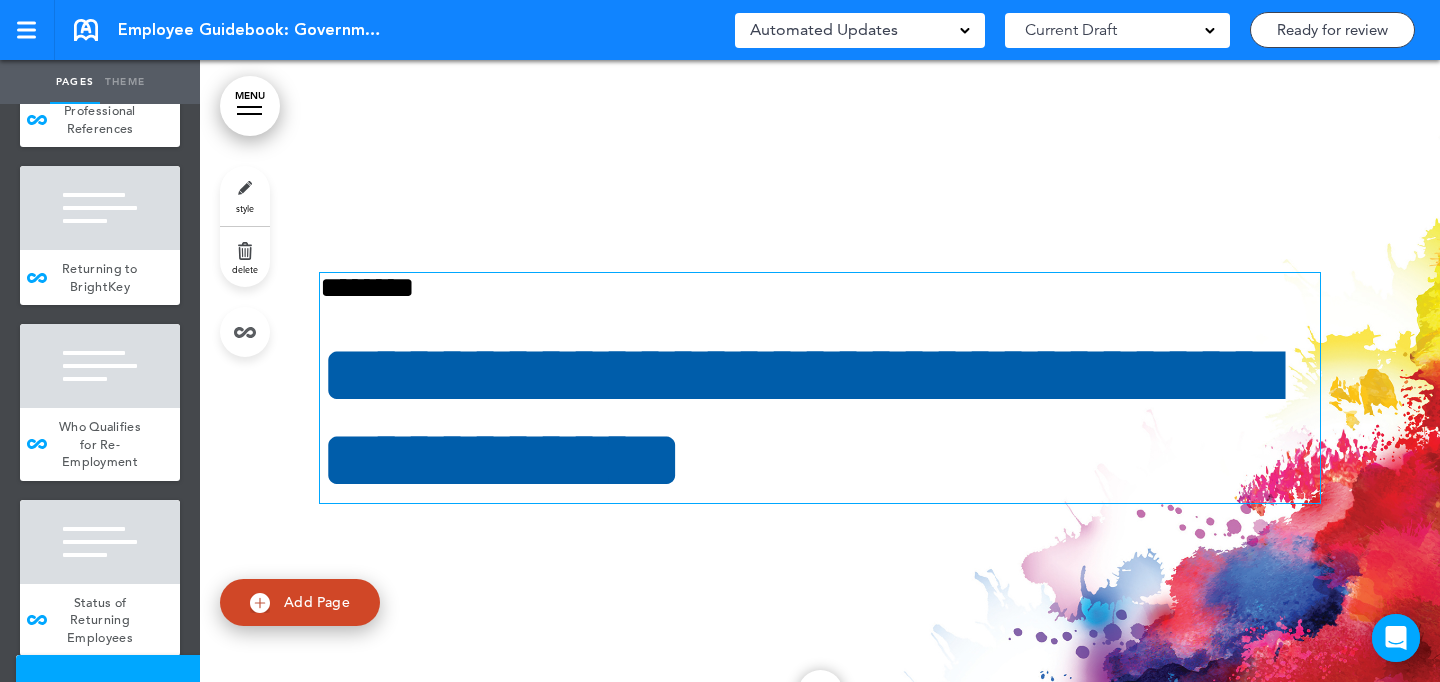 scroll, scrollTop: 20256, scrollLeft: 0, axis: vertical 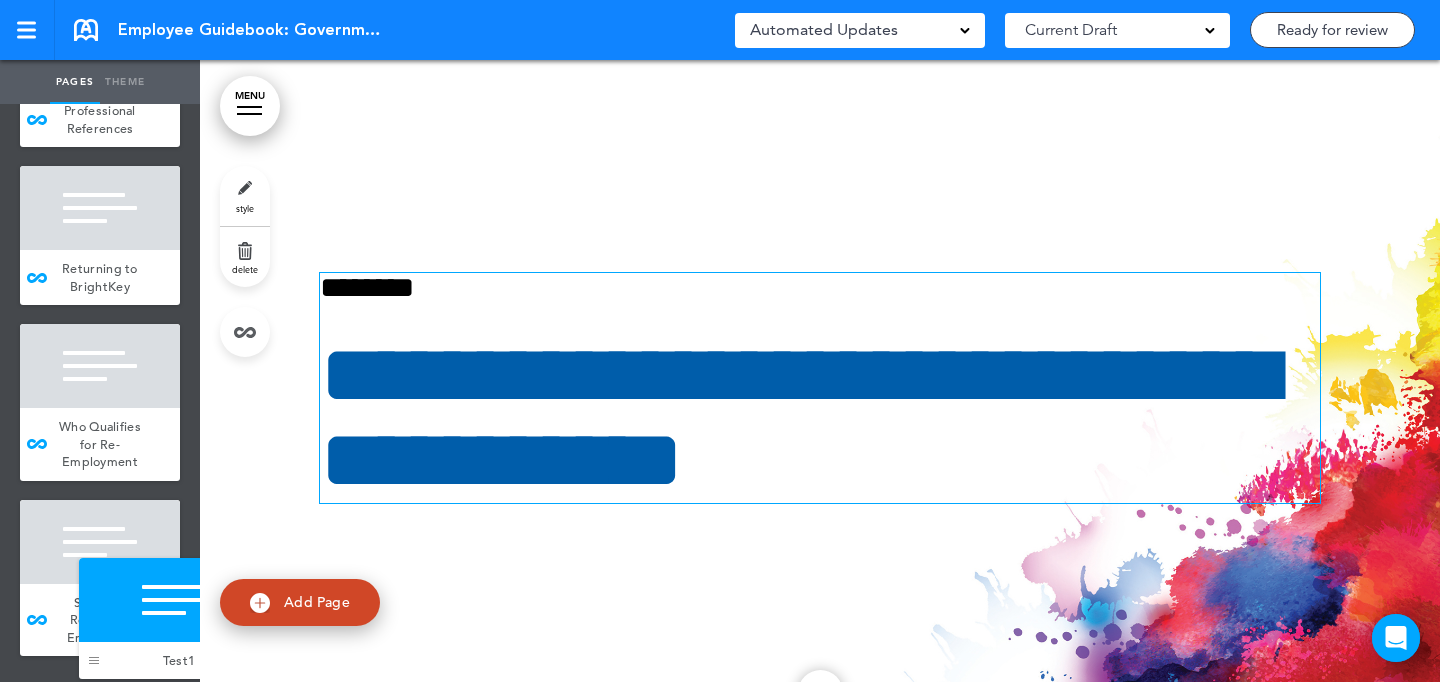drag, startPoint x: 52, startPoint y: 315, endPoint x: 88, endPoint y: 664, distance: 350.8518 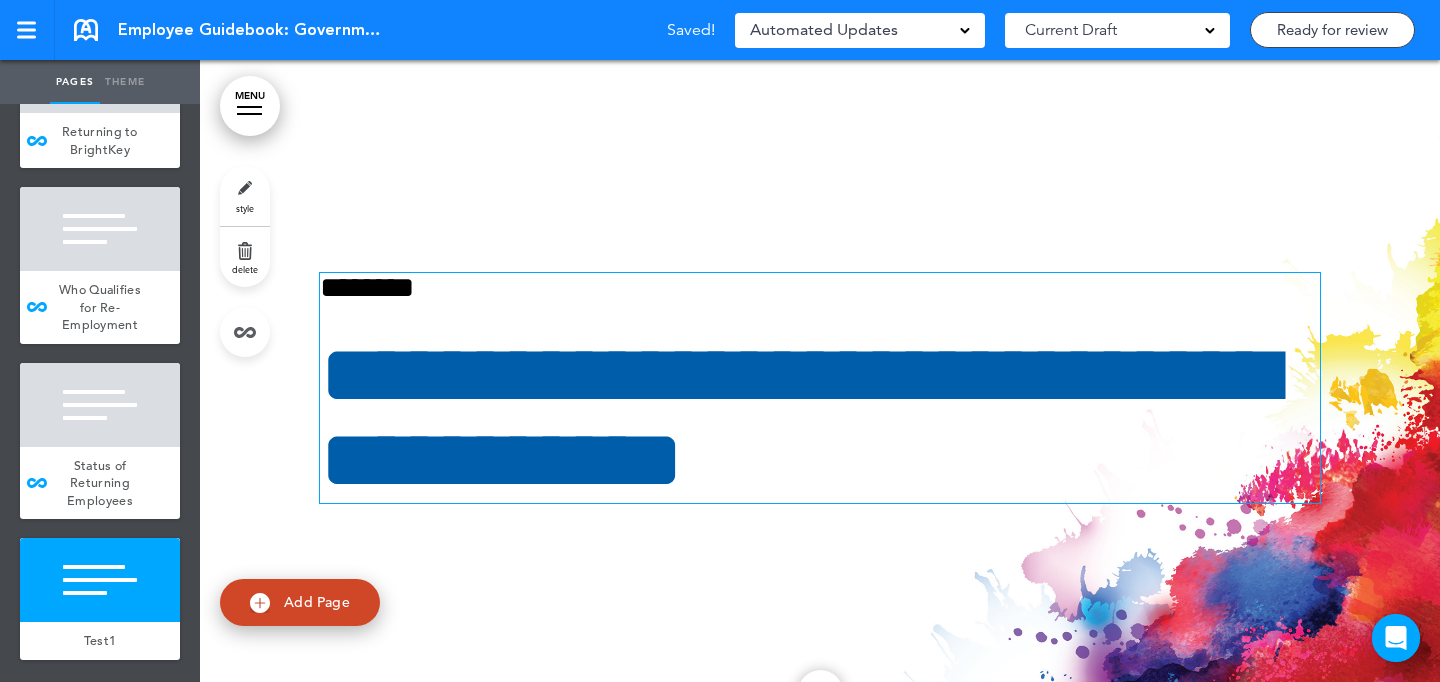 scroll, scrollTop: 20159, scrollLeft: 0, axis: vertical 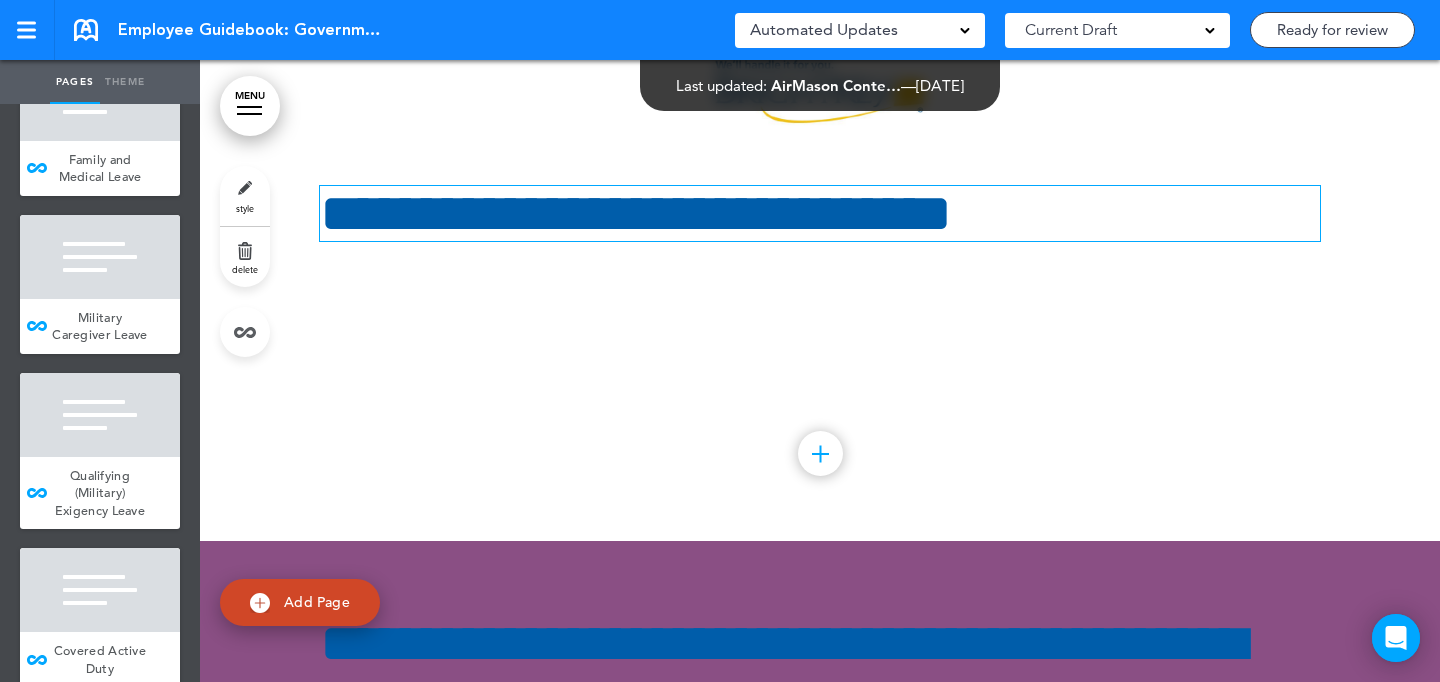 click on "**********" at bounding box center (820, 213) 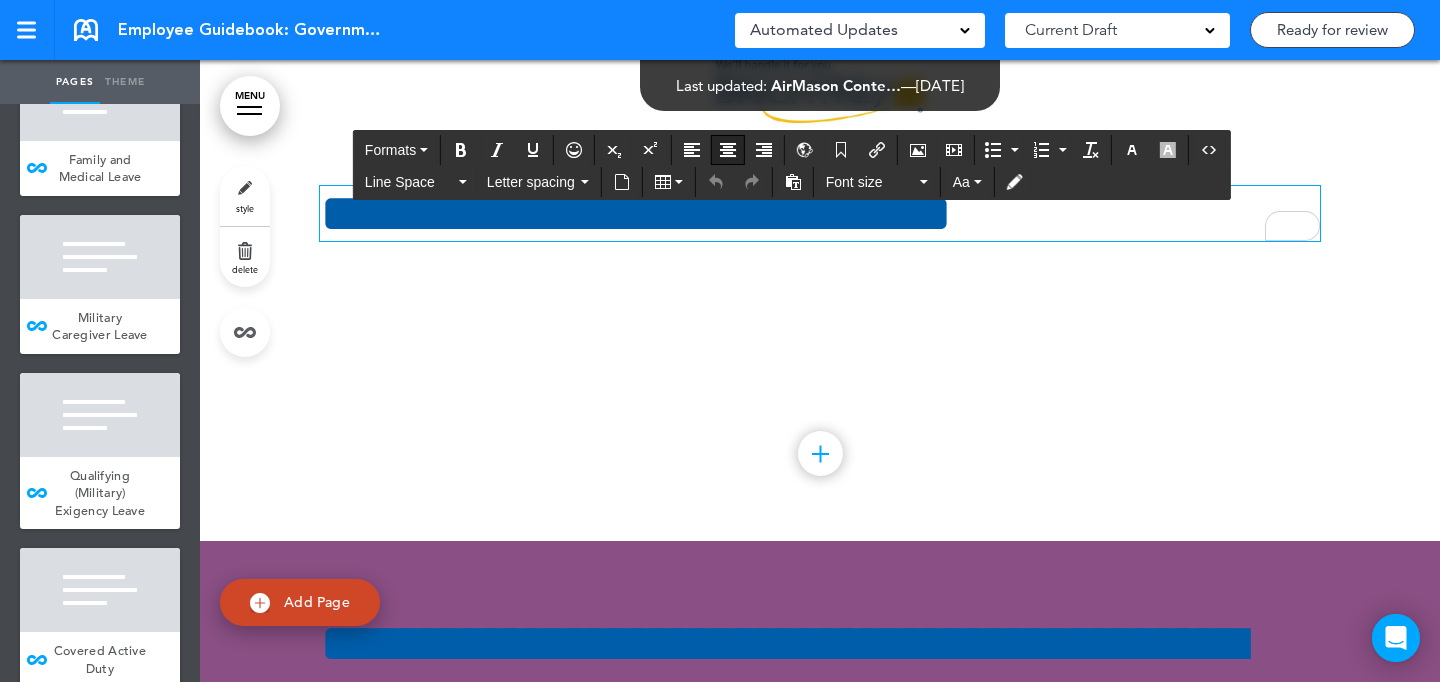 click at bounding box center [728, 150] 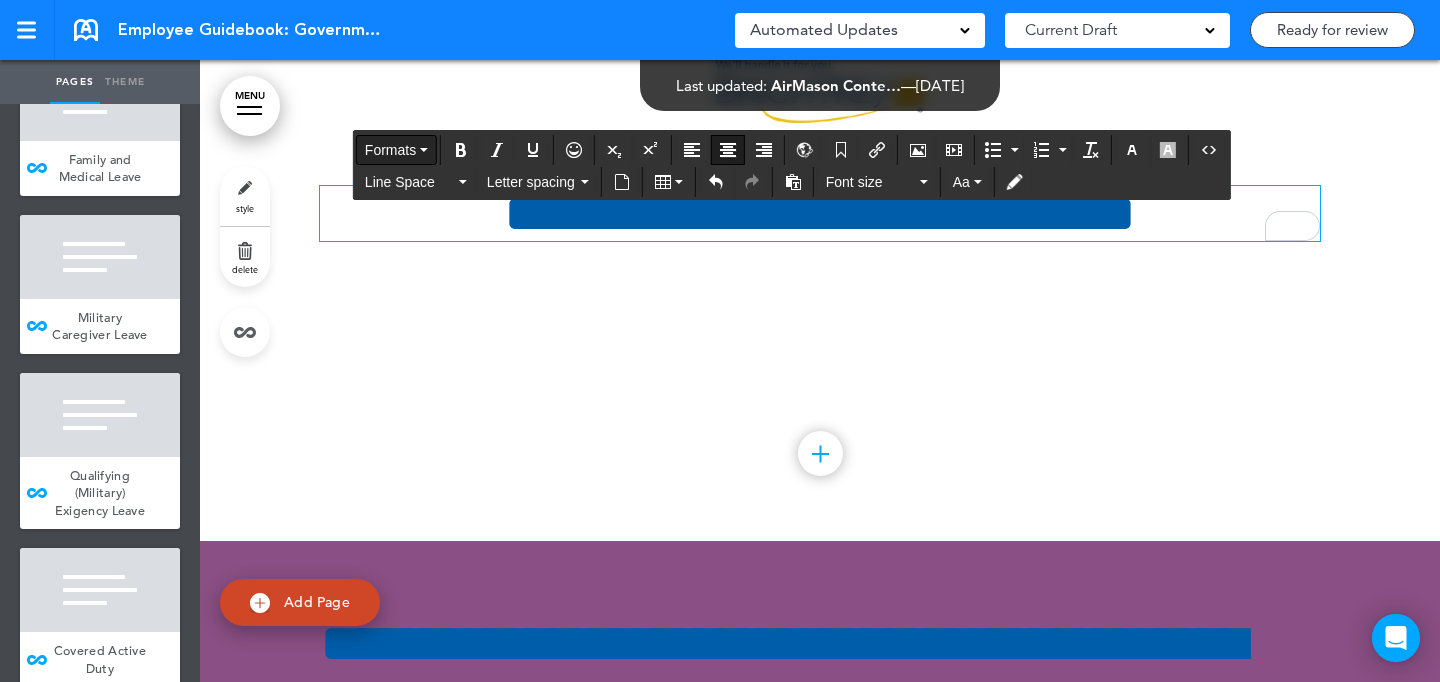 click on "Formats" at bounding box center [390, 150] 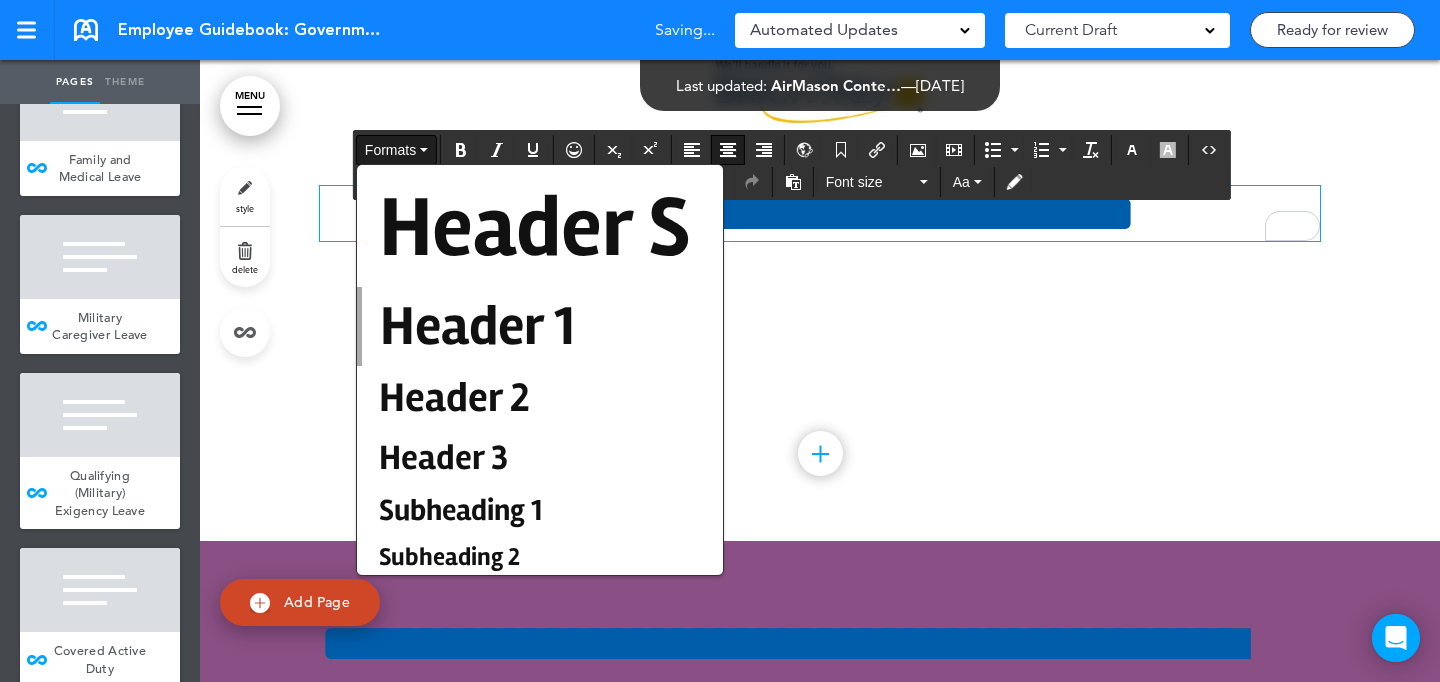 click on "Header S" at bounding box center (534, 228) 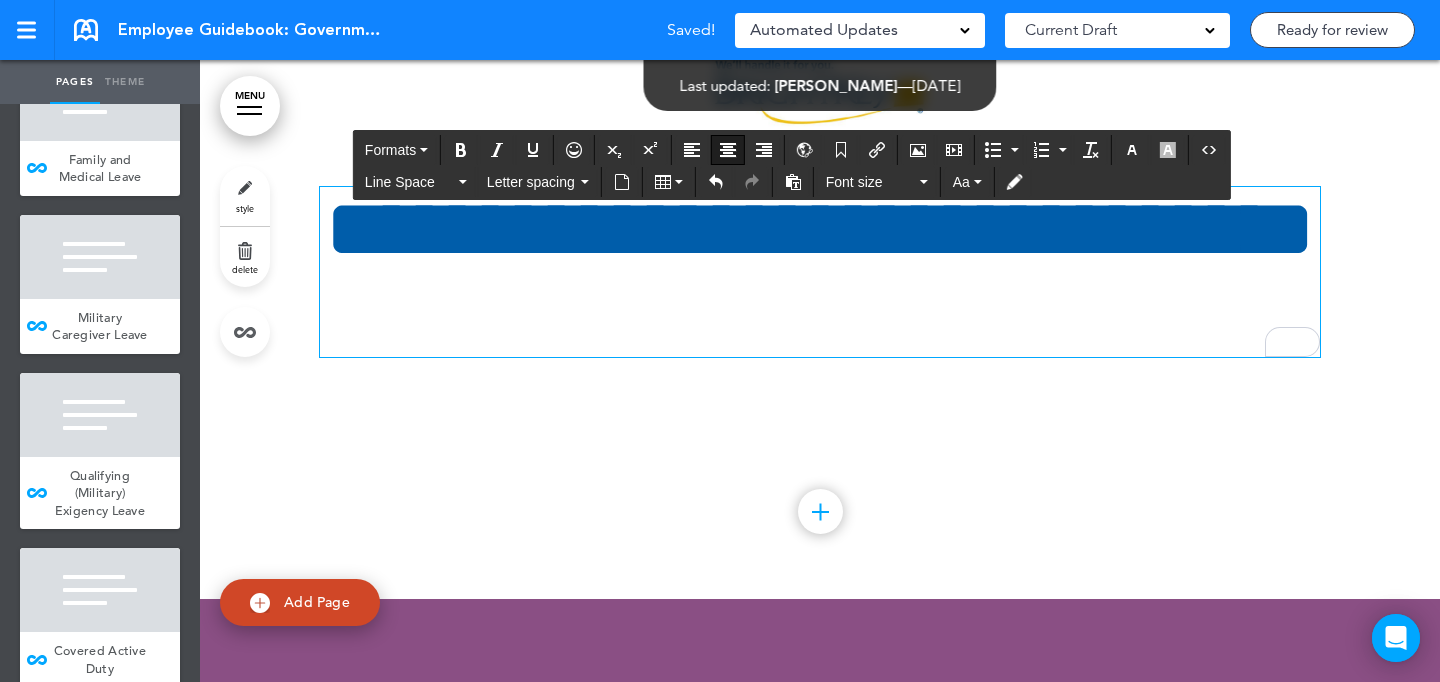 click on "**********" at bounding box center [820, 239] 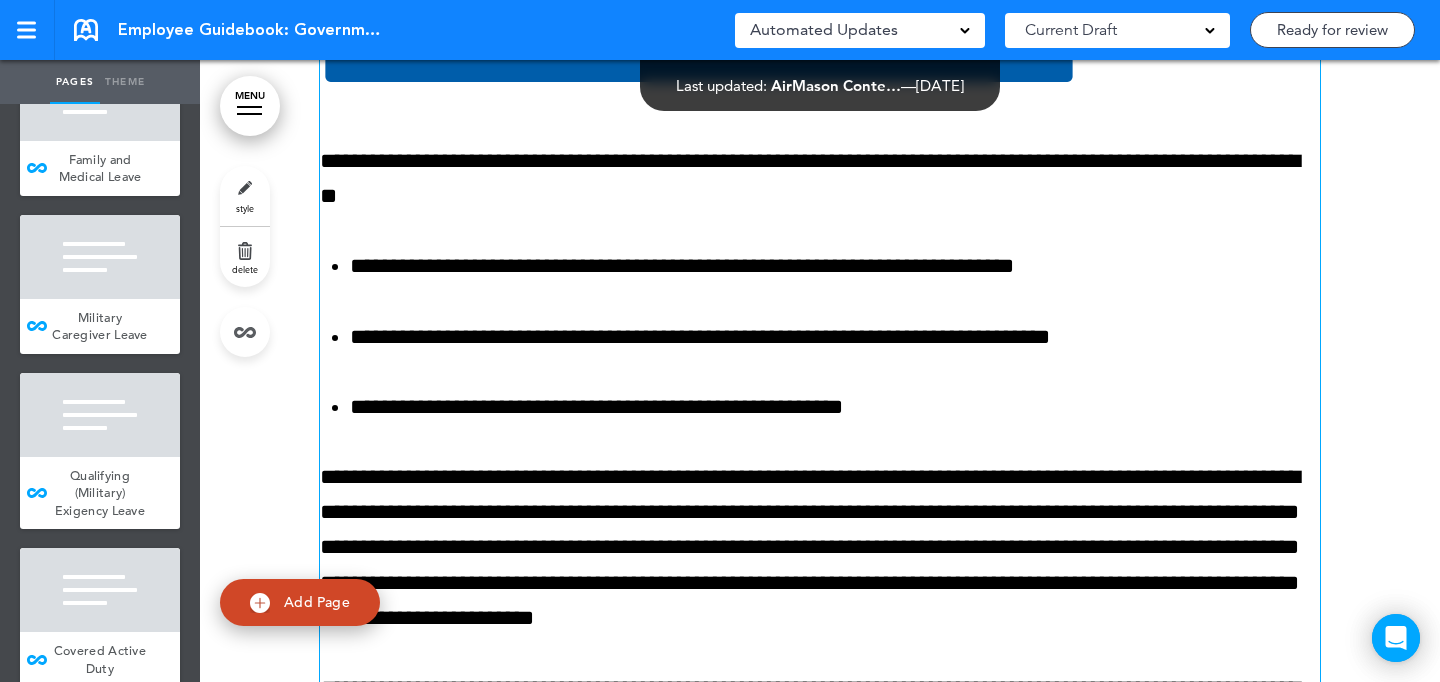 scroll, scrollTop: 2899, scrollLeft: 0, axis: vertical 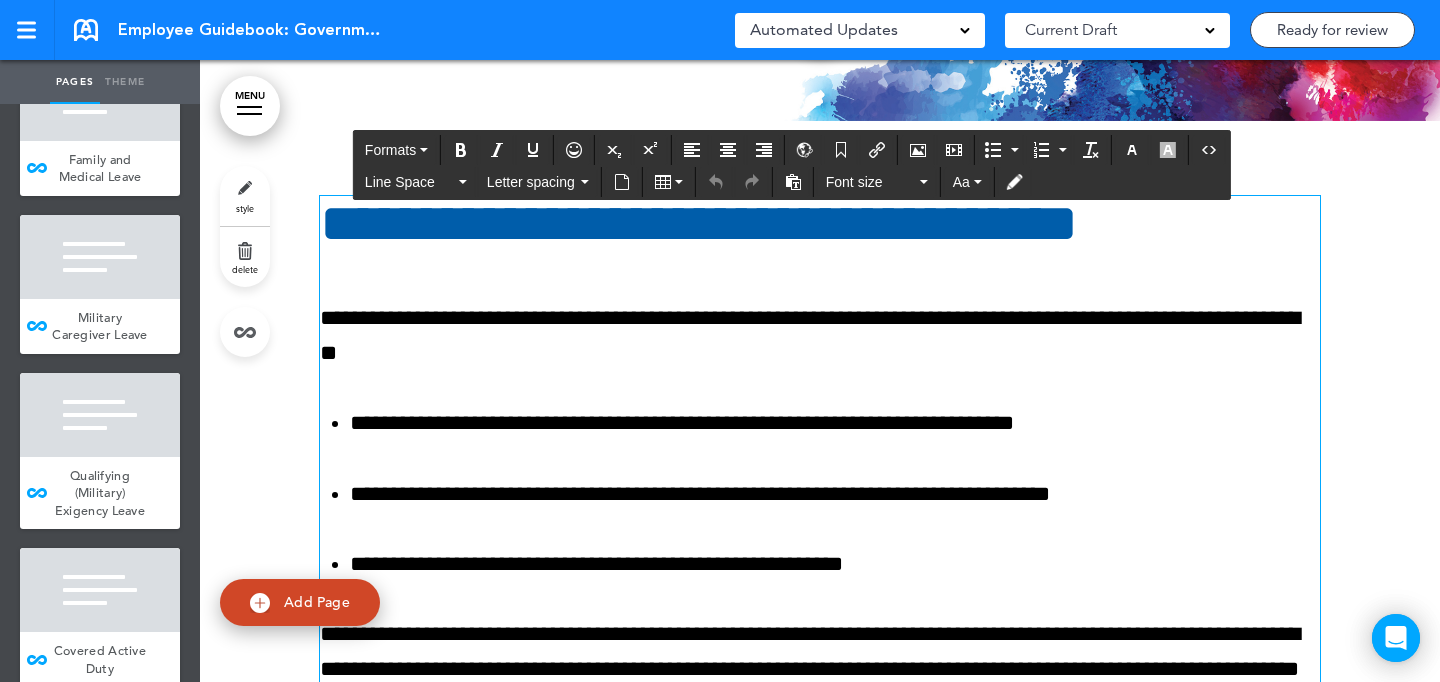drag, startPoint x: 1263, startPoint y: 186, endPoint x: 1257, endPoint y: 154, distance: 32.55764 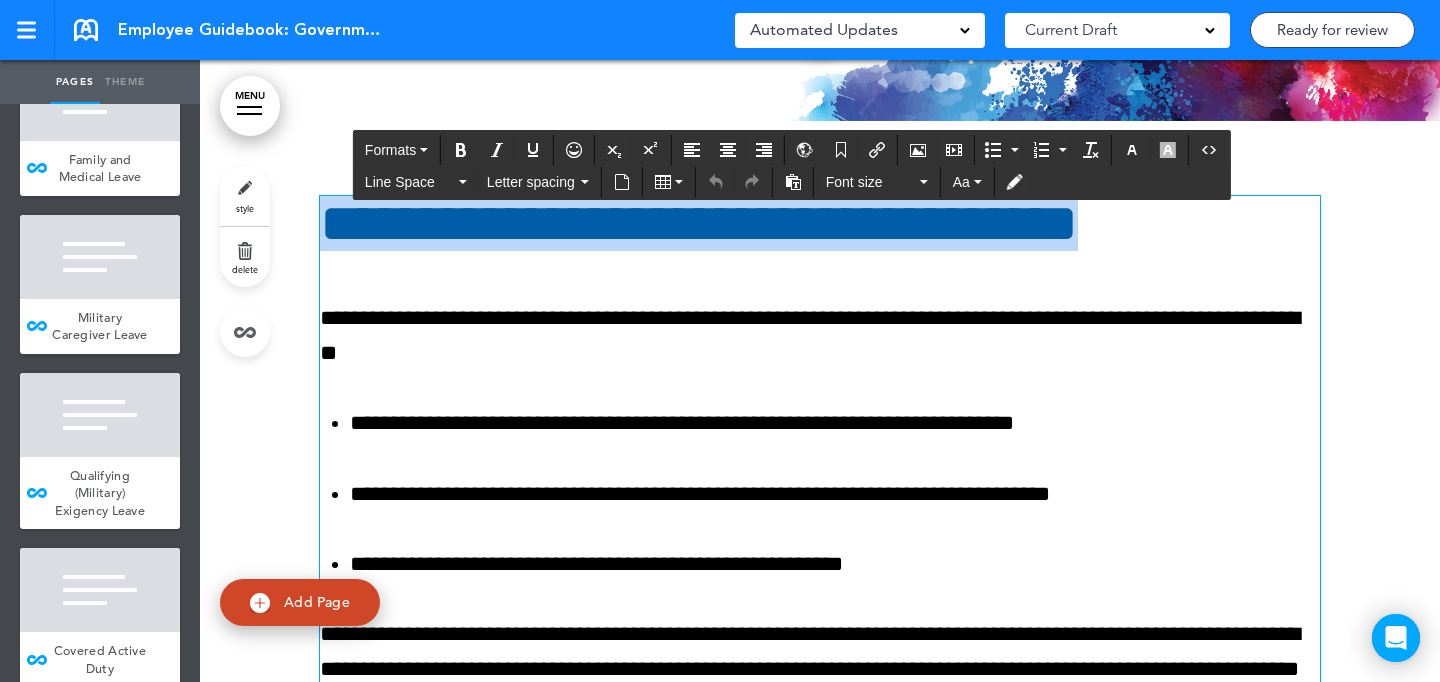 copy on "**********" 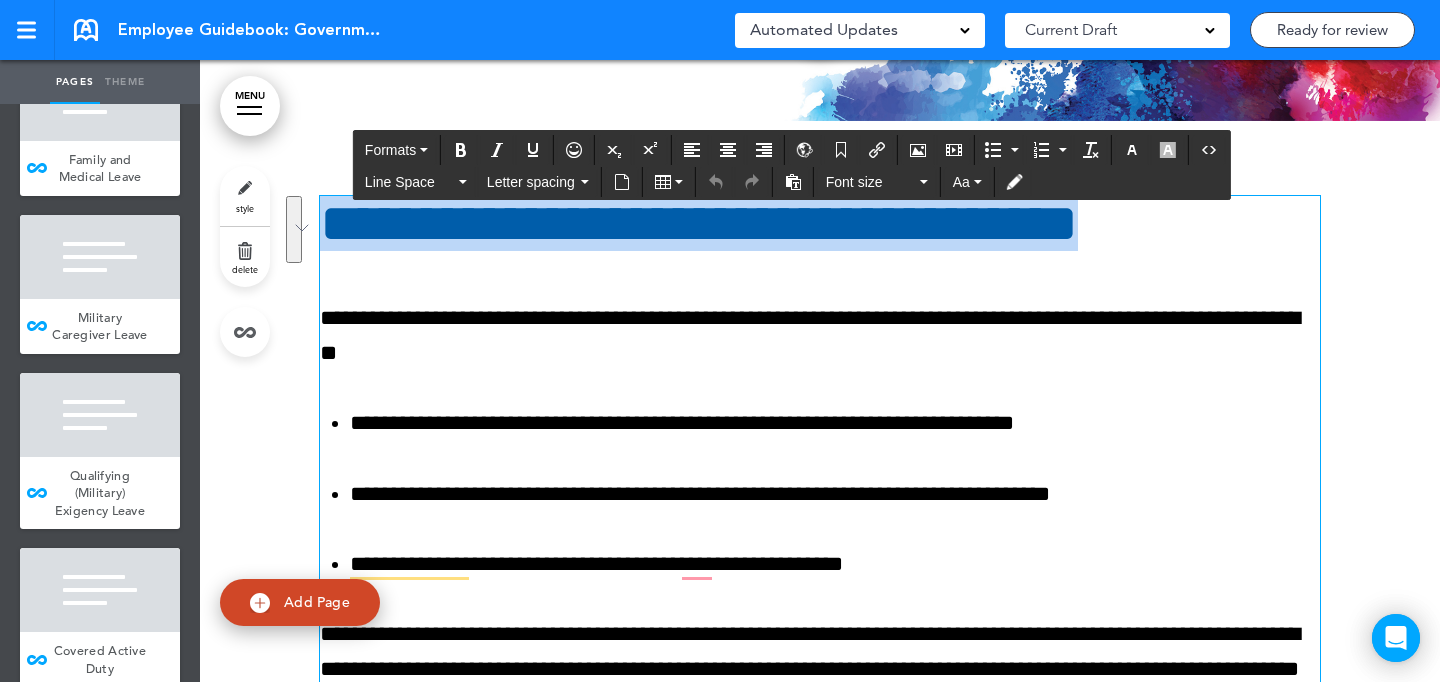 scroll, scrollTop: 2903, scrollLeft: 0, axis: vertical 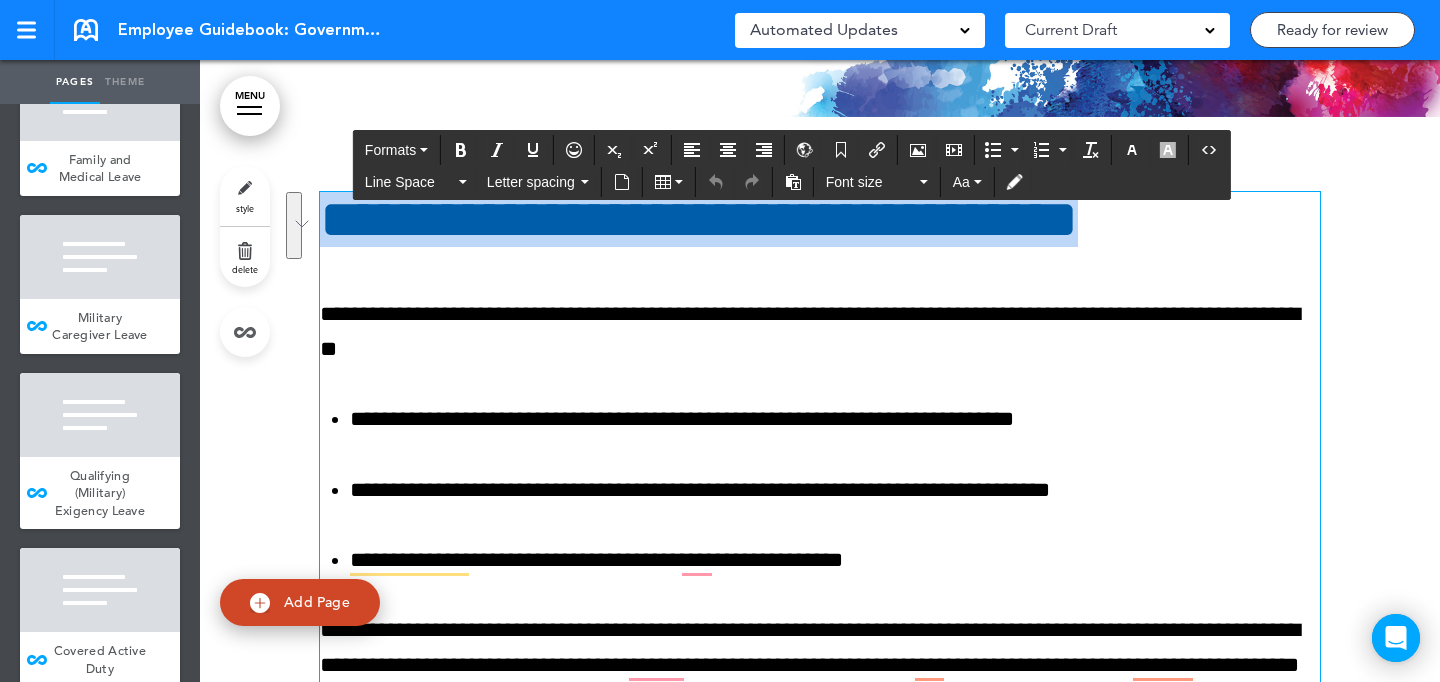 click on "style" at bounding box center (245, 196) 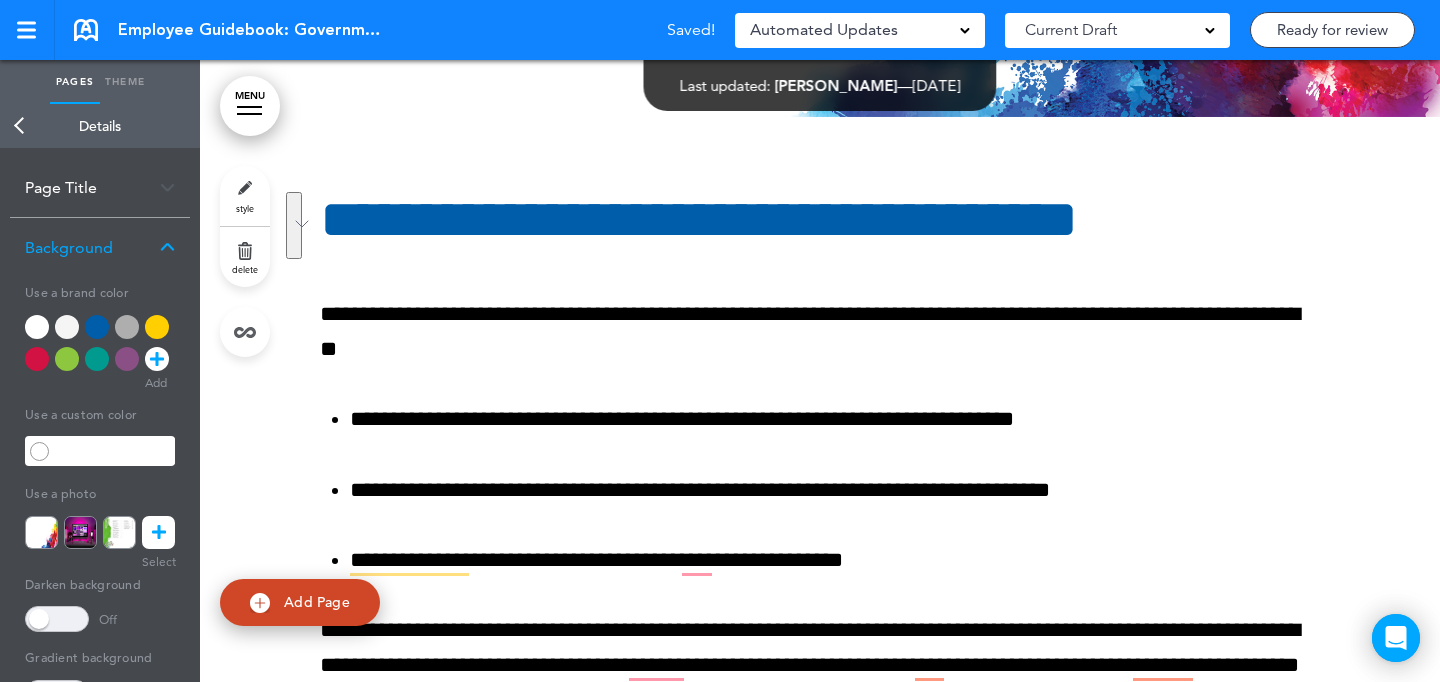 click at bounding box center (97, 327) 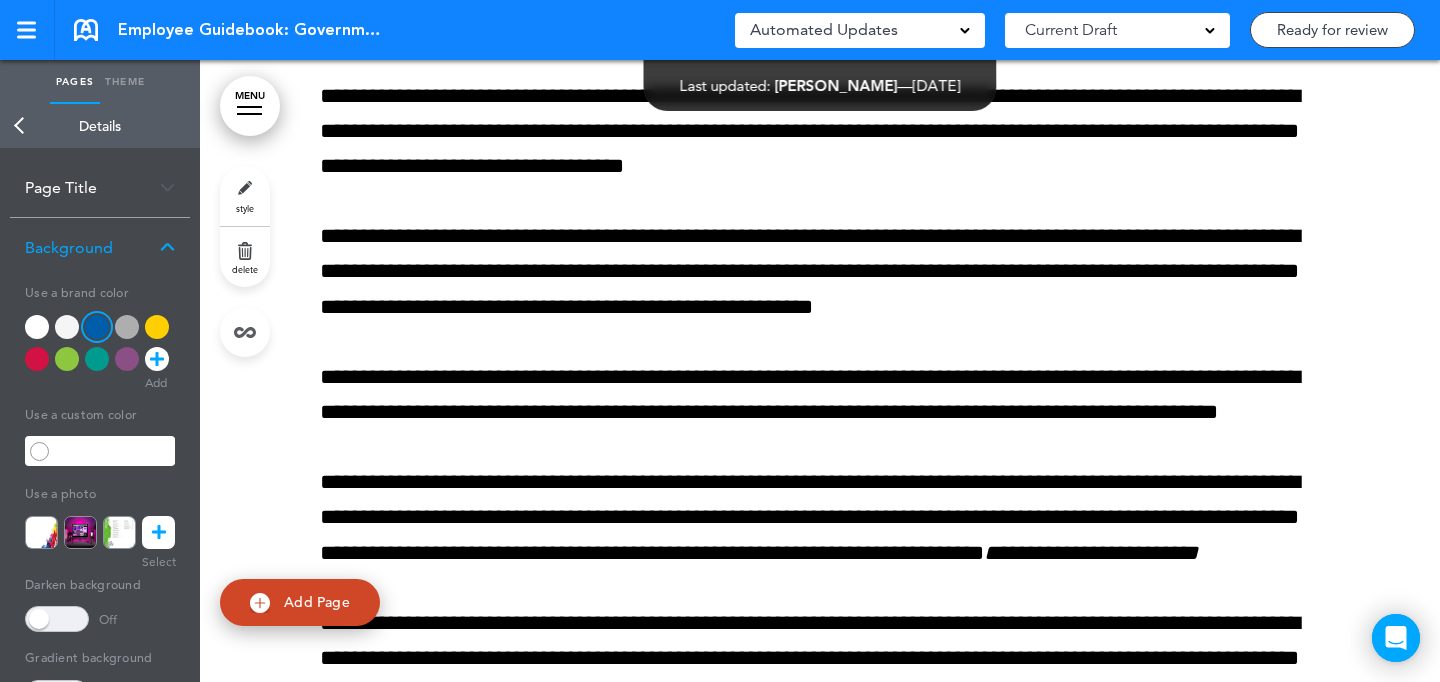 scroll, scrollTop: 4024, scrollLeft: 0, axis: vertical 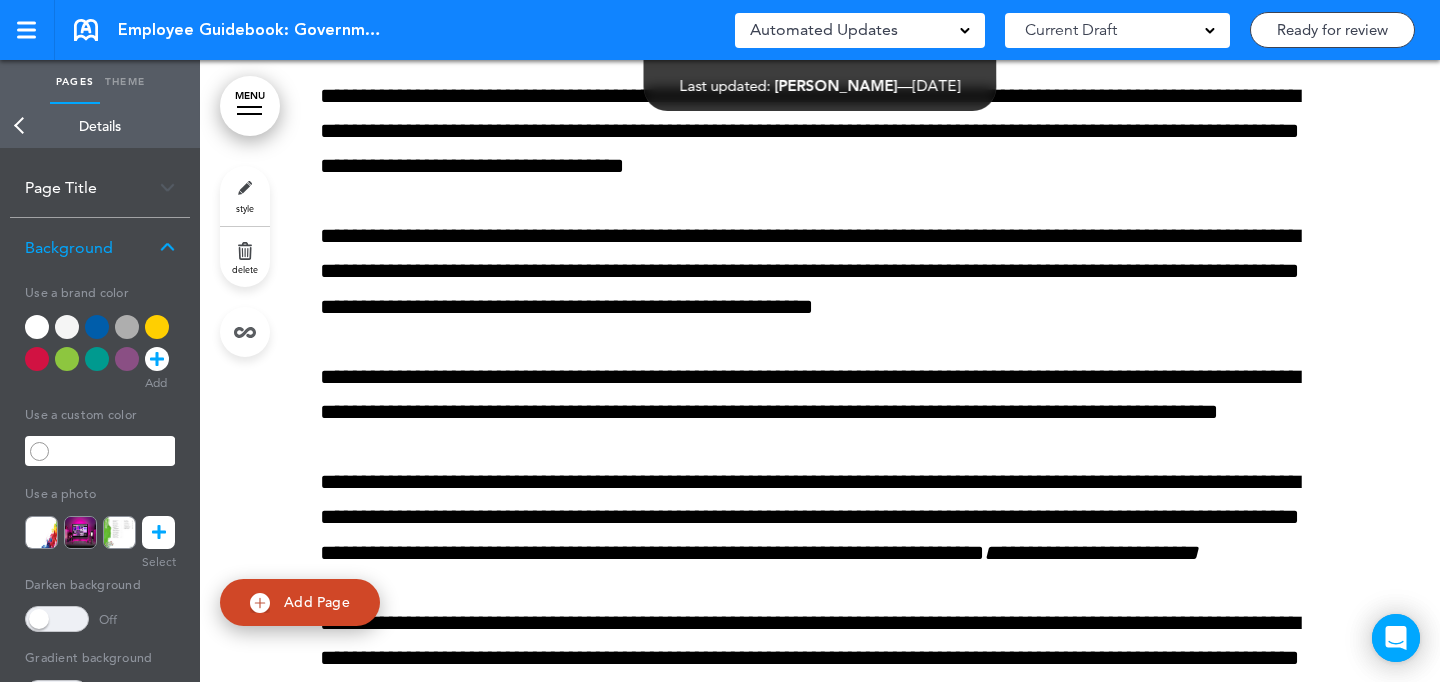 click on "Page Title" at bounding box center (100, 187) 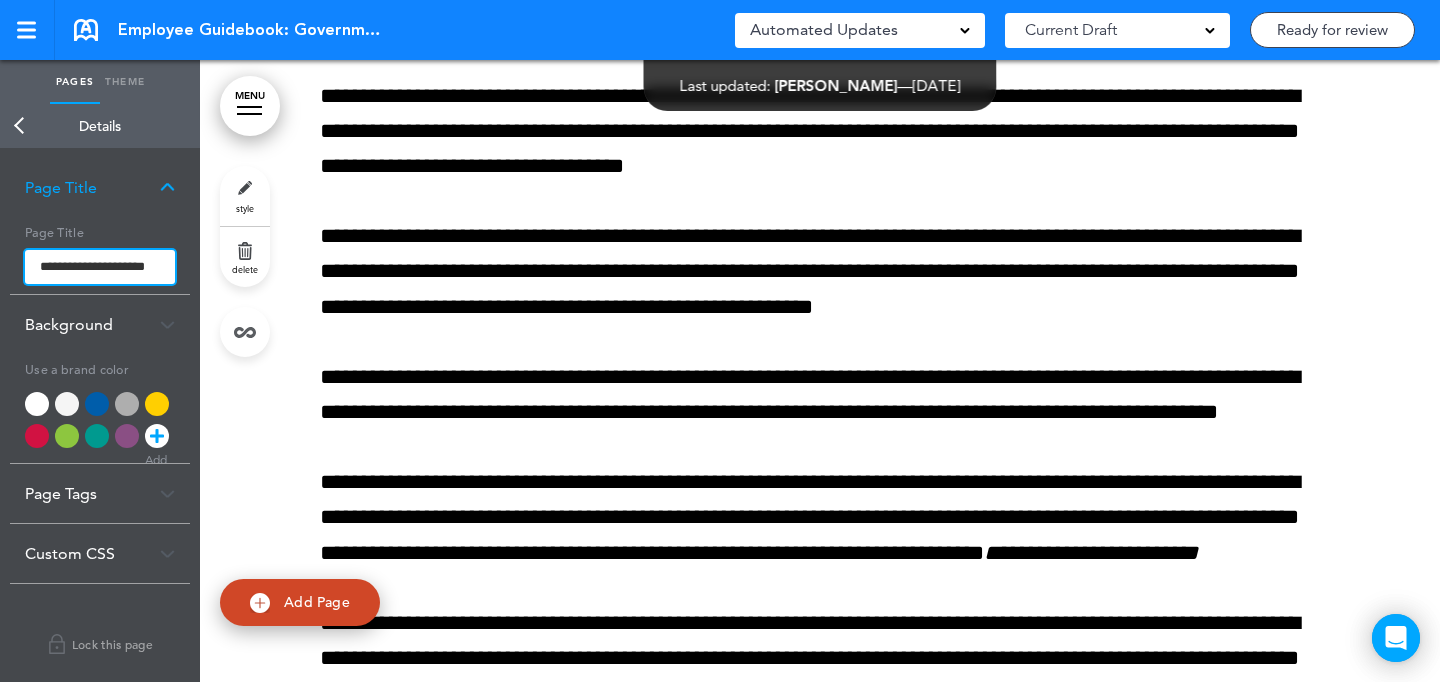 click on "**********" at bounding box center [100, 267] 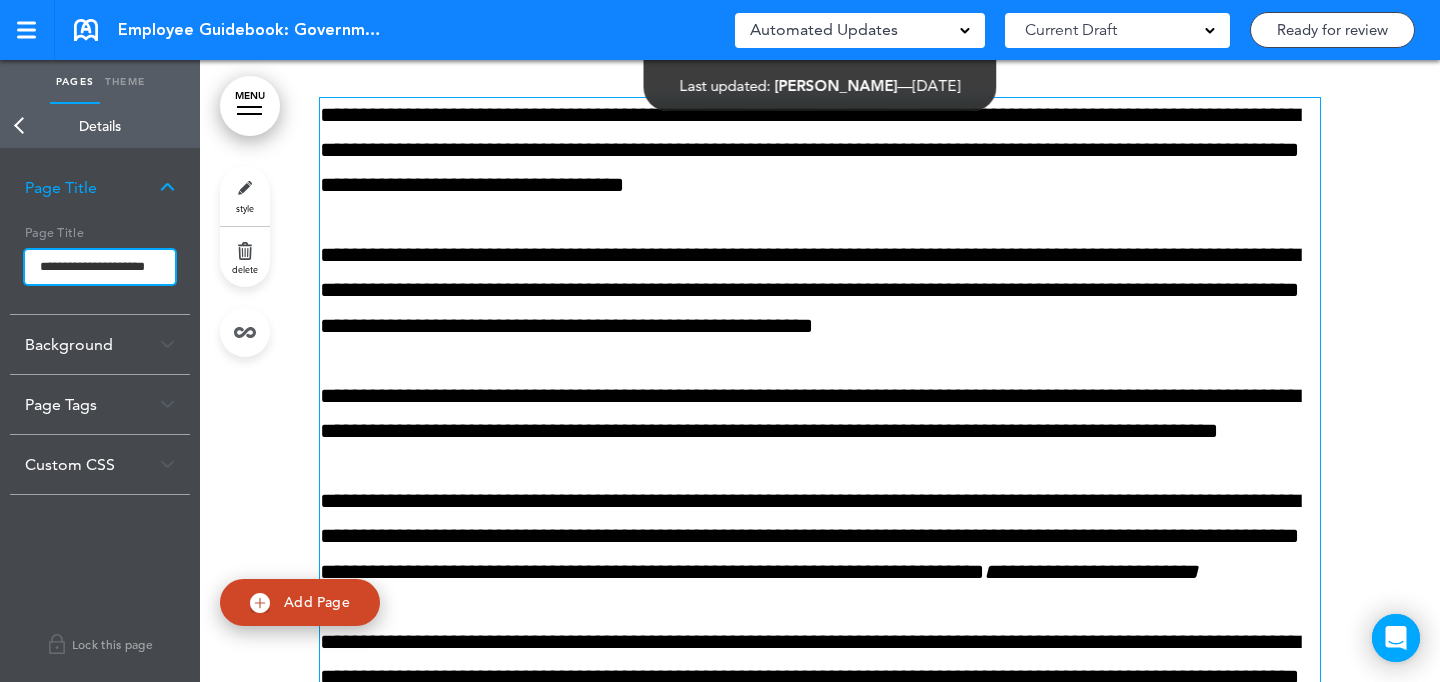 scroll, scrollTop: 3984, scrollLeft: 0, axis: vertical 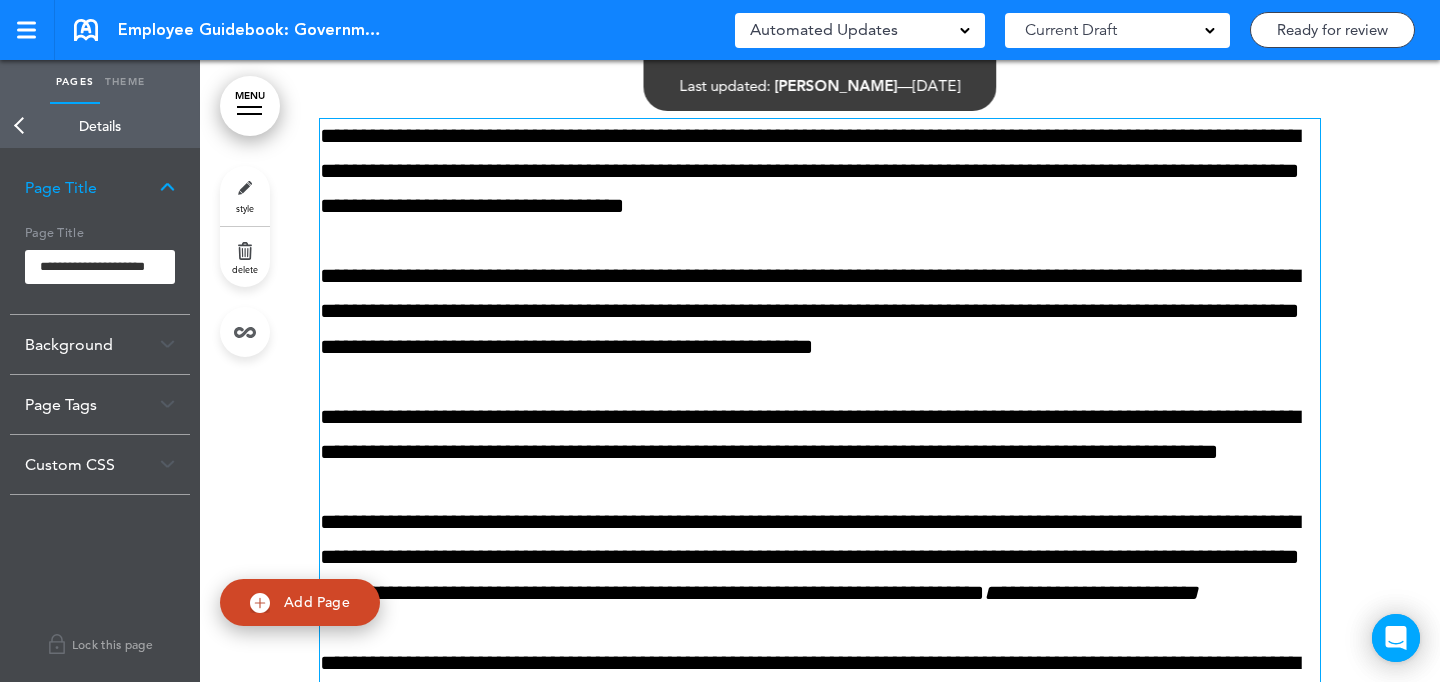 click on "**********" at bounding box center (820, 172) 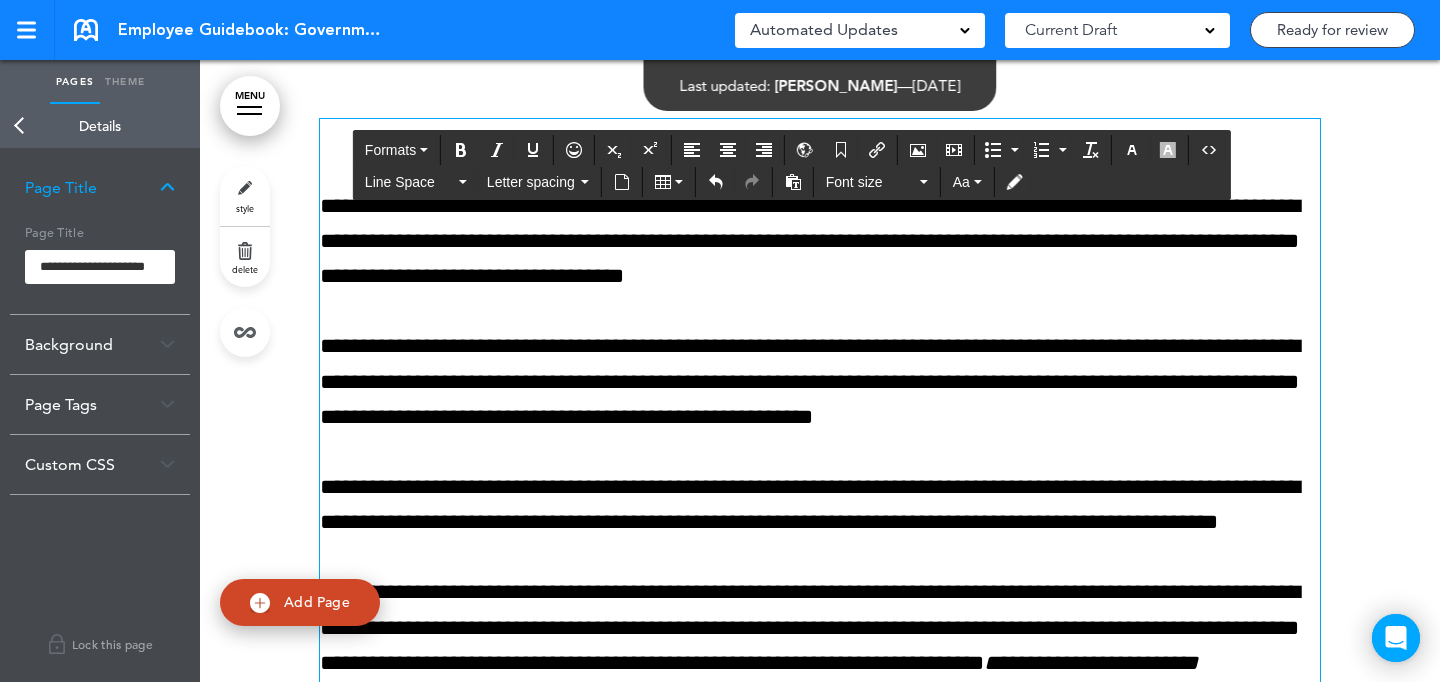 click at bounding box center (820, 136) 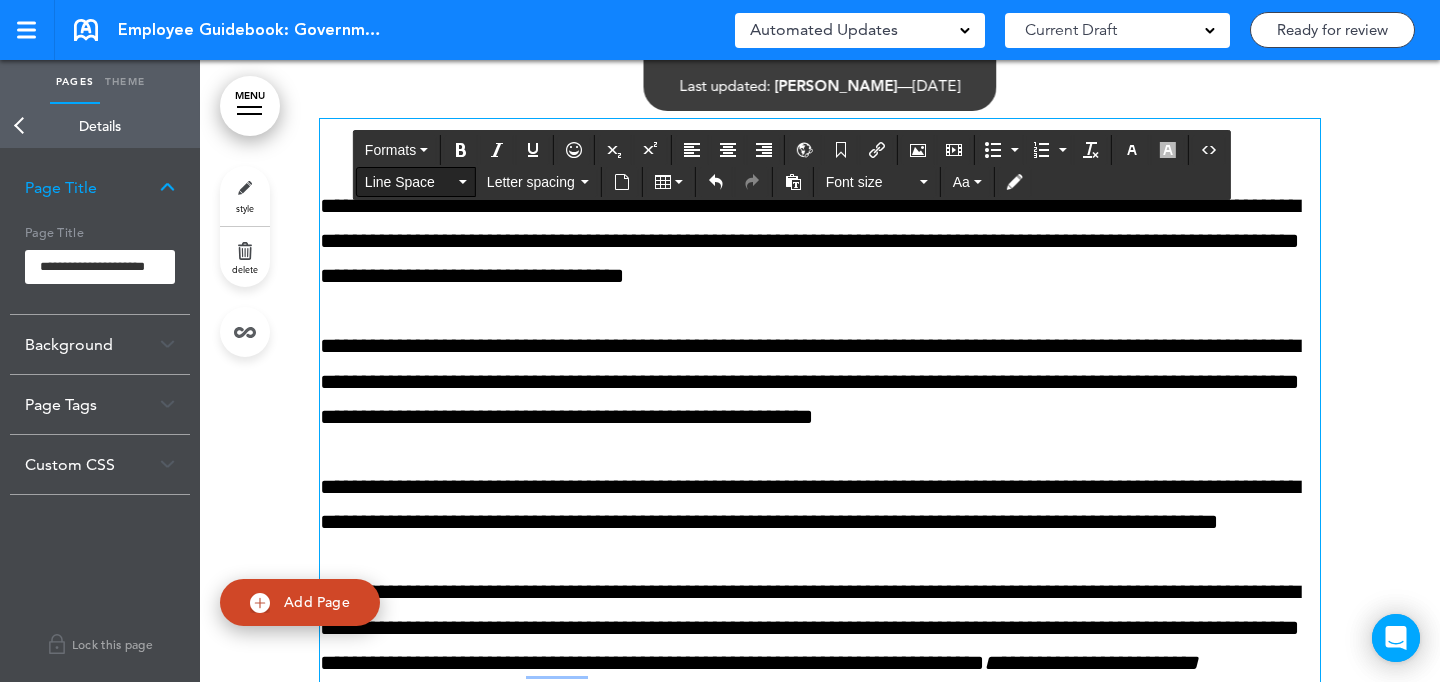 click on "Line Space" at bounding box center [416, 182] 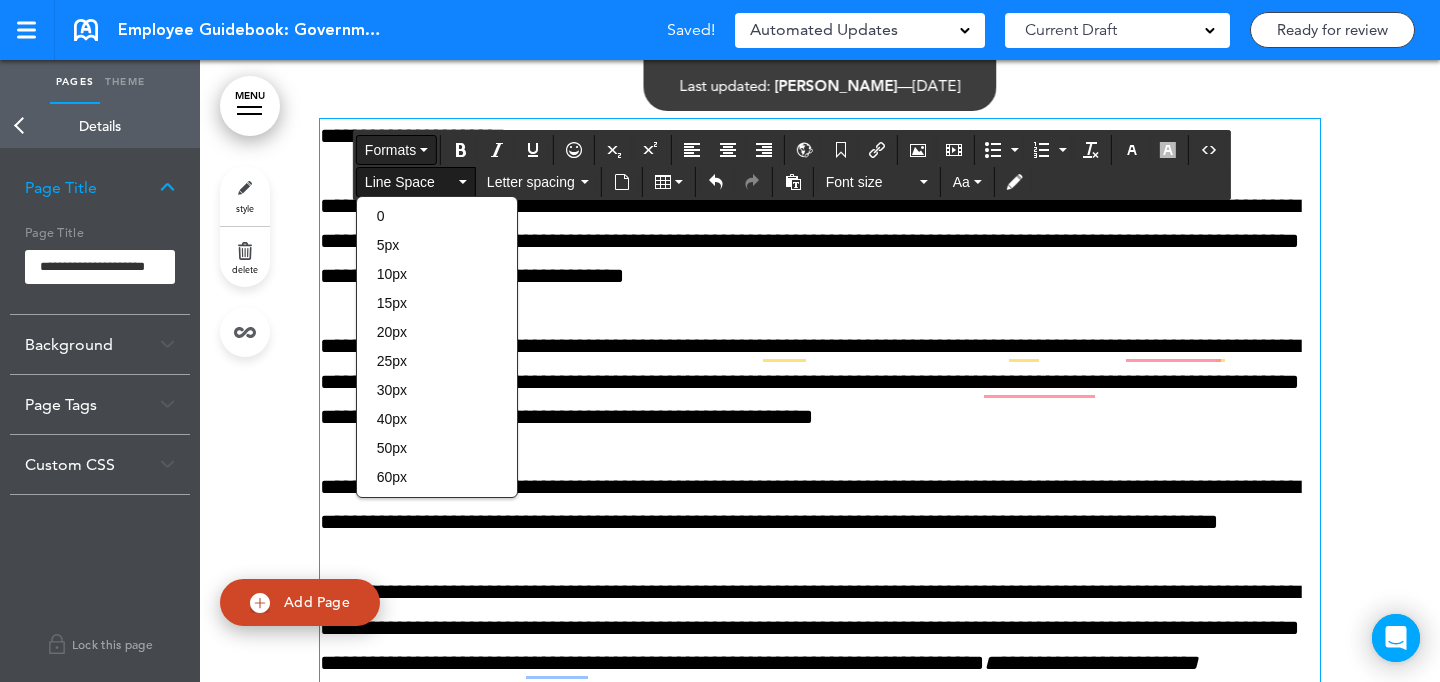 click on "Formats" at bounding box center [396, 150] 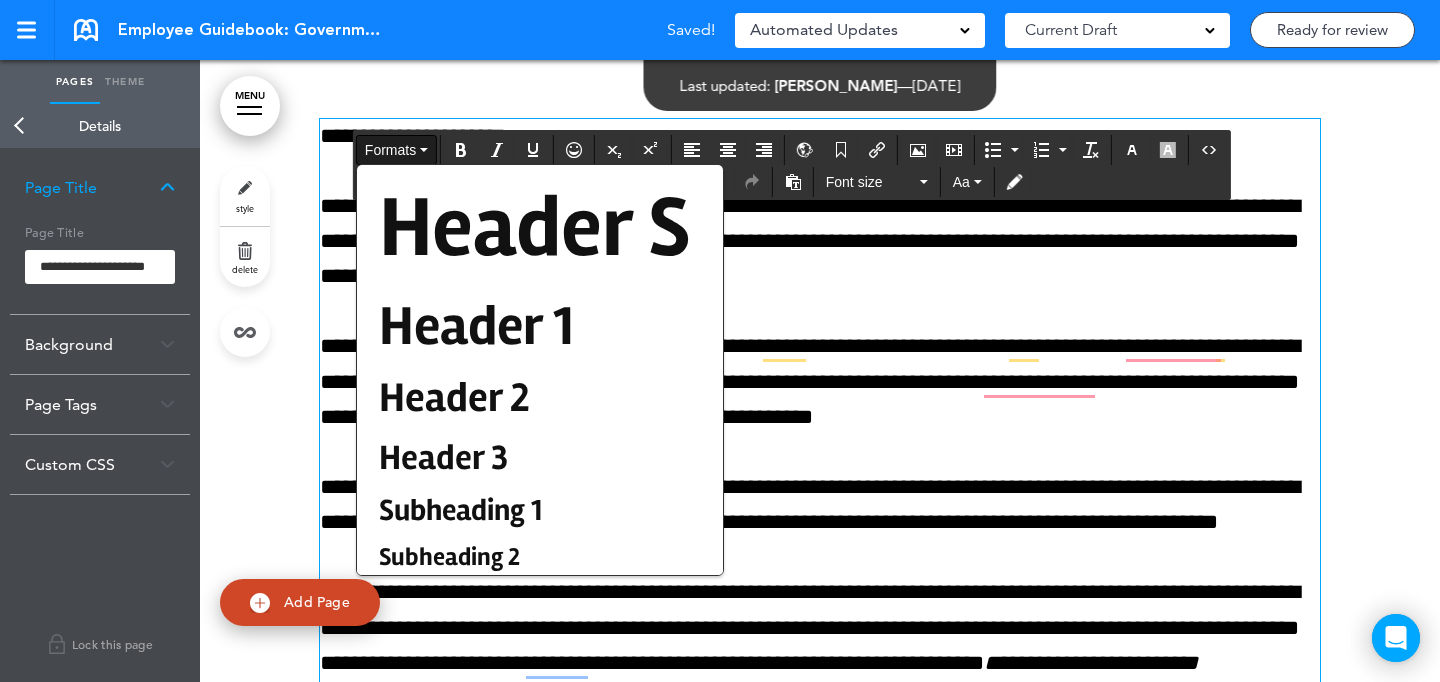 click on "Header 1" at bounding box center (476, 326) 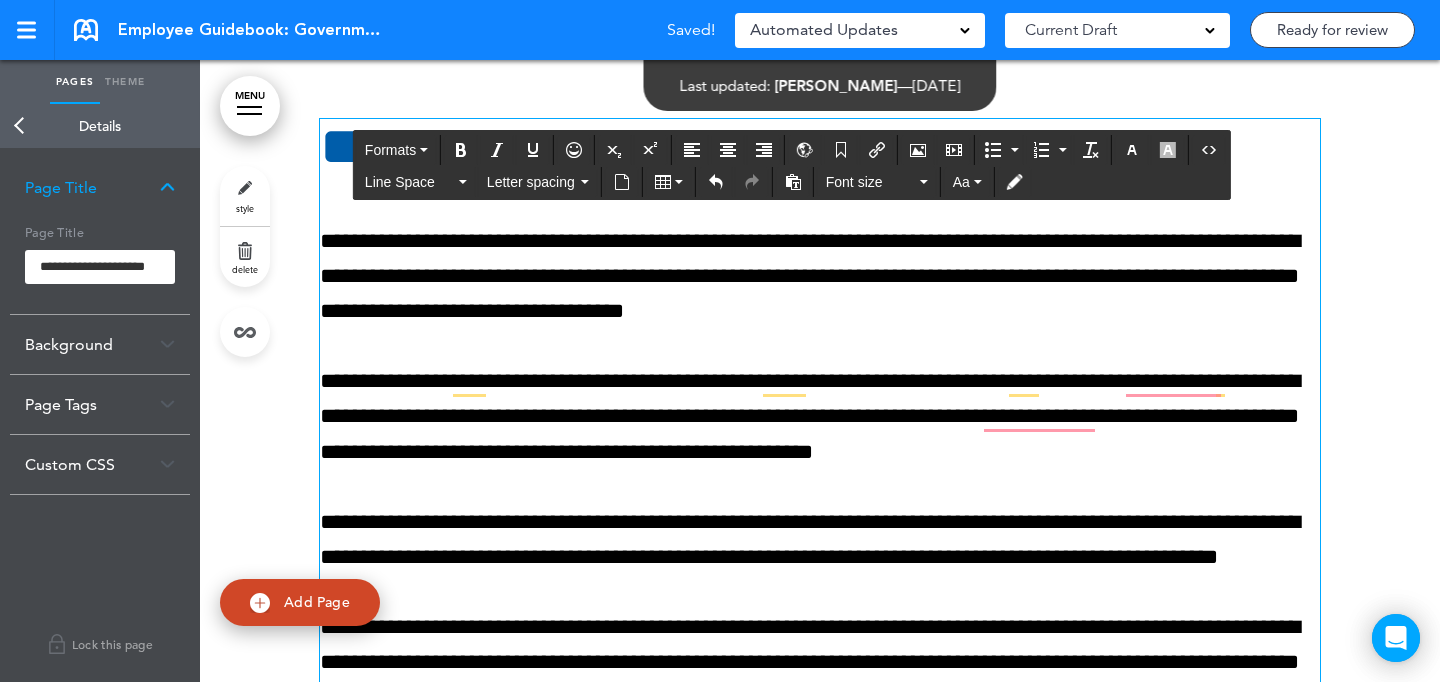 click on "**********" at bounding box center (820, 646) 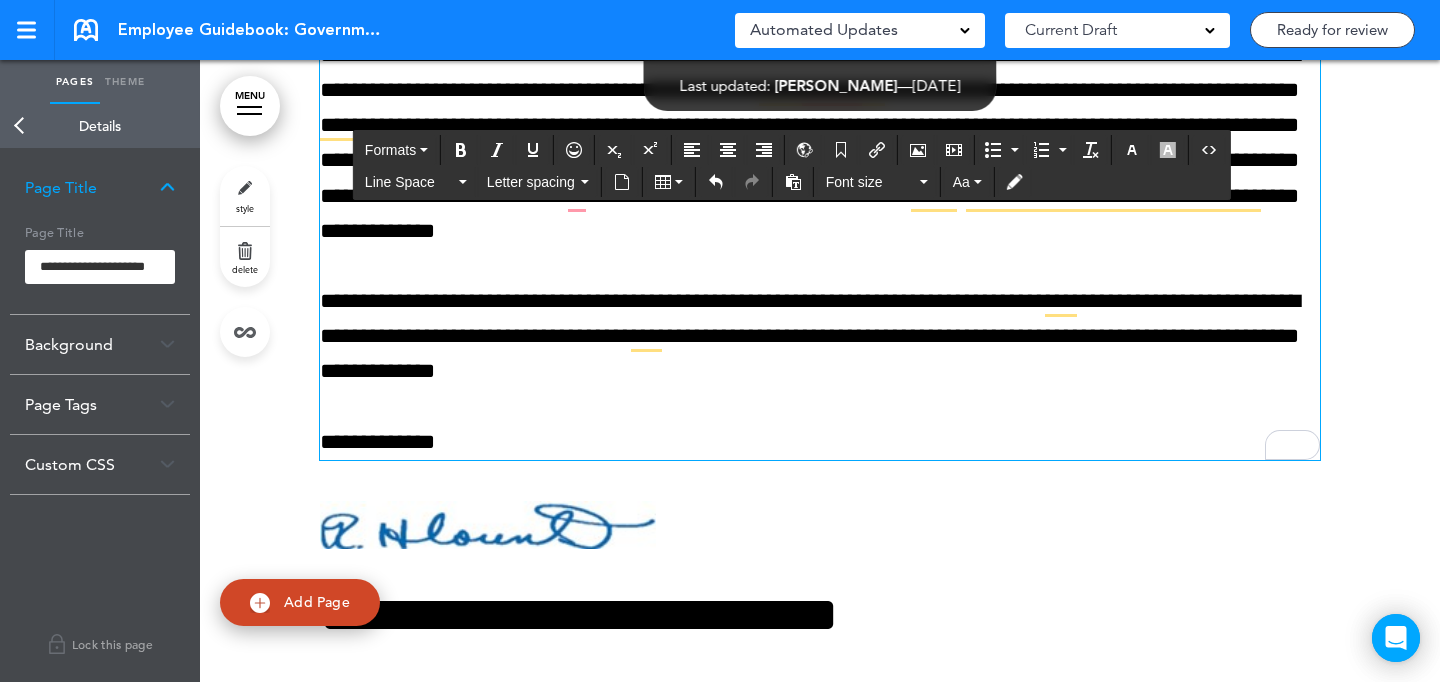 scroll, scrollTop: 4697, scrollLeft: 0, axis: vertical 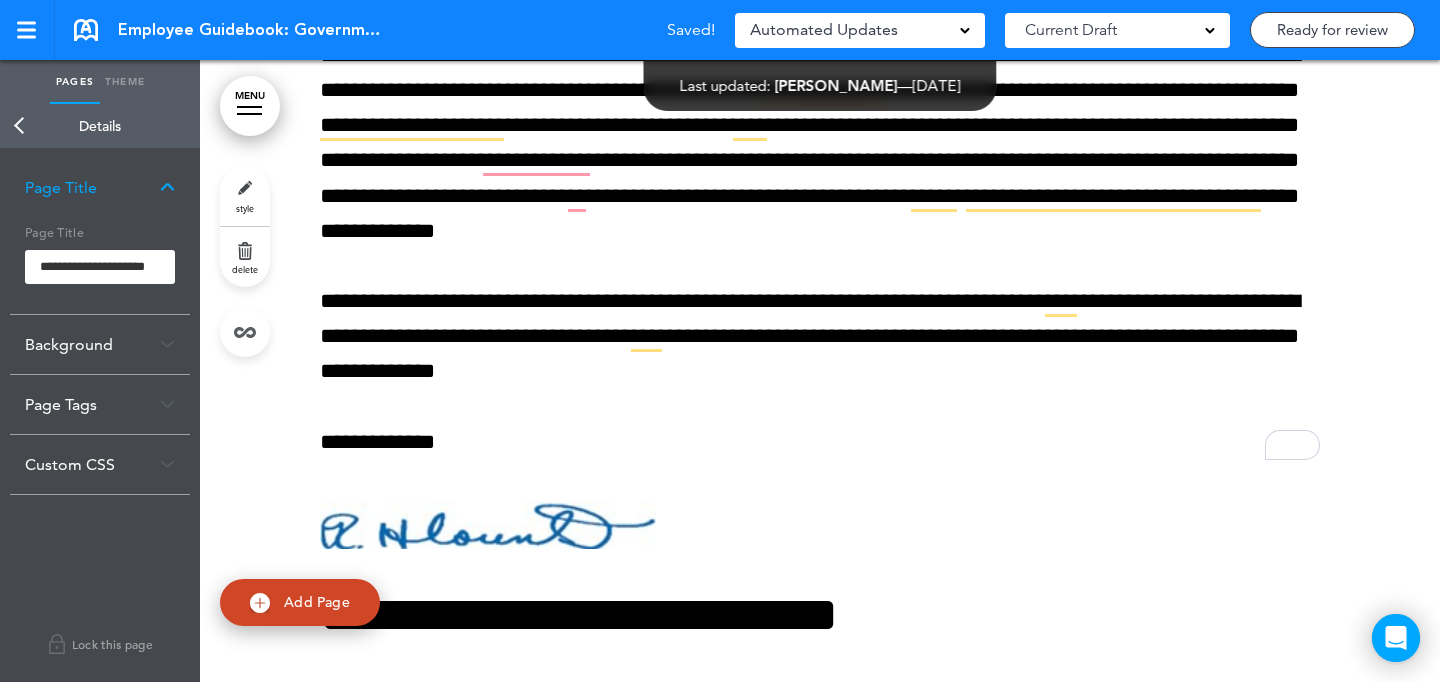 click on "Background" at bounding box center [100, 344] 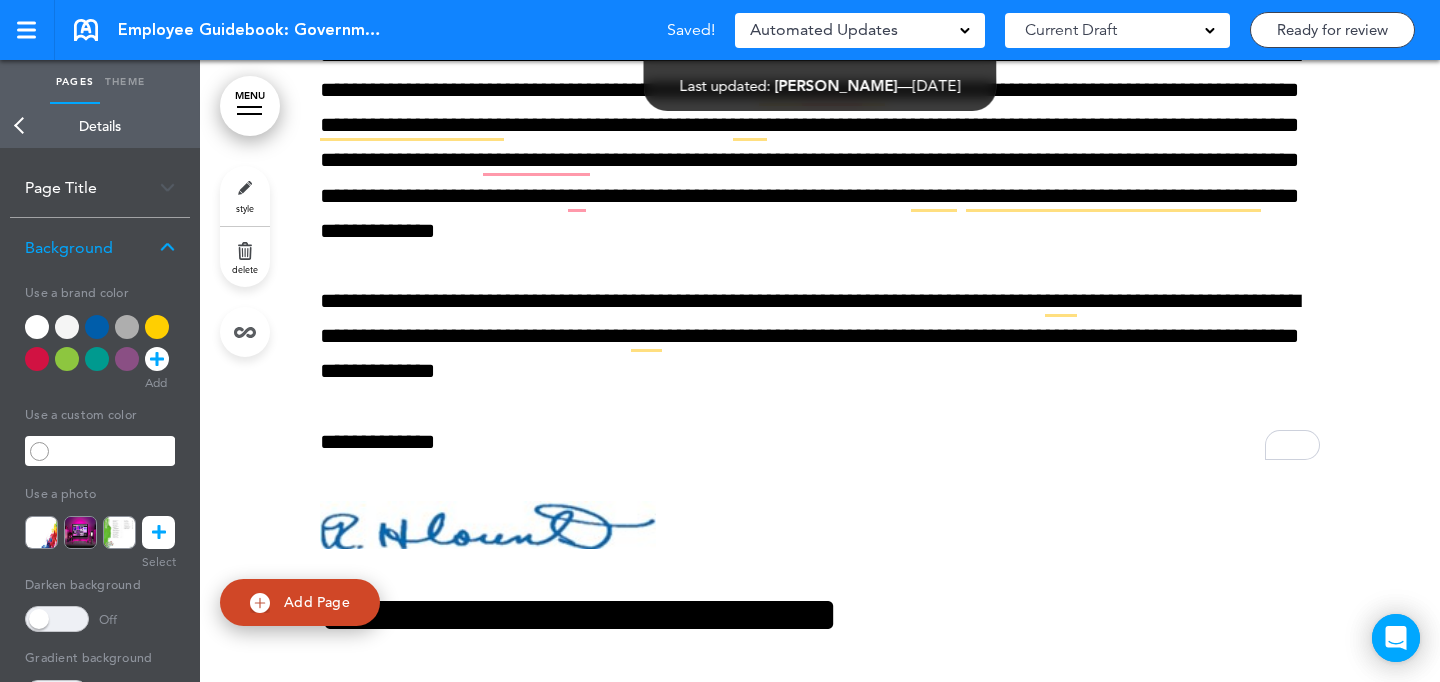 click on "Use a brand color" at bounding box center (100, 338) 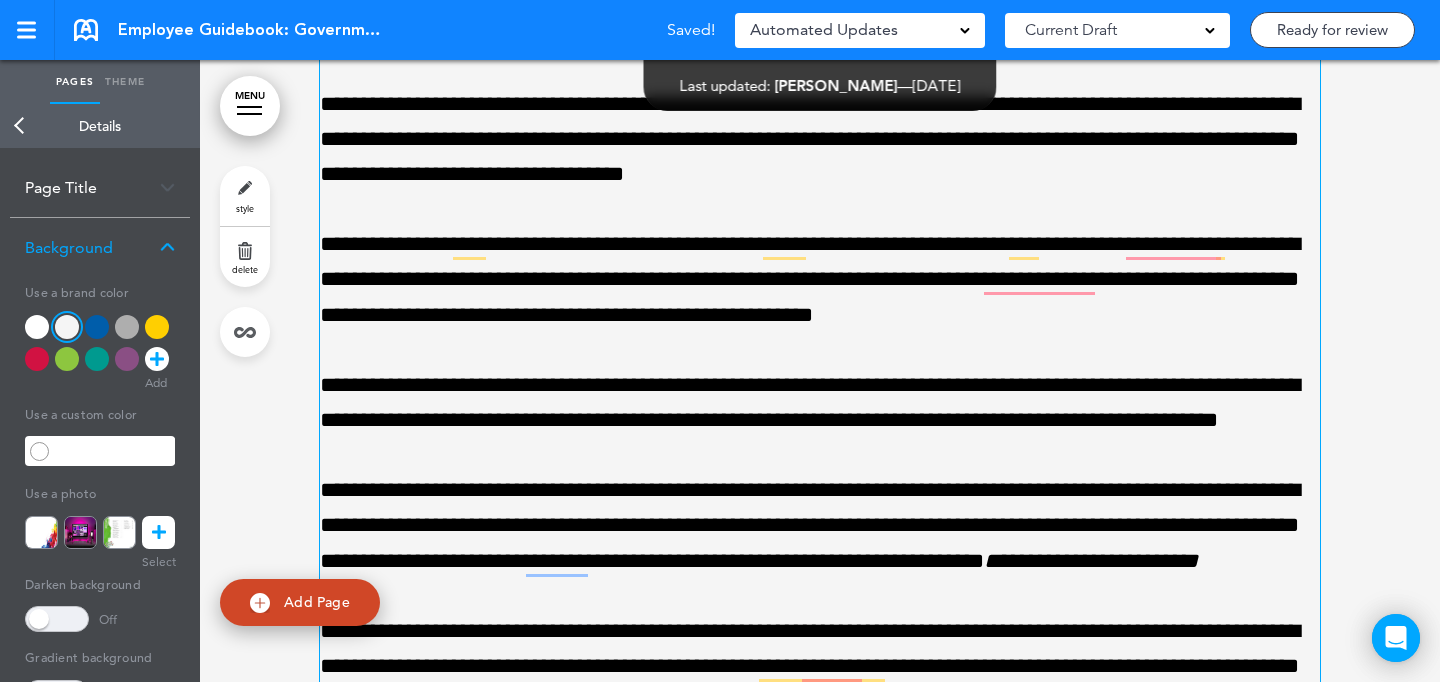 scroll, scrollTop: 5088, scrollLeft: 0, axis: vertical 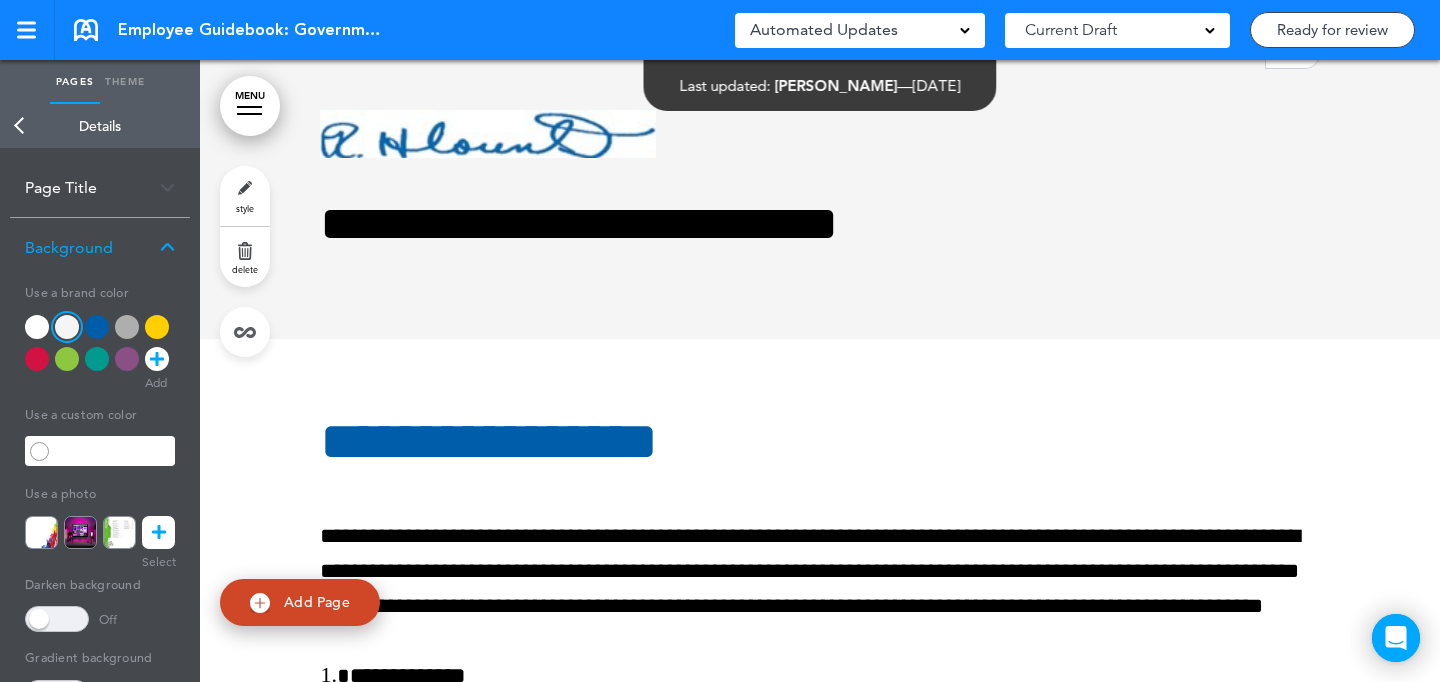 click on "Back" at bounding box center (20, 126) 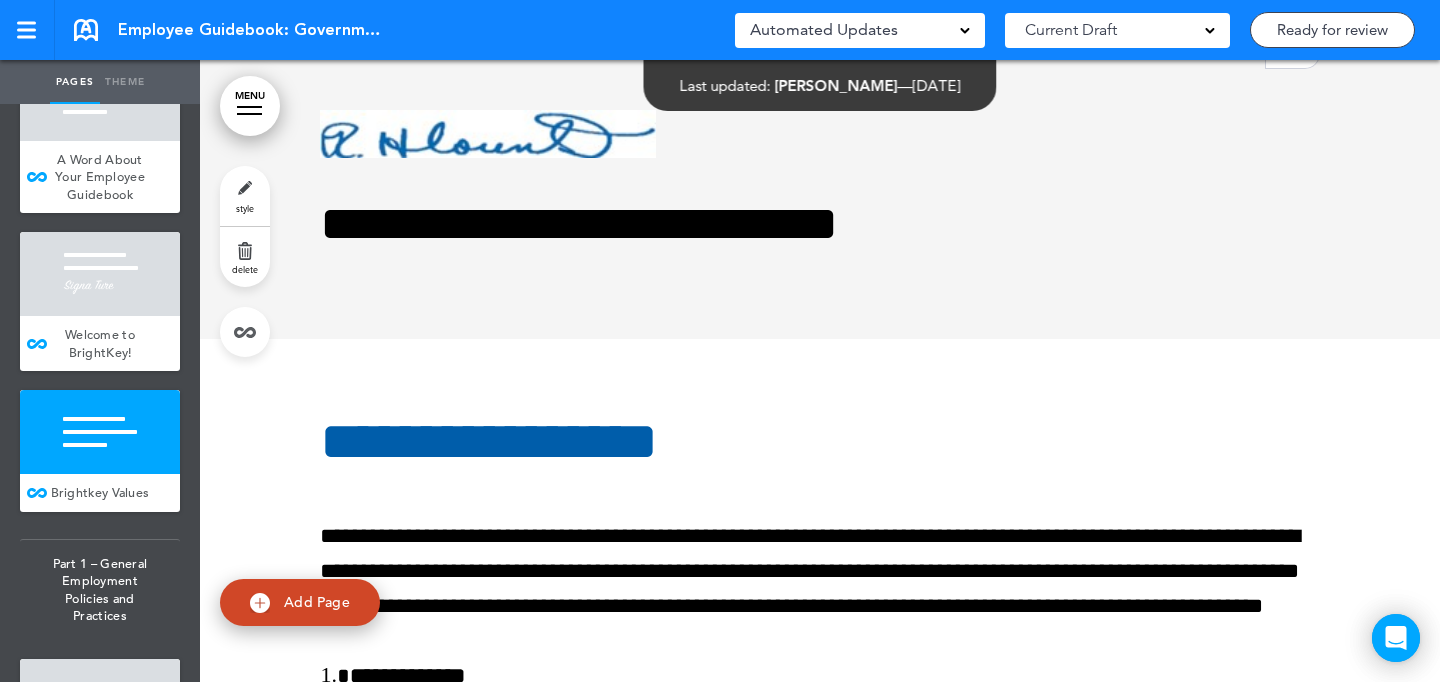 scroll, scrollTop: 743, scrollLeft: 0, axis: vertical 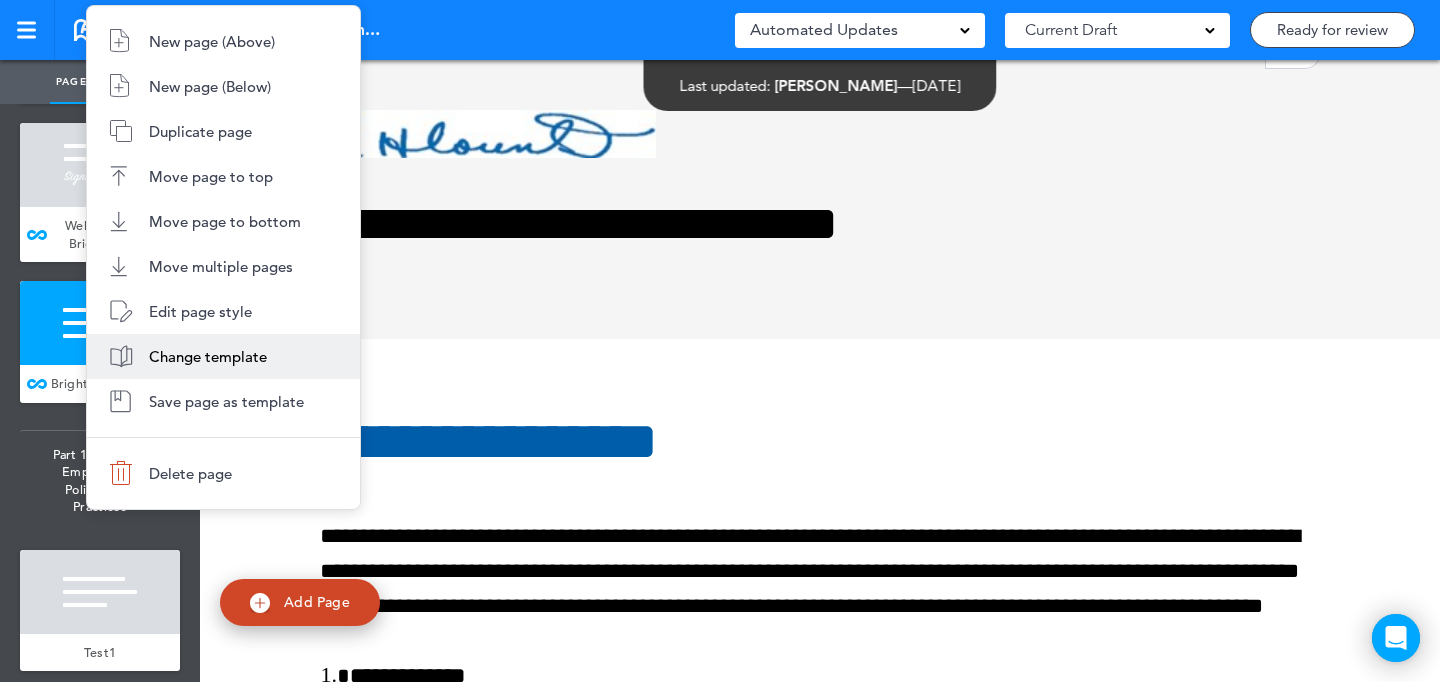 click on "Change template" at bounding box center [223, 356] 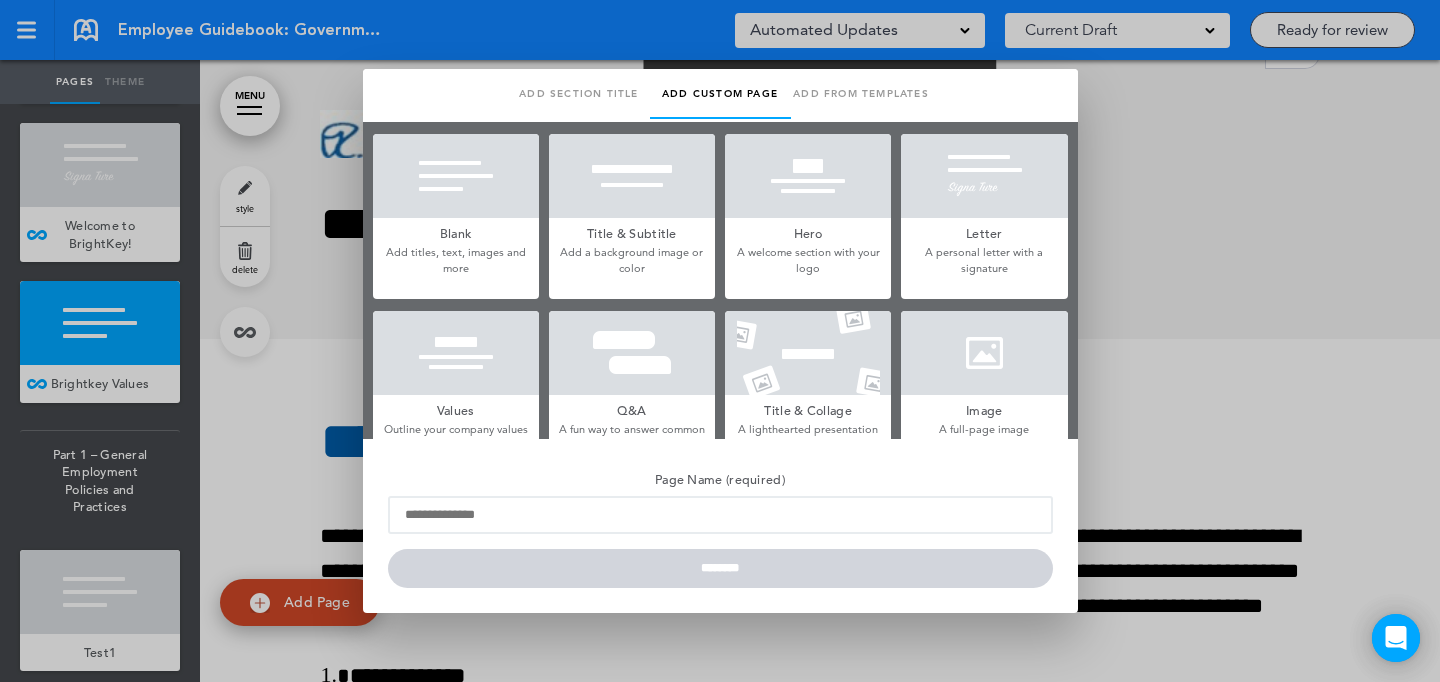 type on "**********" 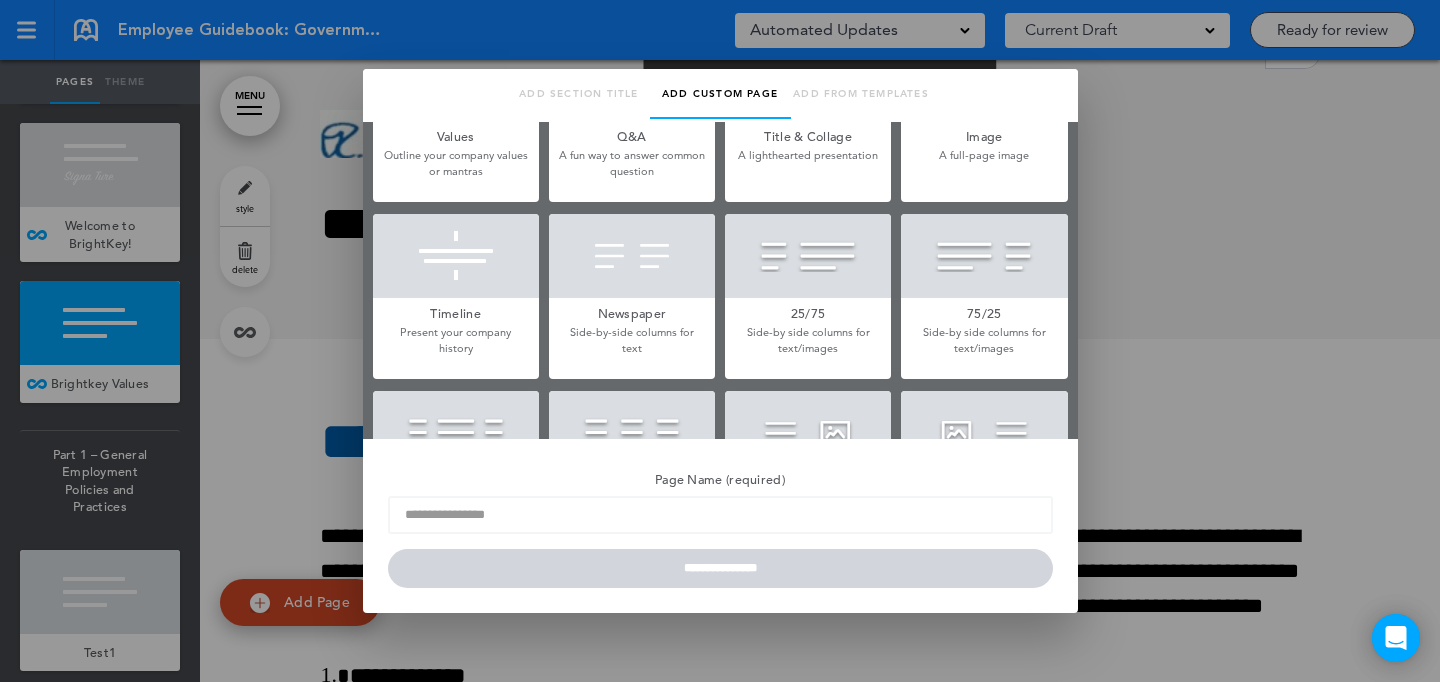 scroll, scrollTop: 0, scrollLeft: 0, axis: both 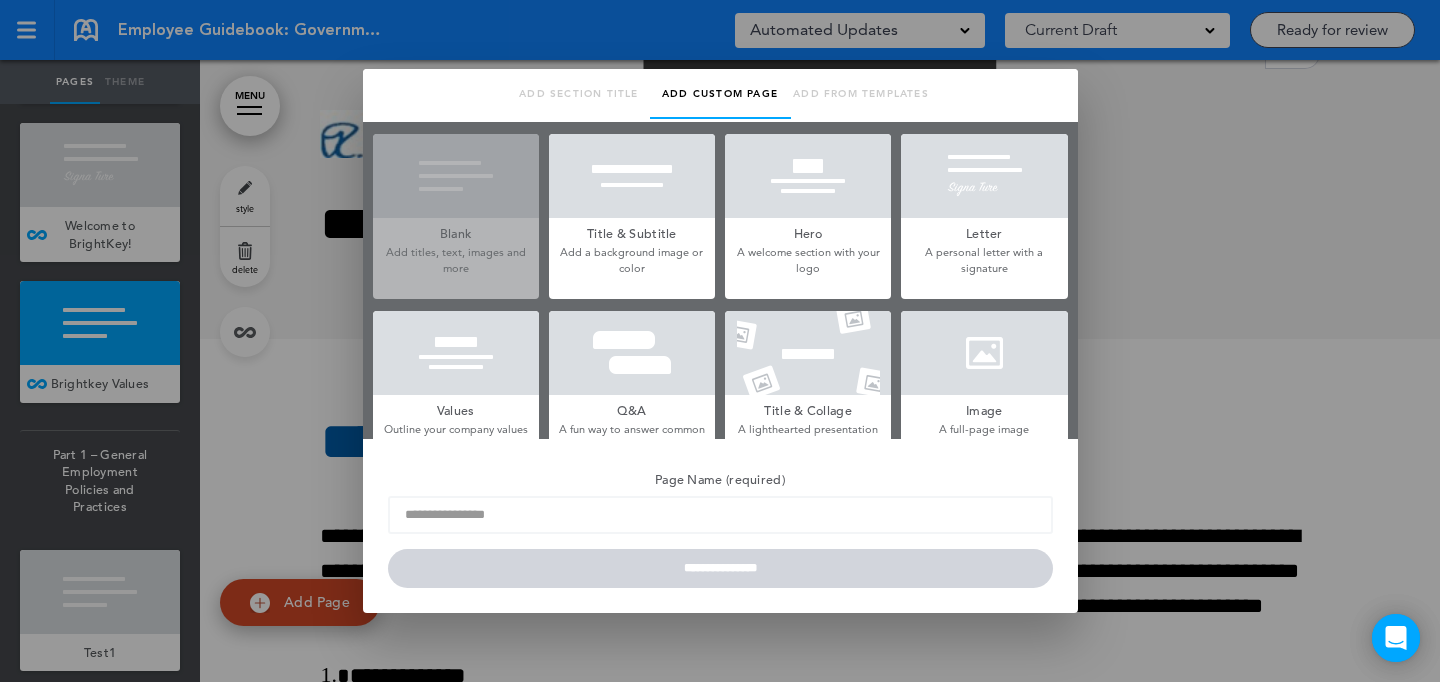 click at bounding box center (720, 341) 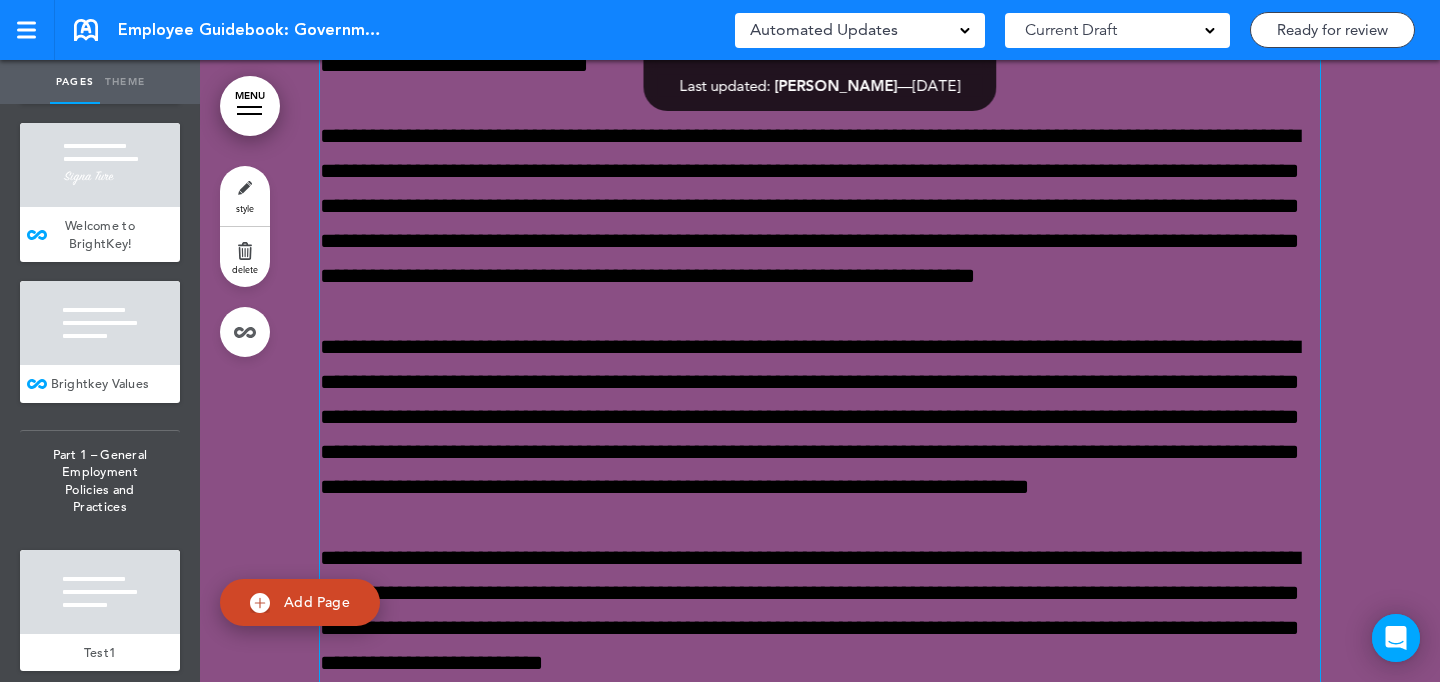 scroll, scrollTop: 1481, scrollLeft: 0, axis: vertical 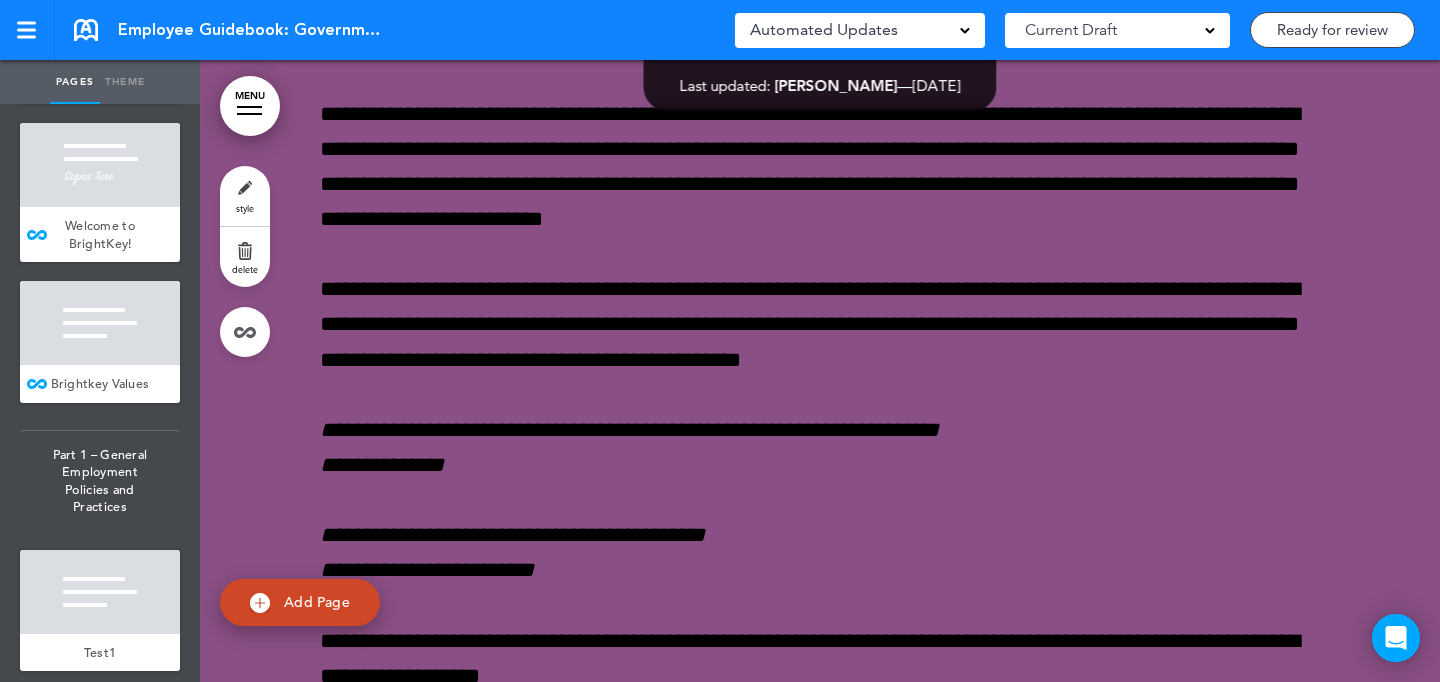 click on "style" at bounding box center (245, 196) 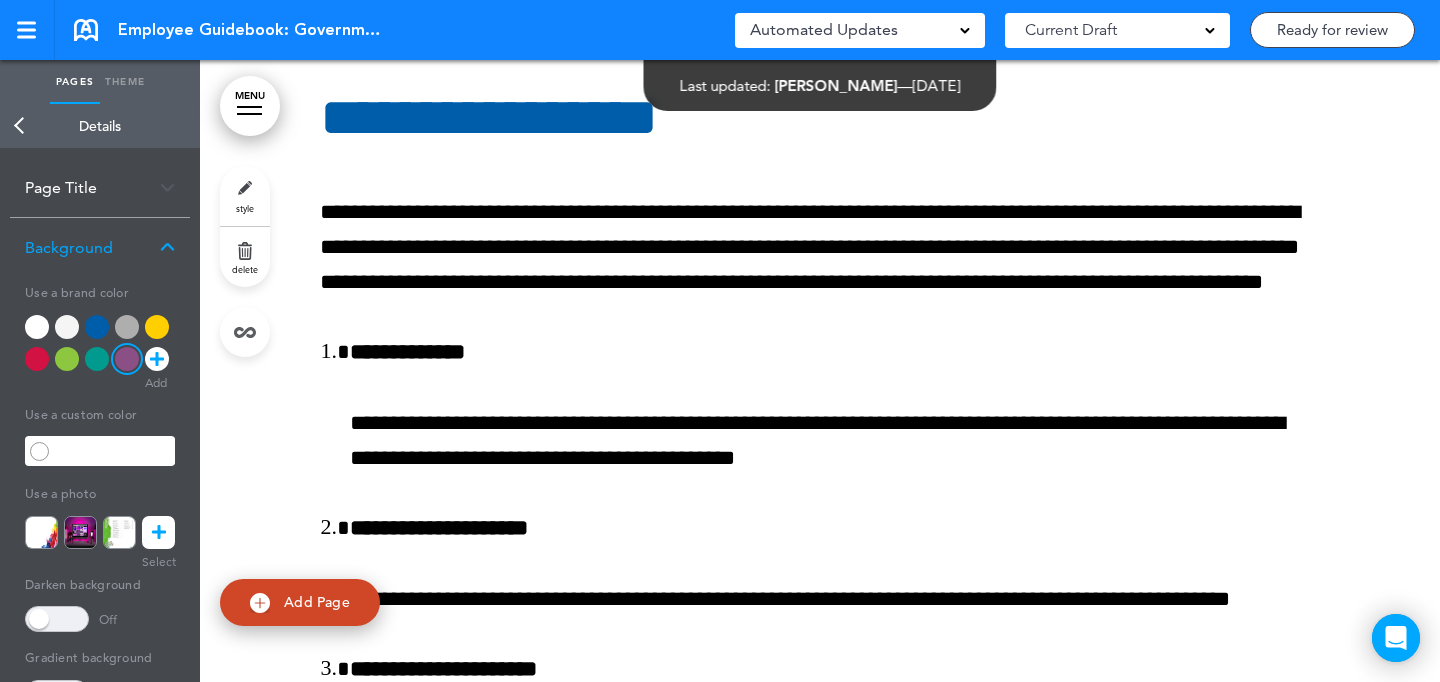 scroll, scrollTop: 5366, scrollLeft: 0, axis: vertical 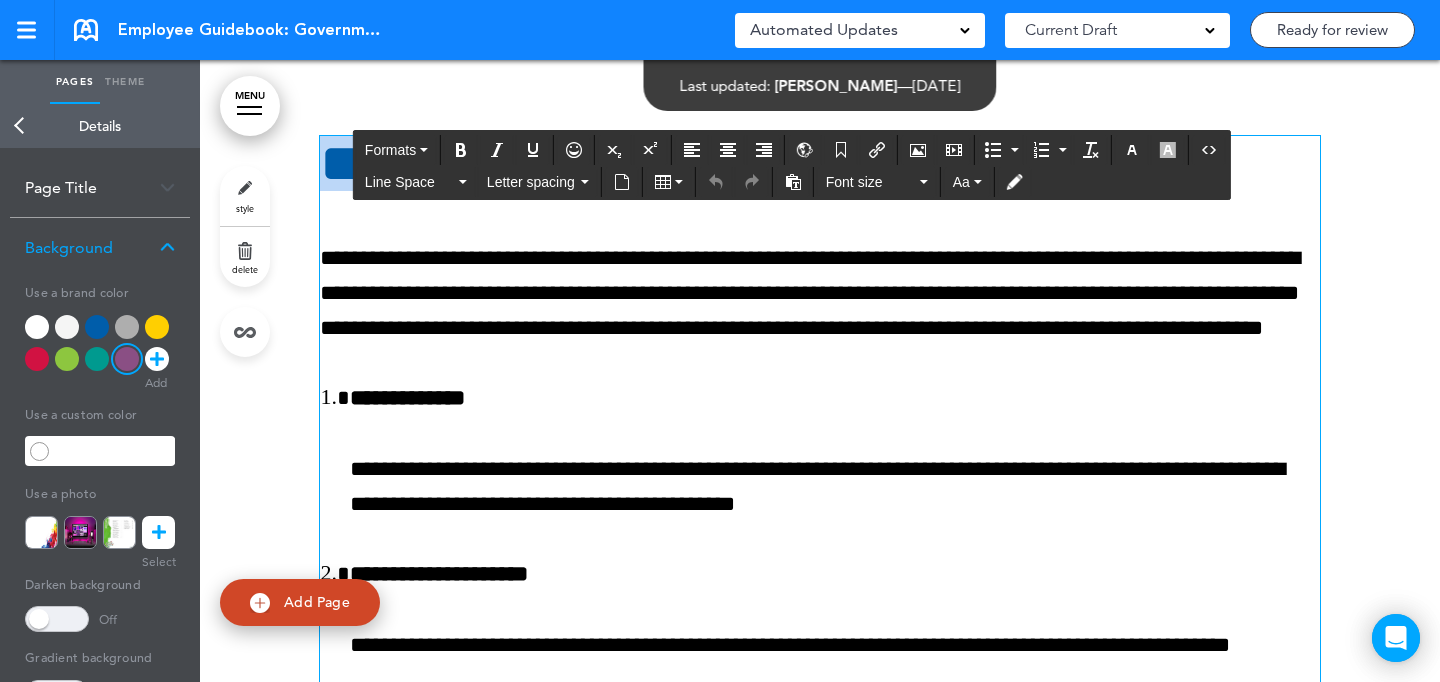 drag, startPoint x: 741, startPoint y: 184, endPoint x: 292, endPoint y: 171, distance: 449.18817 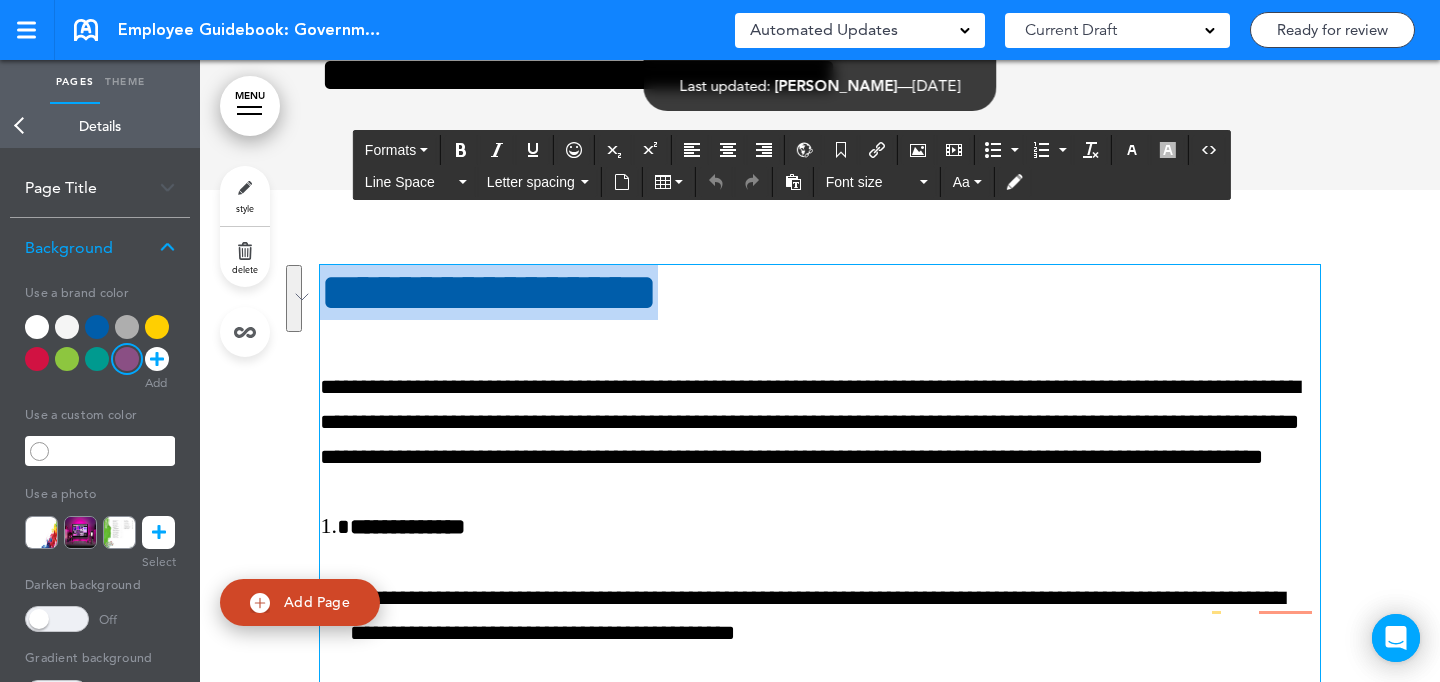 scroll, scrollTop: 5455, scrollLeft: 0, axis: vertical 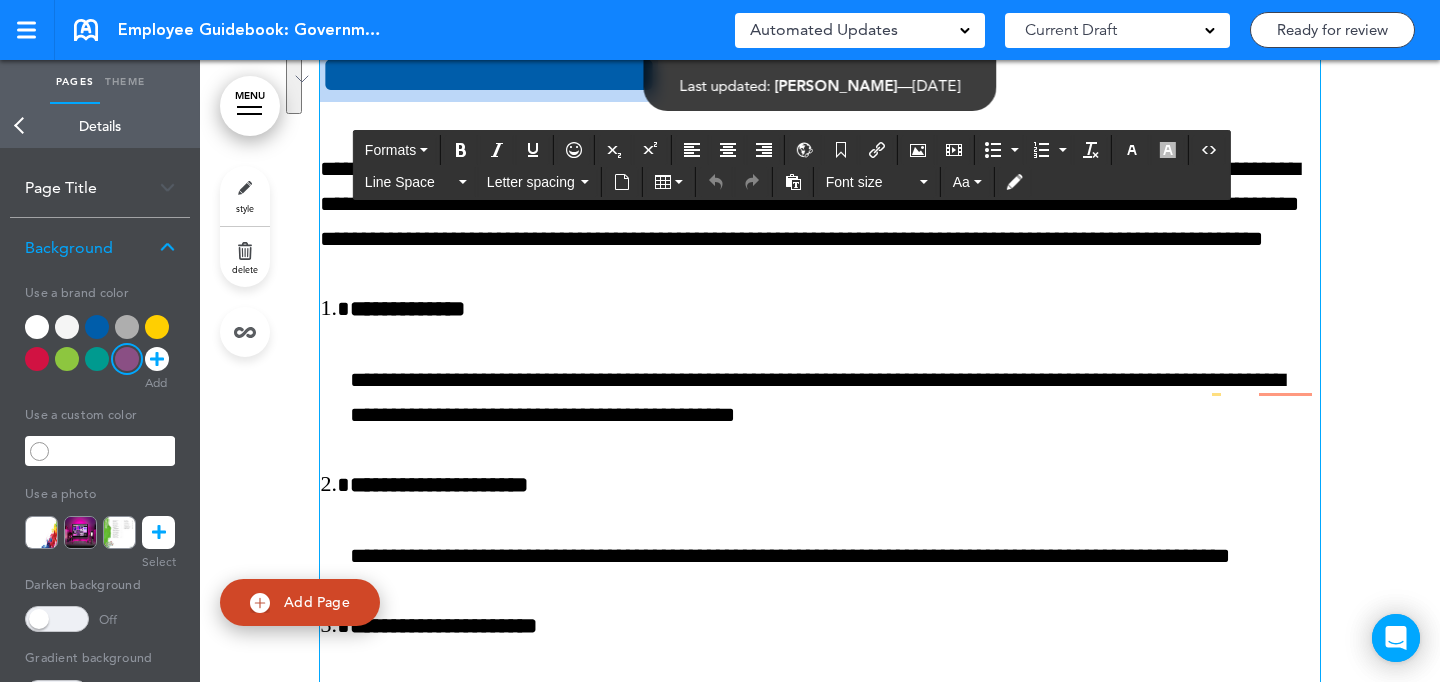 click on "style" at bounding box center (245, 196) 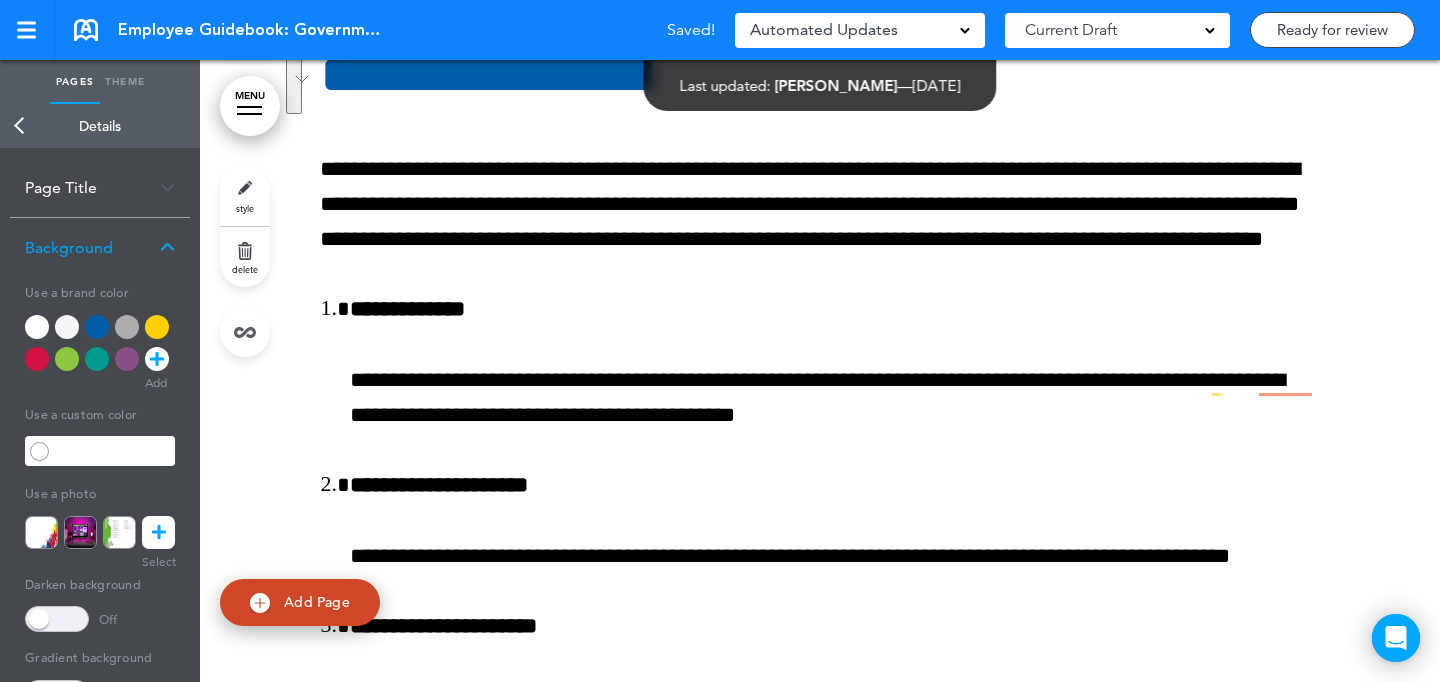 click at bounding box center [157, 327] 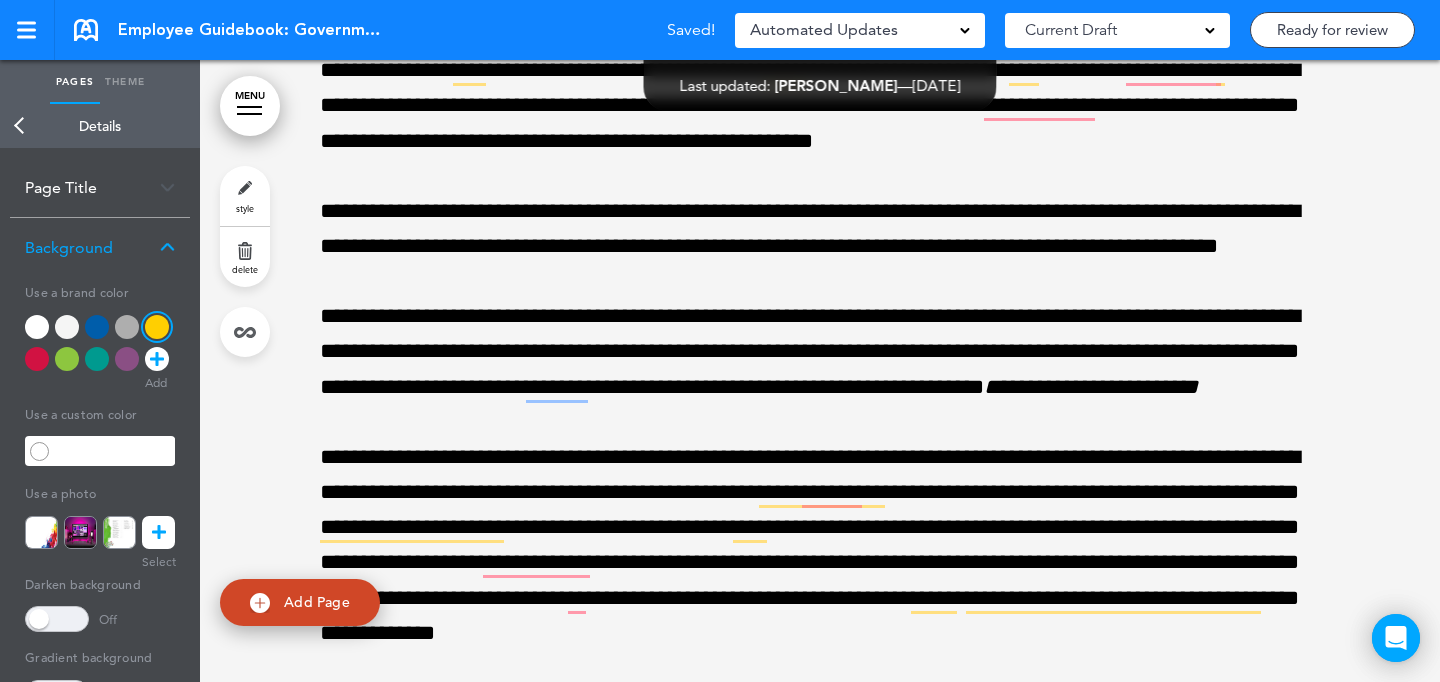 scroll, scrollTop: 4296, scrollLeft: 0, axis: vertical 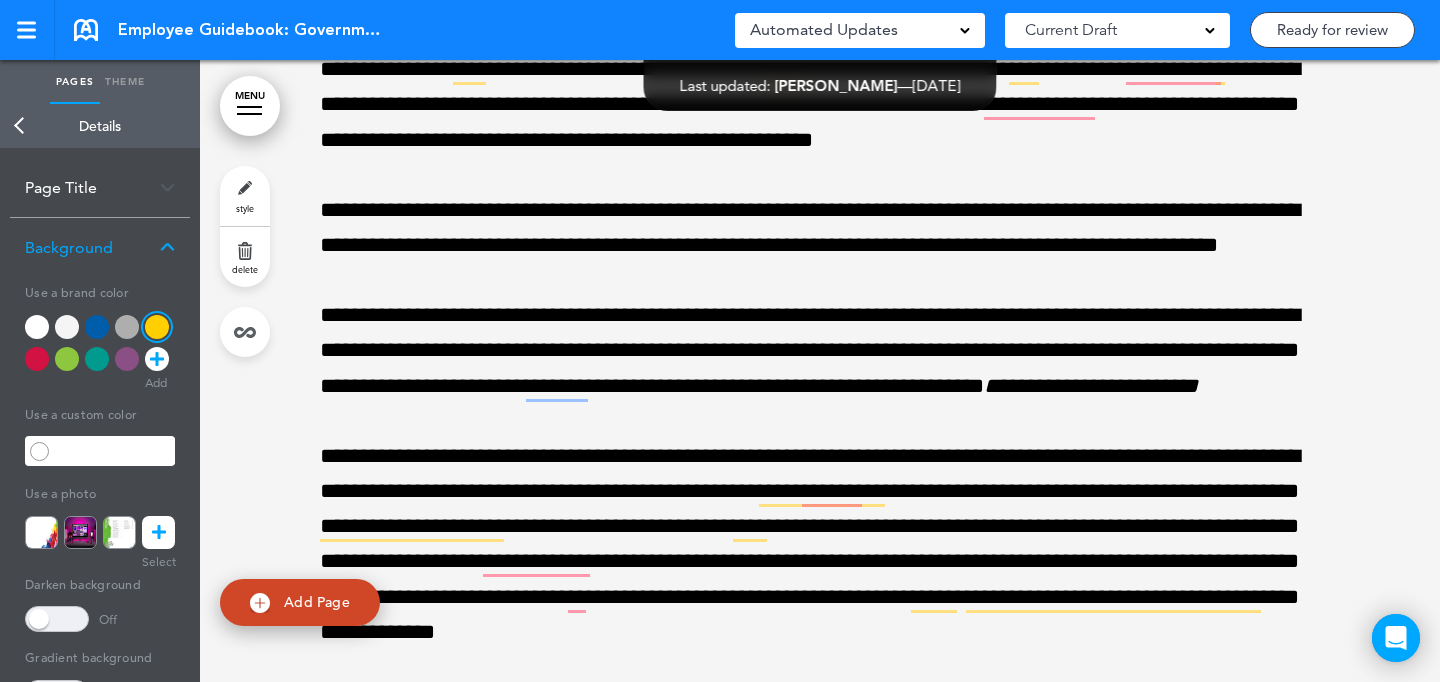 click on "style" at bounding box center (245, 208) 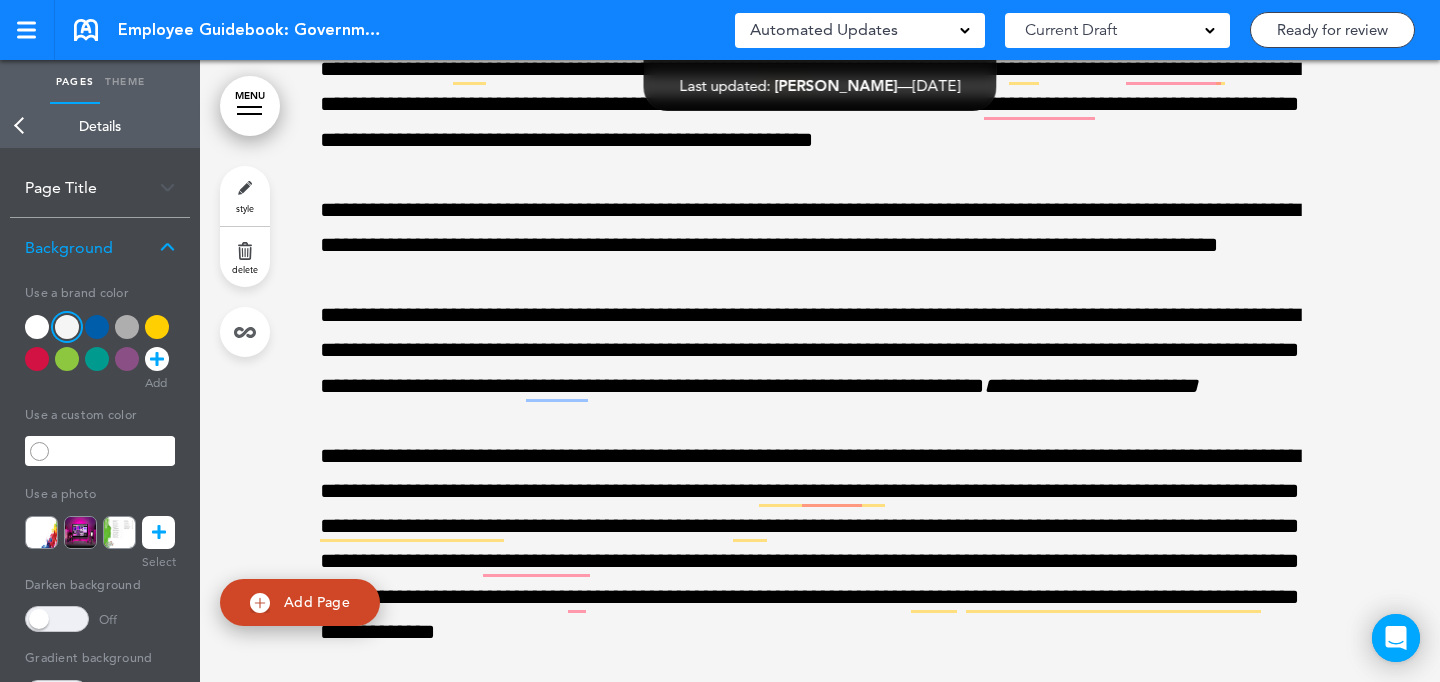 click at bounding box center (37, 327) 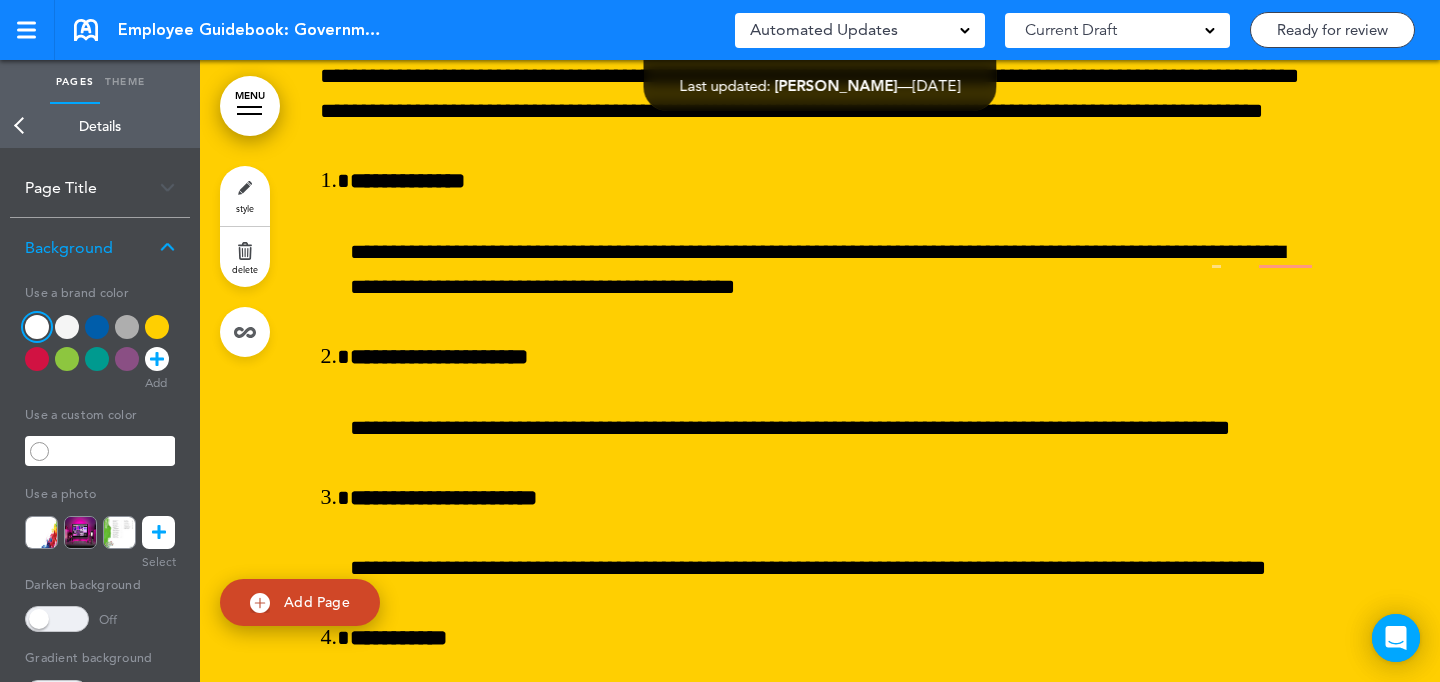 scroll, scrollTop: 5705, scrollLeft: 0, axis: vertical 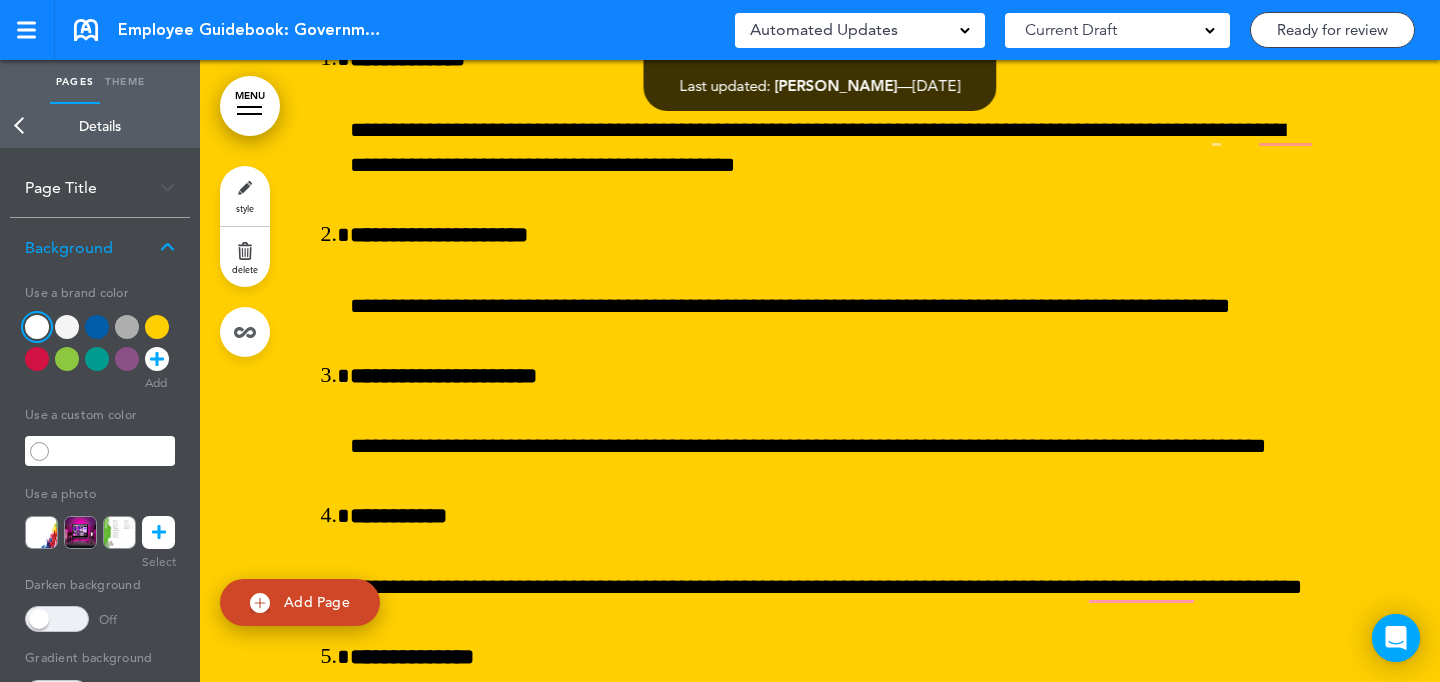 click on "style" at bounding box center [245, 196] 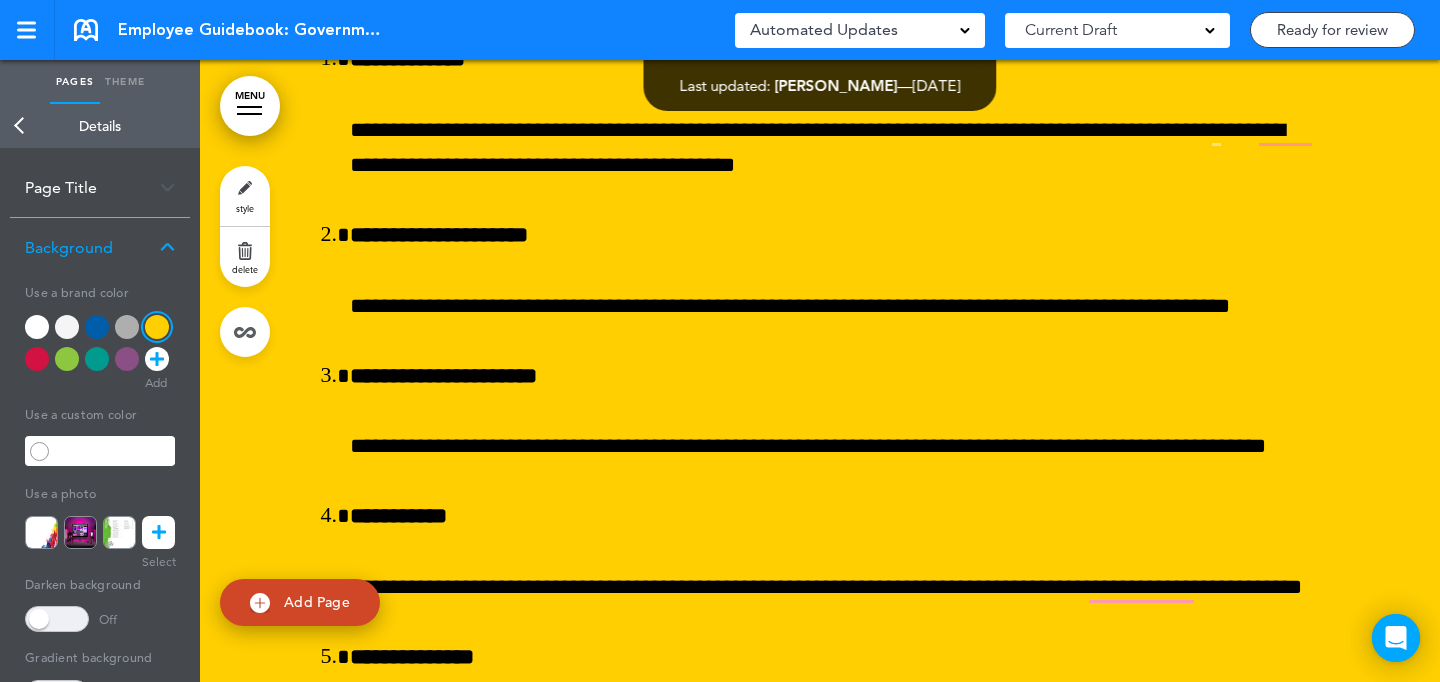 click on "Add Page" at bounding box center [300, 602] 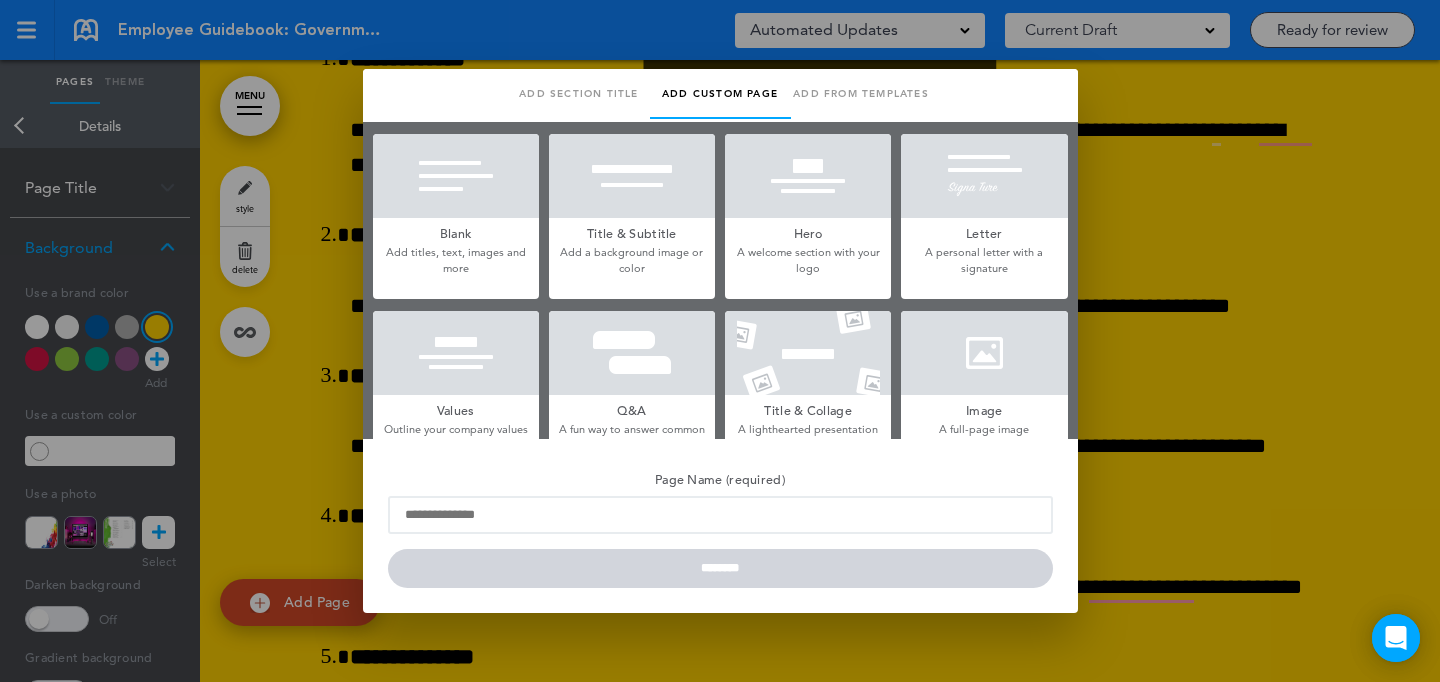 click at bounding box center (984, 353) 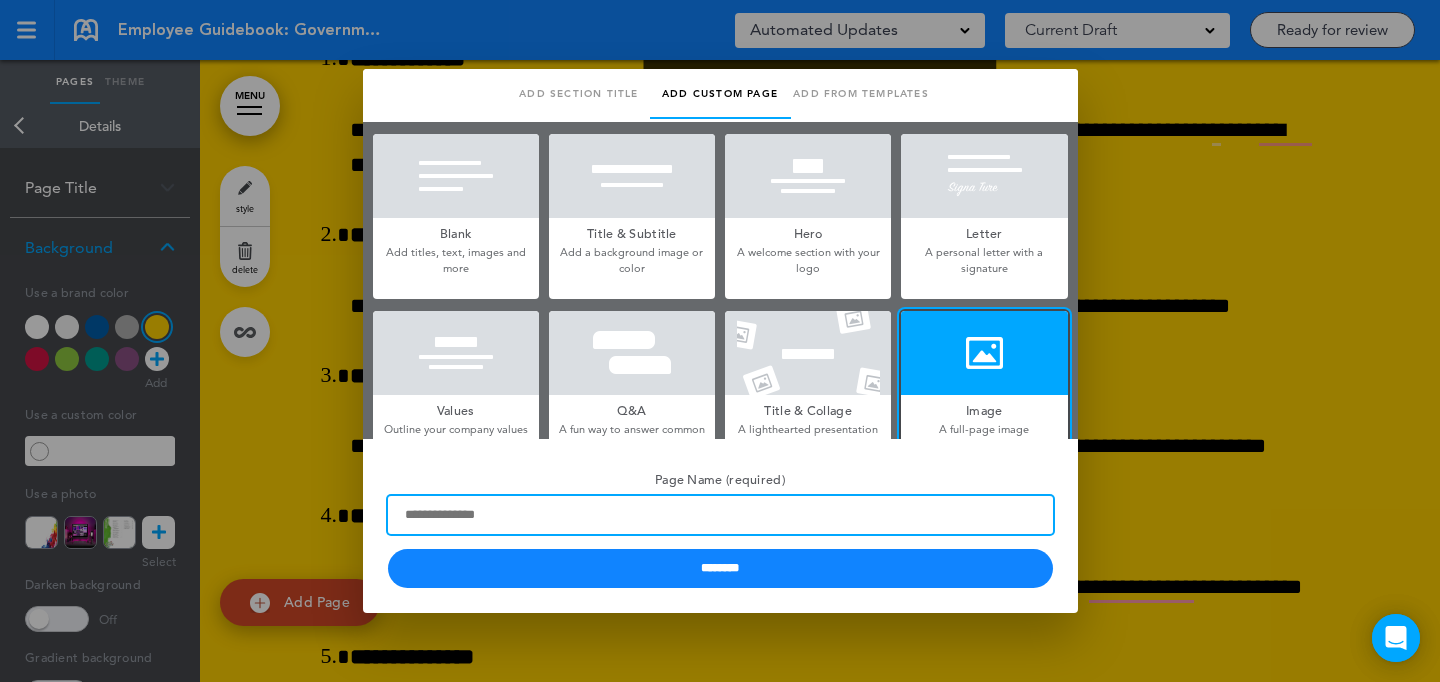 click on "Page Name (required)" at bounding box center (720, 515) 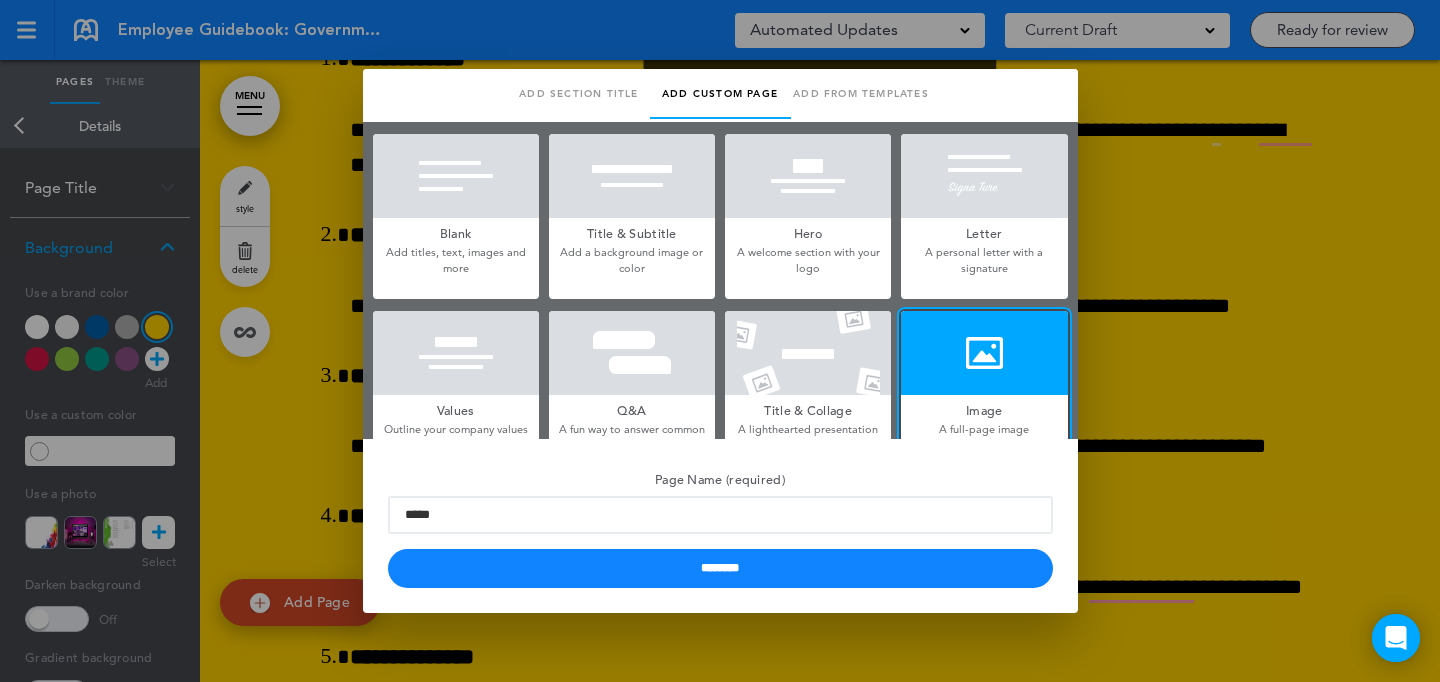 click on "Page Name (required)
*****
********" at bounding box center (720, 526) 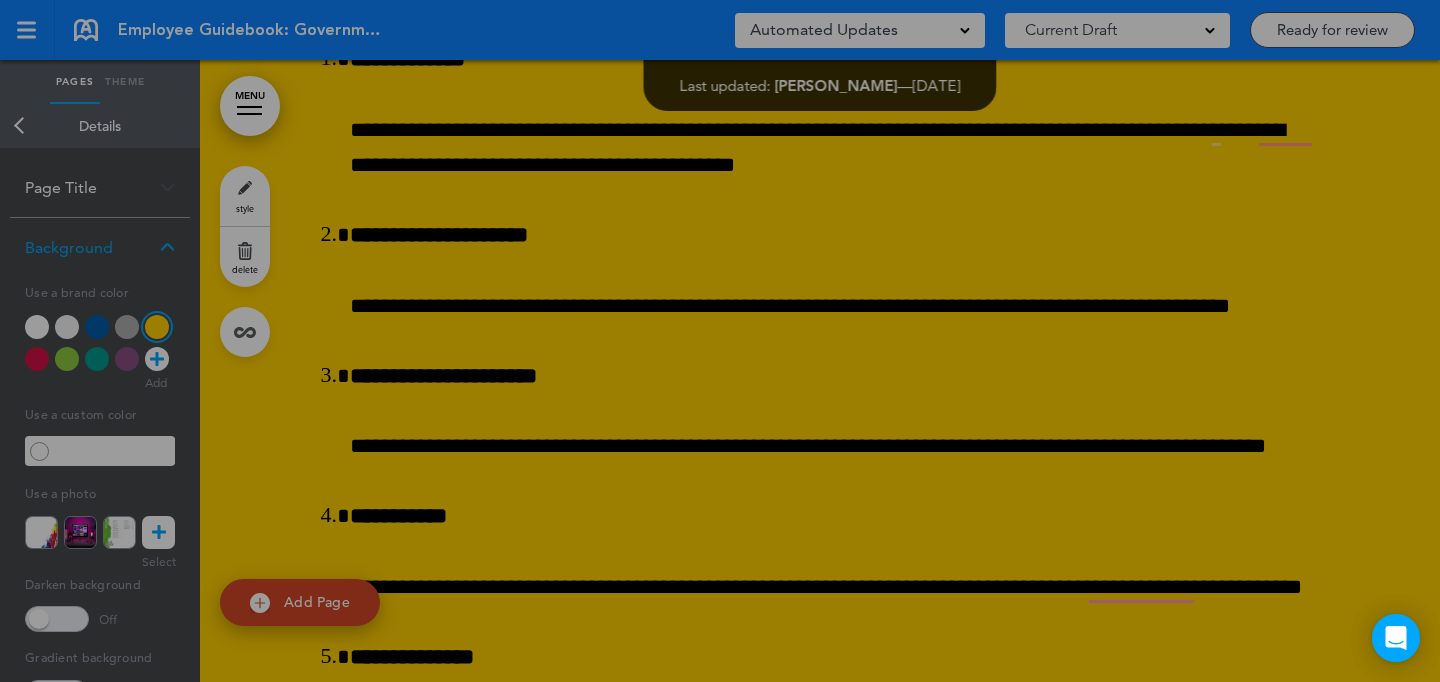 click on "********" at bounding box center [720, 578] 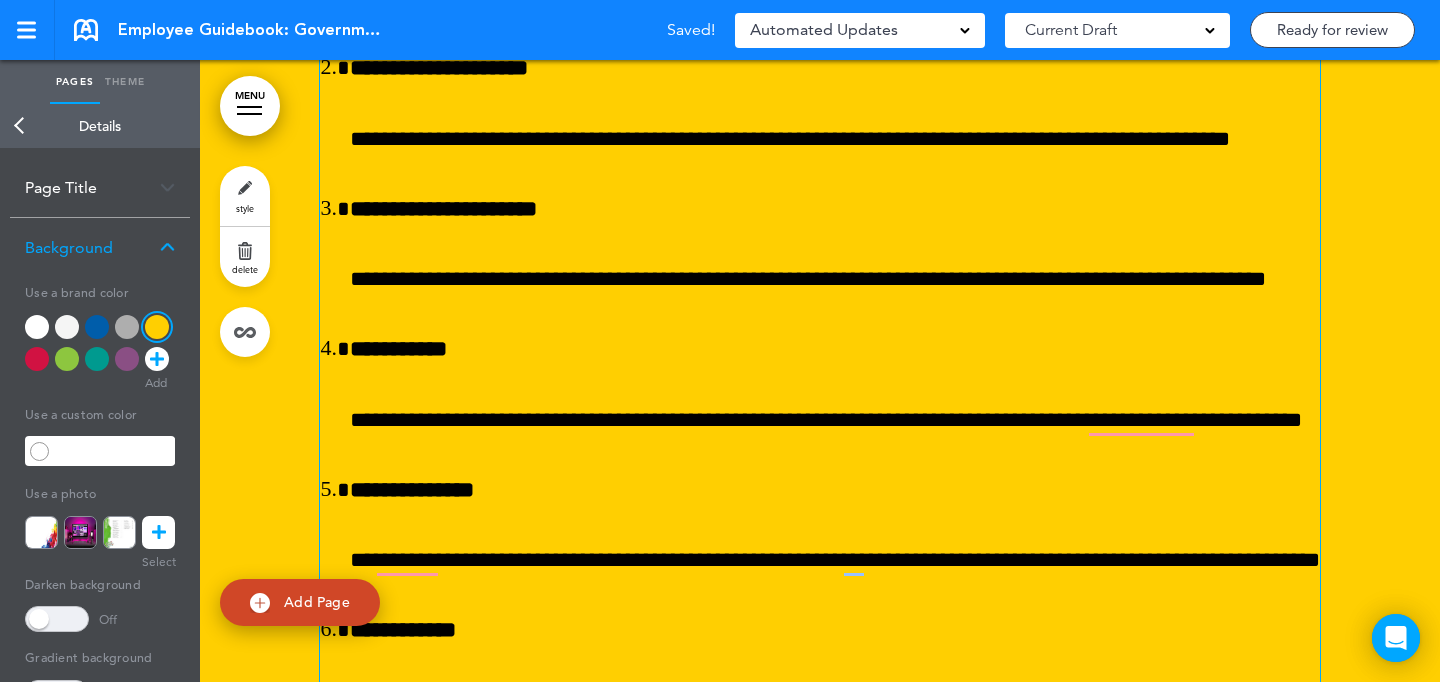 scroll, scrollTop: 5882, scrollLeft: 0, axis: vertical 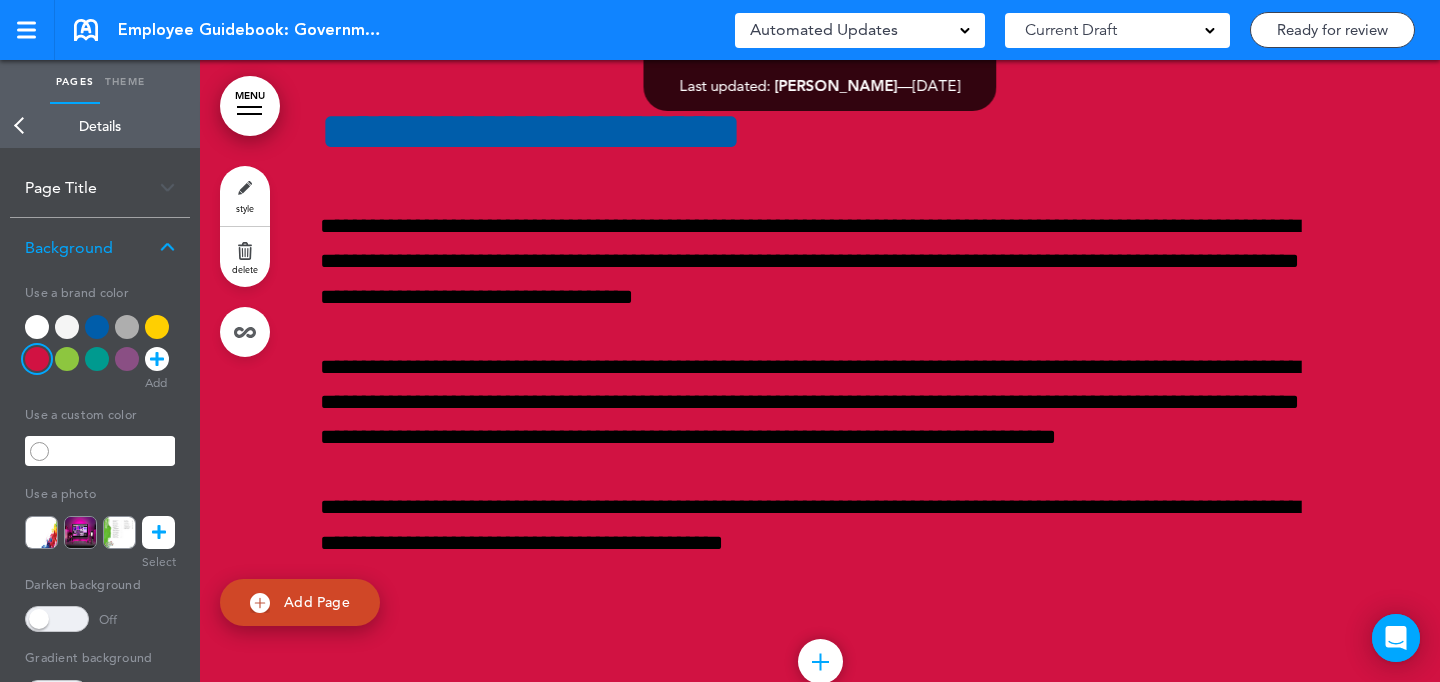 click on "style" at bounding box center [245, 196] 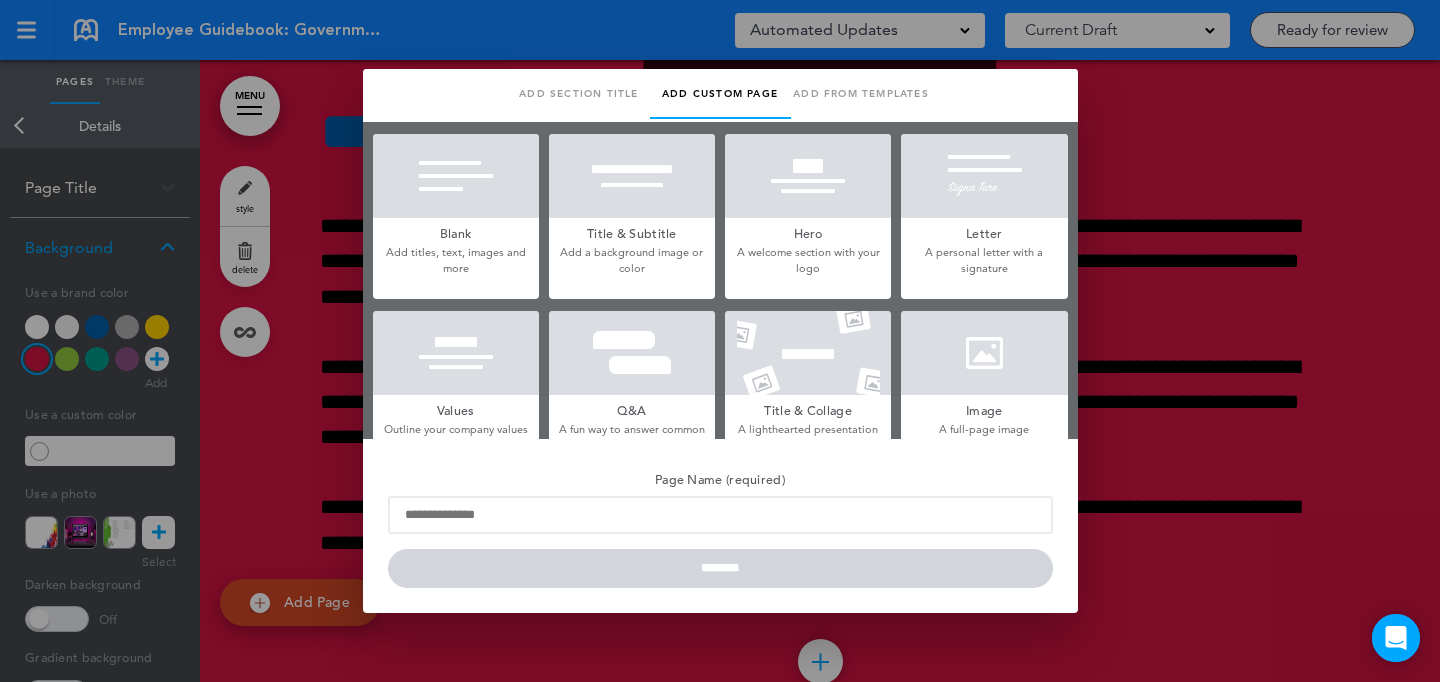 click at bounding box center [984, 353] 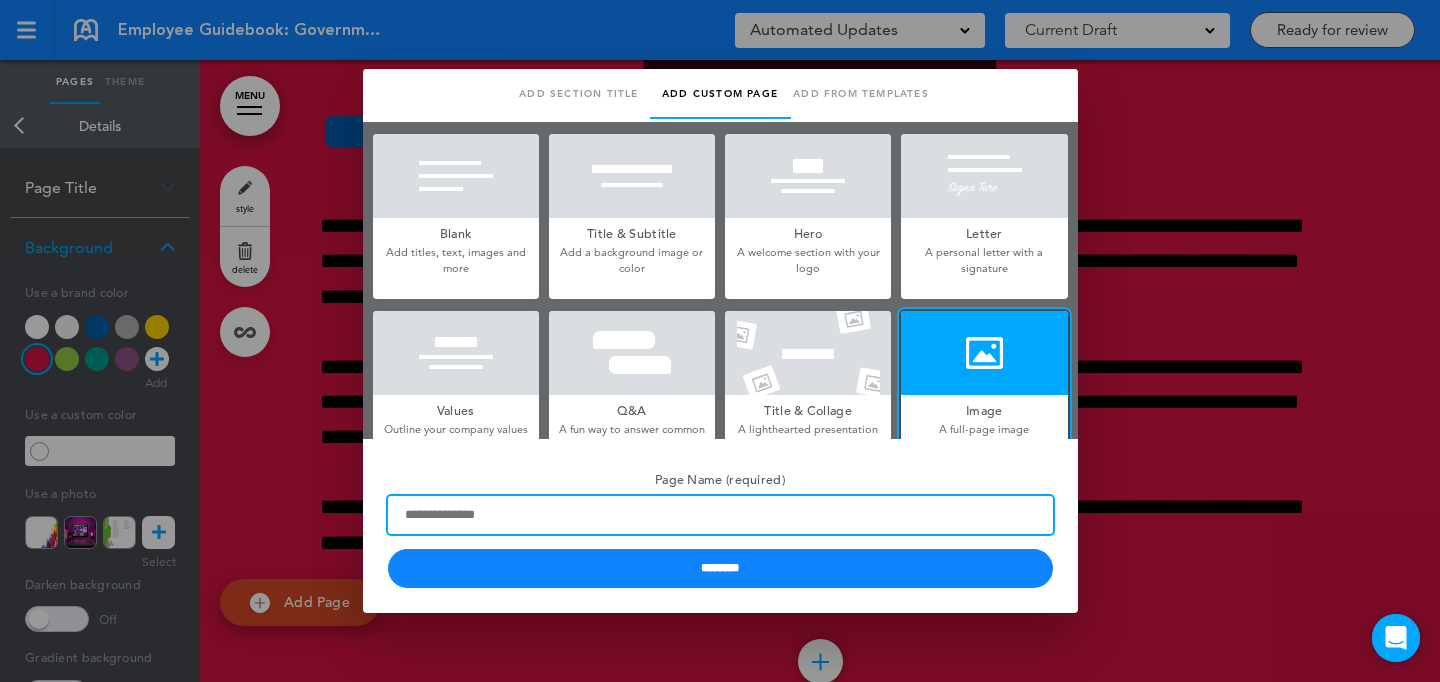 drag, startPoint x: 576, startPoint y: 522, endPoint x: 575, endPoint y: 506, distance: 16.03122 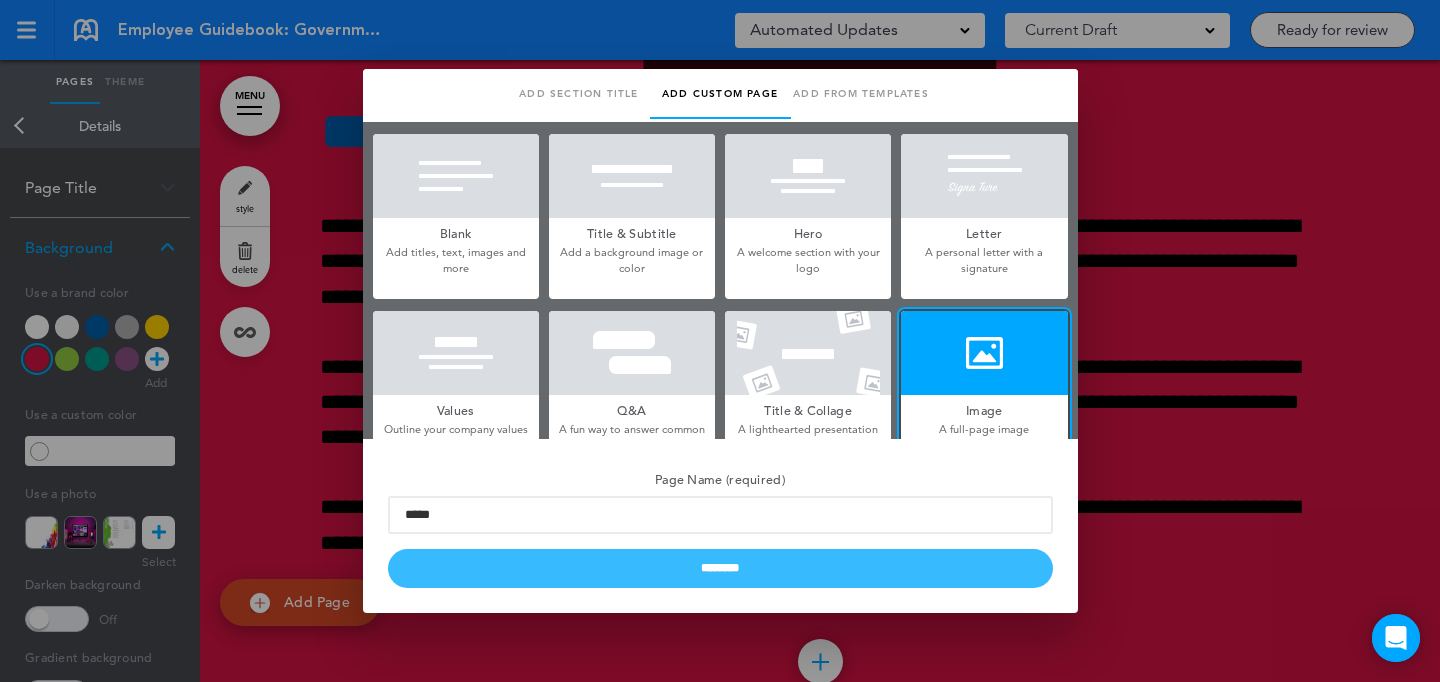click on "Page Name (required)
*****
********" at bounding box center [720, 526] 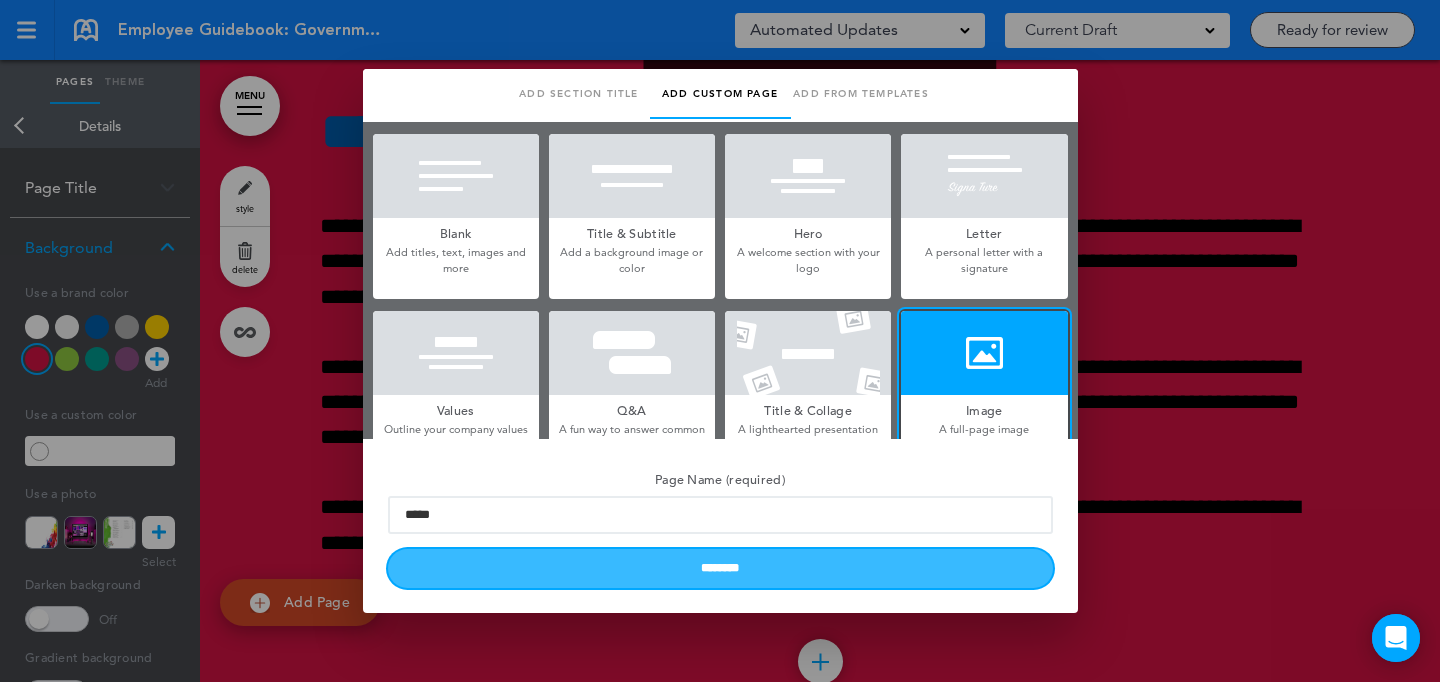 click on "********" at bounding box center (720, 568) 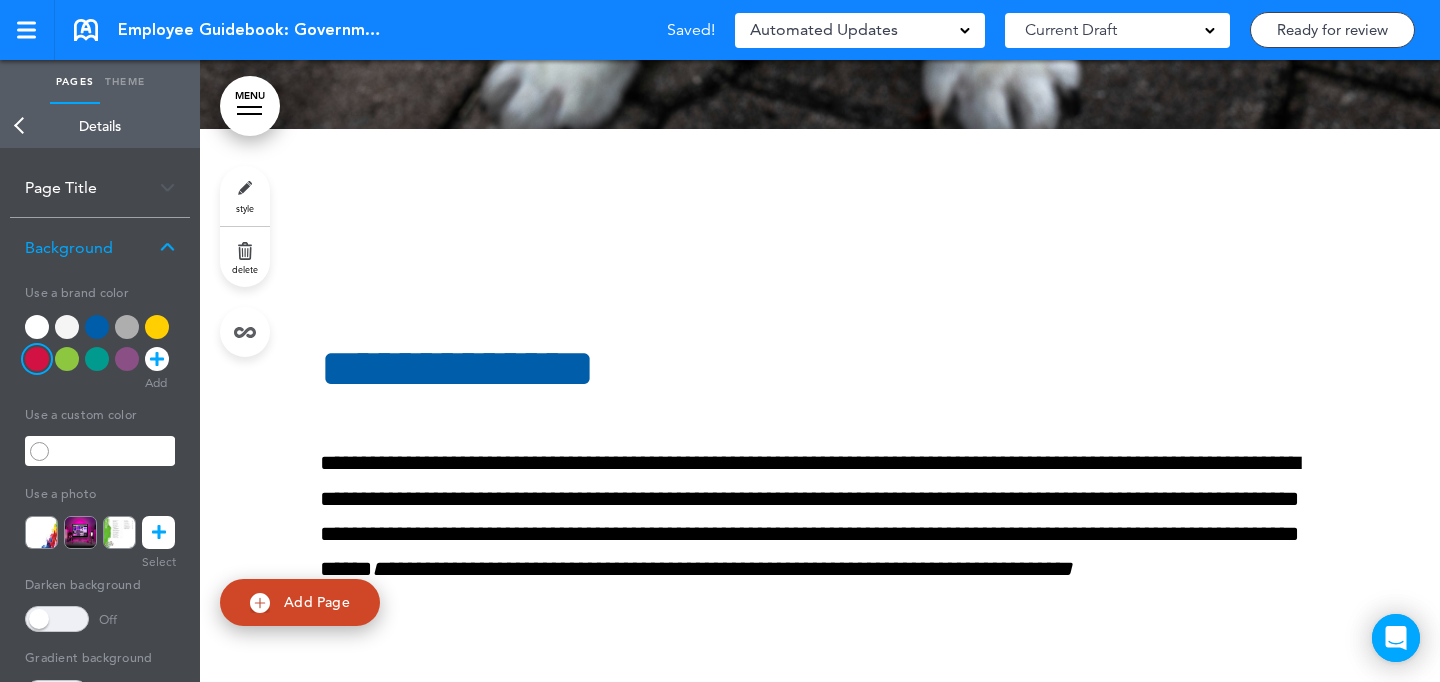 scroll, scrollTop: 16312, scrollLeft: 0, axis: vertical 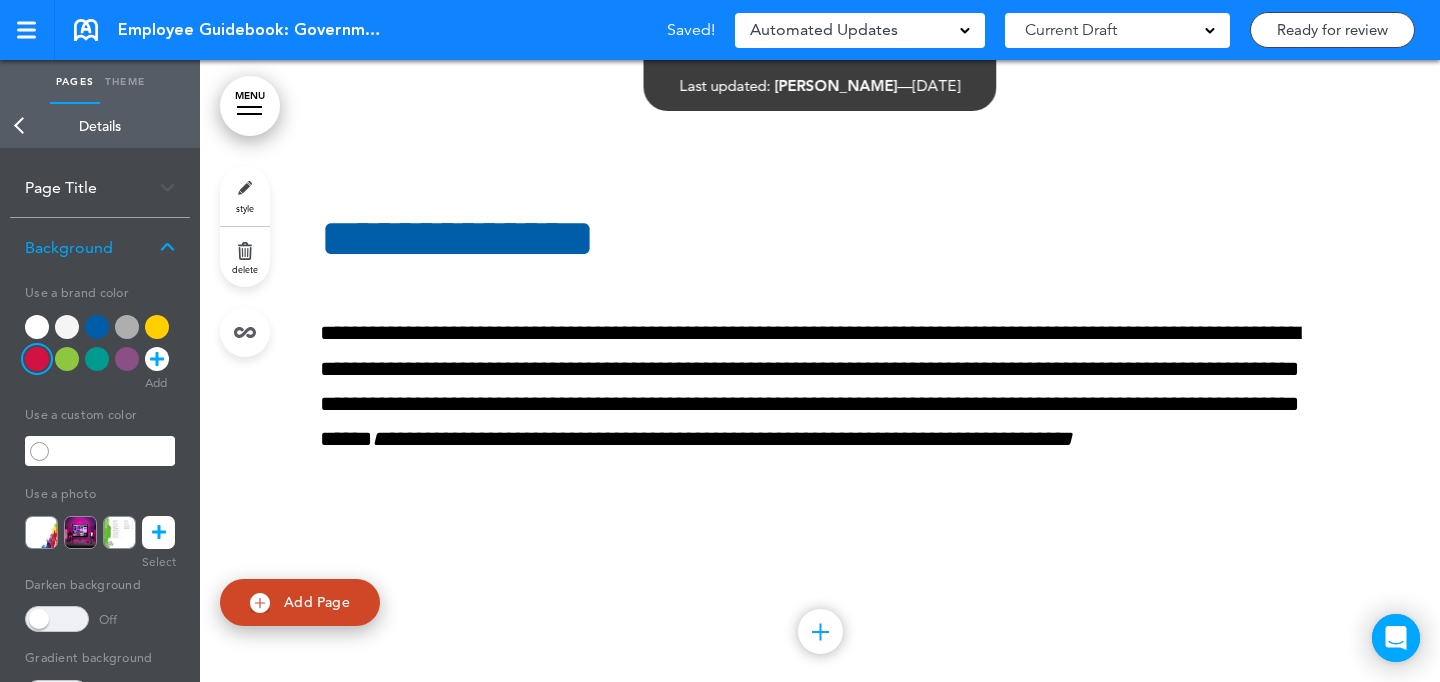 click on "style" at bounding box center (245, 196) 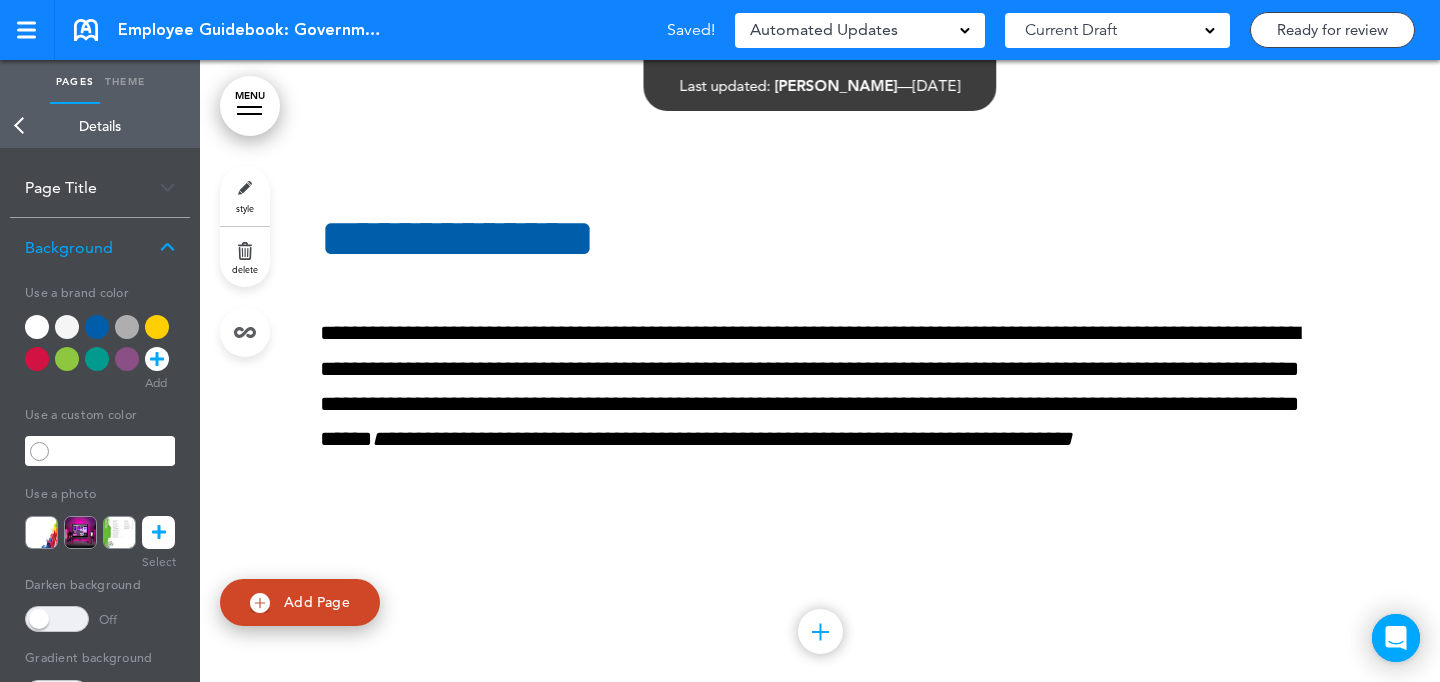 click at bounding box center [127, 327] 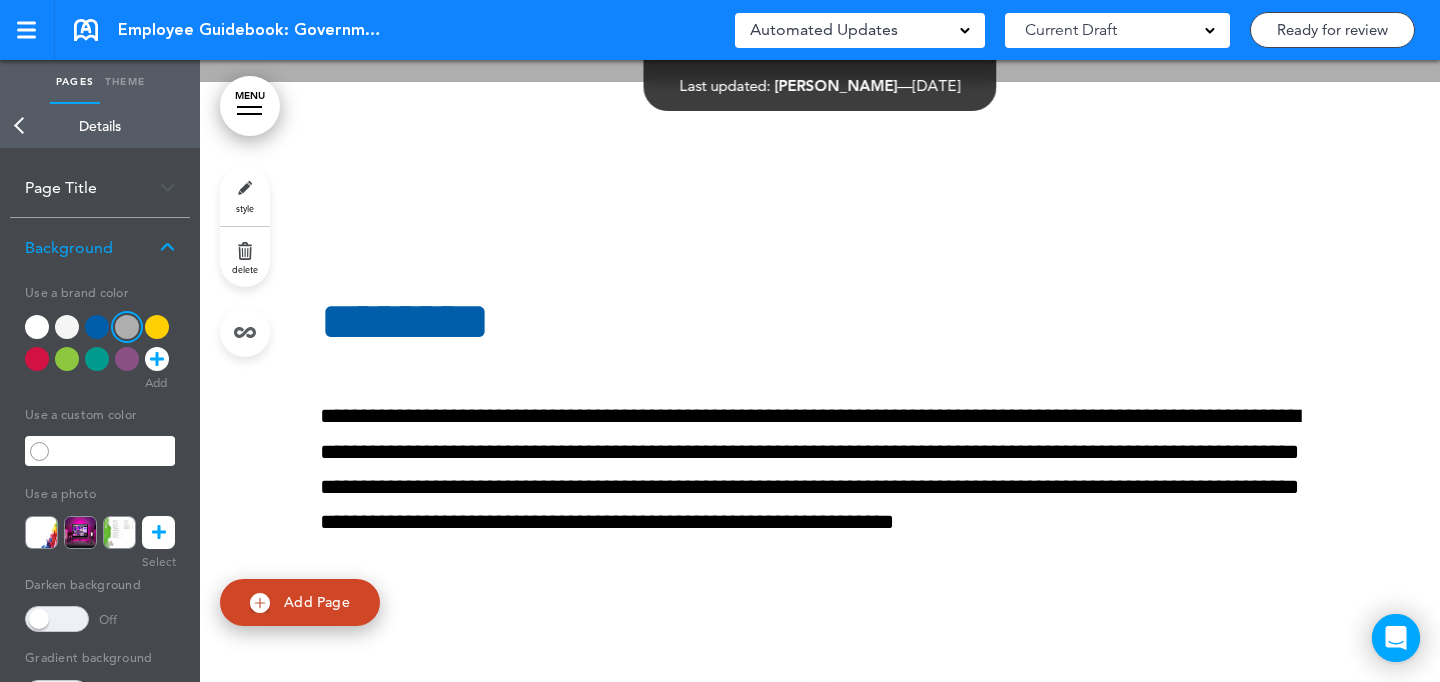 scroll, scrollTop: 16983, scrollLeft: 0, axis: vertical 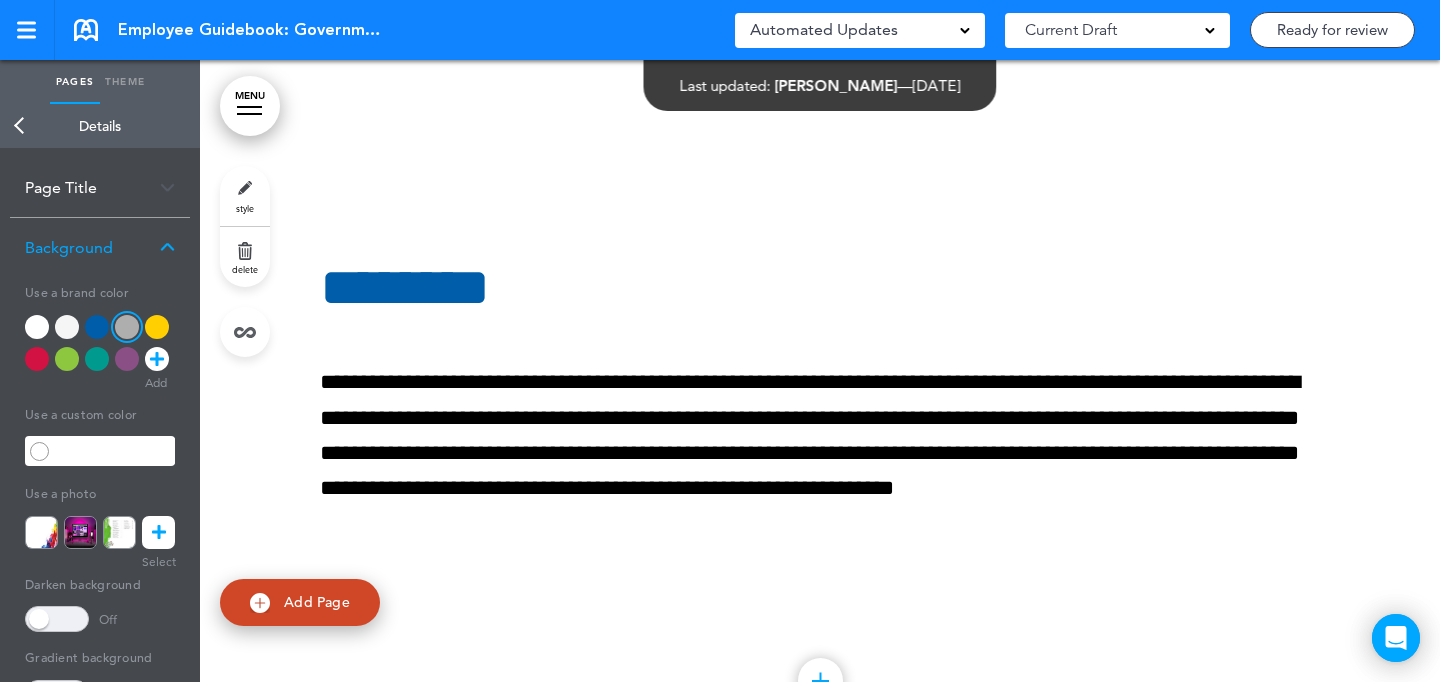 click on "style" at bounding box center [245, 196] 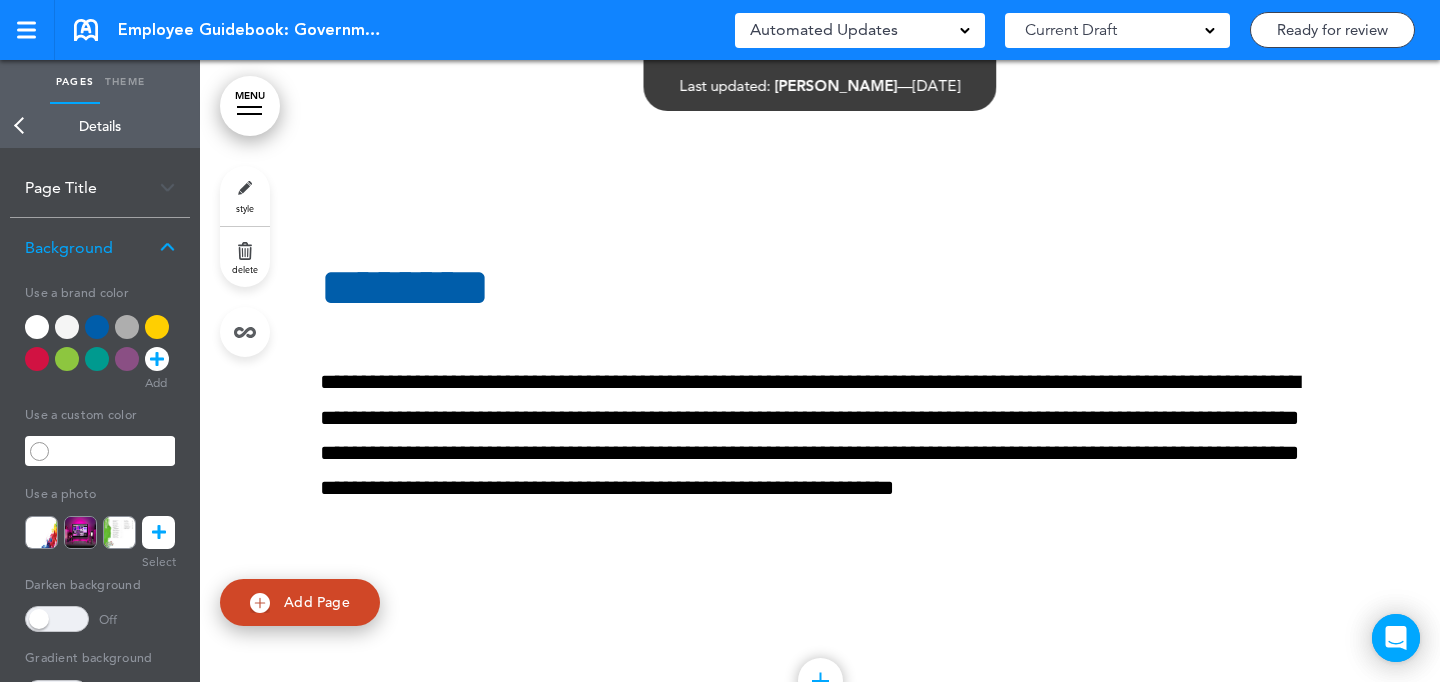 click at bounding box center (67, 327) 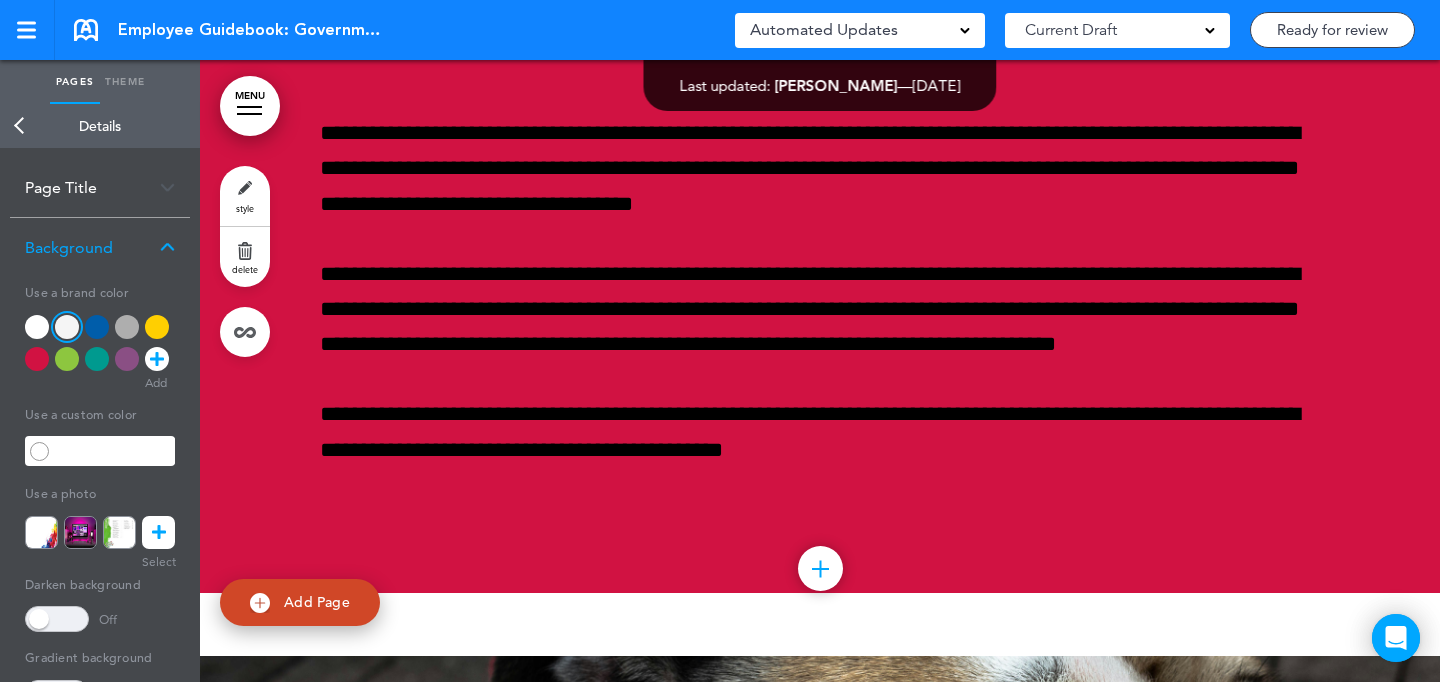 click at bounding box center (37, 327) 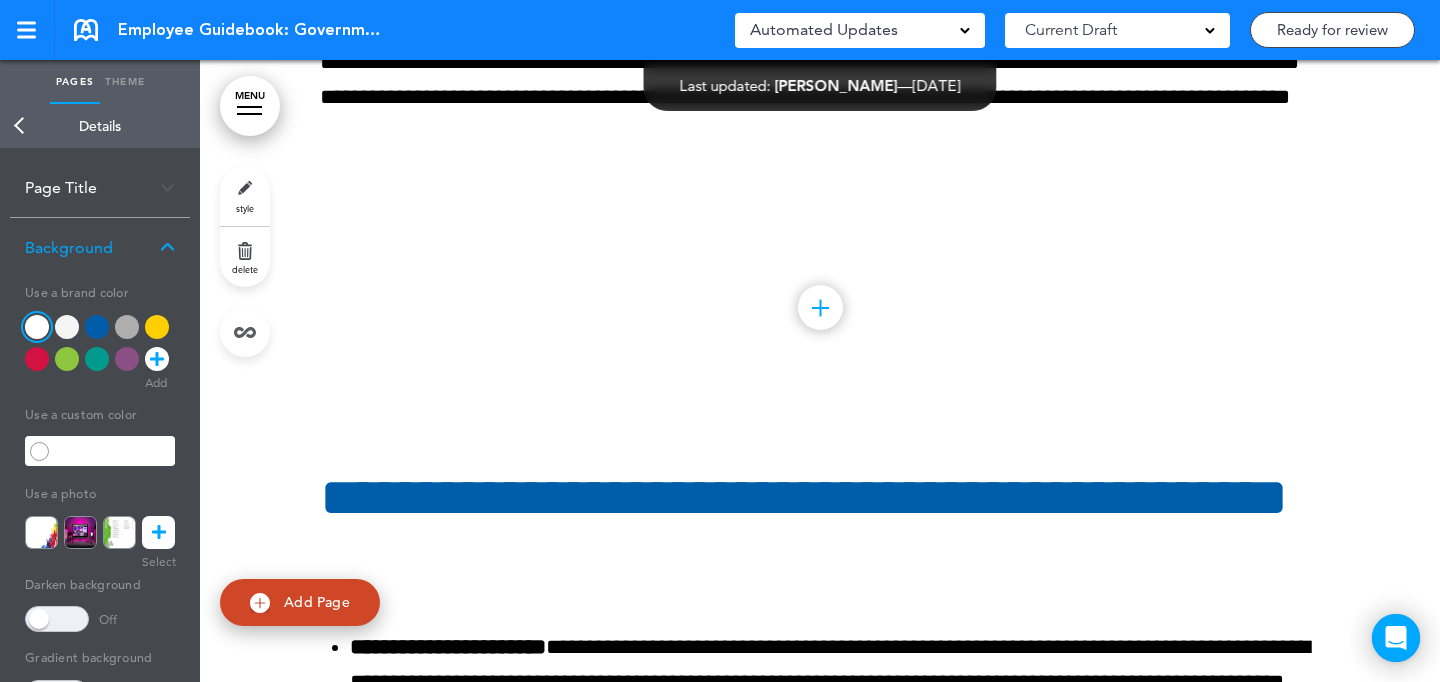 scroll, scrollTop: 17940, scrollLeft: 0, axis: vertical 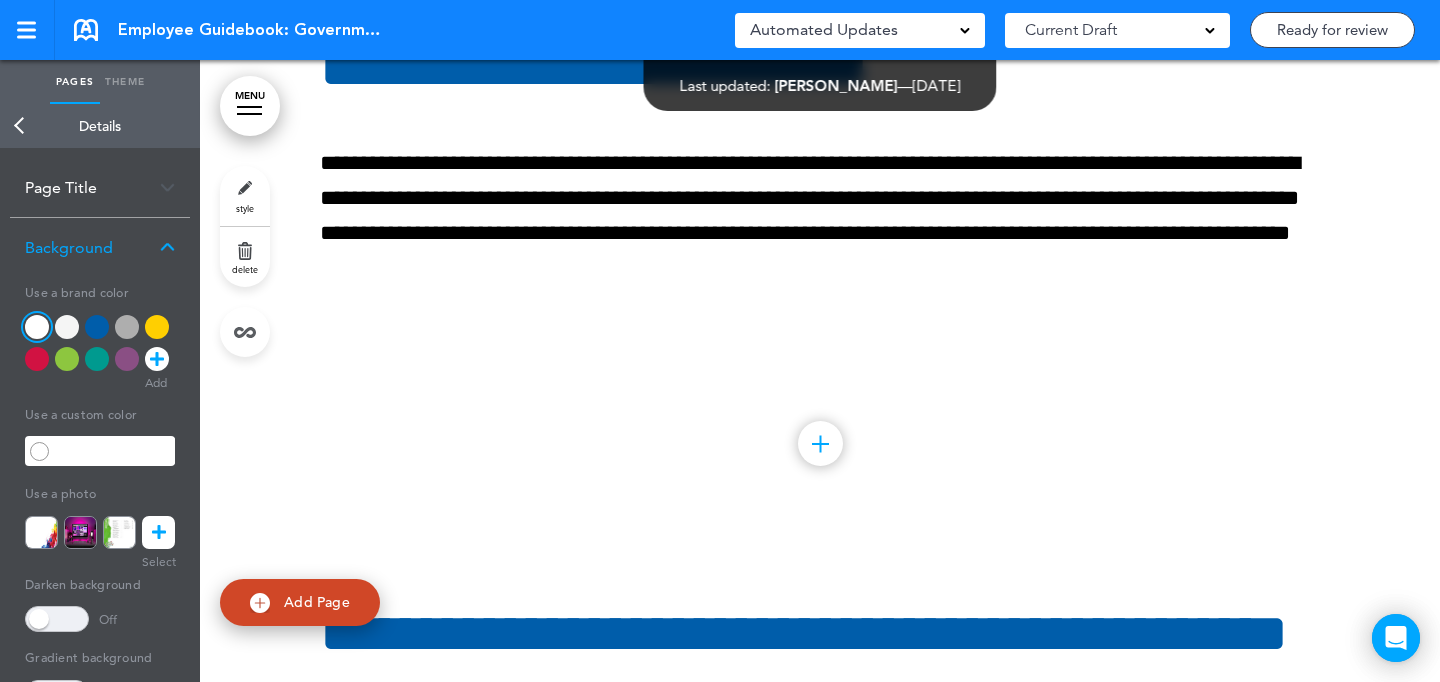 click on "style" at bounding box center (245, 196) 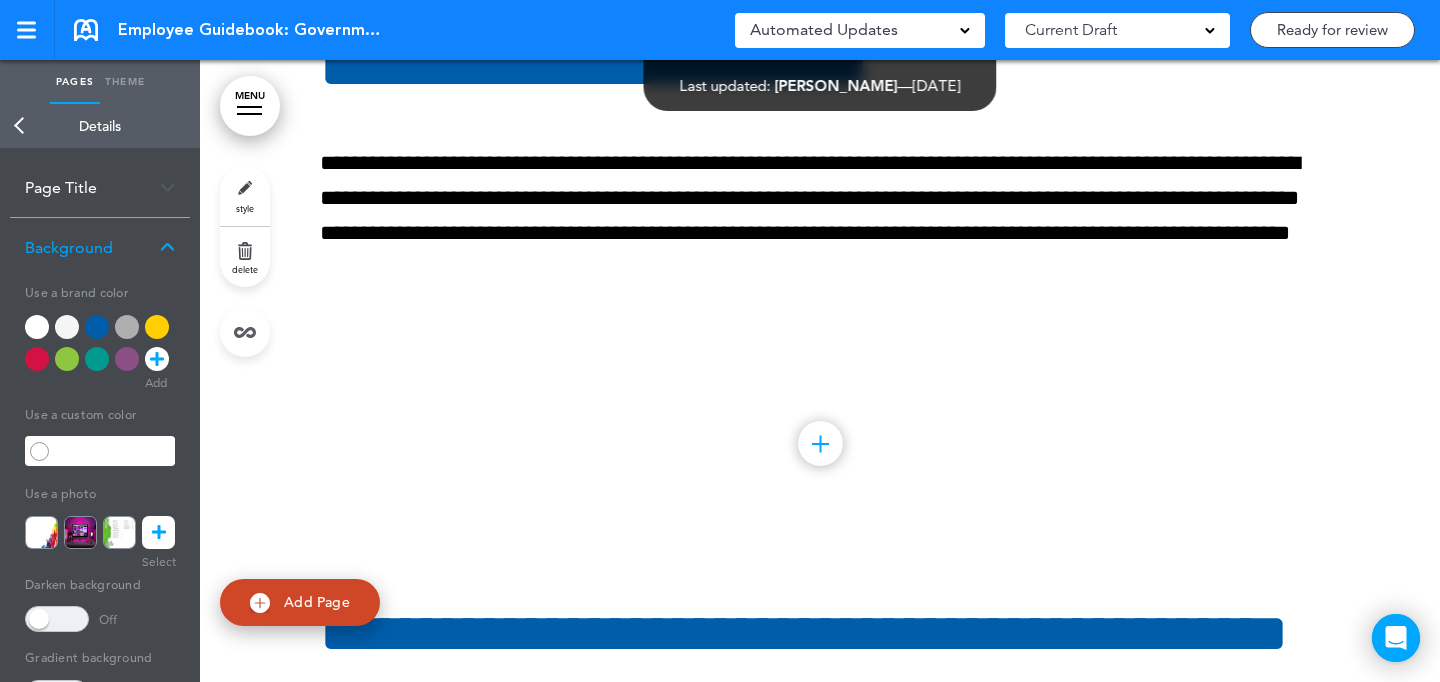 click at bounding box center [67, 327] 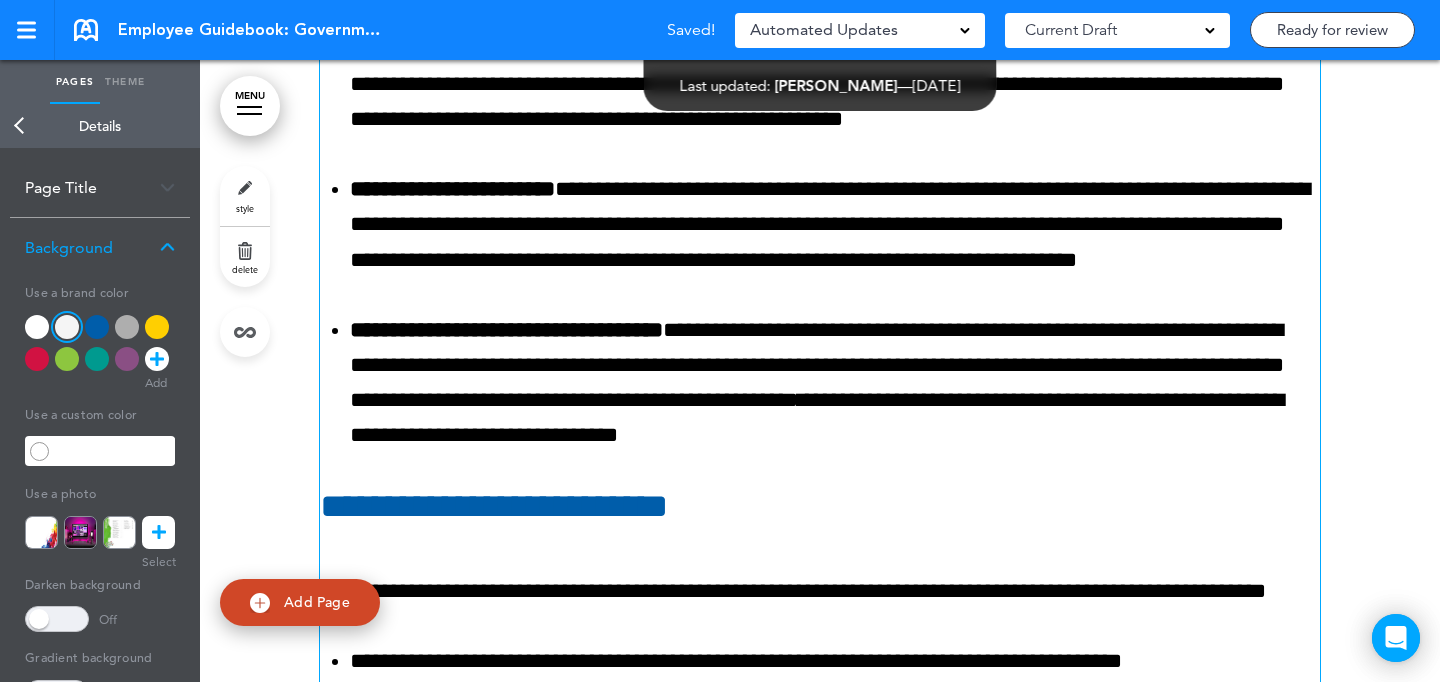 scroll, scrollTop: 18625, scrollLeft: 0, axis: vertical 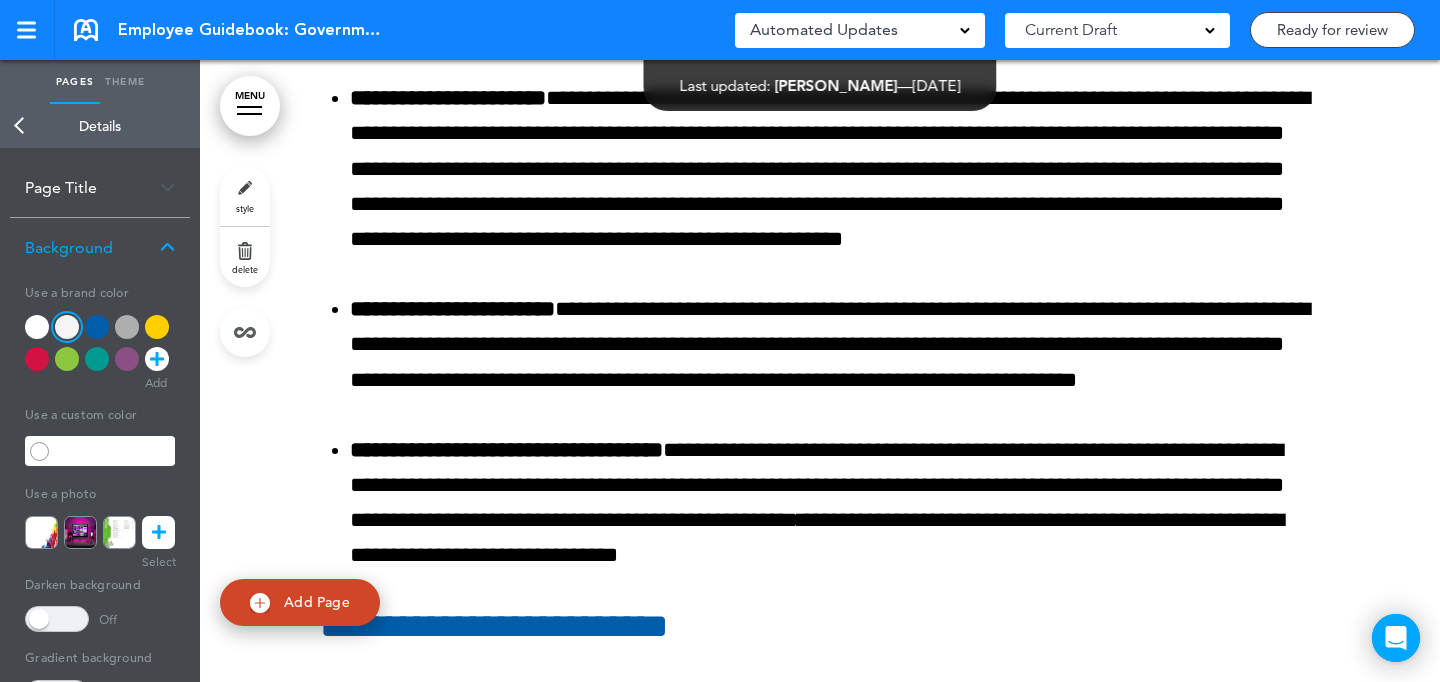 click on "style" at bounding box center (245, 196) 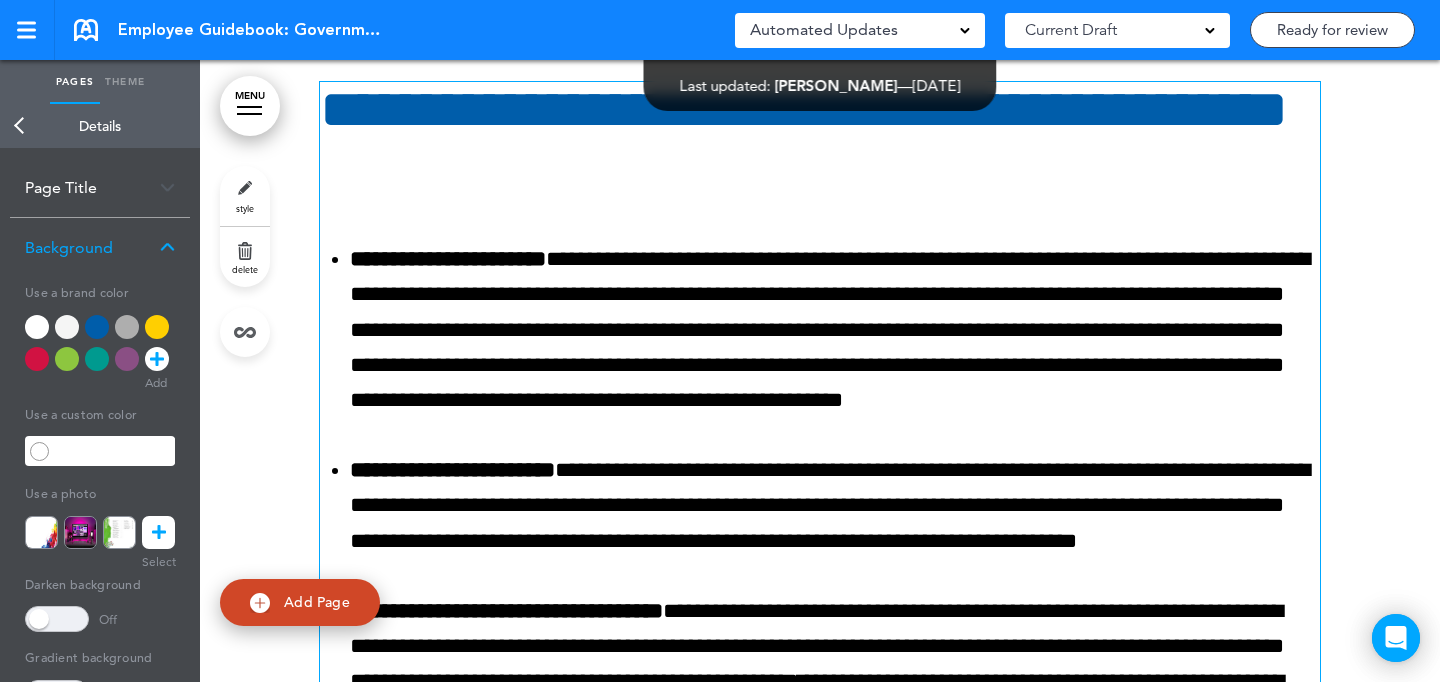 scroll, scrollTop: 18465, scrollLeft: 0, axis: vertical 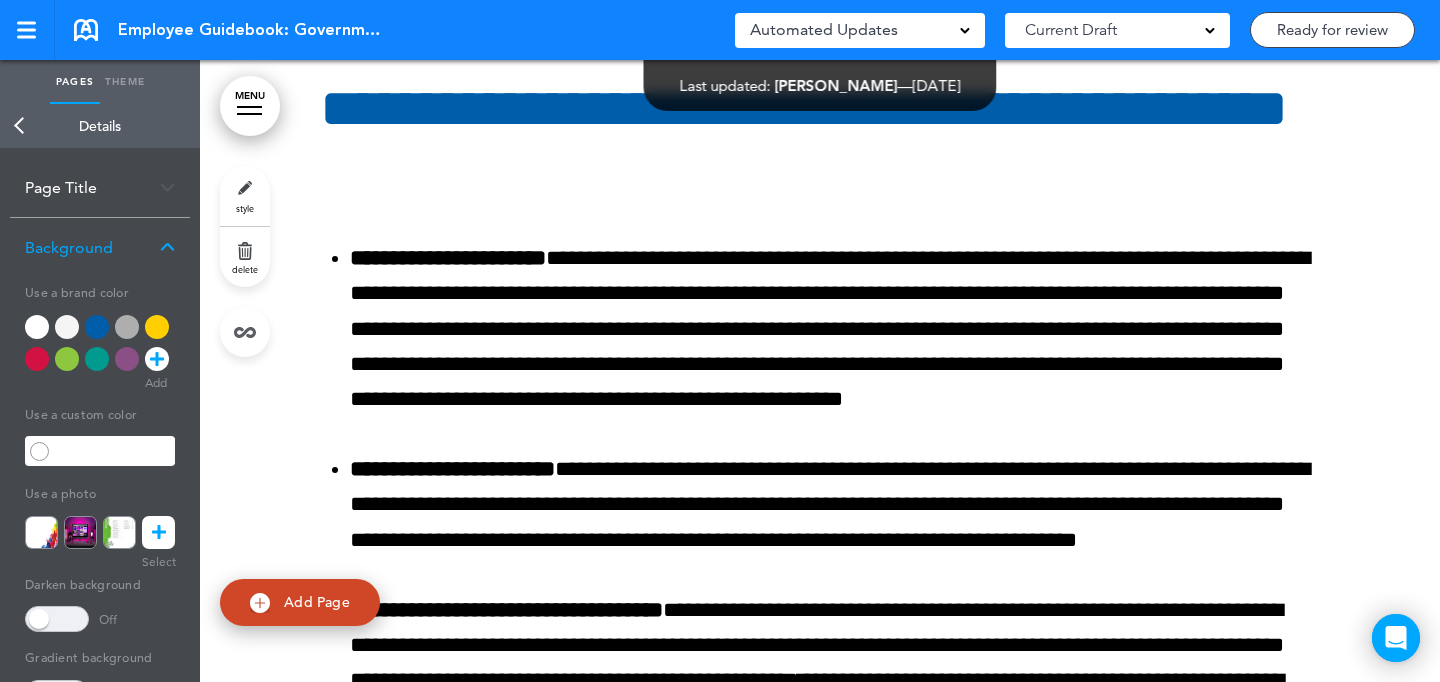 click on "style" at bounding box center (245, 196) 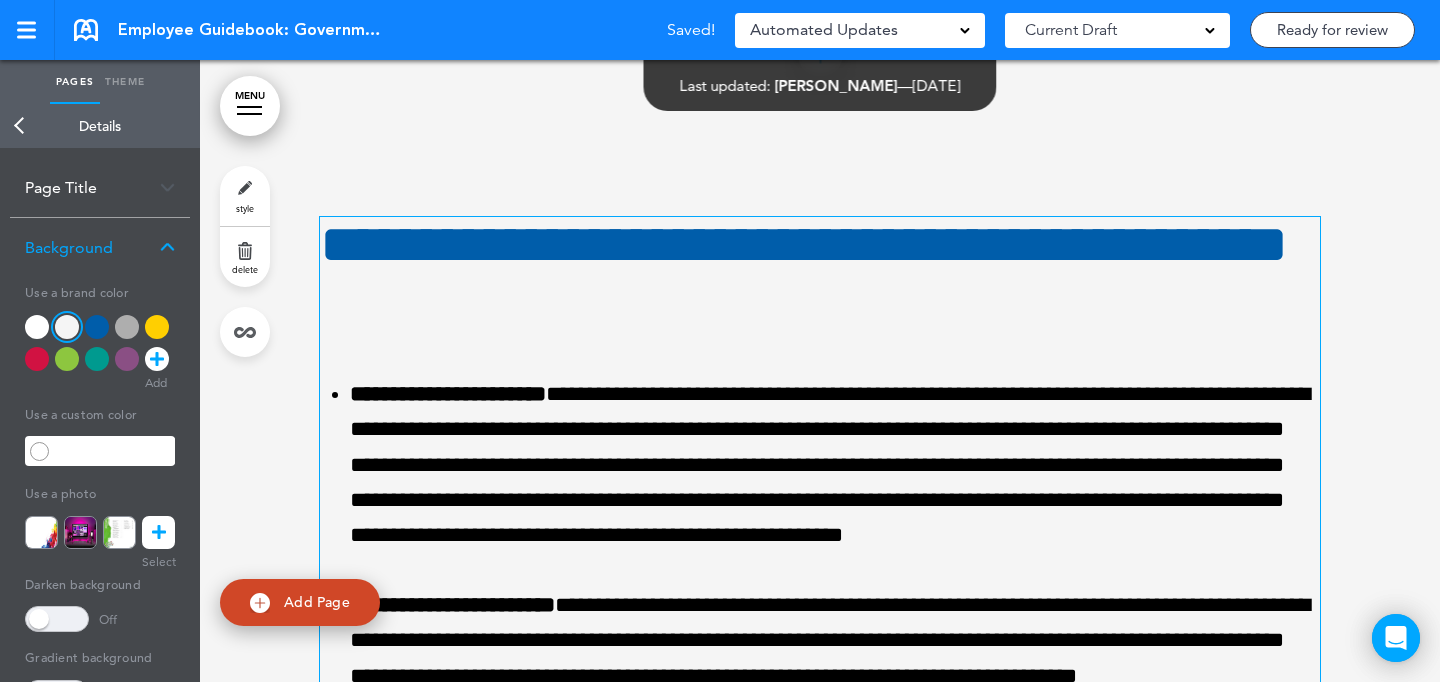 scroll, scrollTop: 18259, scrollLeft: 0, axis: vertical 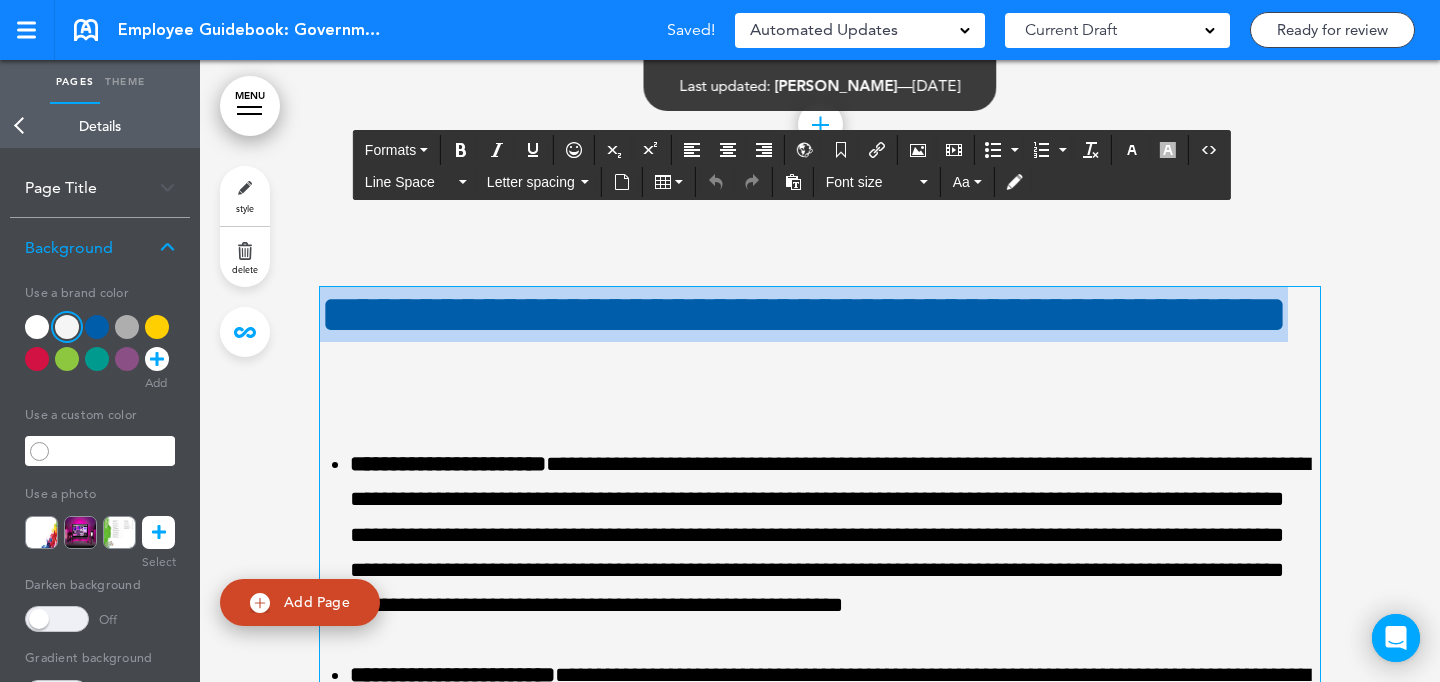 drag, startPoint x: 676, startPoint y: 373, endPoint x: 250, endPoint y: 310, distance: 430.63324 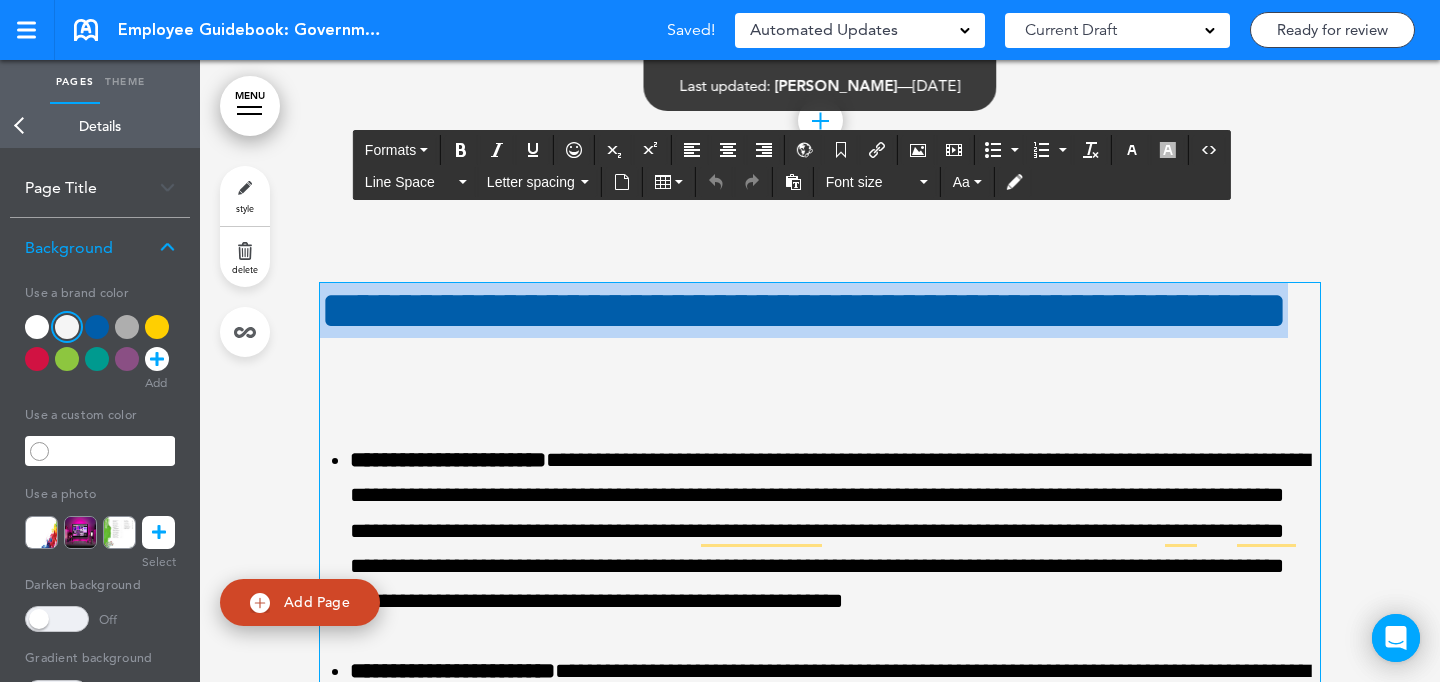 copy on "**********" 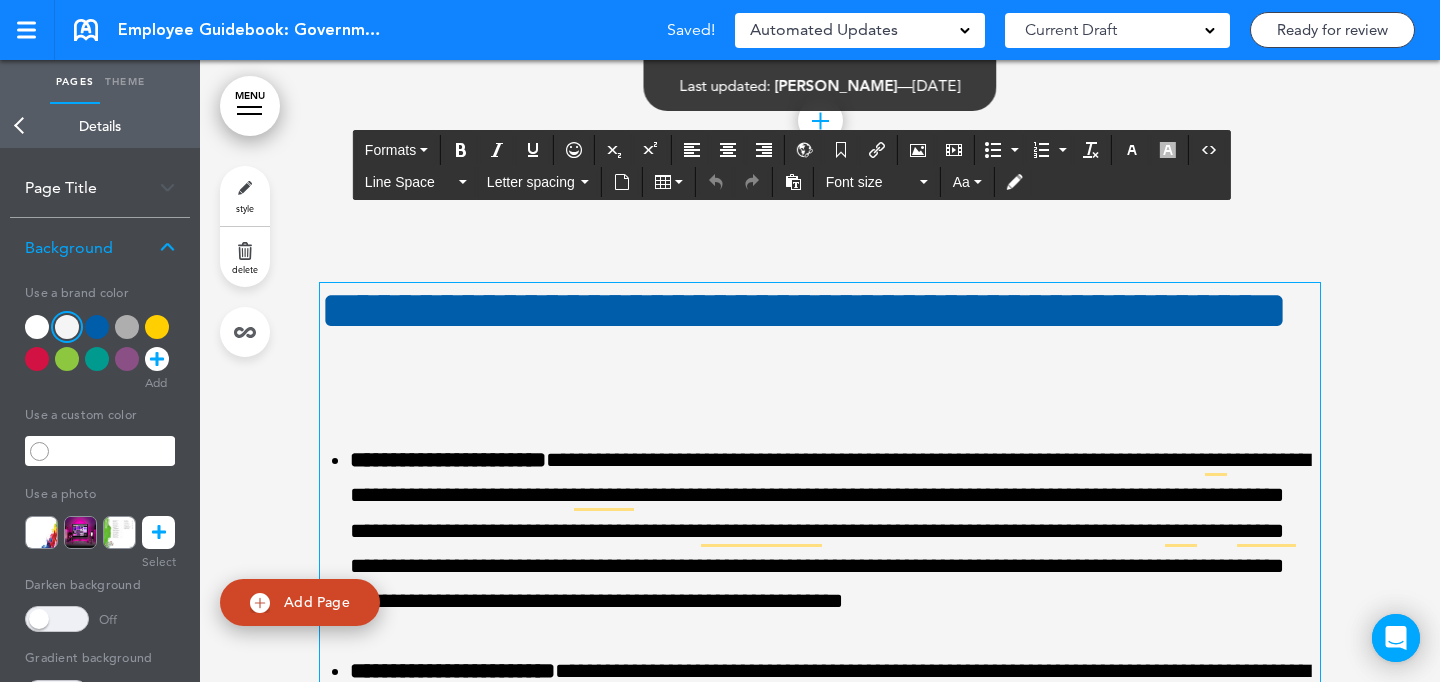 click at bounding box center (37, 327) 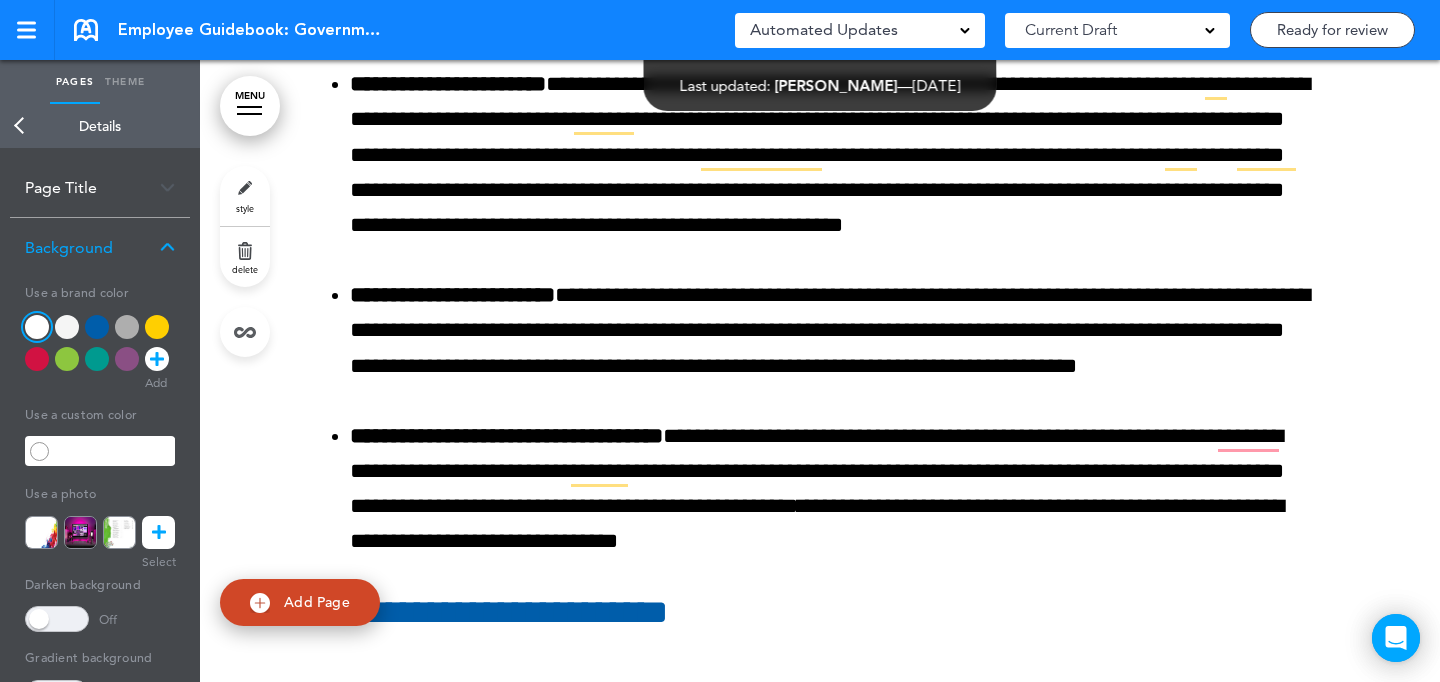 click at bounding box center (97, 327) 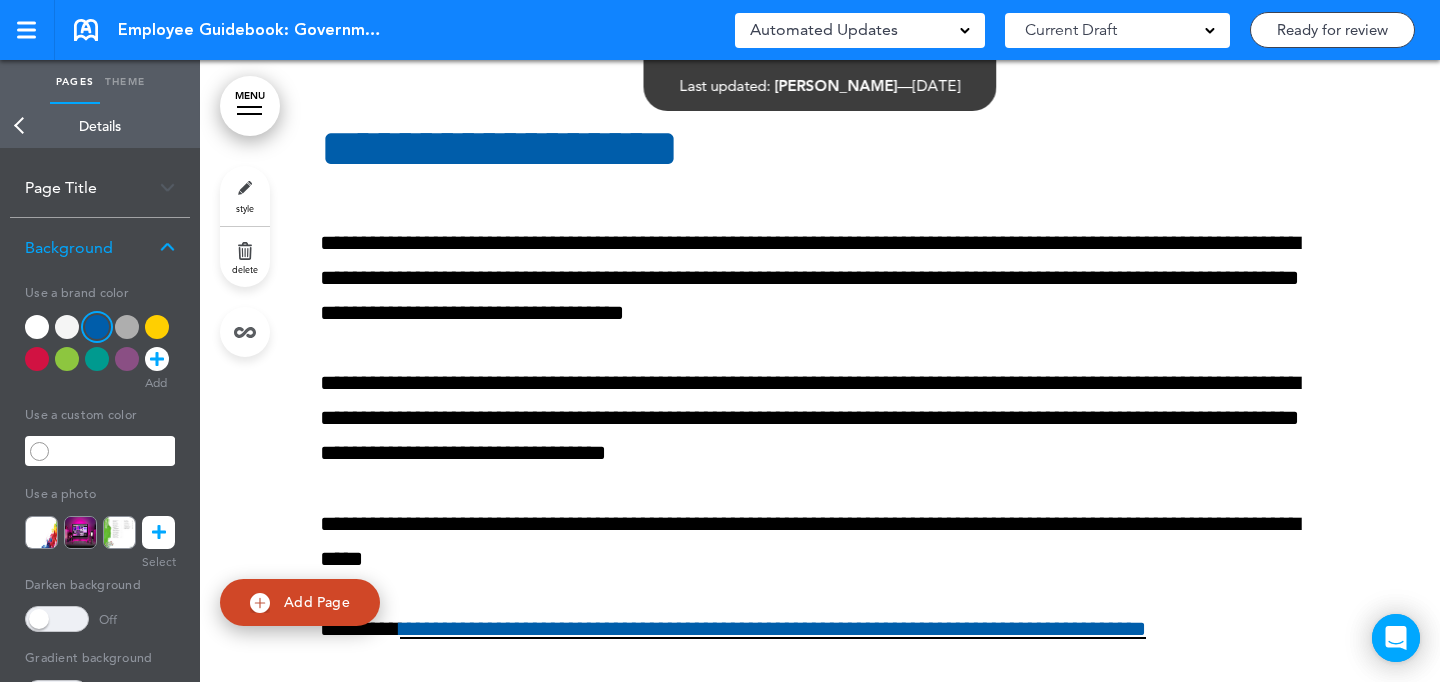 scroll, scrollTop: 19701, scrollLeft: 0, axis: vertical 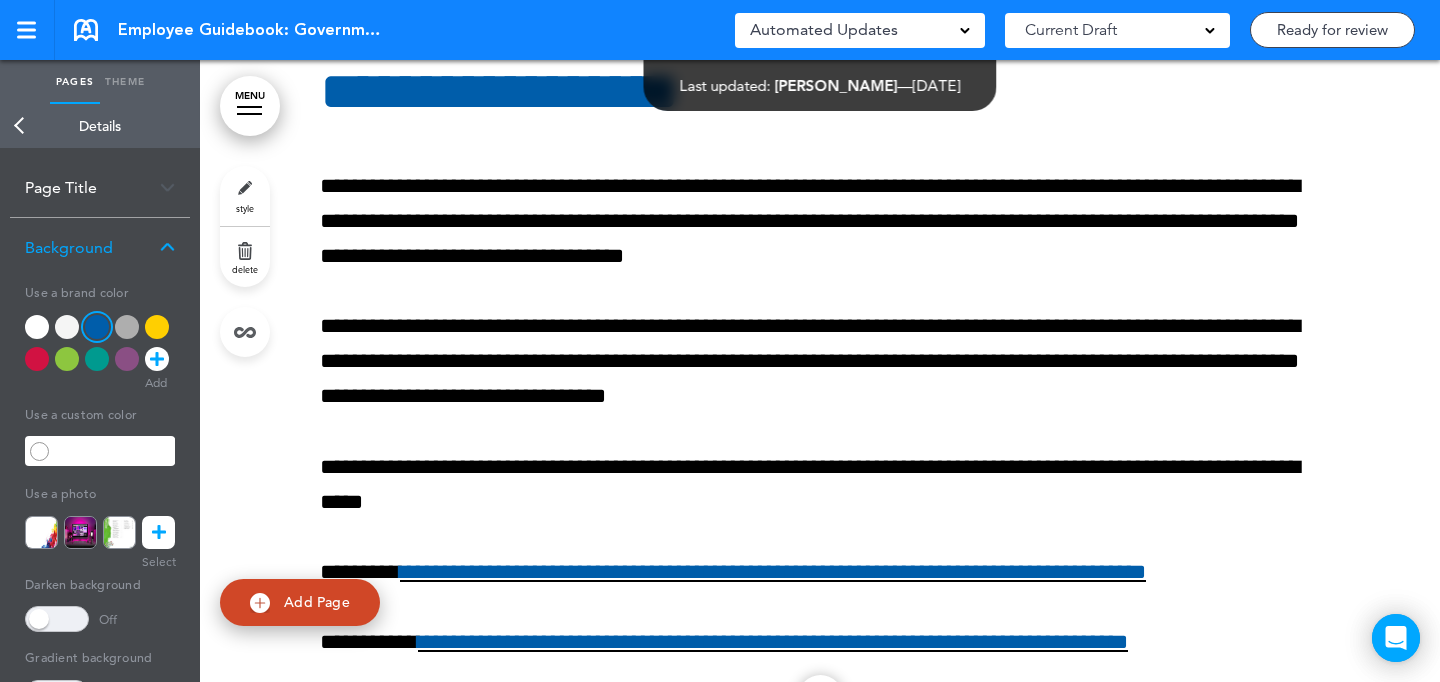 click on "style" at bounding box center (245, 196) 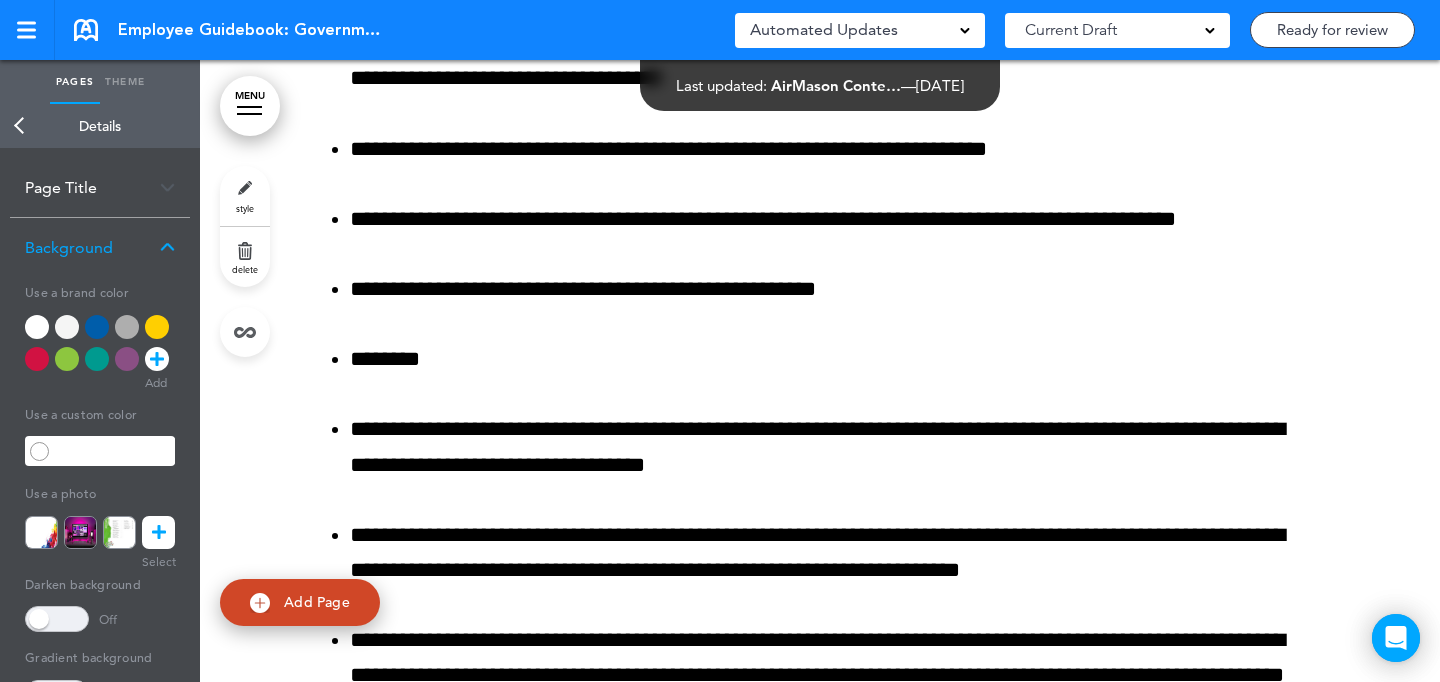 scroll, scrollTop: 21959, scrollLeft: 0, axis: vertical 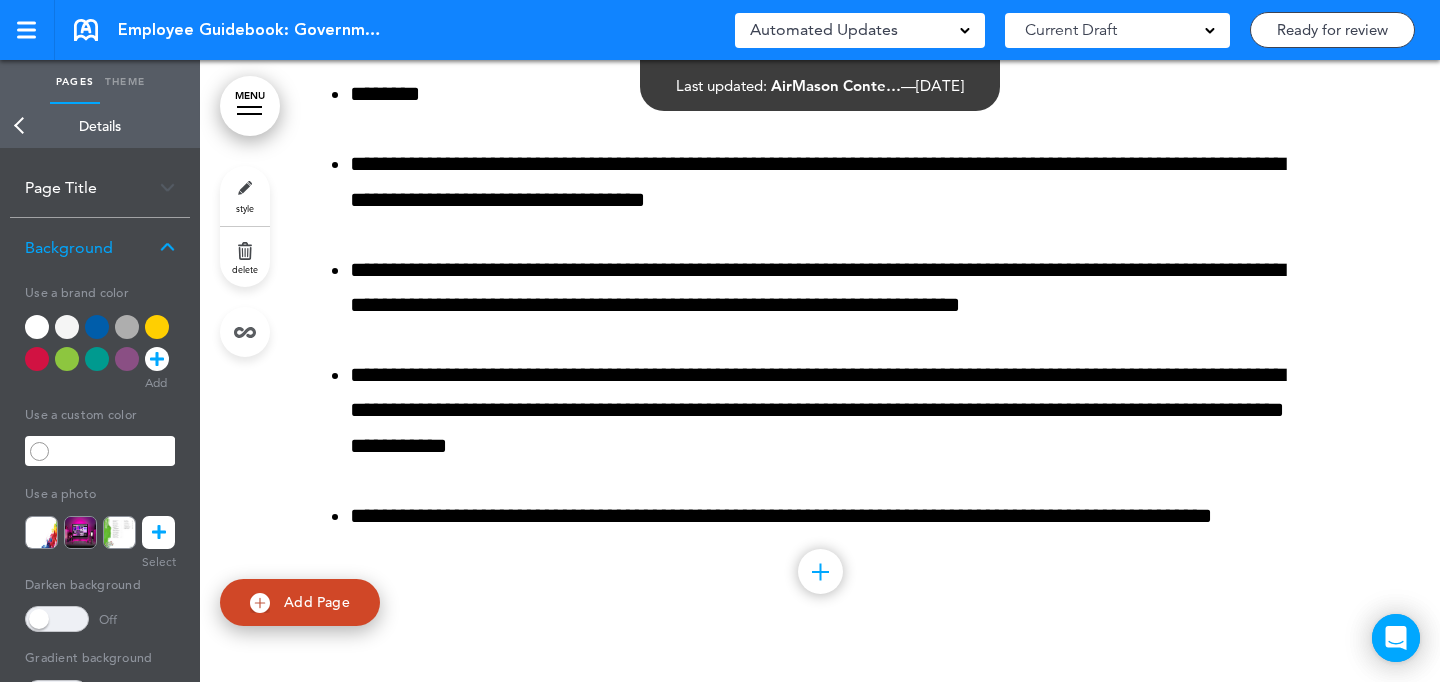 click on "style" at bounding box center (245, 196) 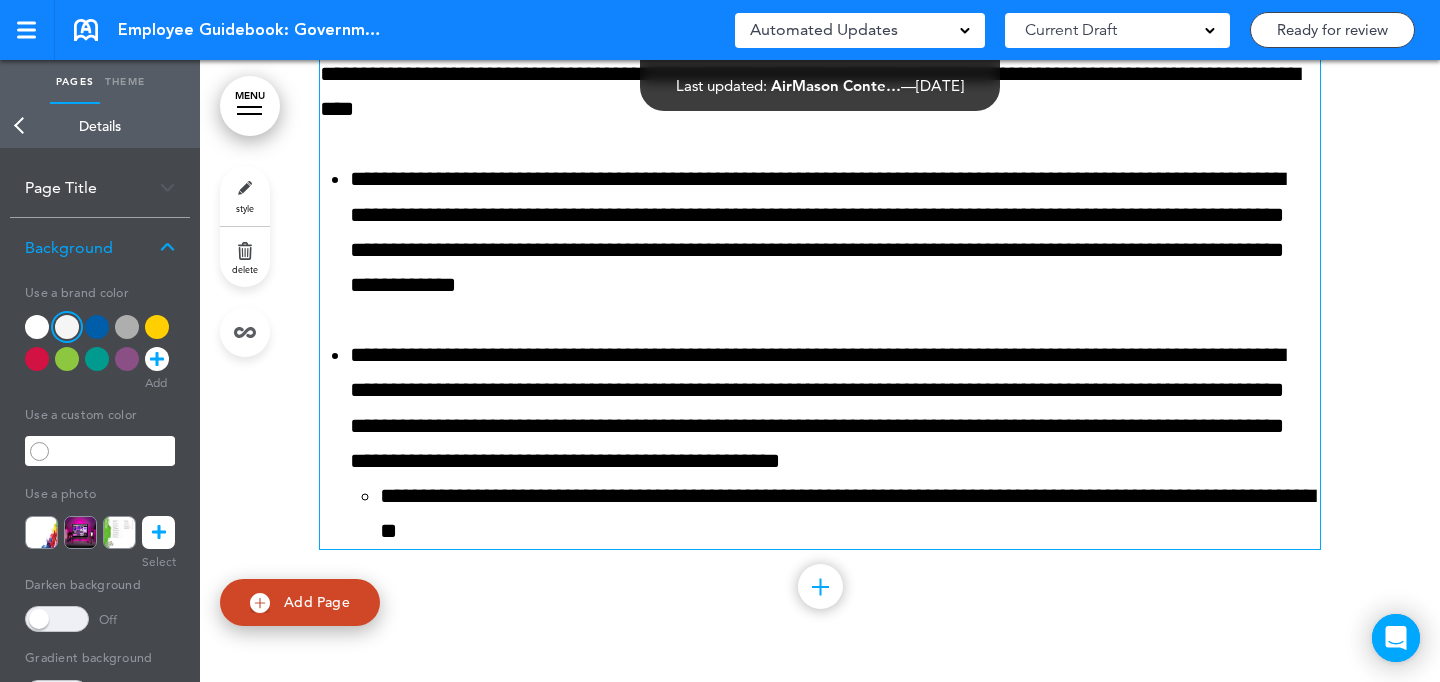 scroll, scrollTop: 22724, scrollLeft: 0, axis: vertical 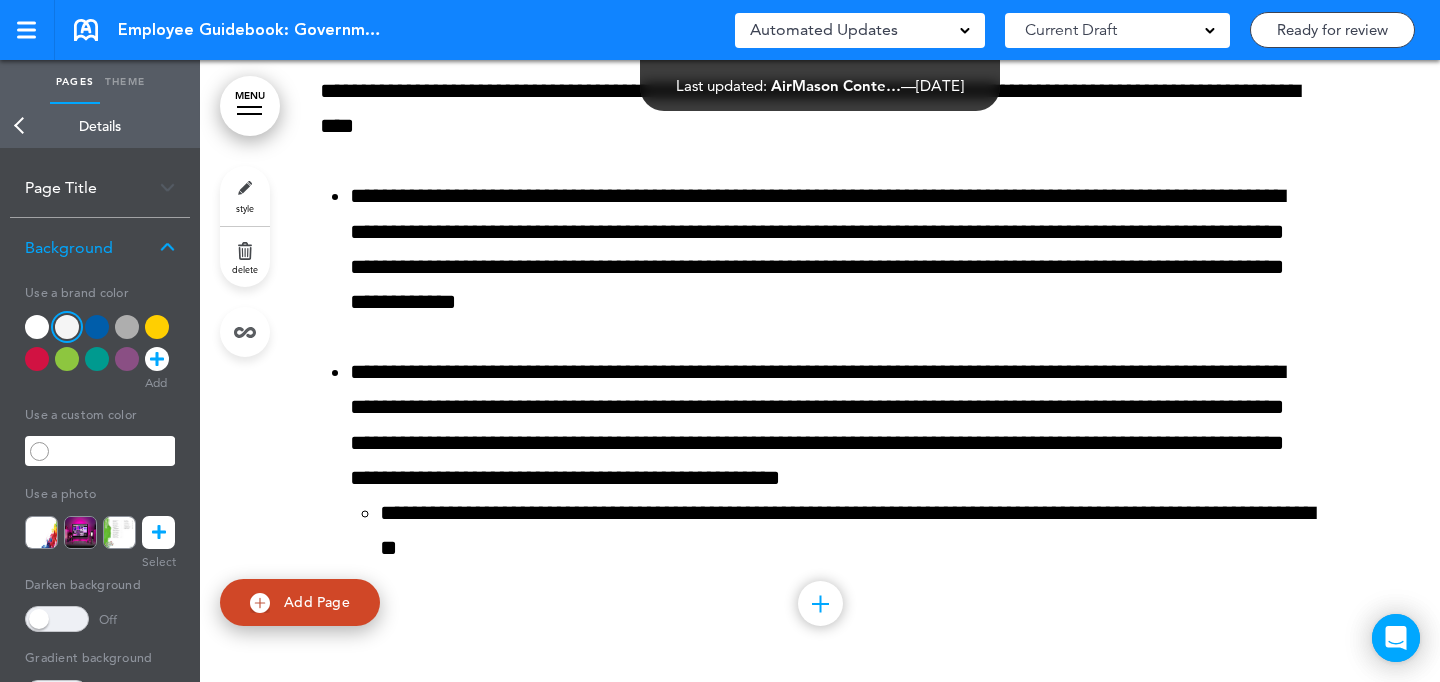 click on "style" at bounding box center [245, 196] 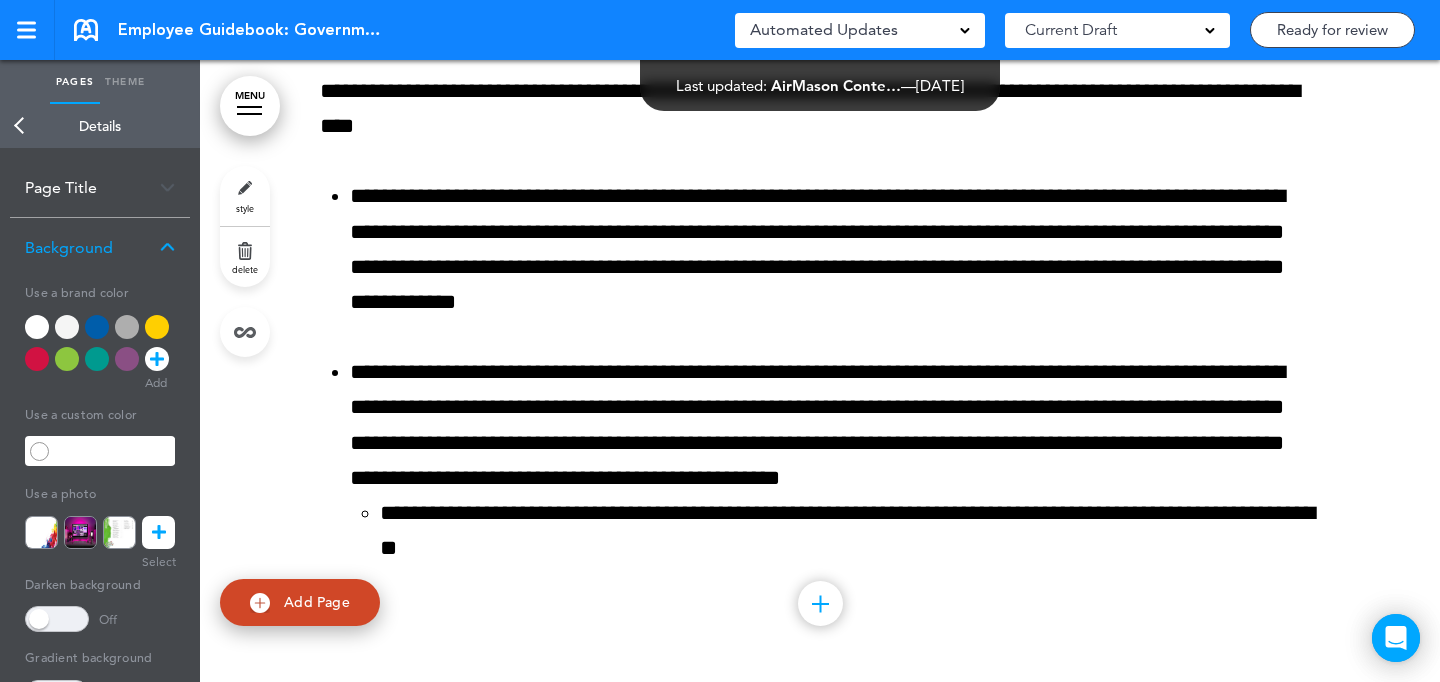 click at bounding box center (157, 327) 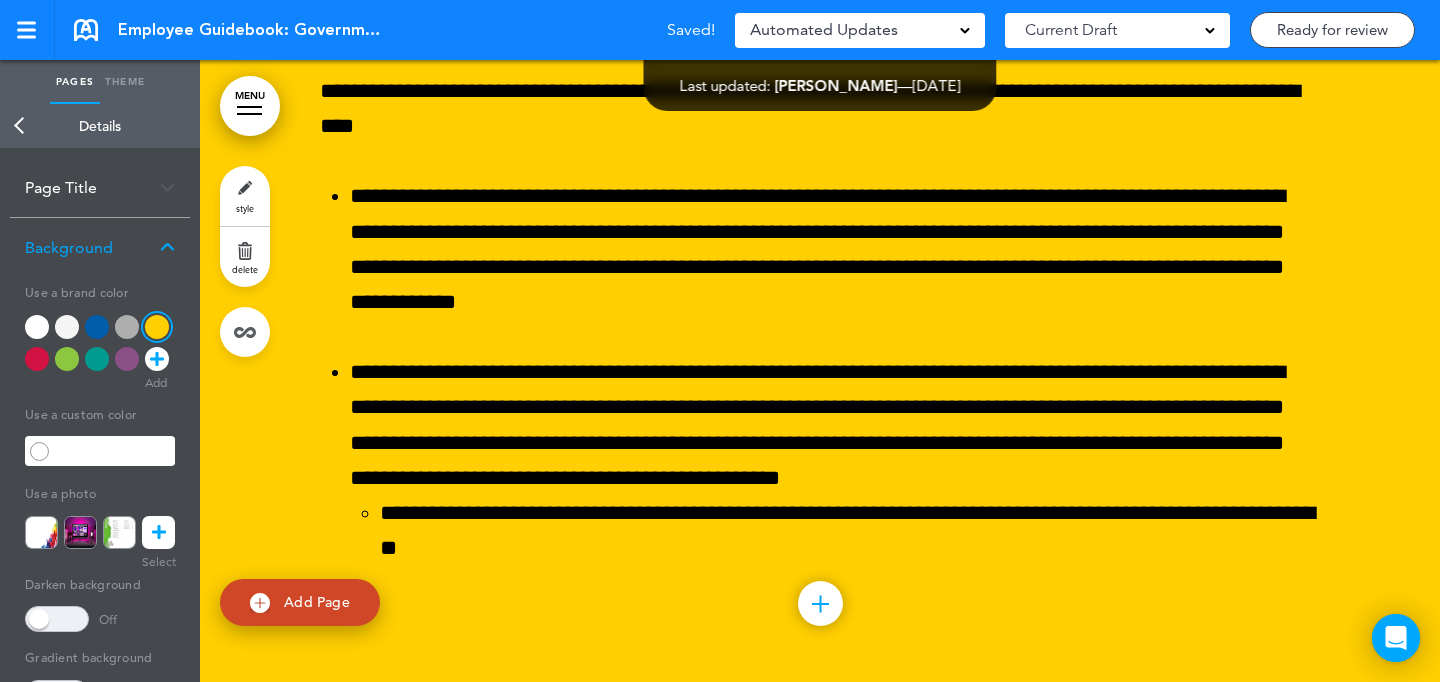 click on "Add Page" at bounding box center (317, 602) 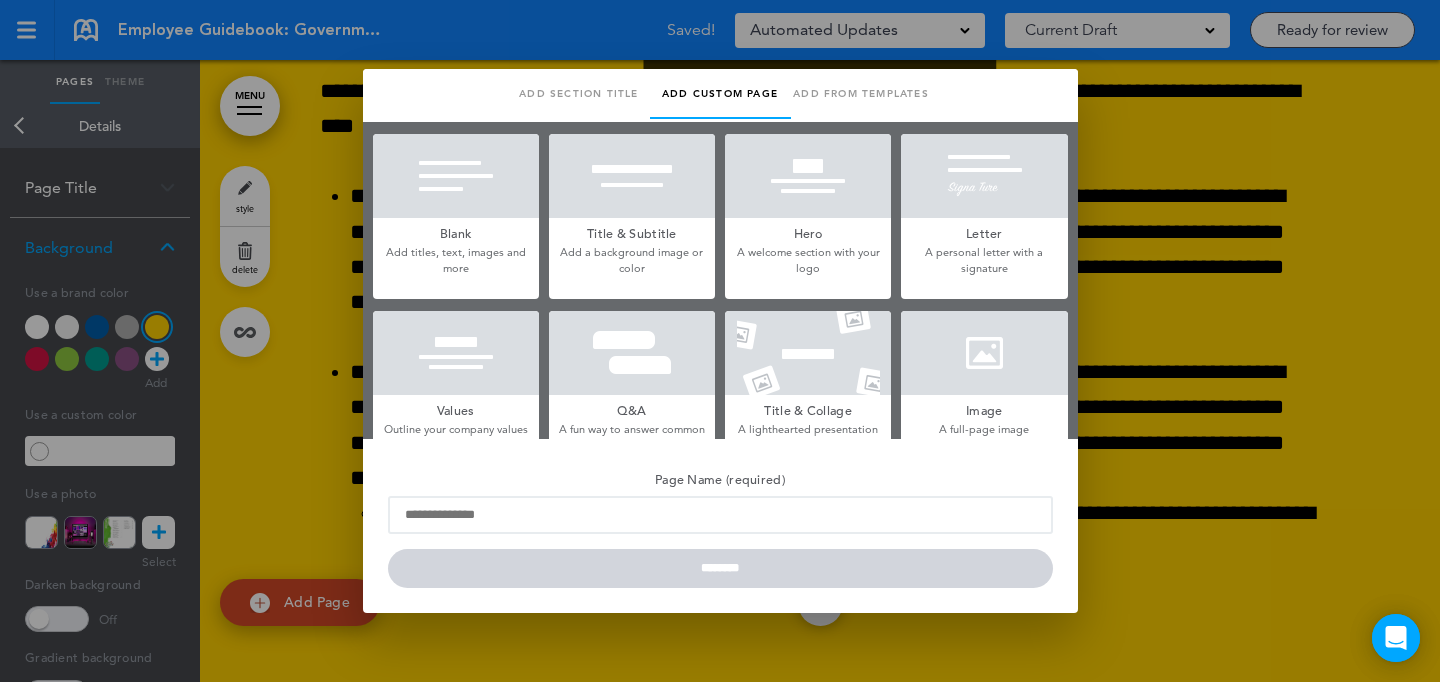 click at bounding box center [984, 353] 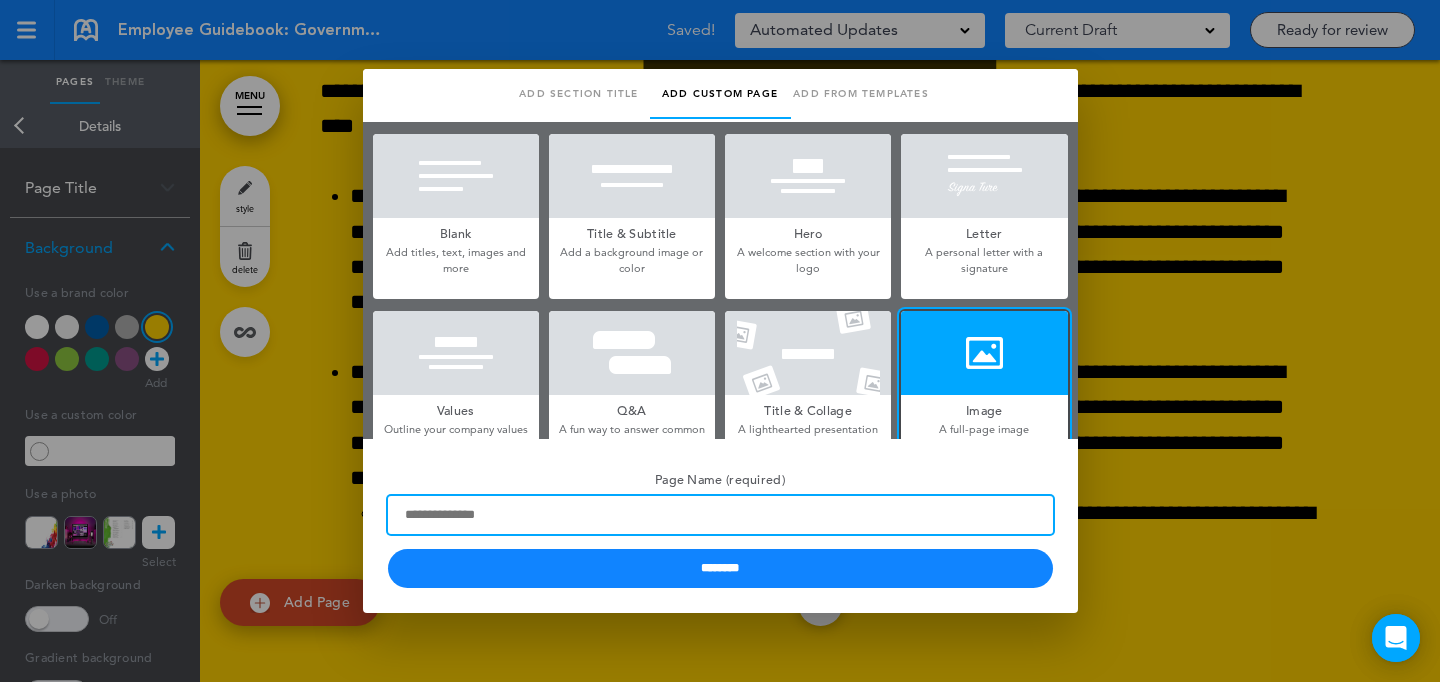click on "Page Name (required)" at bounding box center (720, 515) 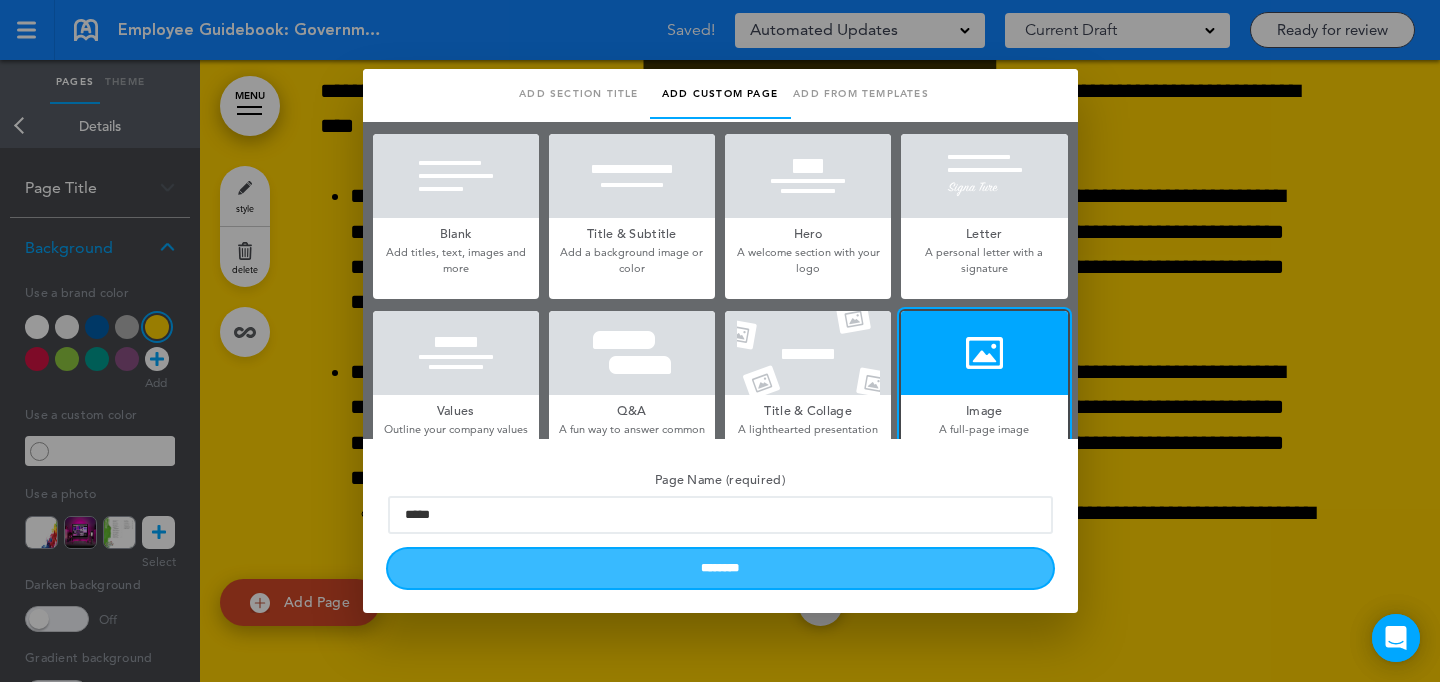 click on "********" at bounding box center [720, 568] 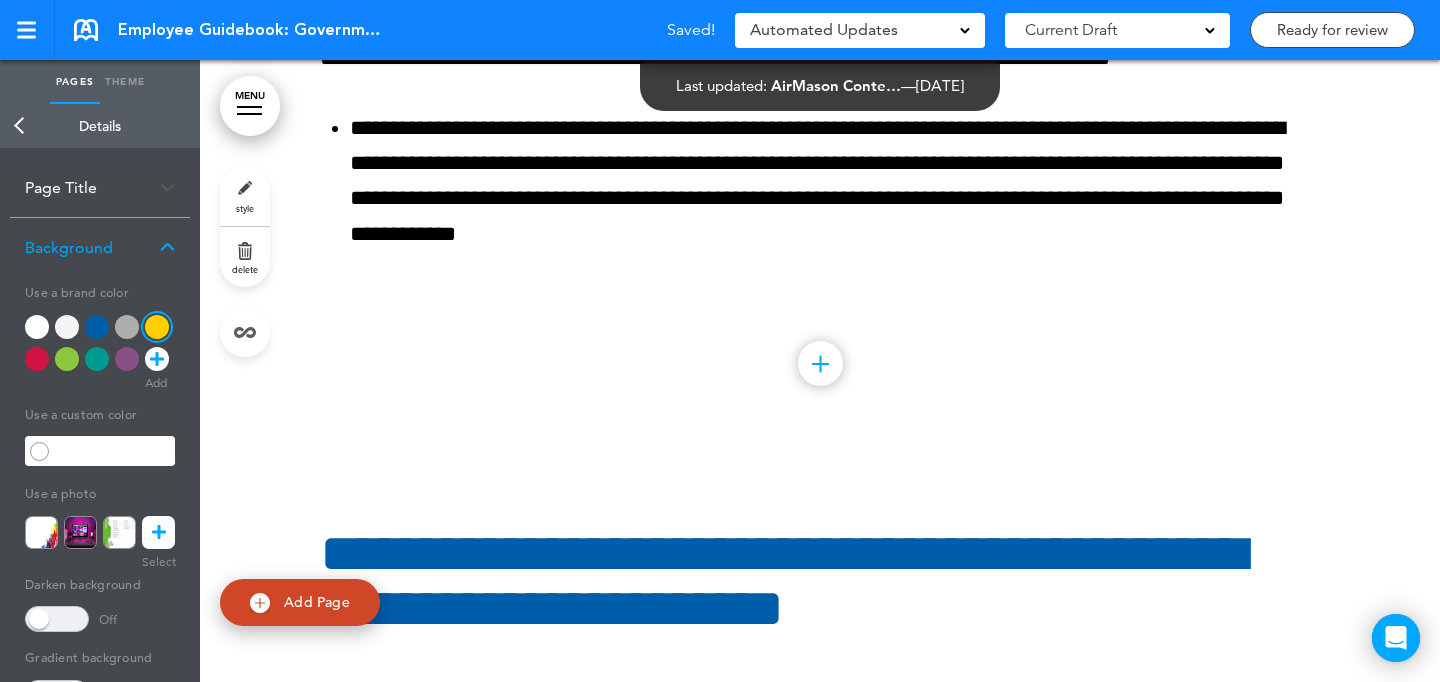 scroll, scrollTop: 24453, scrollLeft: 0, axis: vertical 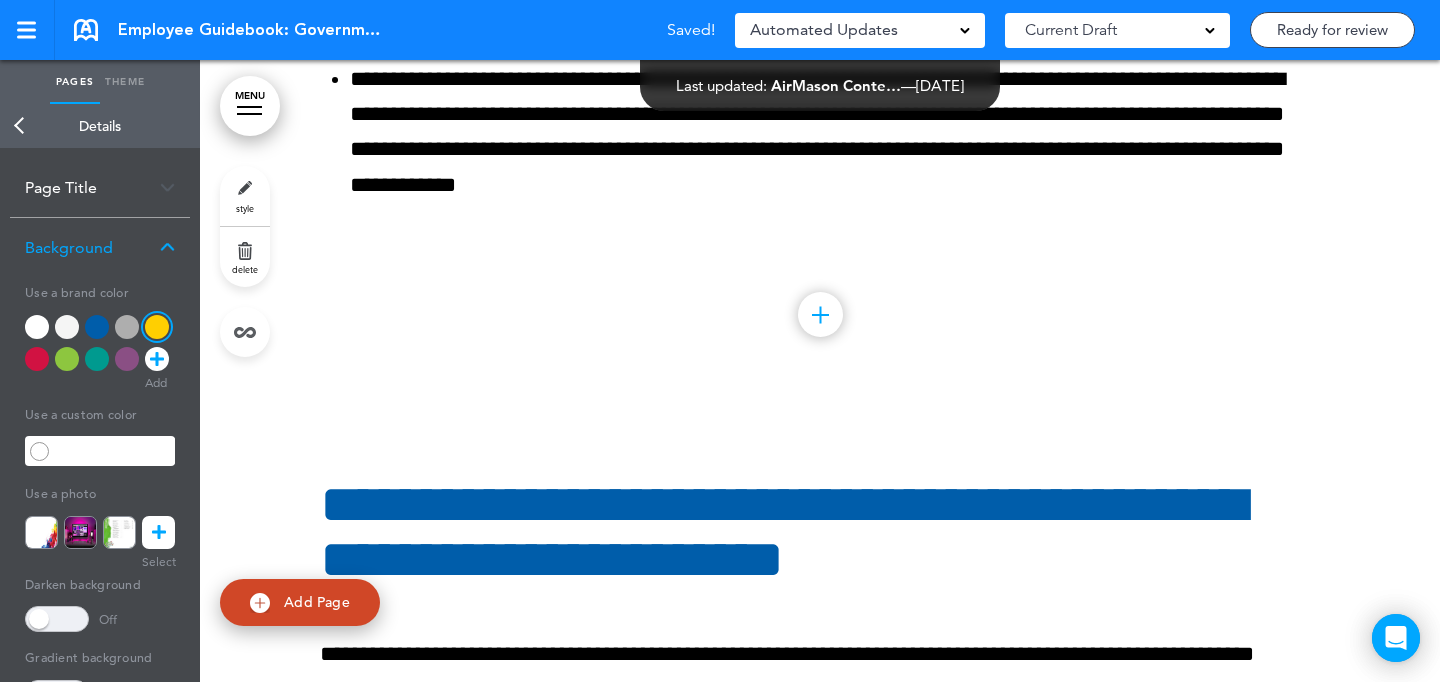 click on "style" at bounding box center (245, 196) 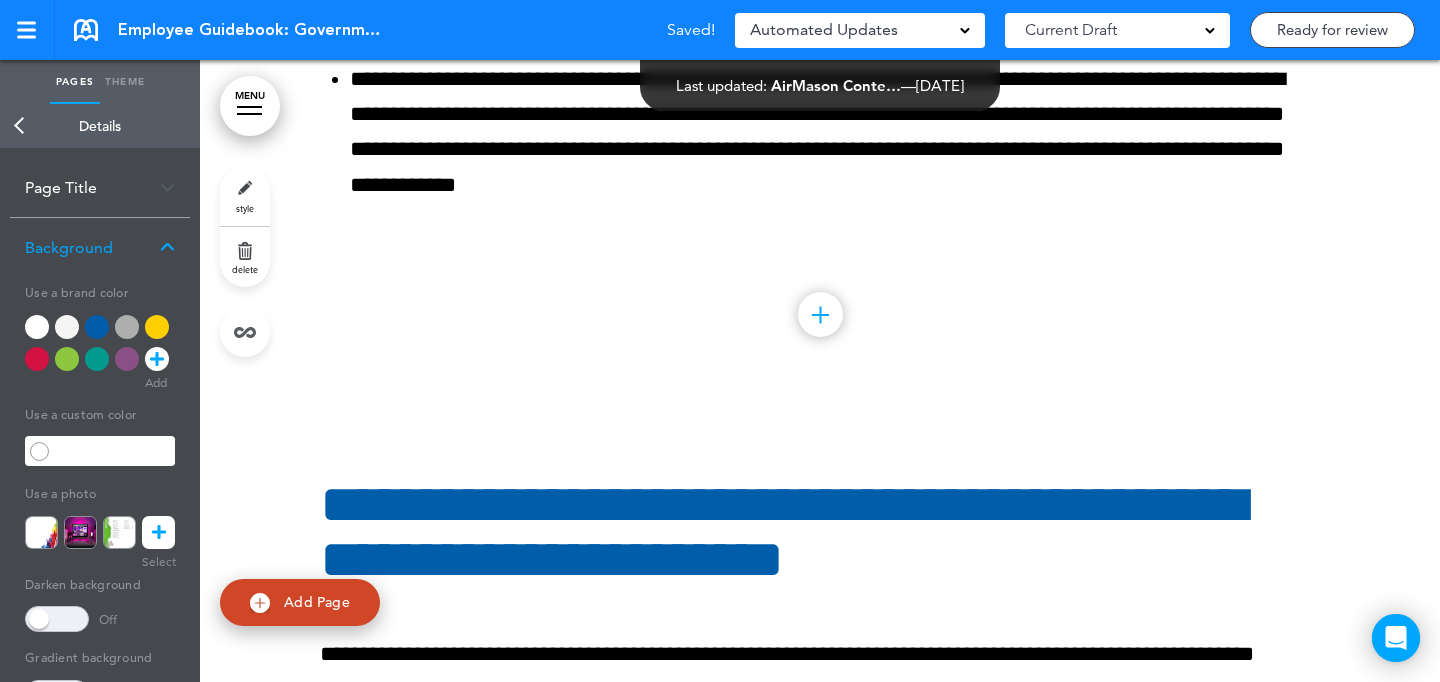 click at bounding box center (127, 327) 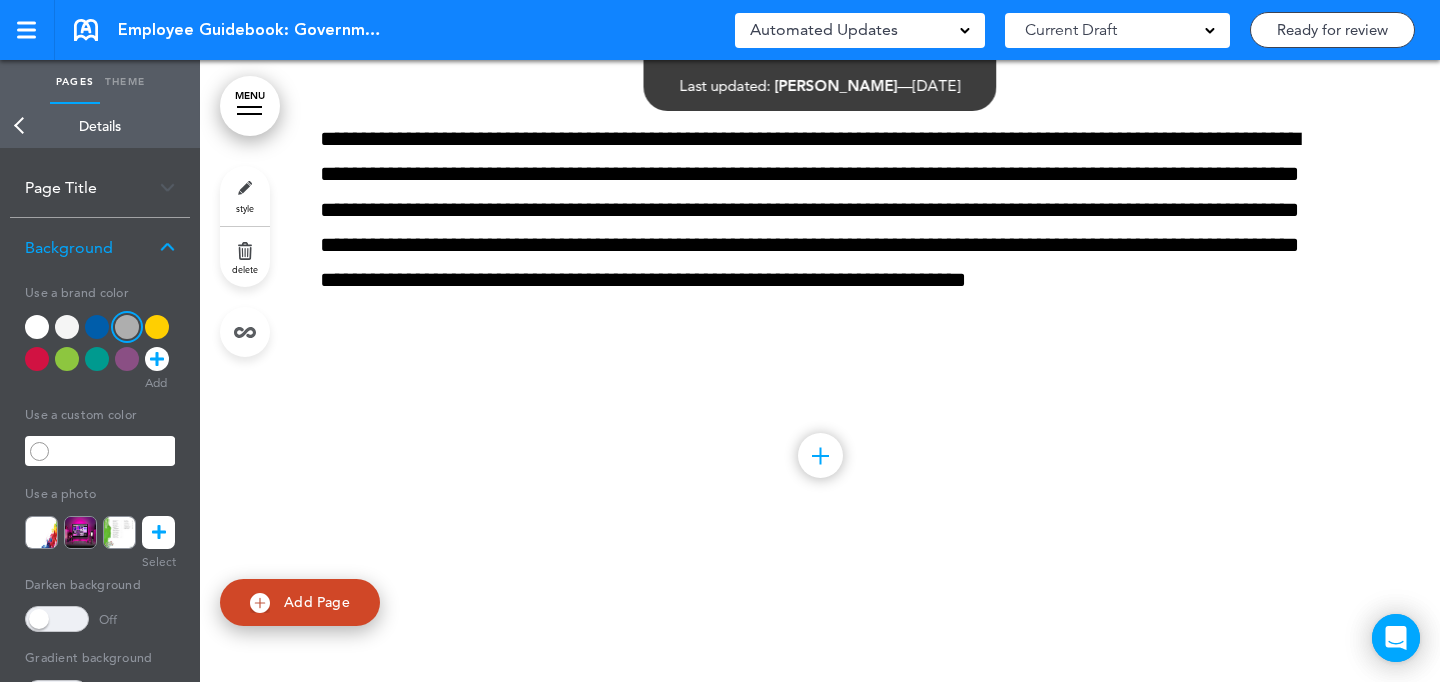 scroll, scrollTop: 27034, scrollLeft: 0, axis: vertical 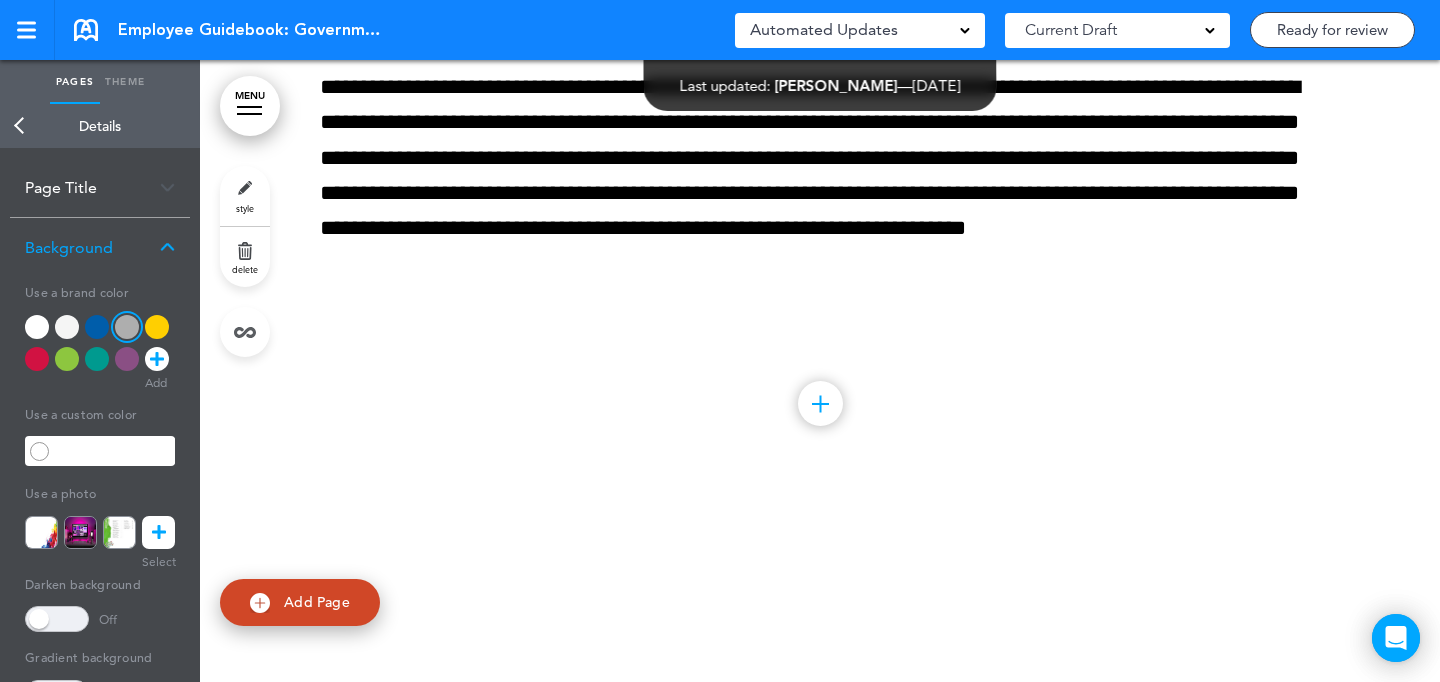 click on "style" at bounding box center (245, 196) 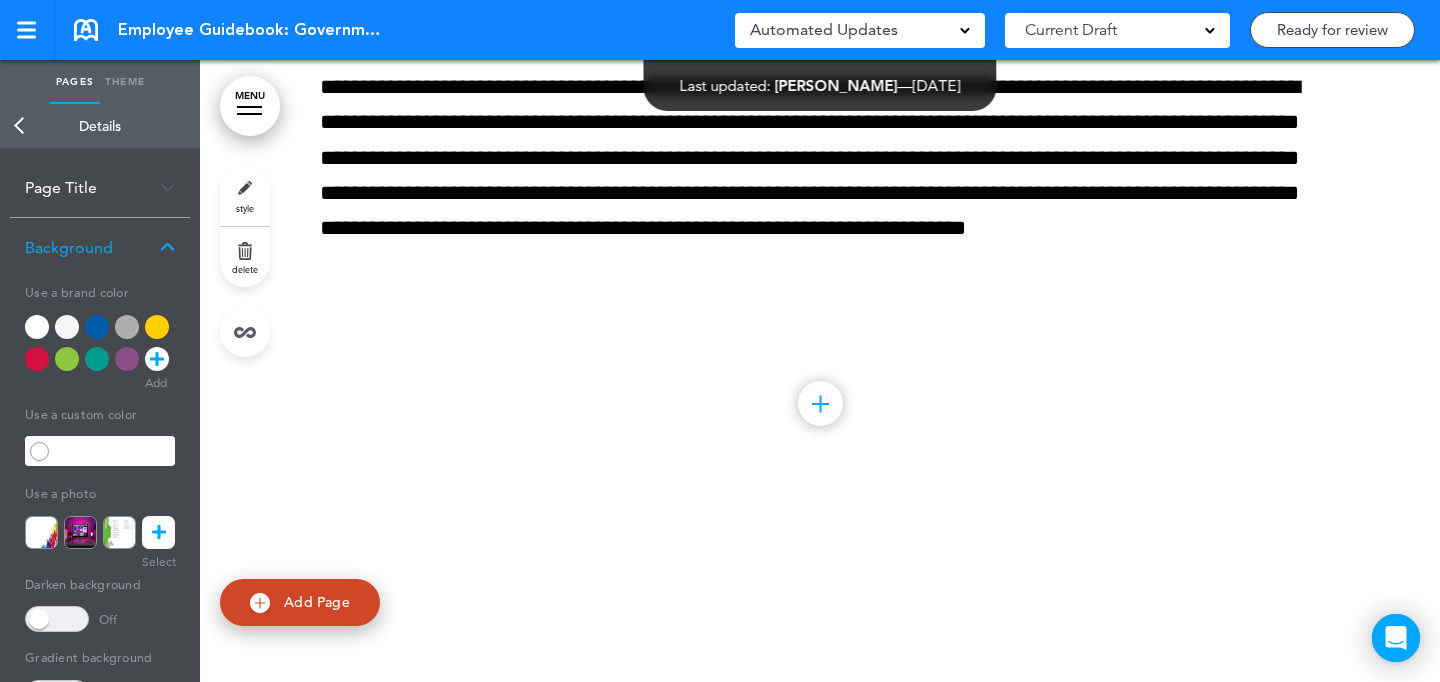 click at bounding box center (67, 327) 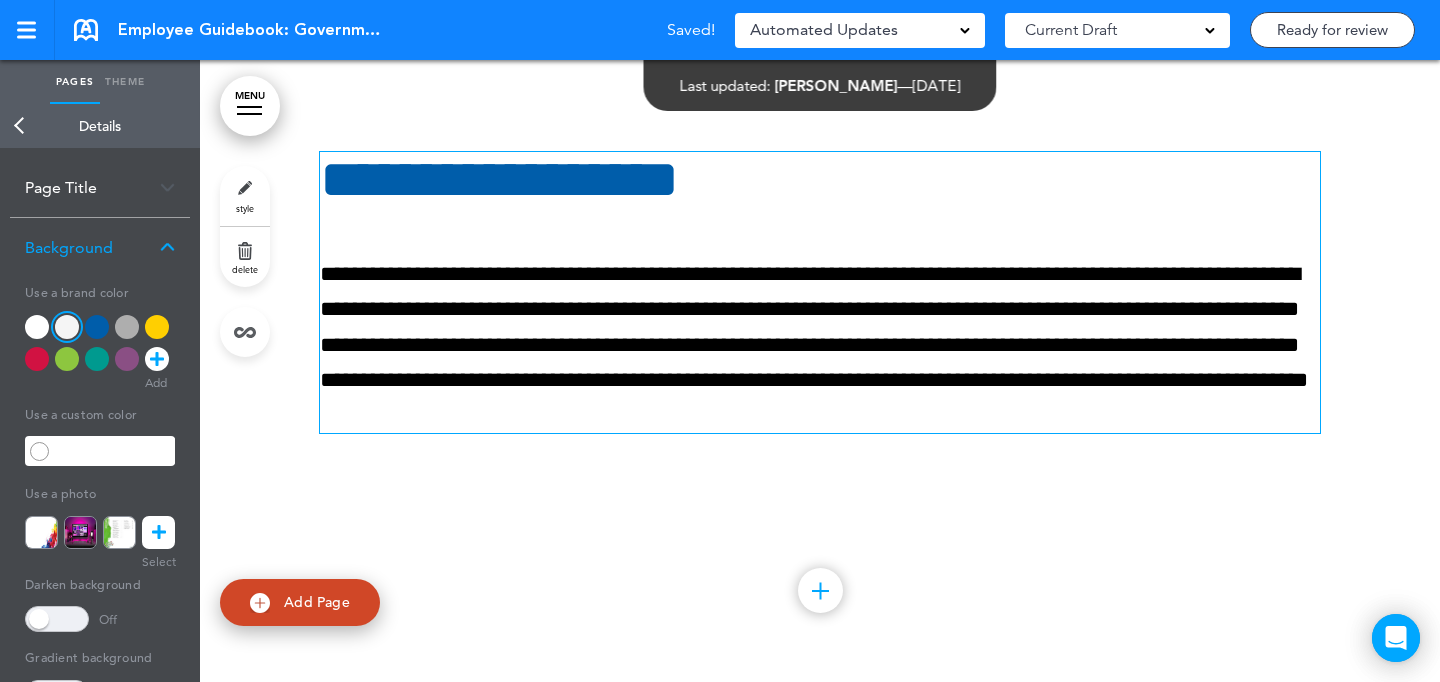 scroll, scrollTop: 27590, scrollLeft: 0, axis: vertical 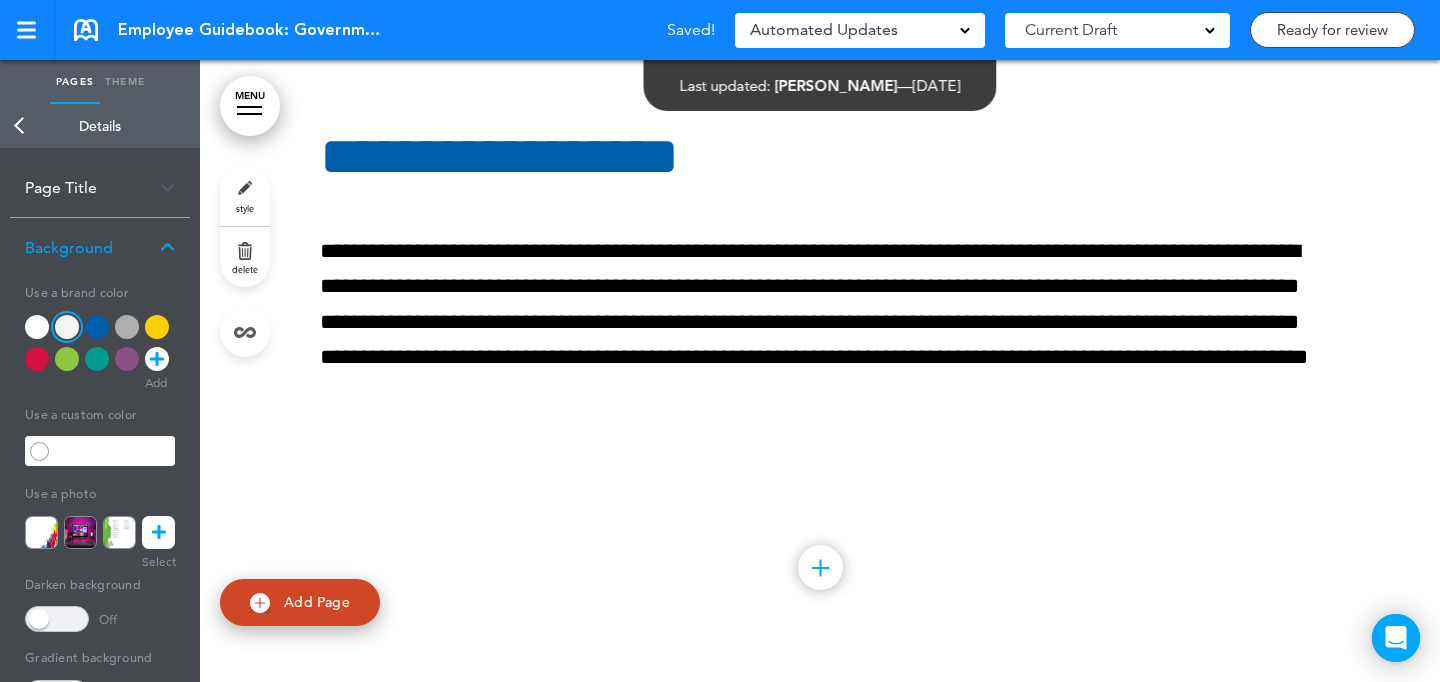 click on "style" at bounding box center [245, 196] 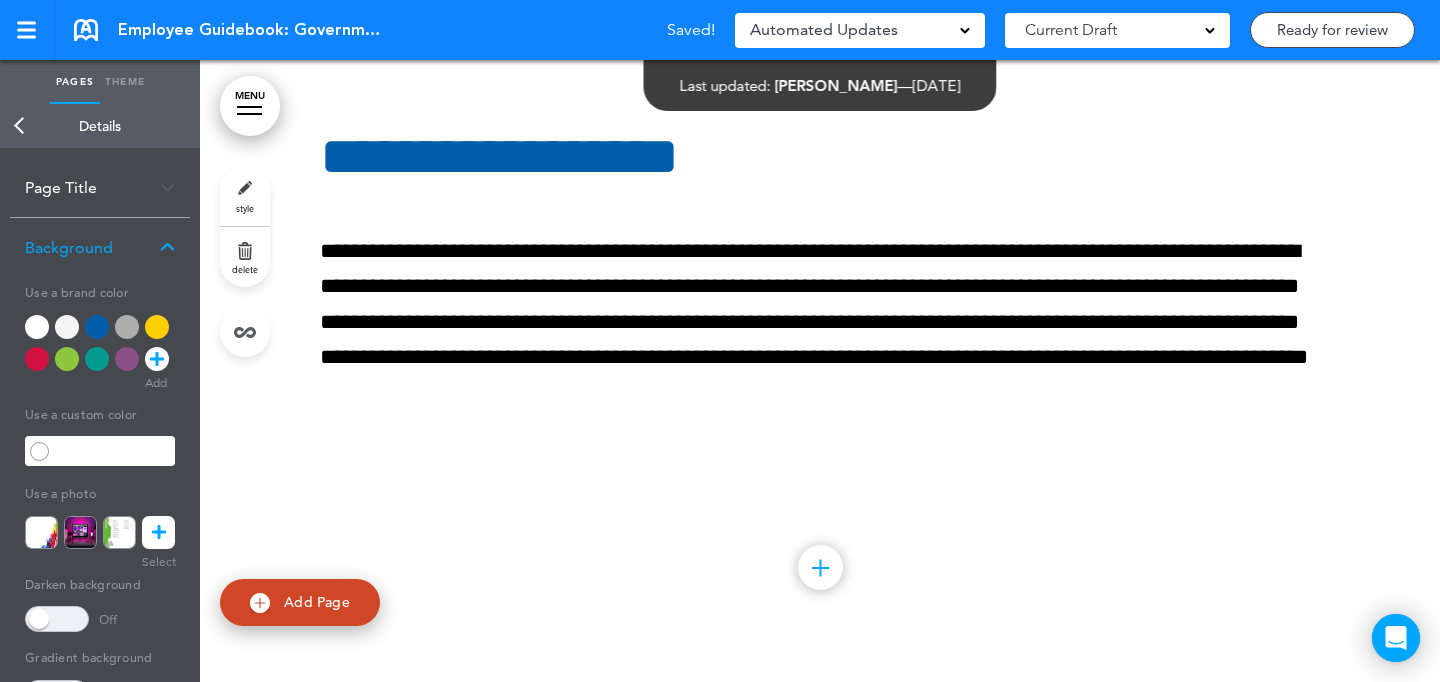 click at bounding box center (67, 359) 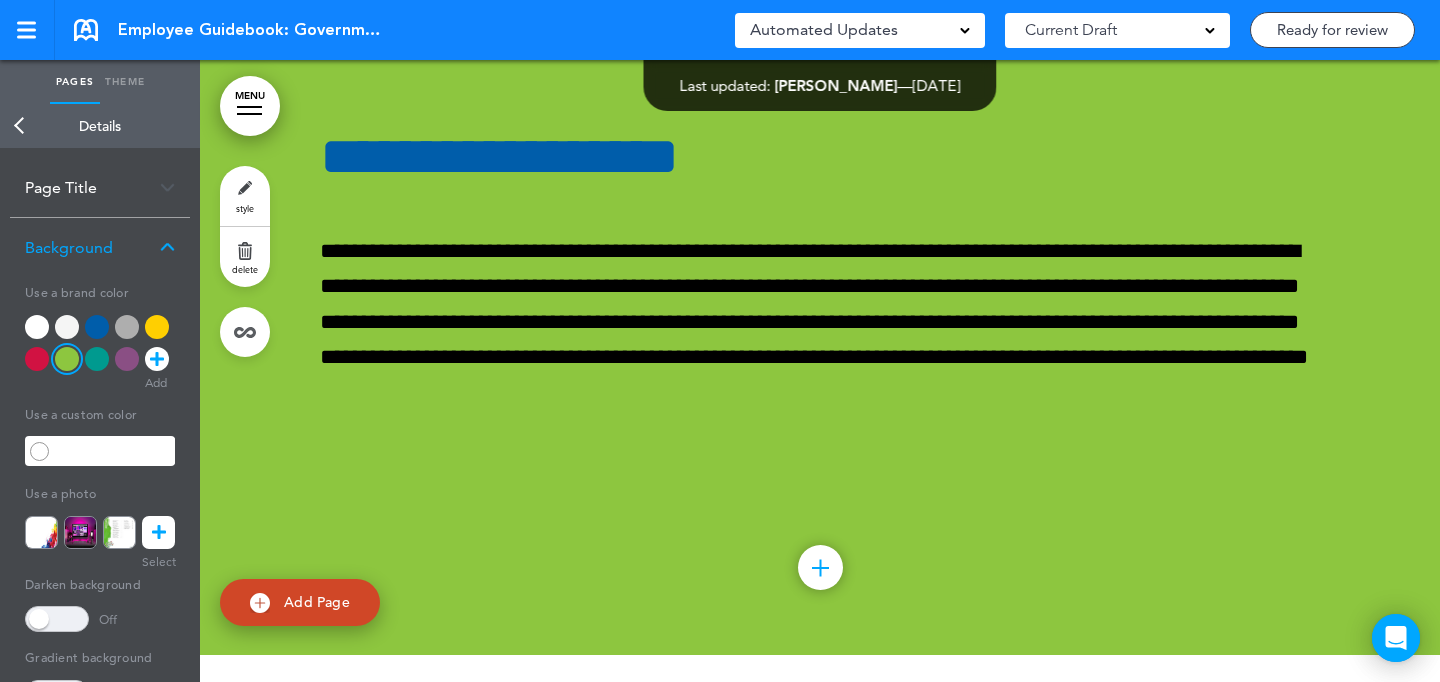click on "Add Page" at bounding box center (300, 602) 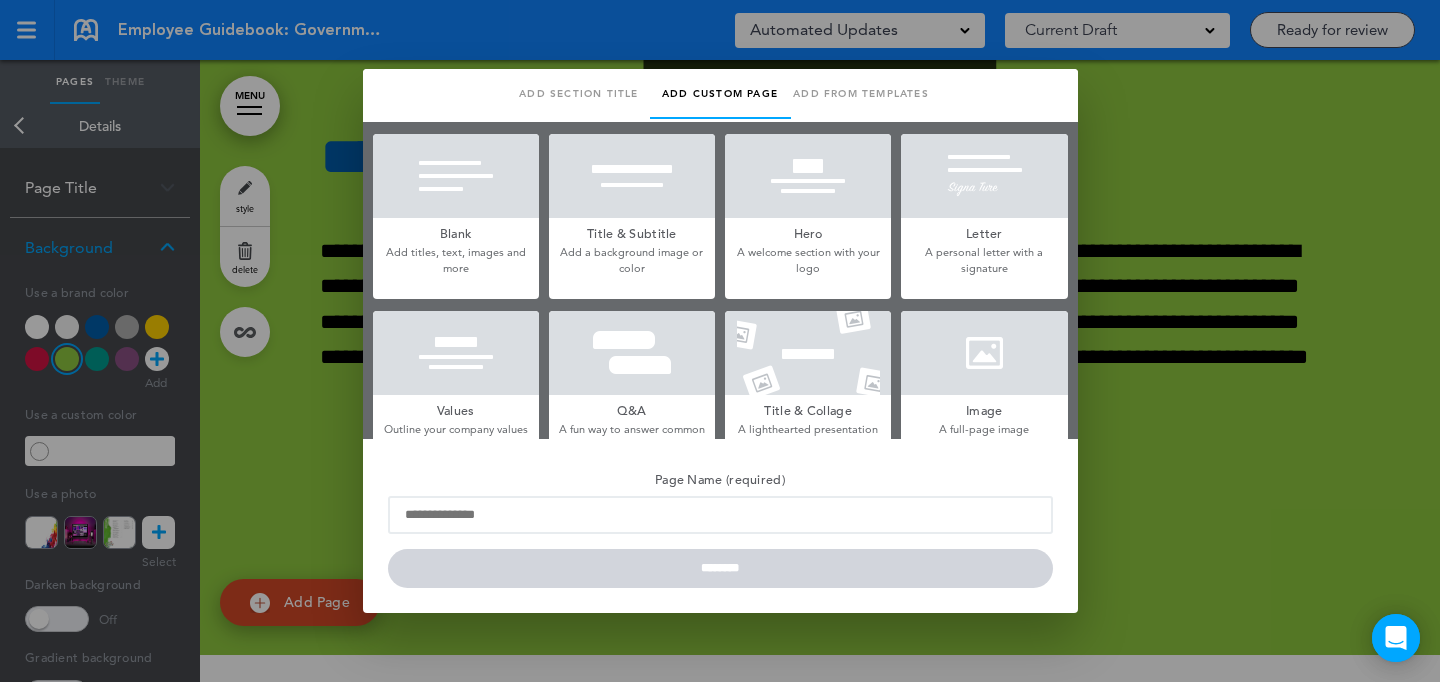 click at bounding box center [984, 353] 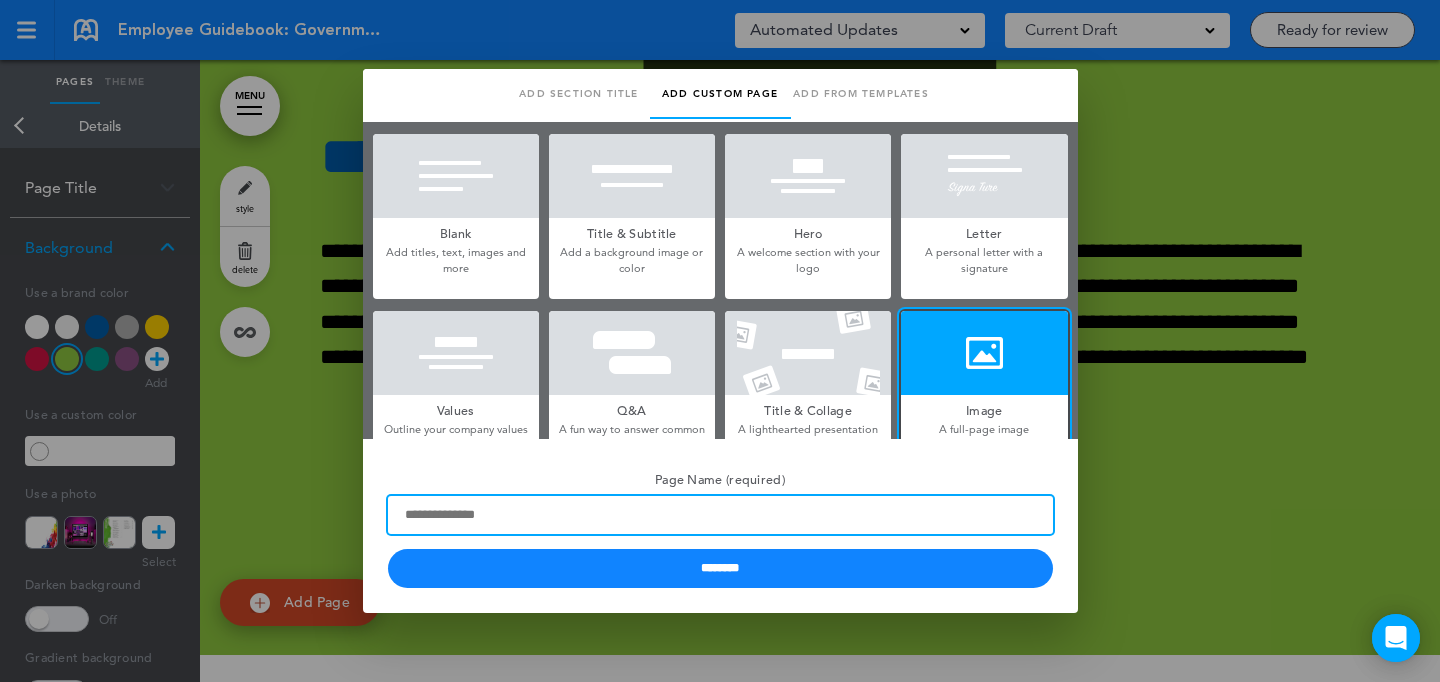 click on "Page Name (required)" at bounding box center [720, 515] 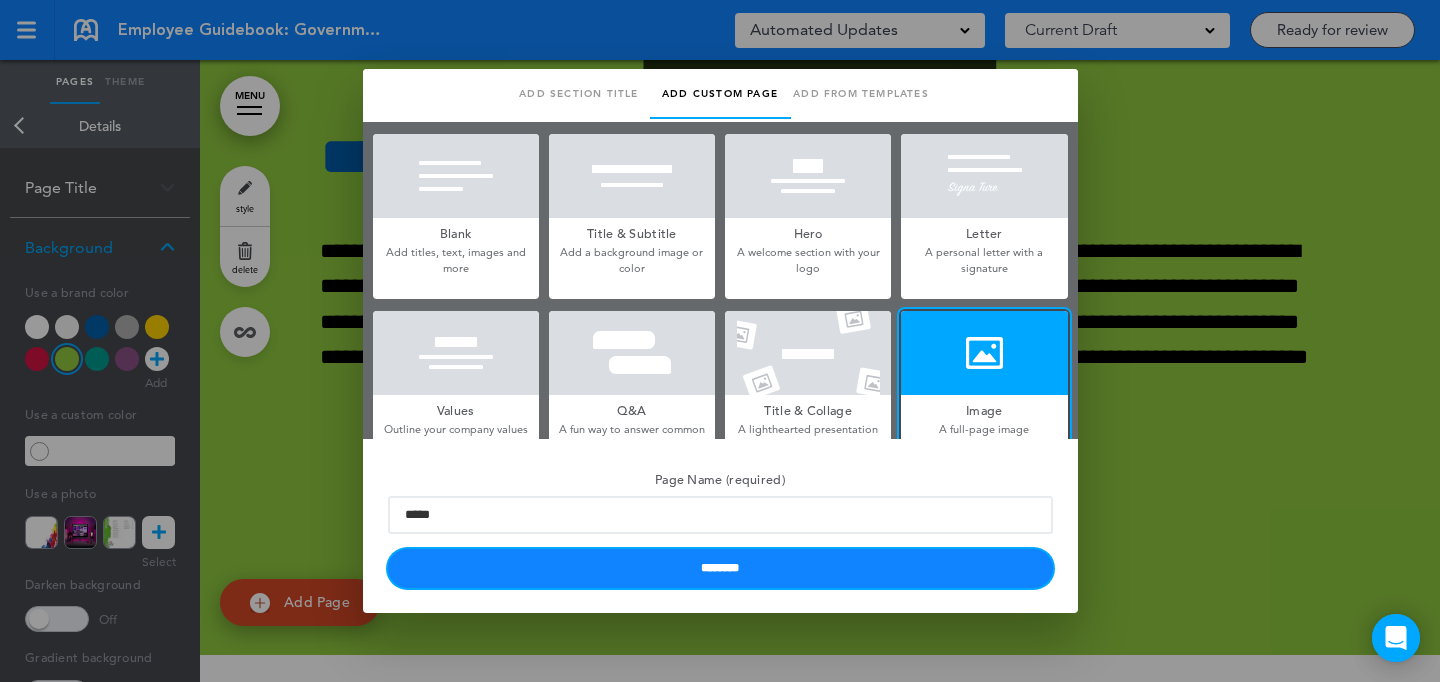 click on "********" at bounding box center (720, 568) 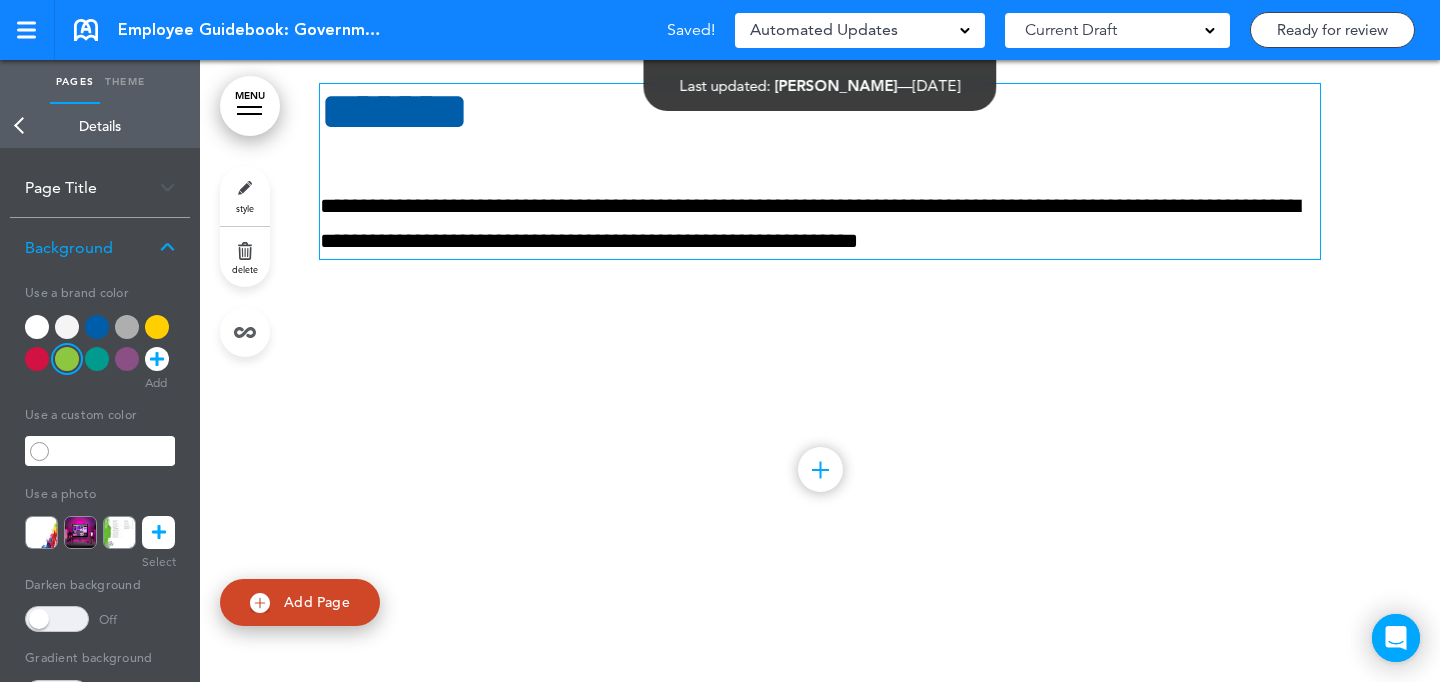 scroll, scrollTop: 29168, scrollLeft: 0, axis: vertical 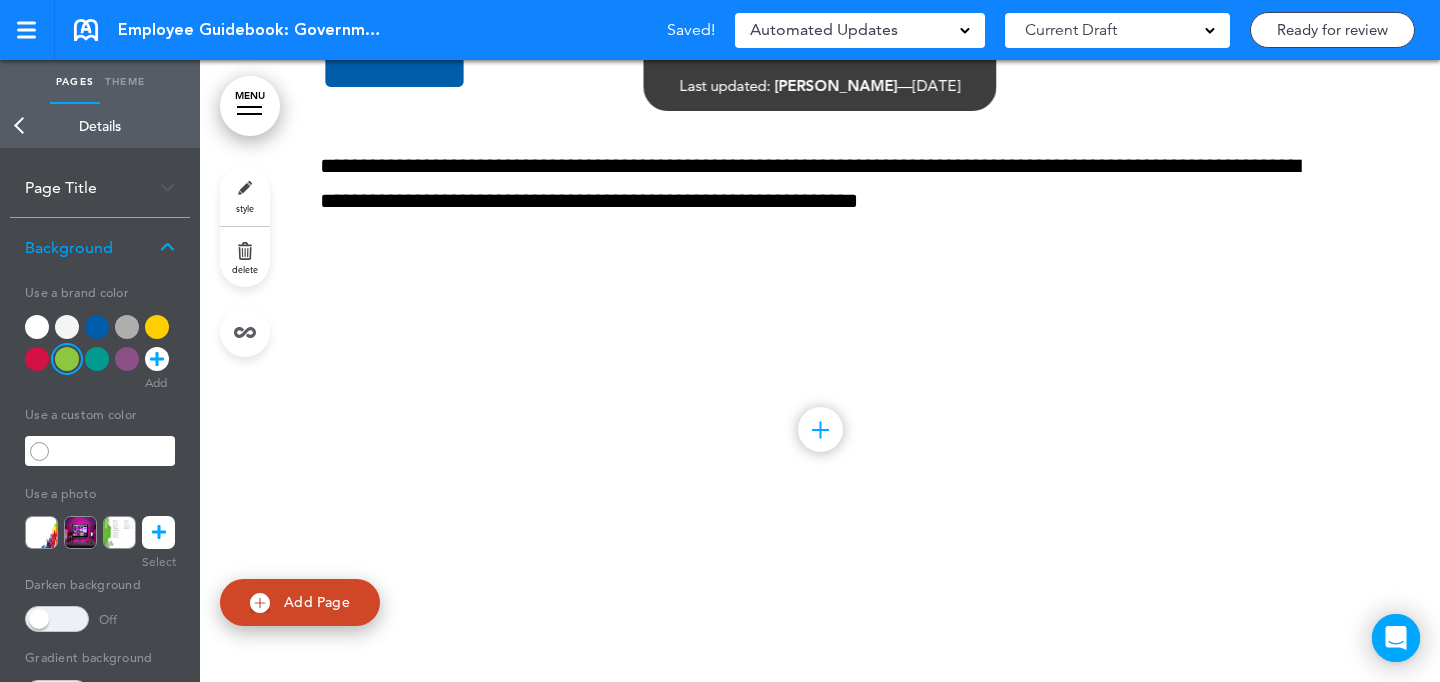 click on "style" at bounding box center [245, 196] 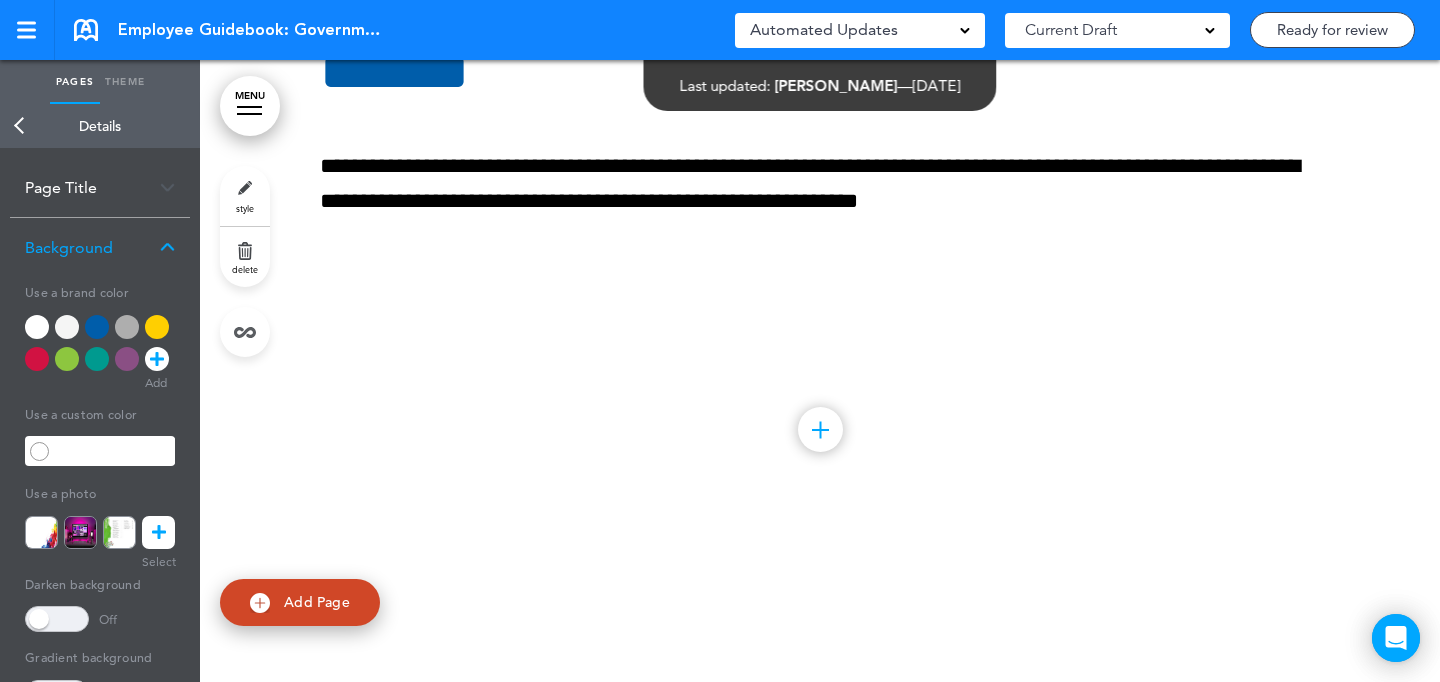 drag, startPoint x: 97, startPoint y: 330, endPoint x: 114, endPoint y: 329, distance: 17.029387 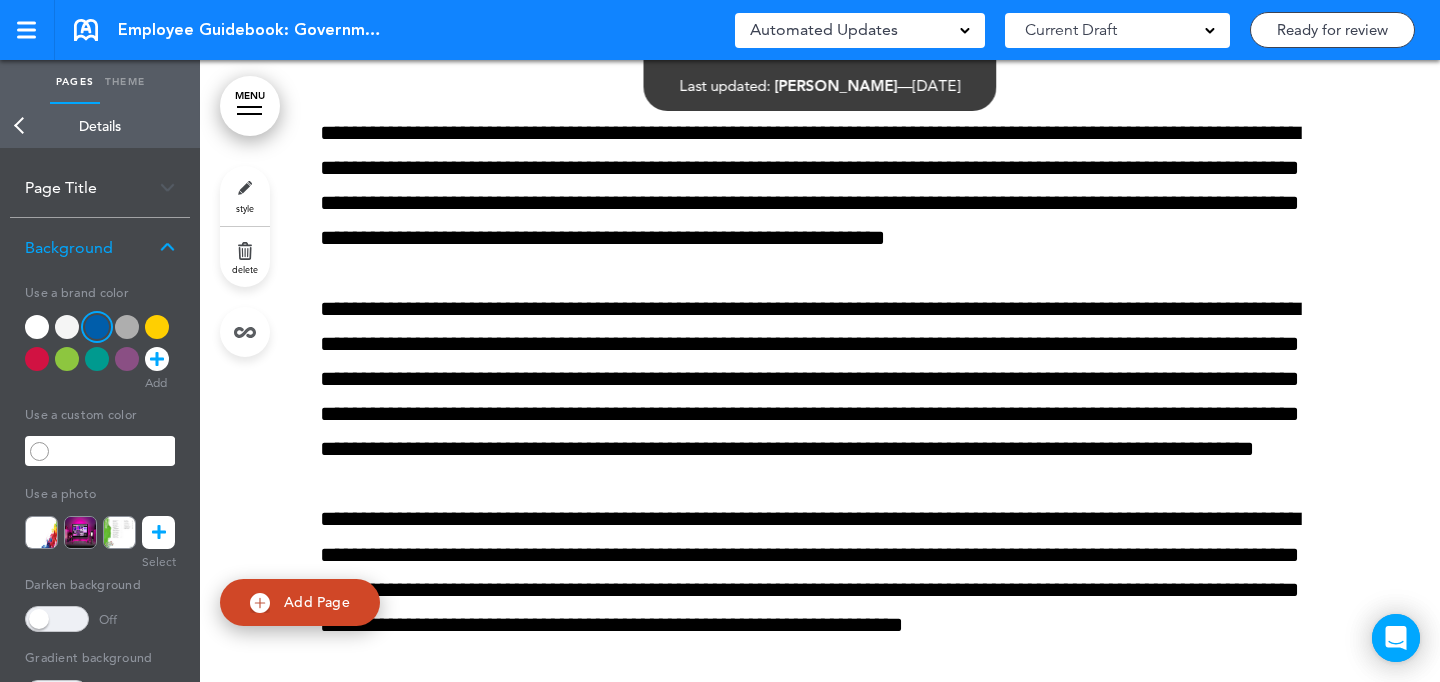 scroll, scrollTop: 30471, scrollLeft: 0, axis: vertical 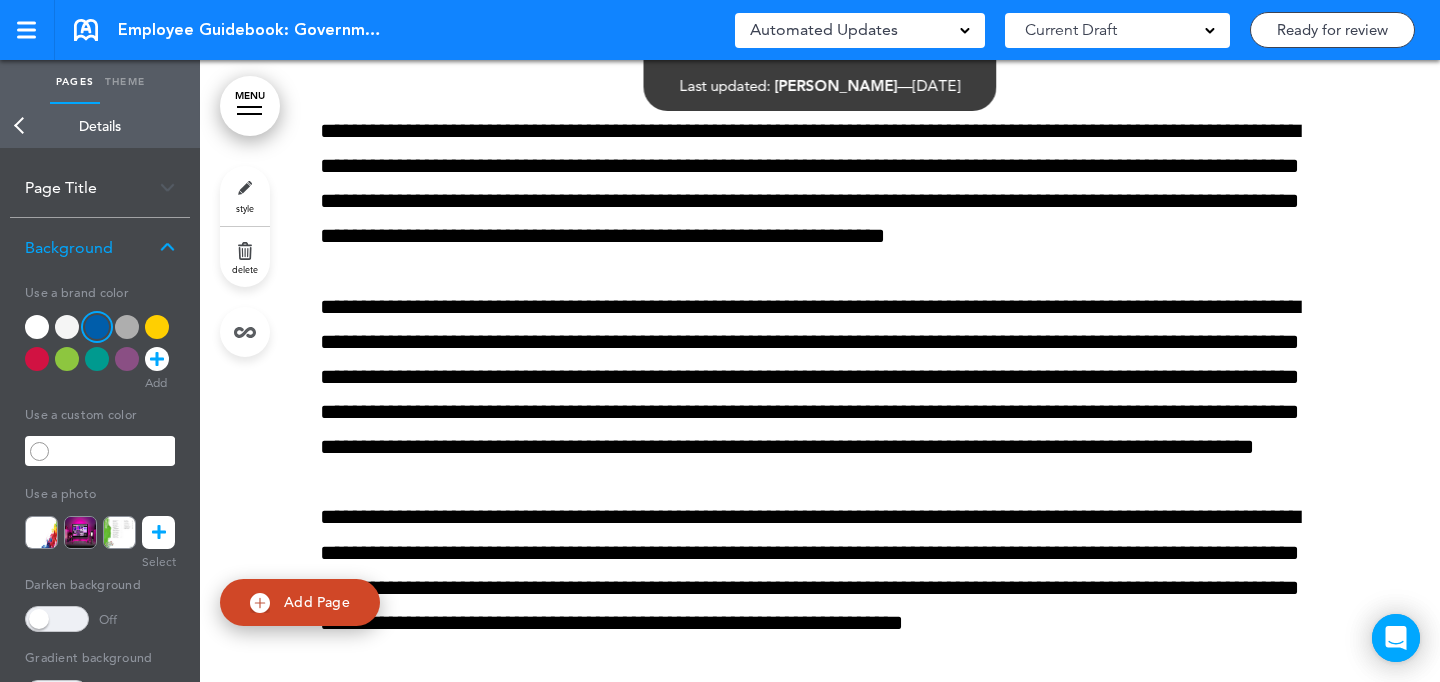 click on "style" at bounding box center (245, 196) 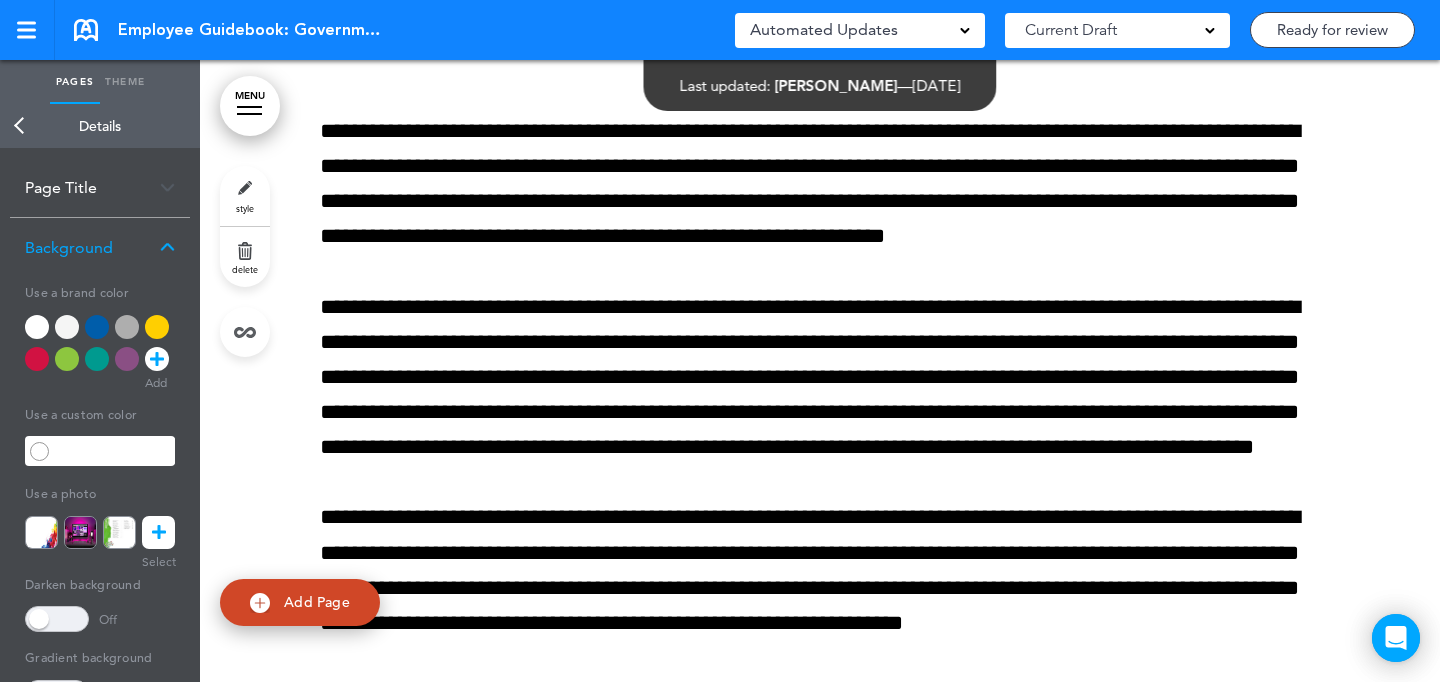 click at bounding box center (100, 347) 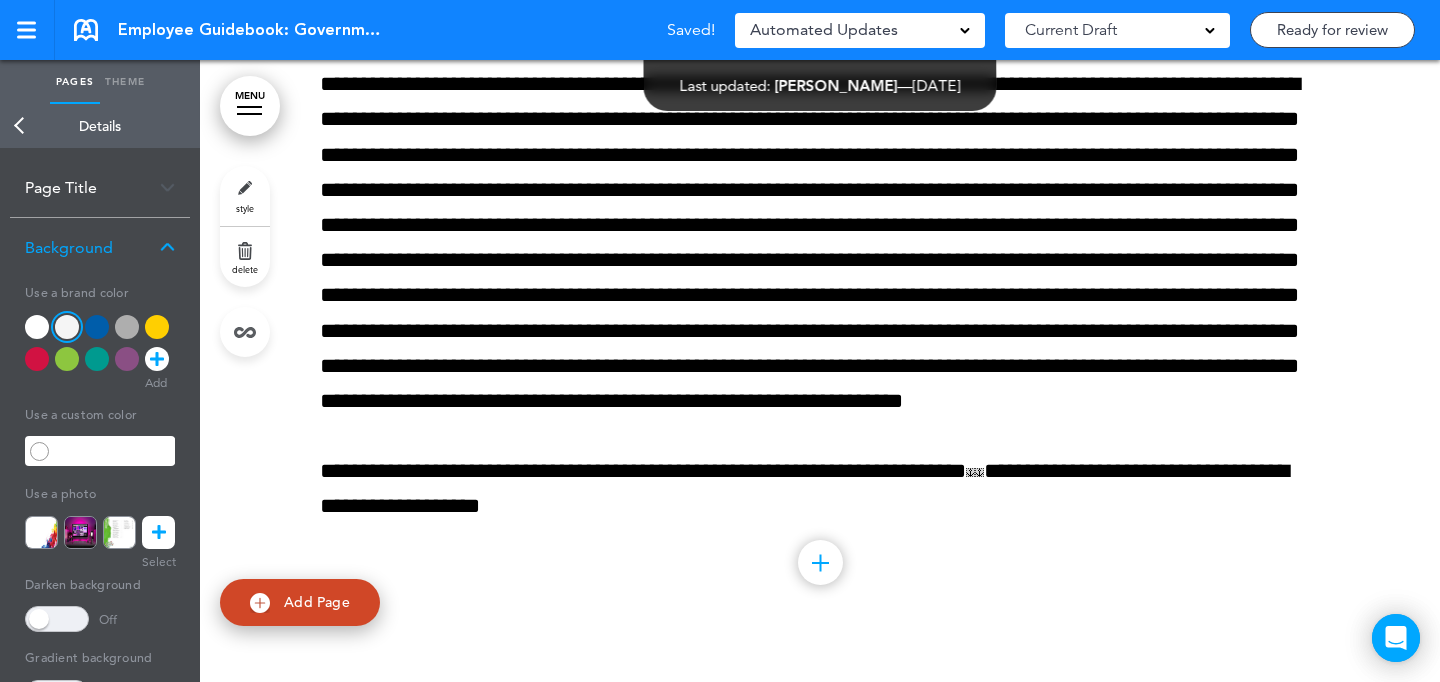 scroll, scrollTop: 31808, scrollLeft: 0, axis: vertical 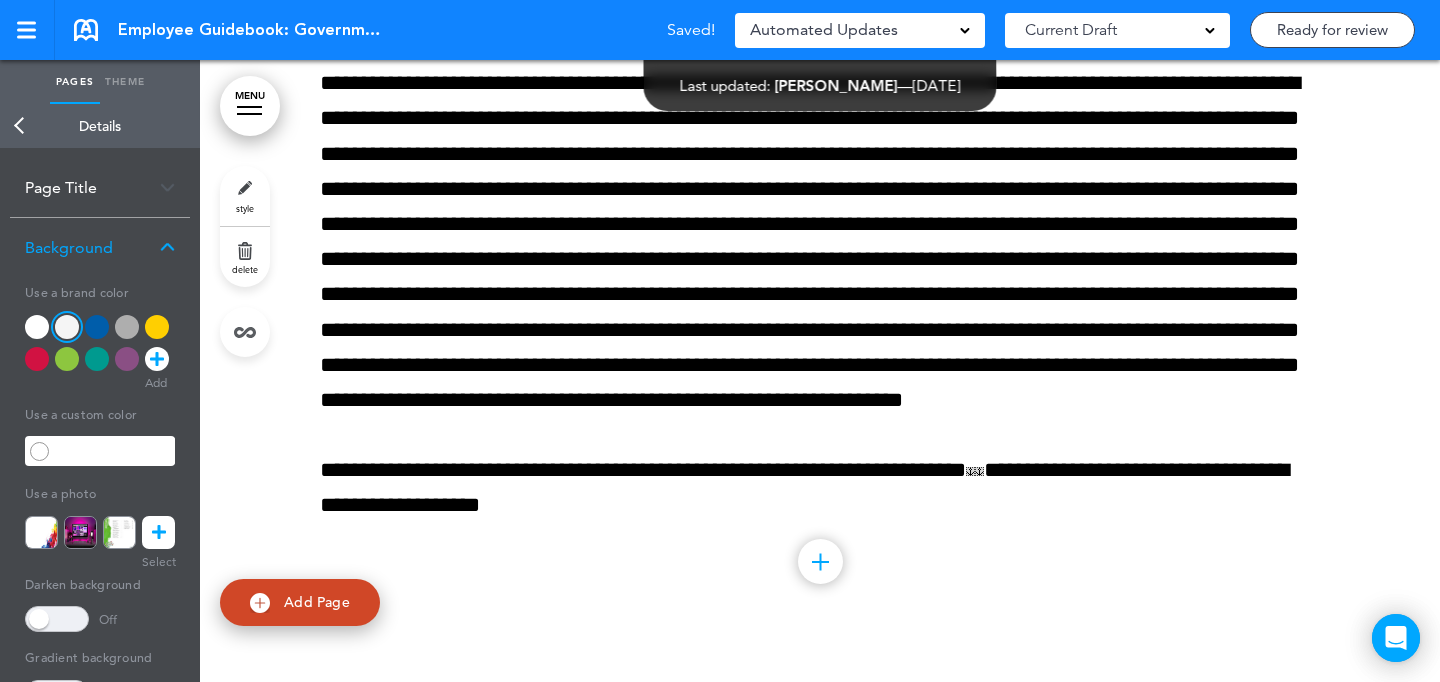 click on "style" at bounding box center [245, 208] 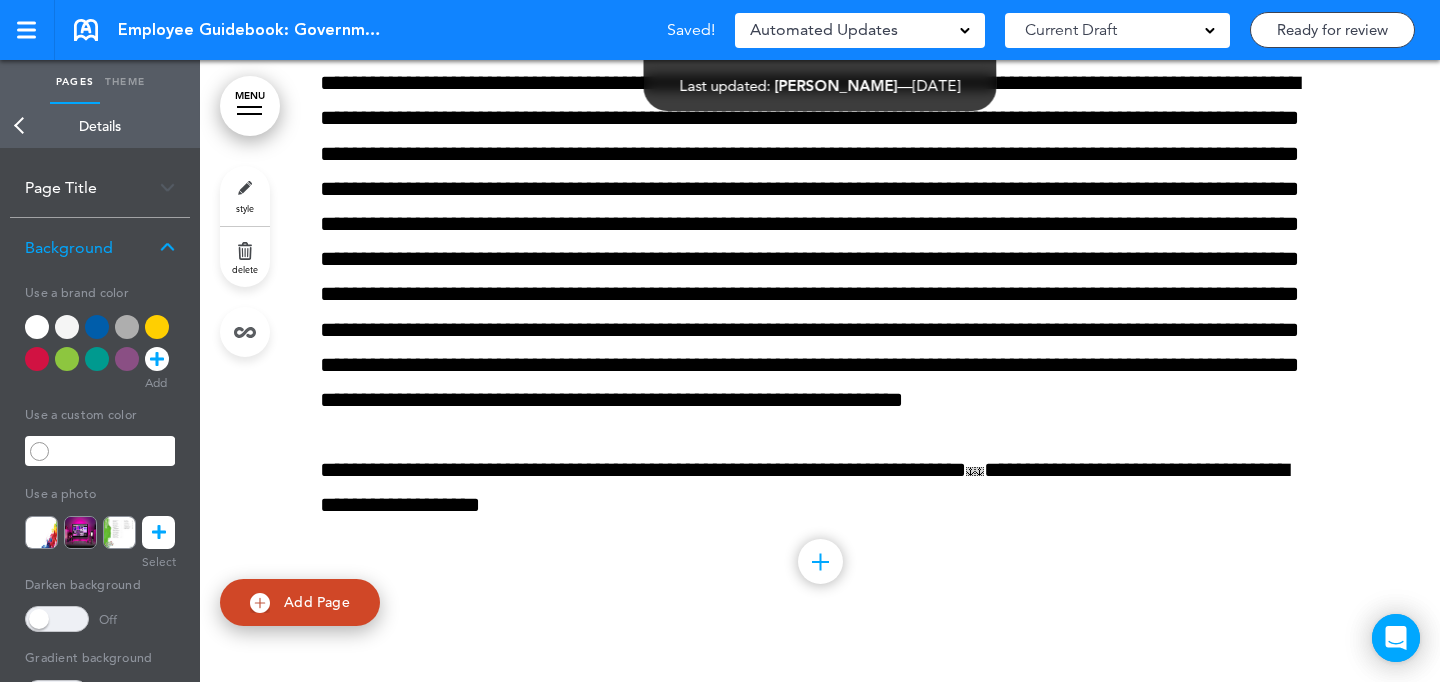 click at bounding box center (157, 327) 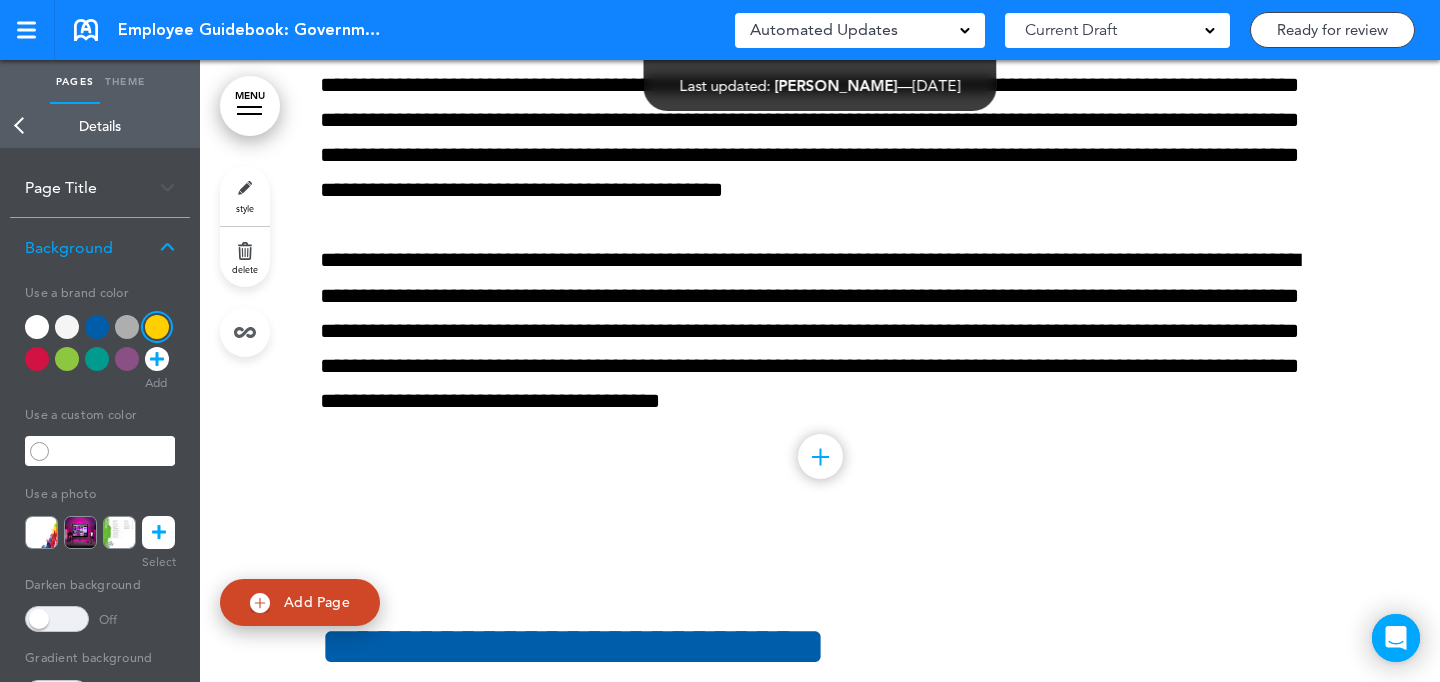 scroll, scrollTop: 33366, scrollLeft: 0, axis: vertical 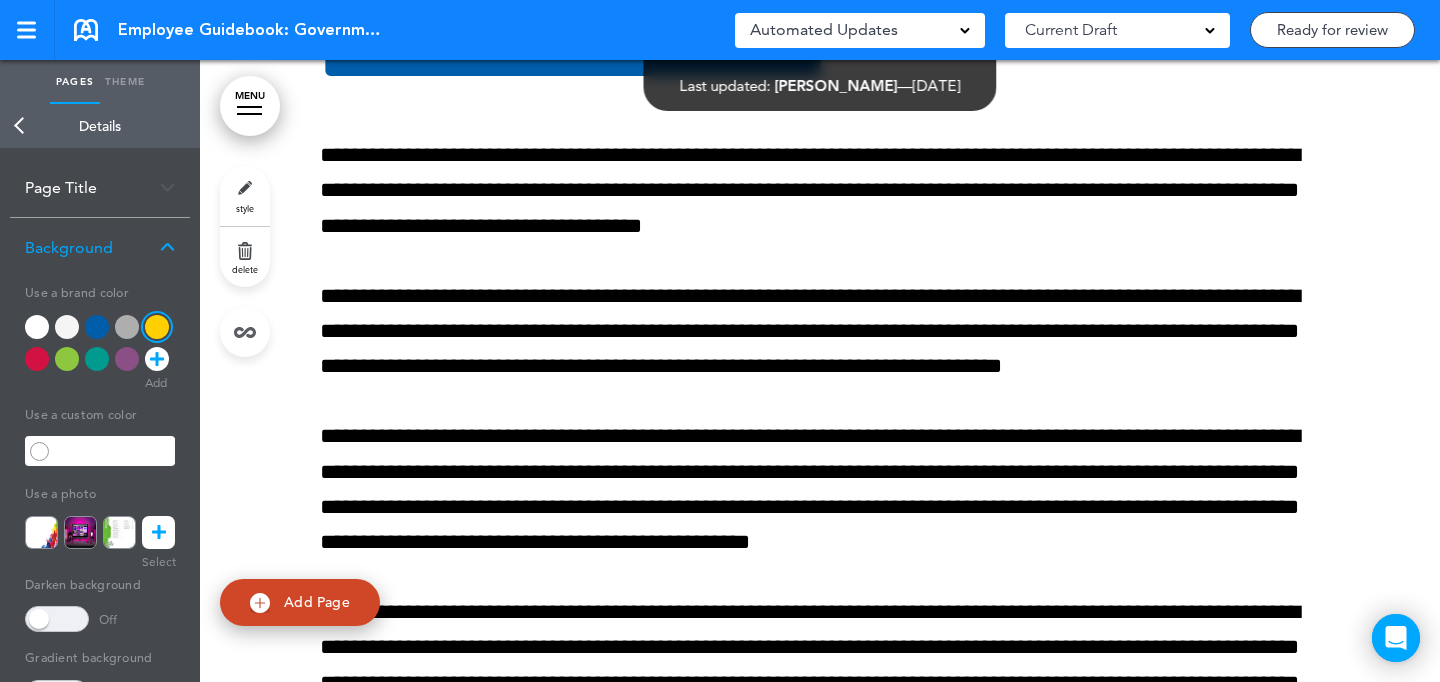 click on "style" at bounding box center [245, 196] 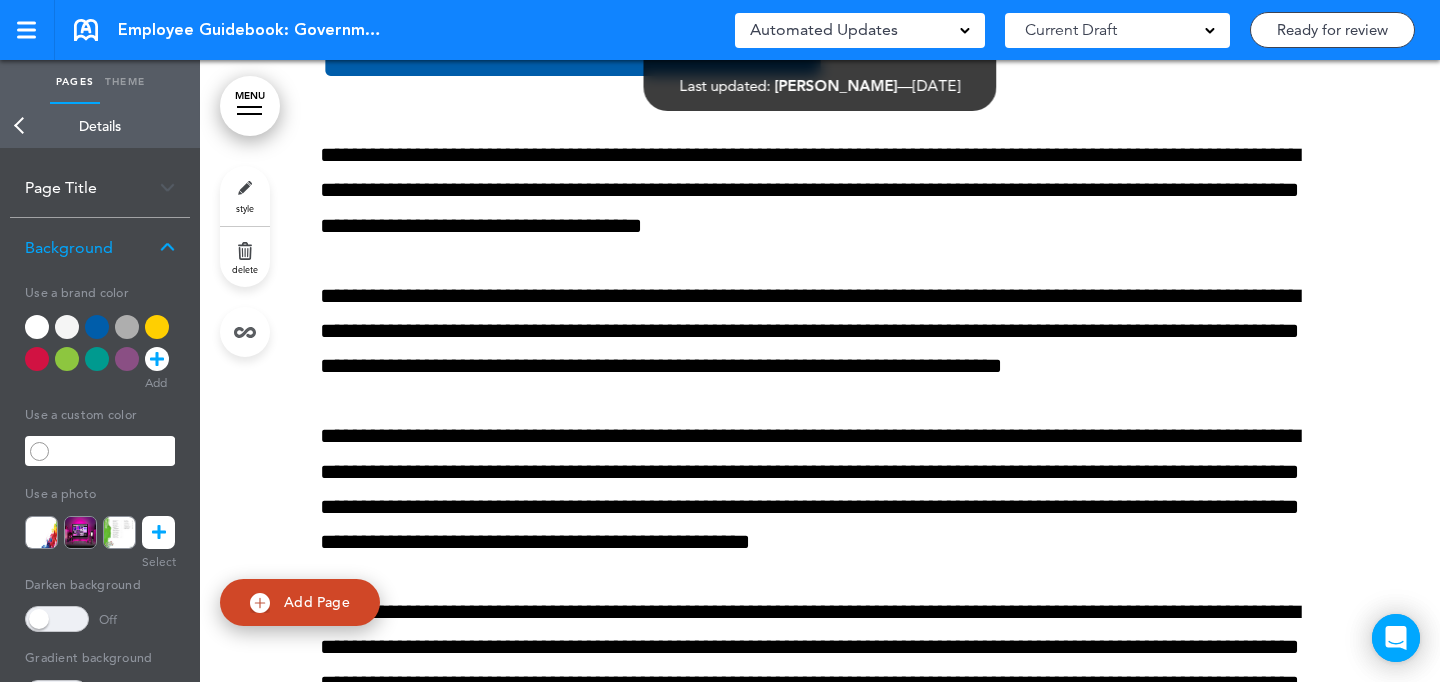 click at bounding box center [127, 327] 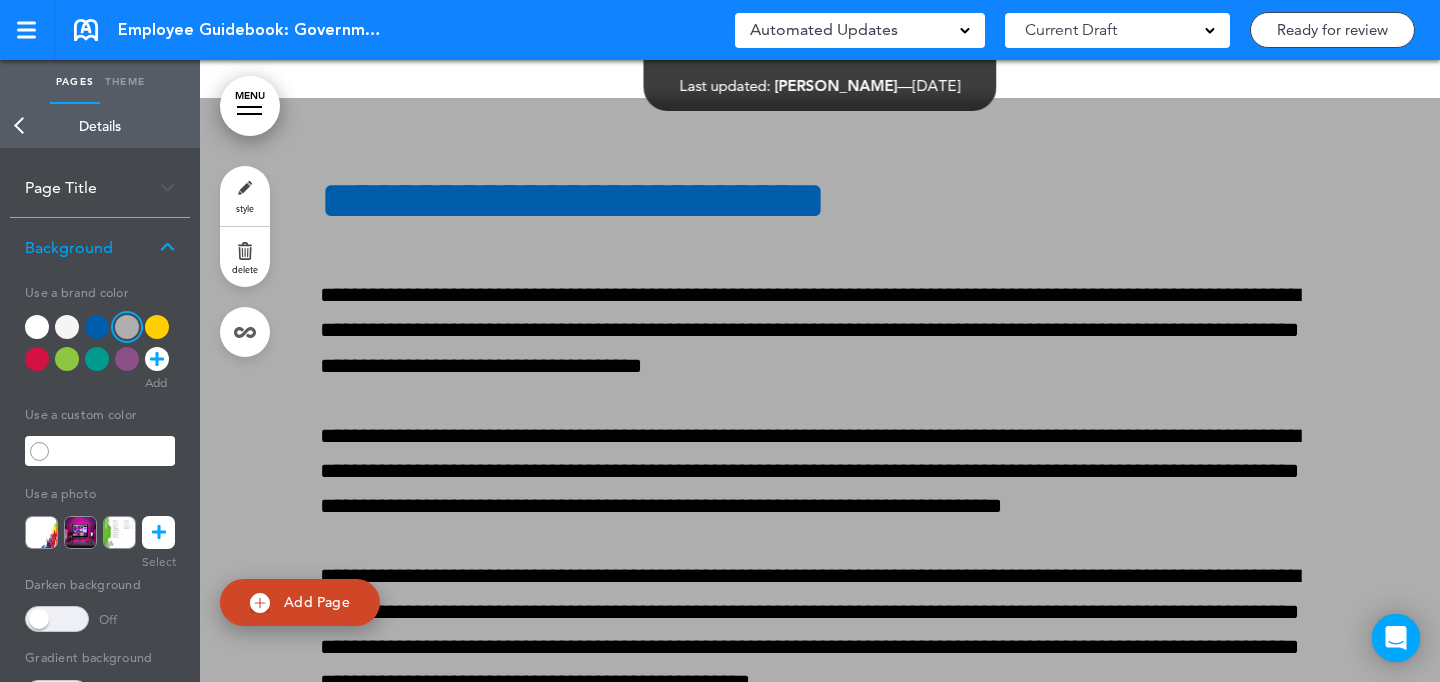 click on "style" at bounding box center (245, 196) 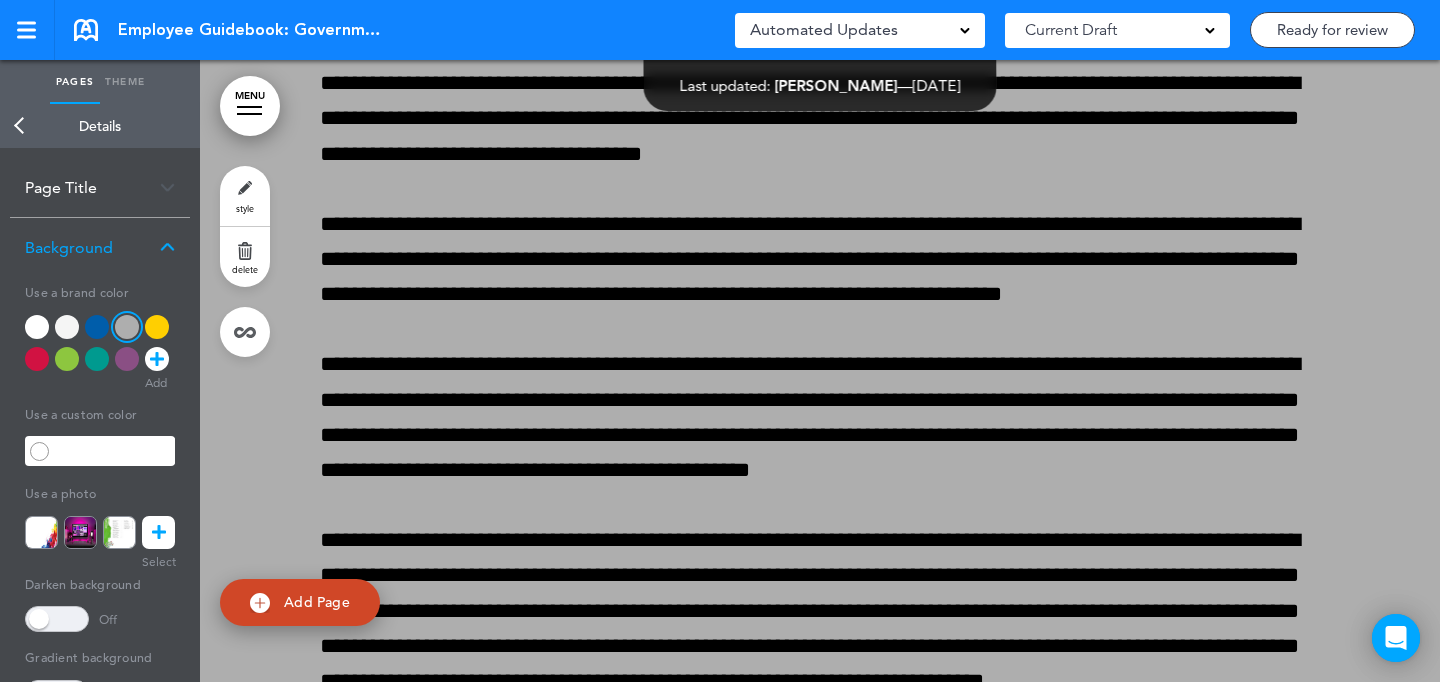 scroll, scrollTop: 33438, scrollLeft: 0, axis: vertical 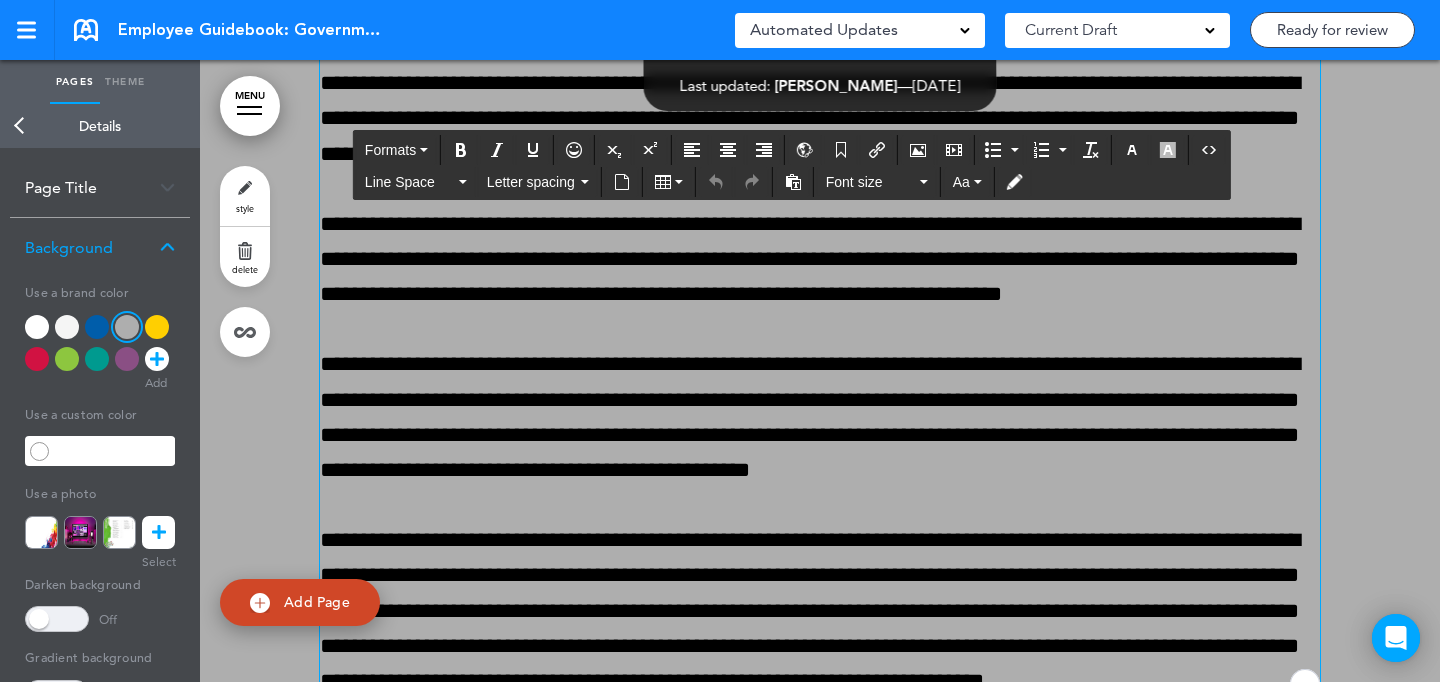 click on "Add Page" at bounding box center [317, 602] 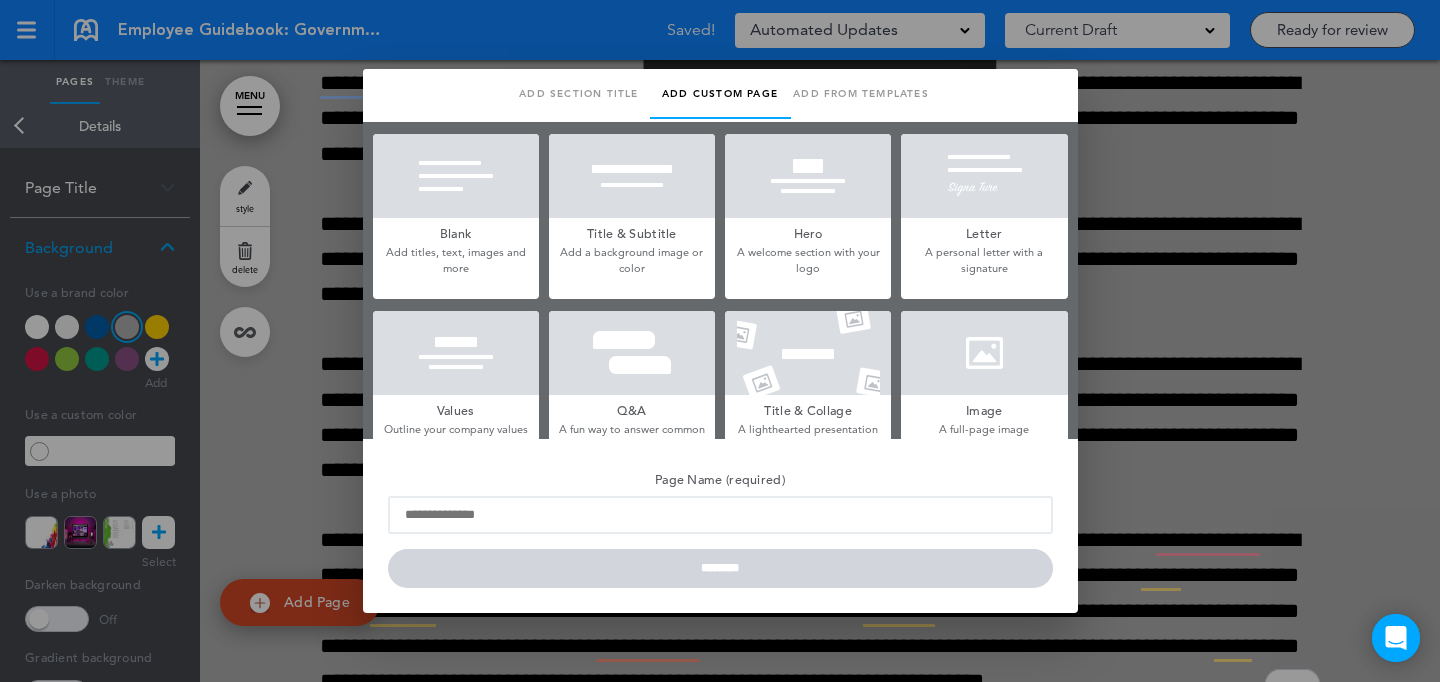 click at bounding box center [984, 353] 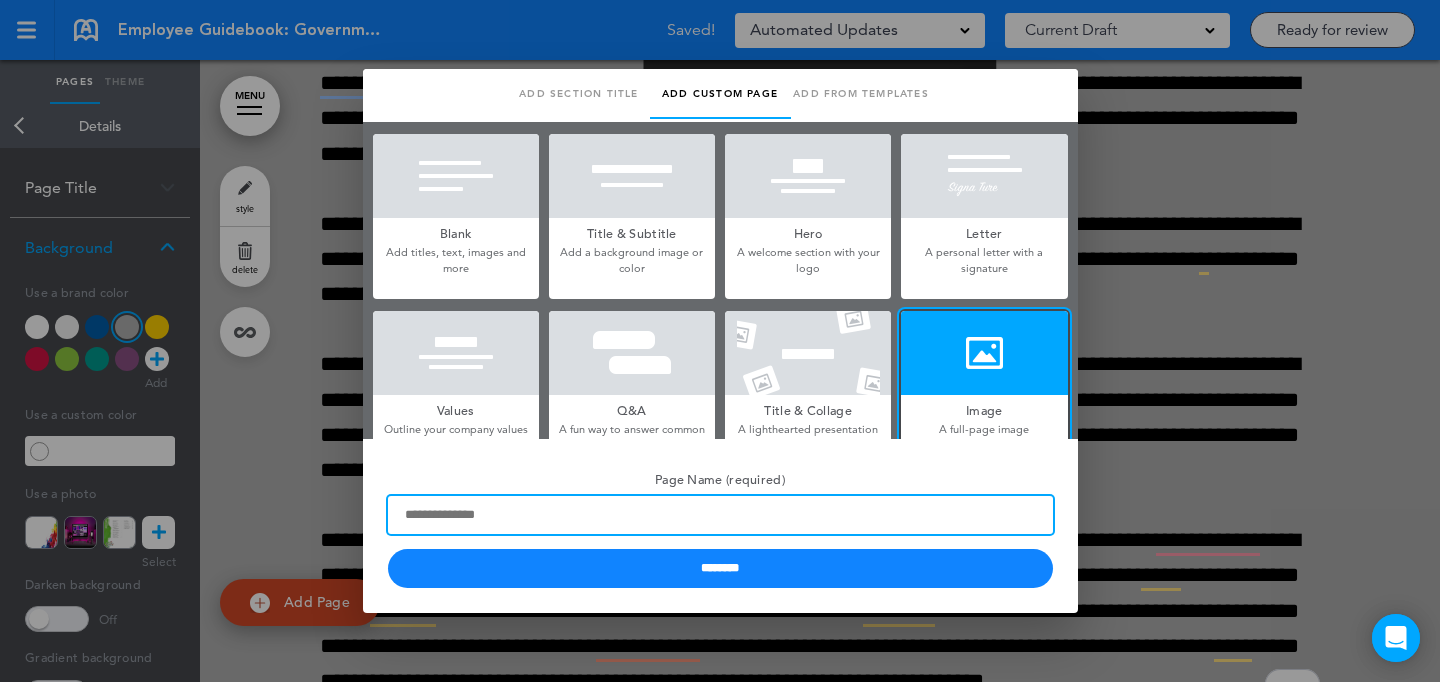 click on "Page Name (required)" at bounding box center [720, 515] 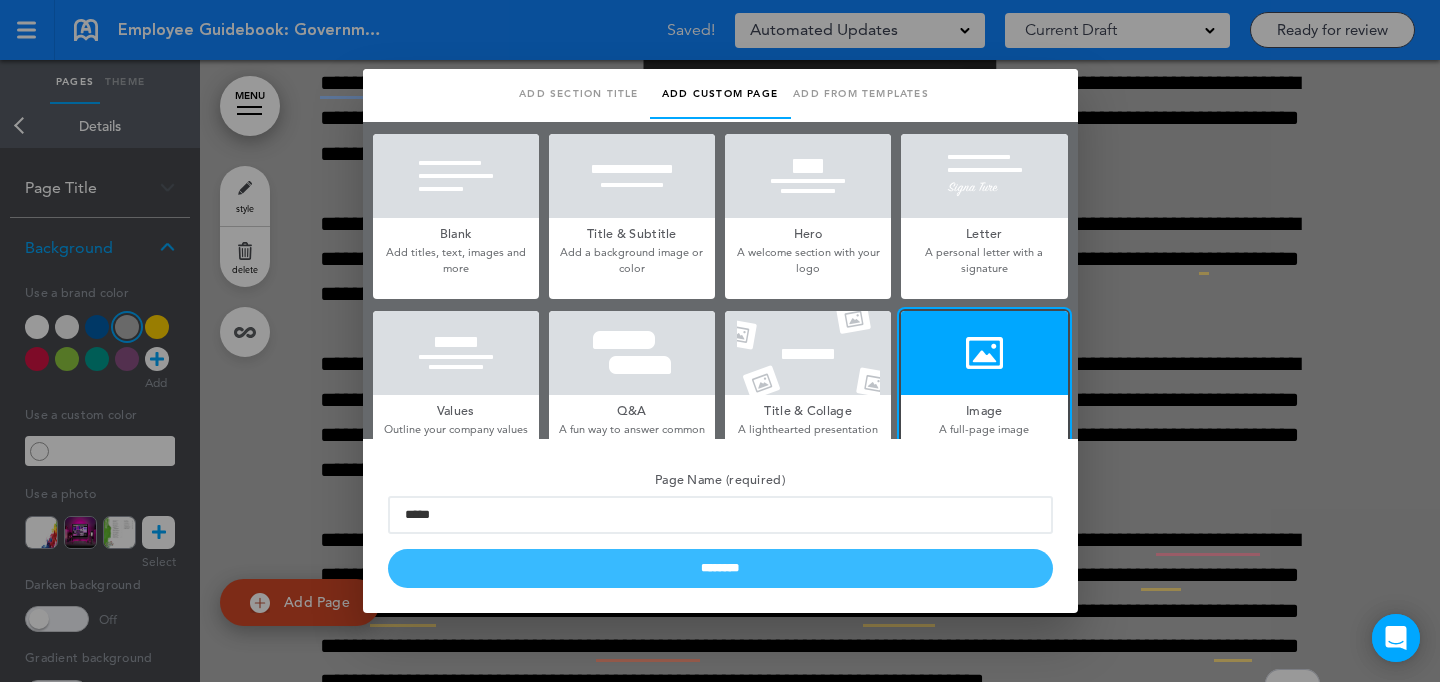 drag, startPoint x: 501, startPoint y: 602, endPoint x: 506, endPoint y: 582, distance: 20.615528 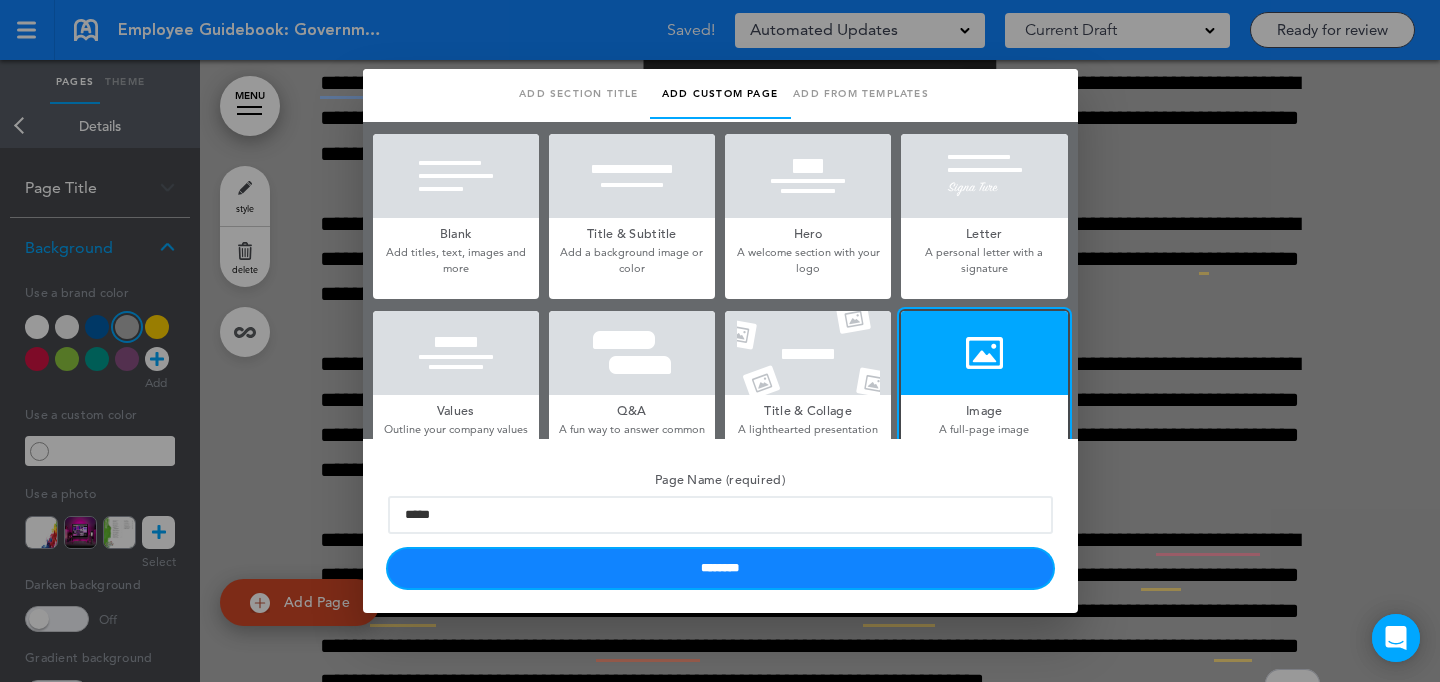 click on "********" at bounding box center (720, 568) 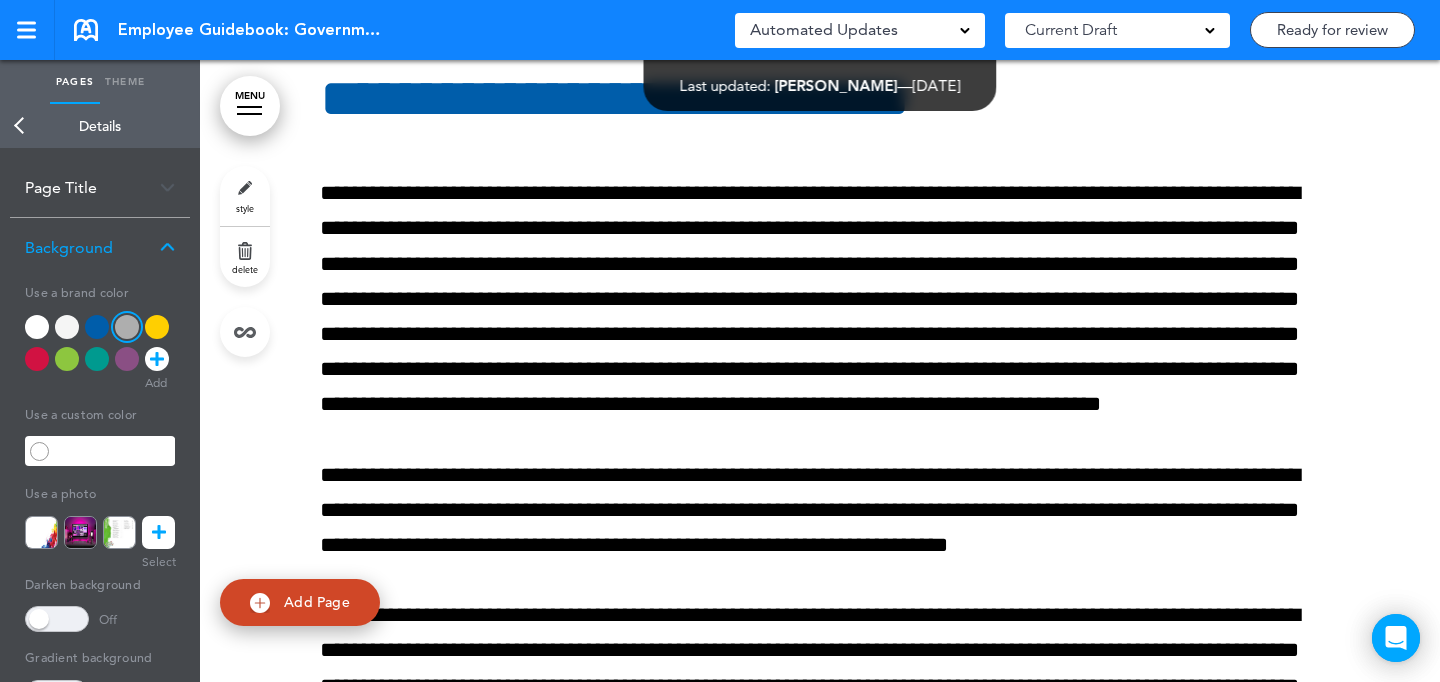 scroll, scrollTop: 35710, scrollLeft: 0, axis: vertical 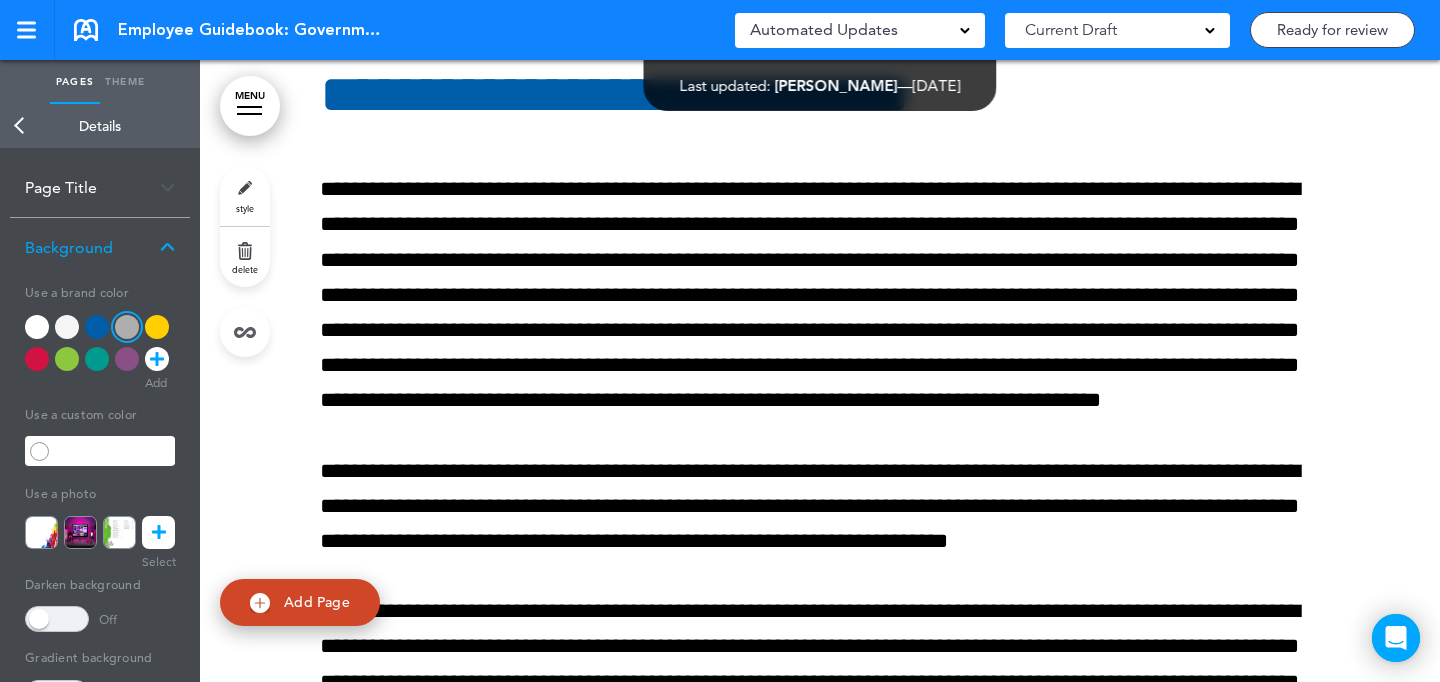 click on "style" at bounding box center (245, 196) 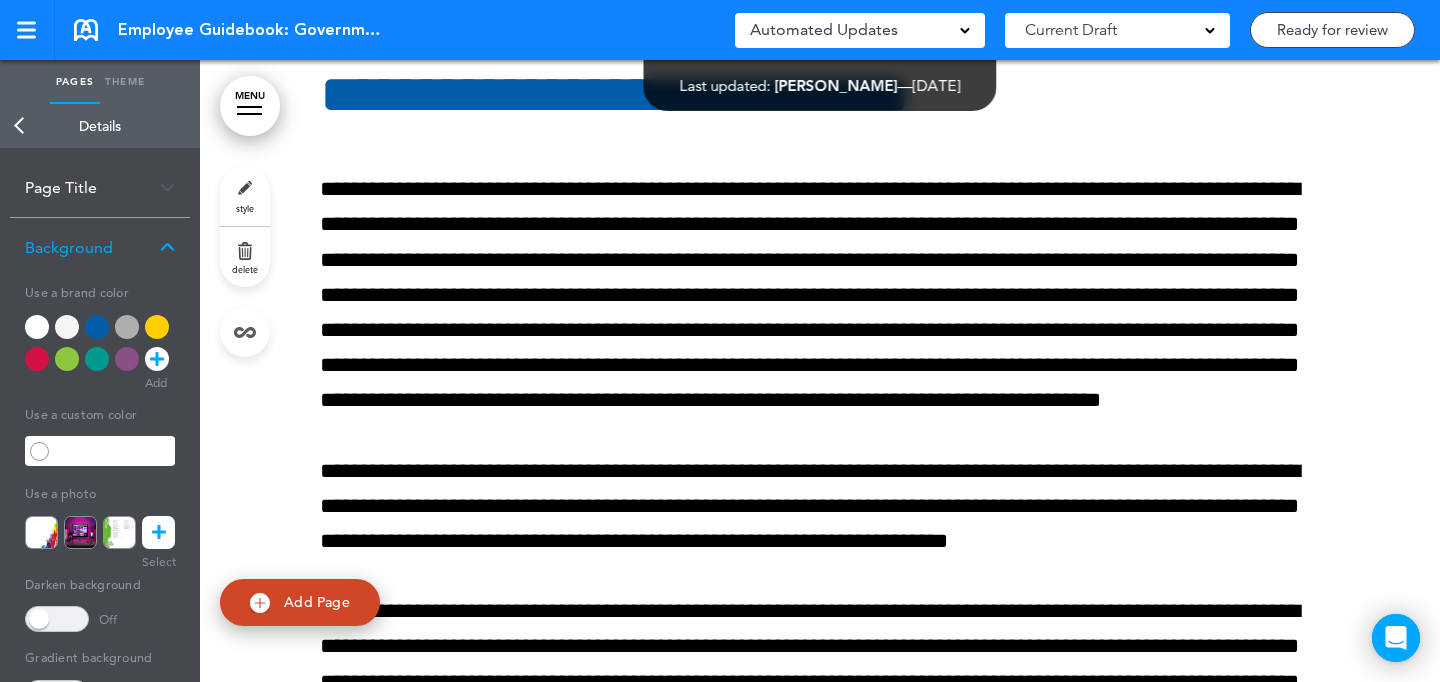 click at bounding box center (97, 327) 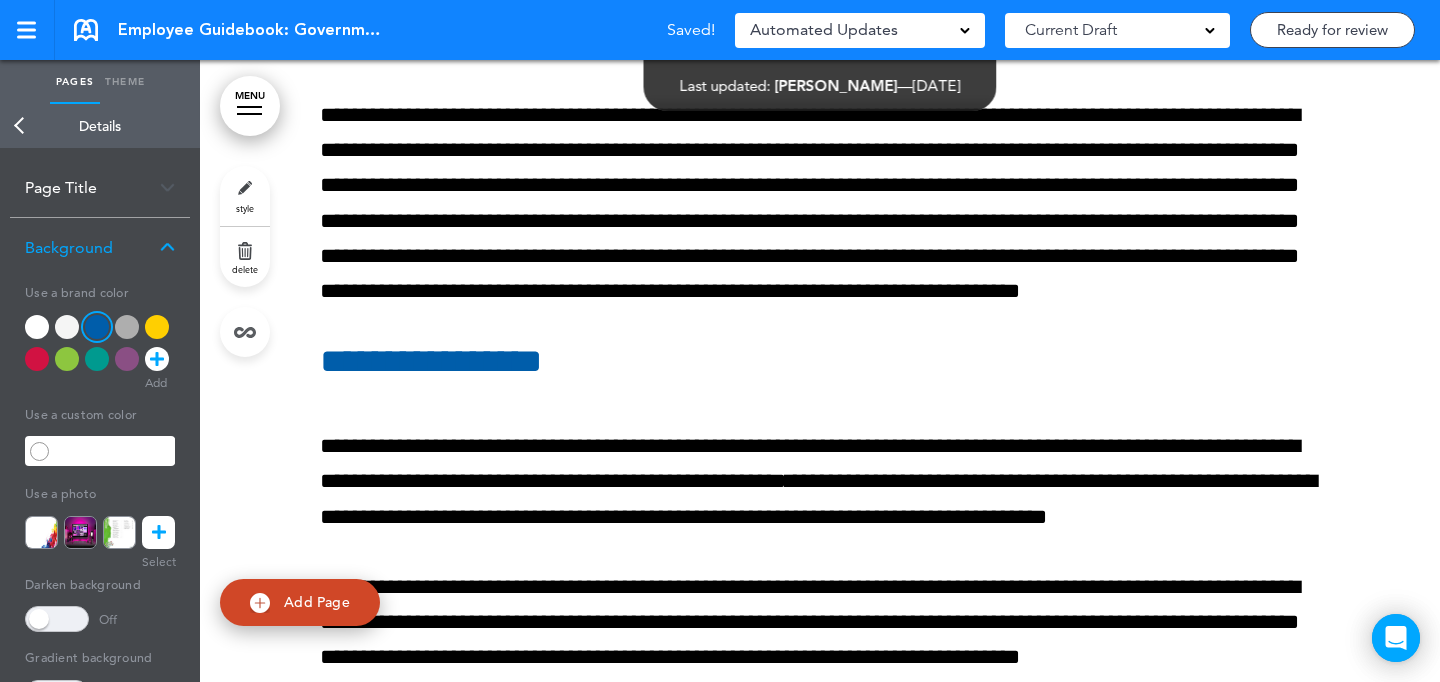 scroll, scrollTop: 37049, scrollLeft: 0, axis: vertical 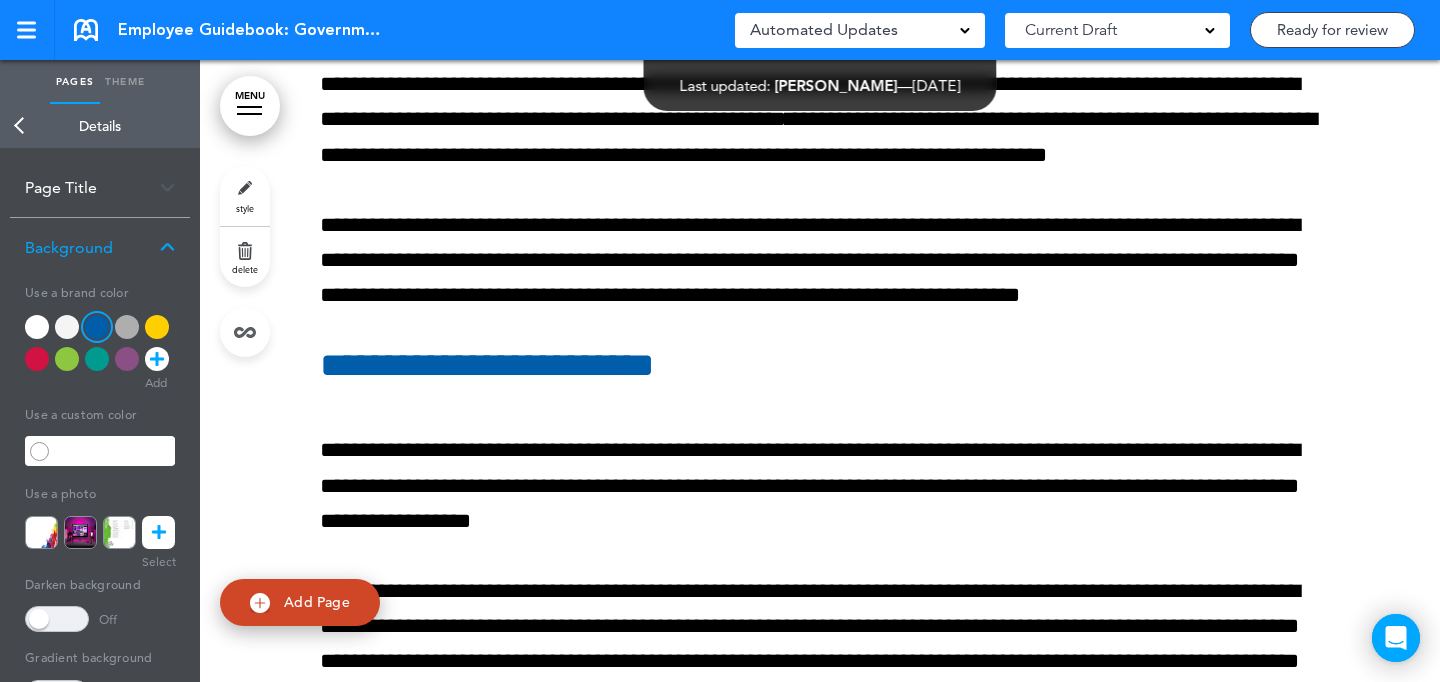click on "style" at bounding box center (245, 196) 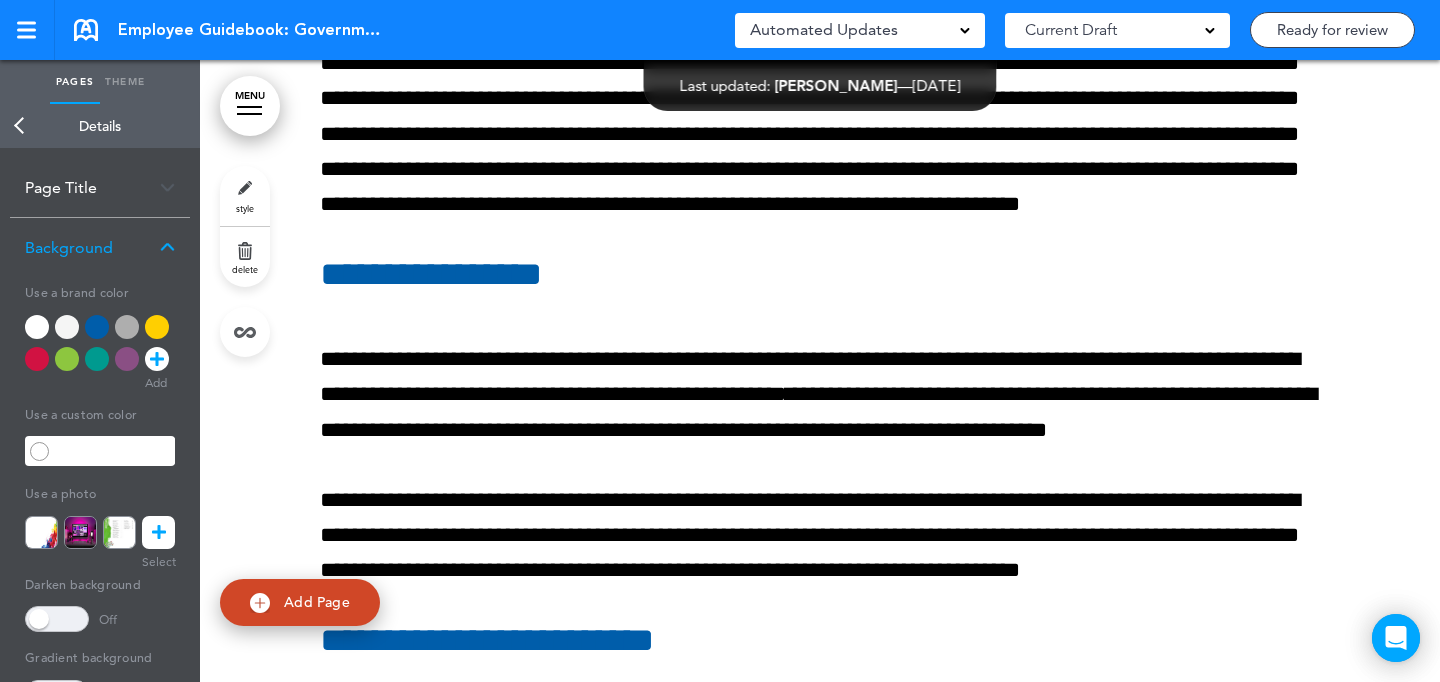 scroll, scrollTop: 36664, scrollLeft: 0, axis: vertical 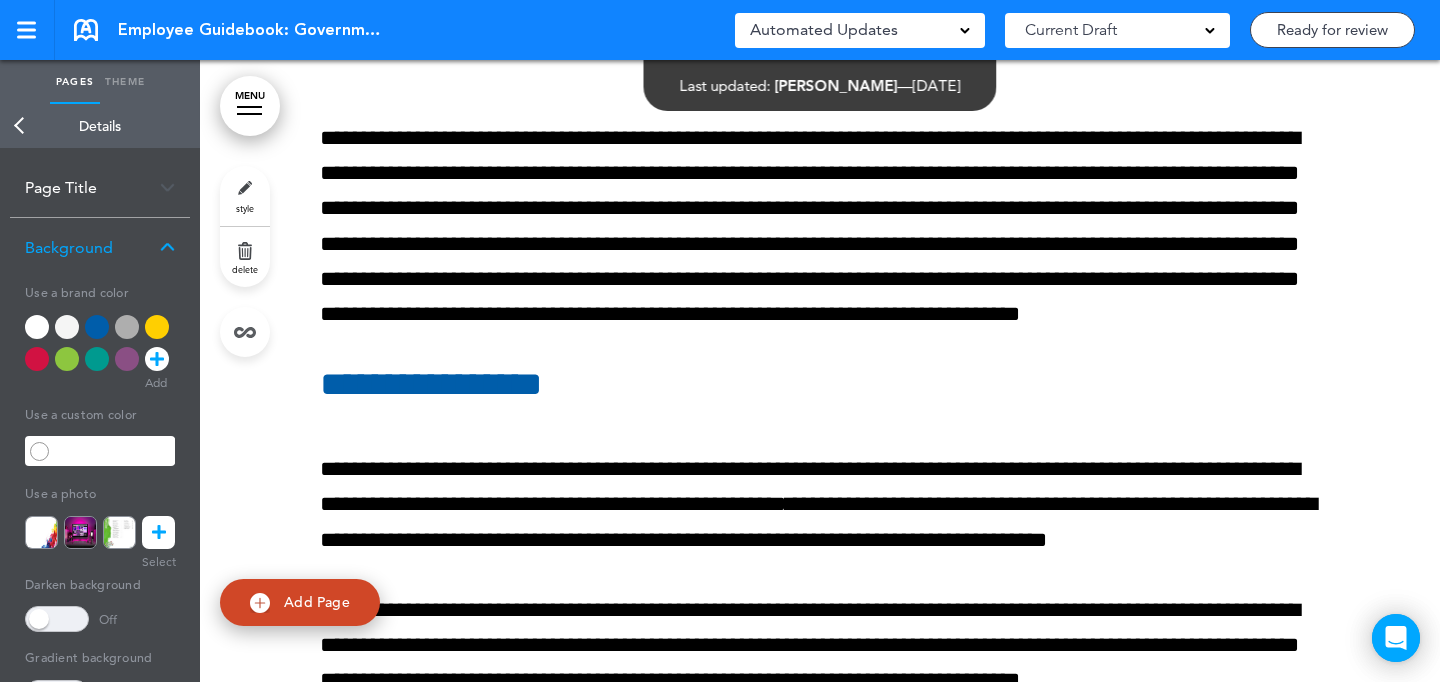 click at bounding box center [67, 327] 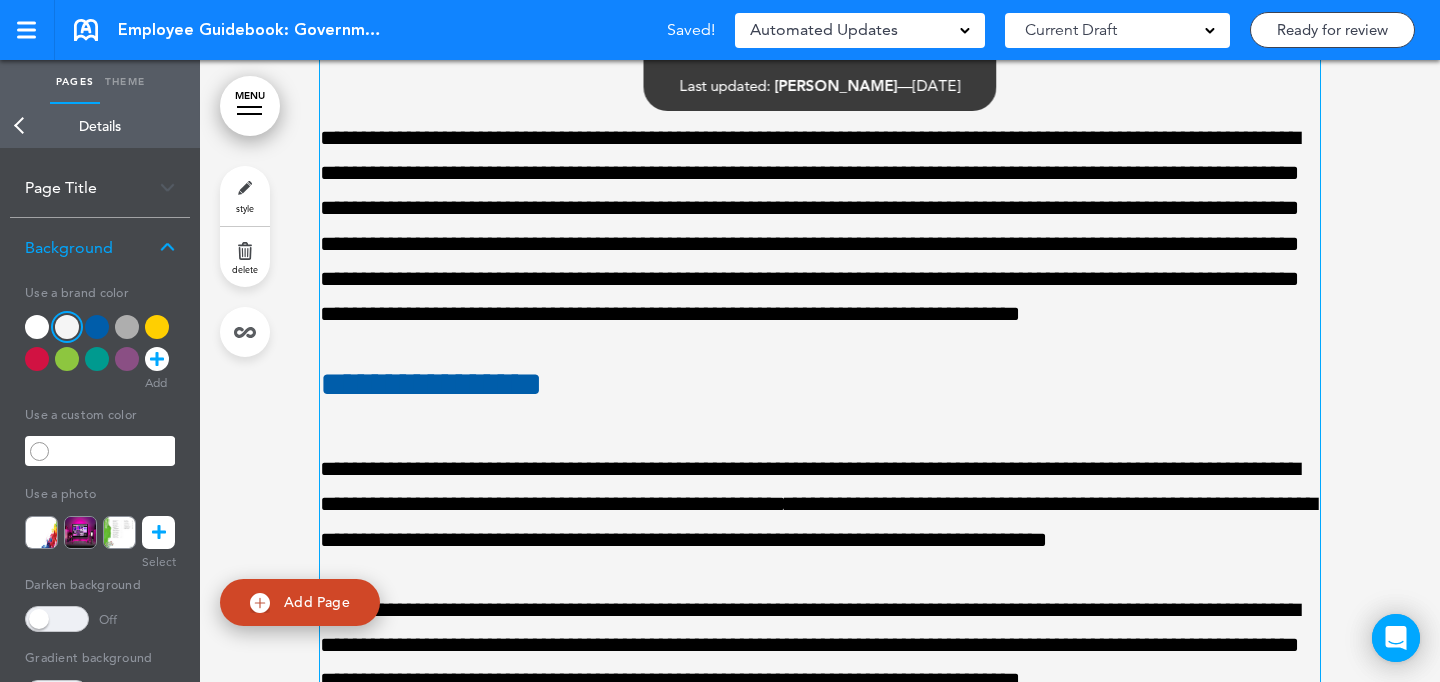 scroll, scrollTop: 36571, scrollLeft: 0, axis: vertical 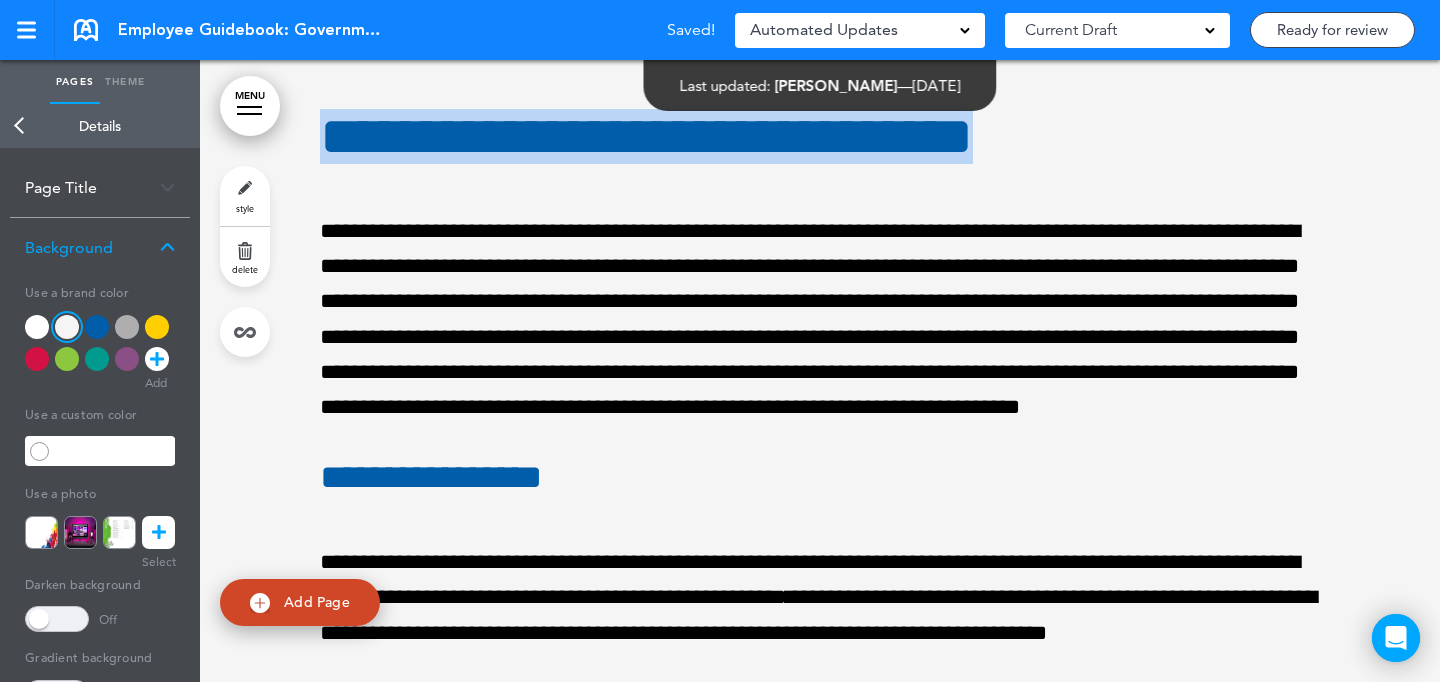 drag, startPoint x: 1082, startPoint y: 150, endPoint x: 1060, endPoint y: 96, distance: 58.30952 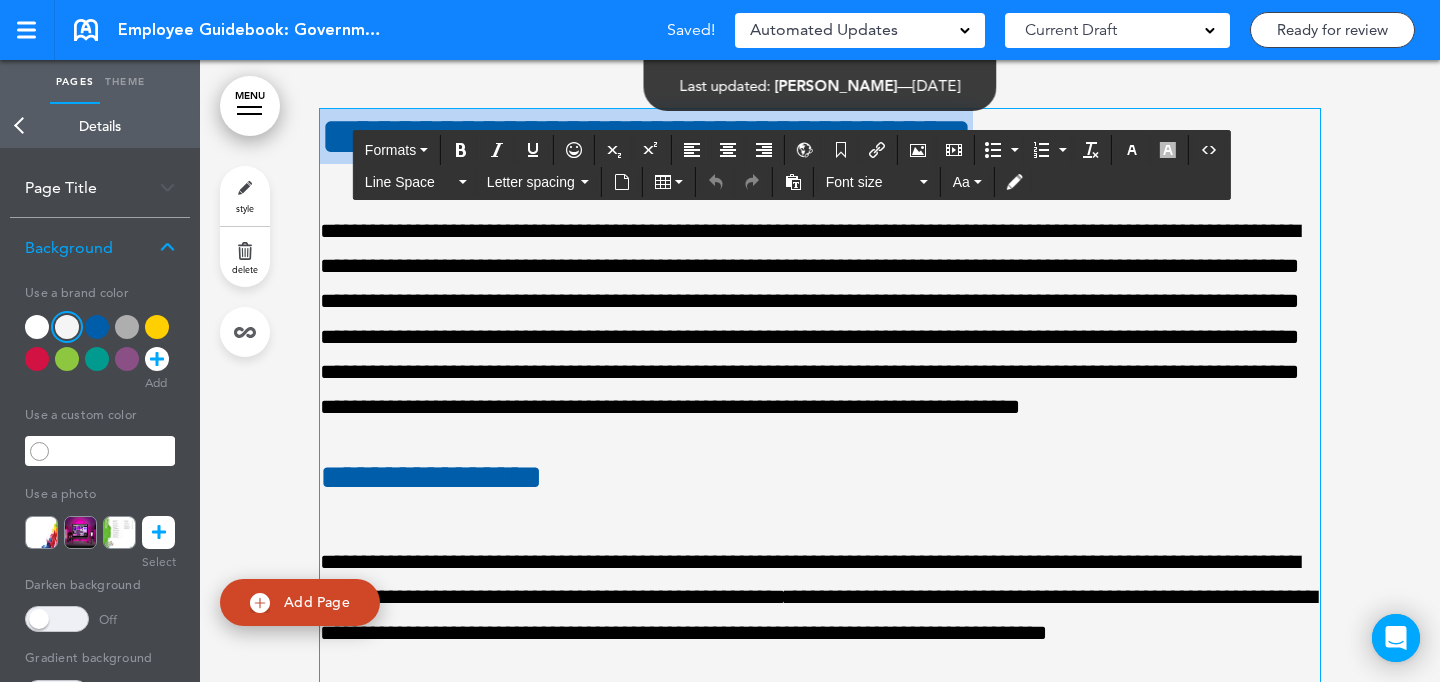 copy on "**********" 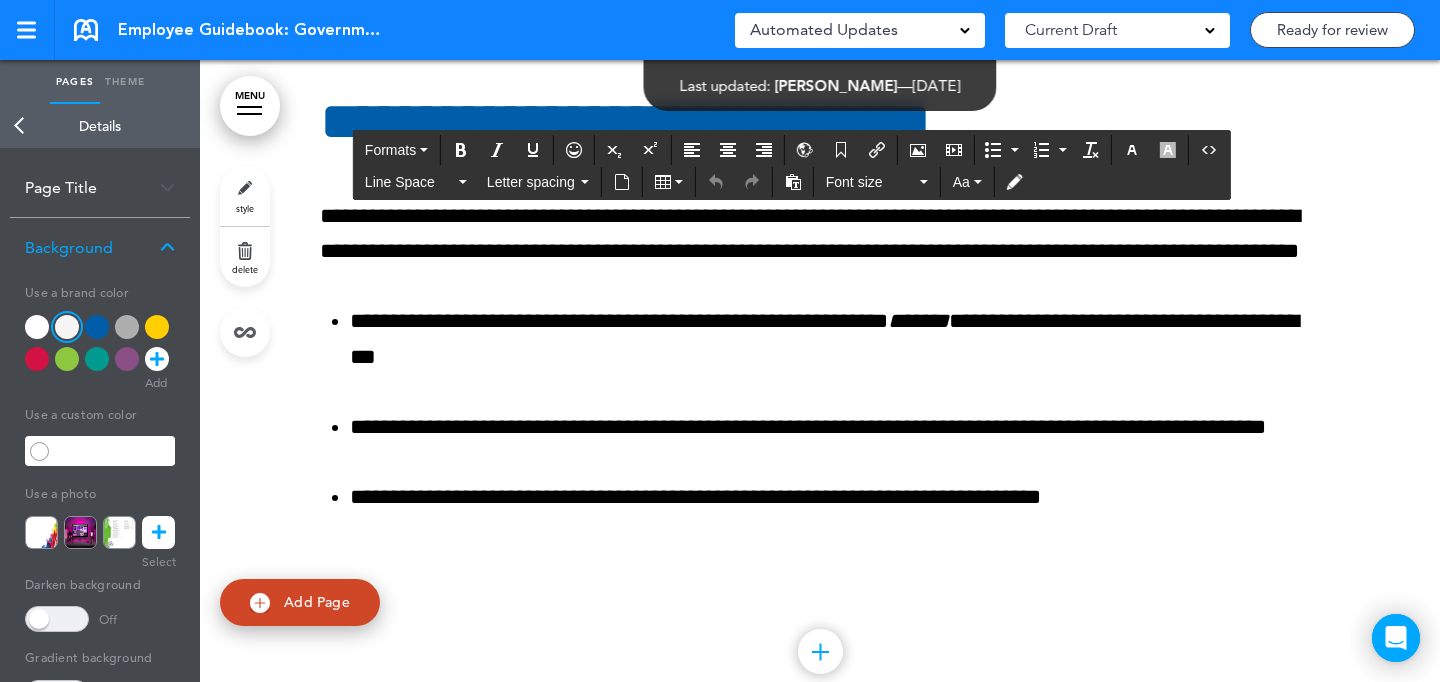 scroll, scrollTop: 39701, scrollLeft: 0, axis: vertical 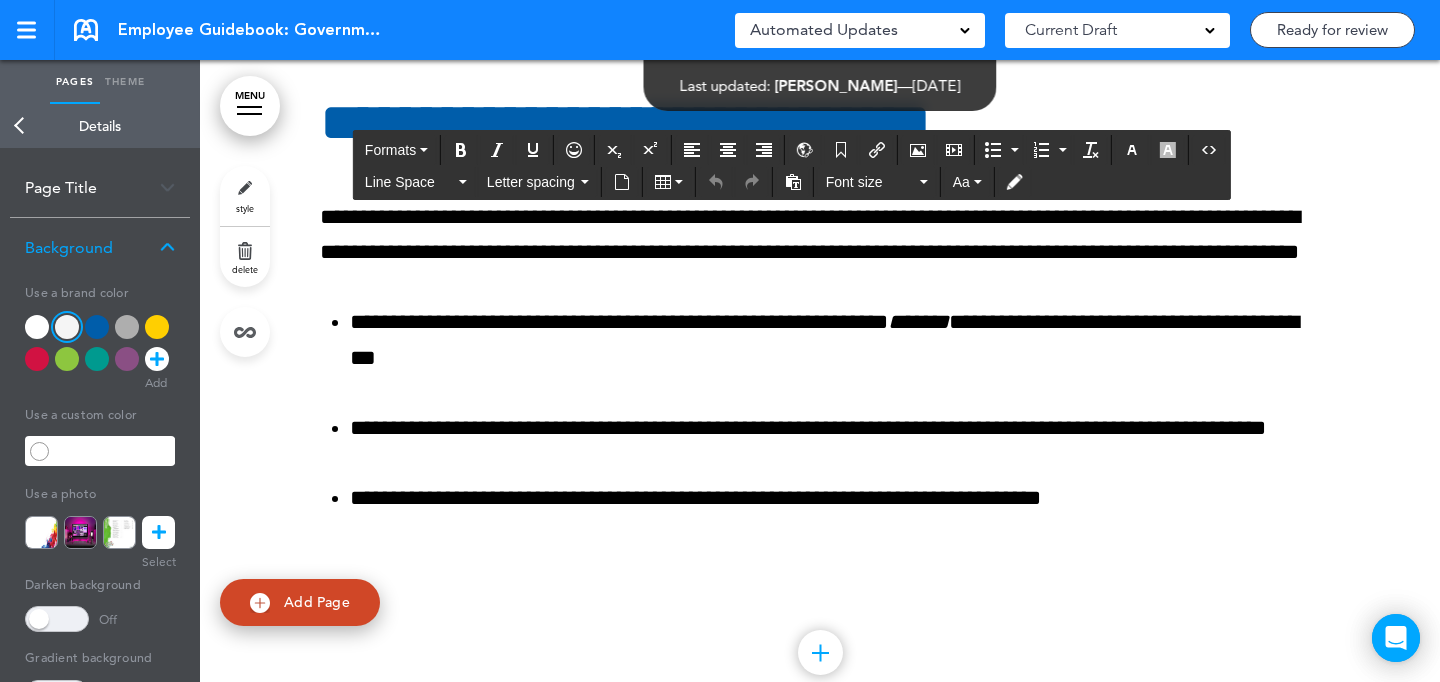 click on "style" at bounding box center [245, 208] 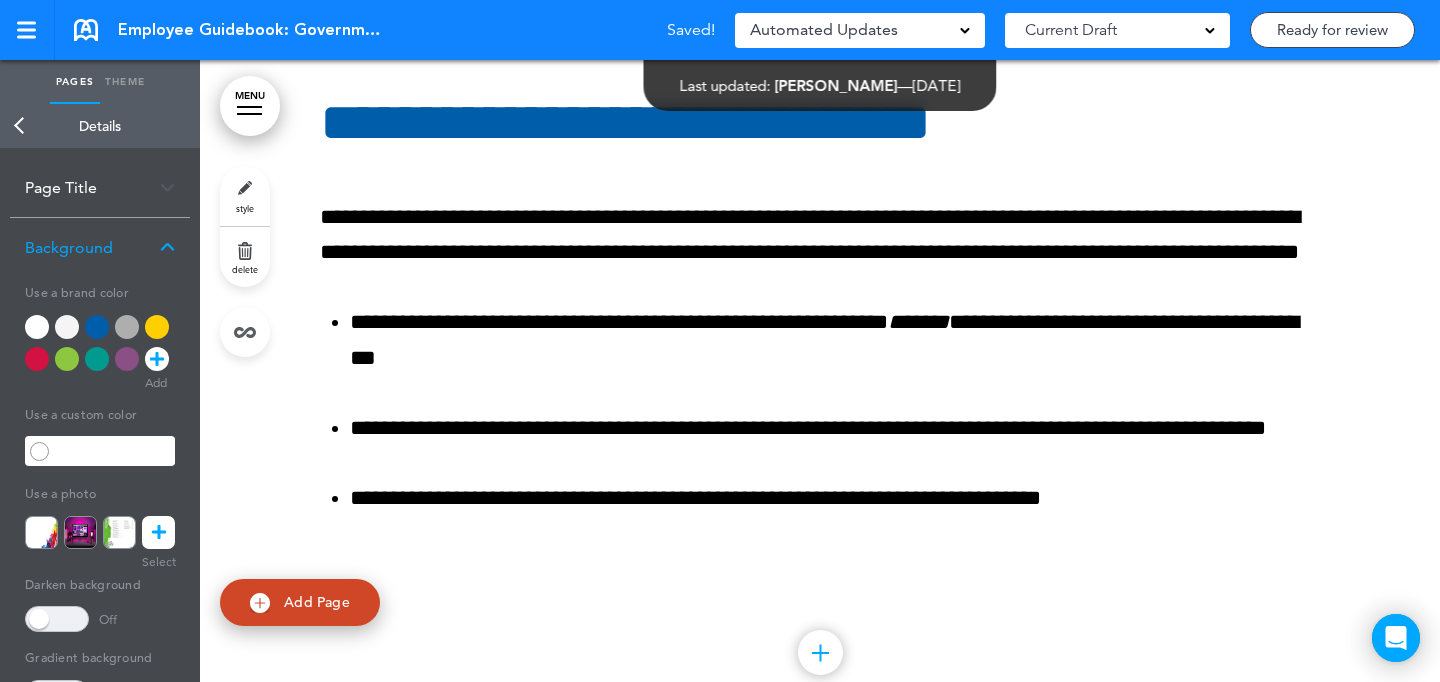 click at bounding box center [157, 327] 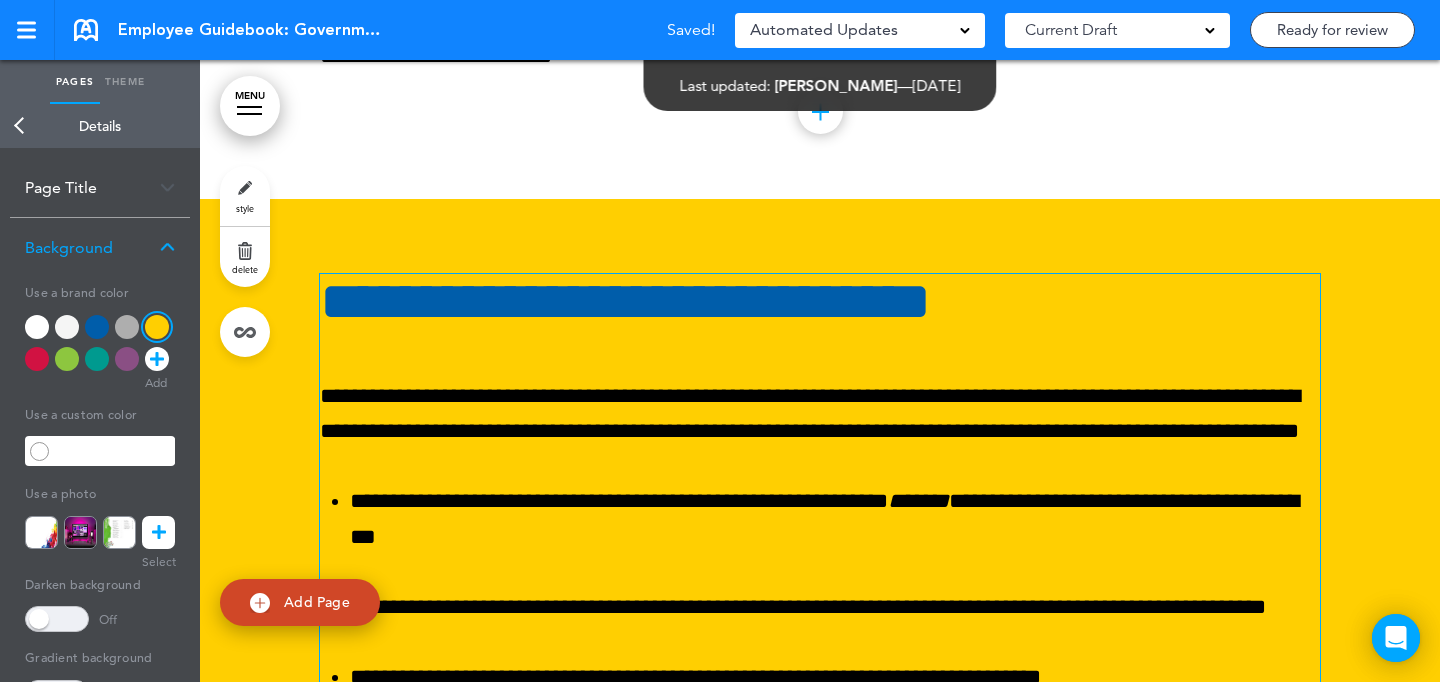 scroll, scrollTop: 39670, scrollLeft: 0, axis: vertical 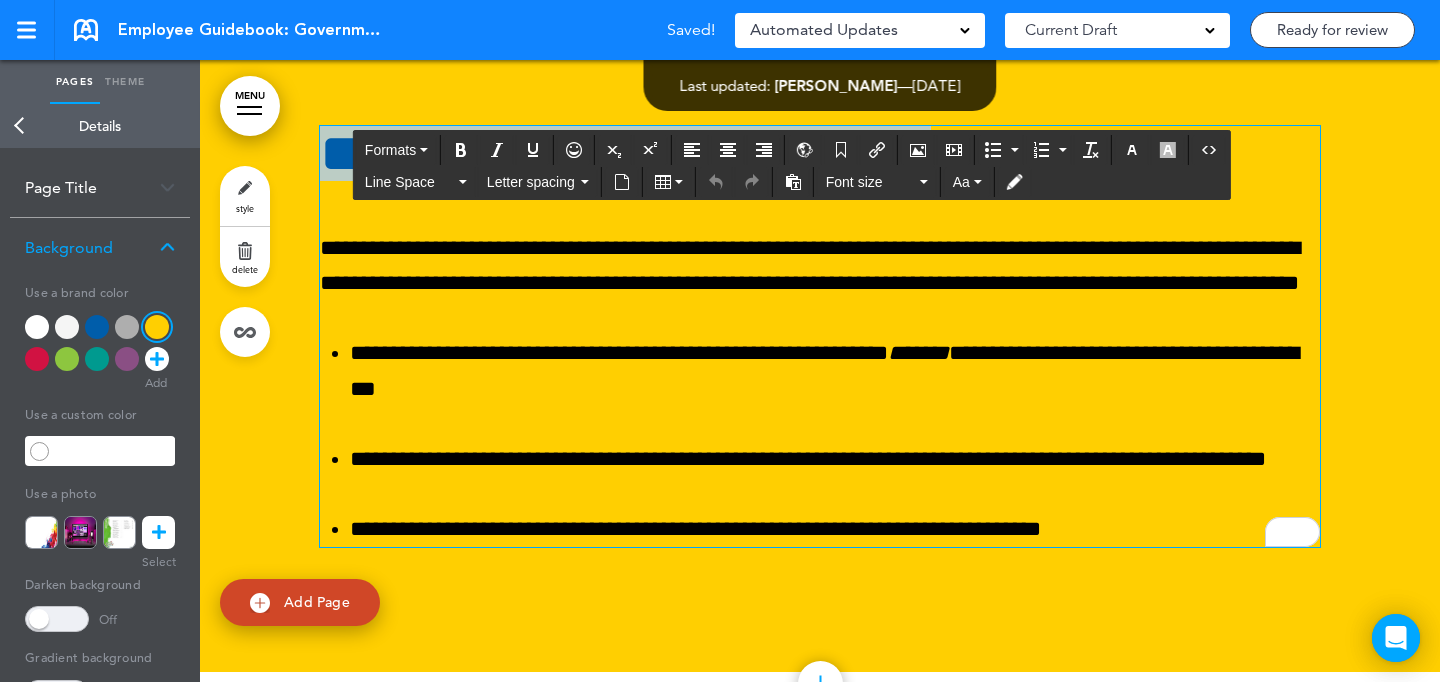 drag, startPoint x: 1020, startPoint y: 157, endPoint x: 296, endPoint y: 154, distance: 724.0062 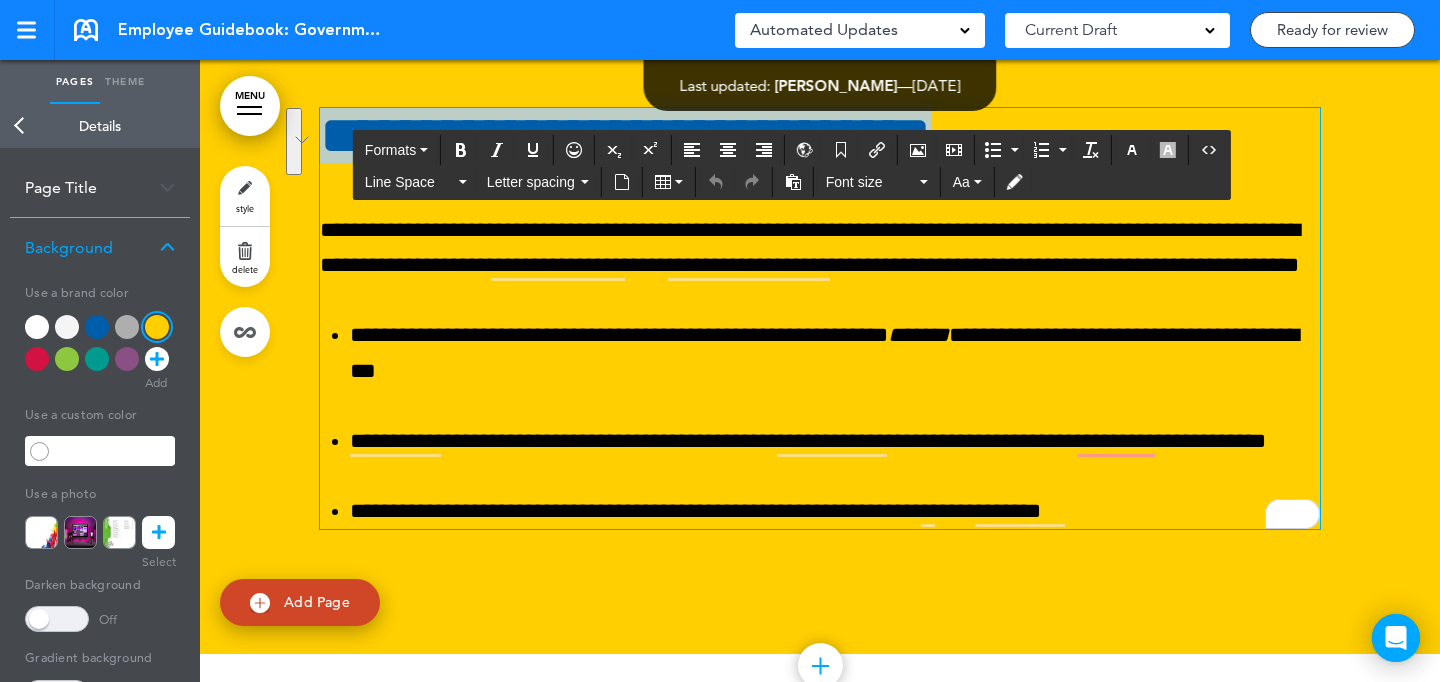 scroll, scrollTop: 39710, scrollLeft: 0, axis: vertical 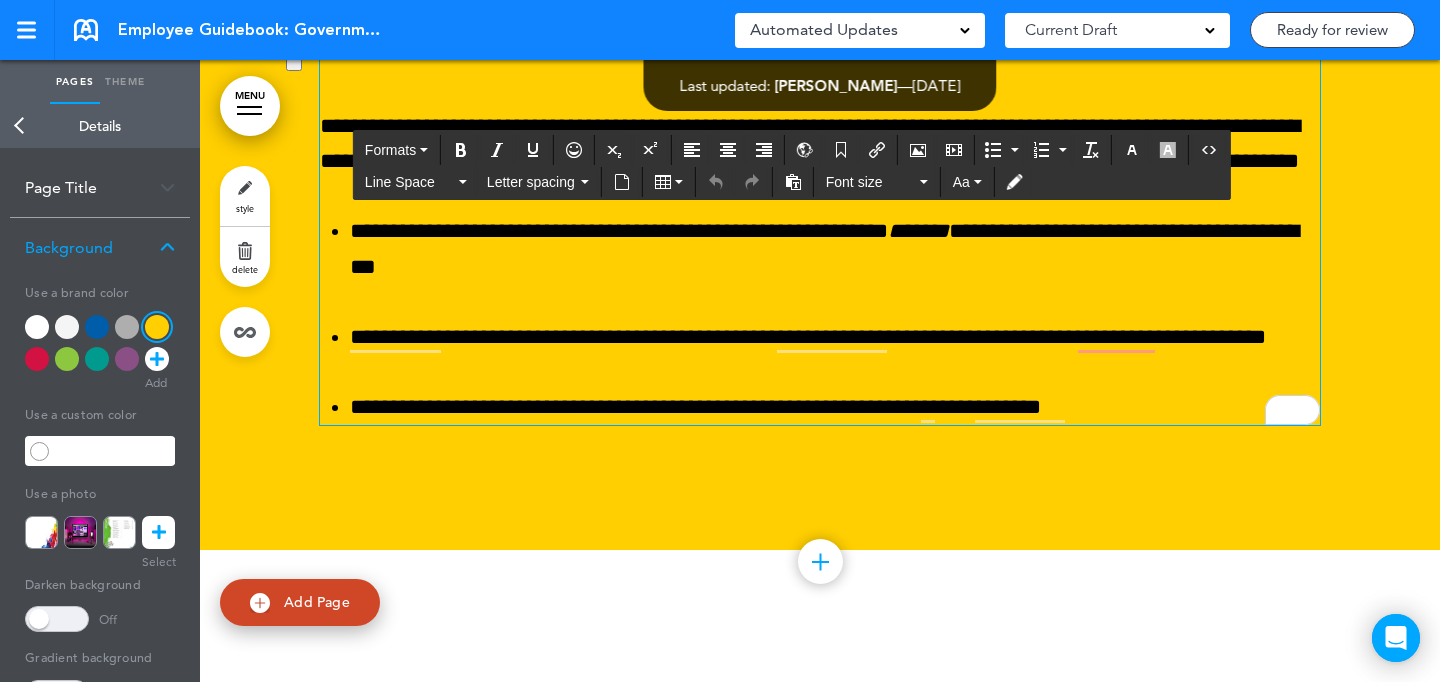 click on "style" at bounding box center [245, 196] 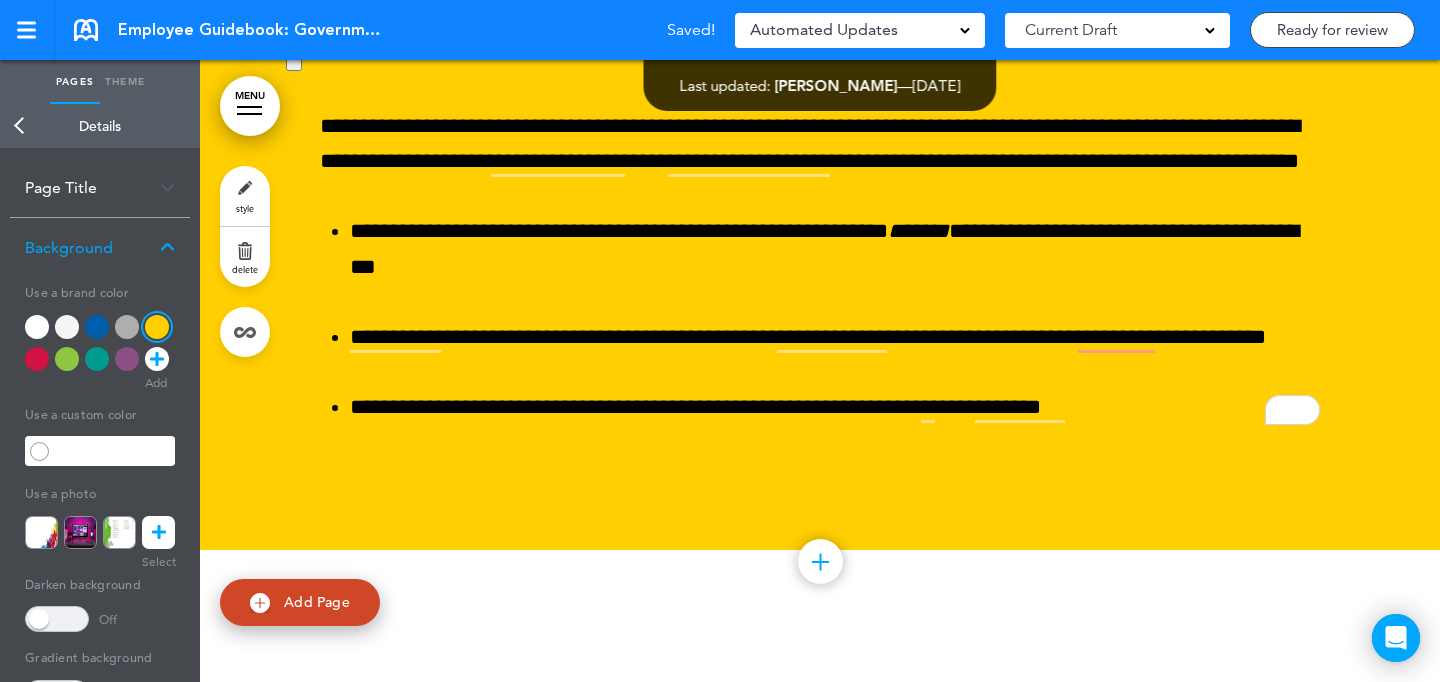 click on "Add Page" at bounding box center [317, 602] 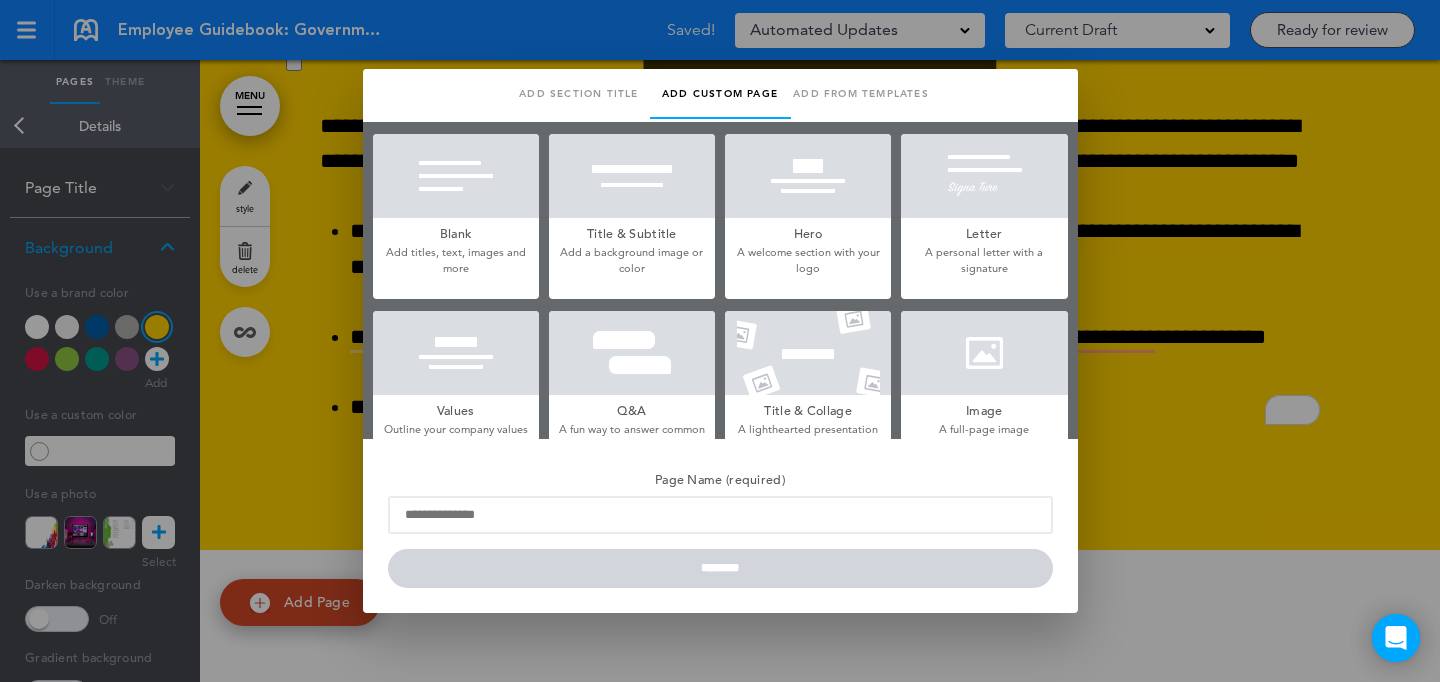 click at bounding box center (984, 353) 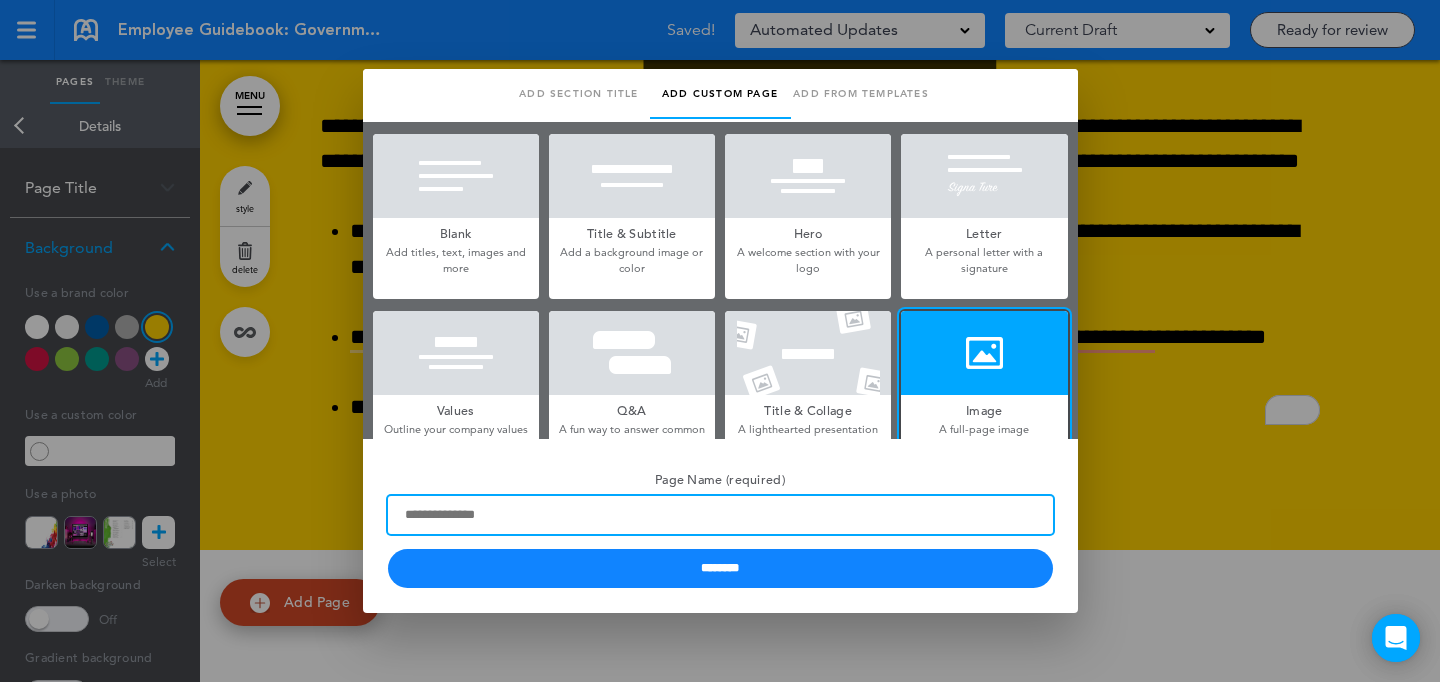 click on "Page Name (required)" at bounding box center (720, 515) 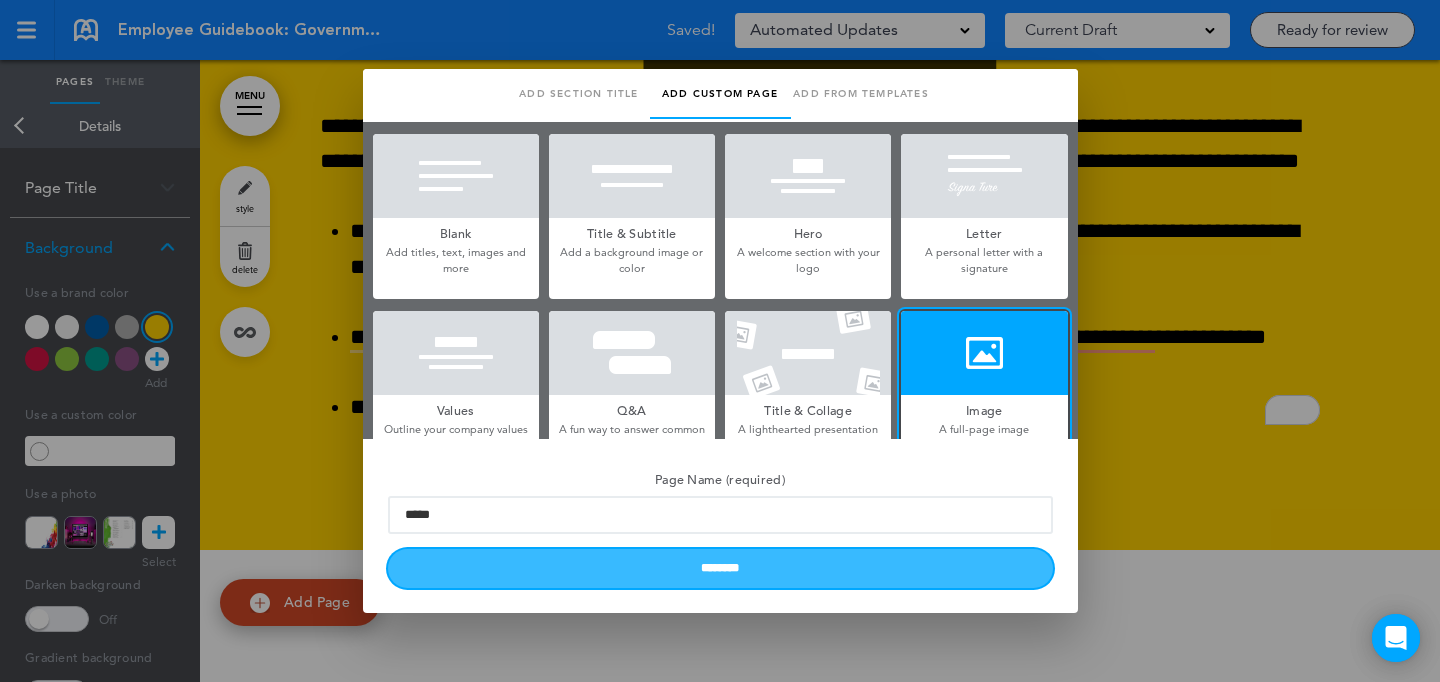 click on "********" at bounding box center (720, 568) 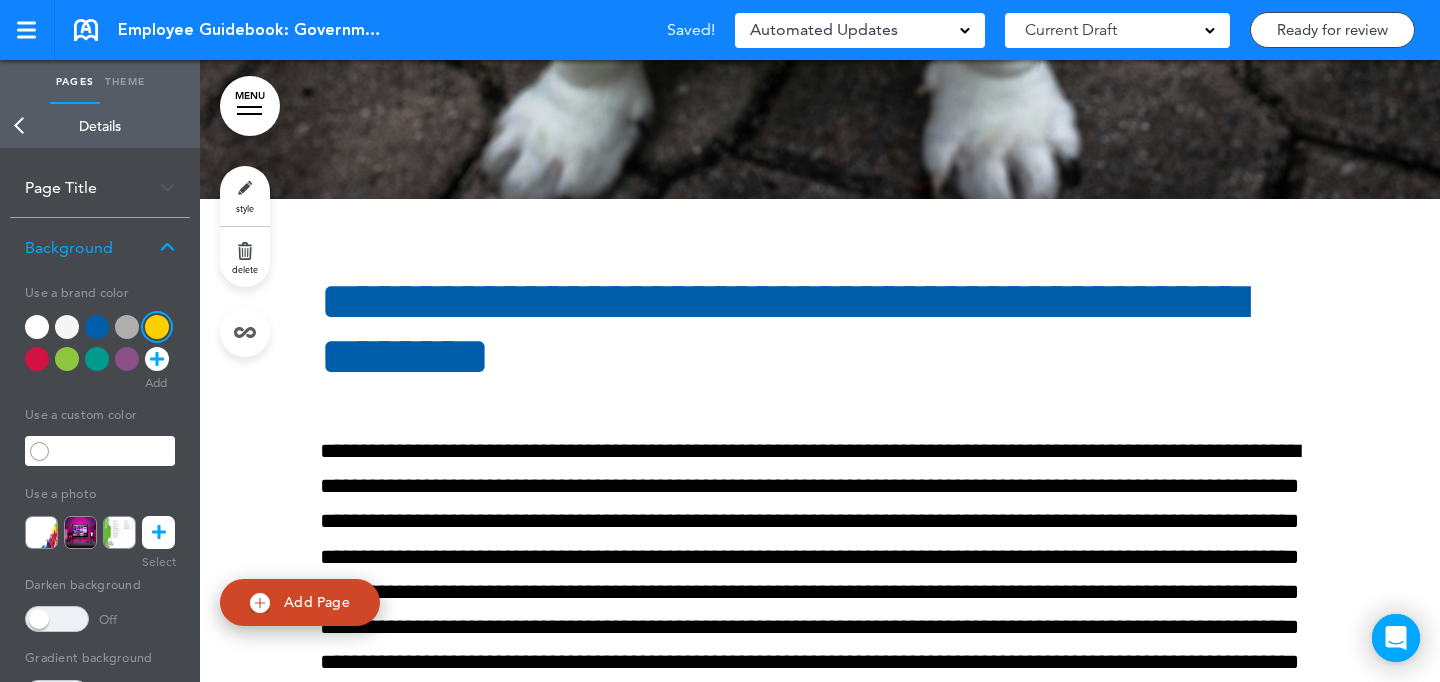 scroll, scrollTop: 41314, scrollLeft: 0, axis: vertical 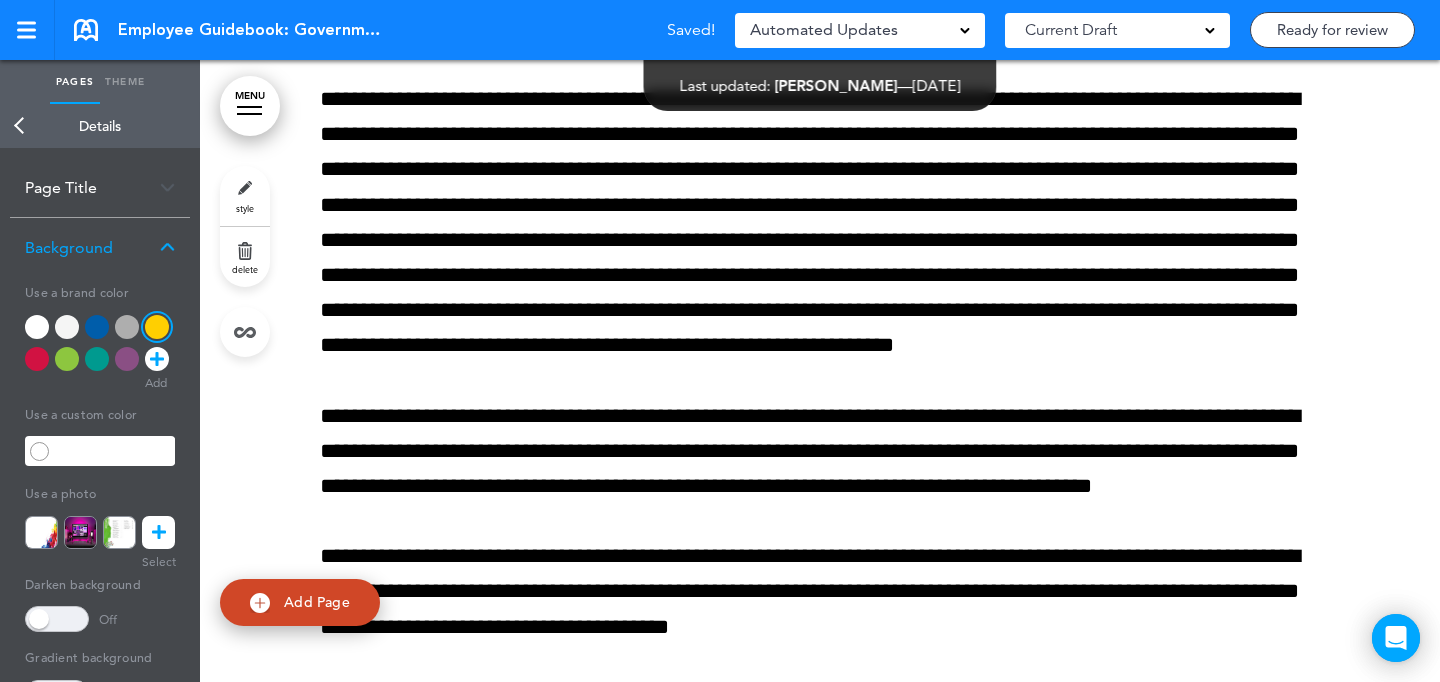 click on "style" at bounding box center (245, 208) 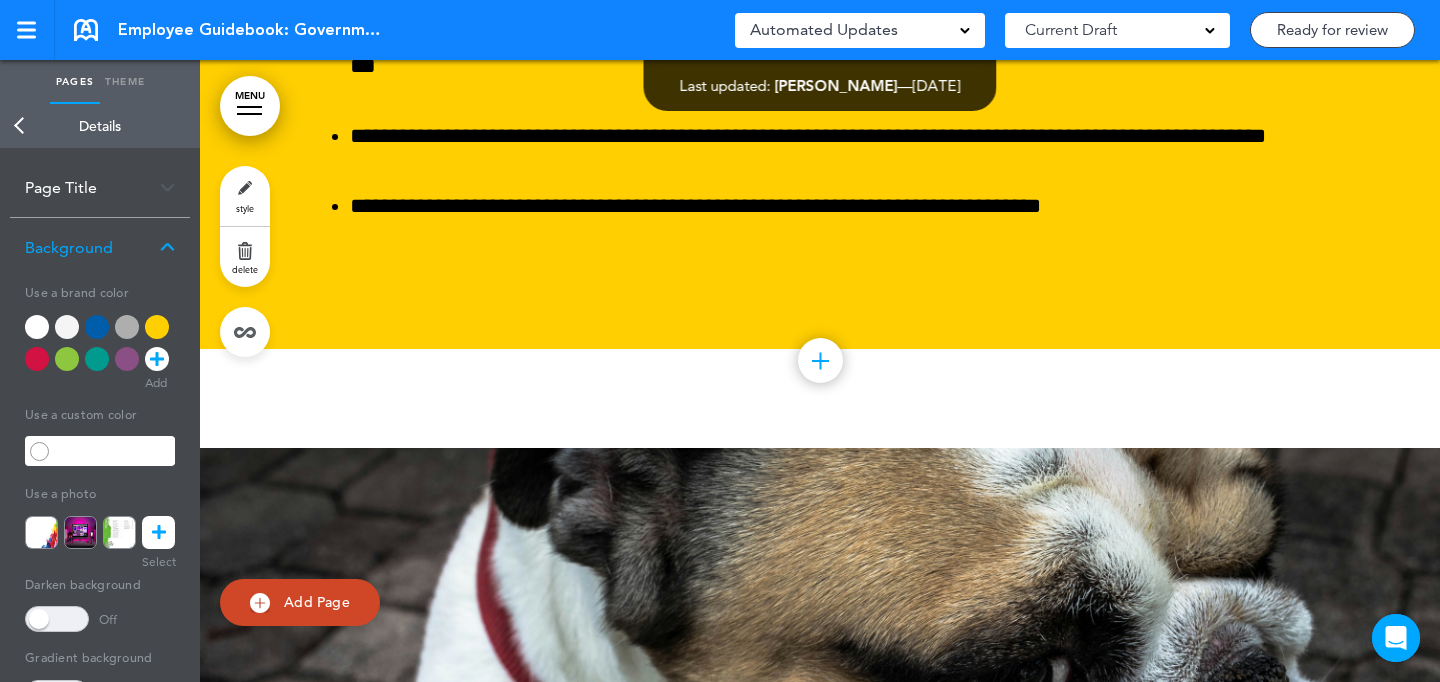 click at bounding box center (127, 327) 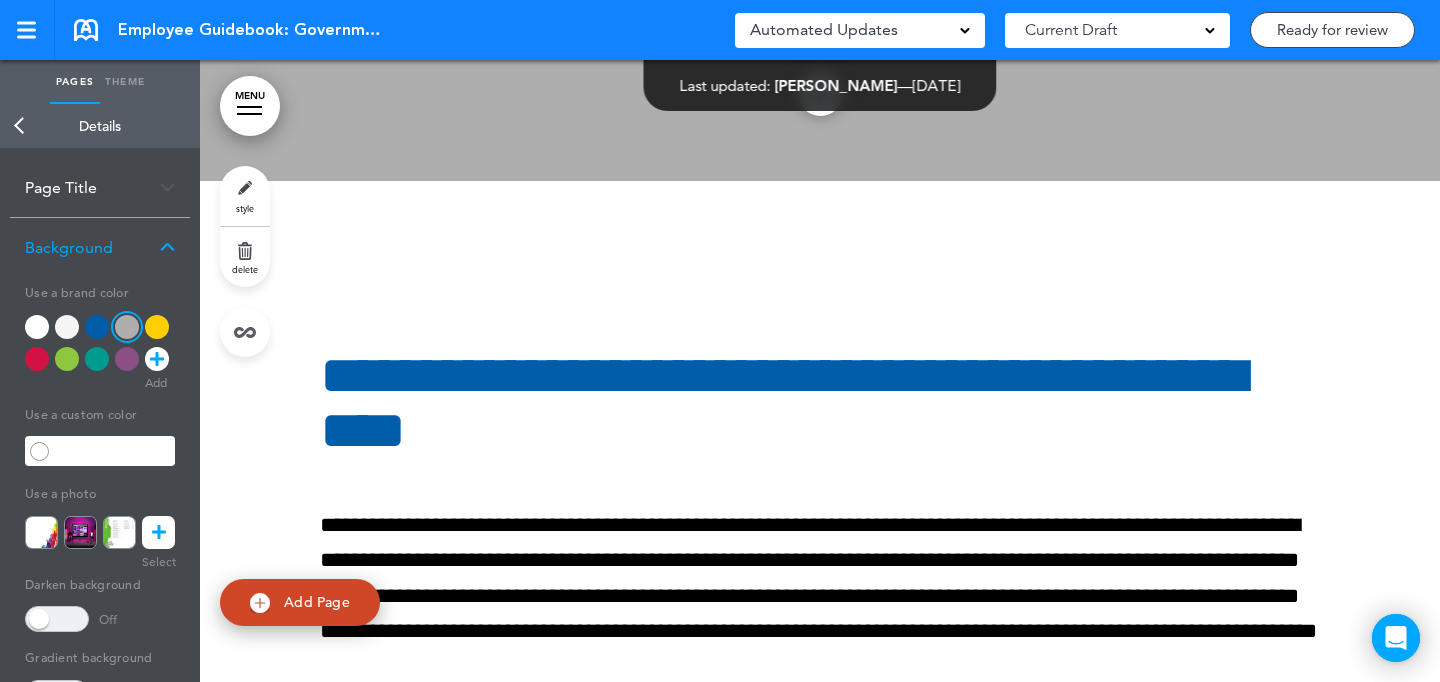 scroll, scrollTop: 41876, scrollLeft: 0, axis: vertical 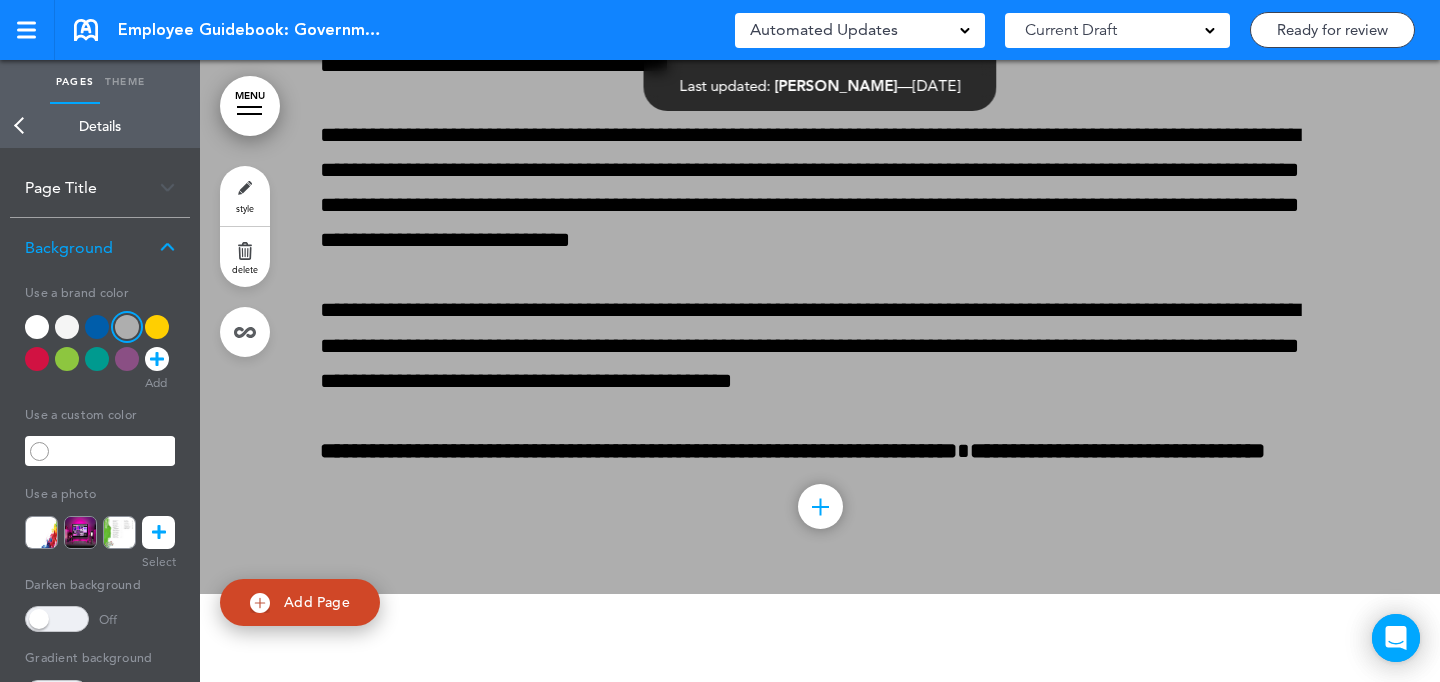 click at bounding box center [97, 359] 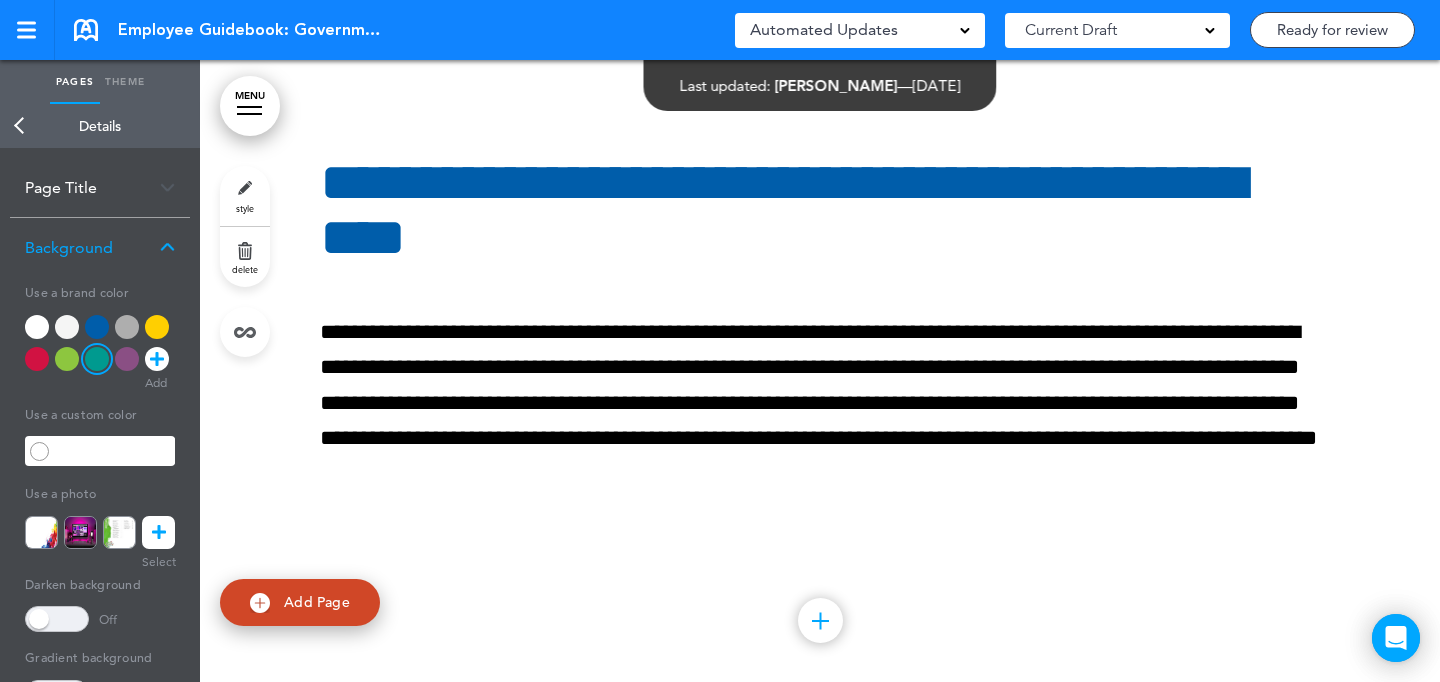 scroll, scrollTop: 42653, scrollLeft: 0, axis: vertical 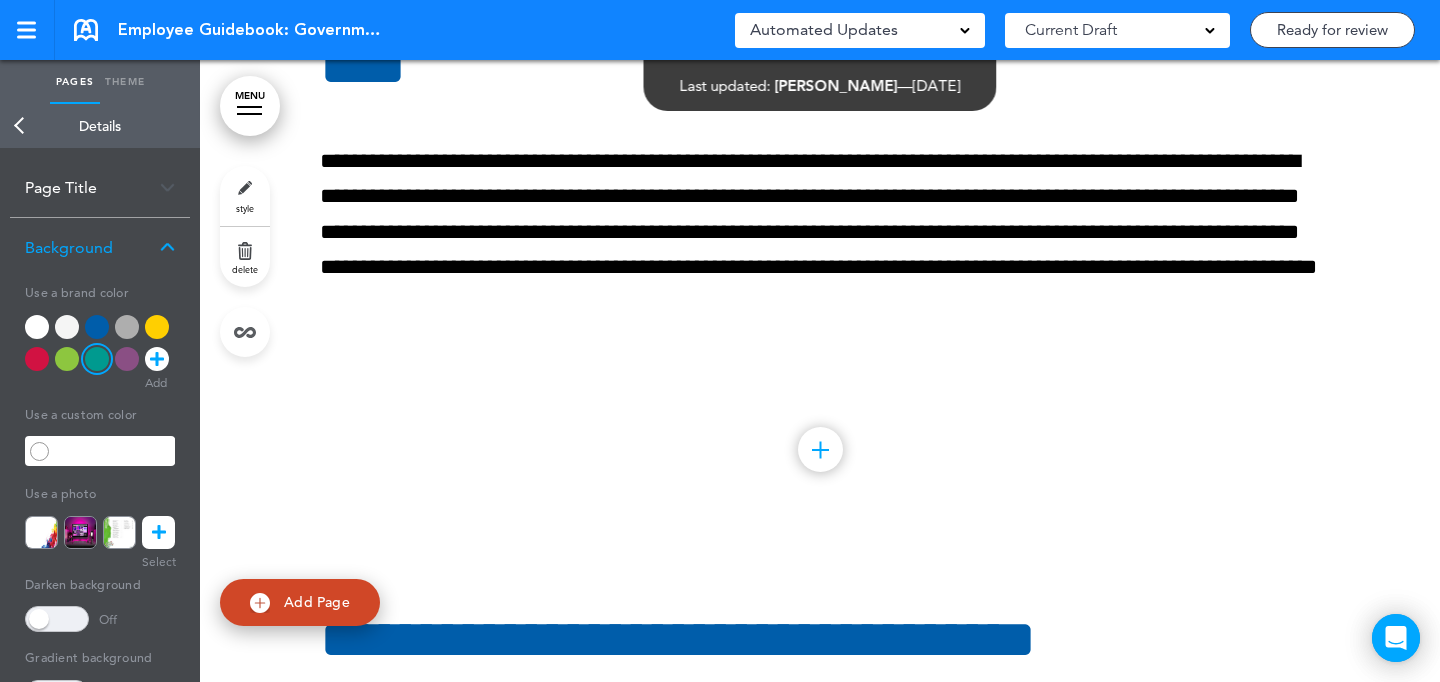 click on "style" at bounding box center (245, 196) 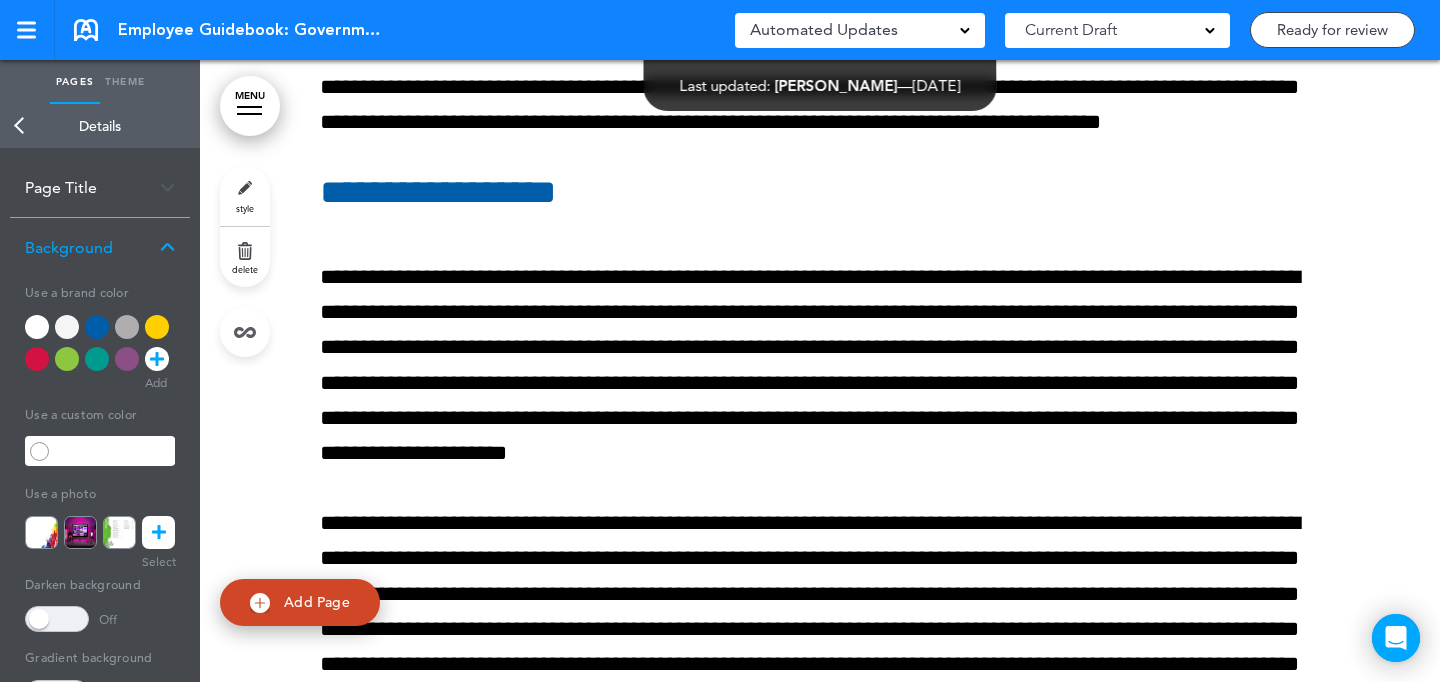 click at bounding box center (67, 327) 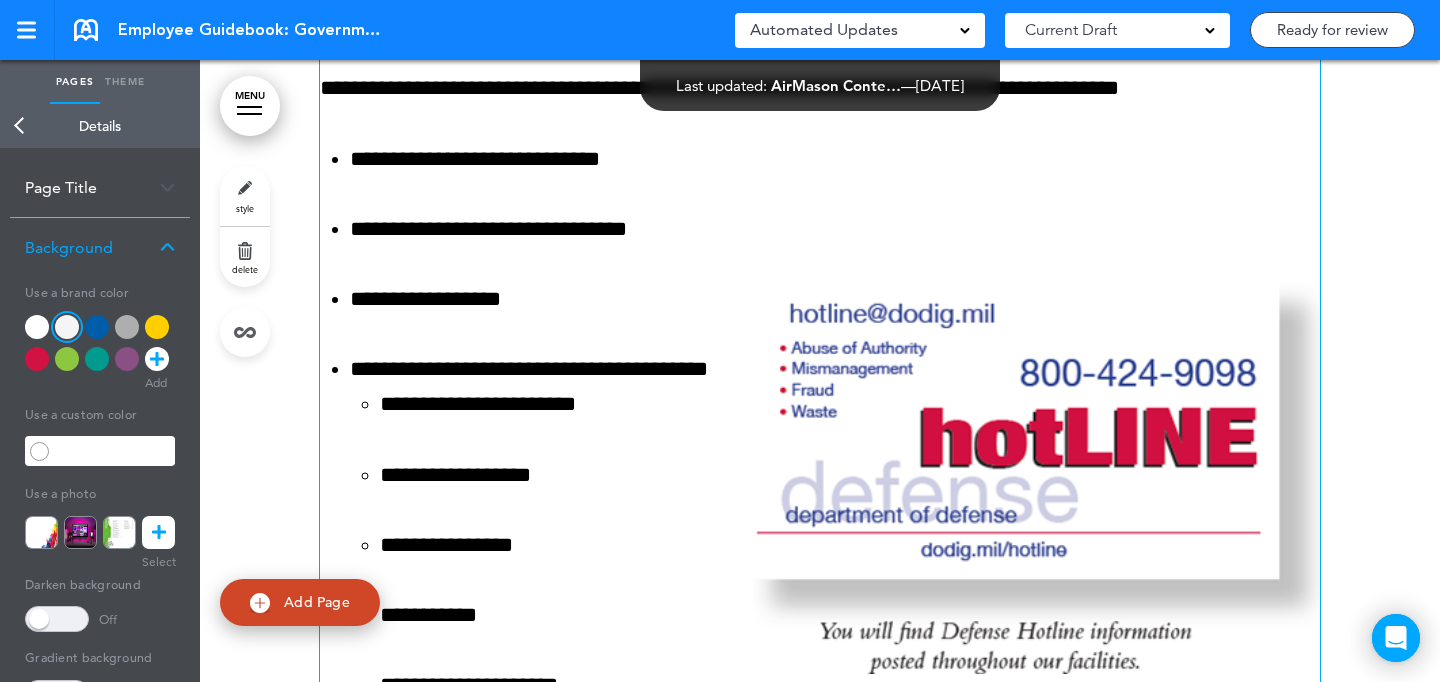 scroll, scrollTop: 43626, scrollLeft: 0, axis: vertical 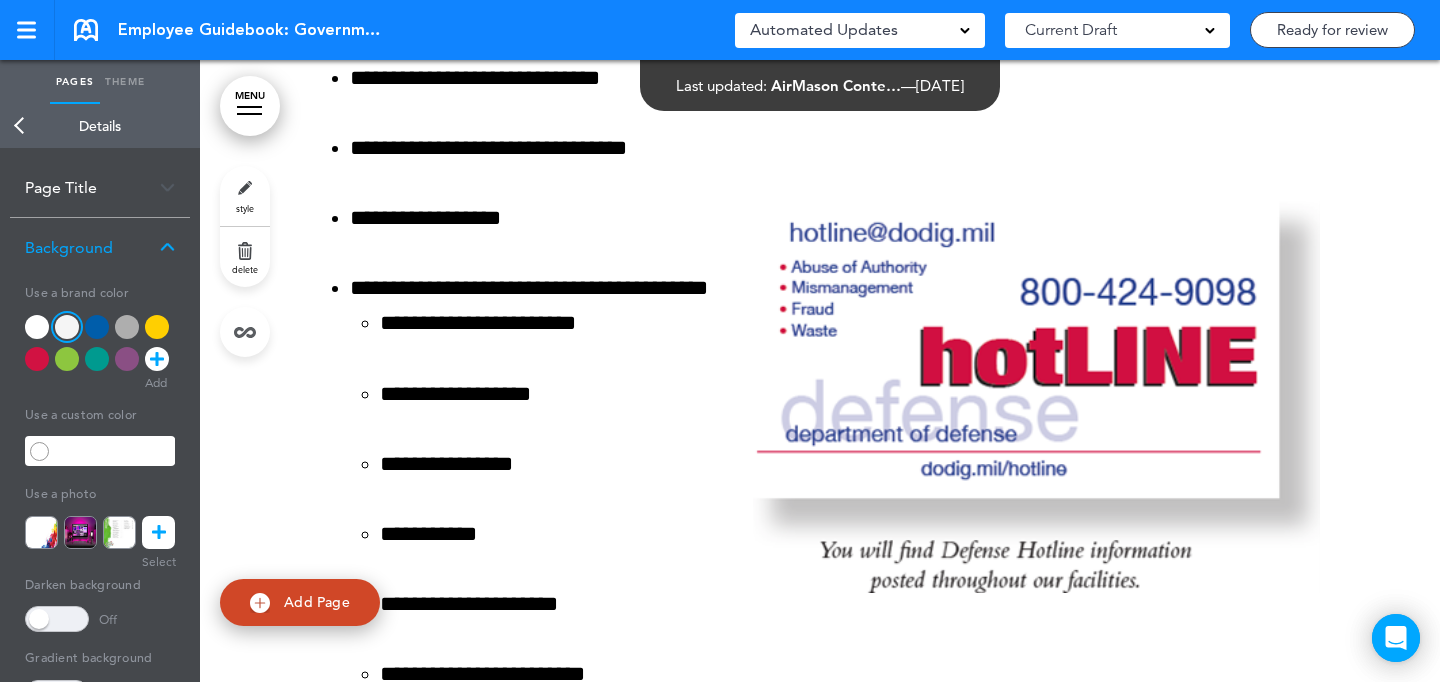 click on "style" at bounding box center [245, 196] 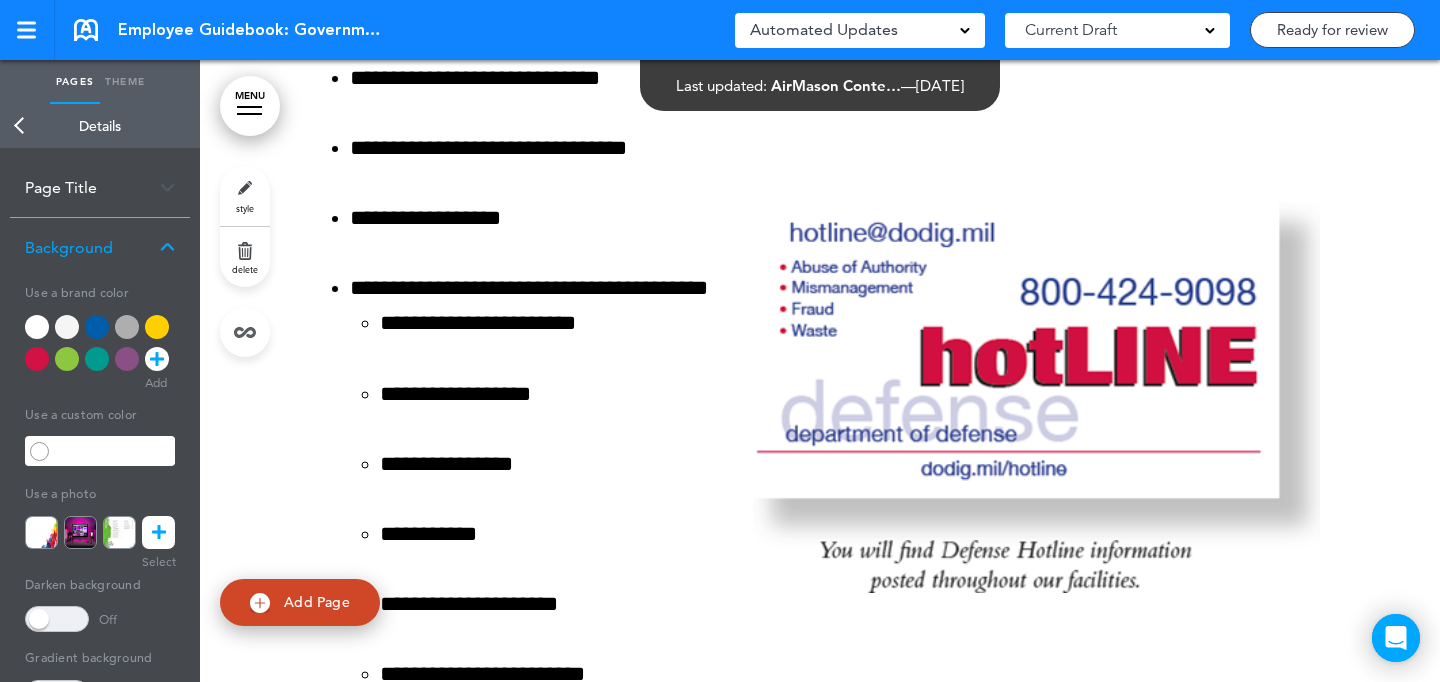 click on "Add Page" at bounding box center (317, 602) 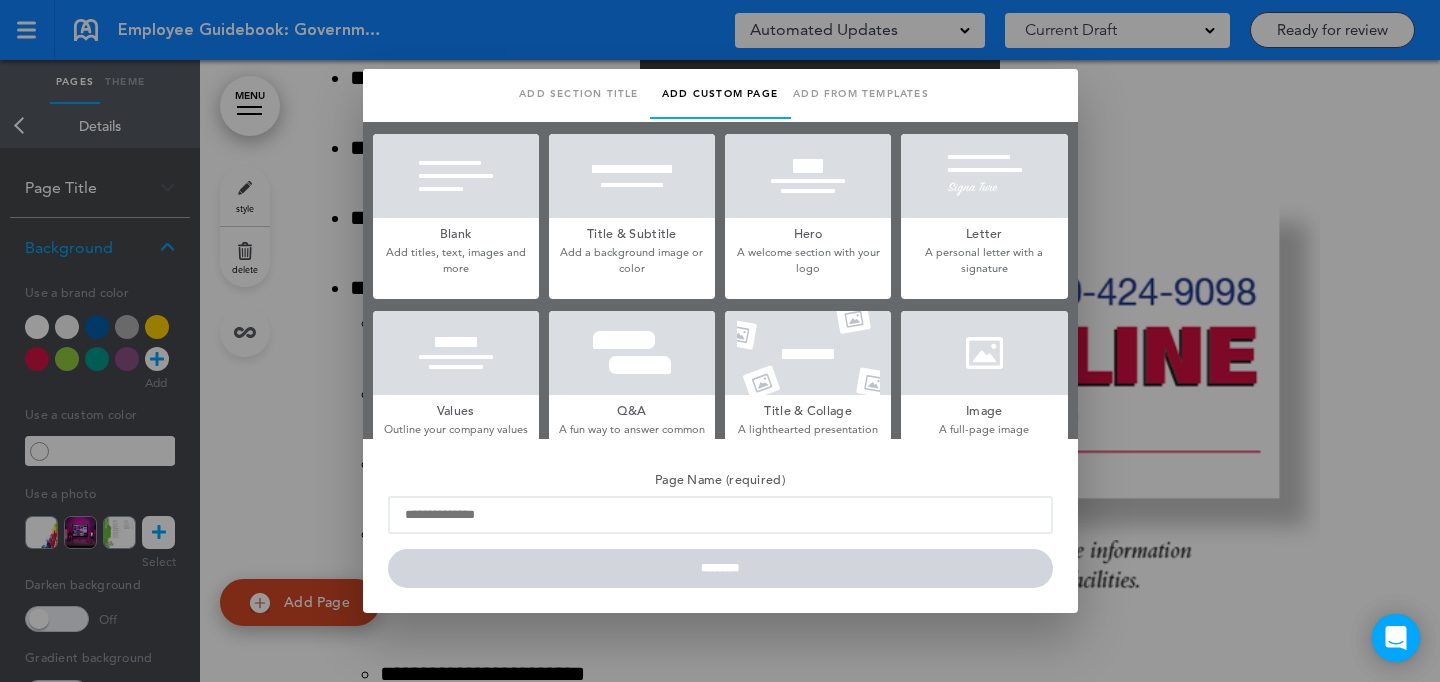 click at bounding box center (984, 353) 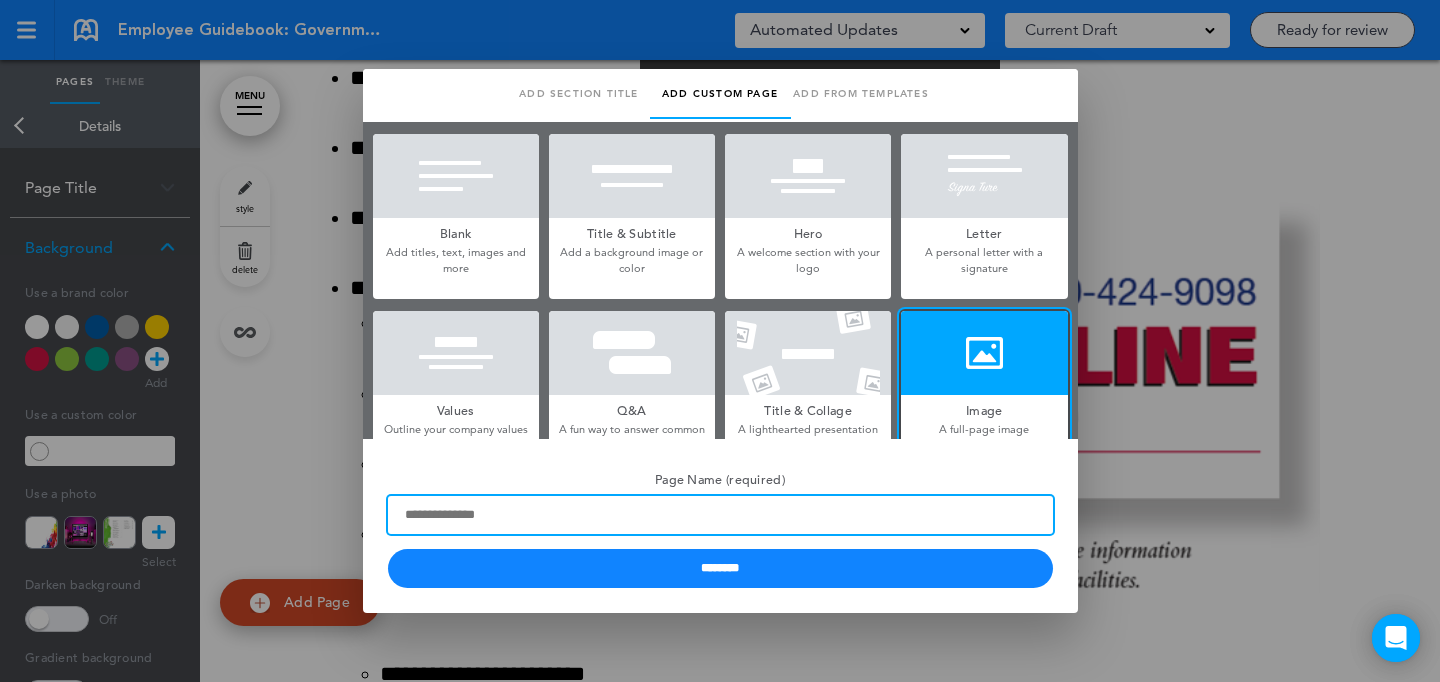click on "Page Name (required)" at bounding box center (720, 515) 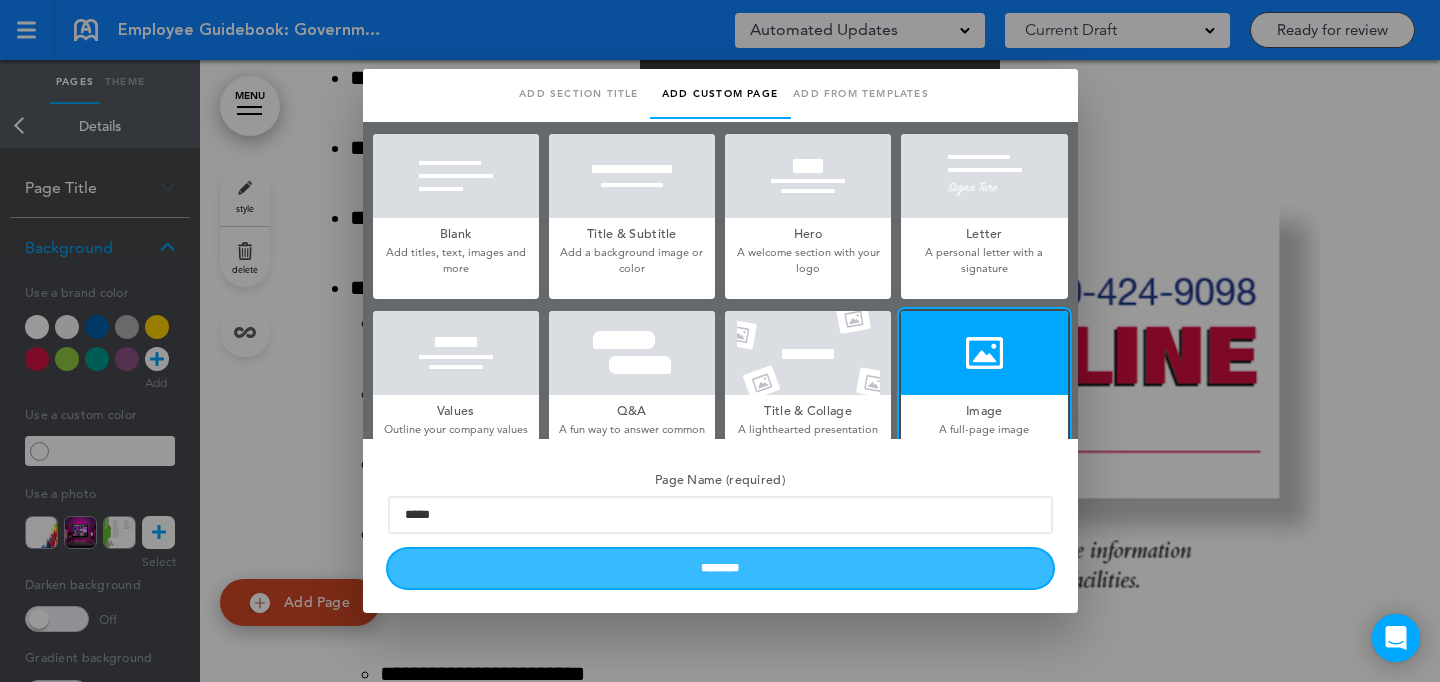 click on "********" at bounding box center (720, 568) 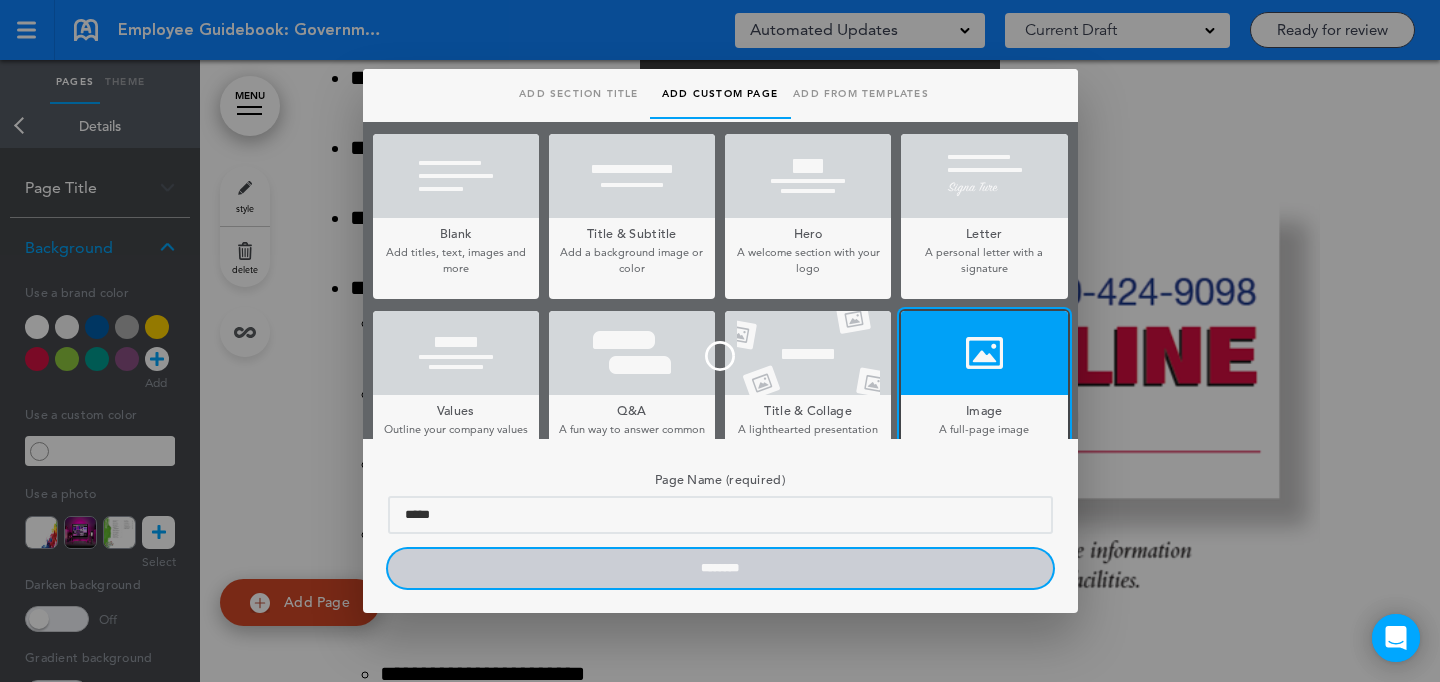 type 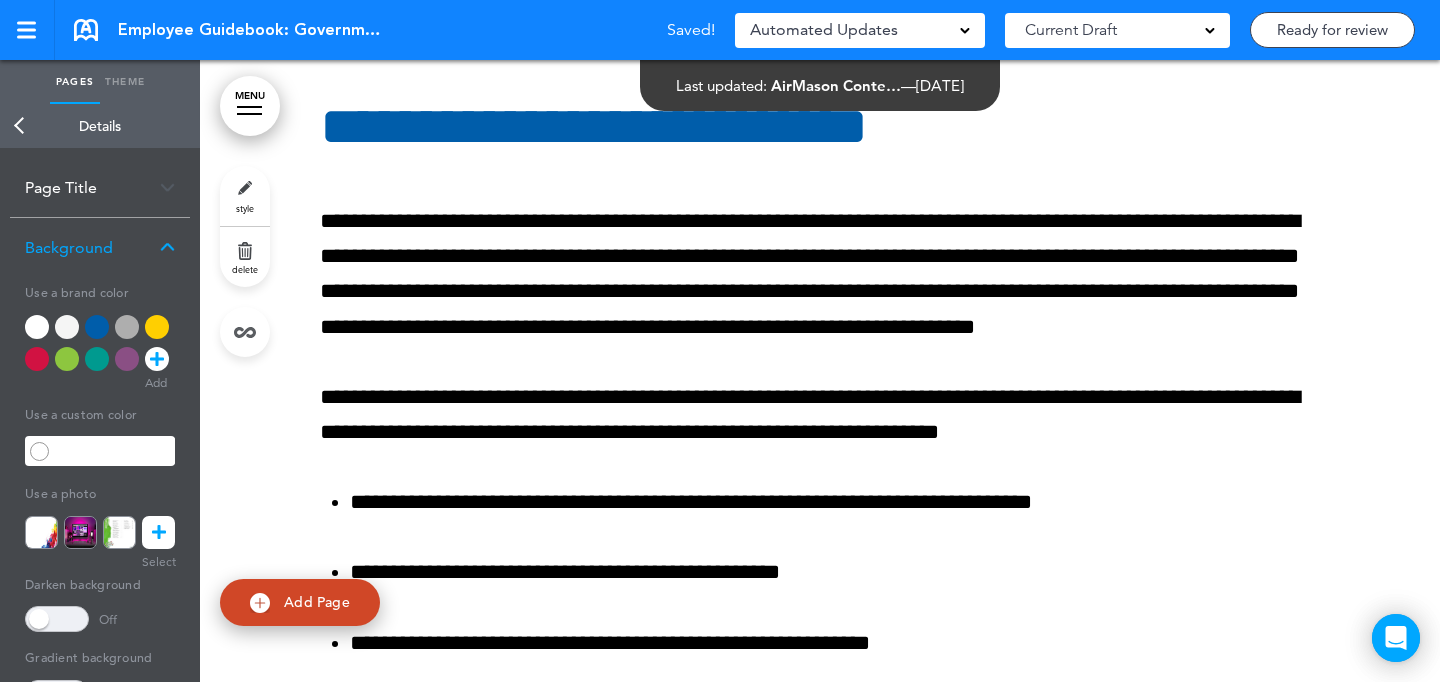 scroll, scrollTop: 46929, scrollLeft: 0, axis: vertical 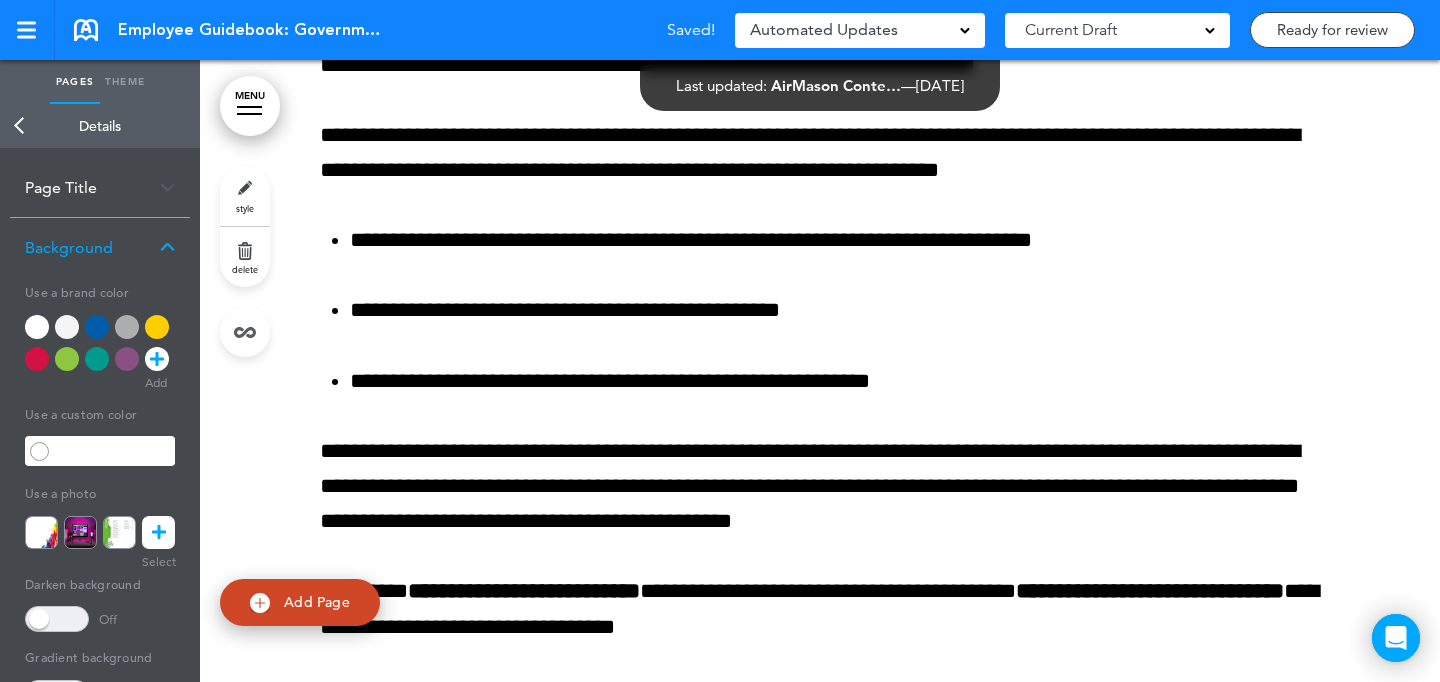 click on "style" at bounding box center [245, 196] 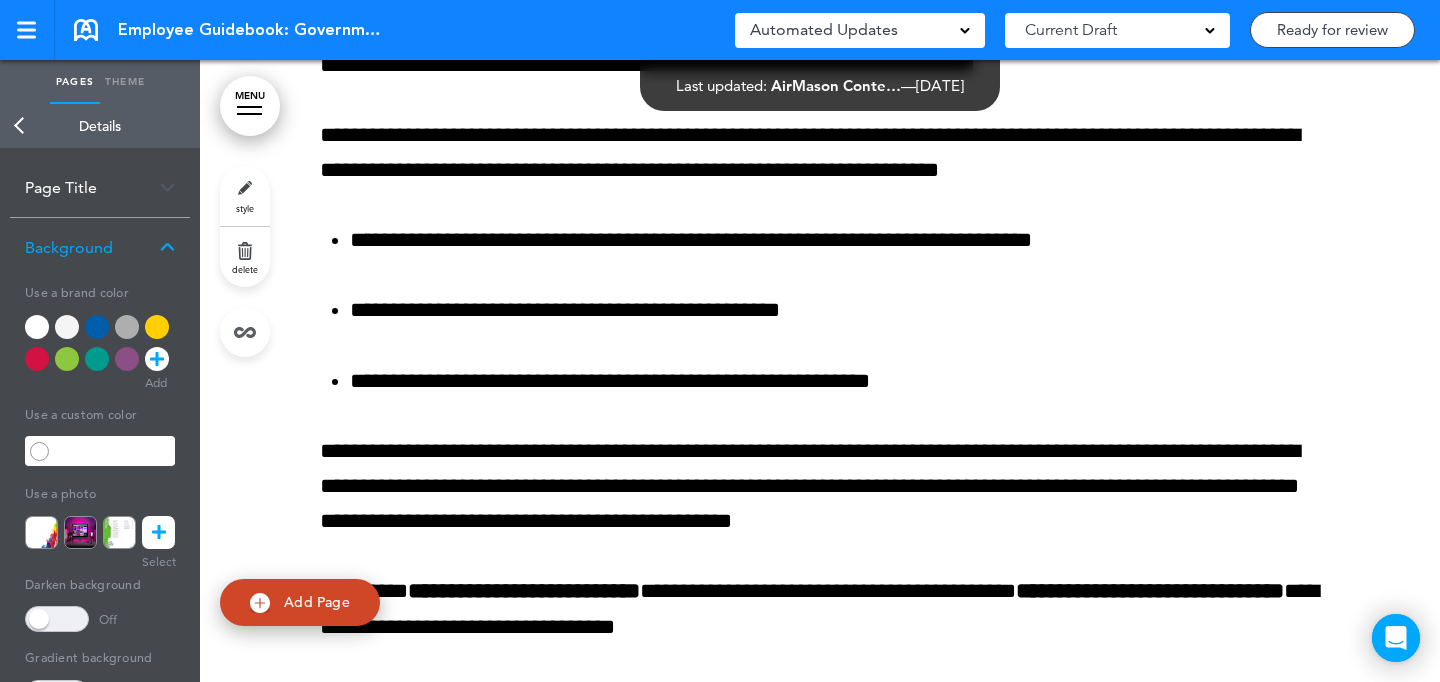 click at bounding box center (97, 327) 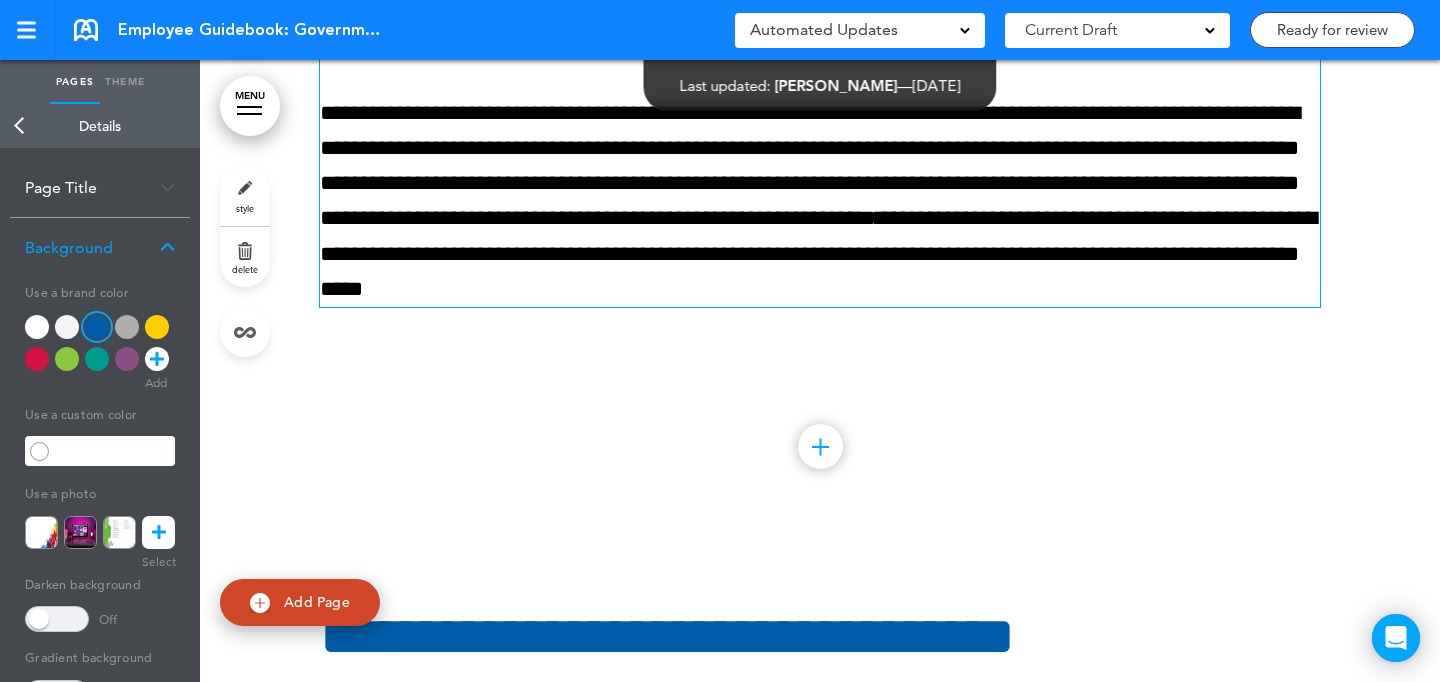 scroll, scrollTop: 49377, scrollLeft: 0, axis: vertical 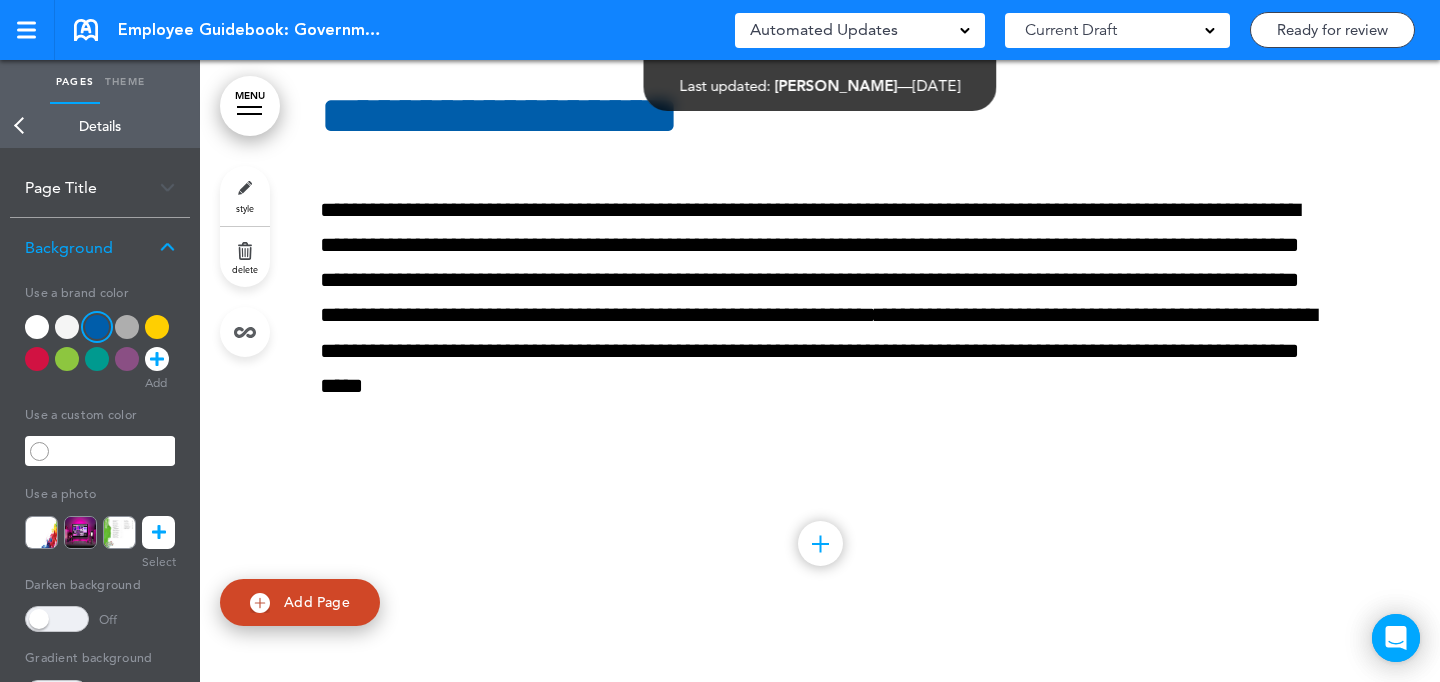 click on "style" at bounding box center (245, 196) 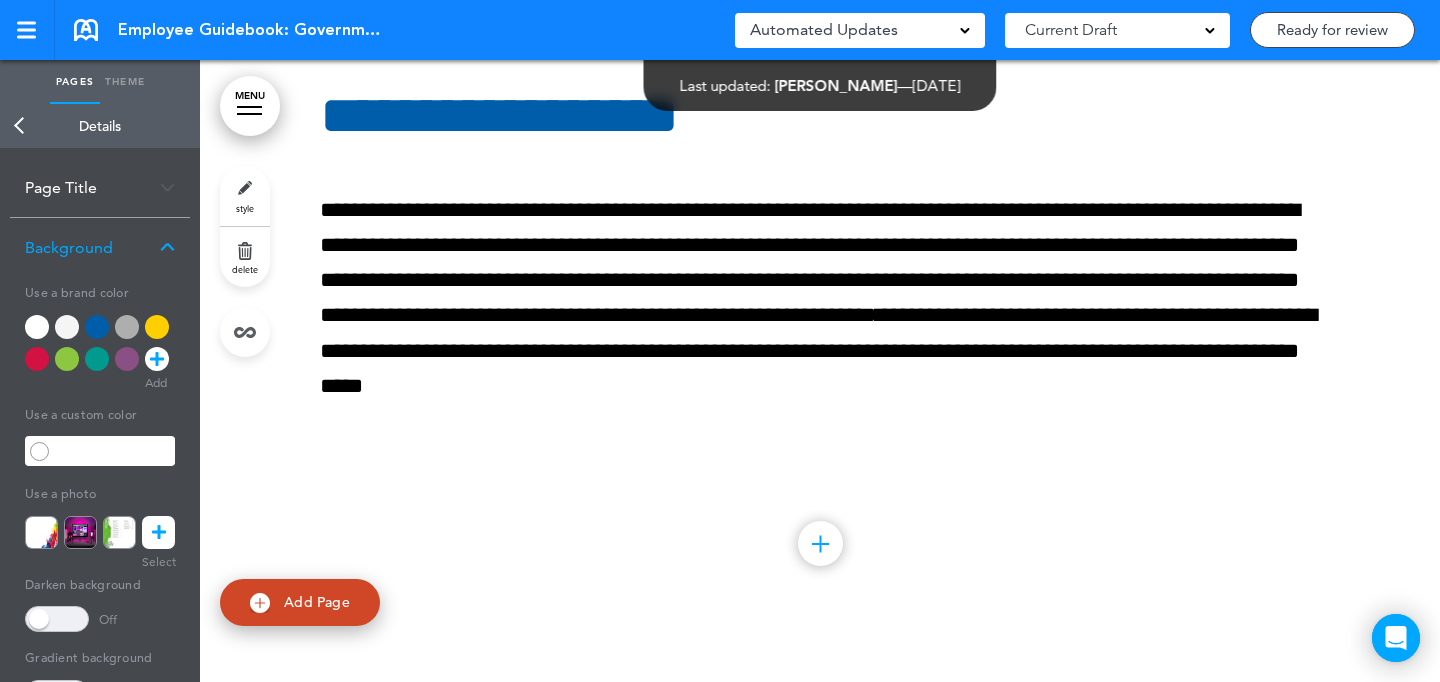 click at bounding box center (67, 327) 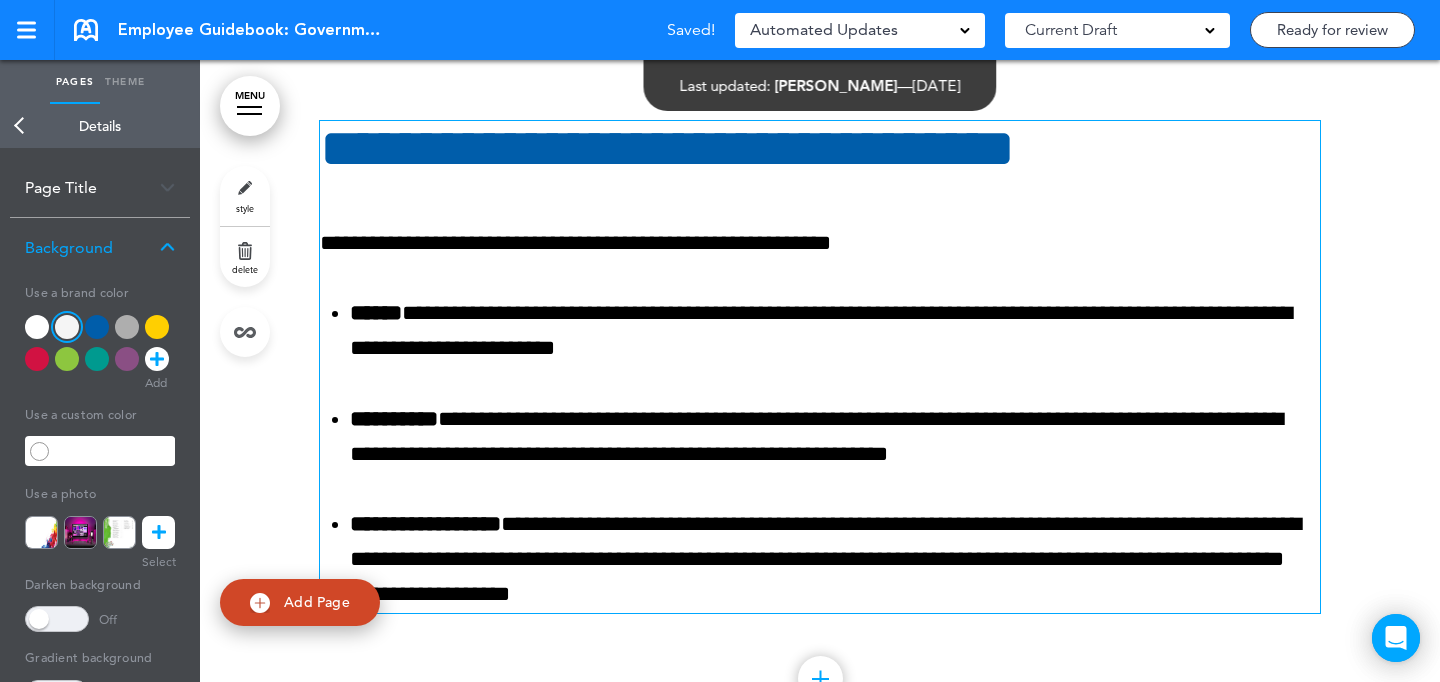 scroll, scrollTop: 49844, scrollLeft: 0, axis: vertical 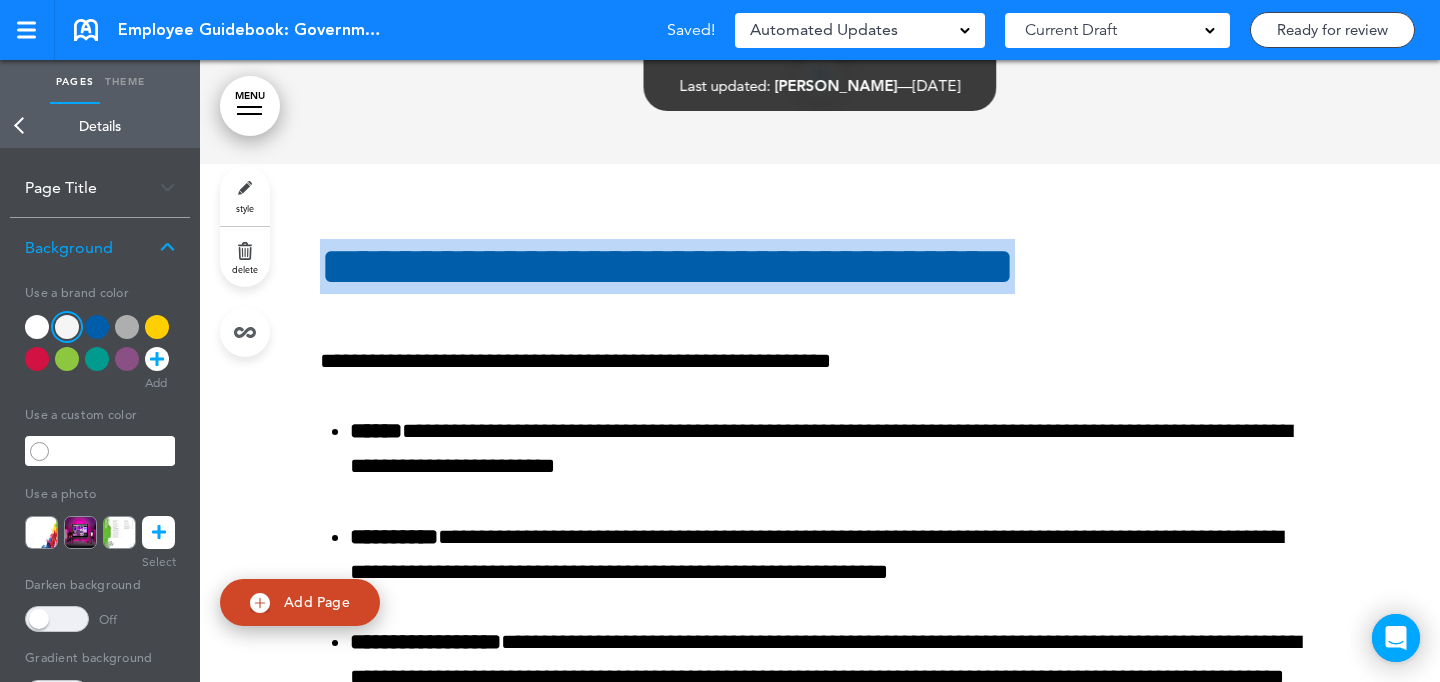 click on "MENU
Formats       Line Space   Letter spacing     Font size   Aa   Formats       Line Space   Letter spacing     Font size   Aa   Formats       Line Space   Letter spacing     Font size   Aa   Formats       Line Space   Letter spacing     Font size   Aa   Formats       Line Space   Letter spacing     Font size   Aa   Formats       Line Space   Letter spacing     Font size   Aa   Formats       Line Space   Letter spacing     Font size   Aa   Formats       Line Space   Letter spacing     Font size   Aa   Formats       Line Space   Letter spacing     Font size   Aa   Formats       Line Space   Letter spacing     Font size   Aa   Formats       Line Space   Letter spacing     Font size   Aa   Formats       Line Space   Letter spacing     Font size   Aa   Formats       Line Space   Letter spacing     Font size   Aa   Formats       Line Space   Letter spacing     Font size   Aa   Formats       Line Space   Letter spacing     Font size   Aa   Formats       Line Space   Letter spacing       Aa" at bounding box center (820, -49473) 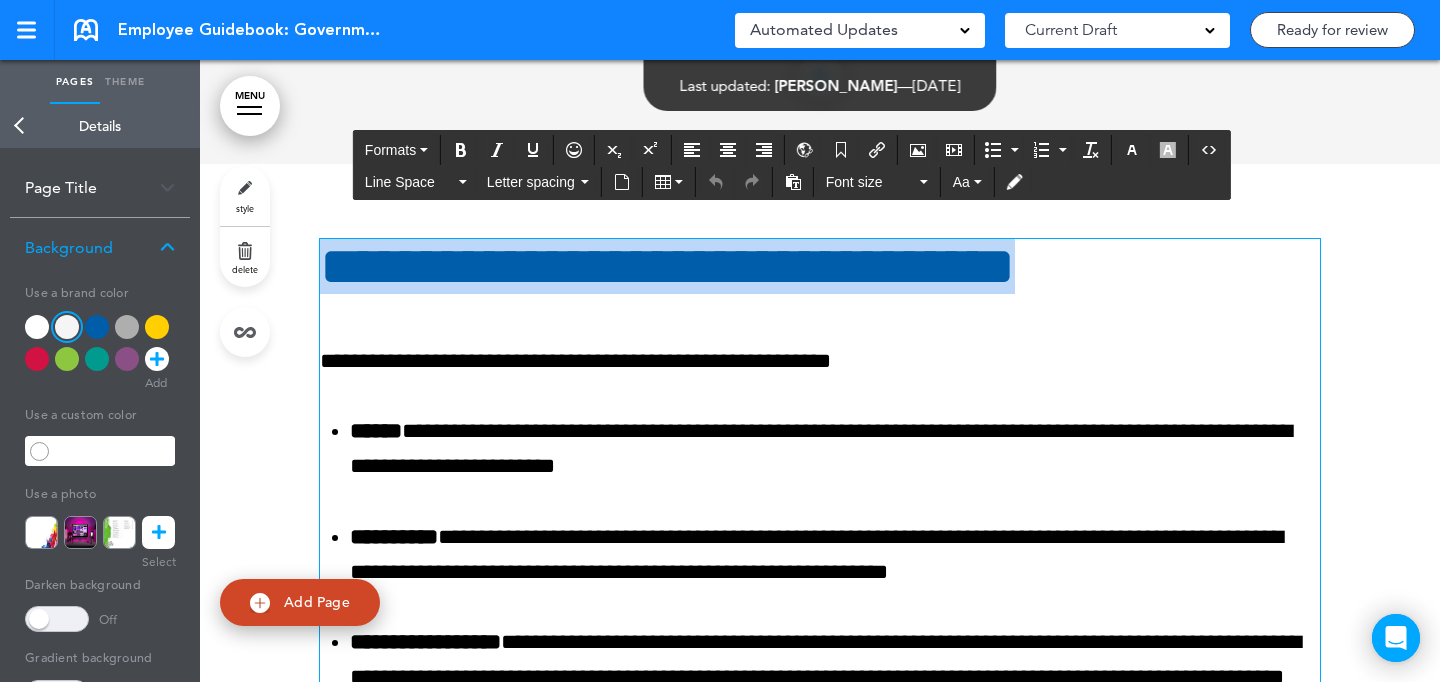 type 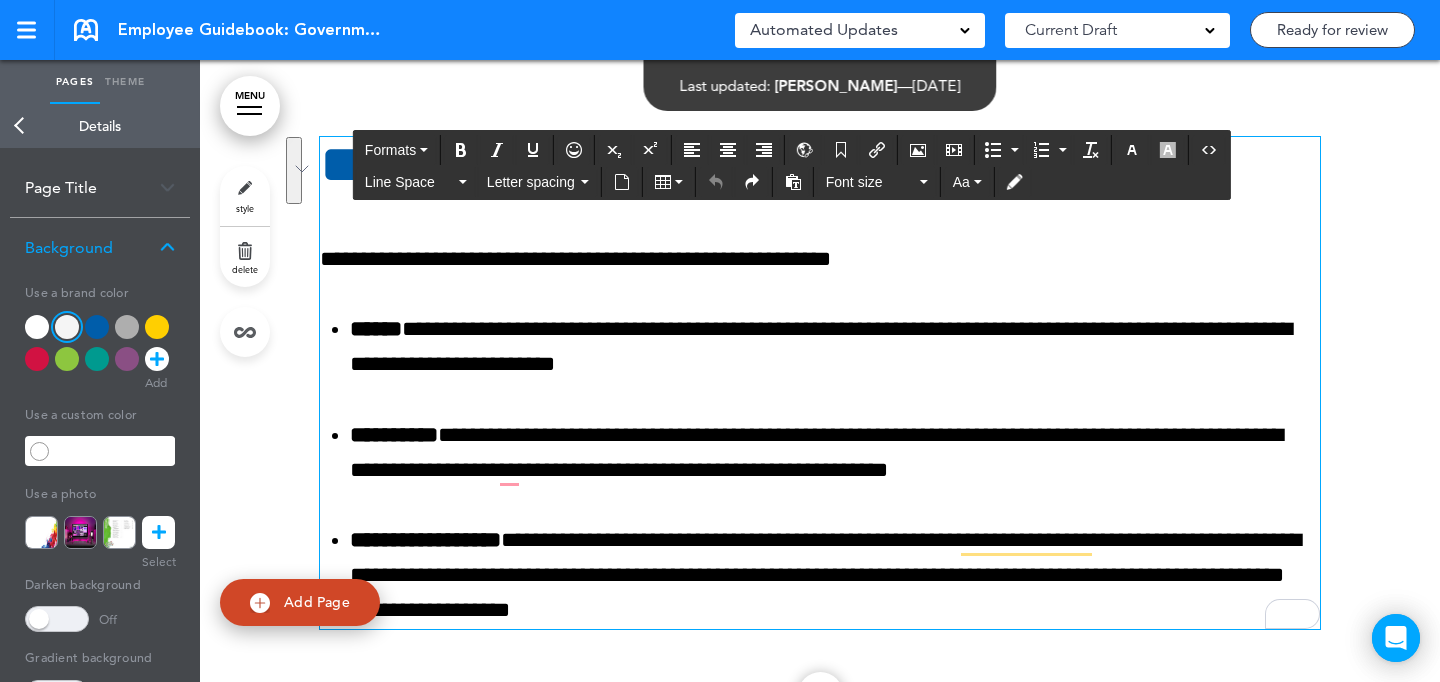 scroll, scrollTop: 50003, scrollLeft: 0, axis: vertical 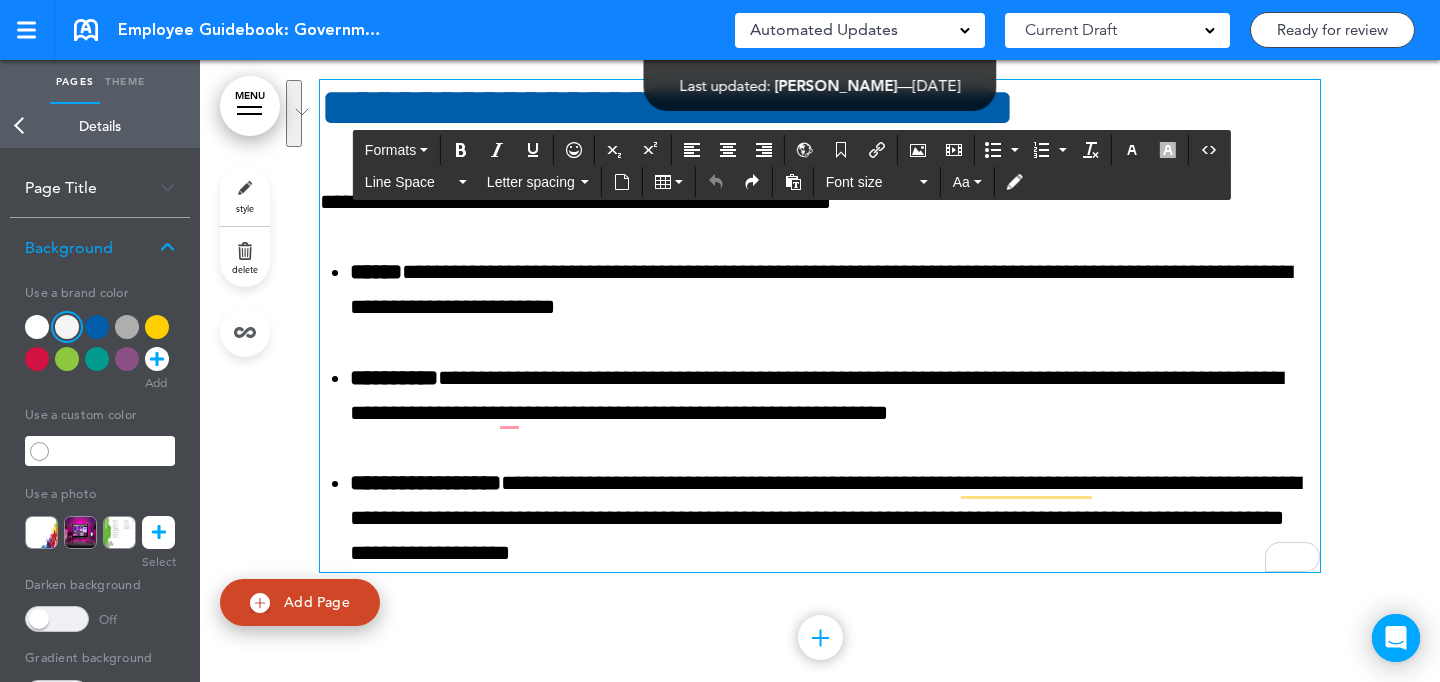 click on "style" at bounding box center (245, 196) 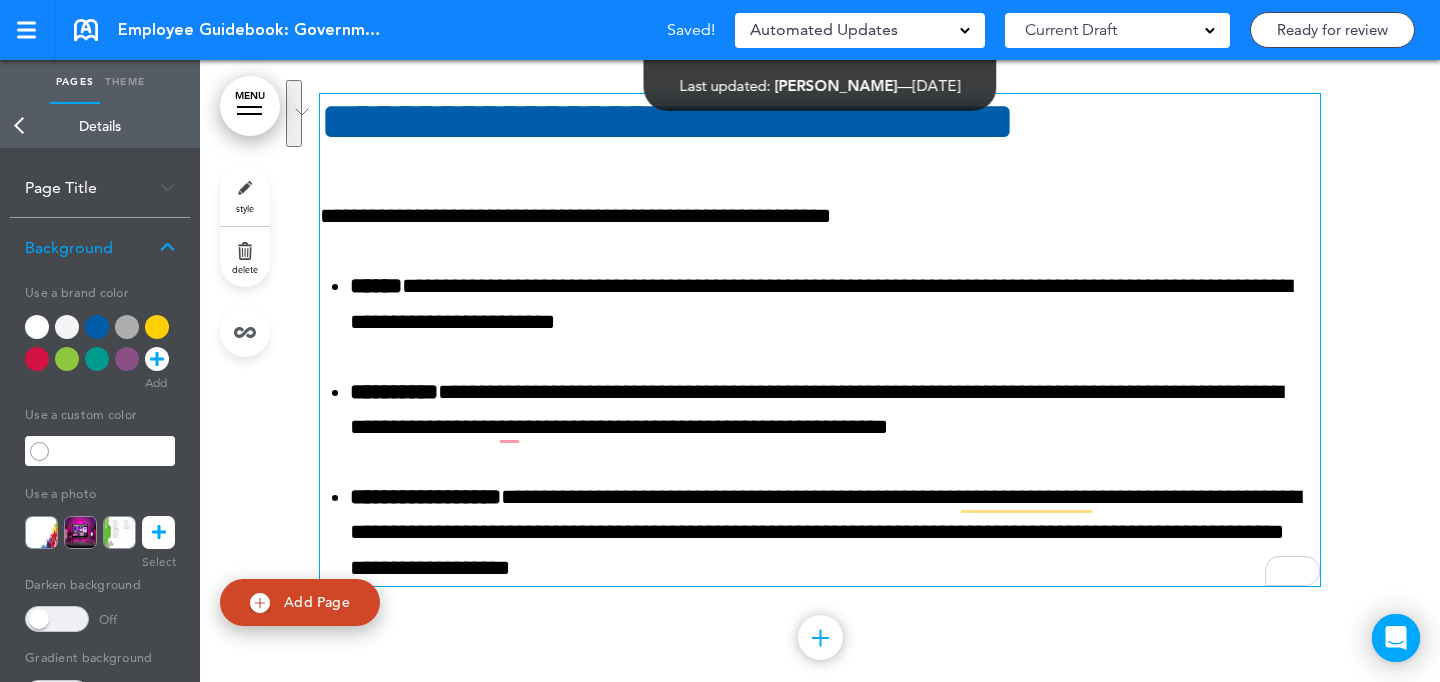 click at bounding box center [157, 327] 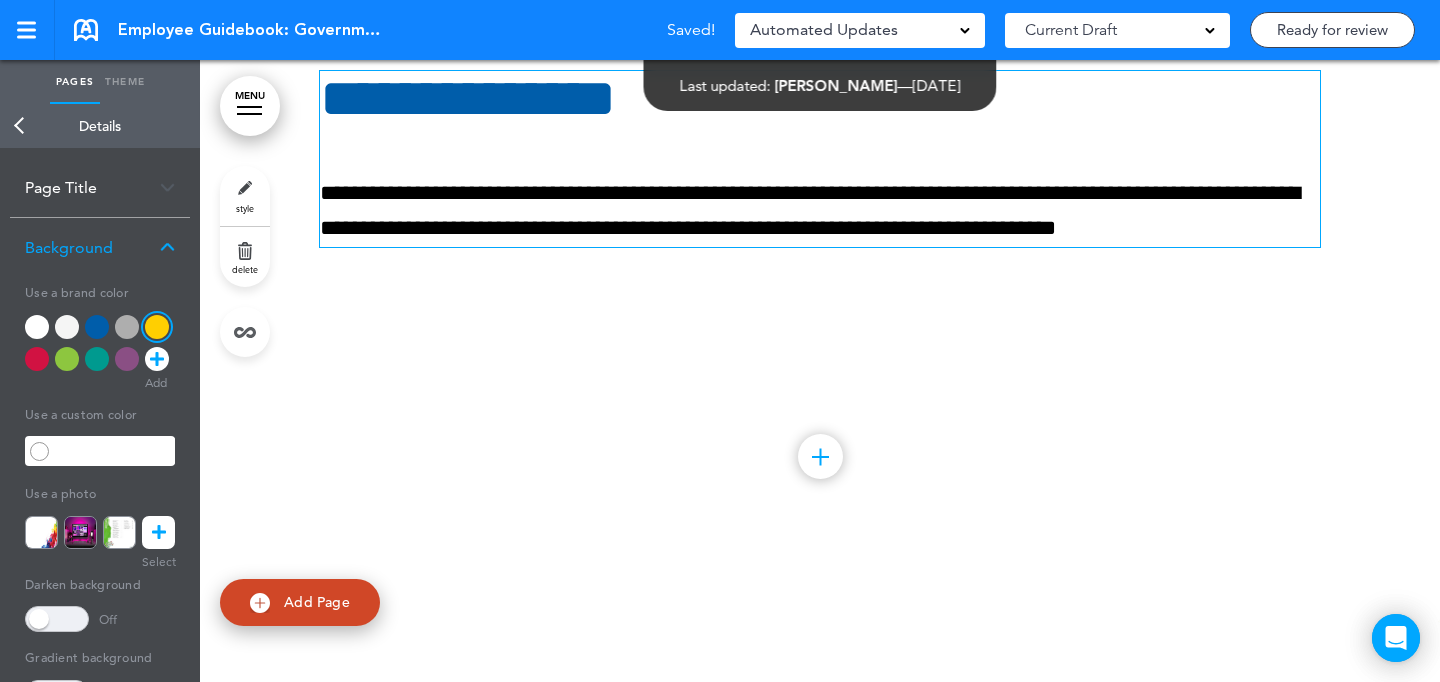 scroll, scrollTop: 50899, scrollLeft: 0, axis: vertical 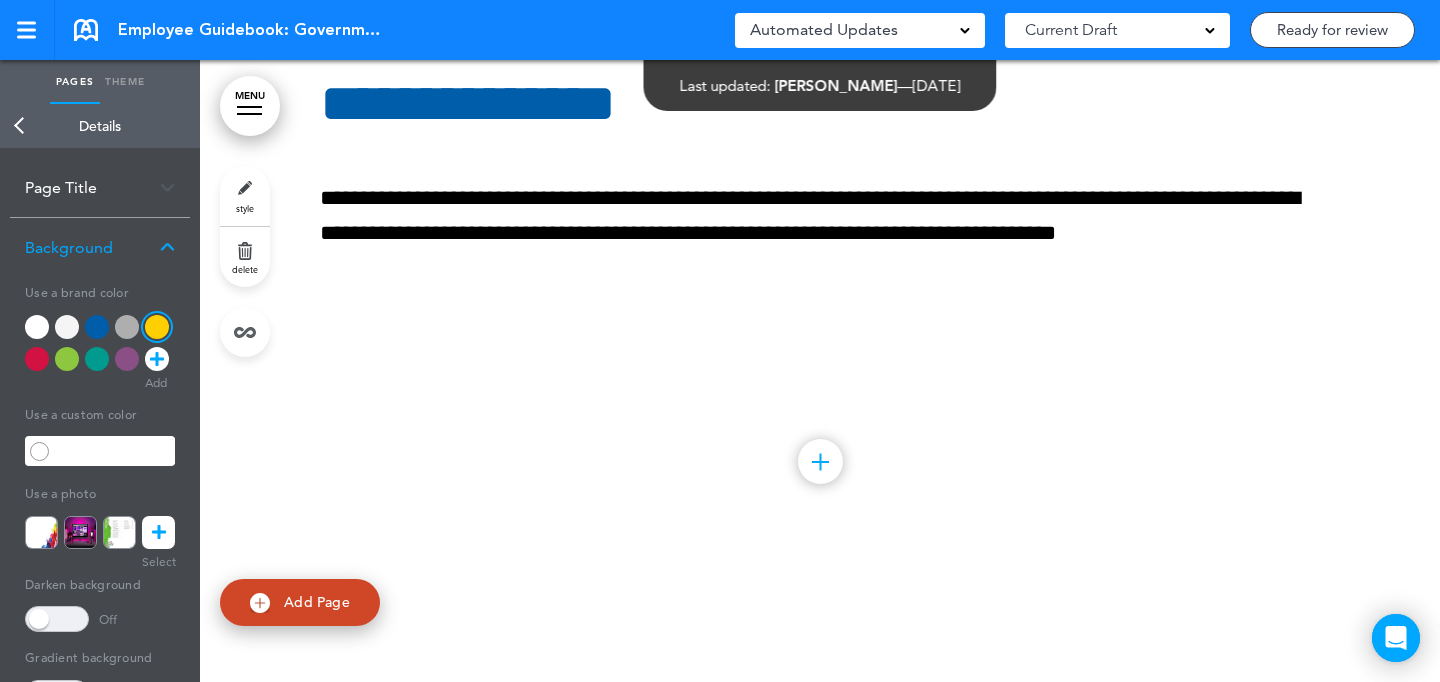 click on "style" at bounding box center (245, 196) 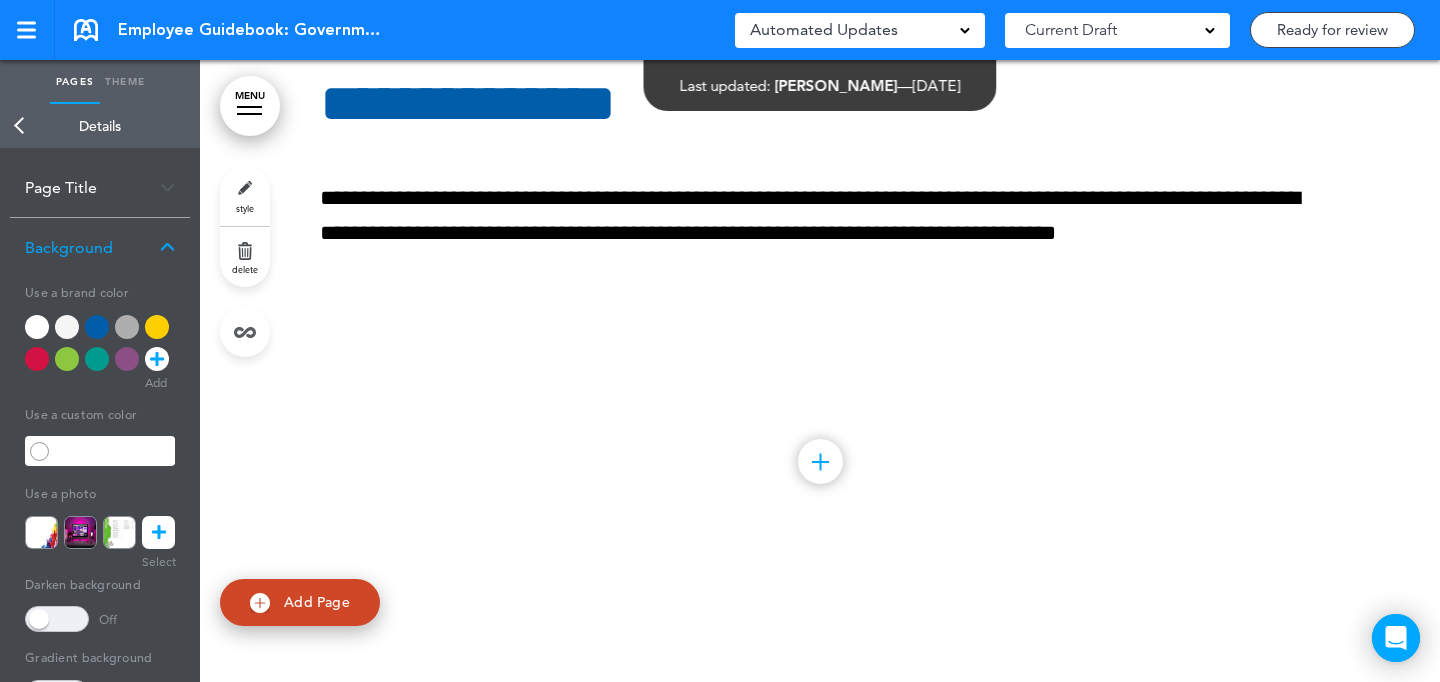 click at bounding box center (157, 327) 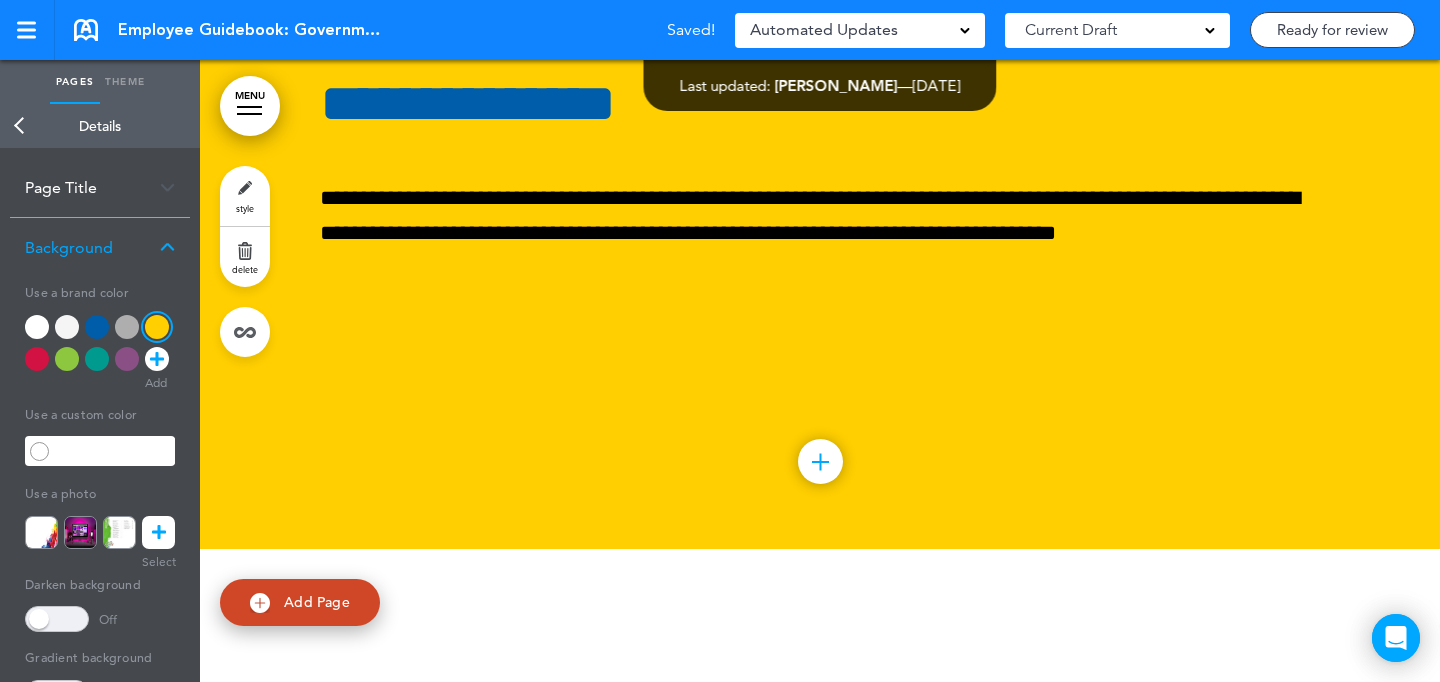 click on "Add Page" at bounding box center (317, 602) 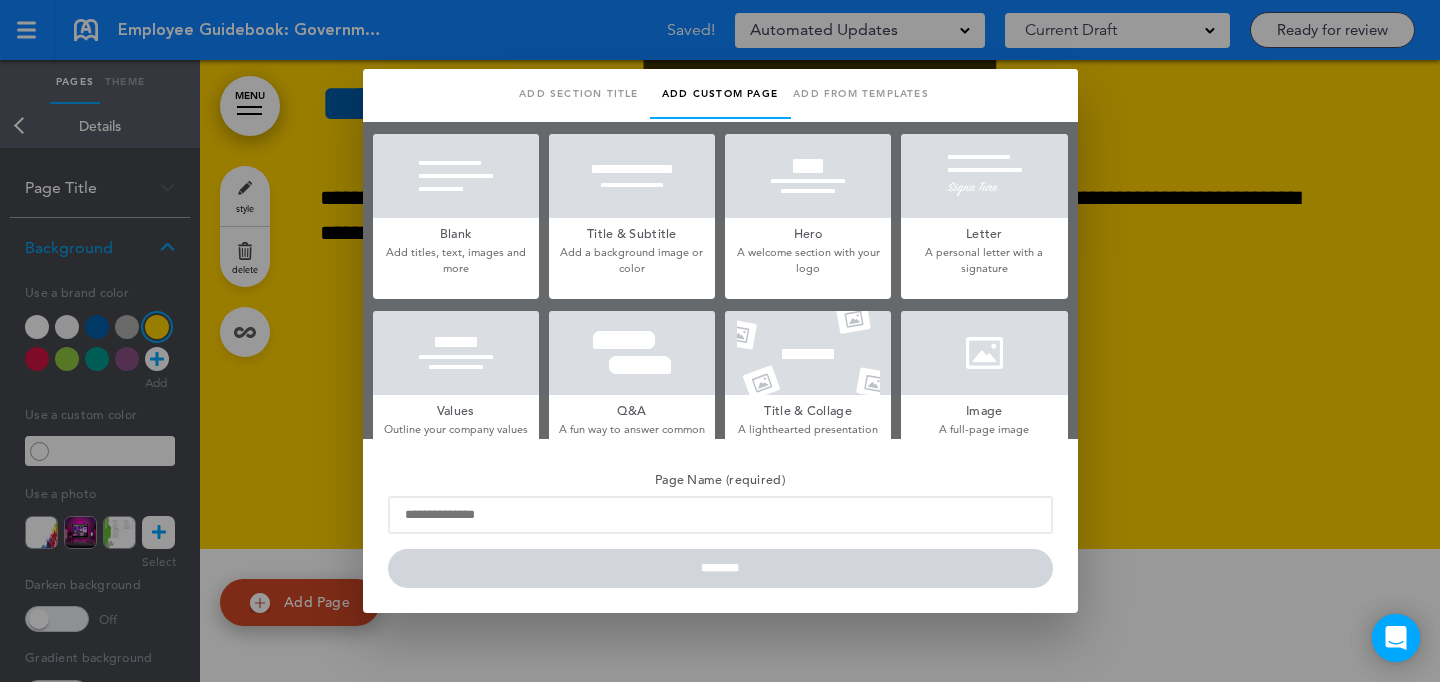 click at bounding box center (984, 353) 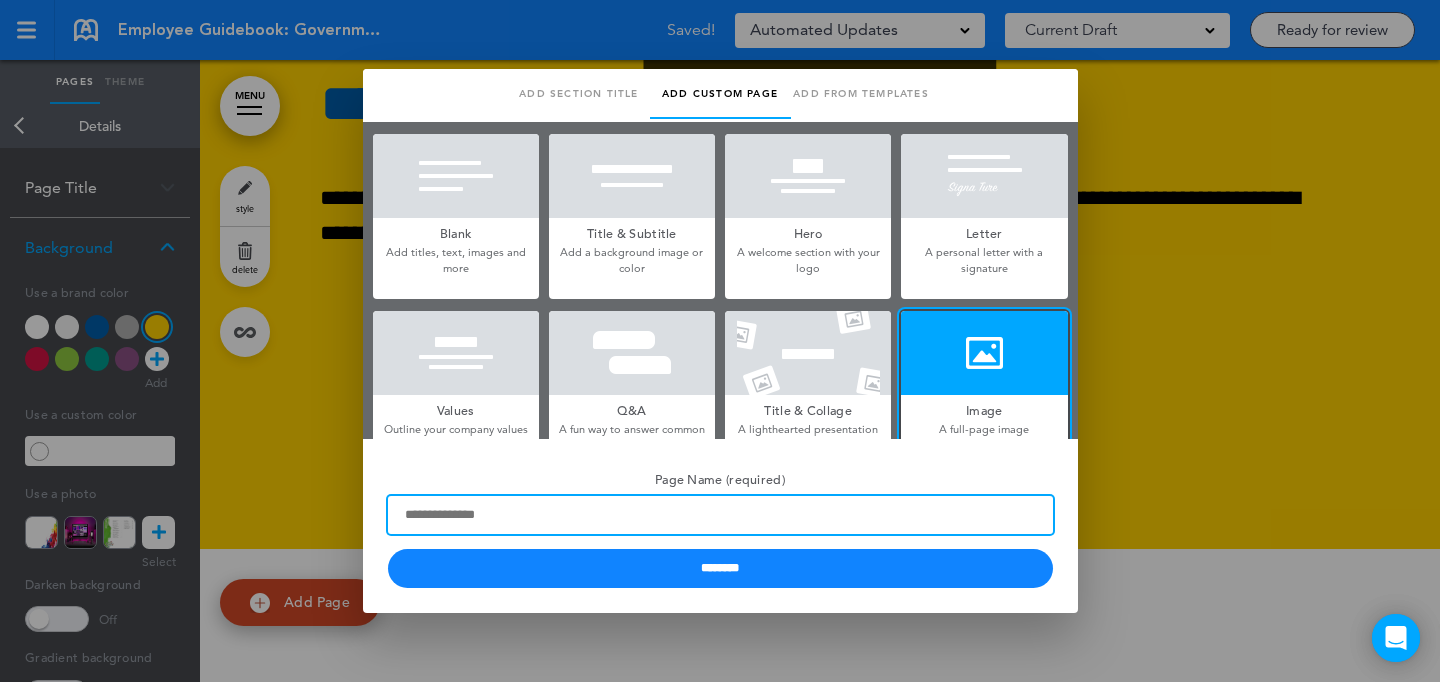 click on "Page Name (required)" at bounding box center [720, 515] 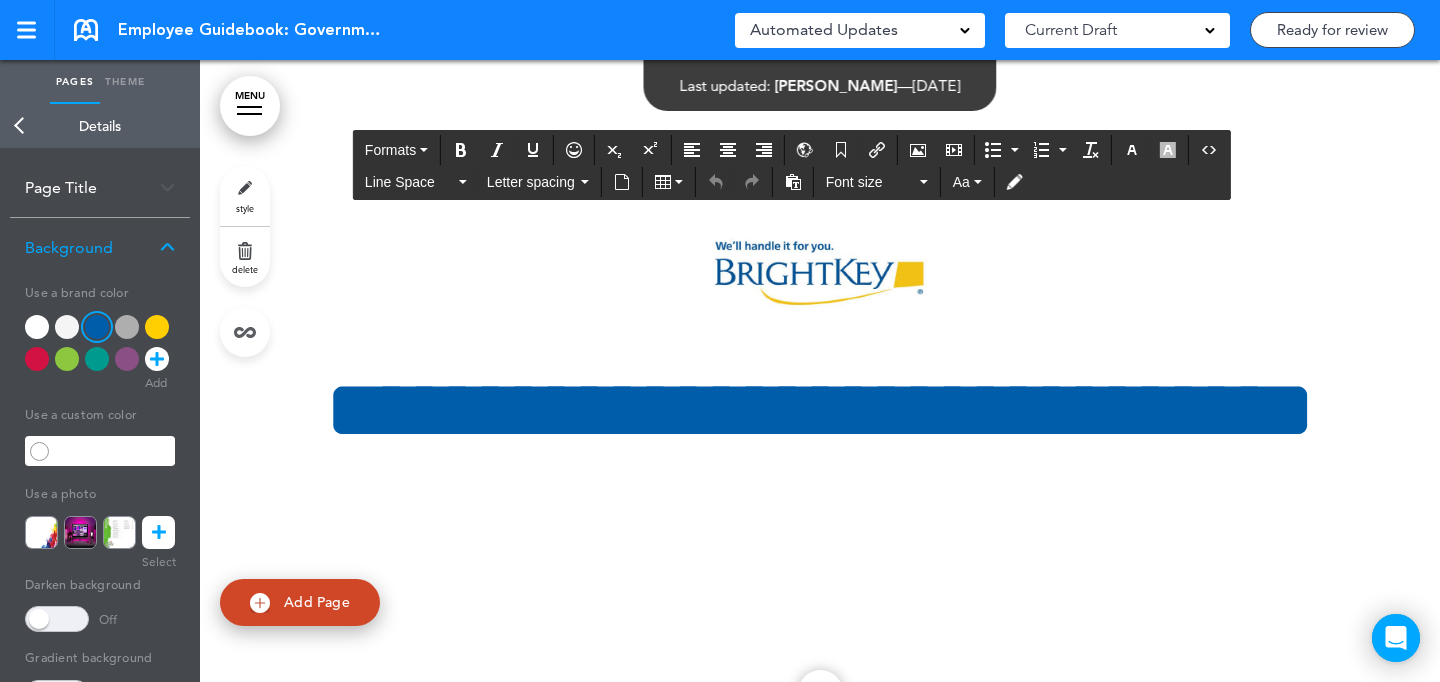 scroll, scrollTop: 0, scrollLeft: 0, axis: both 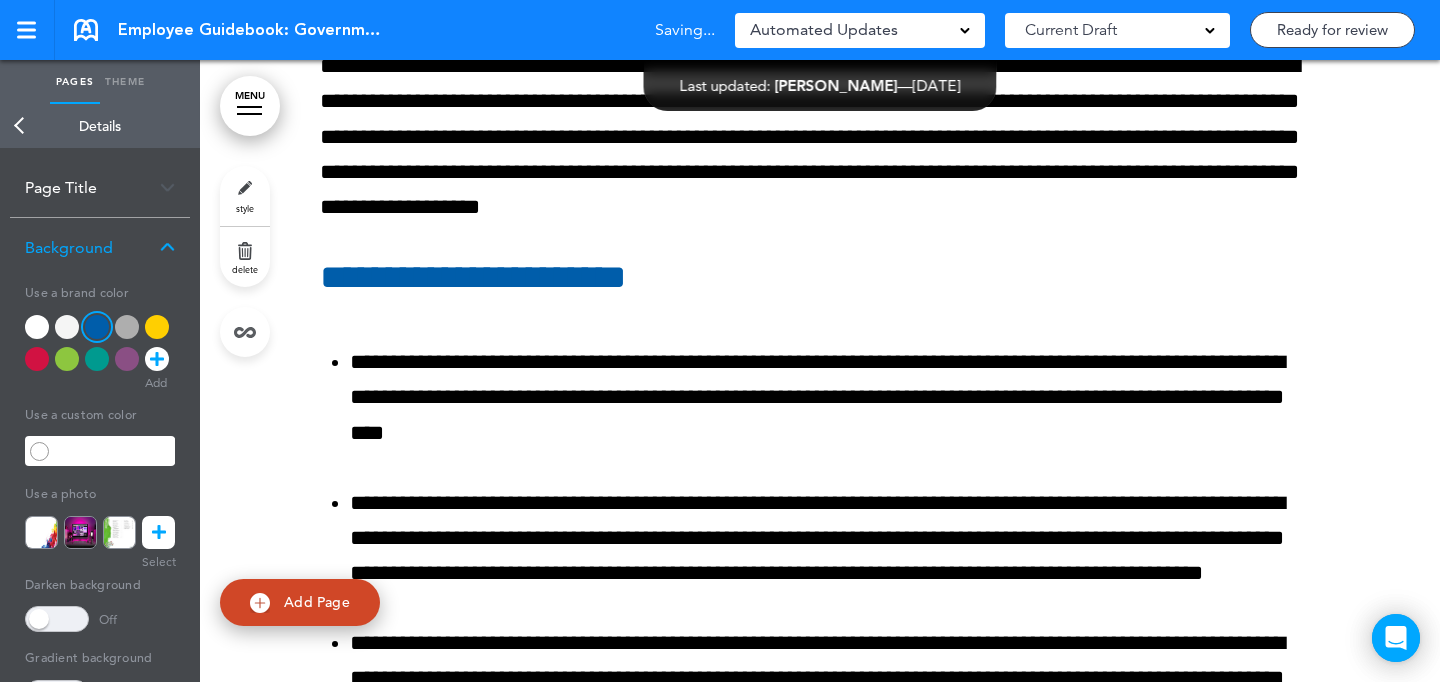 click on "style" at bounding box center [245, 196] 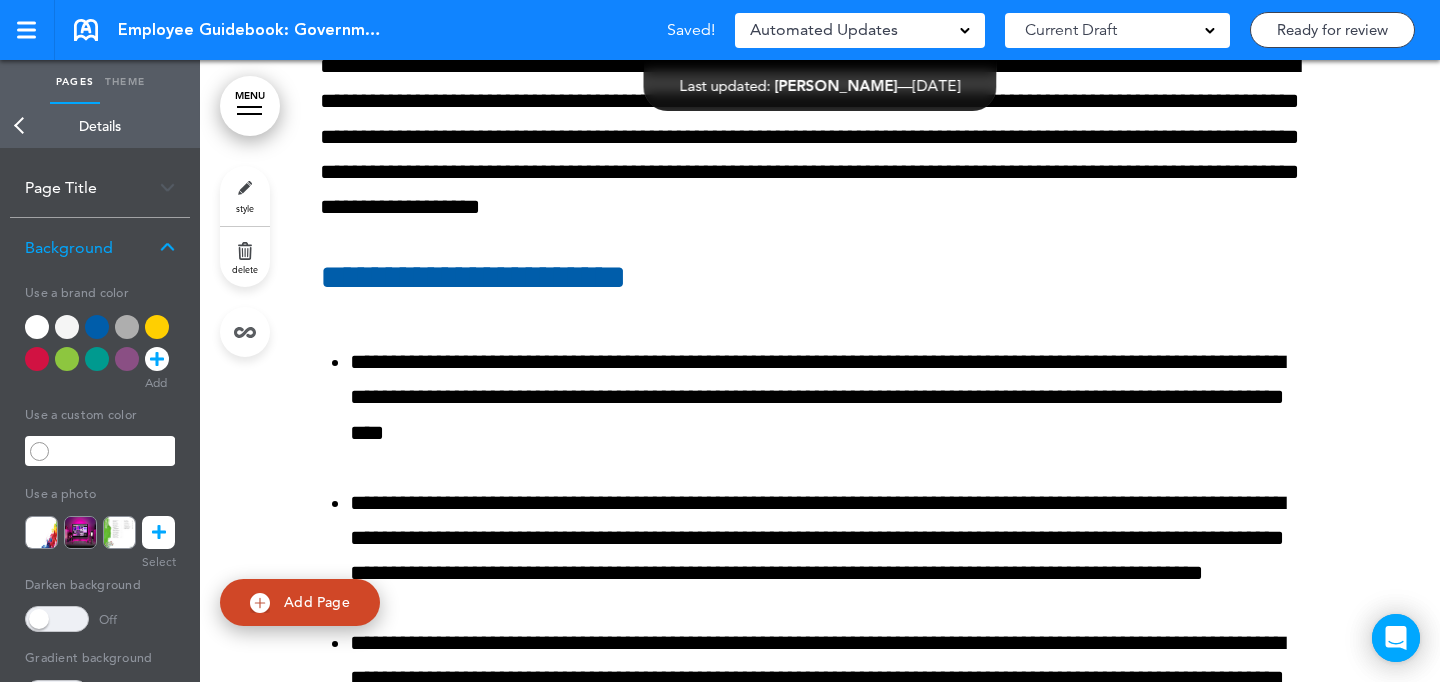 click at bounding box center (67, 327) 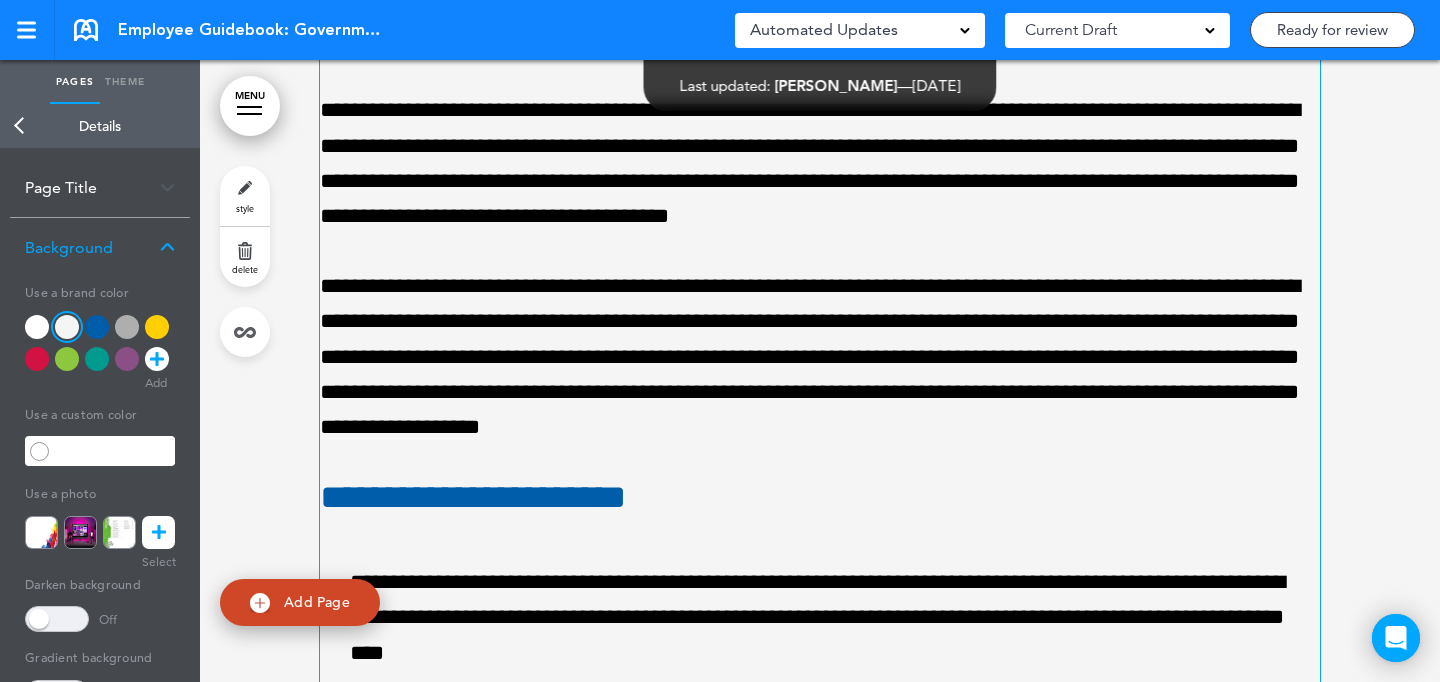 scroll, scrollTop: 54261, scrollLeft: 0, axis: vertical 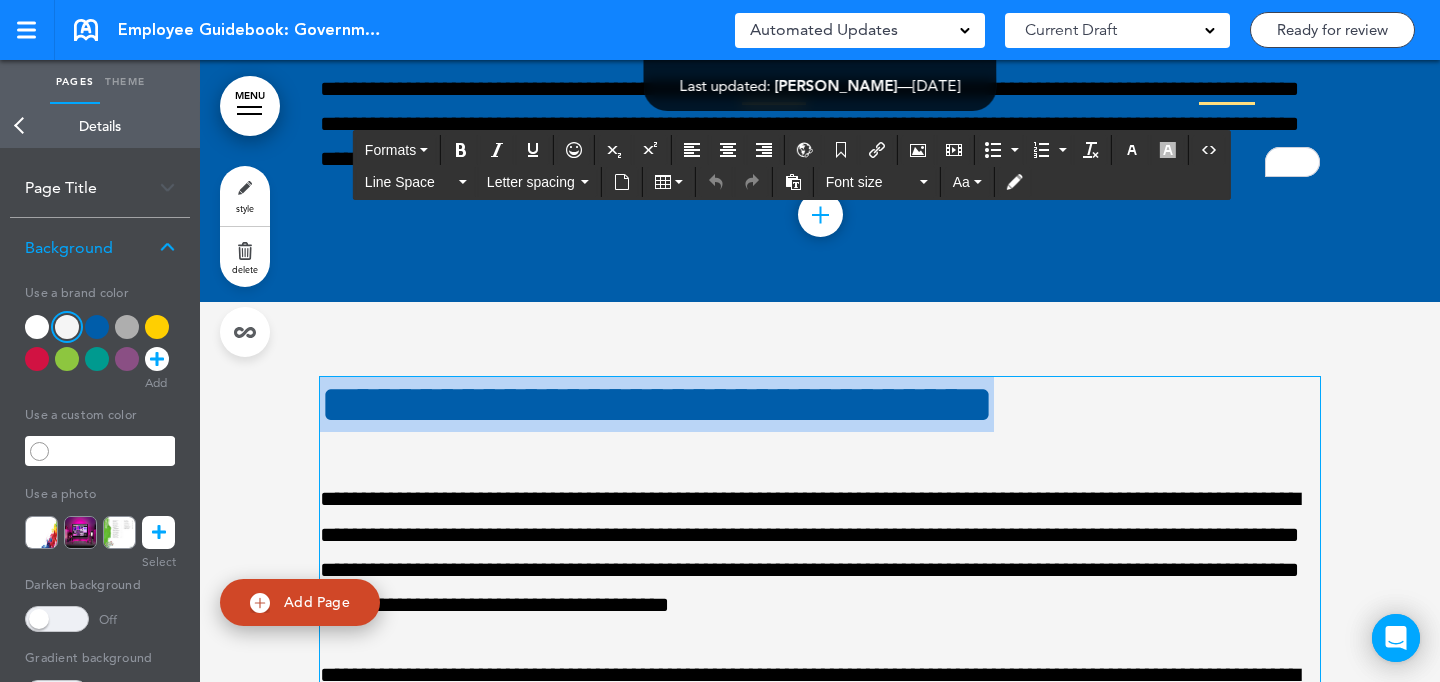 drag, startPoint x: 1148, startPoint y: 384, endPoint x: 1100, endPoint y: 347, distance: 60.60528 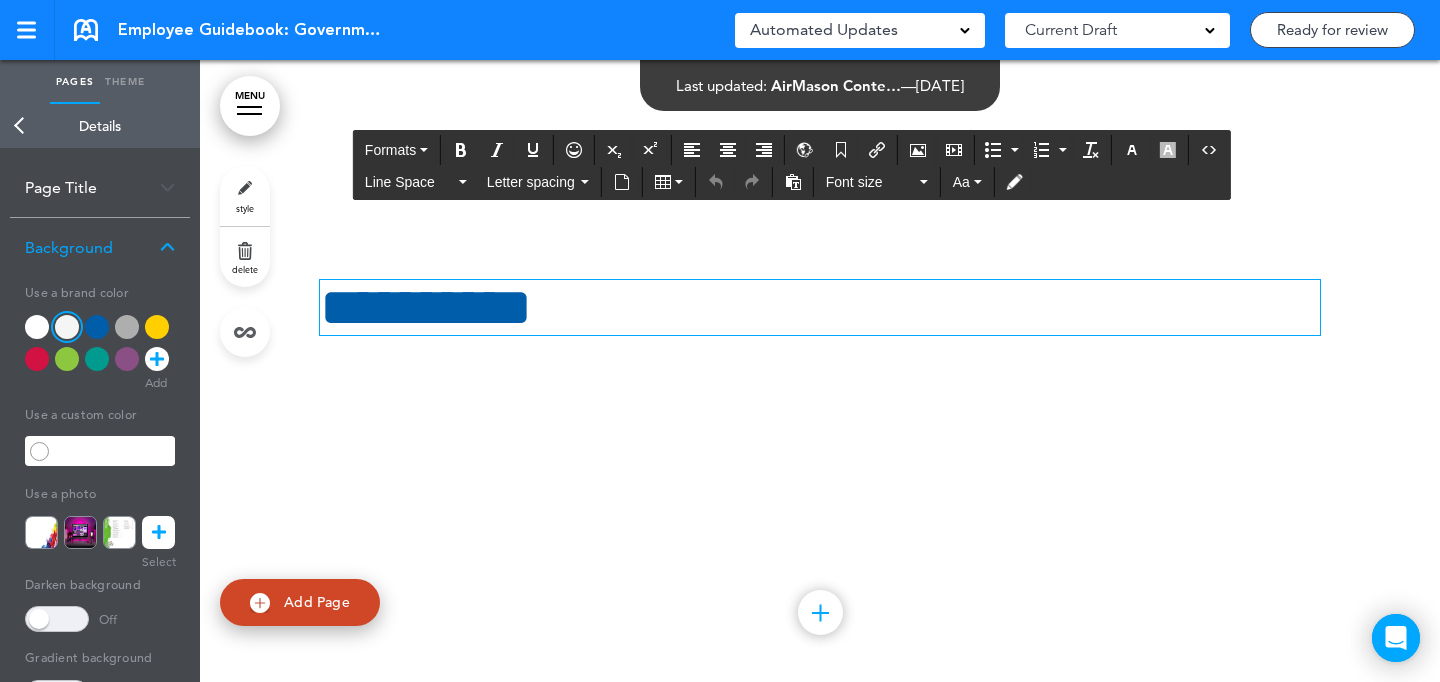 scroll, scrollTop: 56404, scrollLeft: 0, axis: vertical 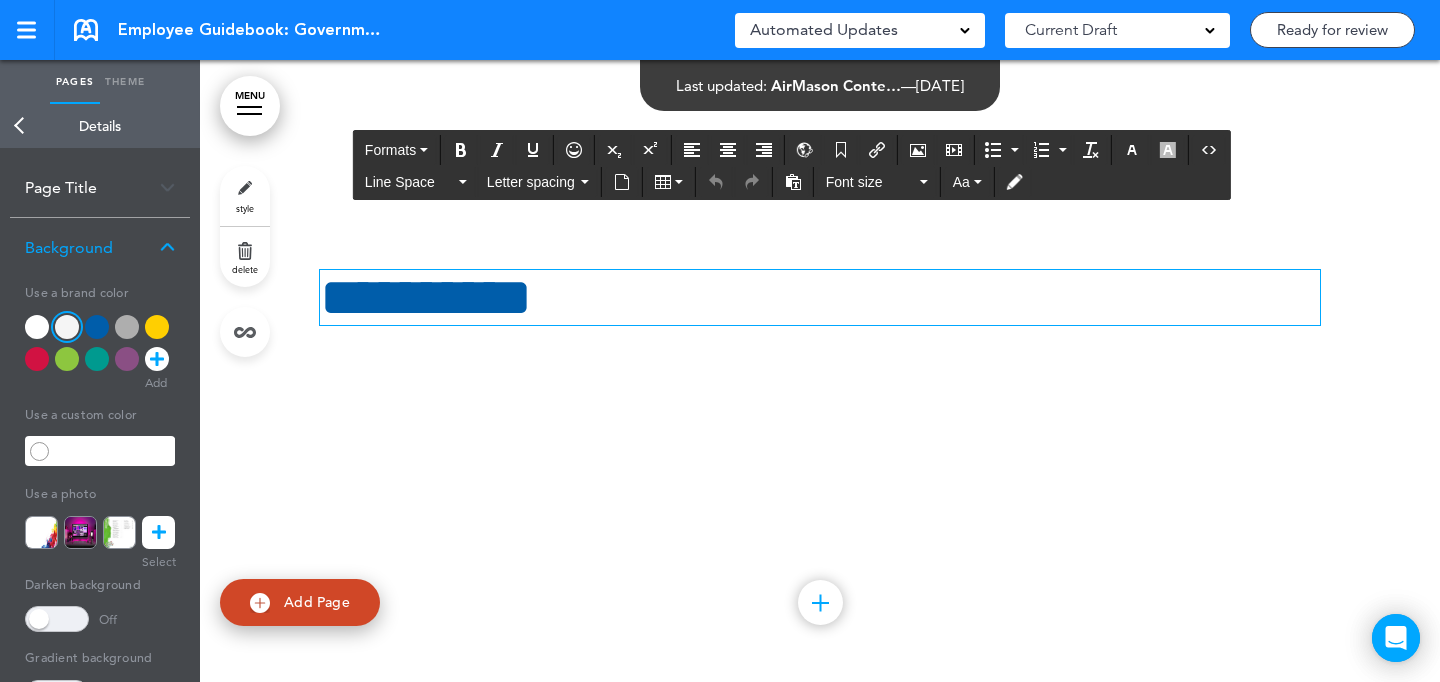 click on "**********" at bounding box center [820, 297] 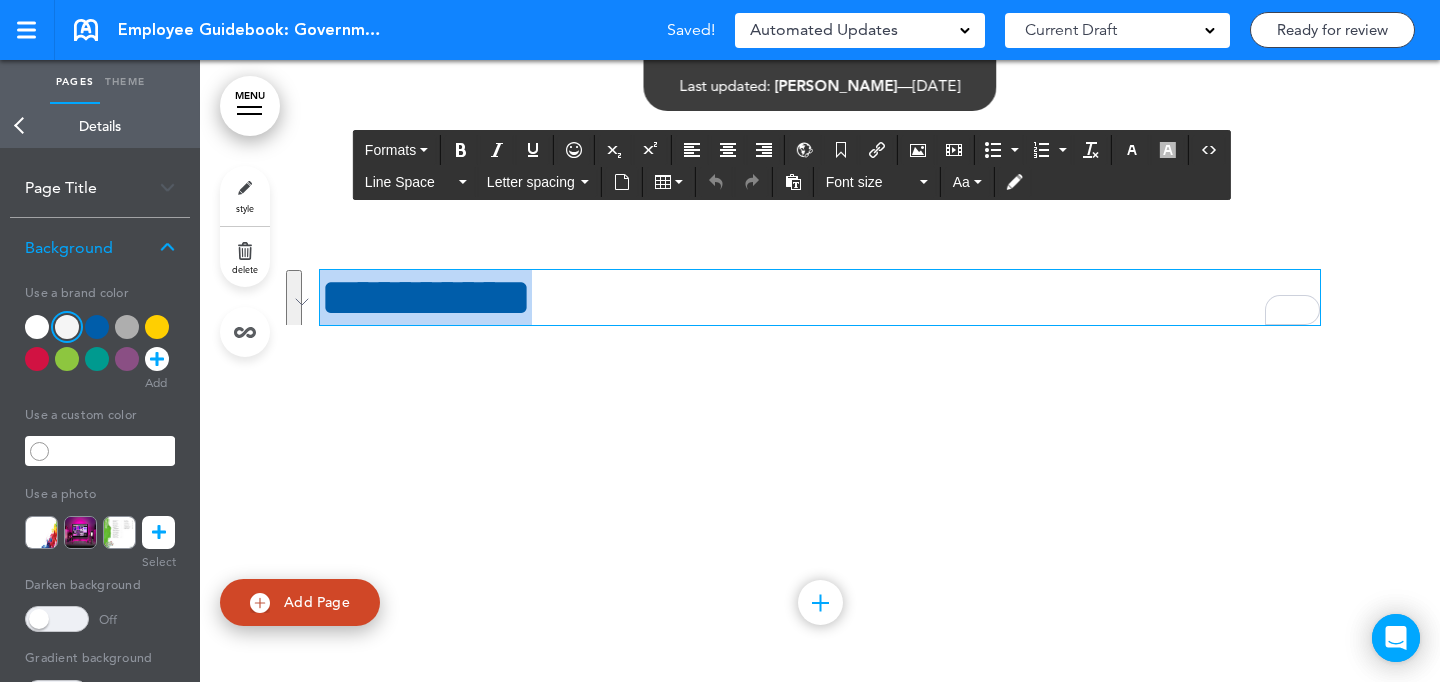 drag, startPoint x: 561, startPoint y: 294, endPoint x: 298, endPoint y: 299, distance: 263.04752 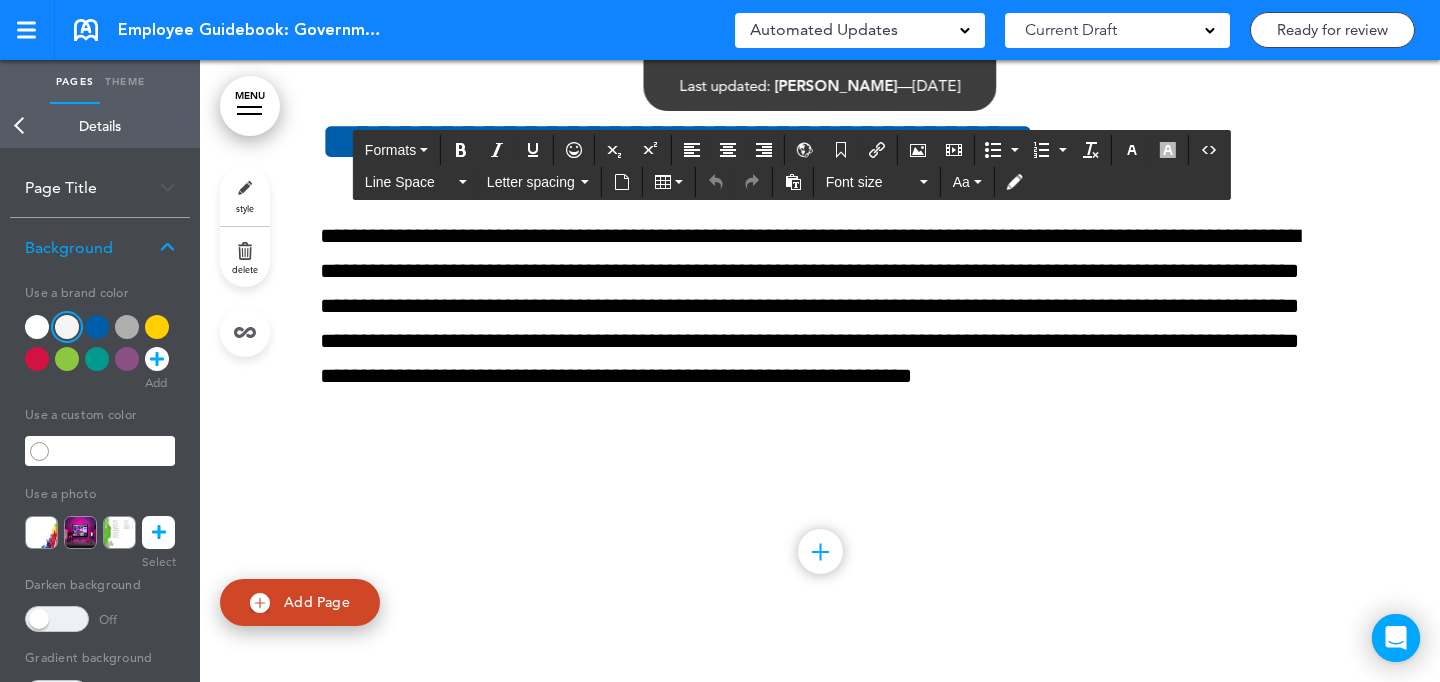 click on "style" at bounding box center (245, 196) 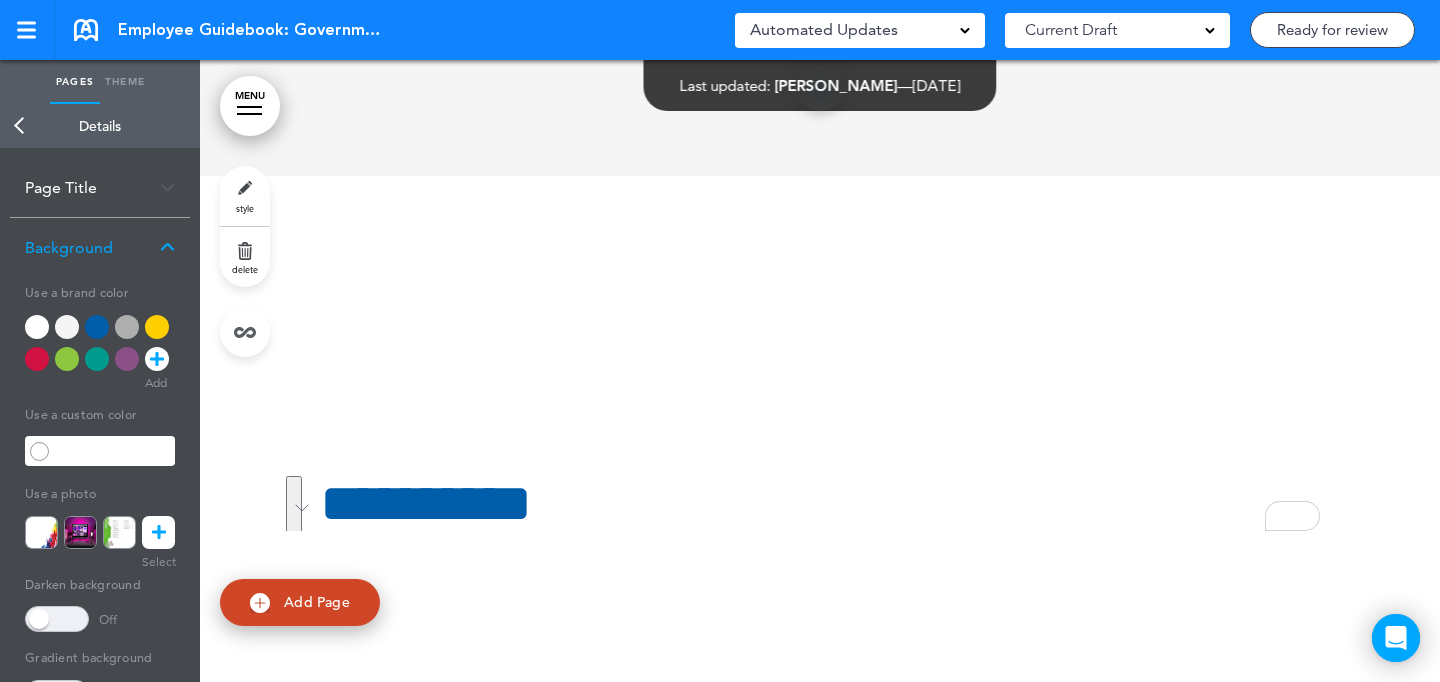 click at bounding box center (157, 327) 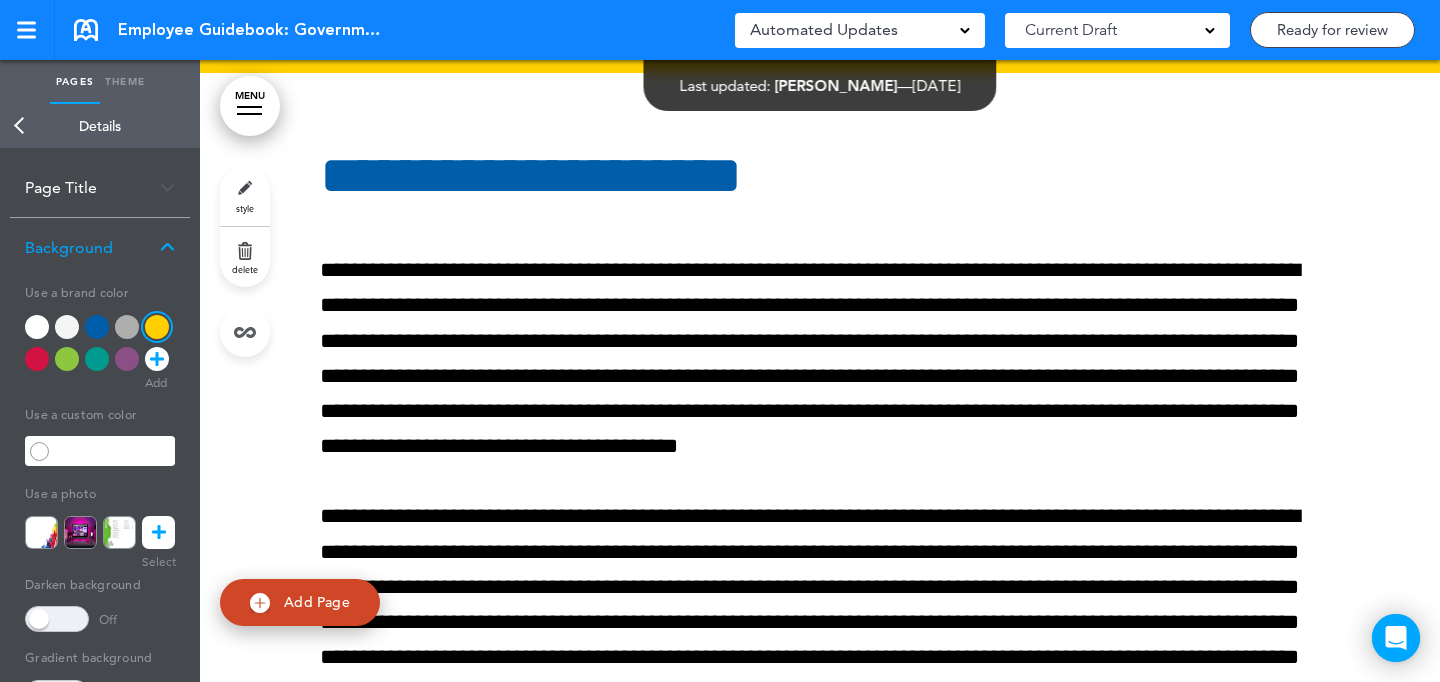 scroll, scrollTop: 58005, scrollLeft: 0, axis: vertical 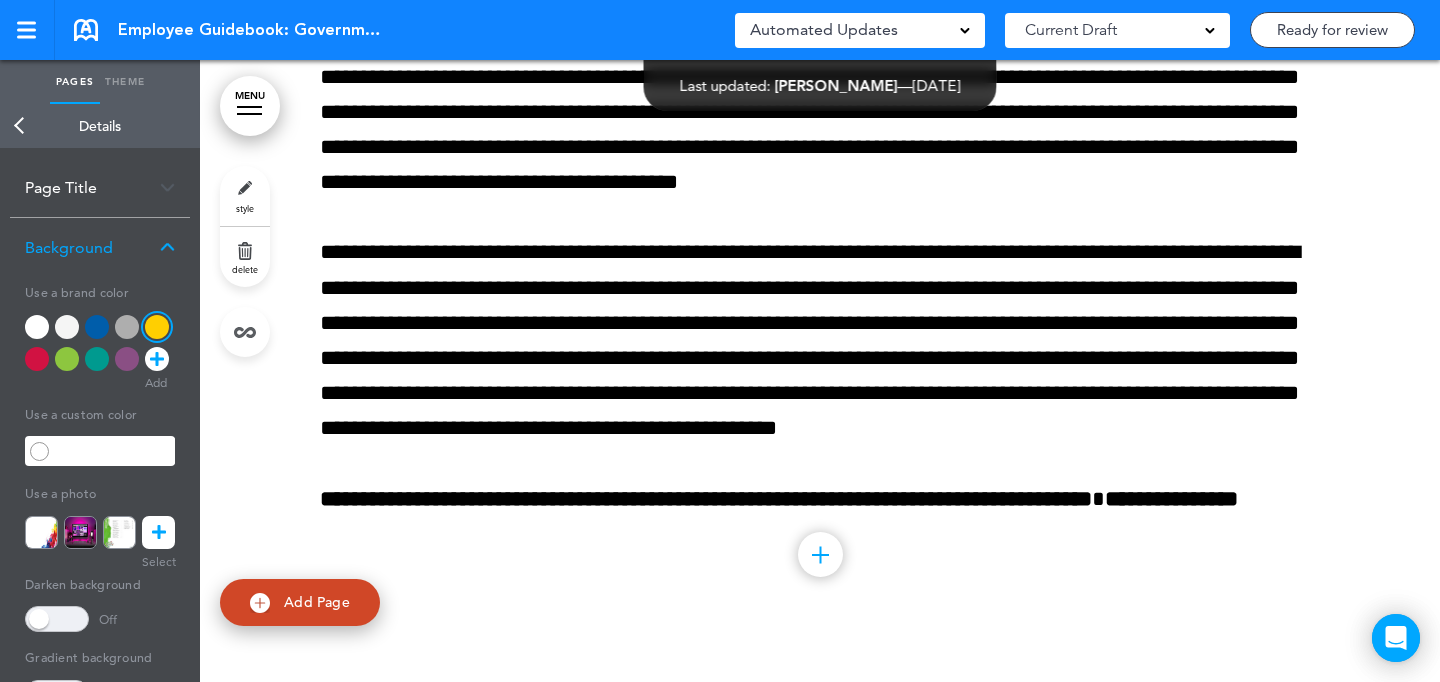 click on "style" at bounding box center (245, 196) 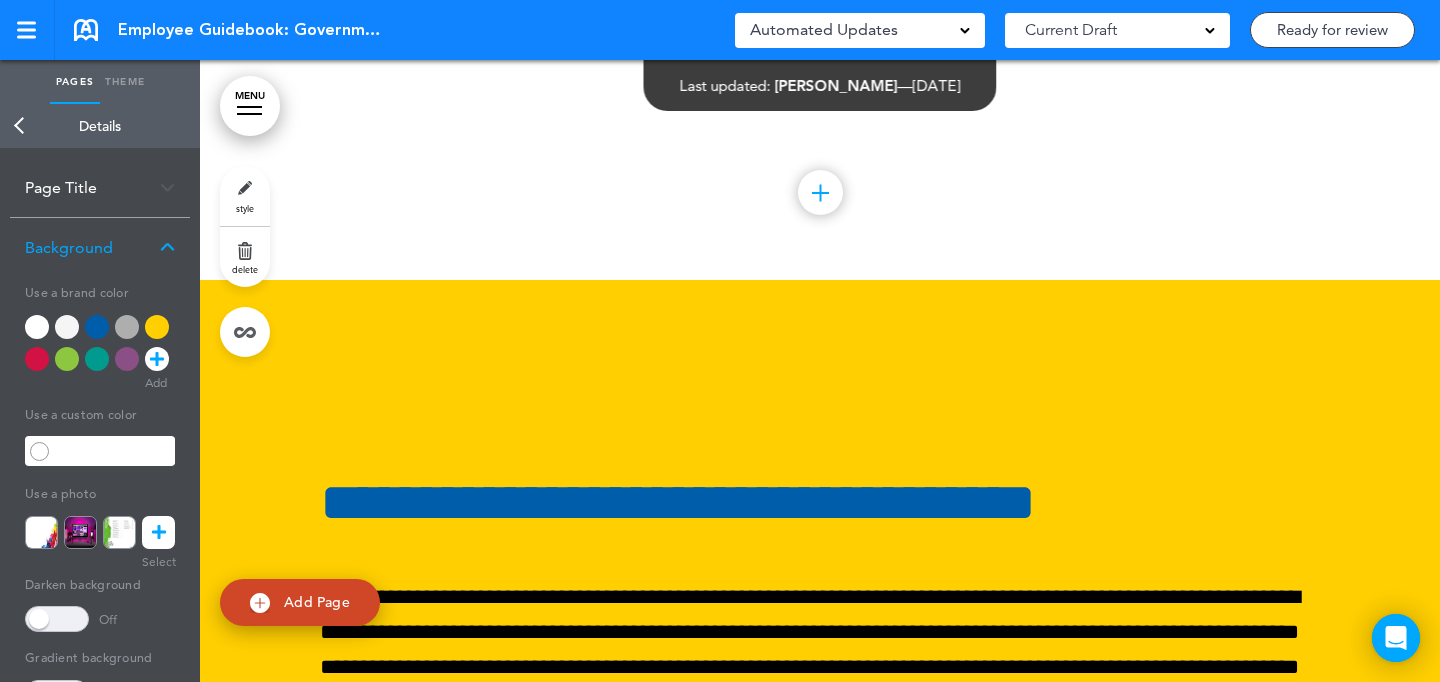 scroll, scrollTop: 57089, scrollLeft: 0, axis: vertical 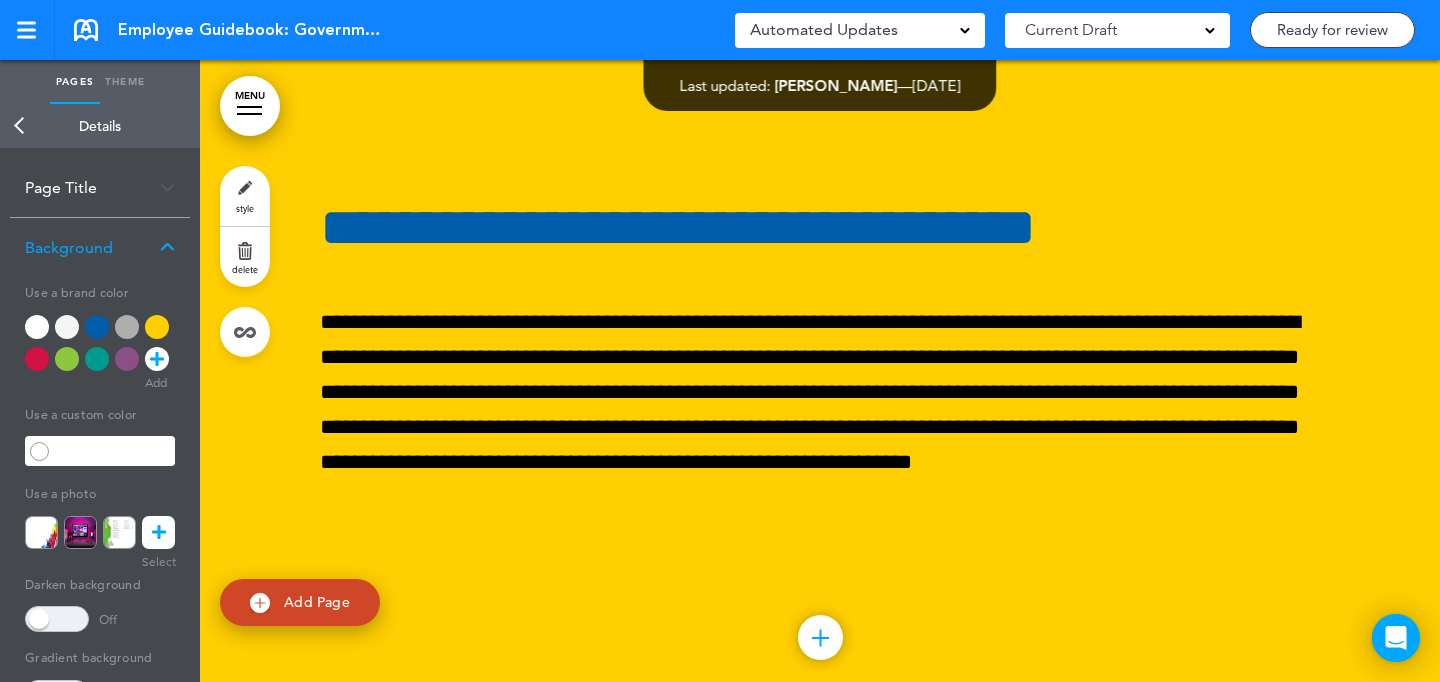 click at bounding box center (820, 365) 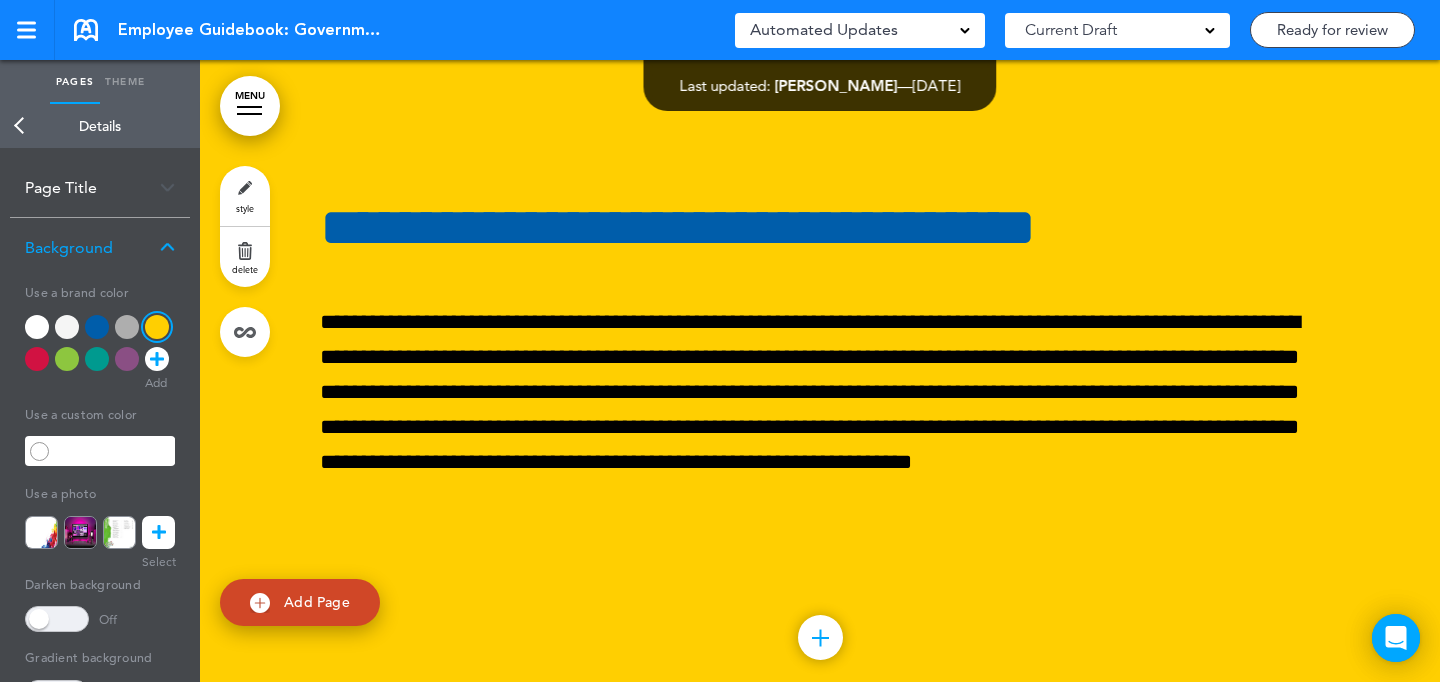 click on "Add Page" at bounding box center (317, 602) 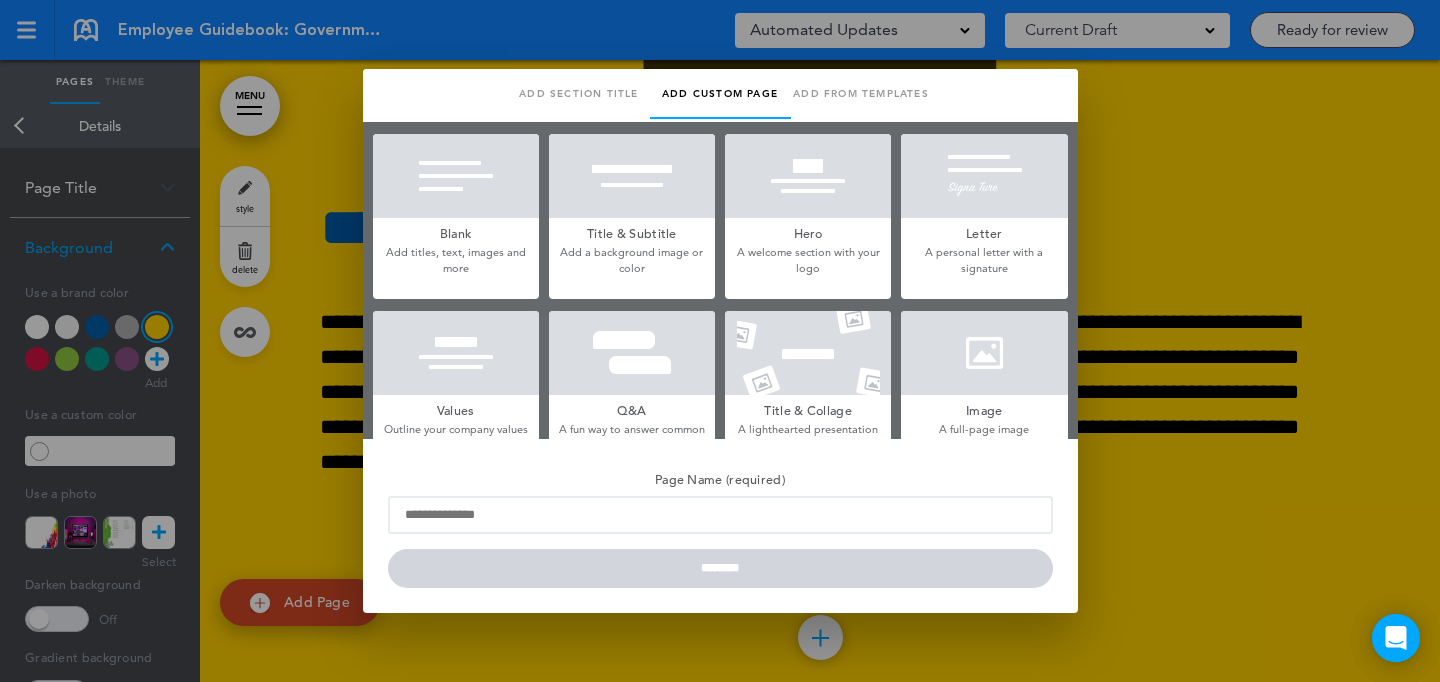 click at bounding box center (984, 353) 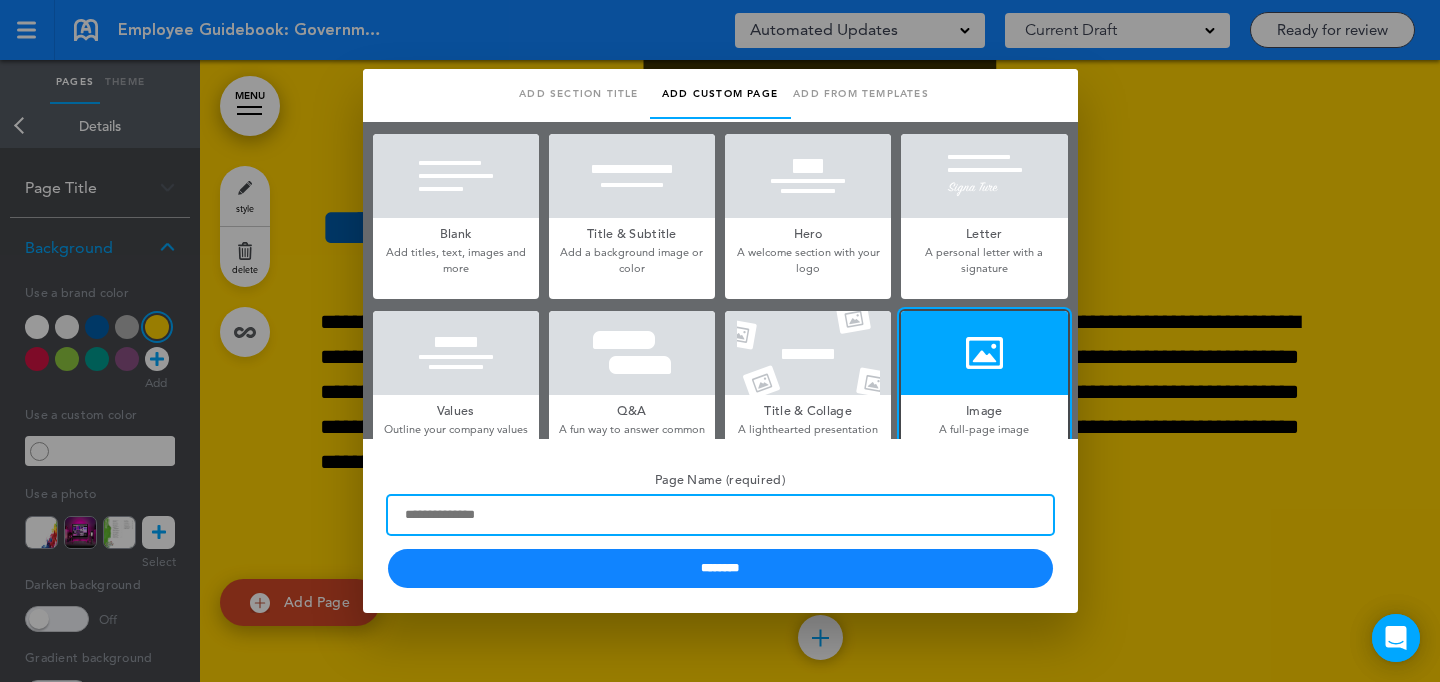 click on "Page Name (required)" at bounding box center (720, 515) 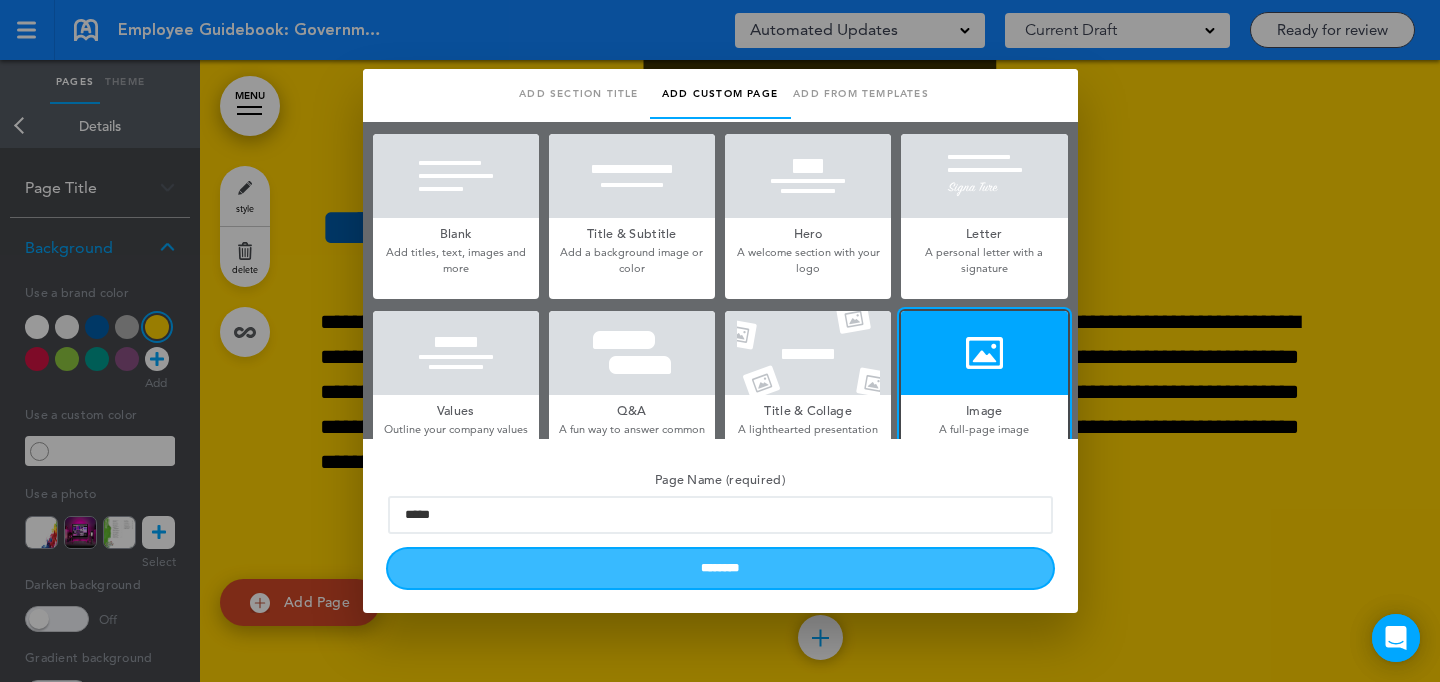 click on "********" at bounding box center (720, 568) 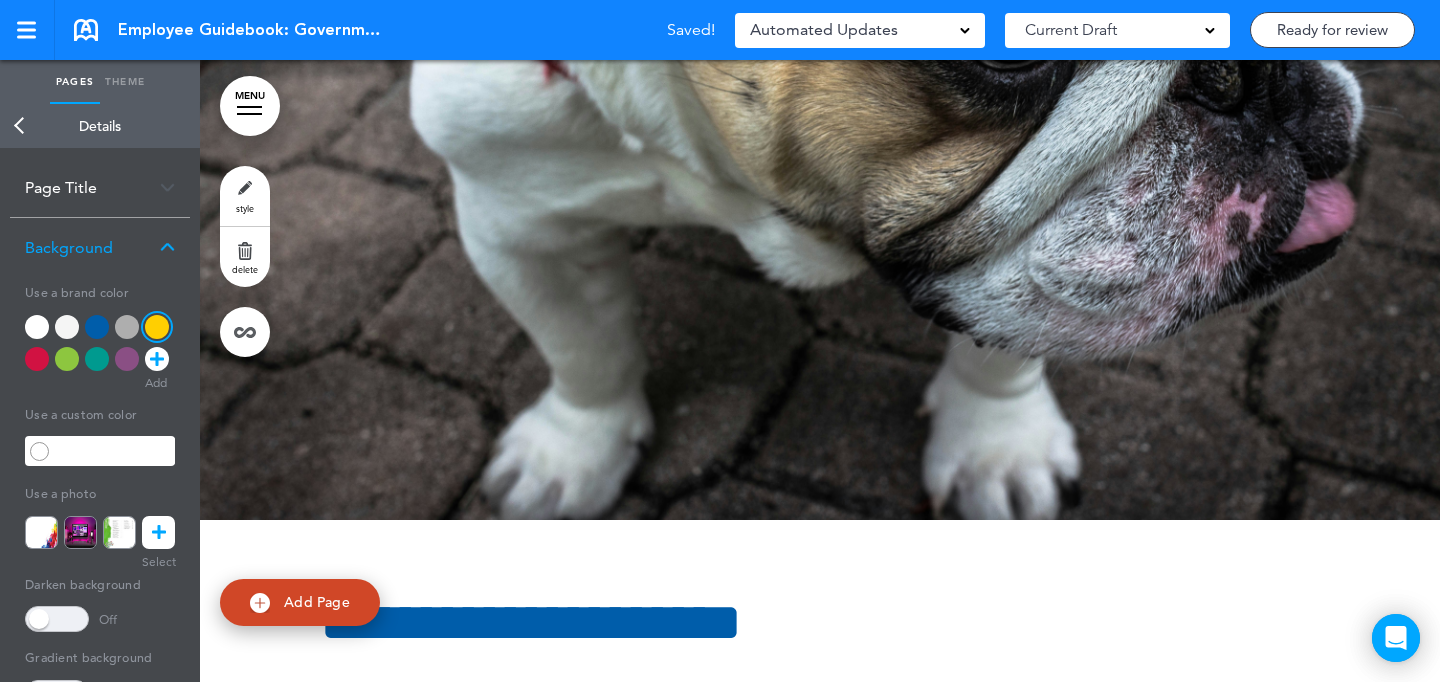 scroll, scrollTop: 58594, scrollLeft: 0, axis: vertical 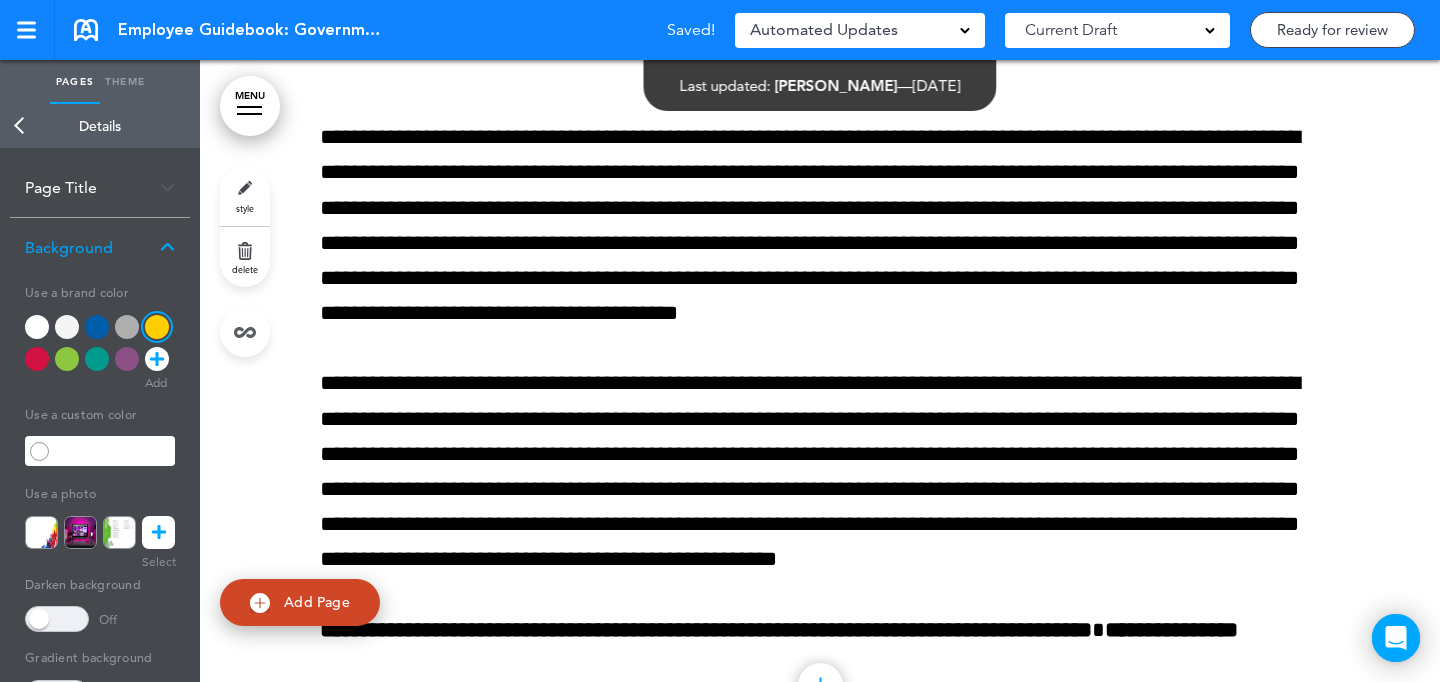 click on "style" at bounding box center (245, 196) 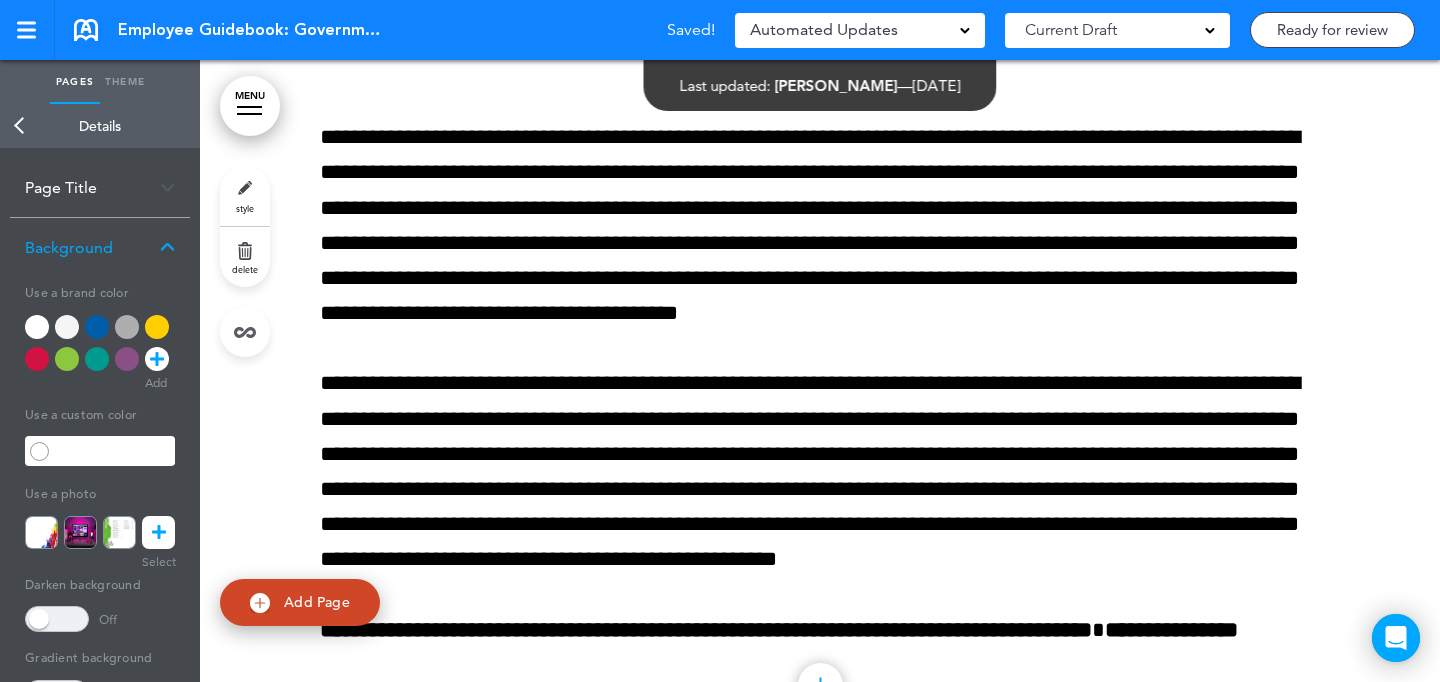 click at bounding box center (67, 327) 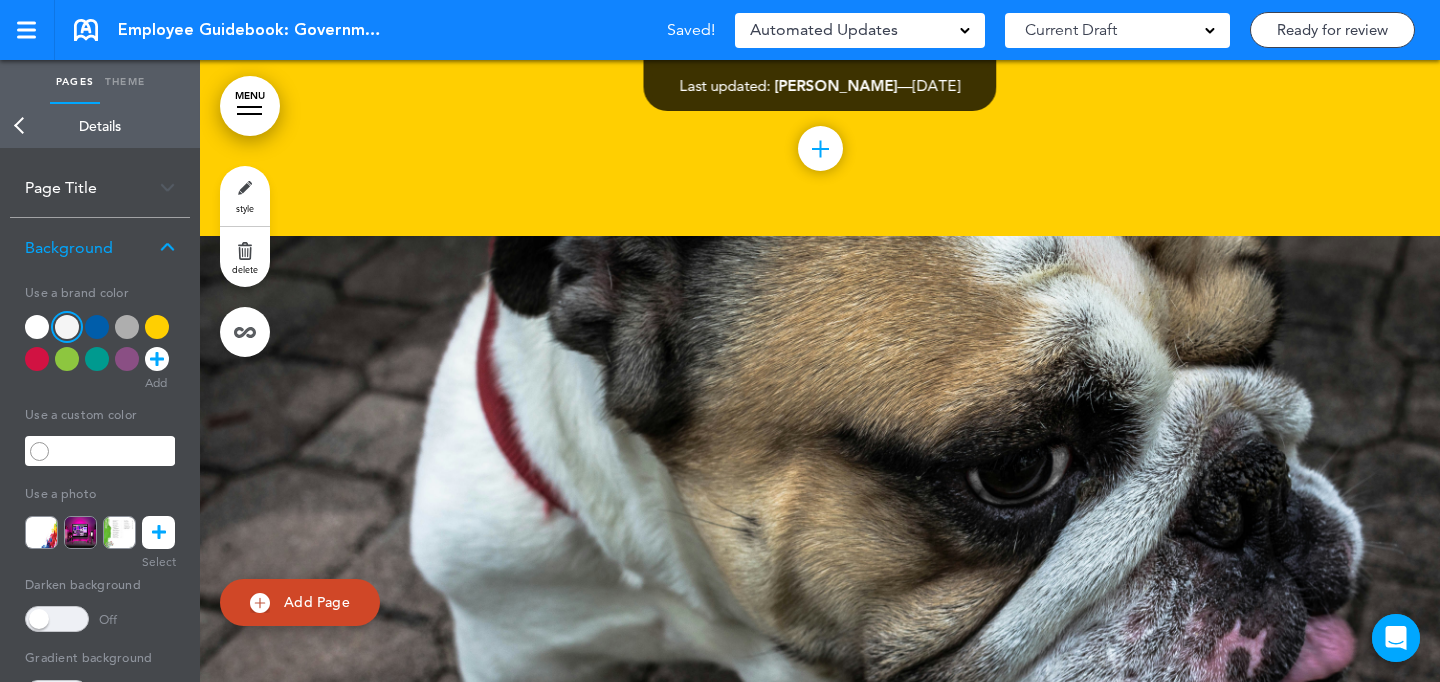 scroll, scrollTop: 57787, scrollLeft: 0, axis: vertical 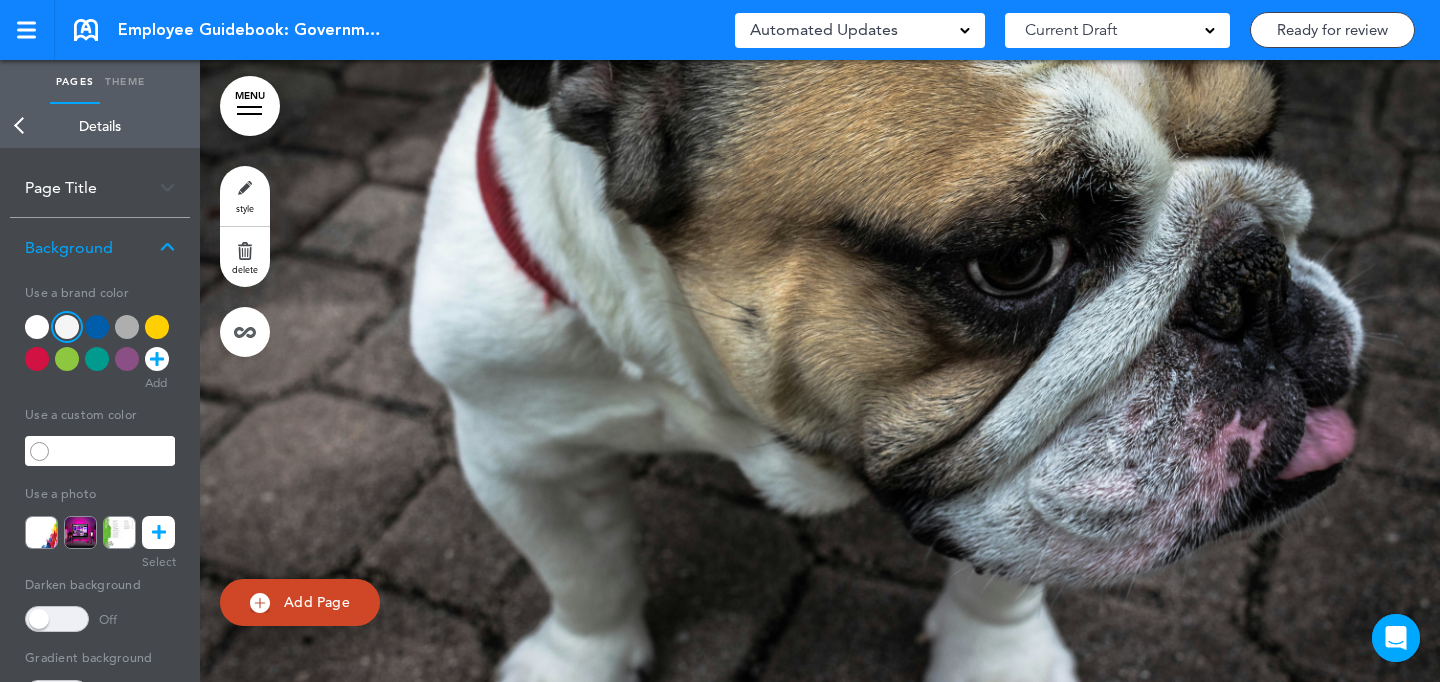 click at bounding box center (127, 359) 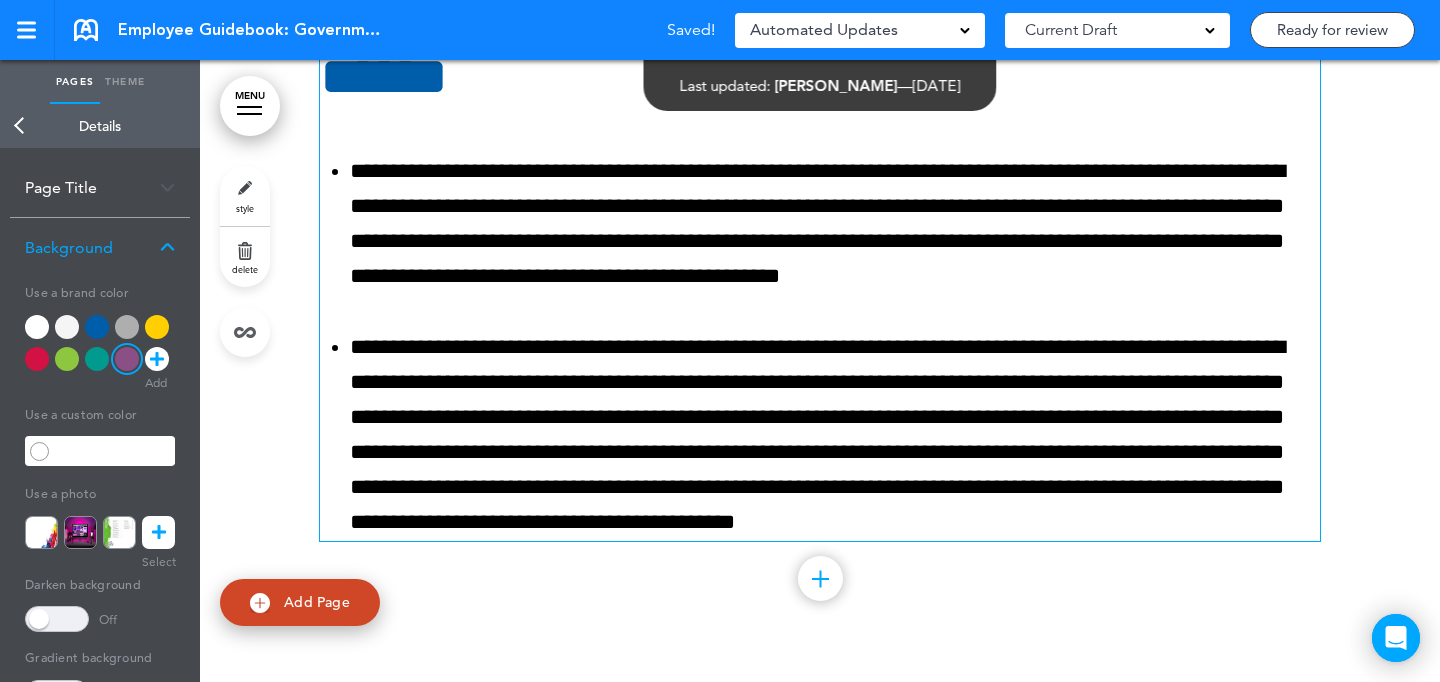 scroll, scrollTop: 59466, scrollLeft: 0, axis: vertical 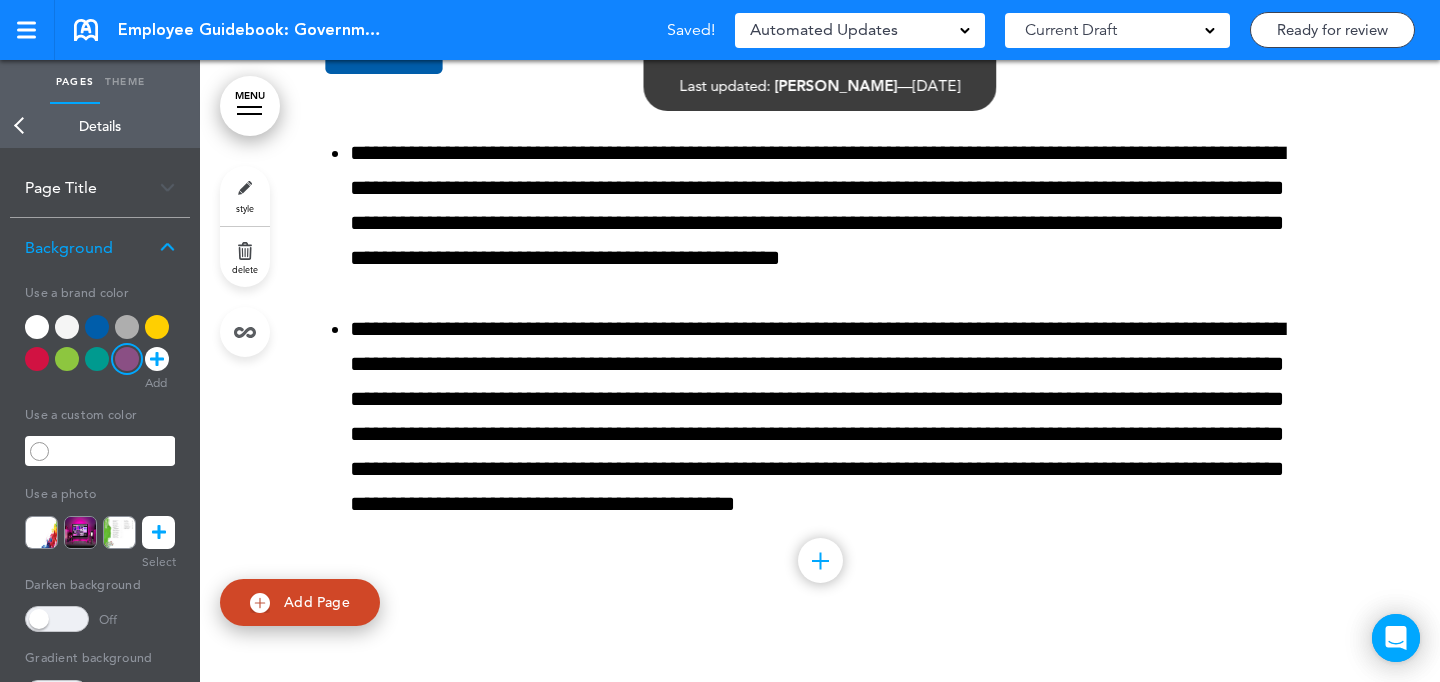 click on "style" at bounding box center [245, 196] 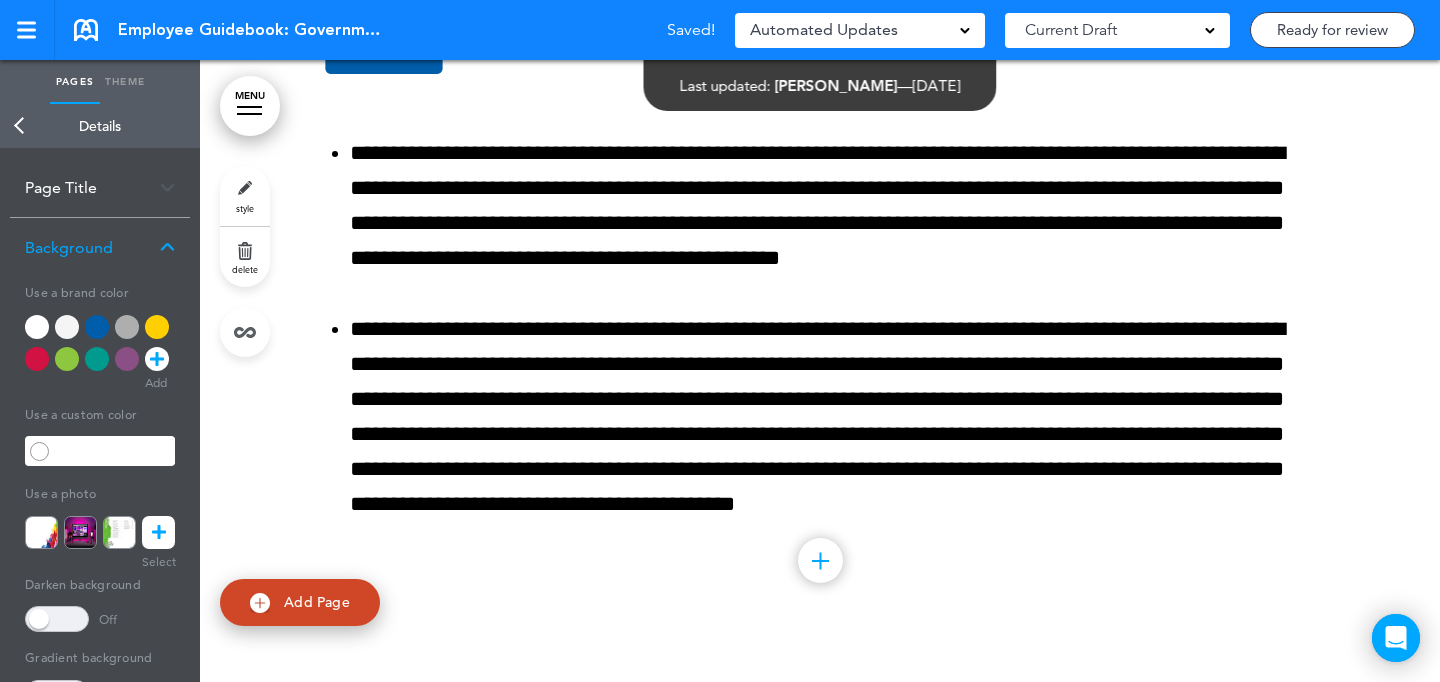click at bounding box center [67, 327] 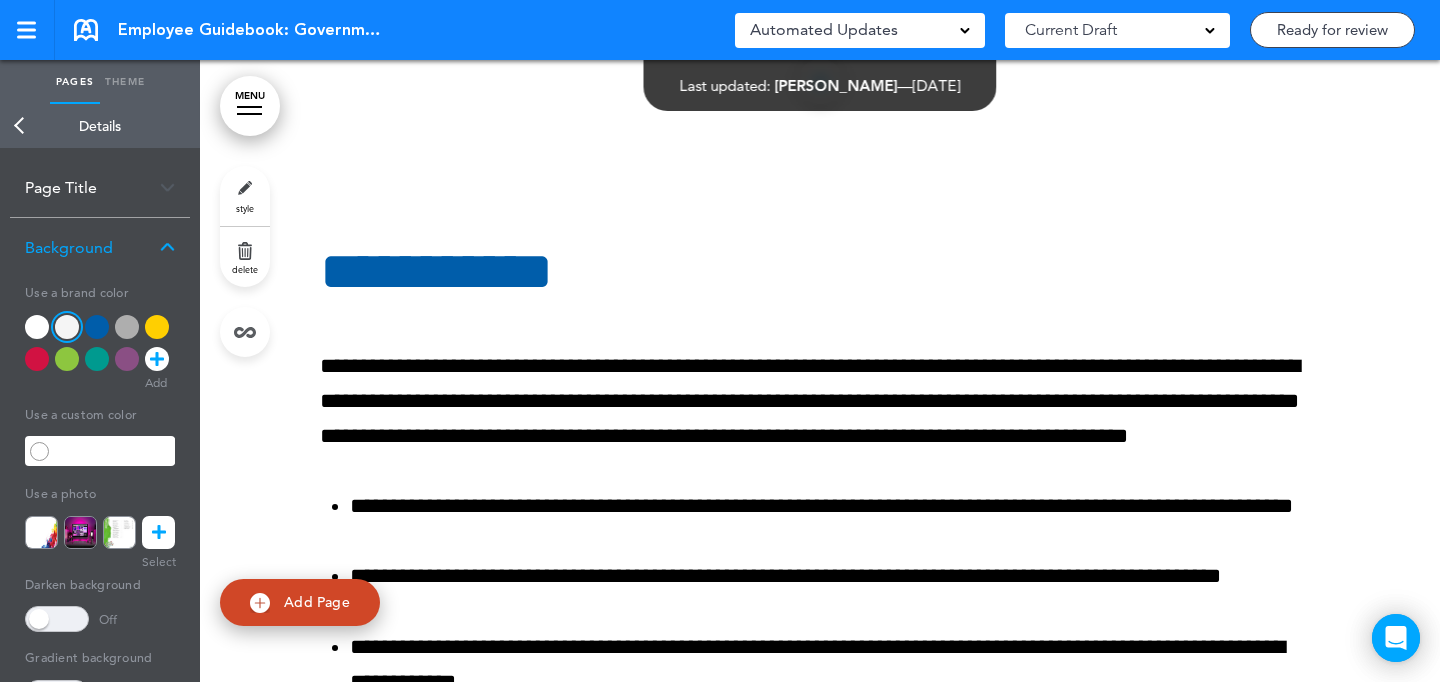 scroll, scrollTop: 60915, scrollLeft: 0, axis: vertical 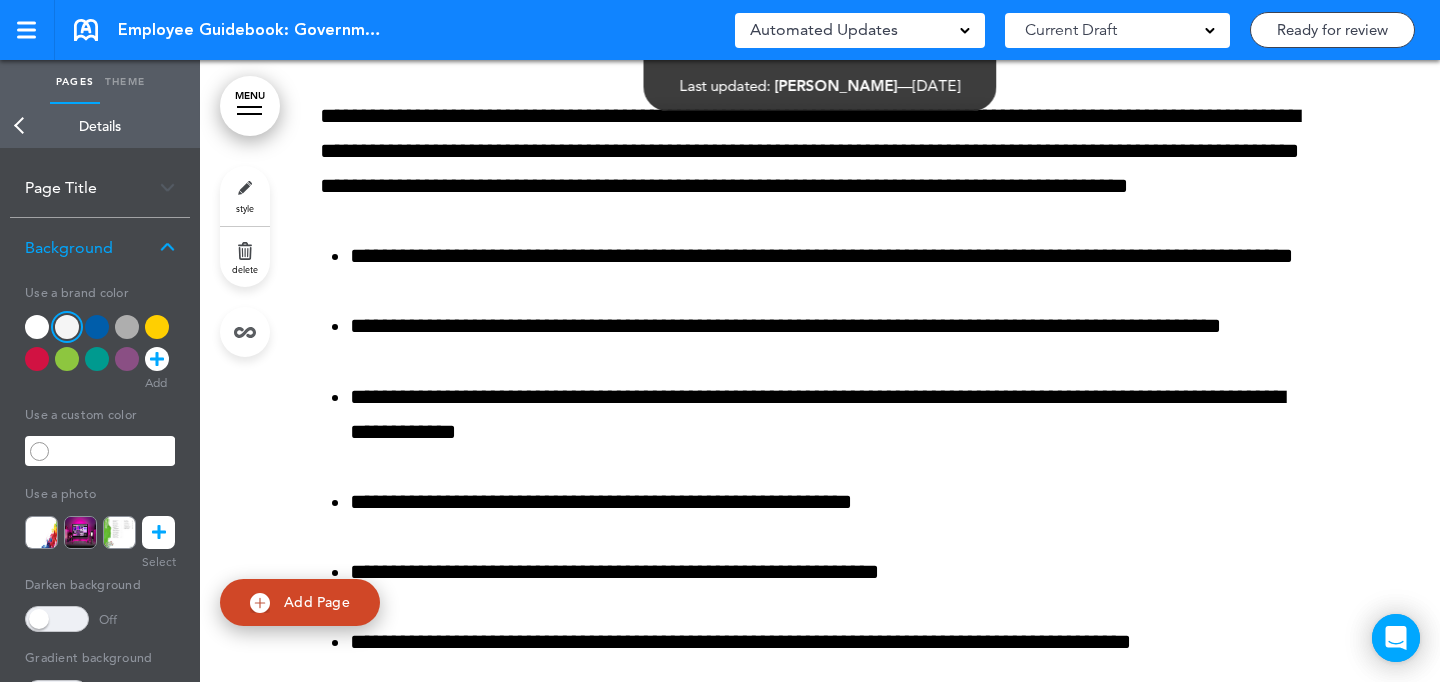 click on "style" at bounding box center (245, 208) 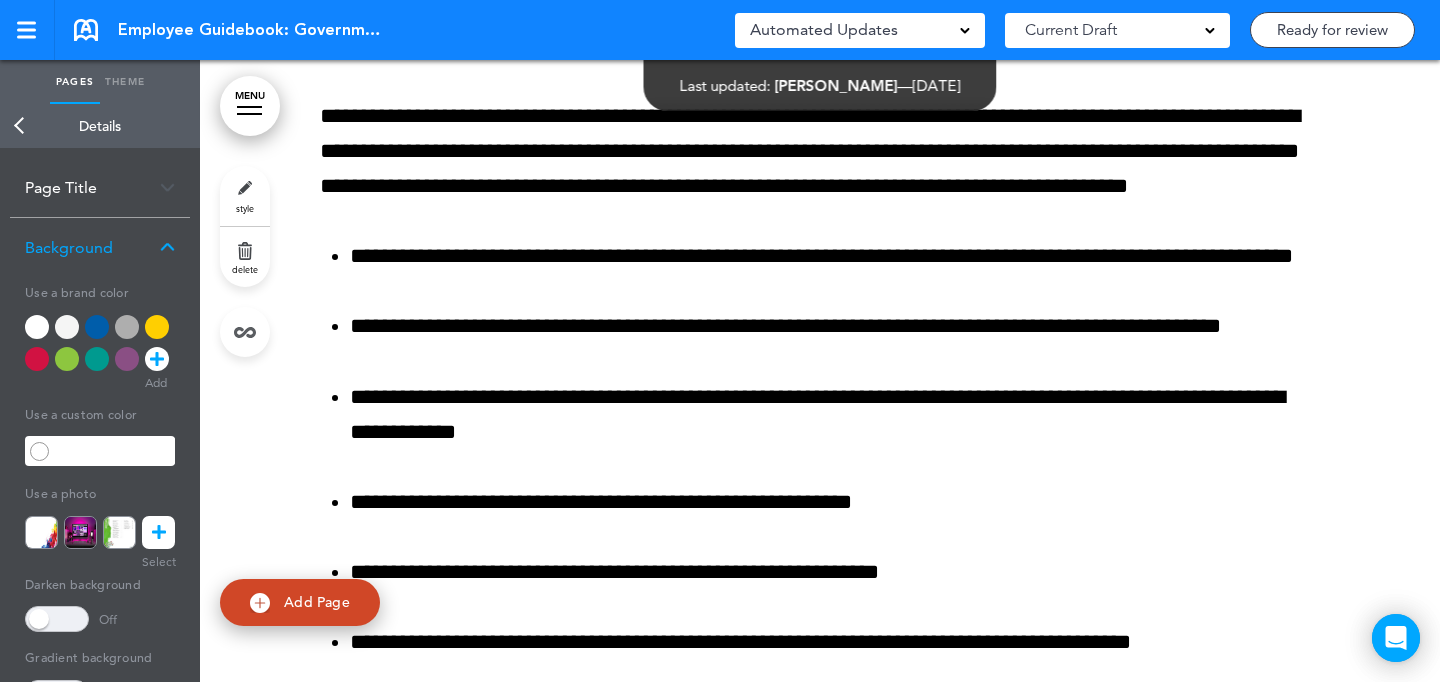 click at bounding box center [127, 327] 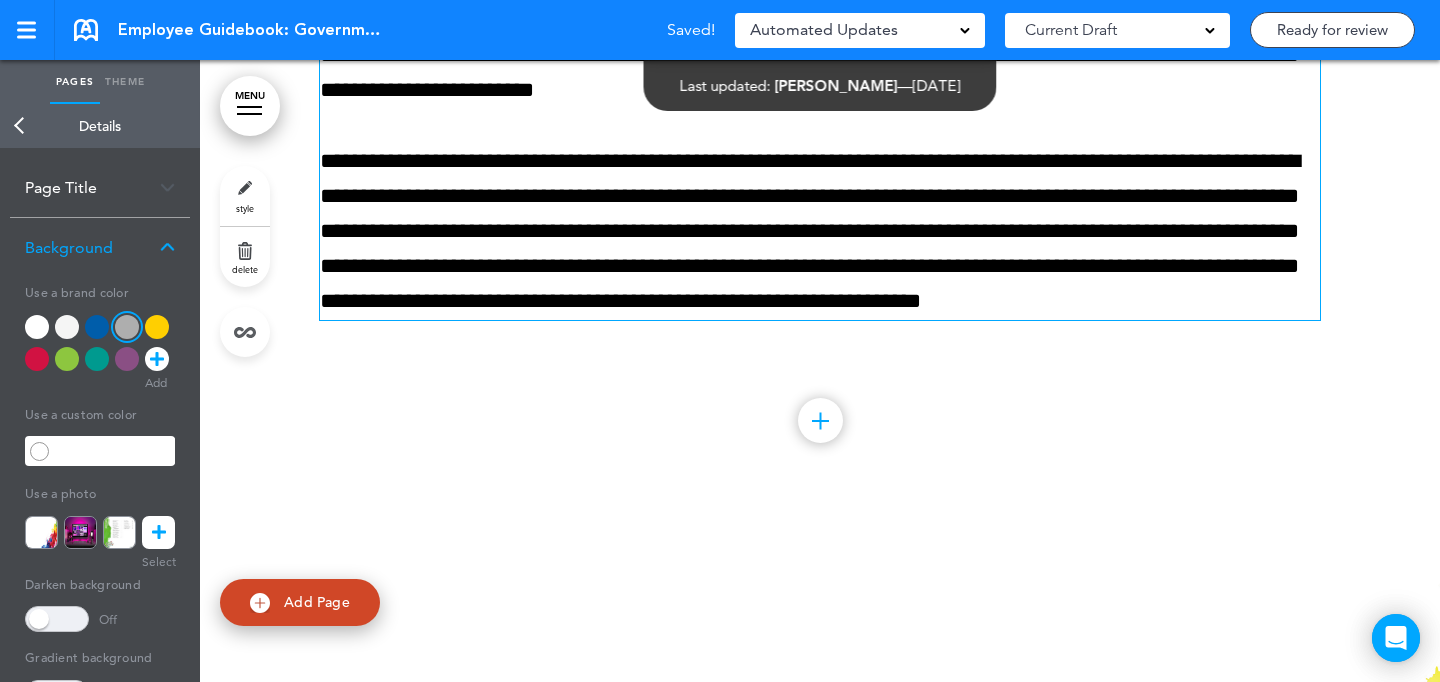 scroll, scrollTop: 63424, scrollLeft: 0, axis: vertical 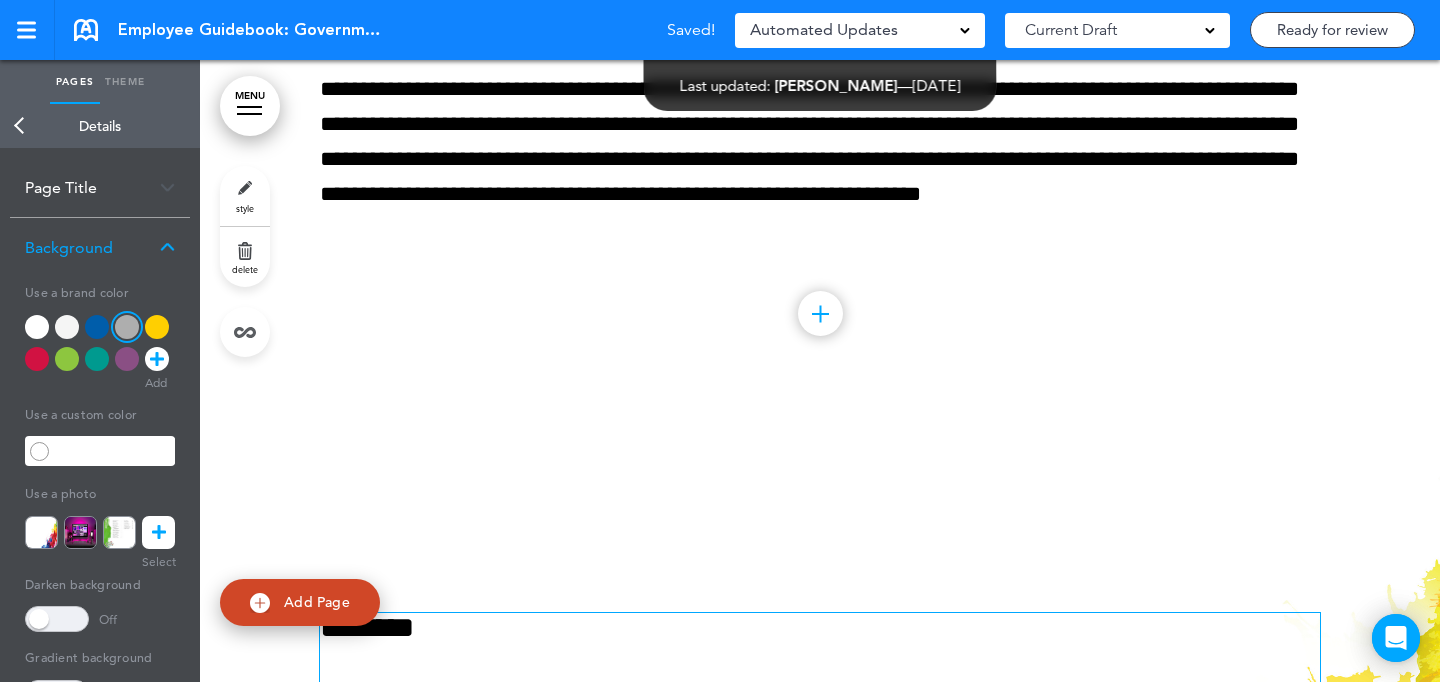click on "style" at bounding box center (245, 196) 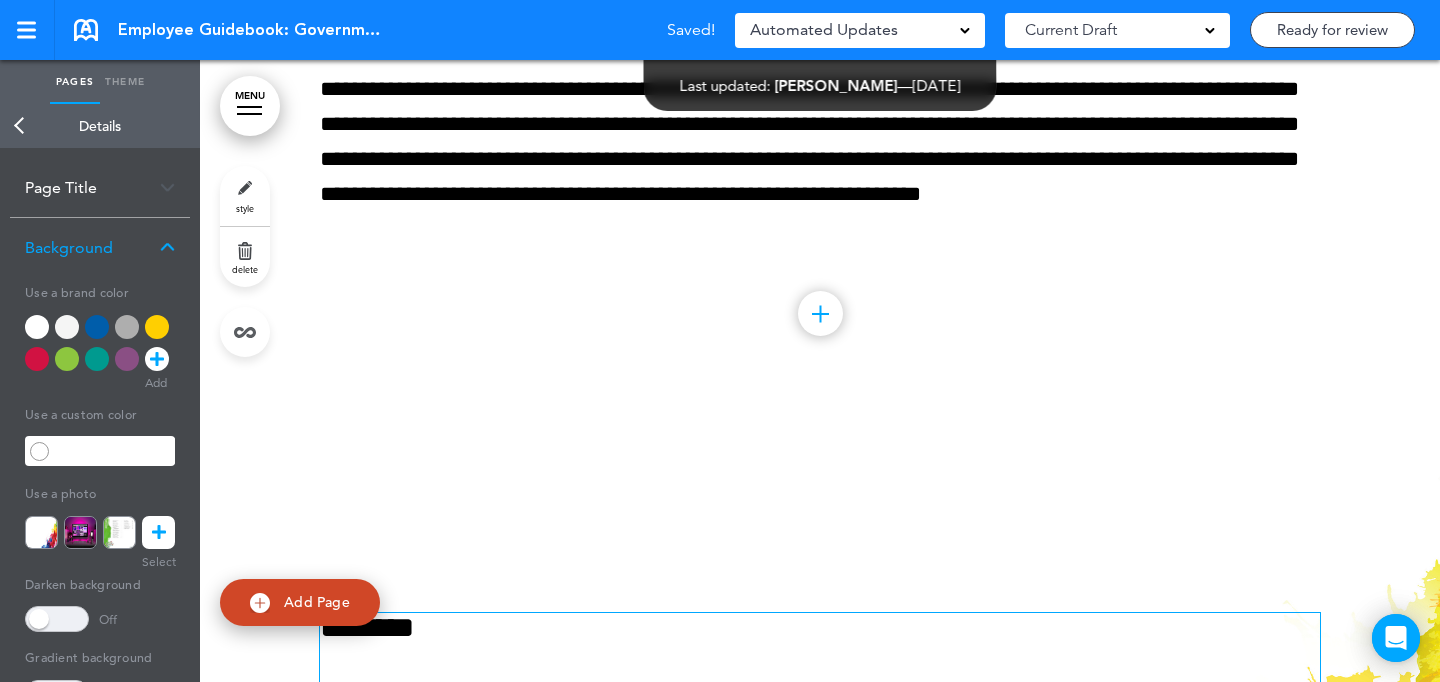 click at bounding box center (97, 327) 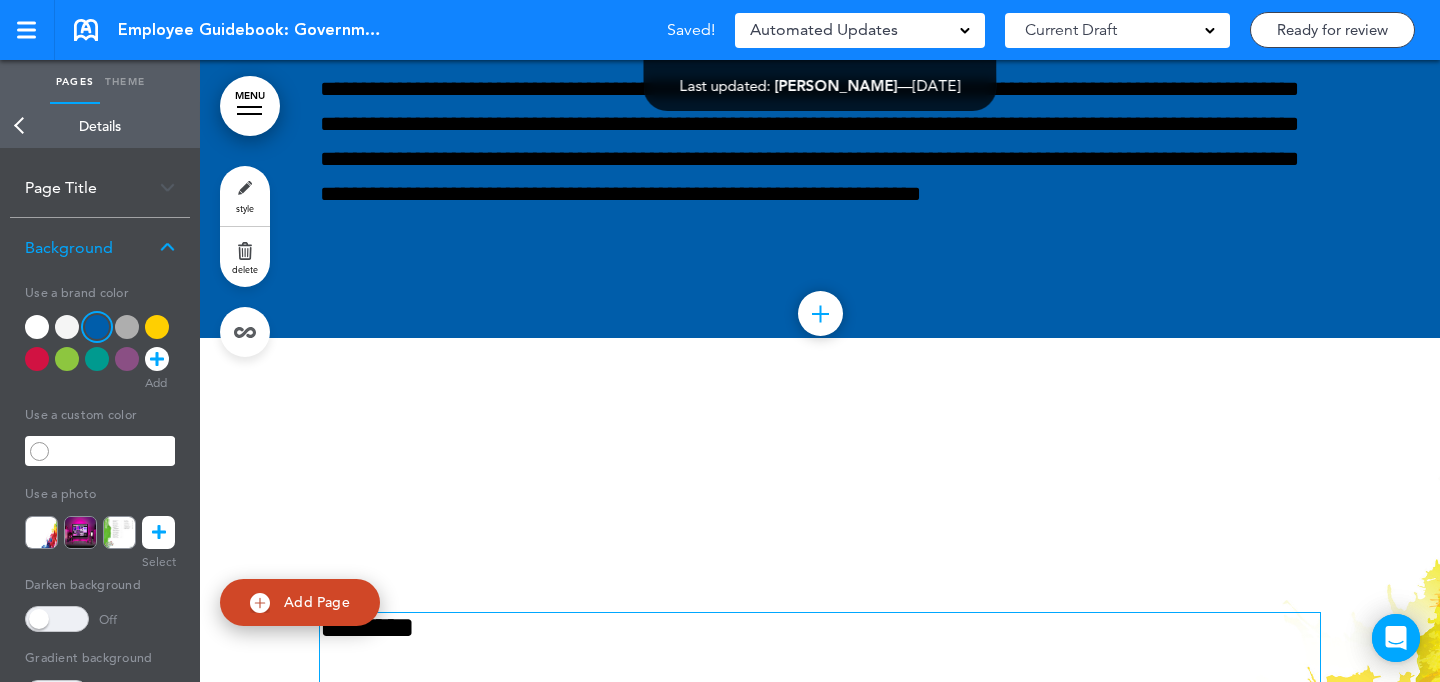 click on "Add Page" at bounding box center [317, 602] 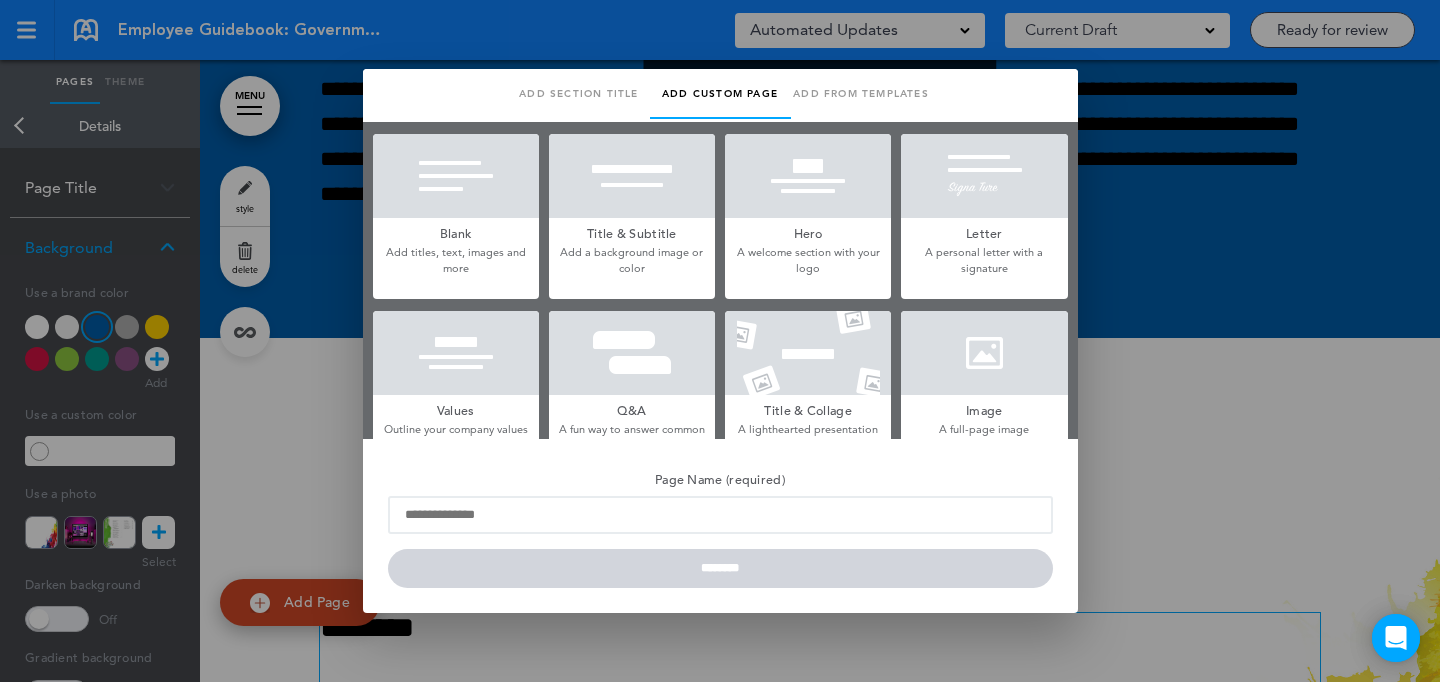 click at bounding box center (984, 353) 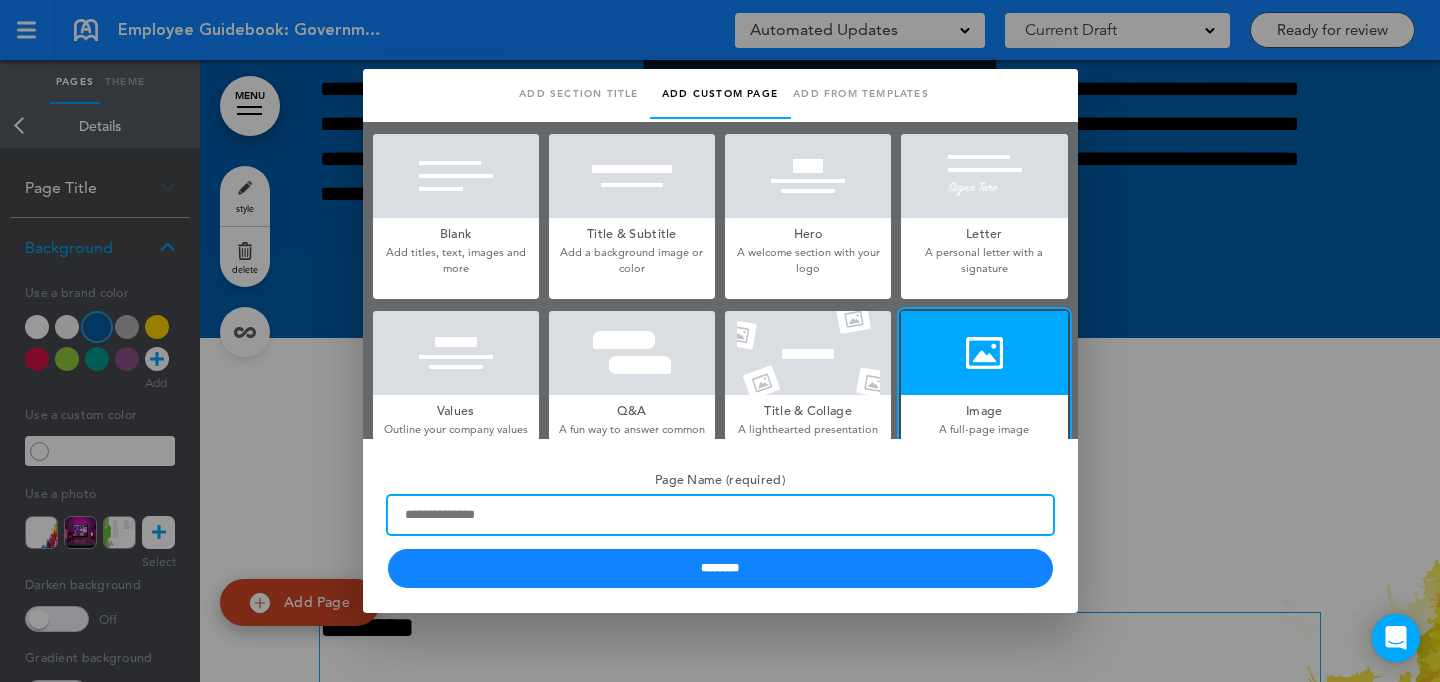 click on "Page Name (required)" at bounding box center (720, 515) 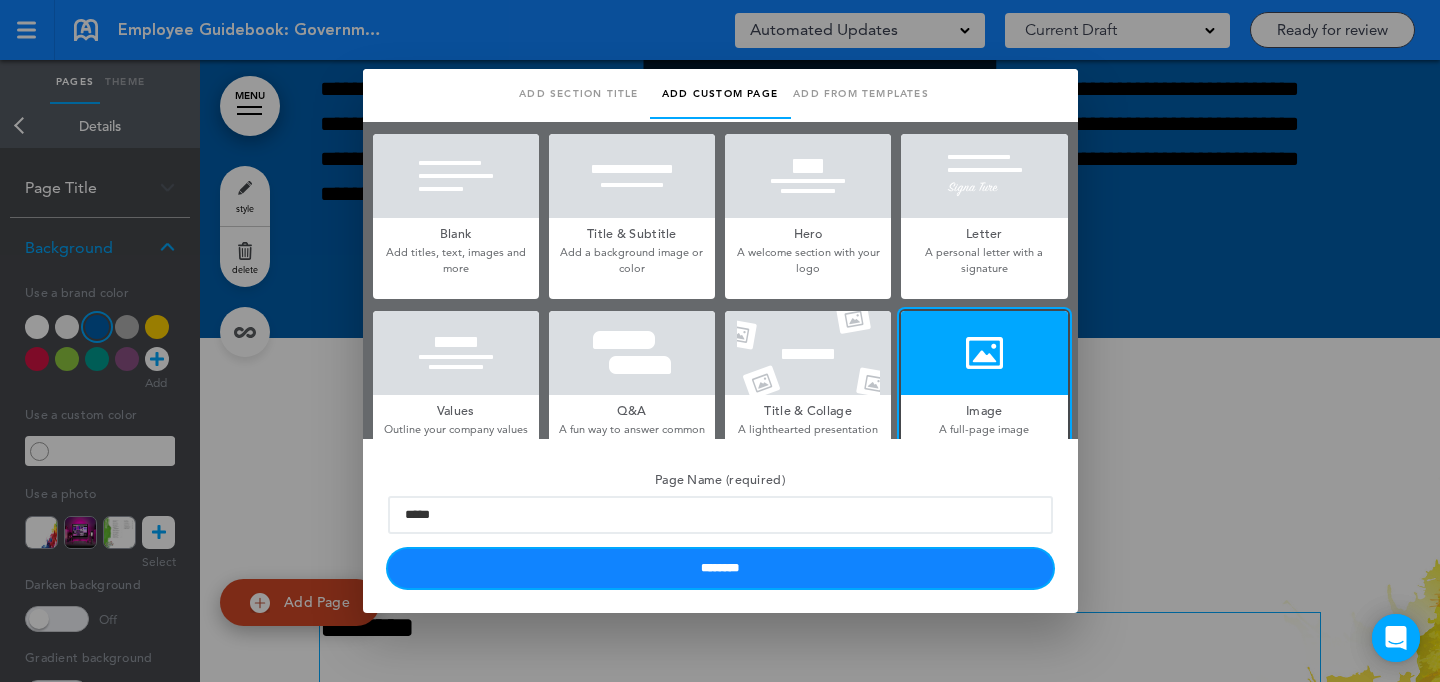 click on "********" at bounding box center (720, 568) 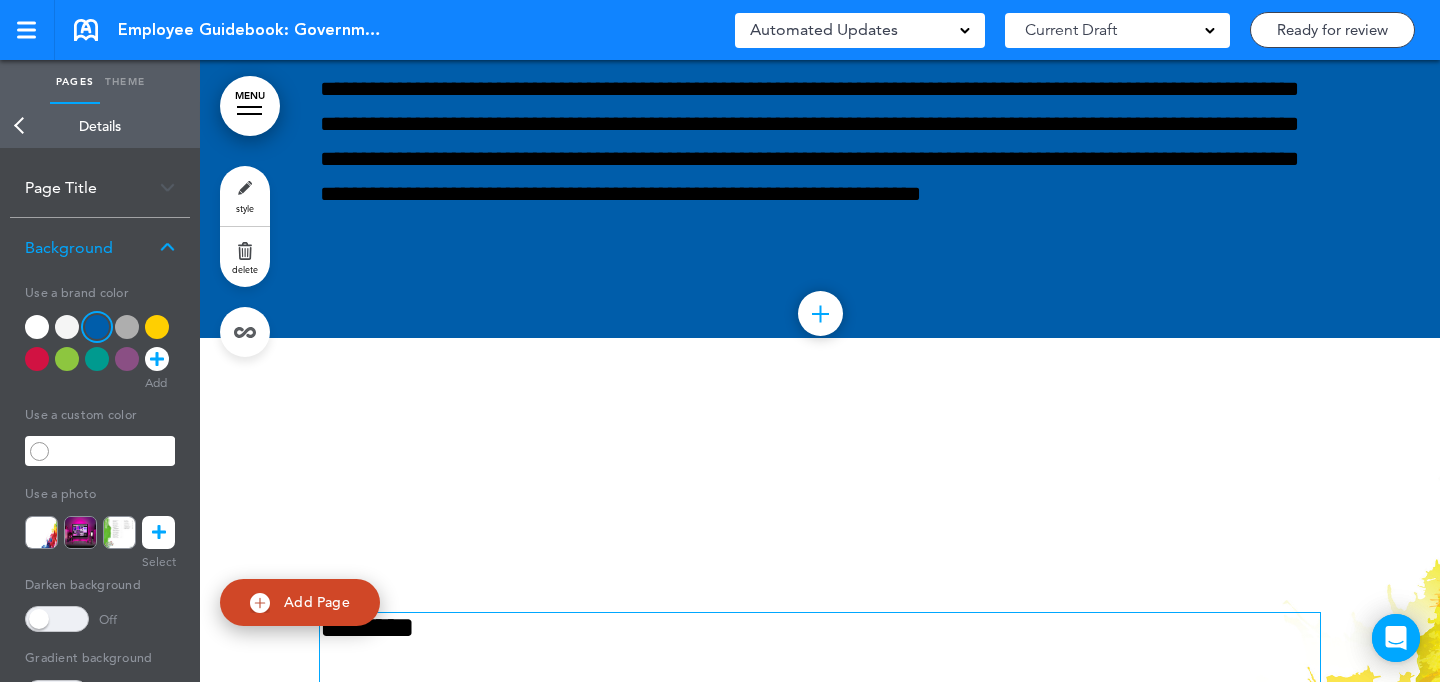 click on "Back" at bounding box center [20, 126] 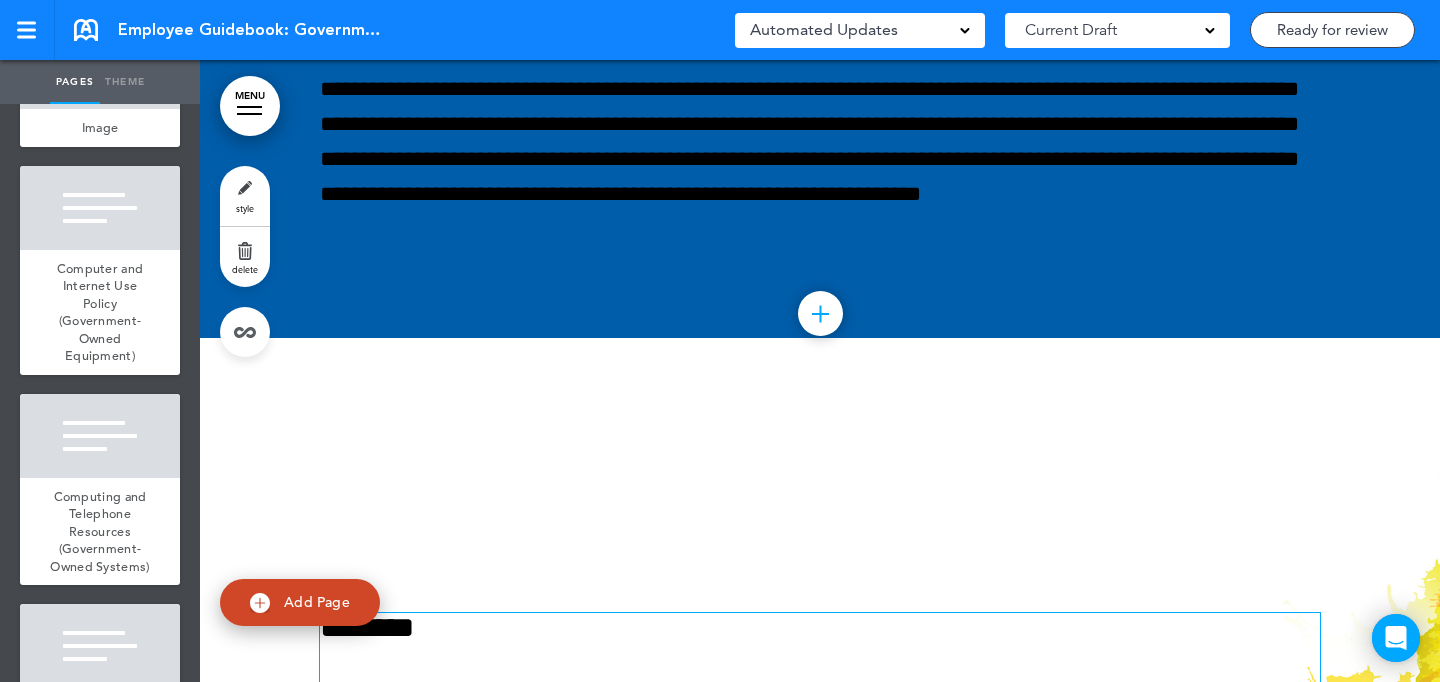 scroll, scrollTop: 11834, scrollLeft: 0, axis: vertical 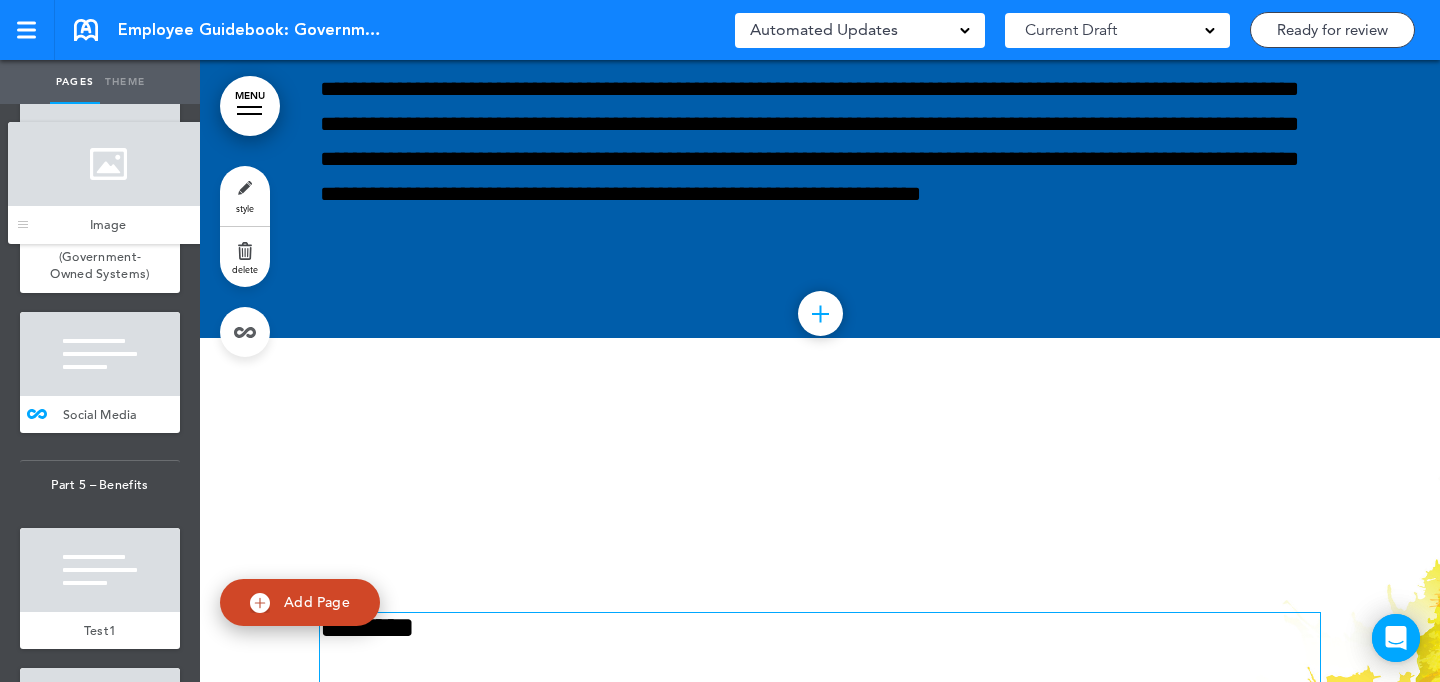 drag, startPoint x: 41, startPoint y: 562, endPoint x: 31, endPoint y: 218, distance: 344.14532 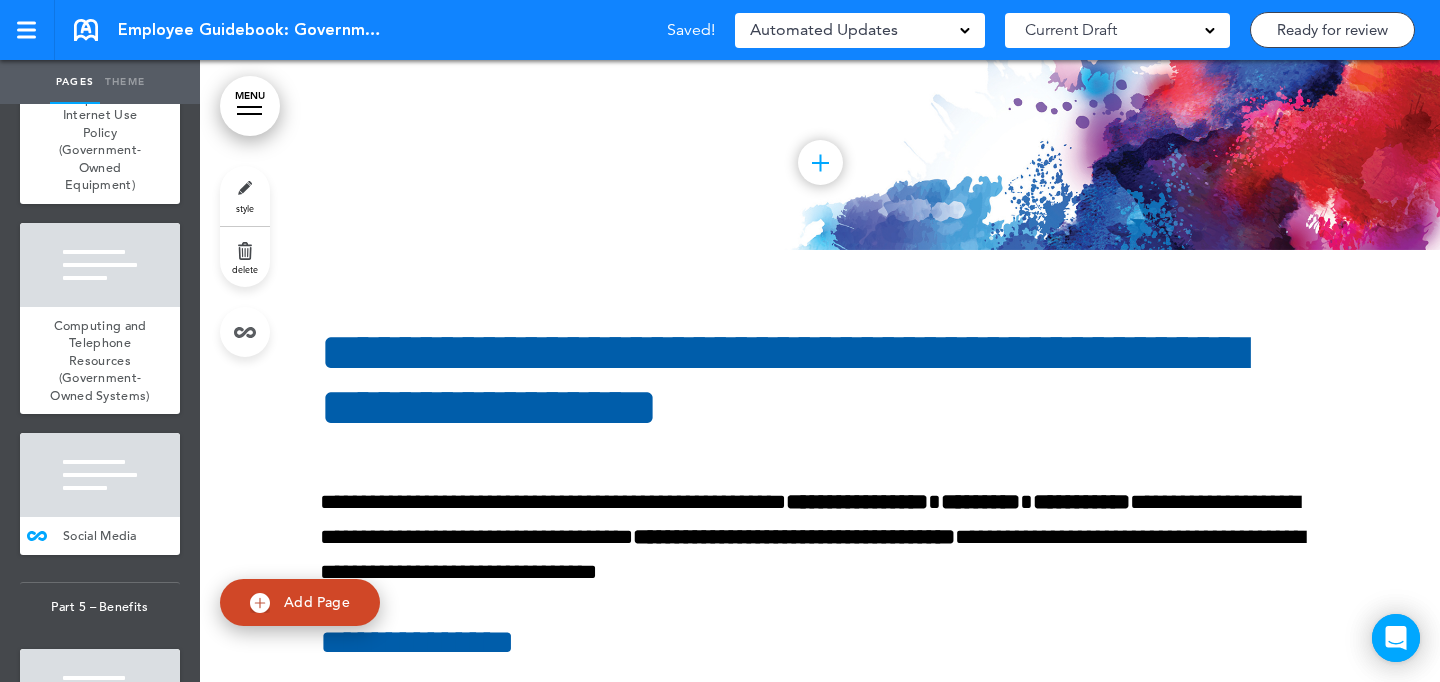 scroll, scrollTop: 65280, scrollLeft: 0, axis: vertical 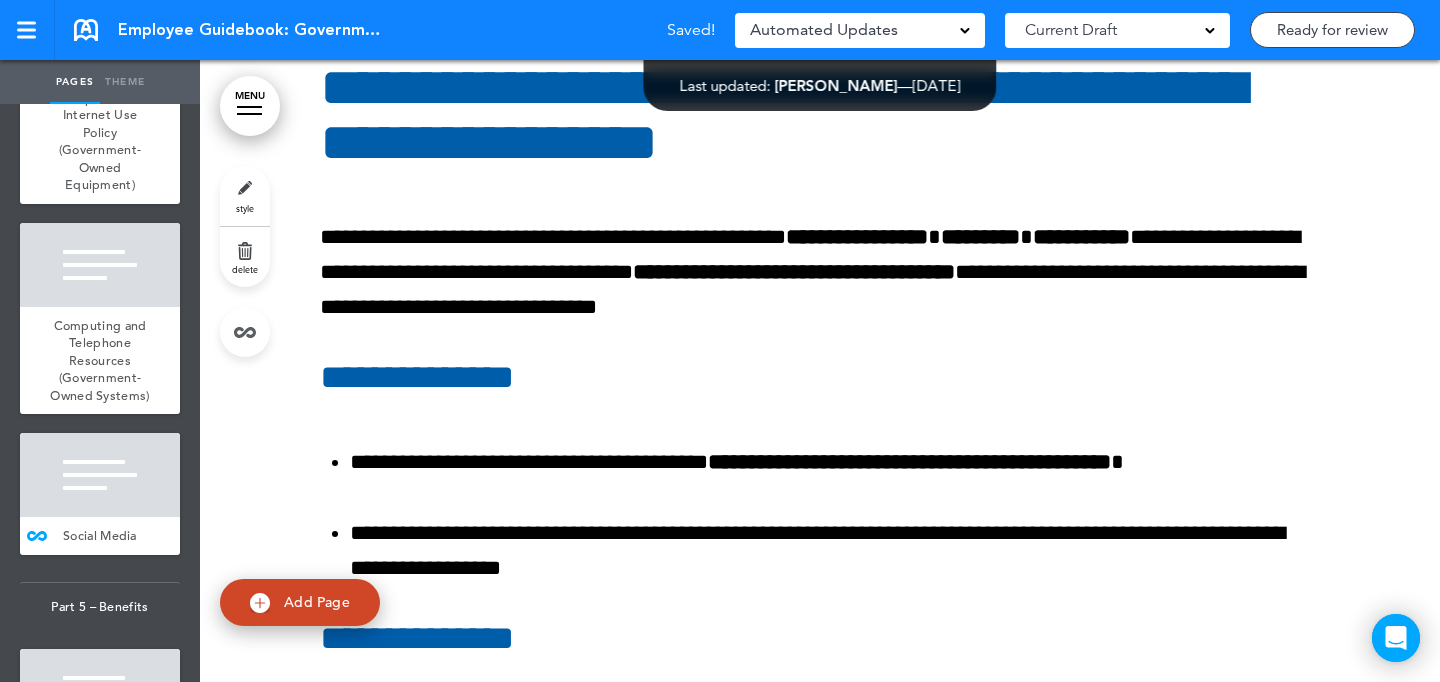 click on "style" at bounding box center [245, 196] 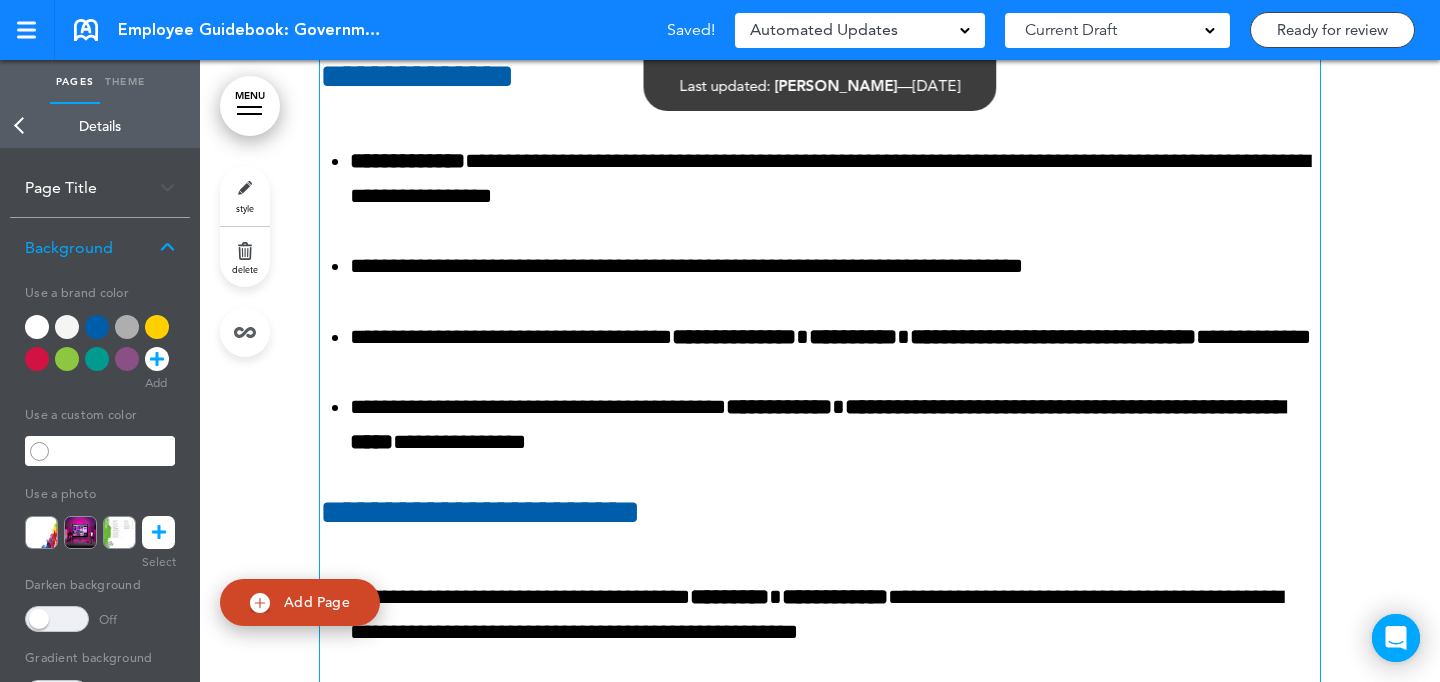 scroll, scrollTop: 66016, scrollLeft: 0, axis: vertical 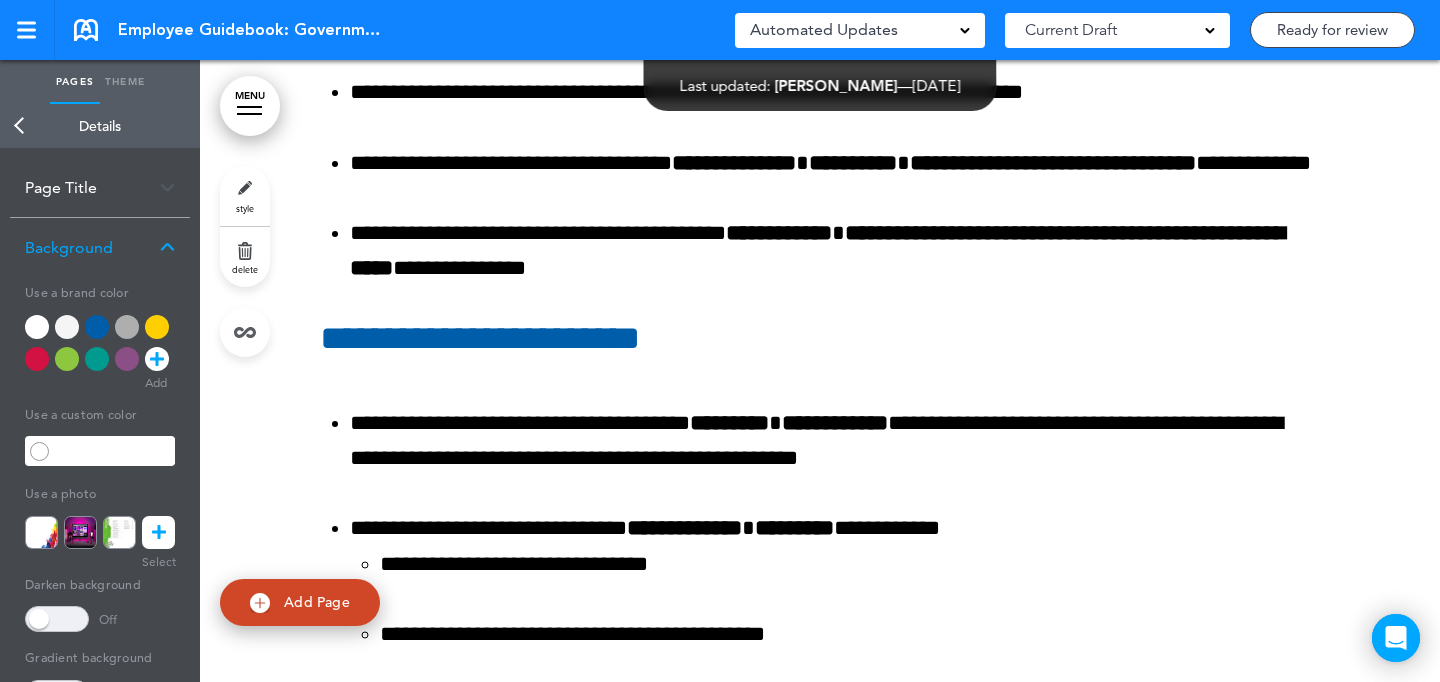 drag, startPoint x: 148, startPoint y: 331, endPoint x: 358, endPoint y: 316, distance: 210.53503 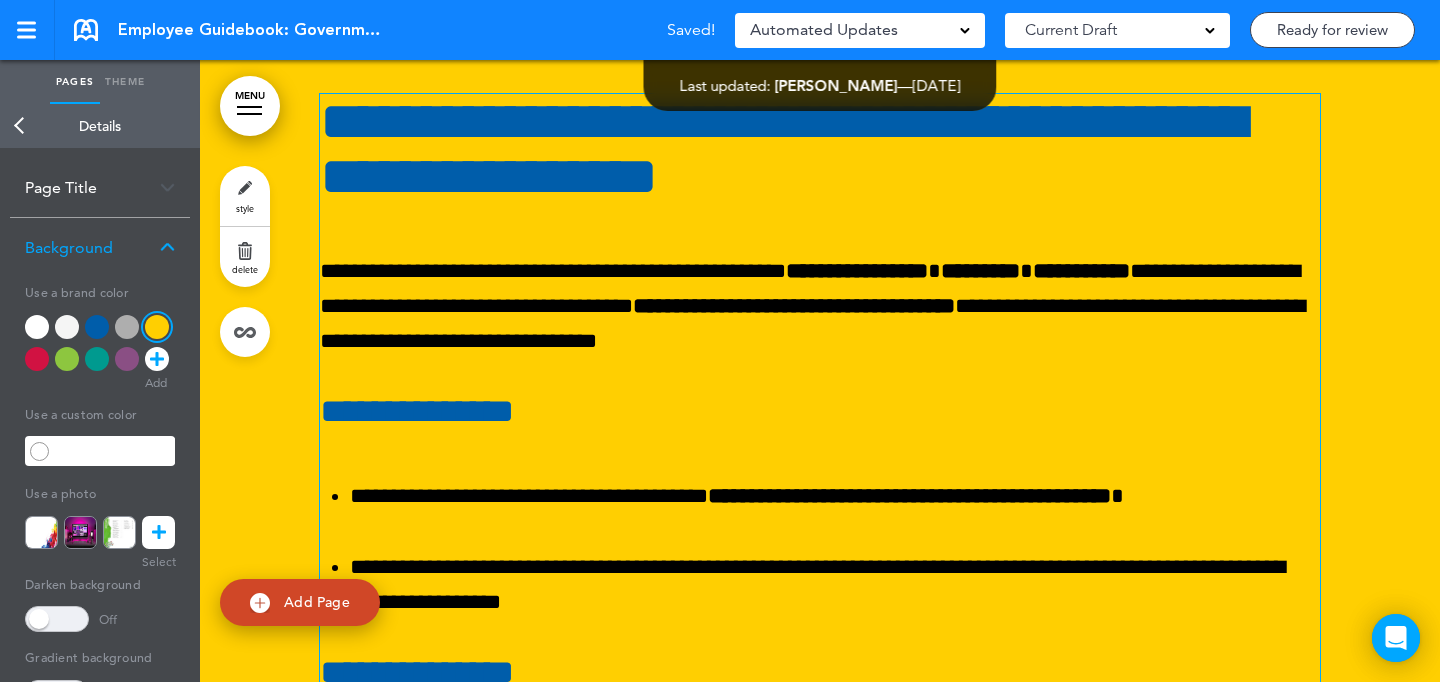 scroll, scrollTop: 64985, scrollLeft: 0, axis: vertical 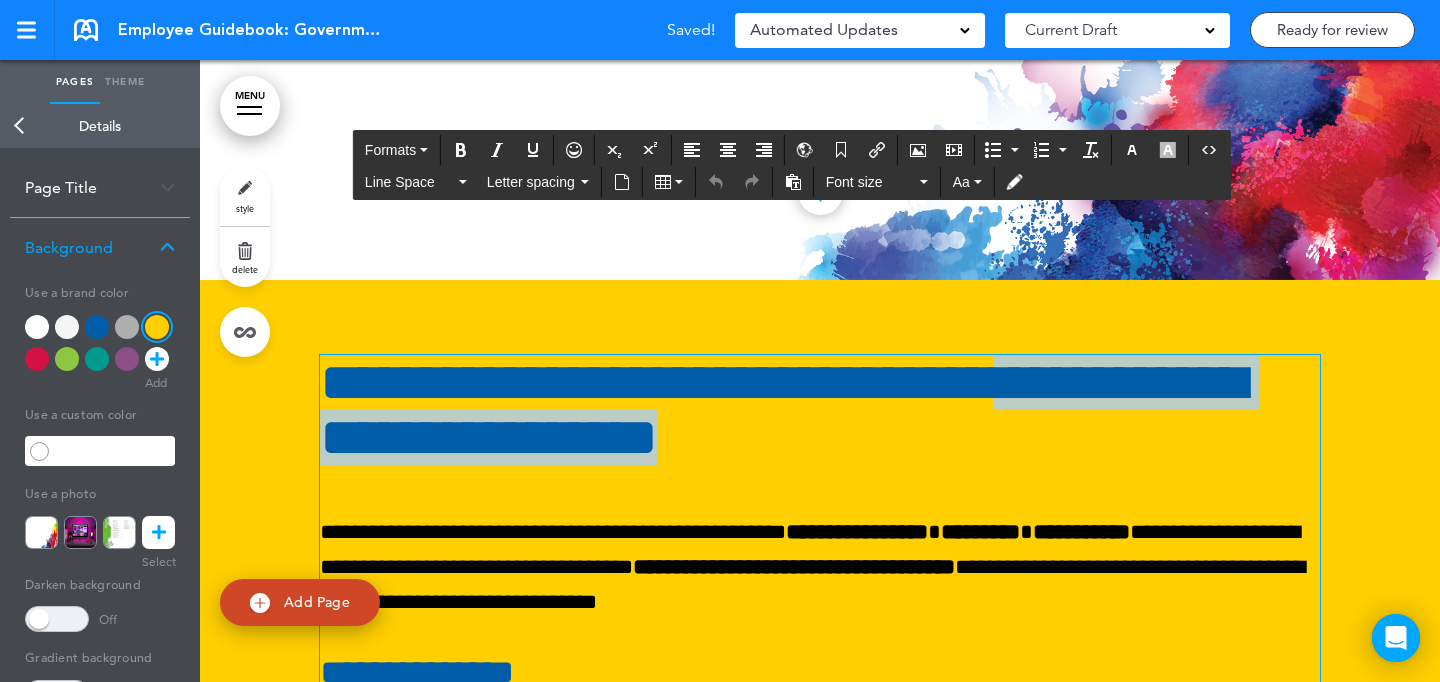 drag, startPoint x: 1123, startPoint y: 398, endPoint x: 1113, endPoint y: 360, distance: 39.293766 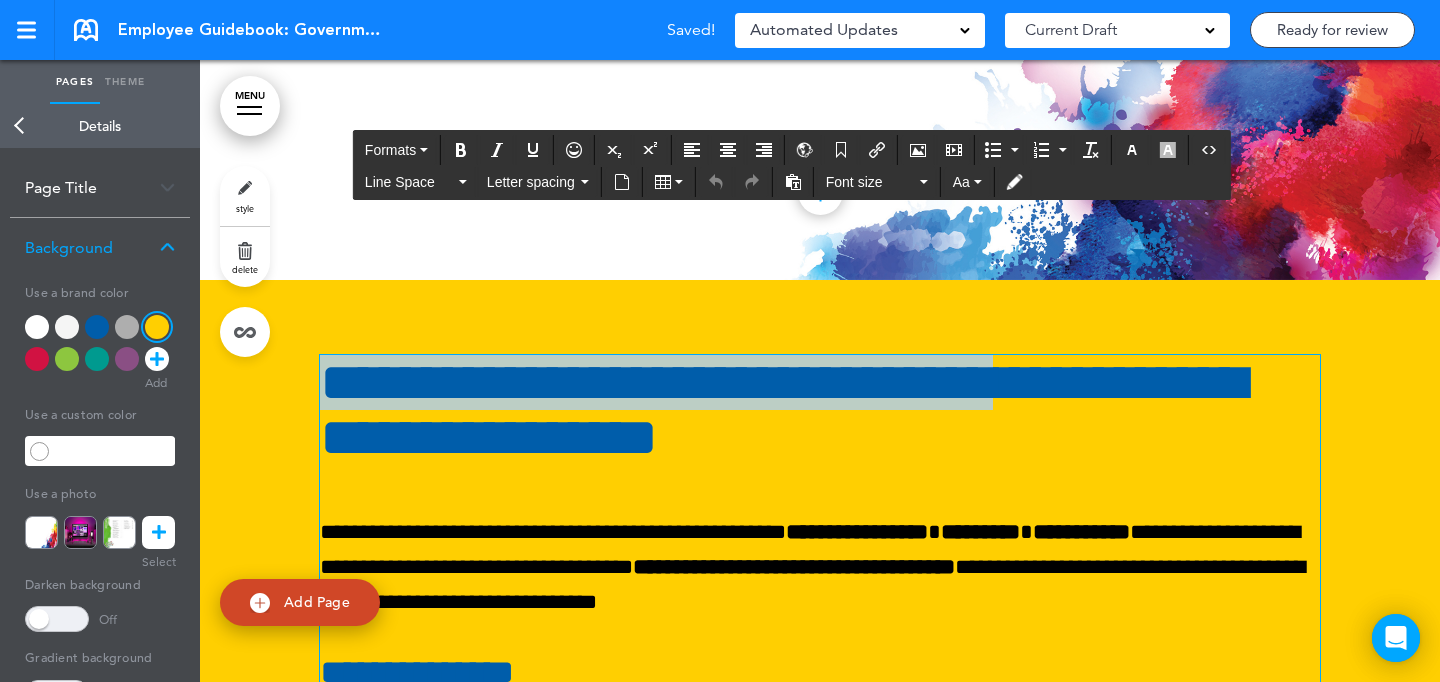 drag, startPoint x: 1115, startPoint y: 400, endPoint x: 1089, endPoint y: 340, distance: 65.39113 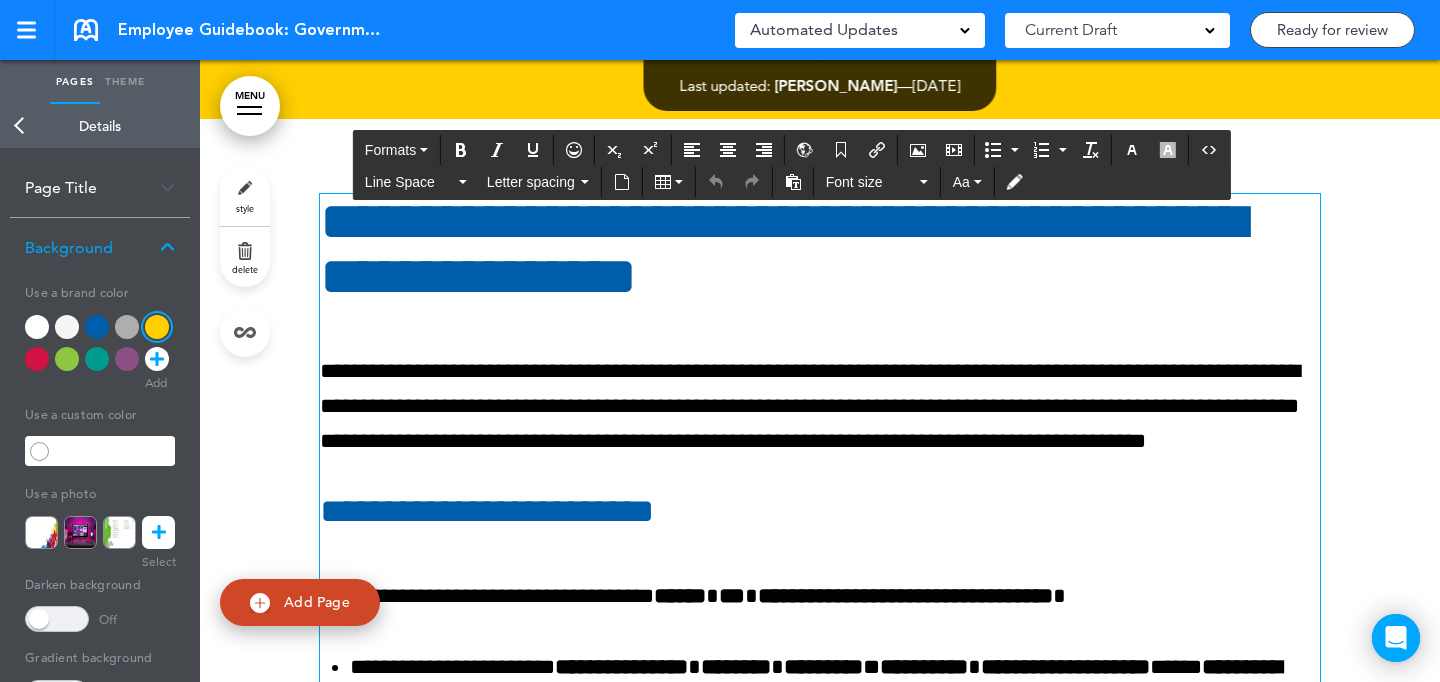 scroll, scrollTop: 67016, scrollLeft: 0, axis: vertical 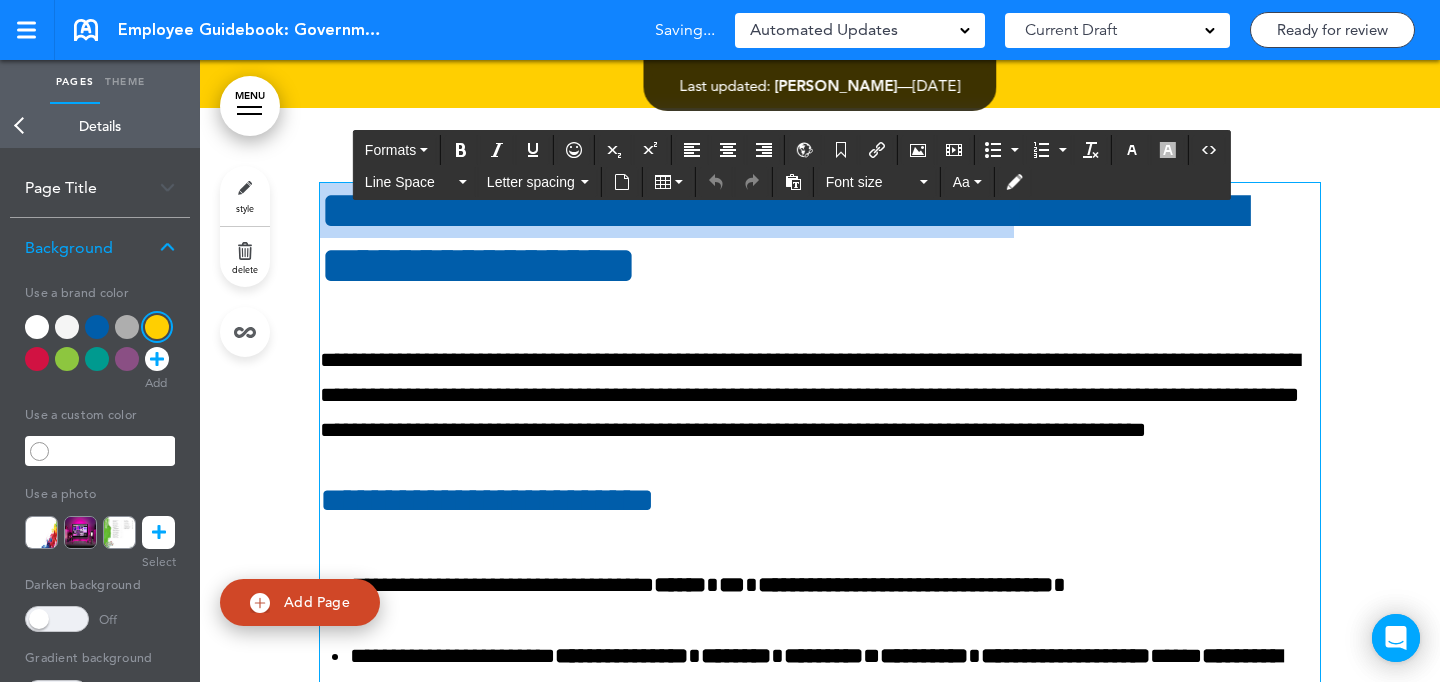 drag, startPoint x: 1178, startPoint y: 205, endPoint x: 1171, endPoint y: 133, distance: 72.33948 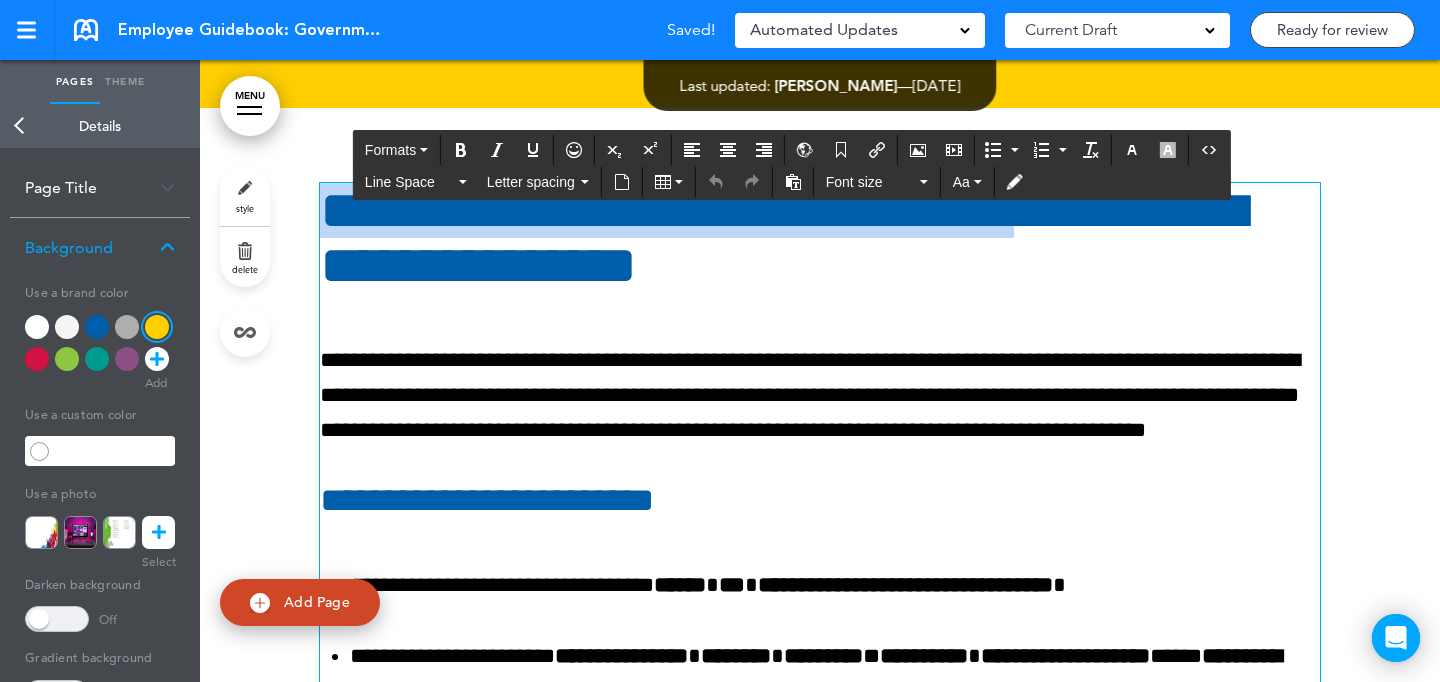 copy on "**********" 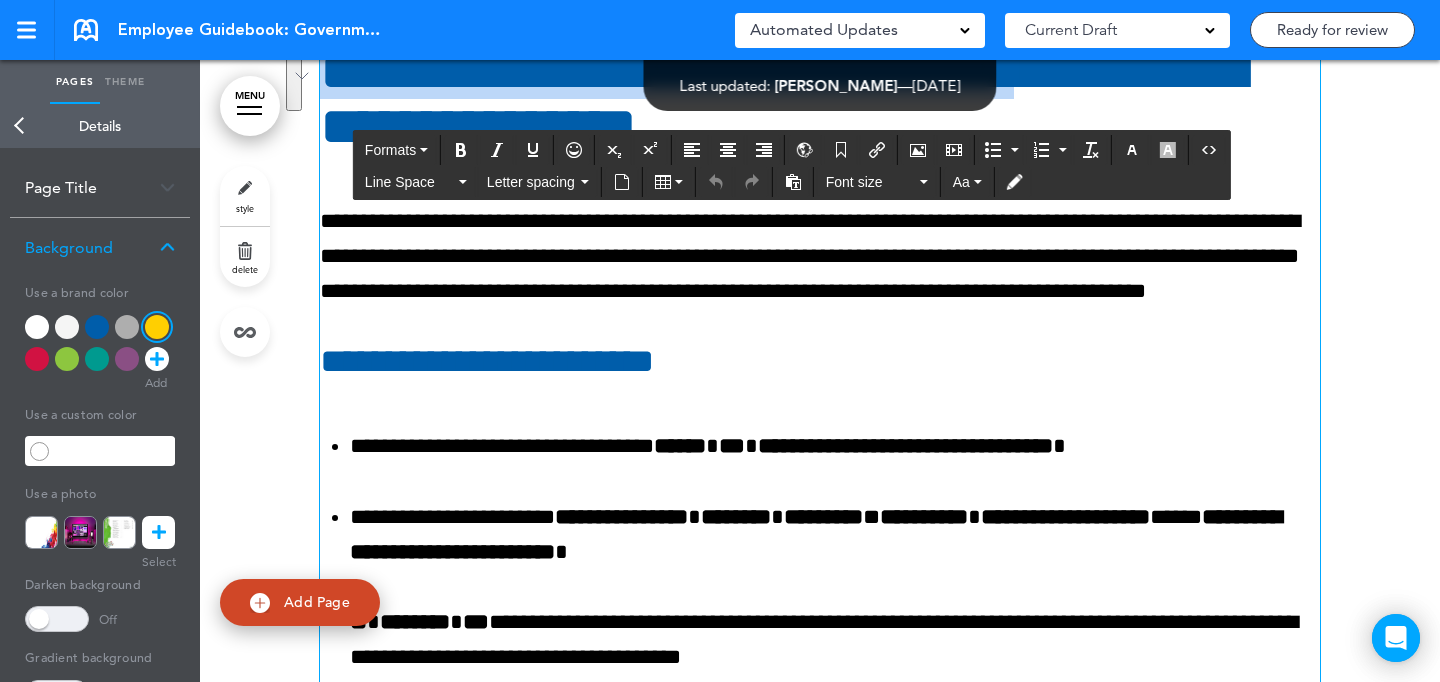 scroll, scrollTop: 67180, scrollLeft: 0, axis: vertical 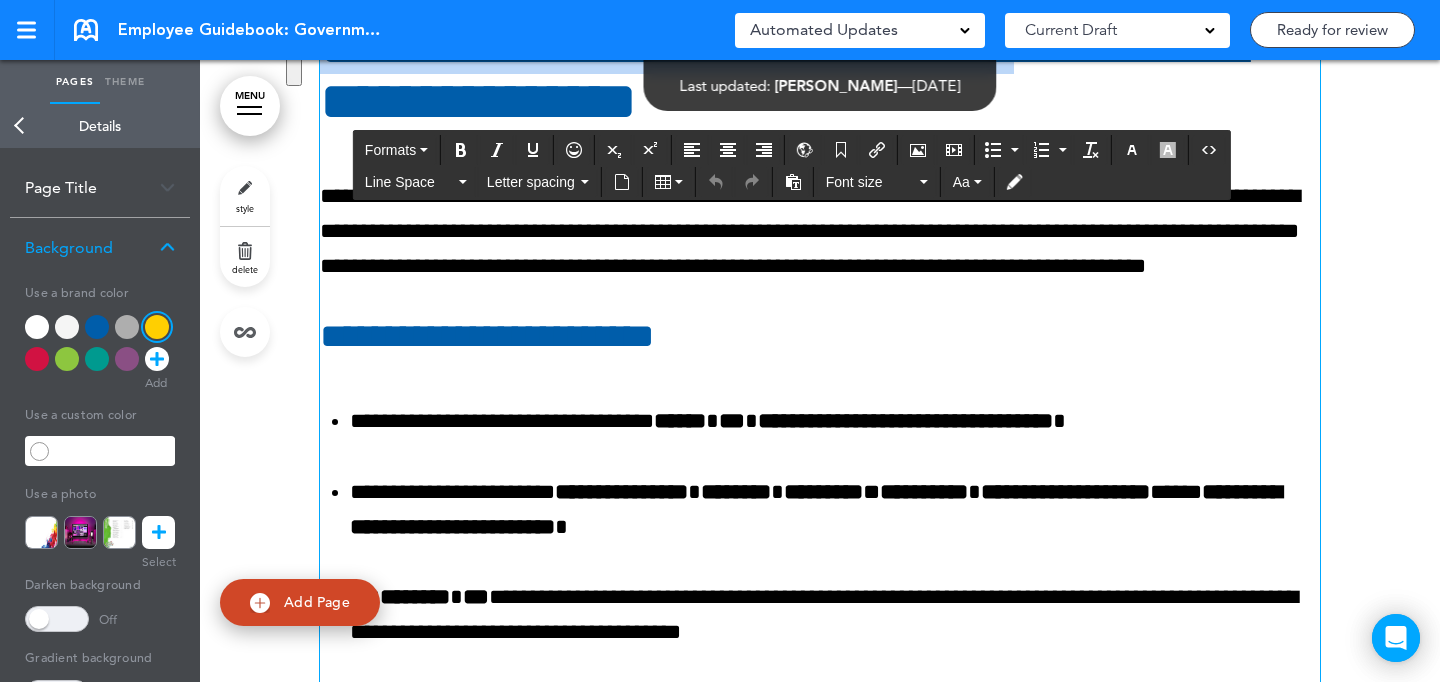 click on "style" at bounding box center [245, 196] 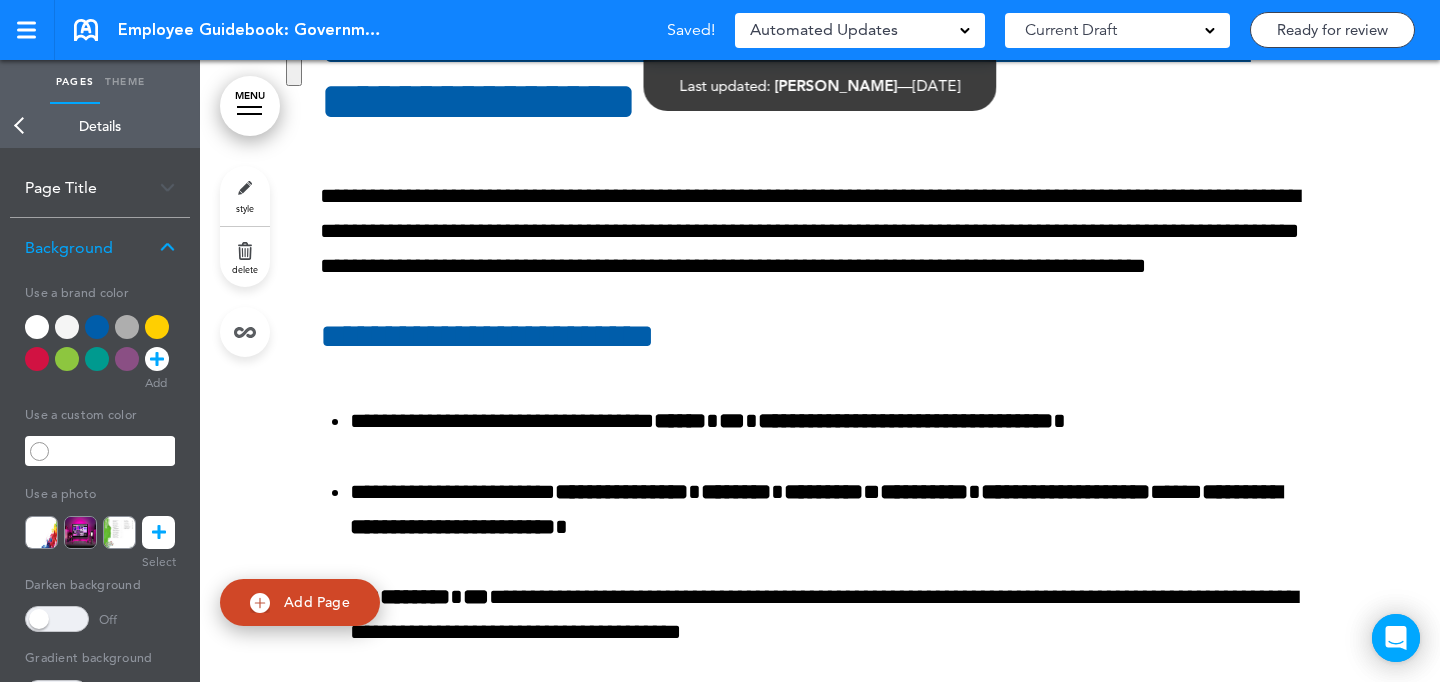 click at bounding box center [100, 347] 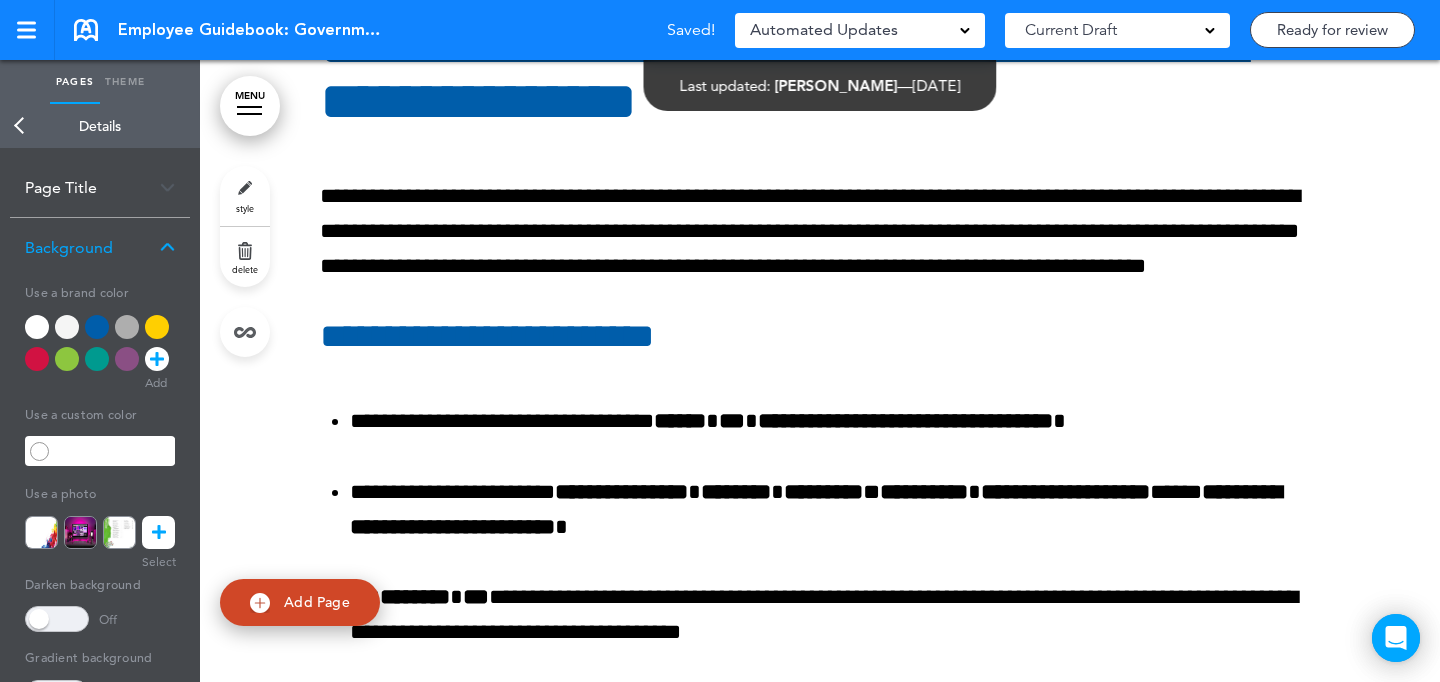 click at bounding box center (67, 327) 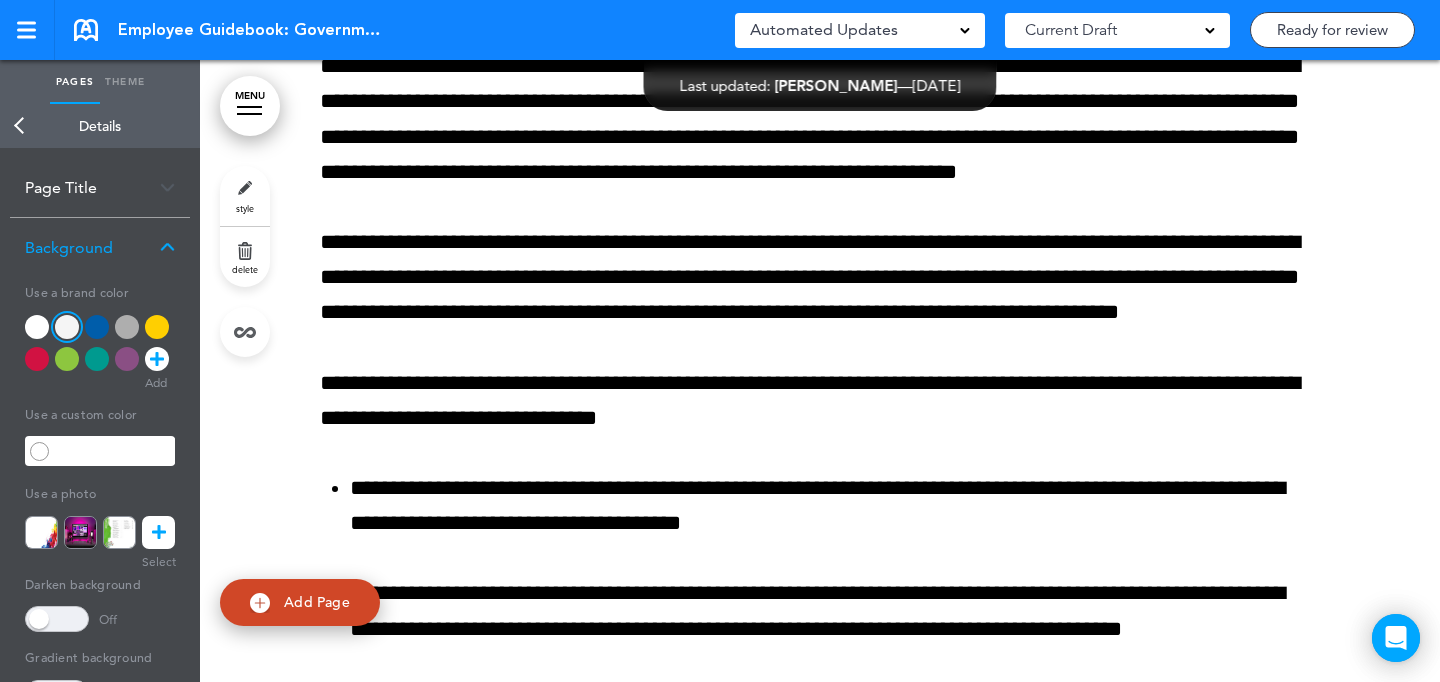 scroll, scrollTop: 69655, scrollLeft: 0, axis: vertical 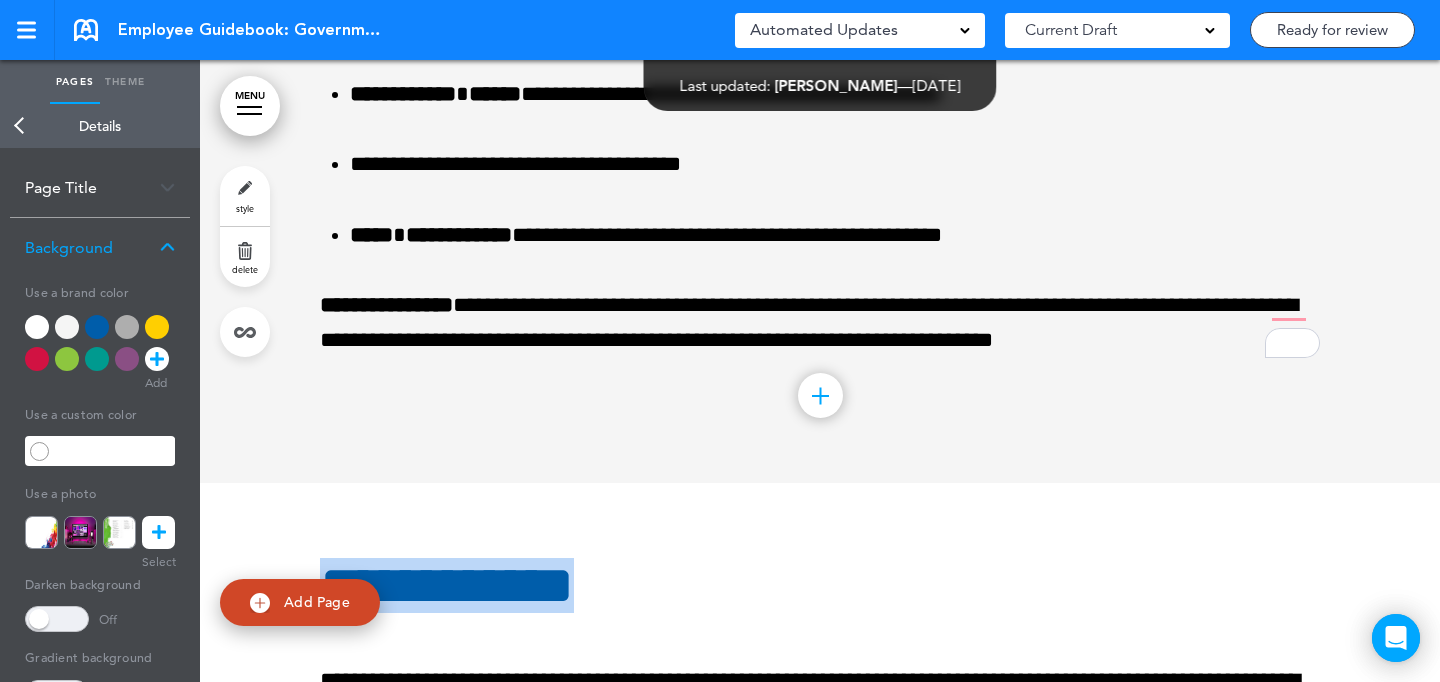drag, startPoint x: 648, startPoint y: 577, endPoint x: 660, endPoint y: 557, distance: 23.323807 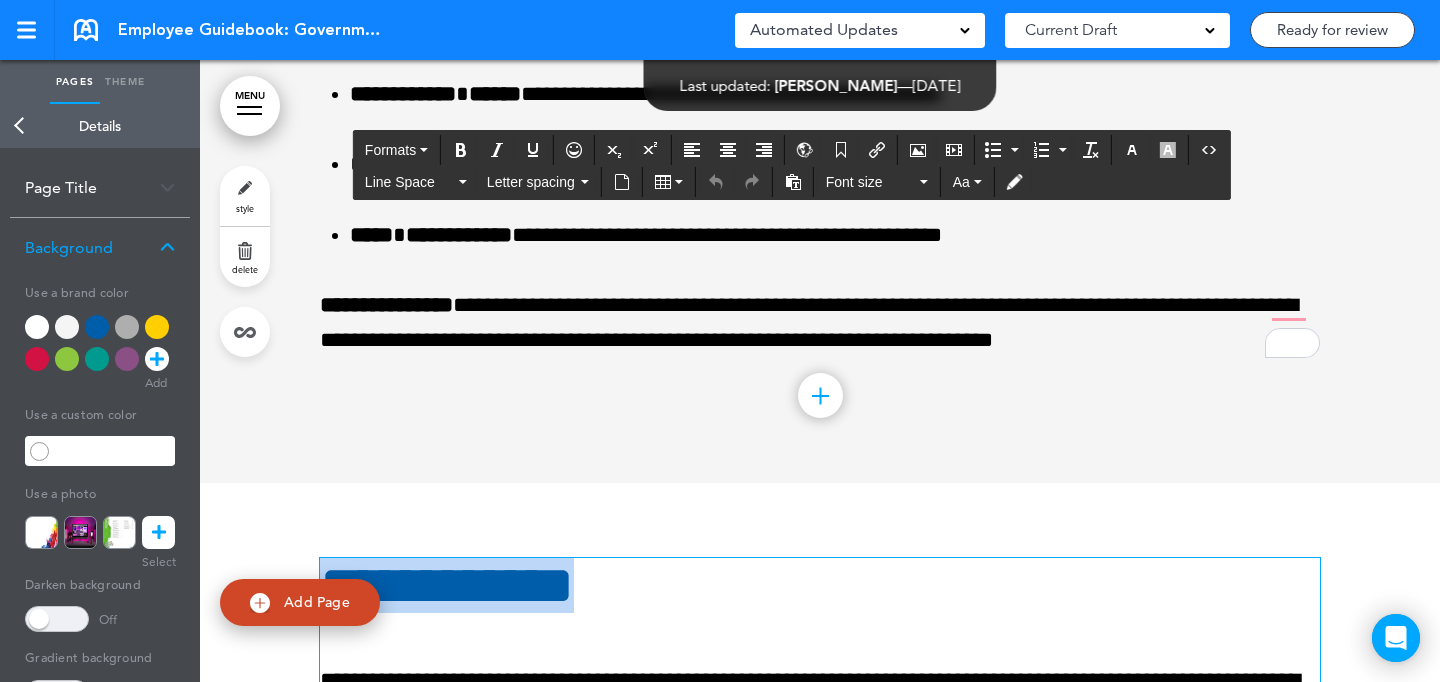 copy on "**********" 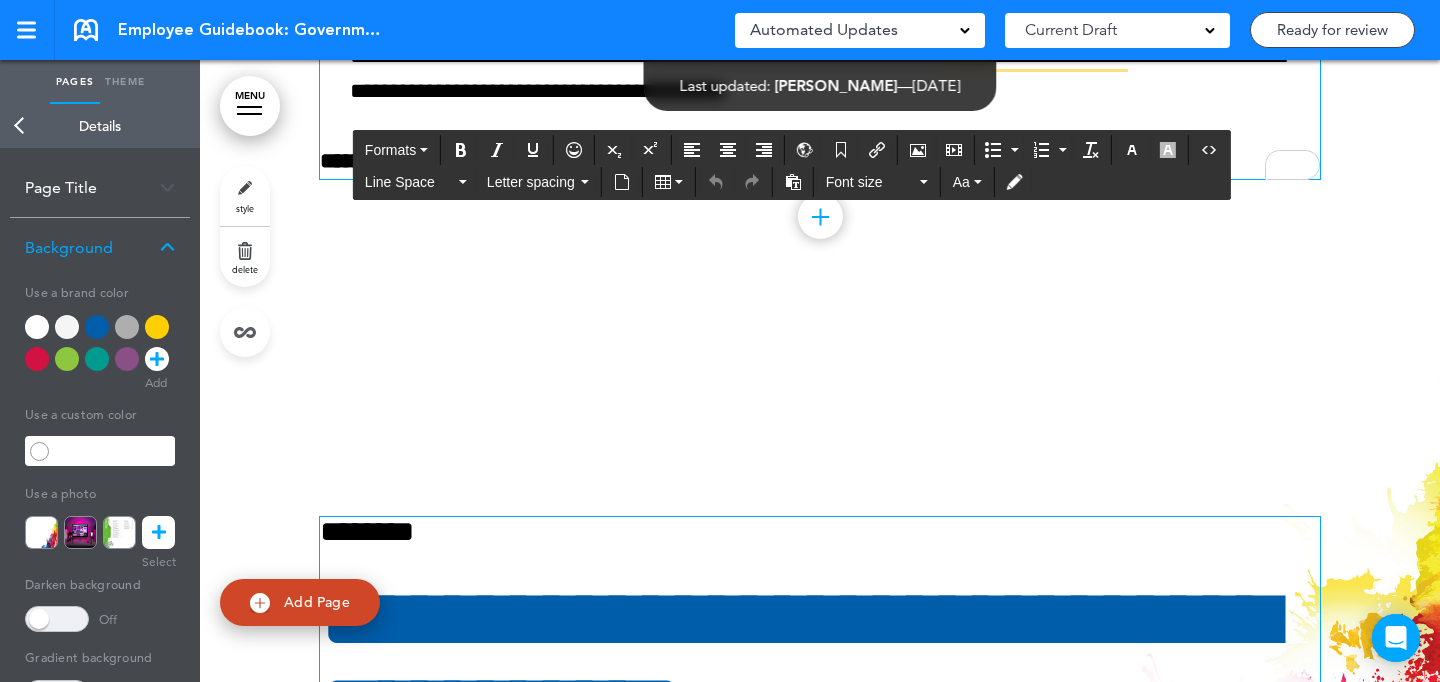 scroll, scrollTop: 69803, scrollLeft: 0, axis: vertical 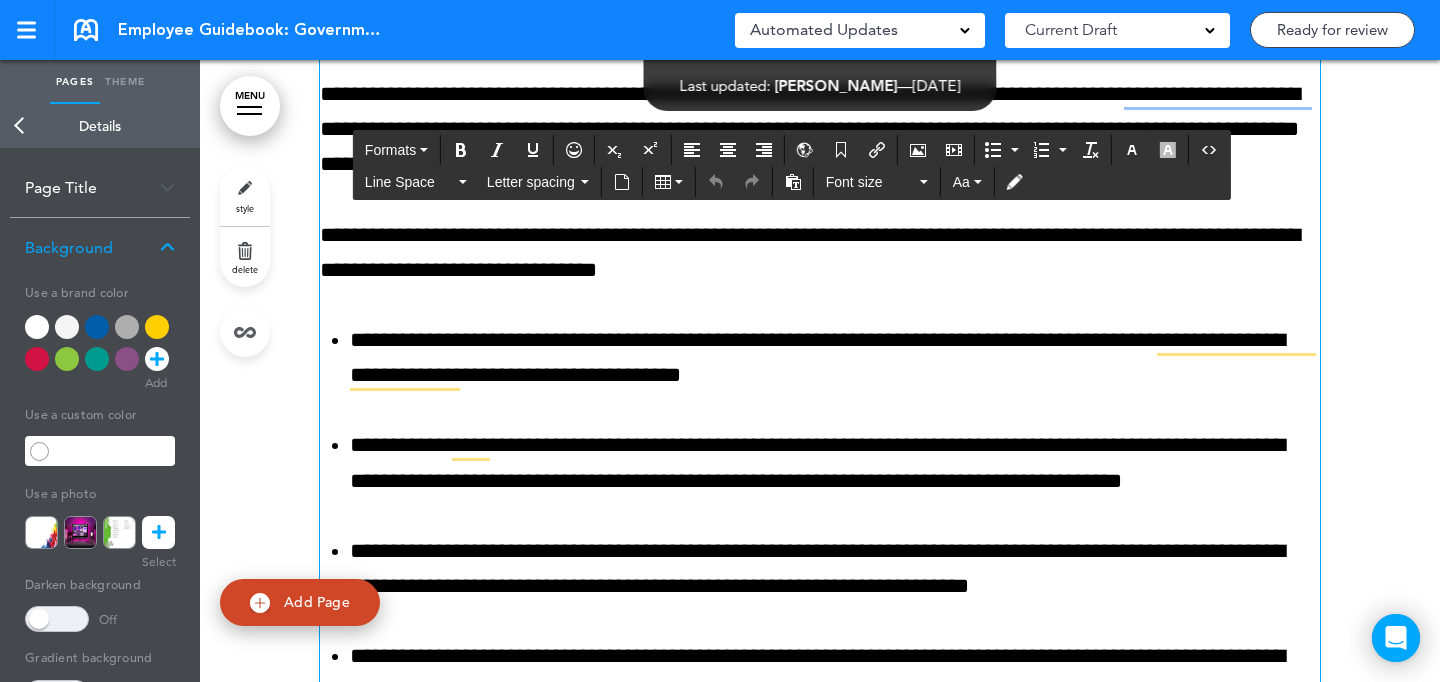 click on "style" at bounding box center (245, 196) 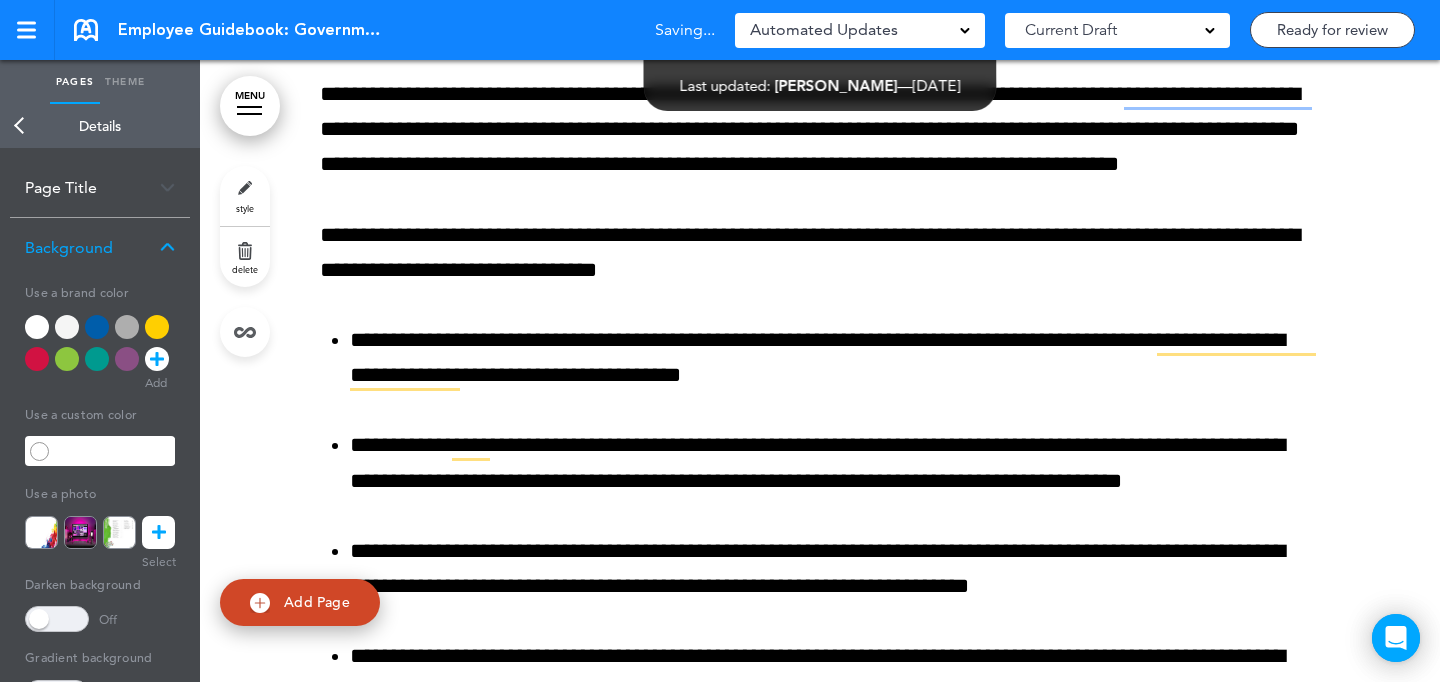 click on "Add Page" at bounding box center [300, 602] 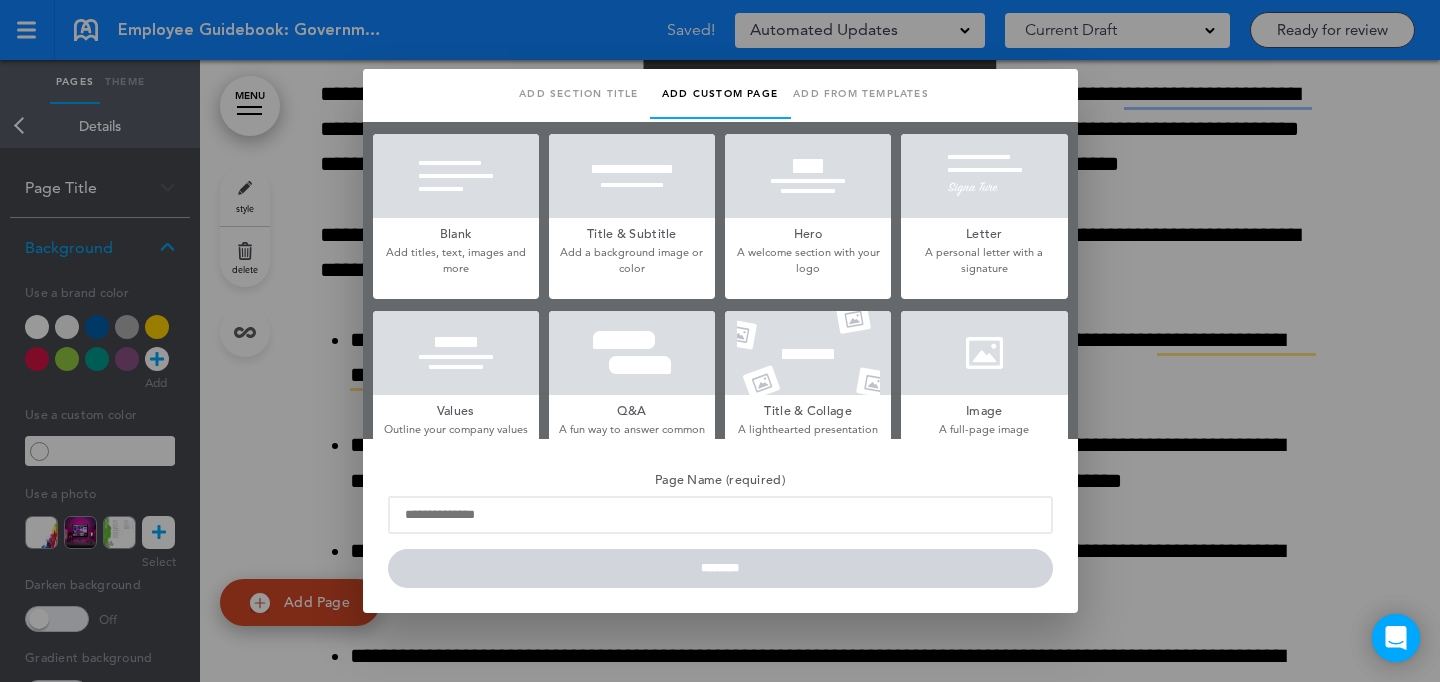 click at bounding box center (984, 353) 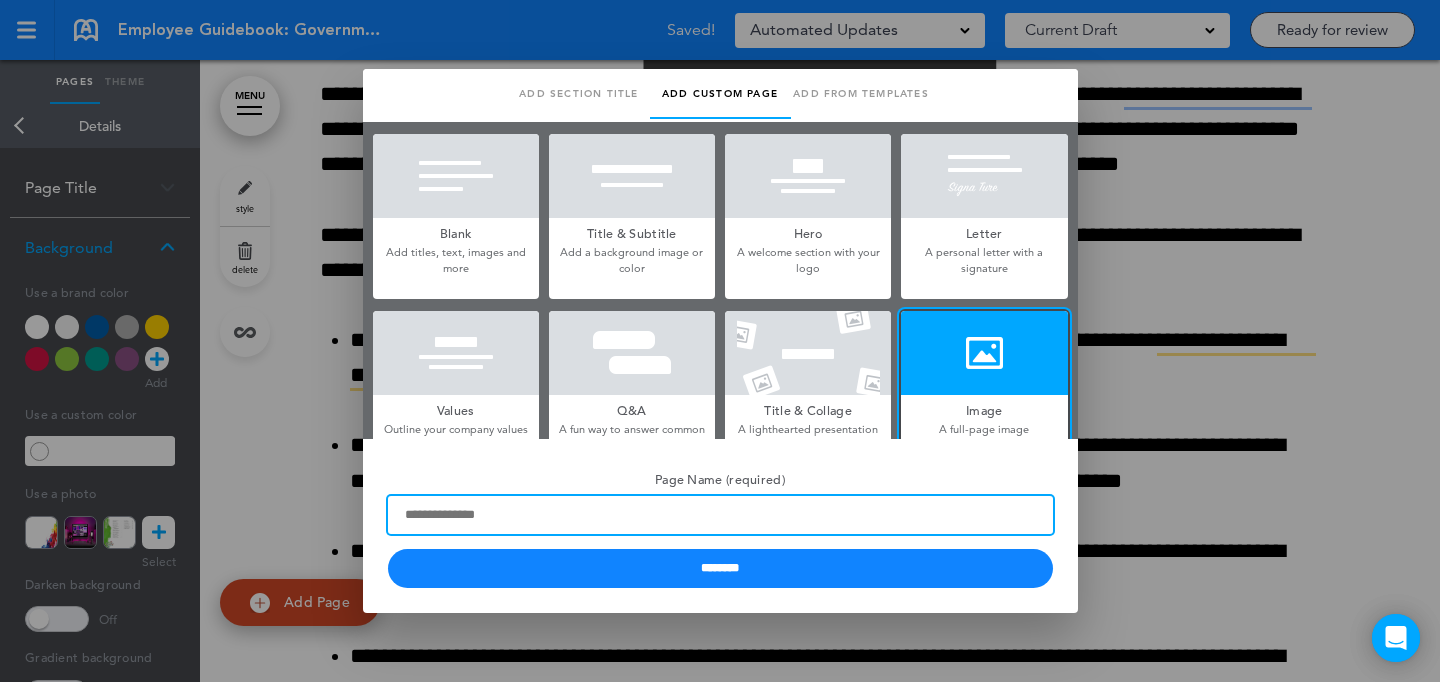 click on "Page Name (required)" at bounding box center (720, 515) 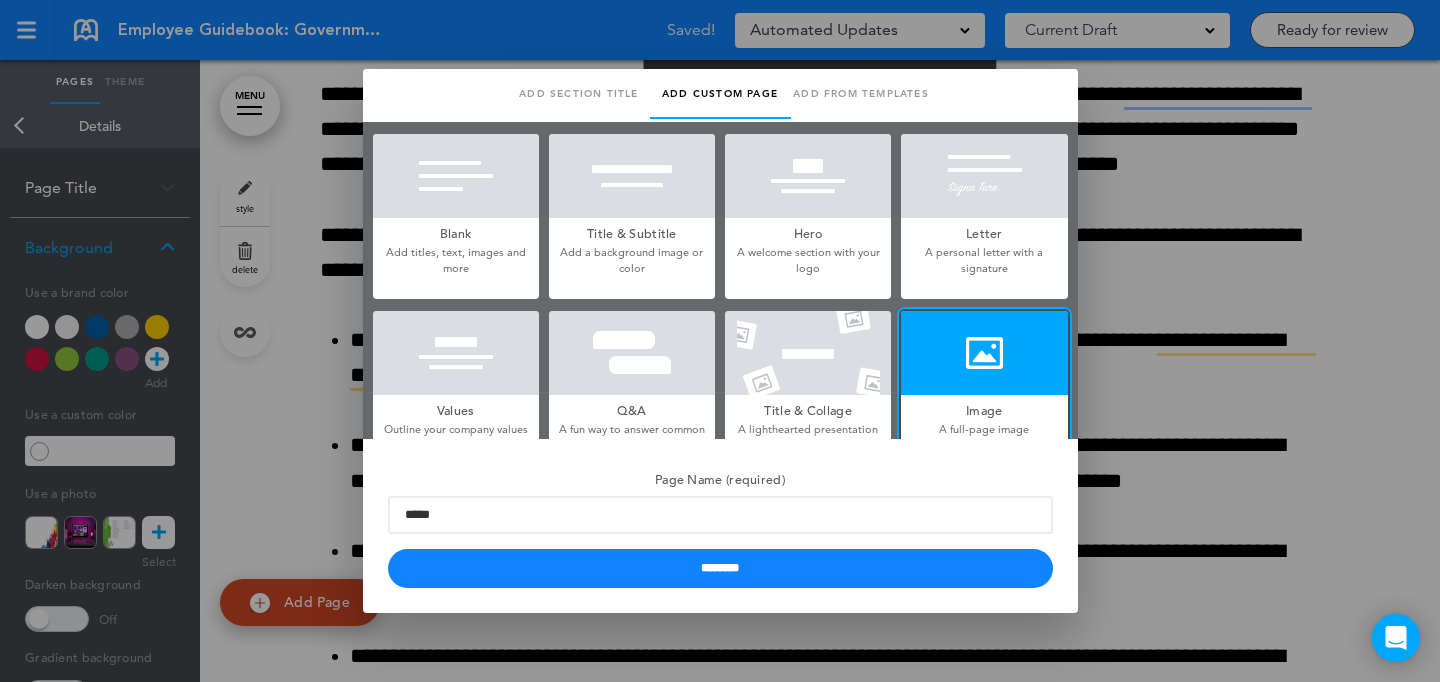 click on "Page Name (required)
*****
********" at bounding box center (720, 526) 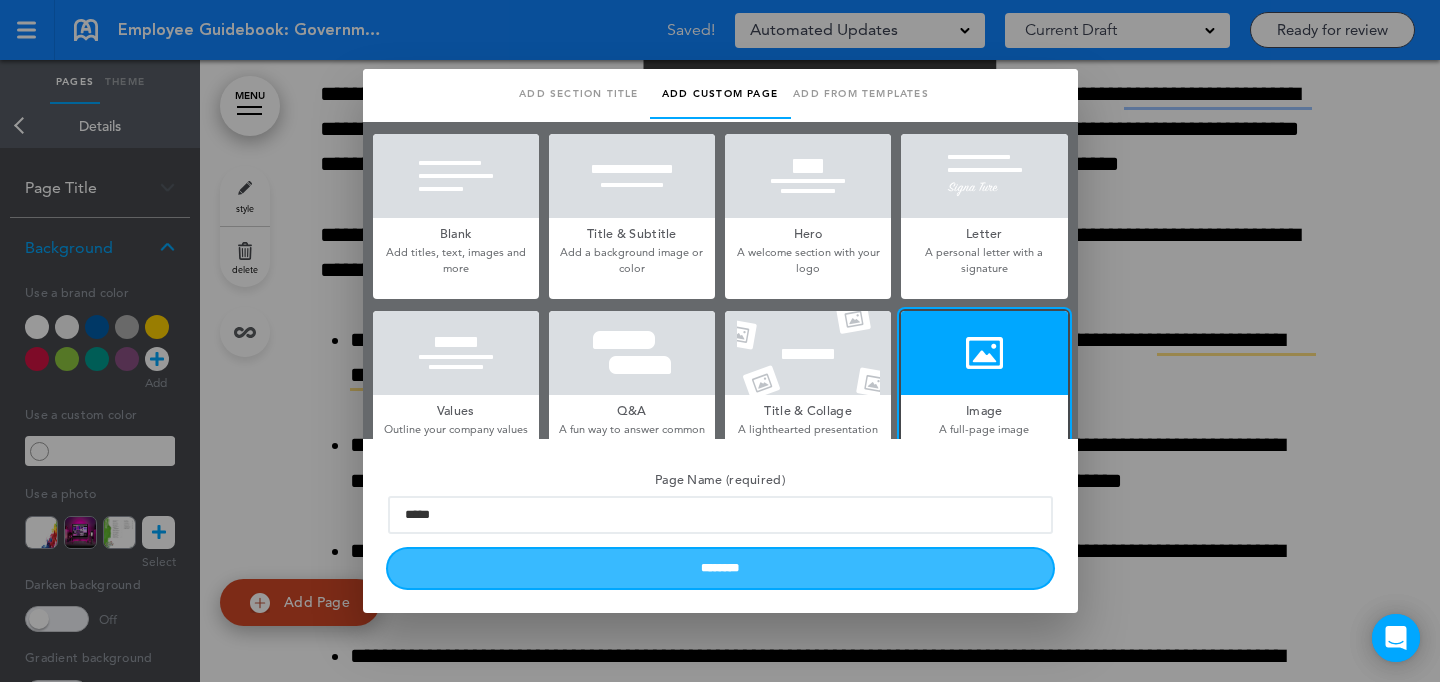 click on "********" at bounding box center (720, 568) 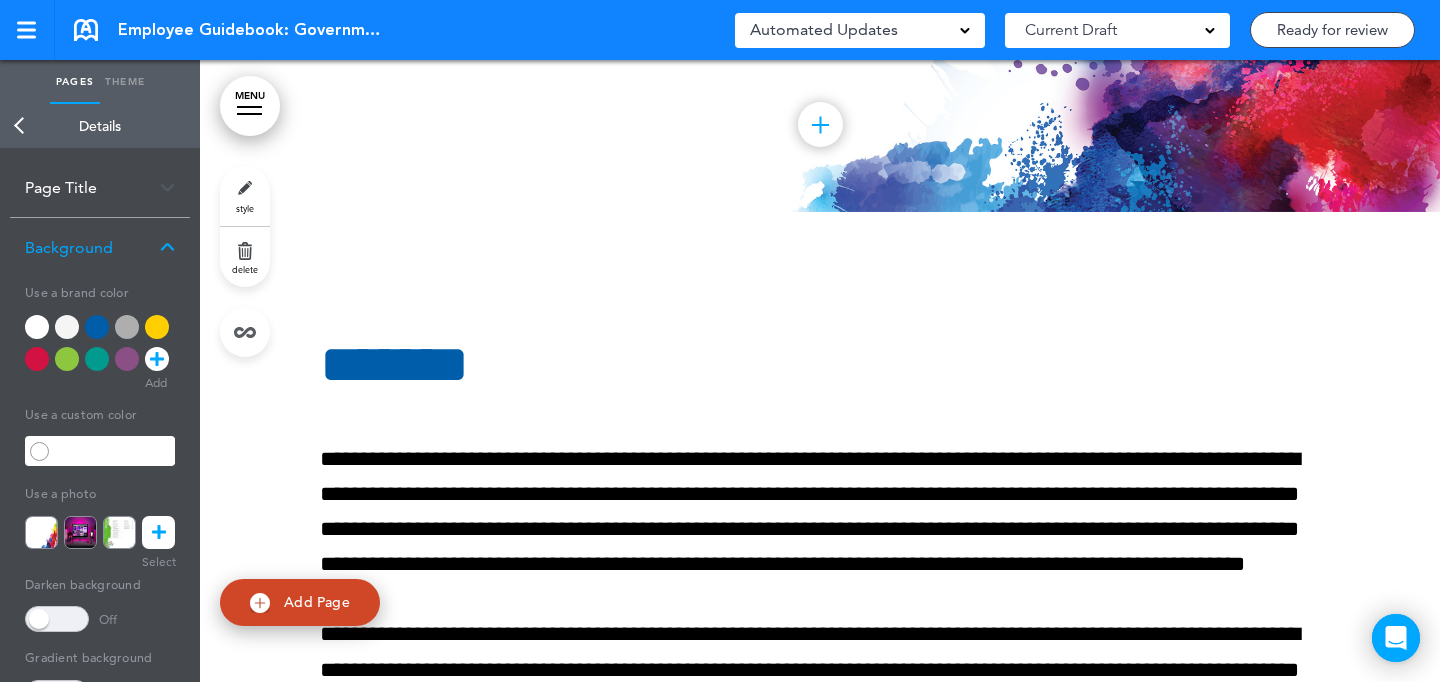 scroll, scrollTop: 72671, scrollLeft: 0, axis: vertical 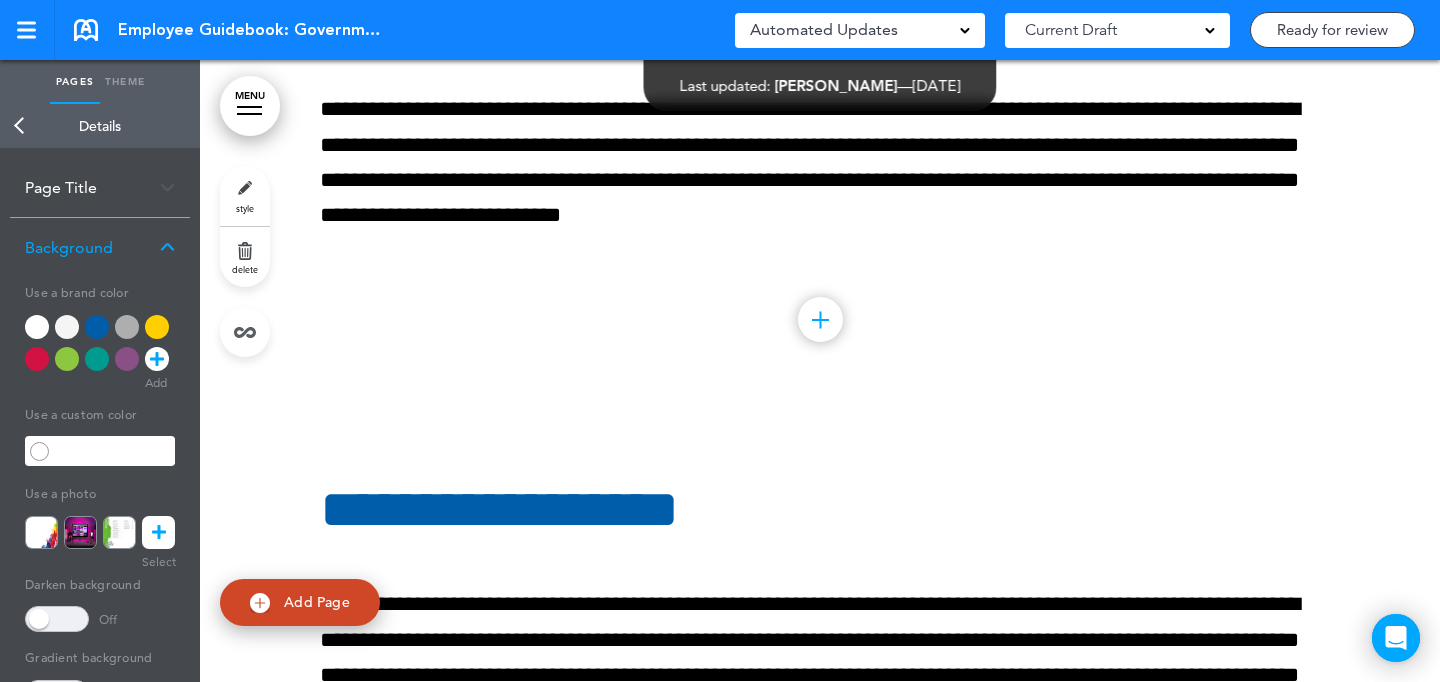 click on "style" at bounding box center (245, 196) 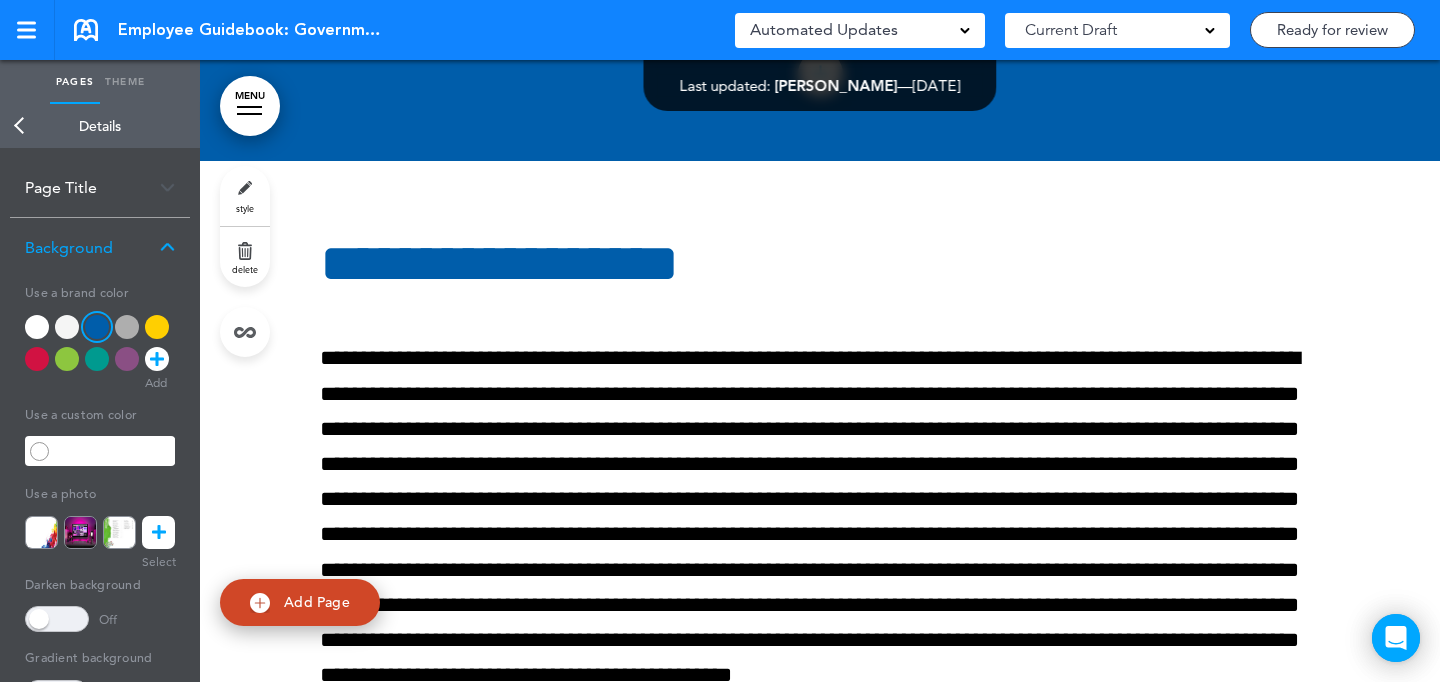 scroll, scrollTop: 73094, scrollLeft: 0, axis: vertical 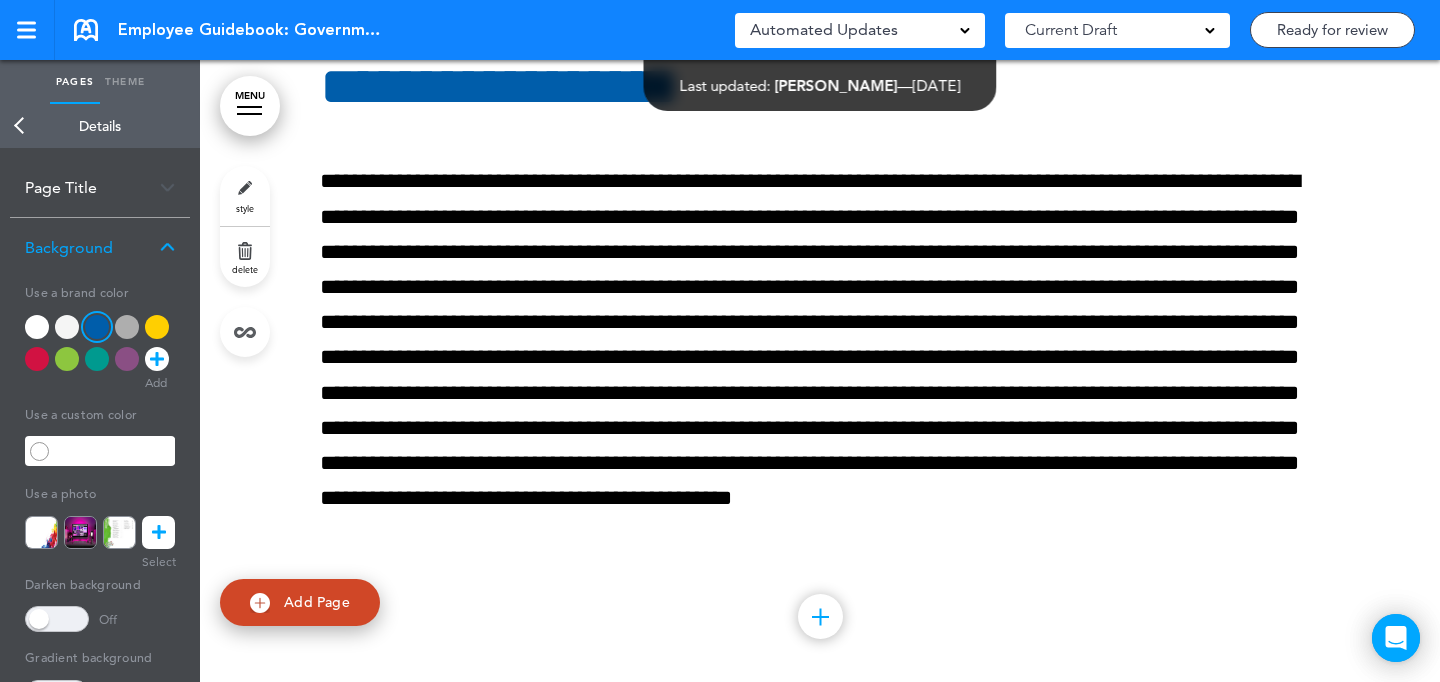 click on "style" at bounding box center [245, 196] 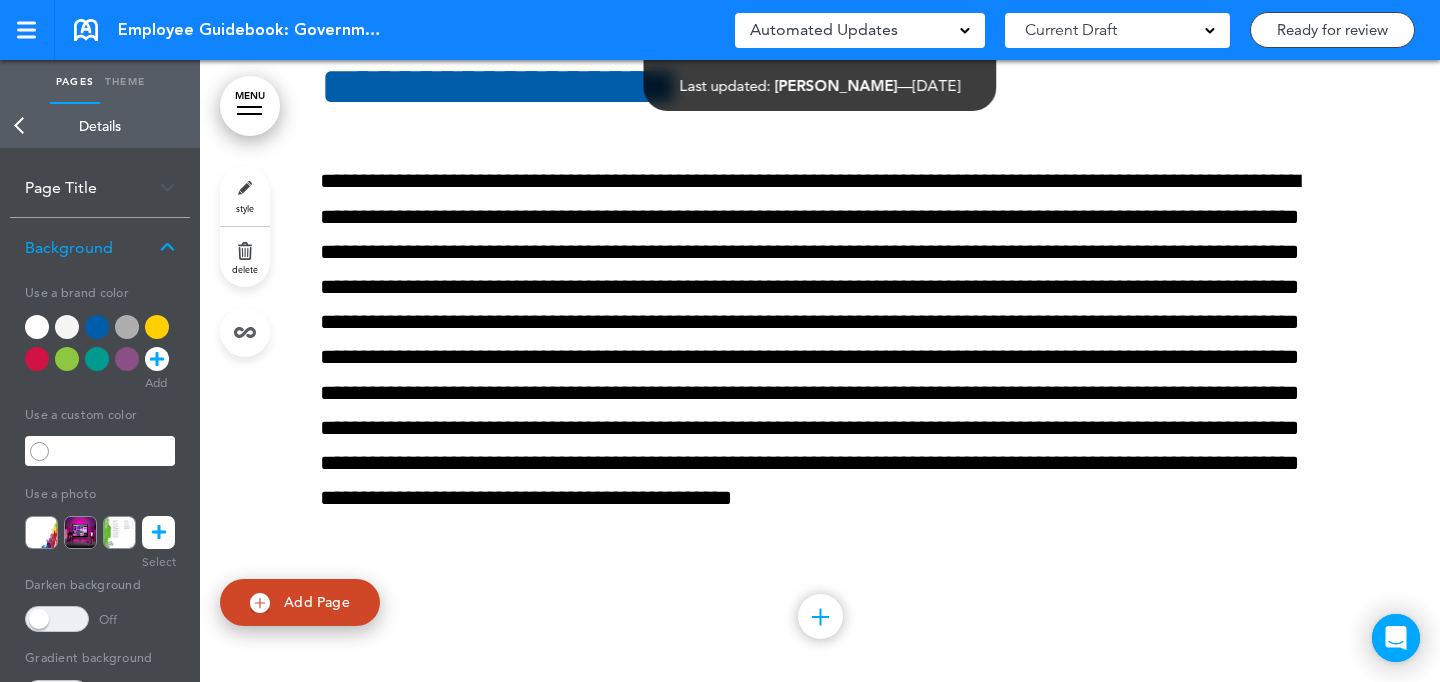 click at bounding box center (127, 327) 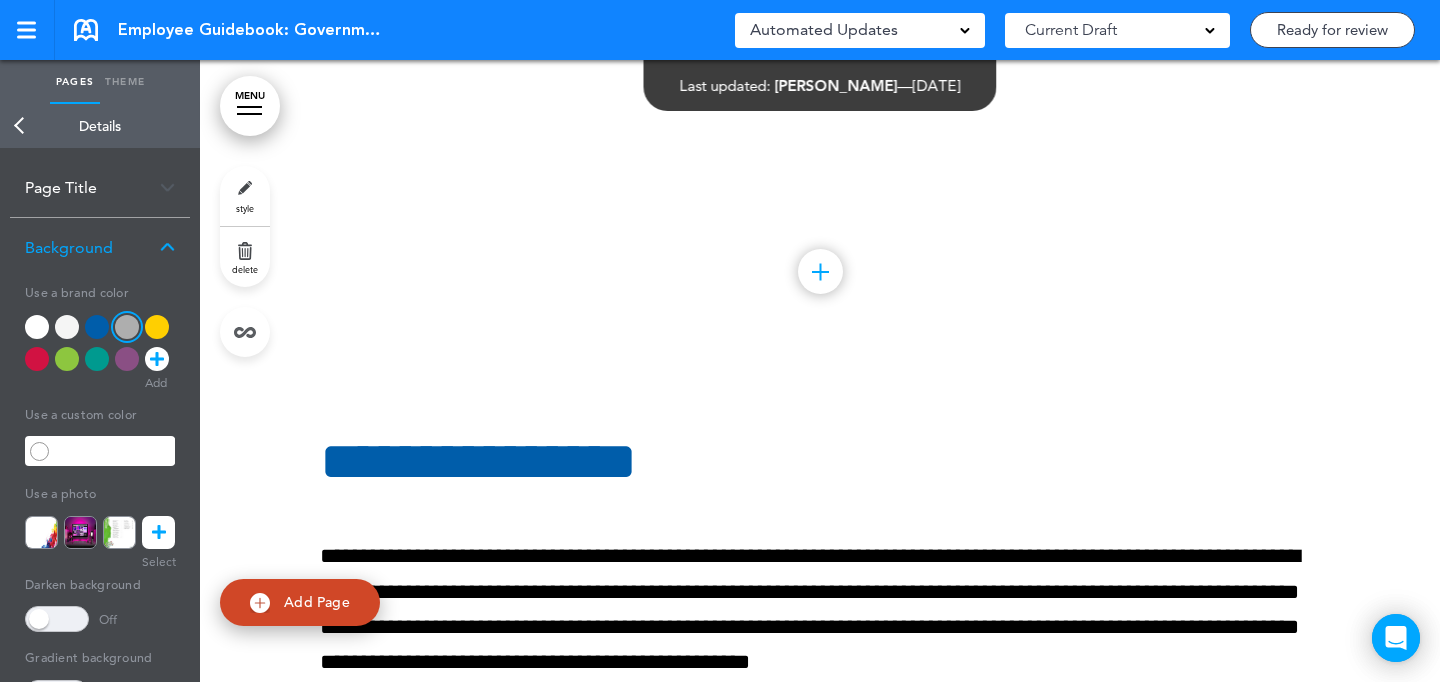 scroll, scrollTop: 74408, scrollLeft: 0, axis: vertical 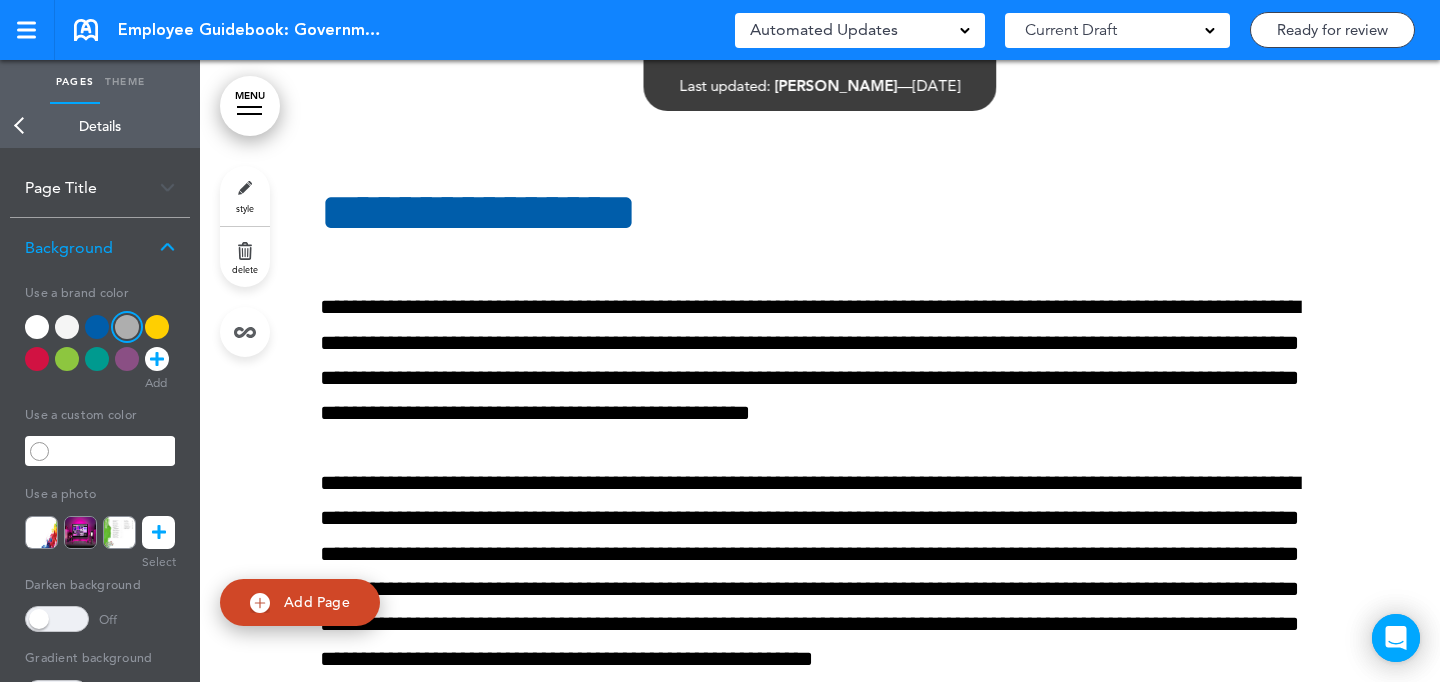 click on "style" at bounding box center [245, 196] 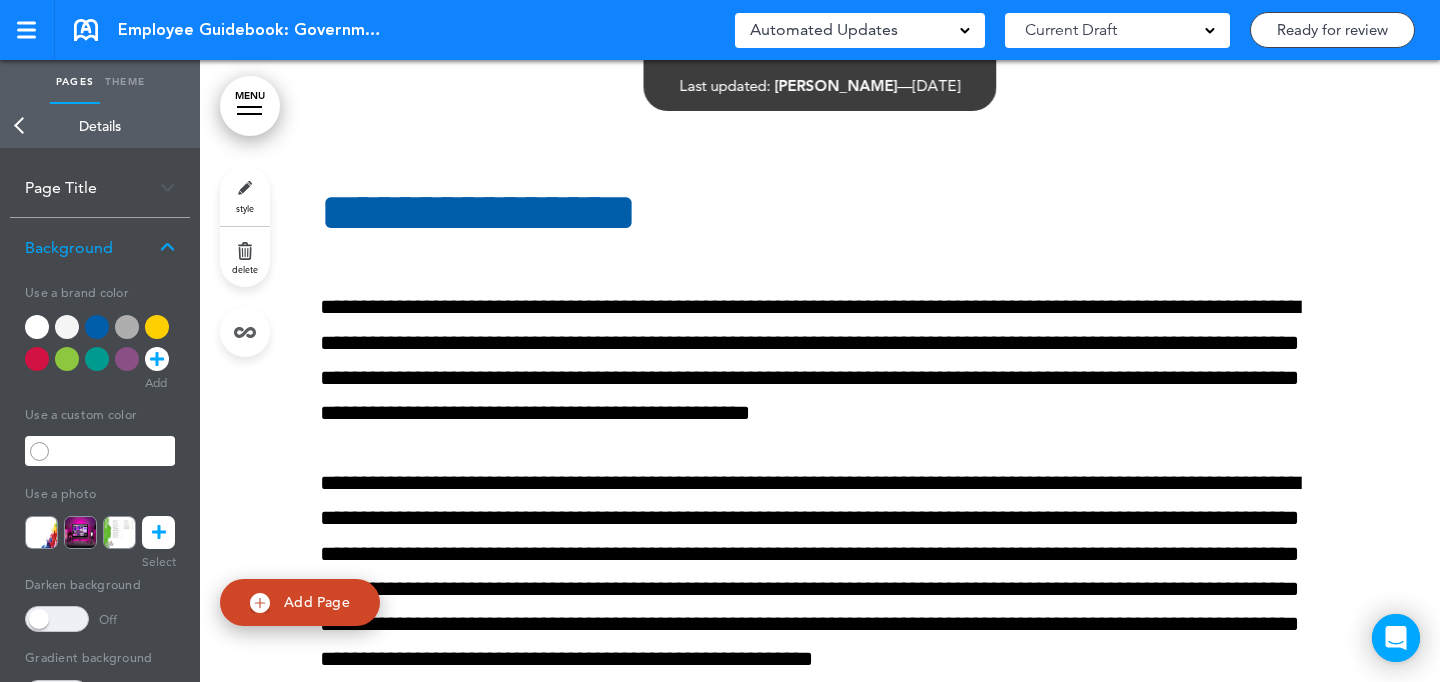 click at bounding box center (37, 359) 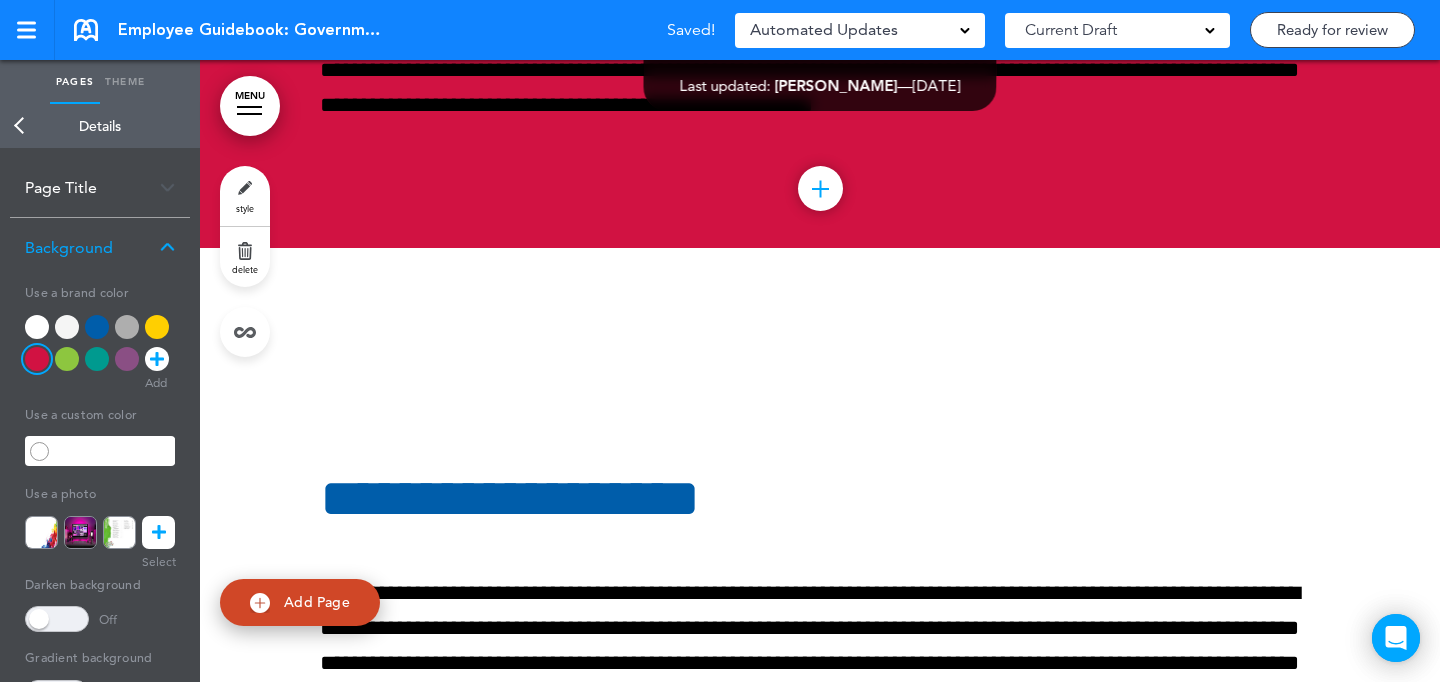 scroll, scrollTop: 75241, scrollLeft: 0, axis: vertical 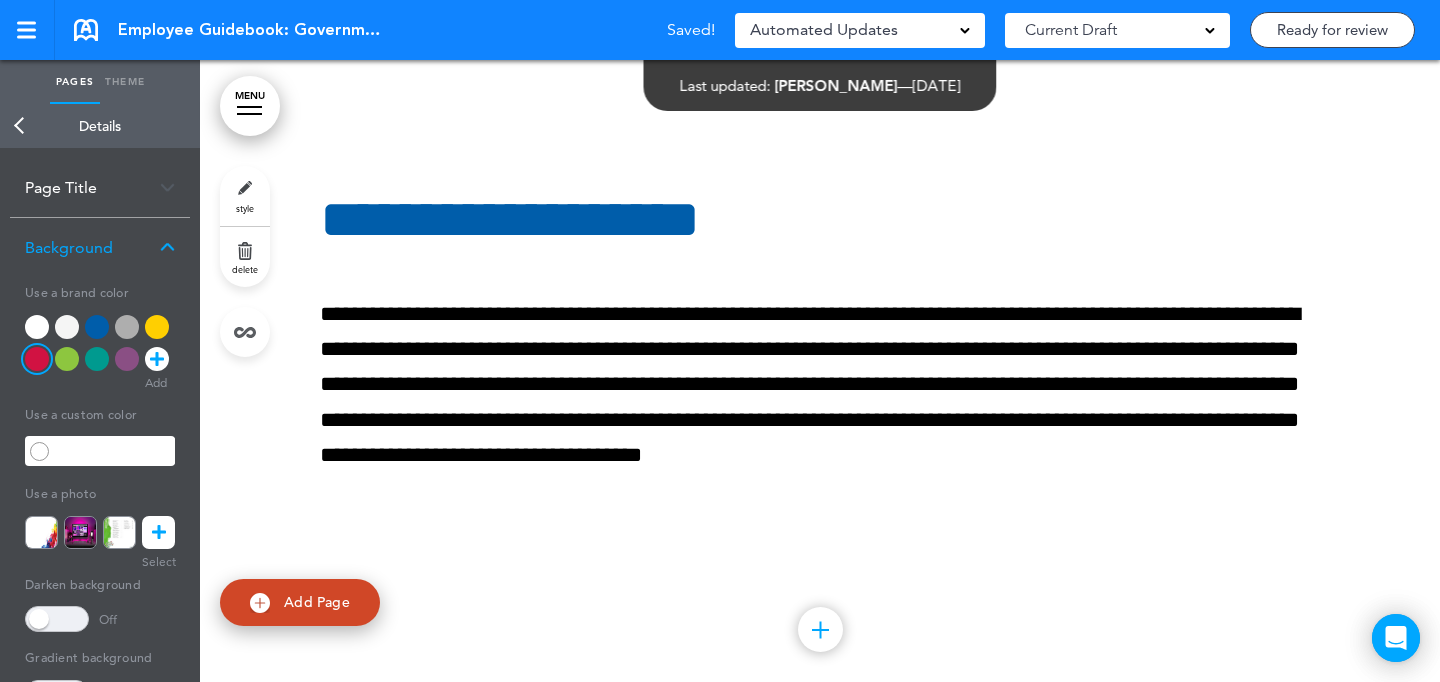 click on "style" at bounding box center (245, 208) 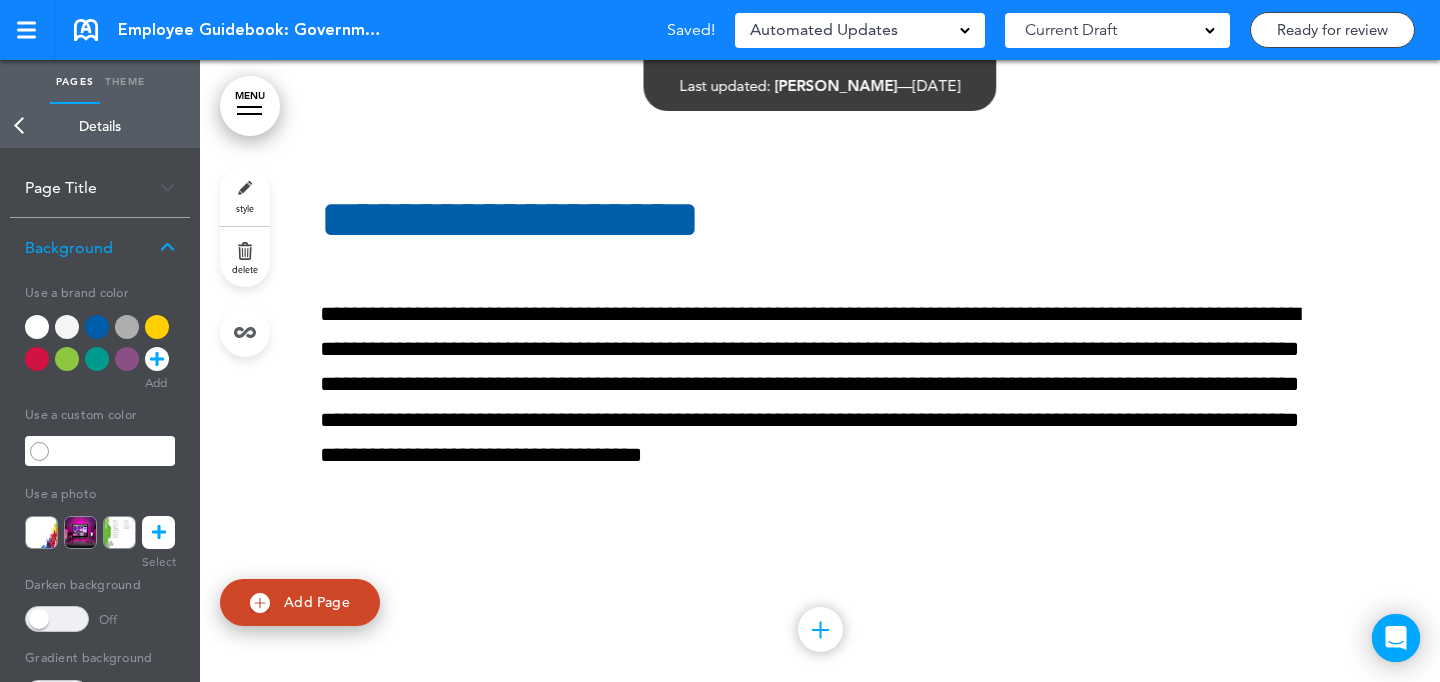click at bounding box center (67, 327) 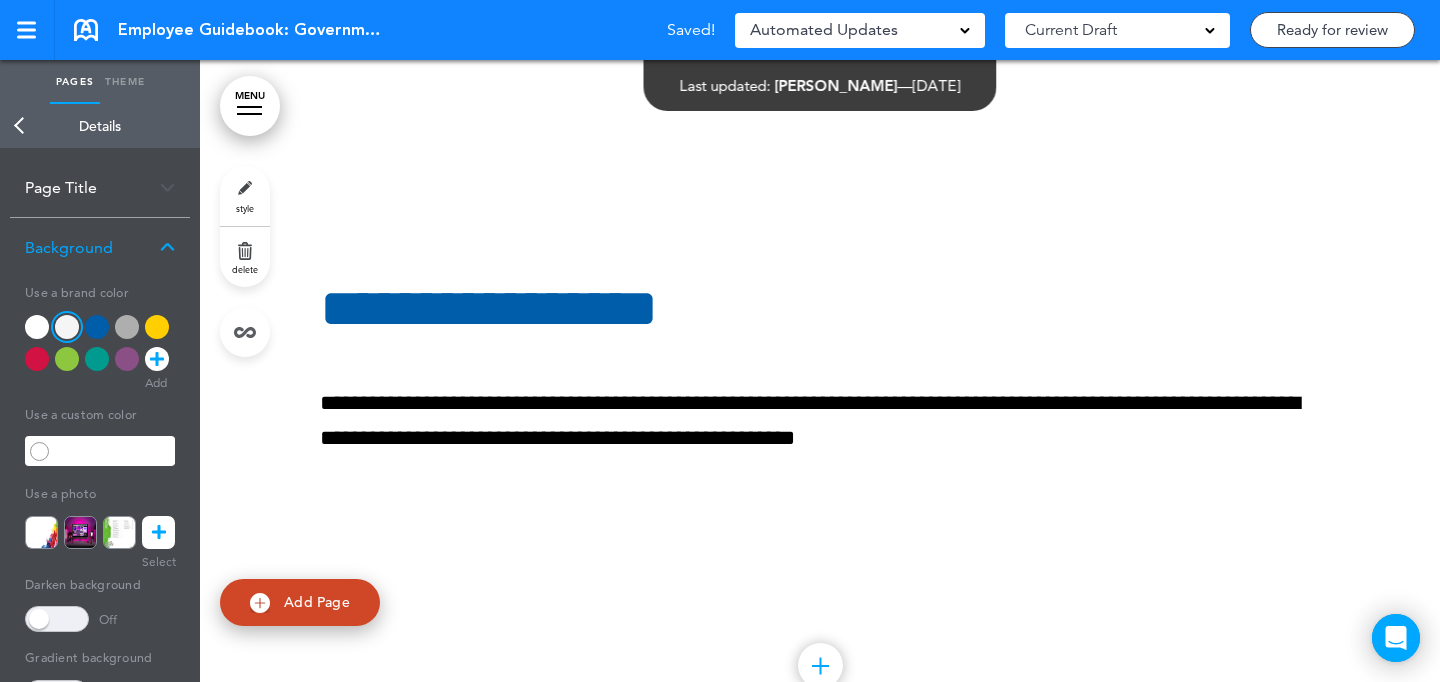 scroll, scrollTop: 76669, scrollLeft: 0, axis: vertical 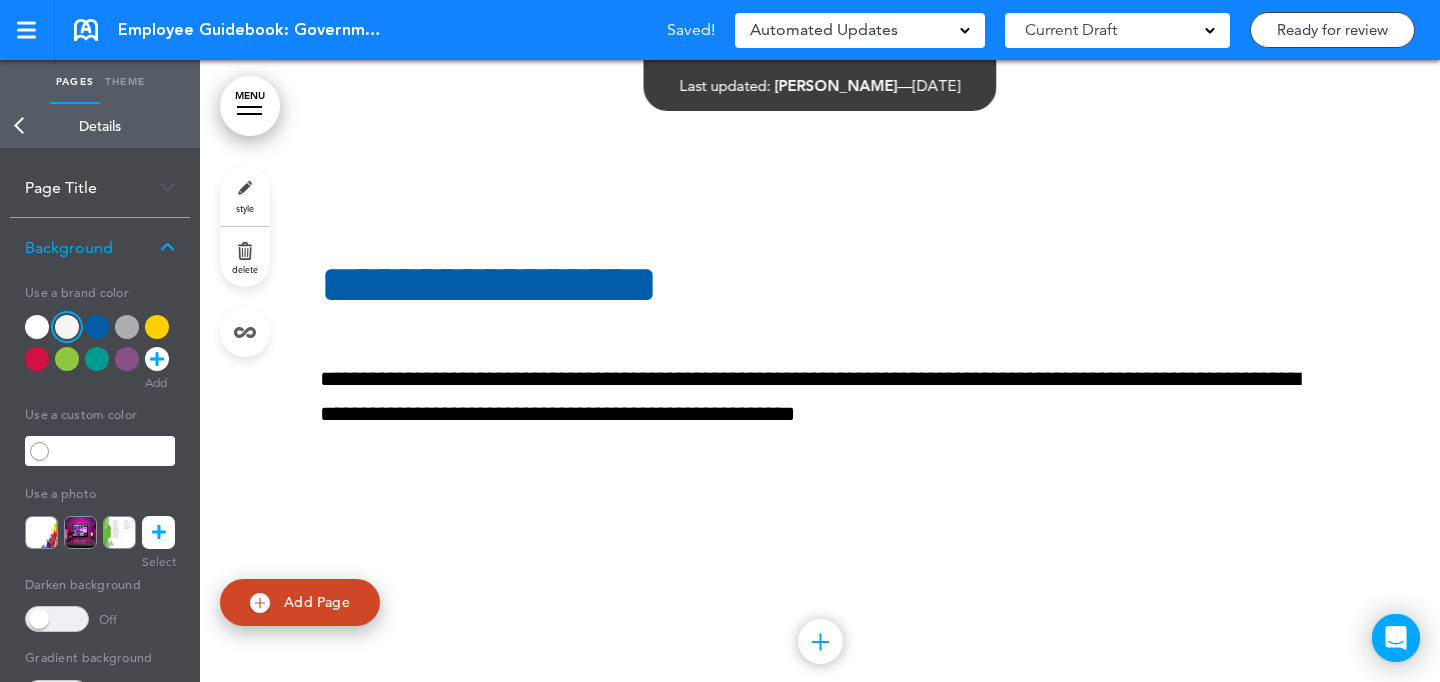 drag, startPoint x: 241, startPoint y: 198, endPoint x: 230, endPoint y: 215, distance: 20.248457 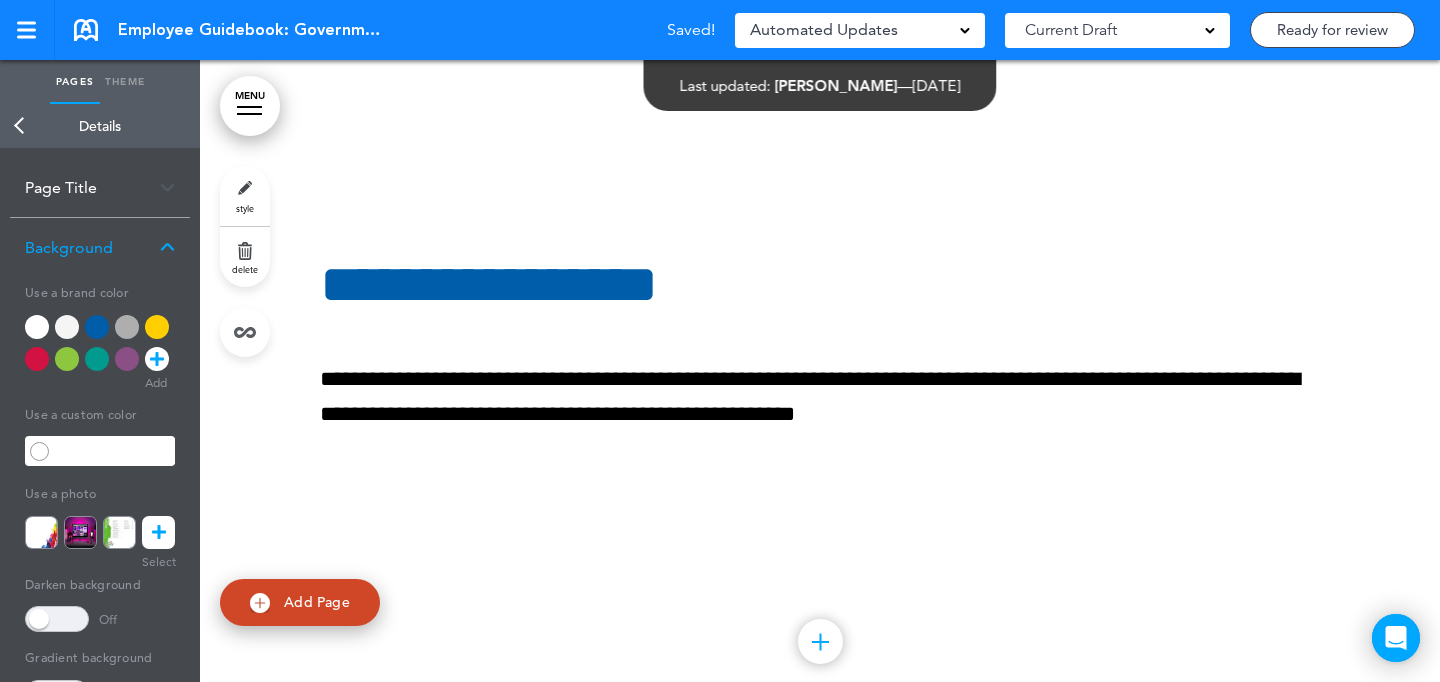 click at bounding box center [157, 327] 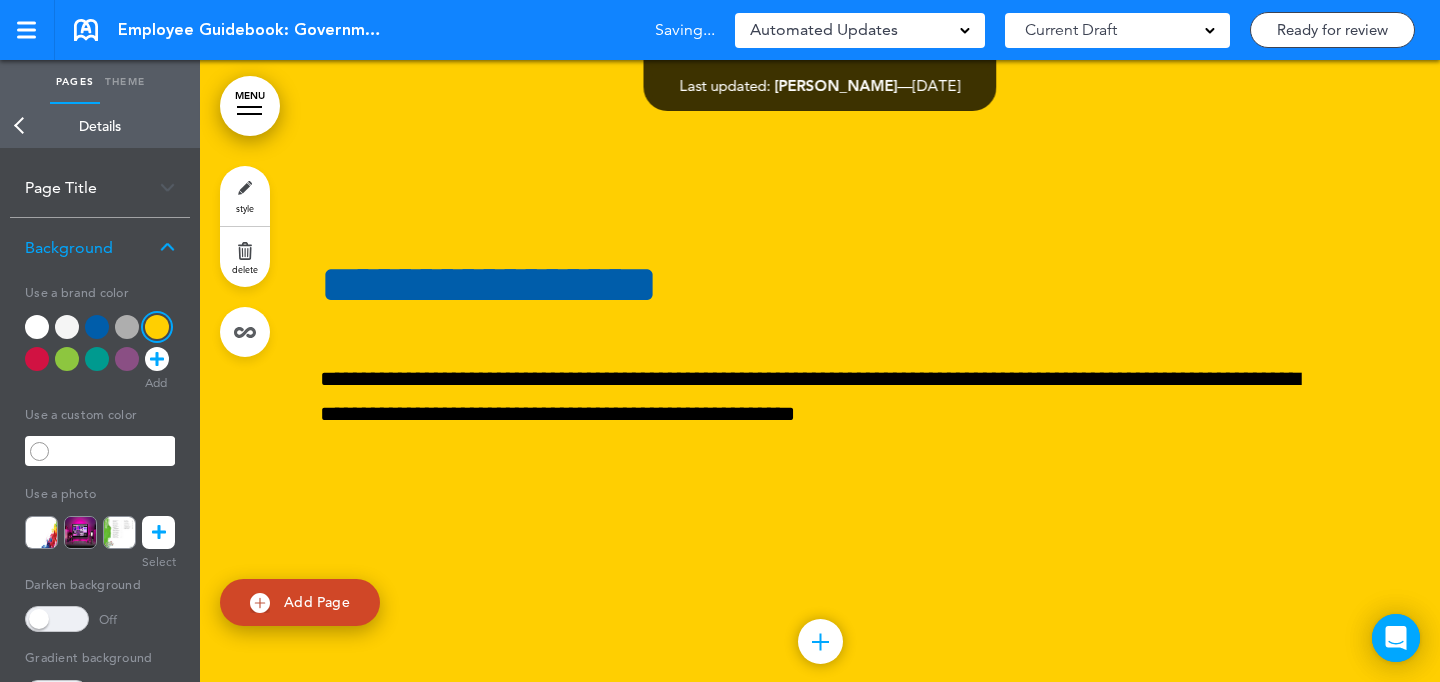 click on "Add Page" at bounding box center (317, 602) 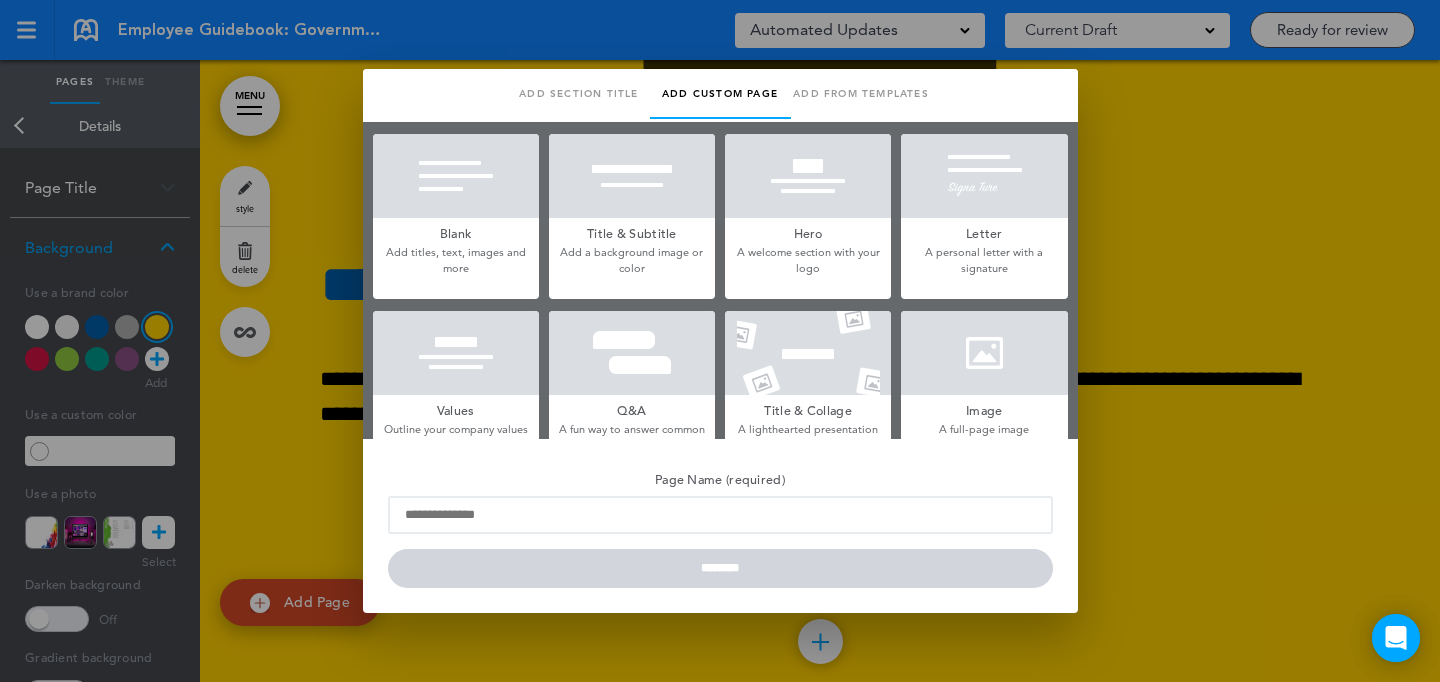 click at bounding box center (984, 353) 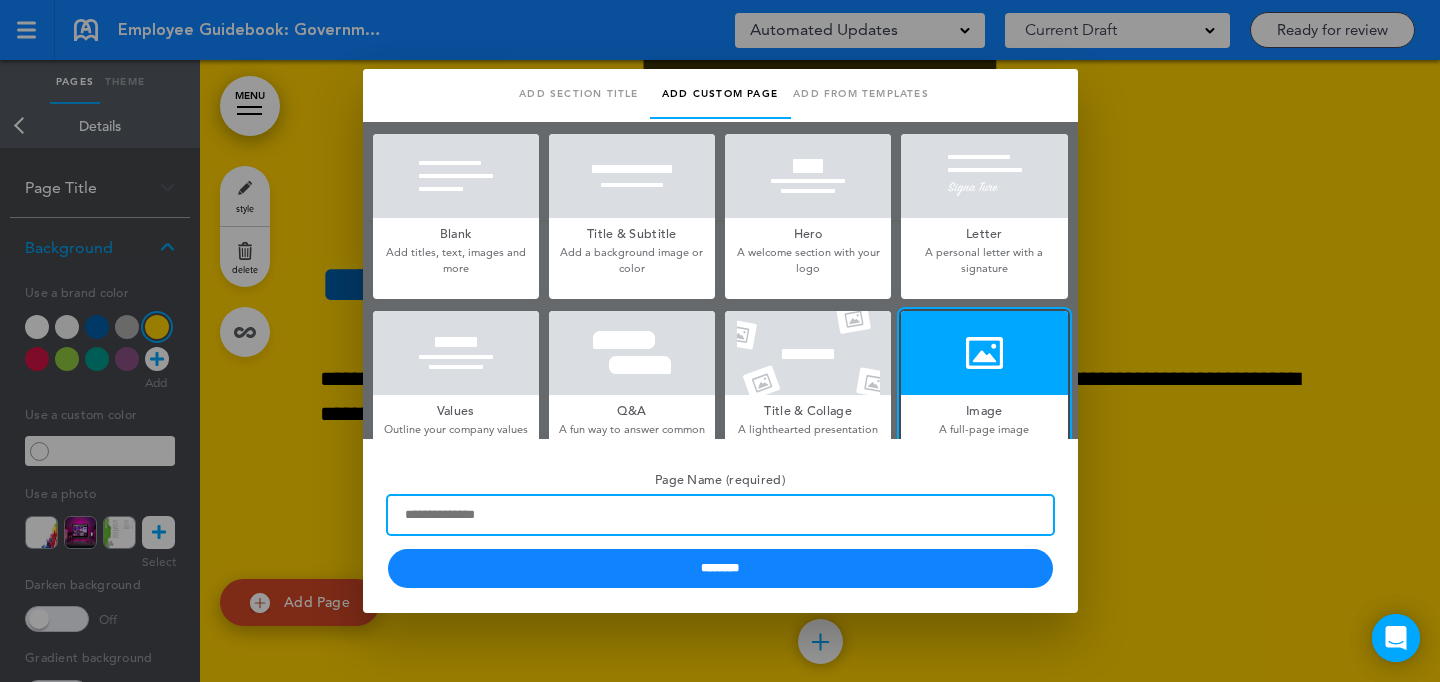 click on "Page Name (required)" at bounding box center (720, 515) 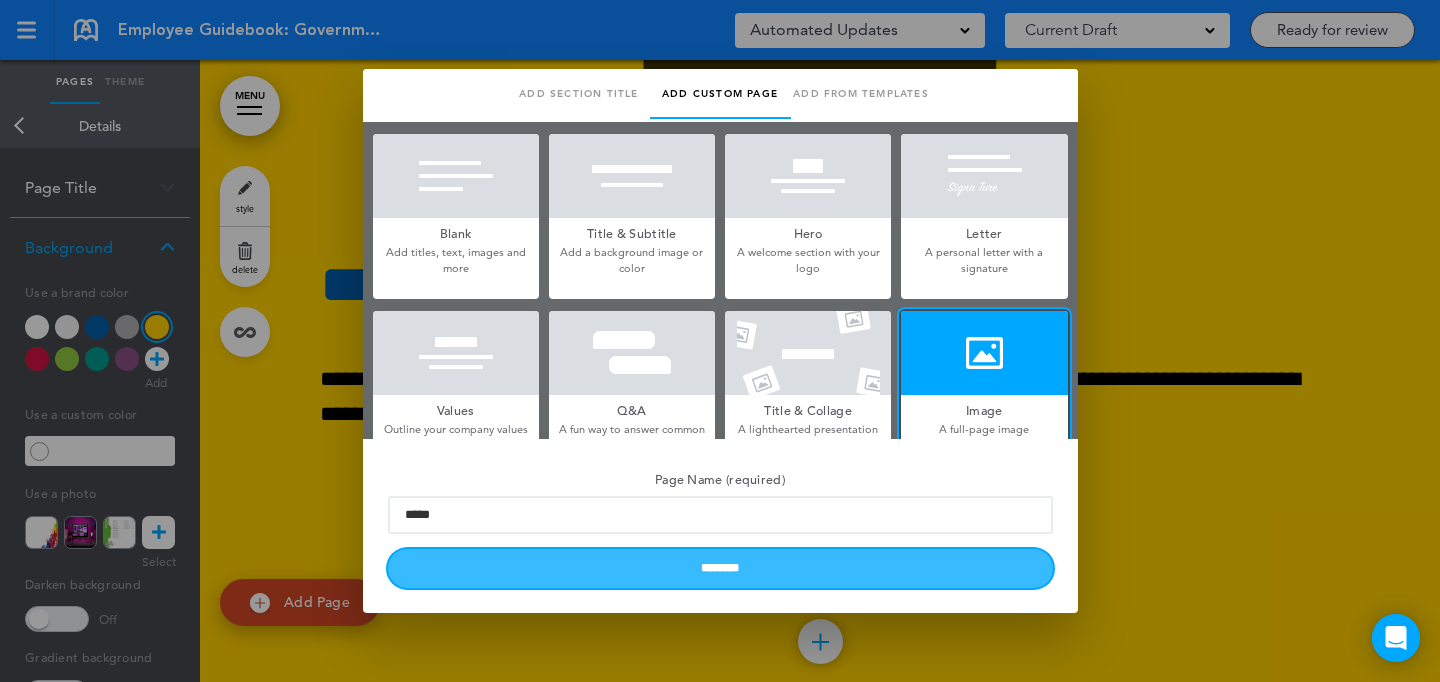 click on "********" at bounding box center (720, 568) 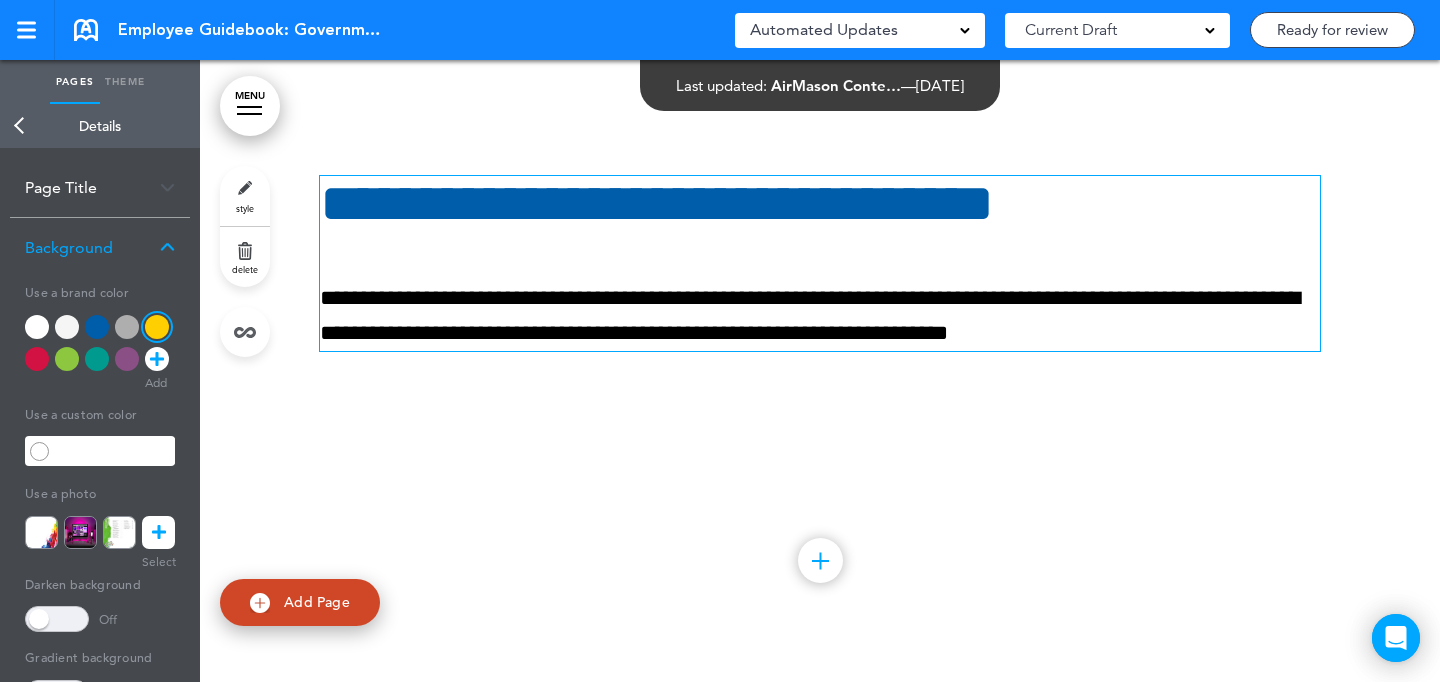 scroll, scrollTop: 78194, scrollLeft: 0, axis: vertical 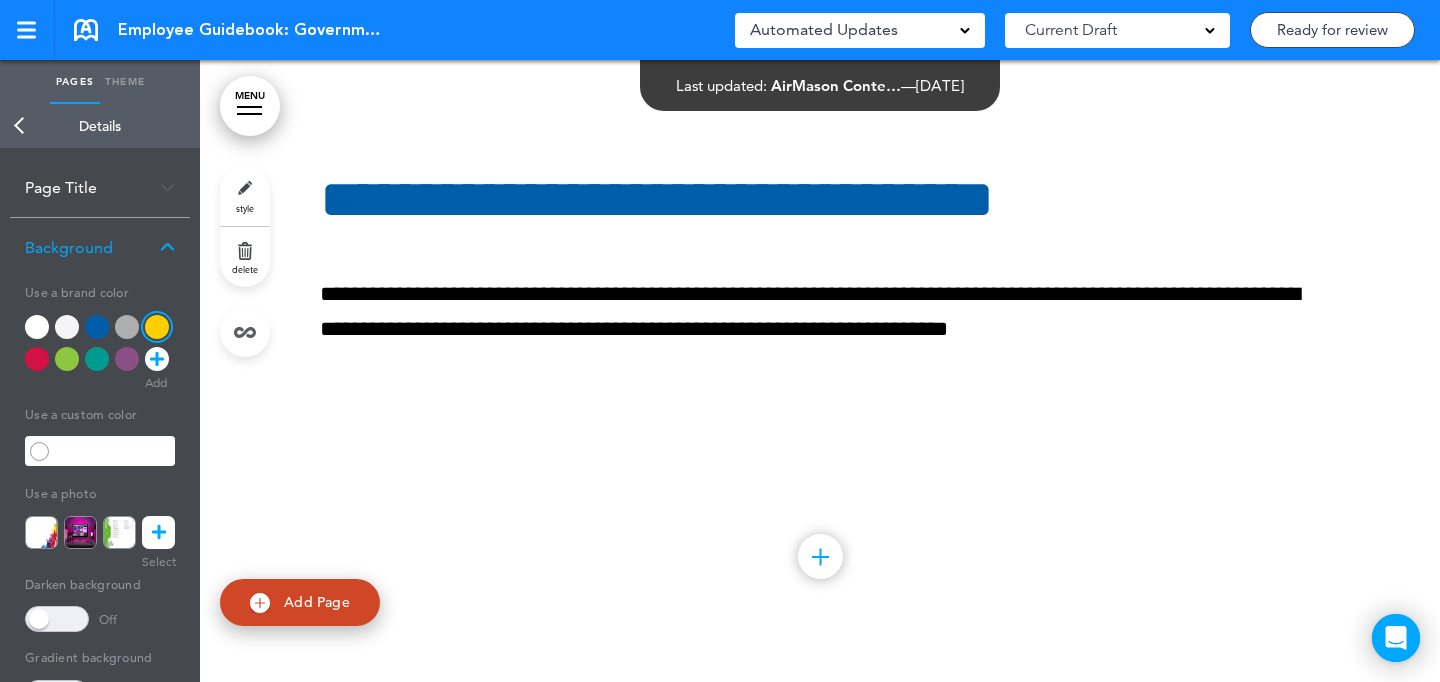 click on "style" at bounding box center (245, 208) 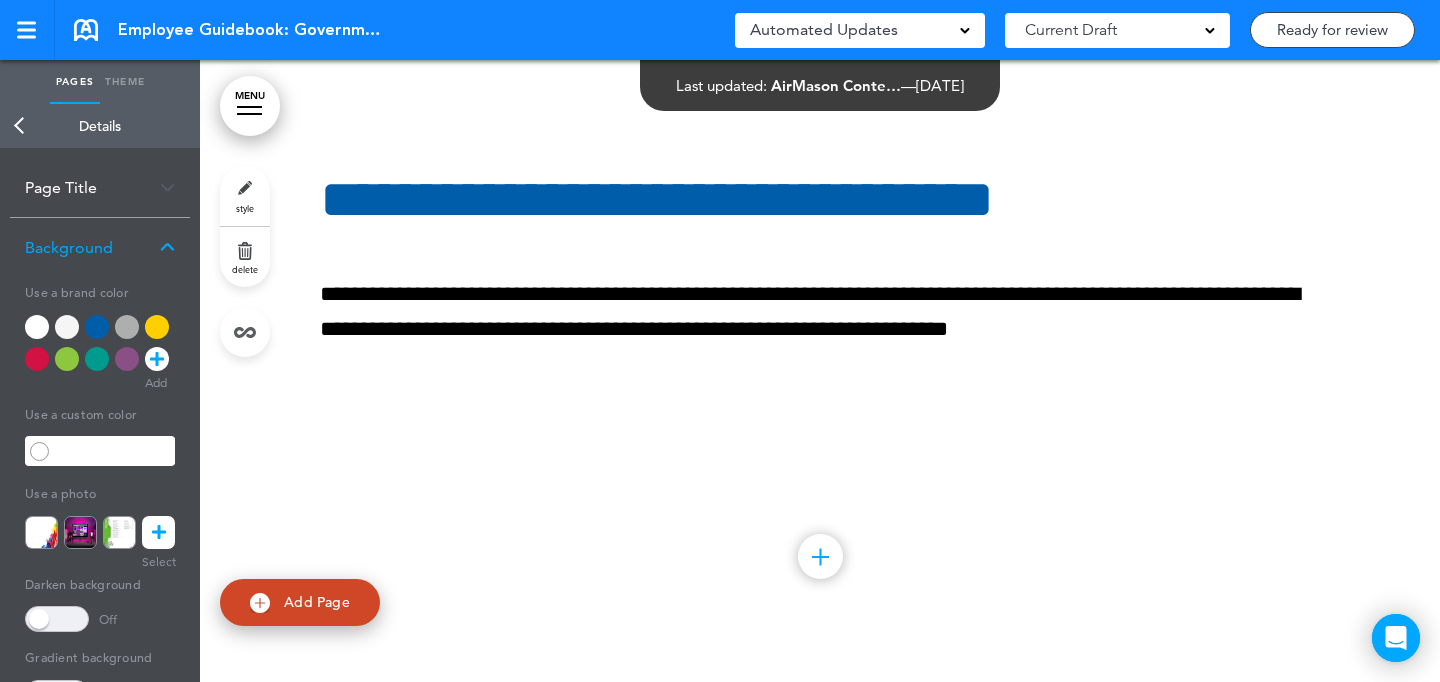 click at bounding box center (97, 327) 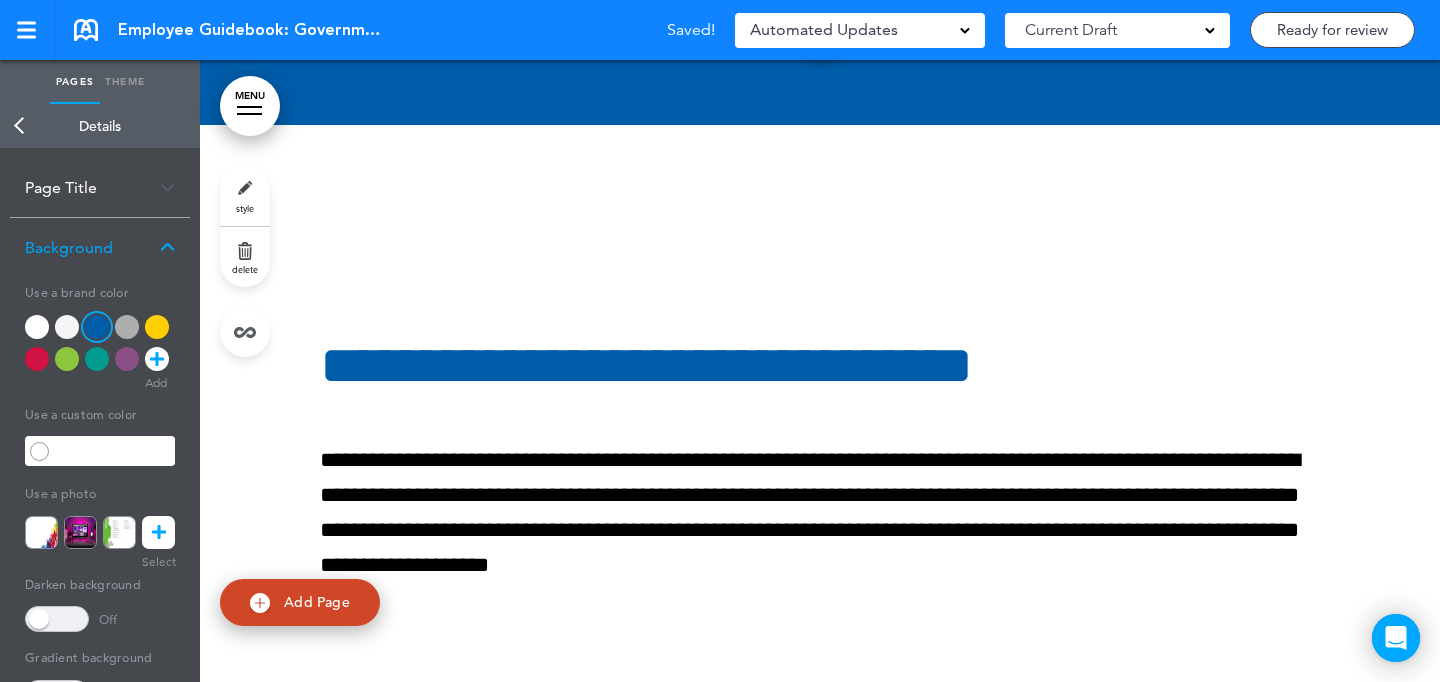 scroll, scrollTop: 78907, scrollLeft: 0, axis: vertical 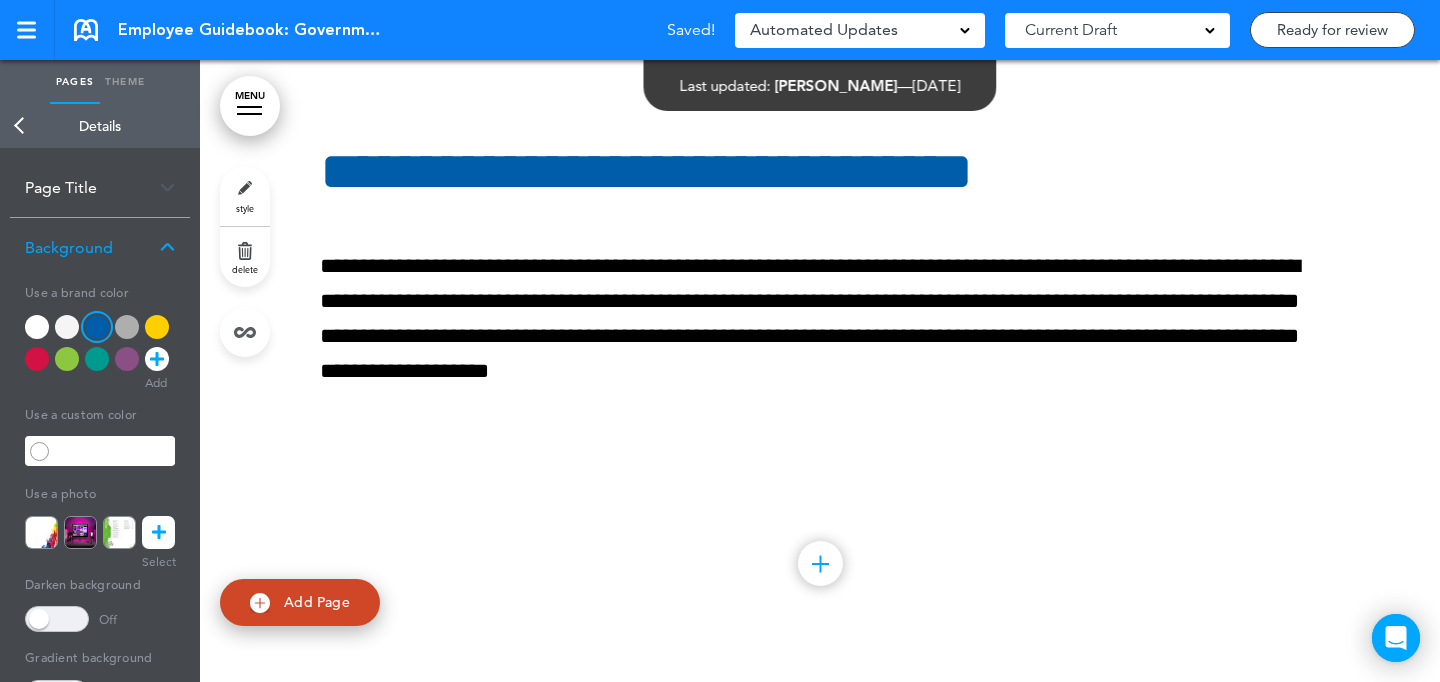 click on "style" at bounding box center (245, 196) 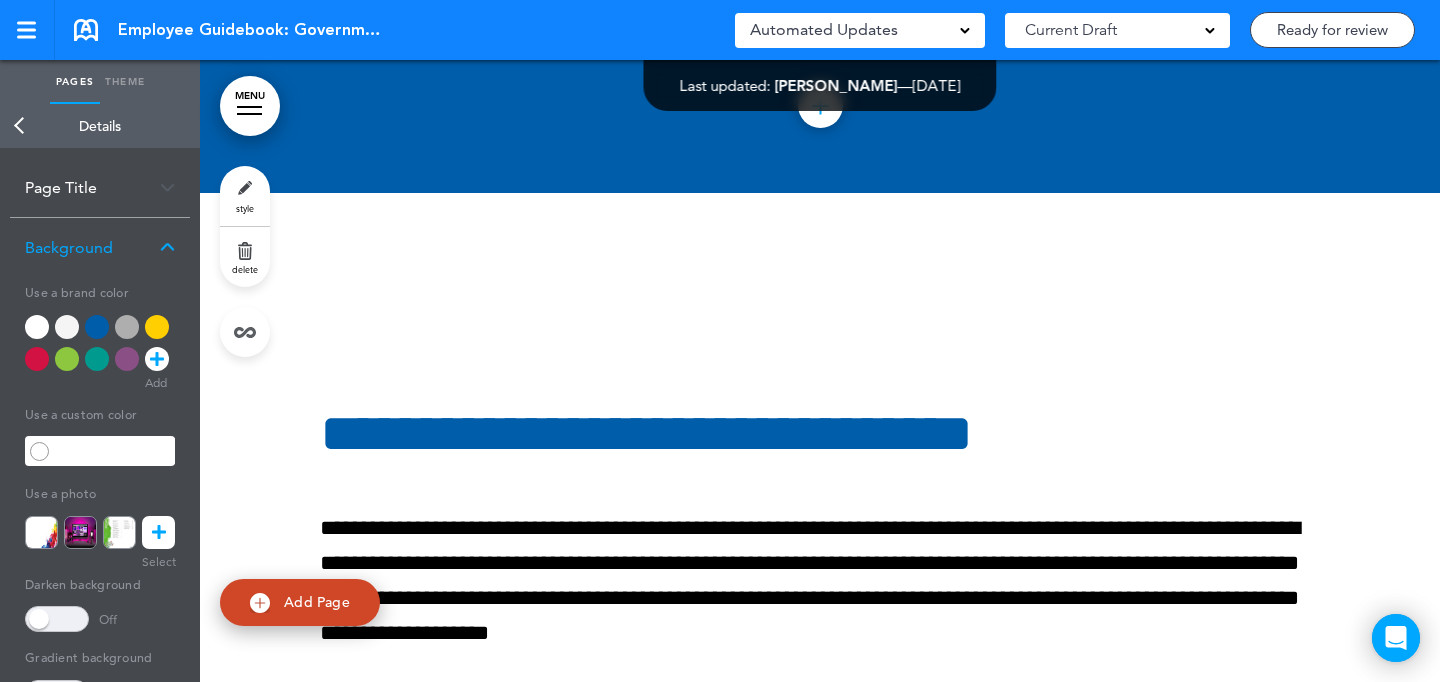 scroll, scrollTop: 79189, scrollLeft: 0, axis: vertical 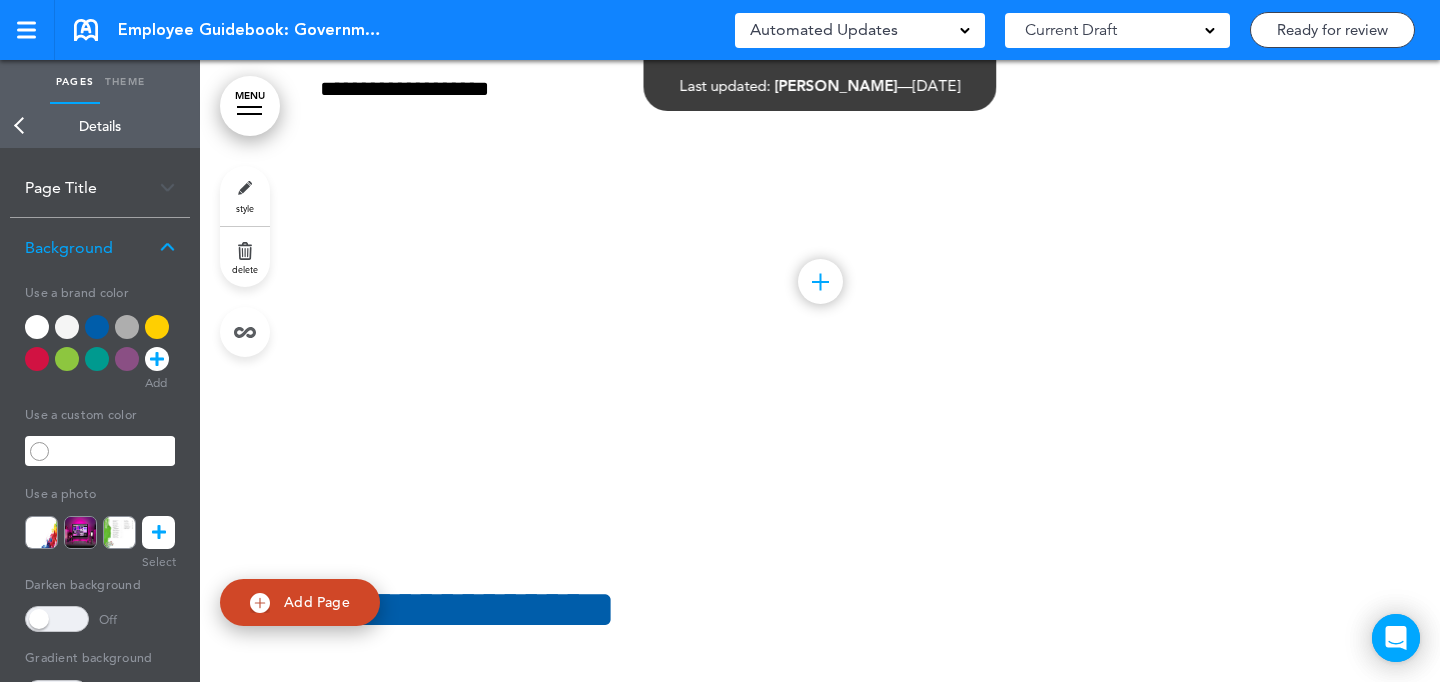 click on "style" at bounding box center [245, 196] 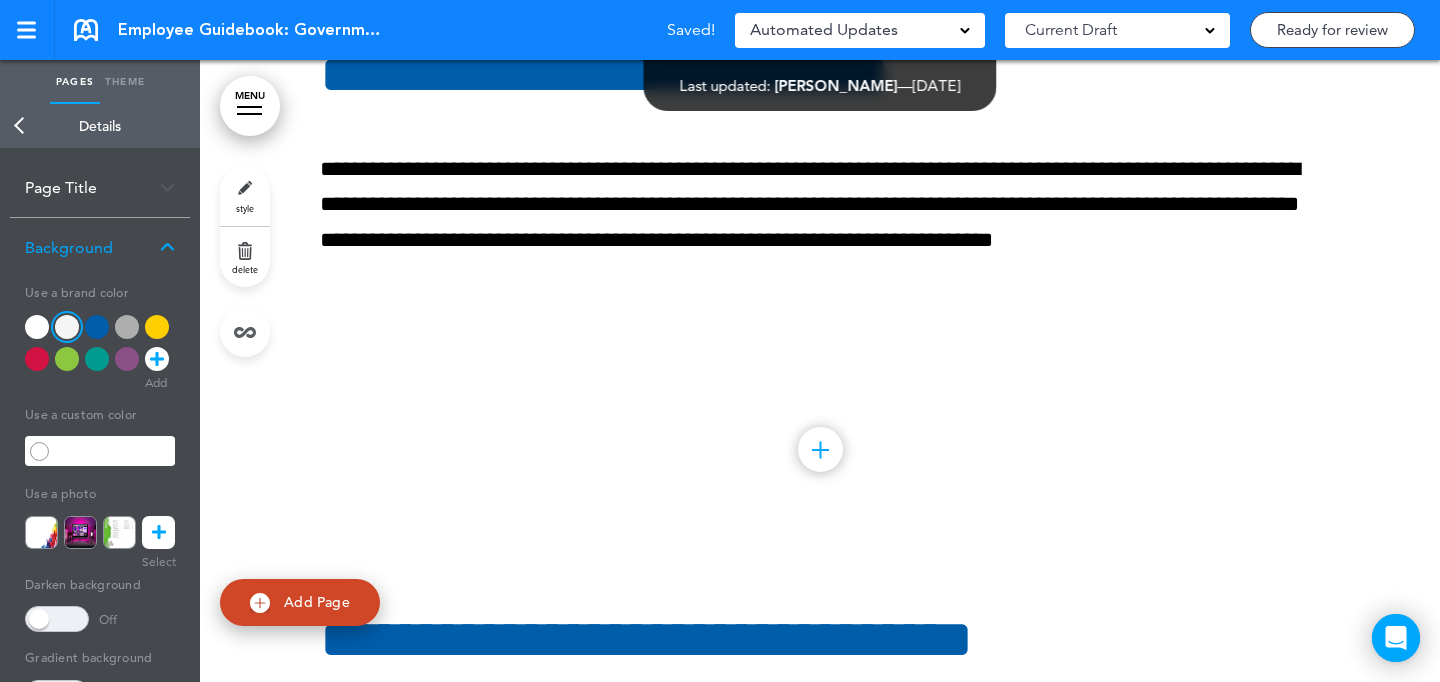 scroll, scrollTop: 80473, scrollLeft: 0, axis: vertical 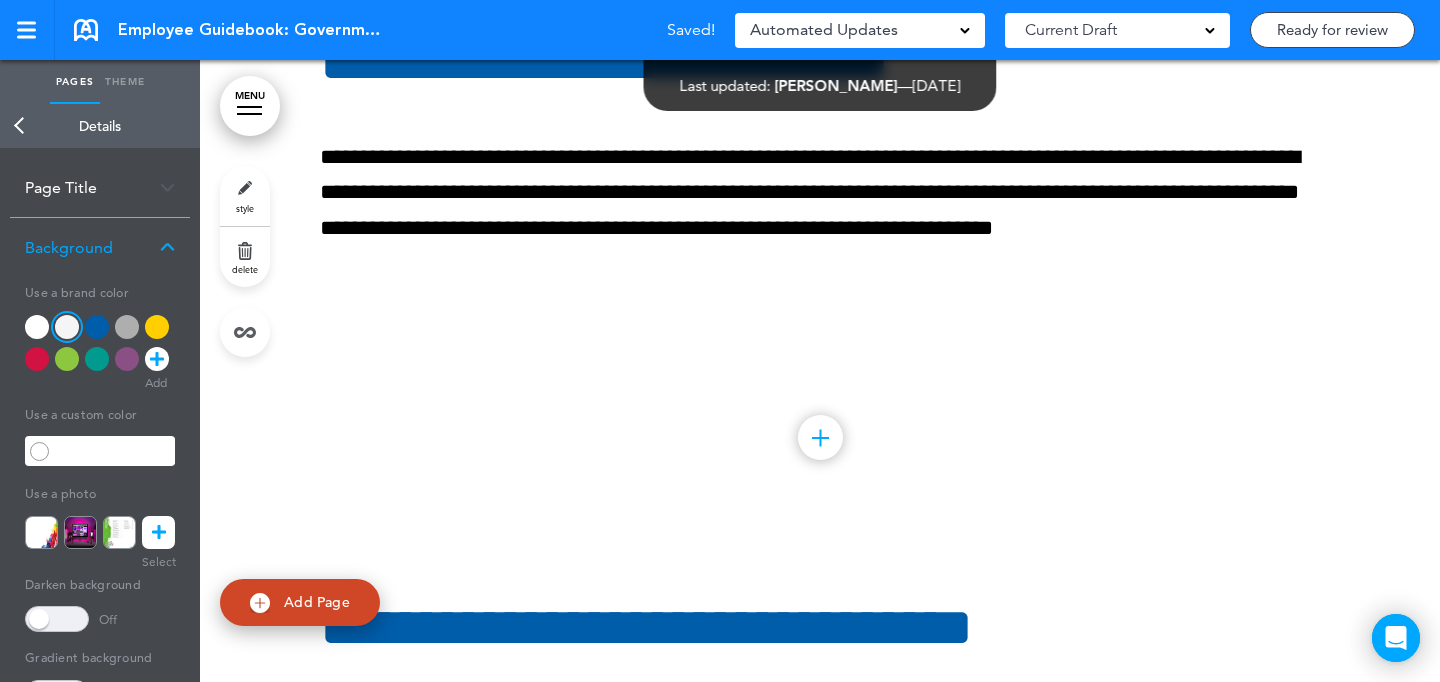 click on "style" at bounding box center [245, 196] 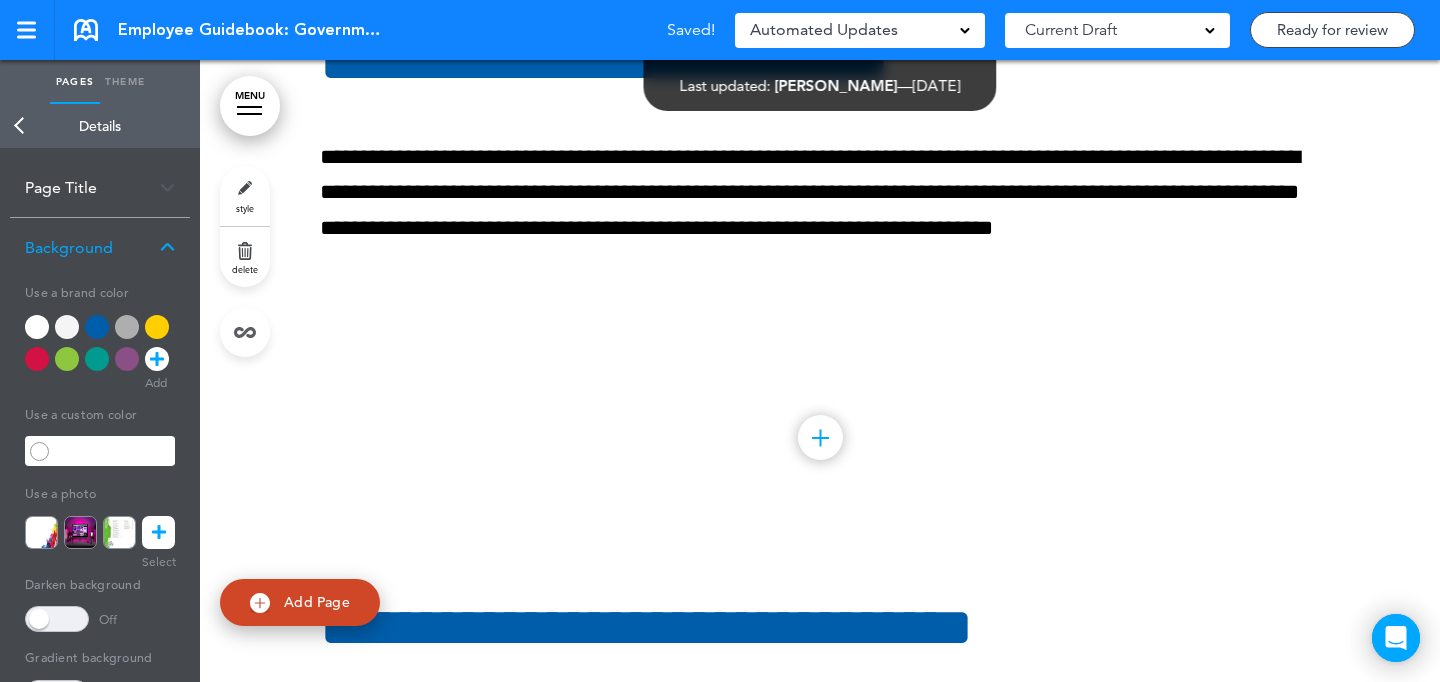 click at bounding box center (67, 359) 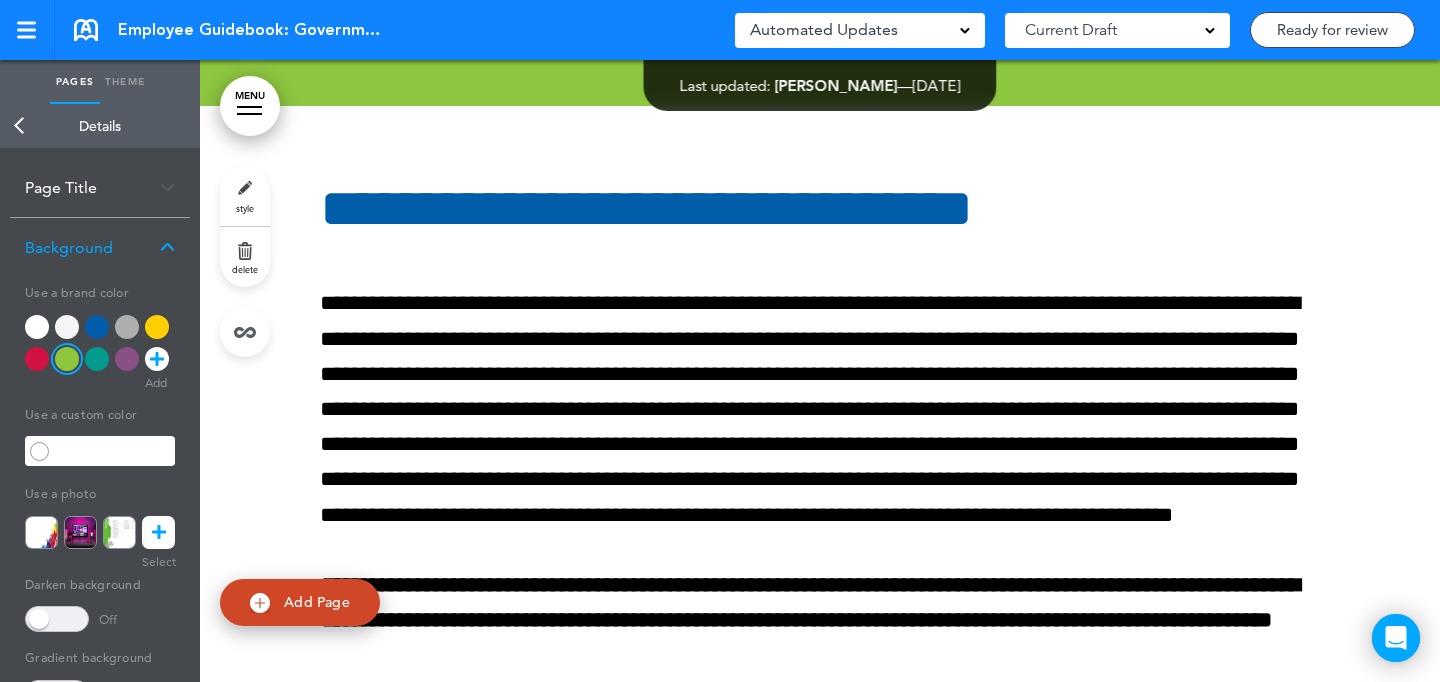 scroll, scrollTop: 81110, scrollLeft: 0, axis: vertical 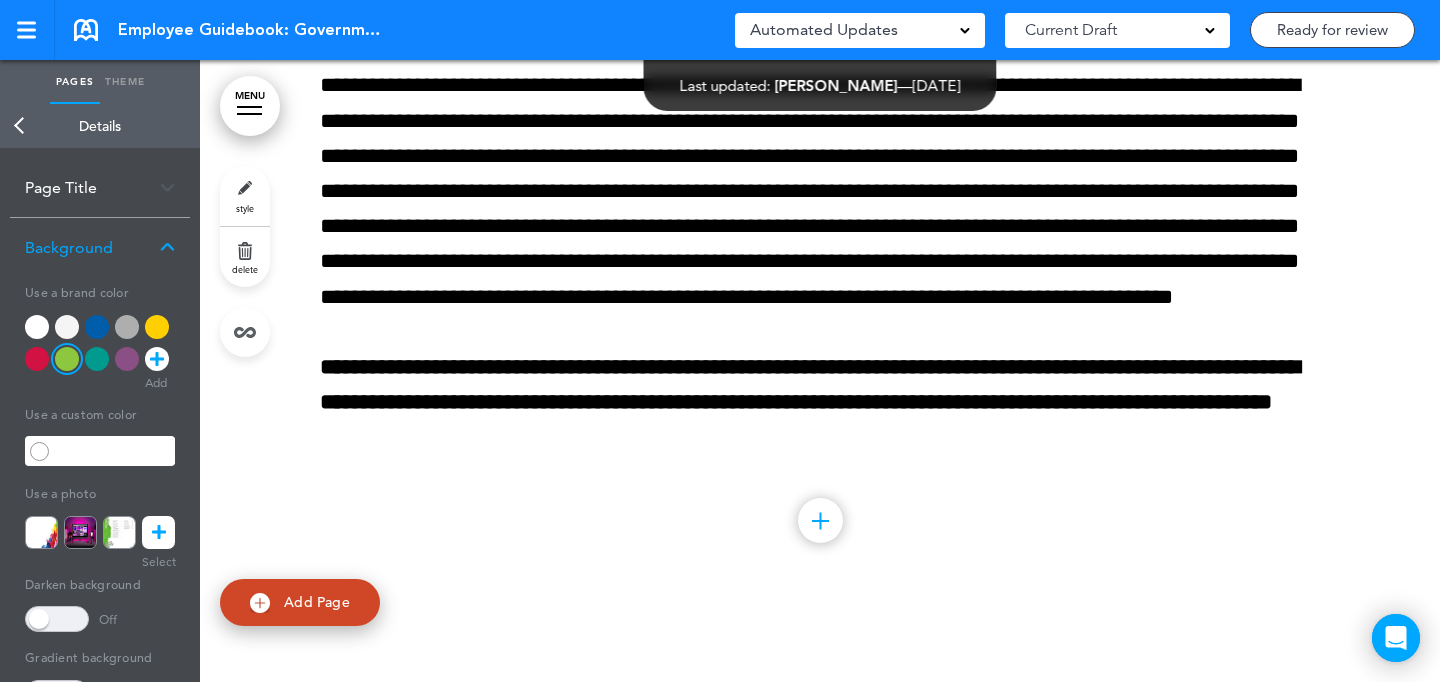 click on "style" at bounding box center [245, 196] 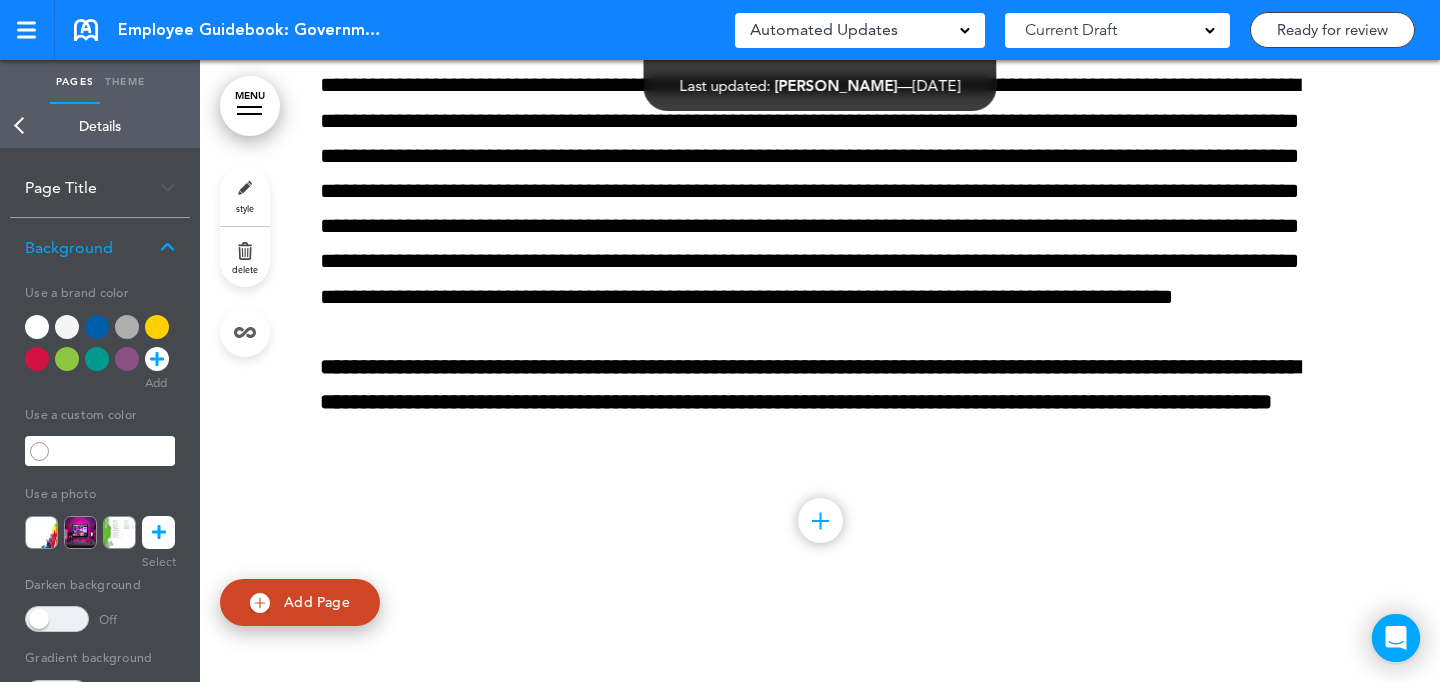 click at bounding box center [127, 327] 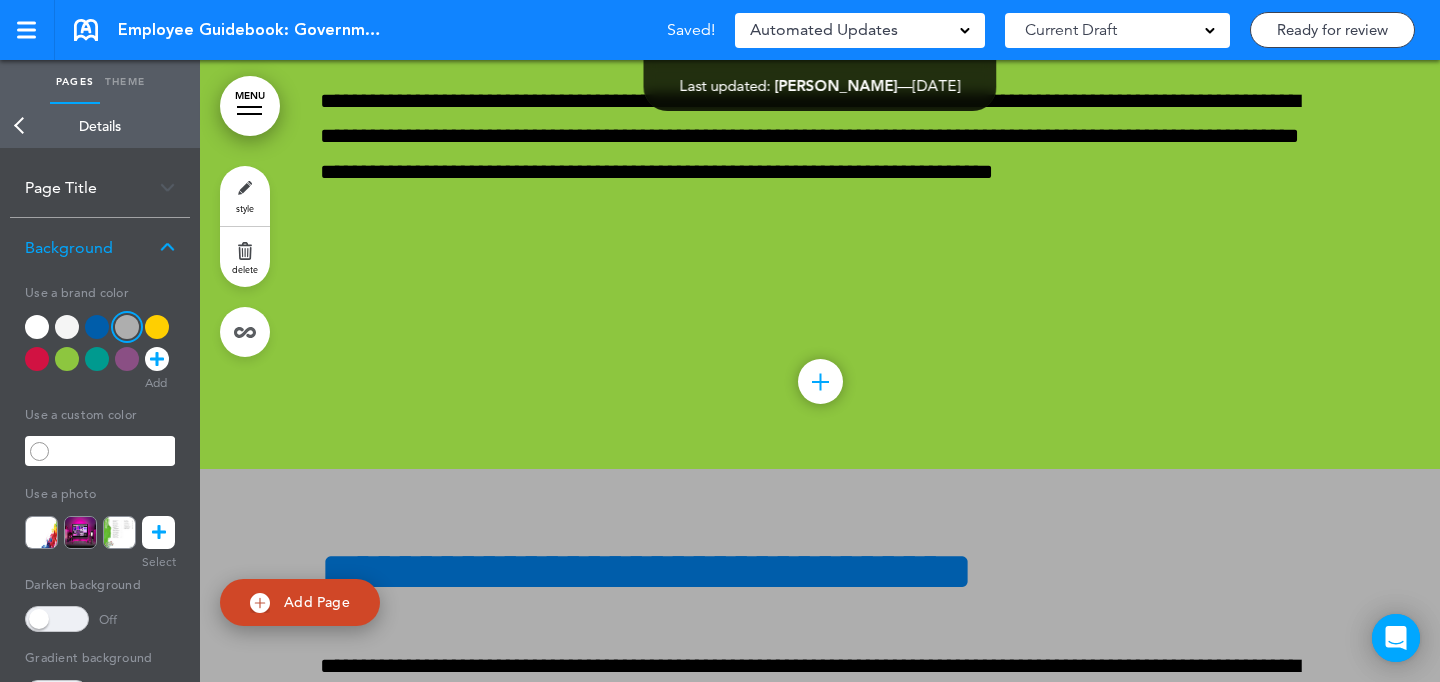 scroll, scrollTop: 80555, scrollLeft: 0, axis: vertical 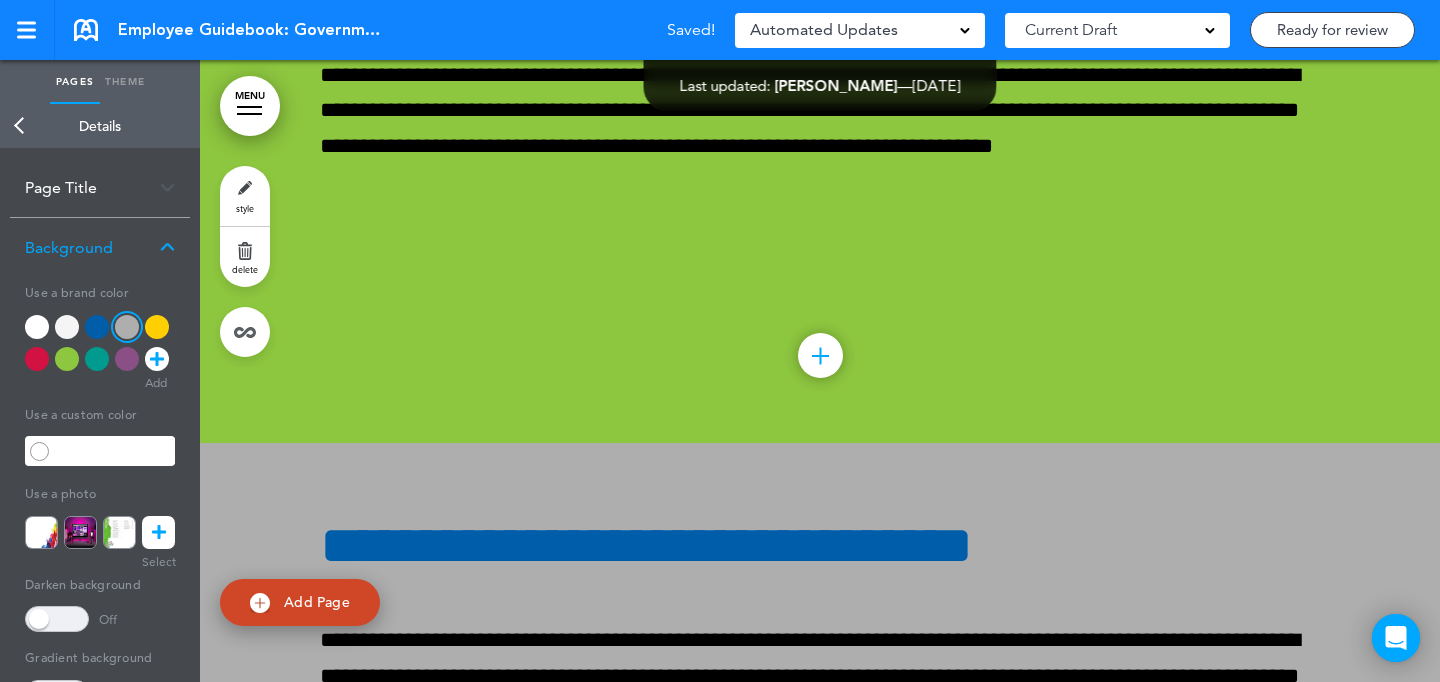 click at bounding box center [67, 327] 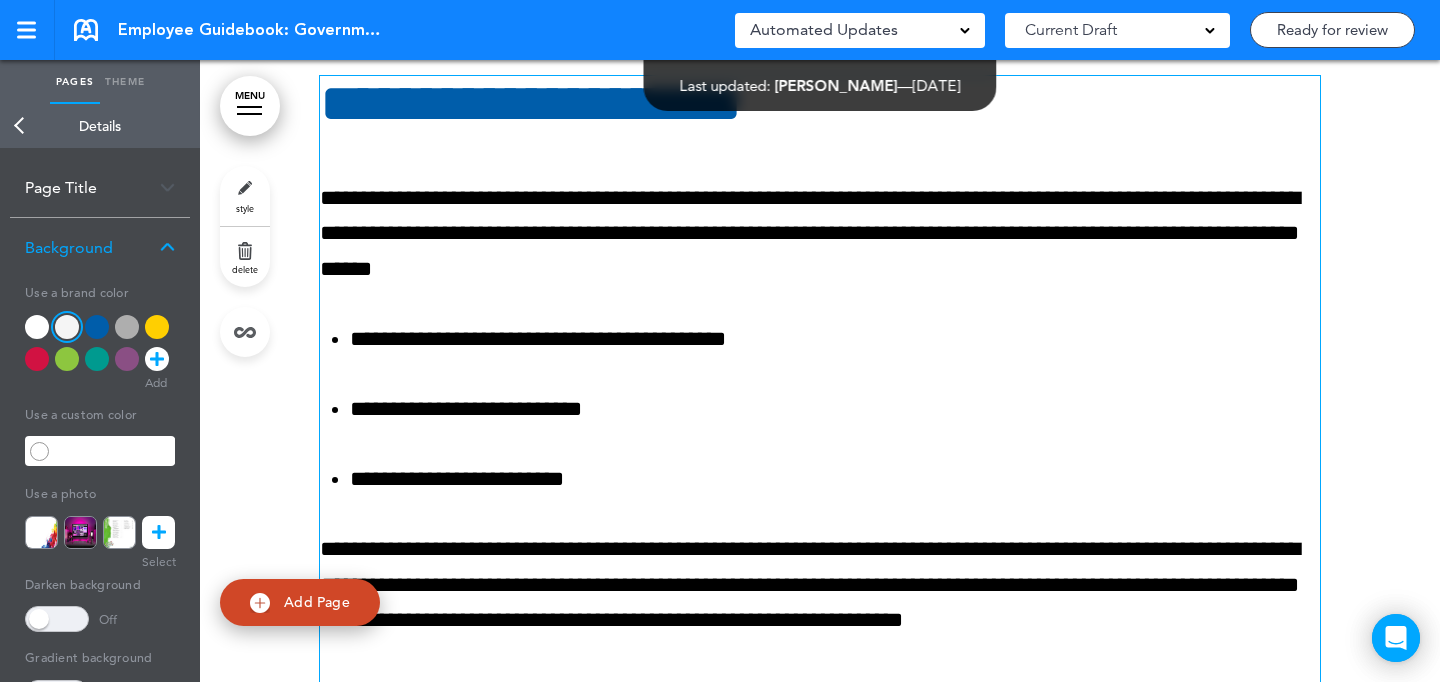 scroll, scrollTop: 82925, scrollLeft: 0, axis: vertical 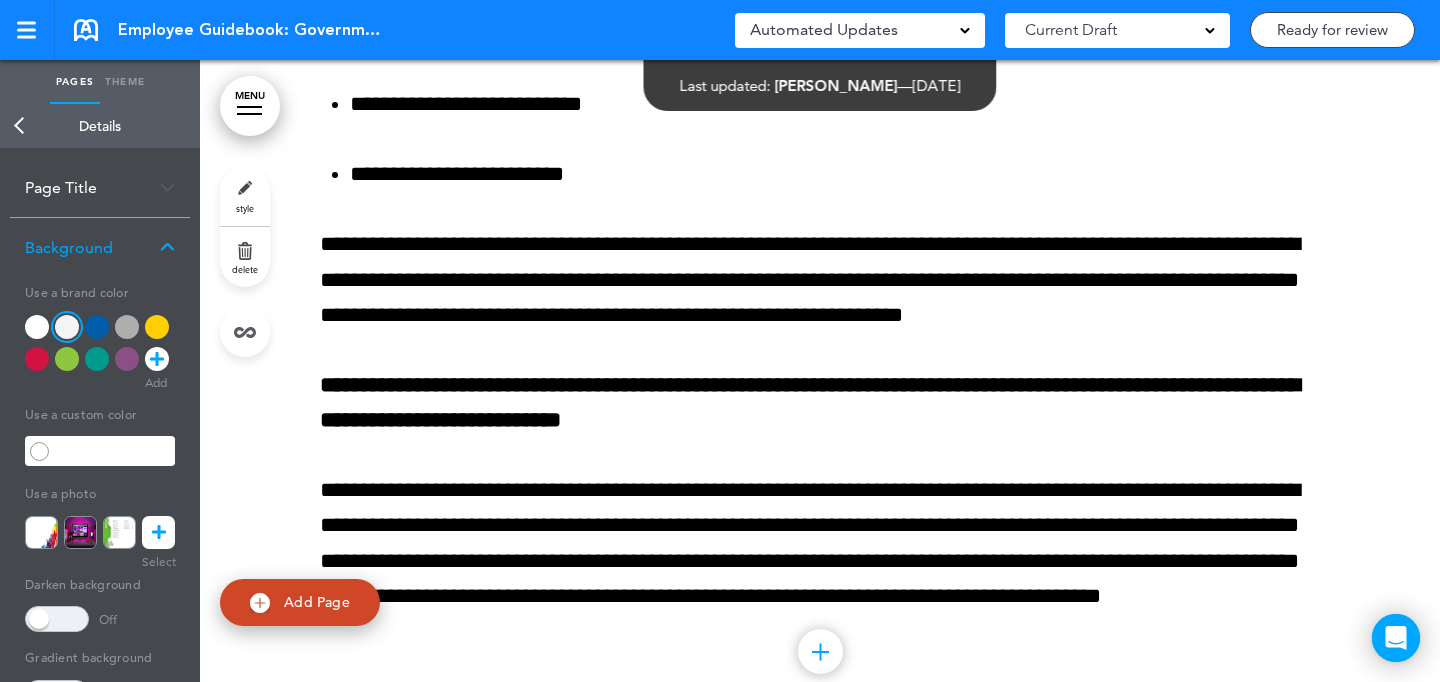 click on "style" at bounding box center [245, 208] 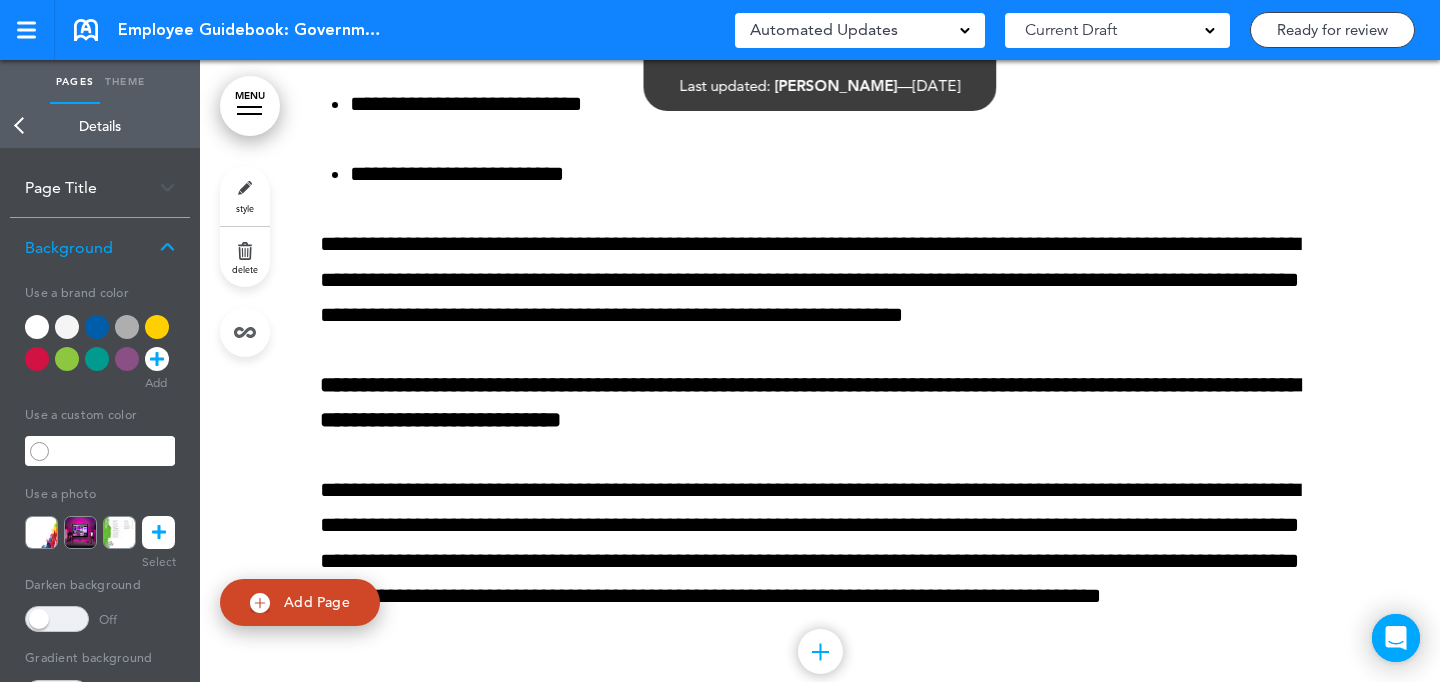 click at bounding box center (157, 327) 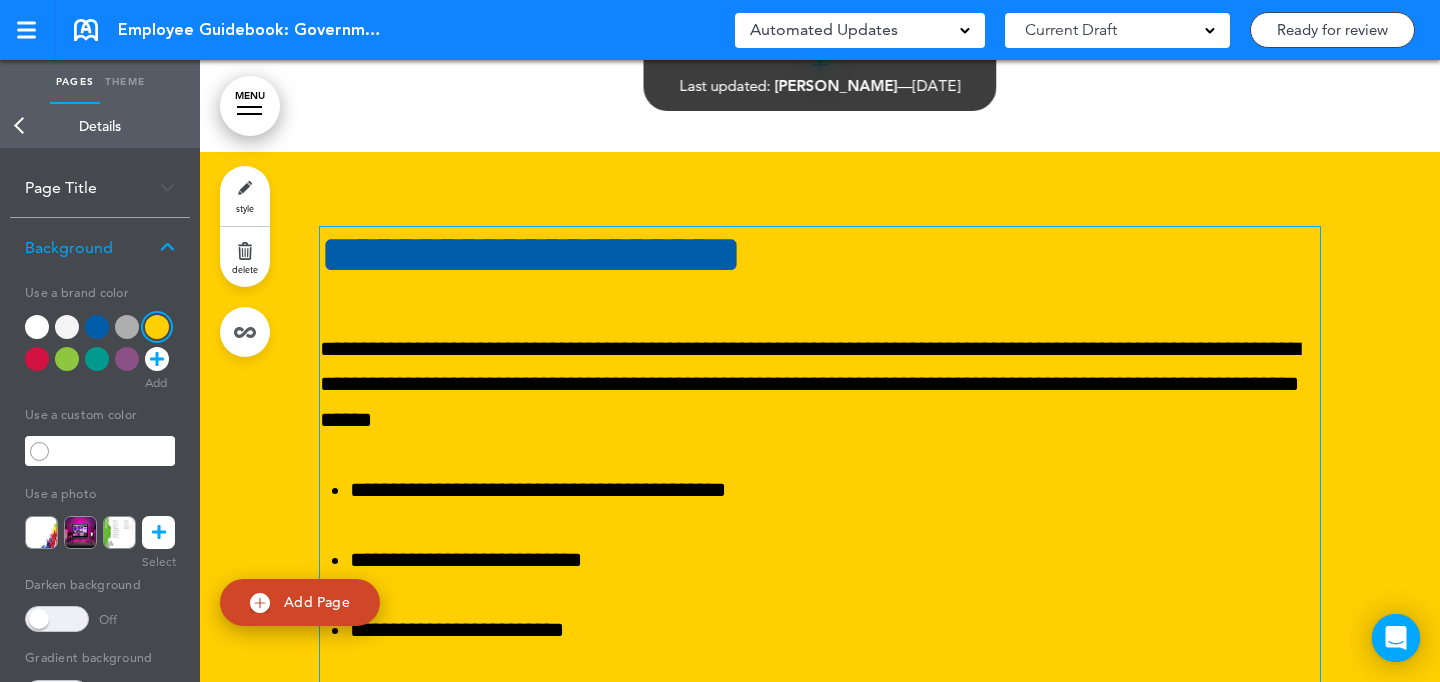 scroll, scrollTop: 82743, scrollLeft: 0, axis: vertical 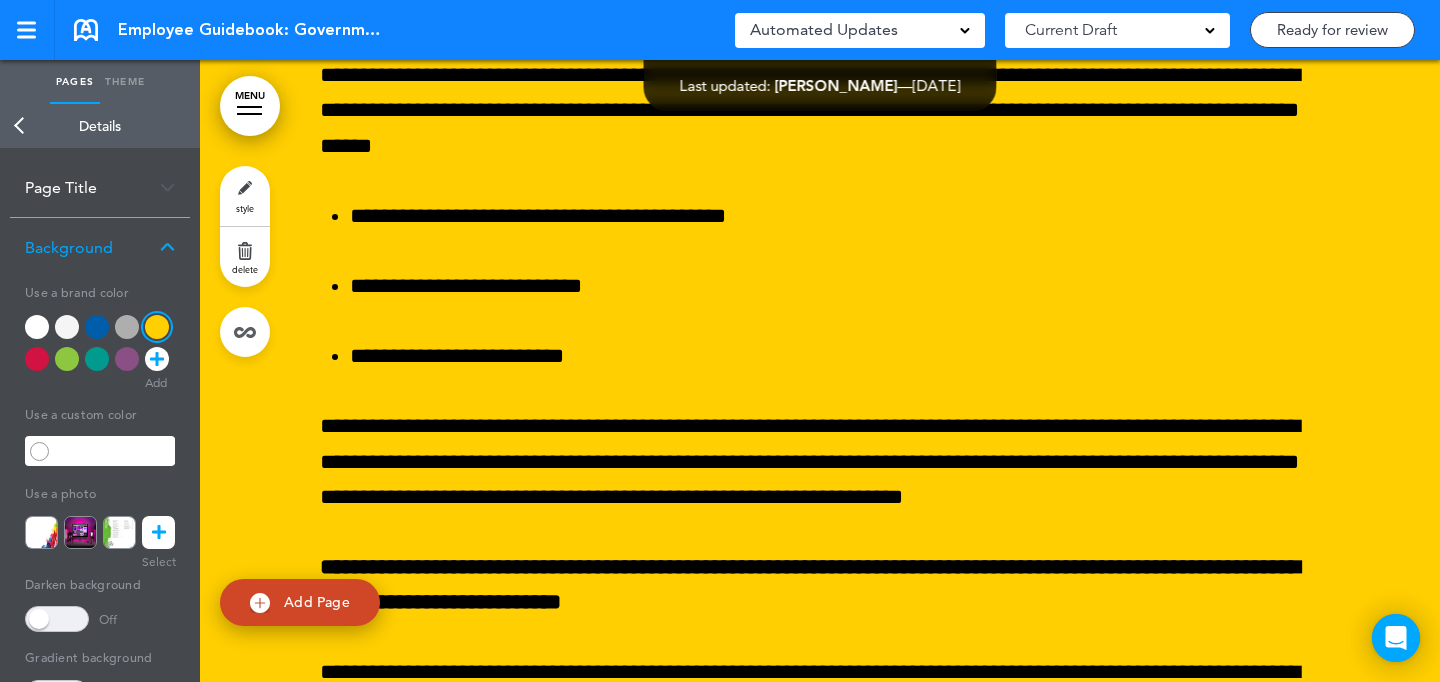 click at bounding box center [820, 399] 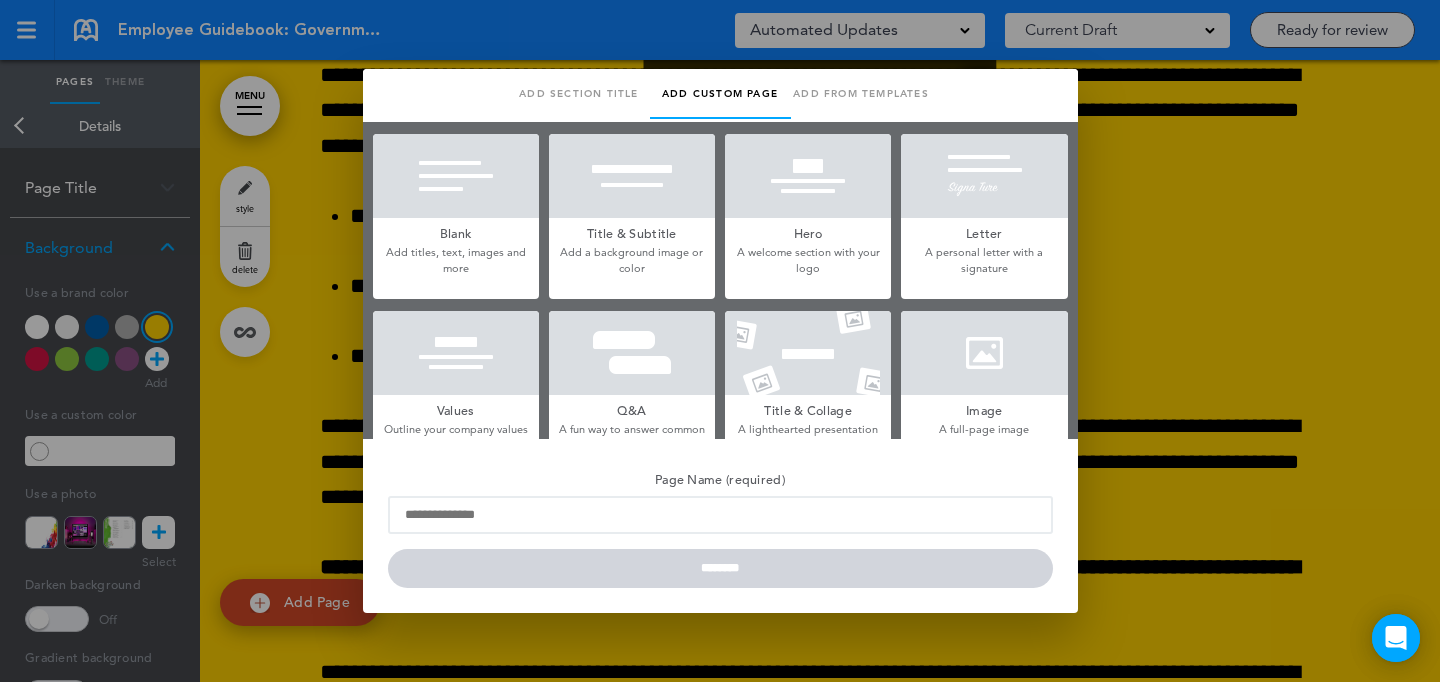 click at bounding box center [984, 353] 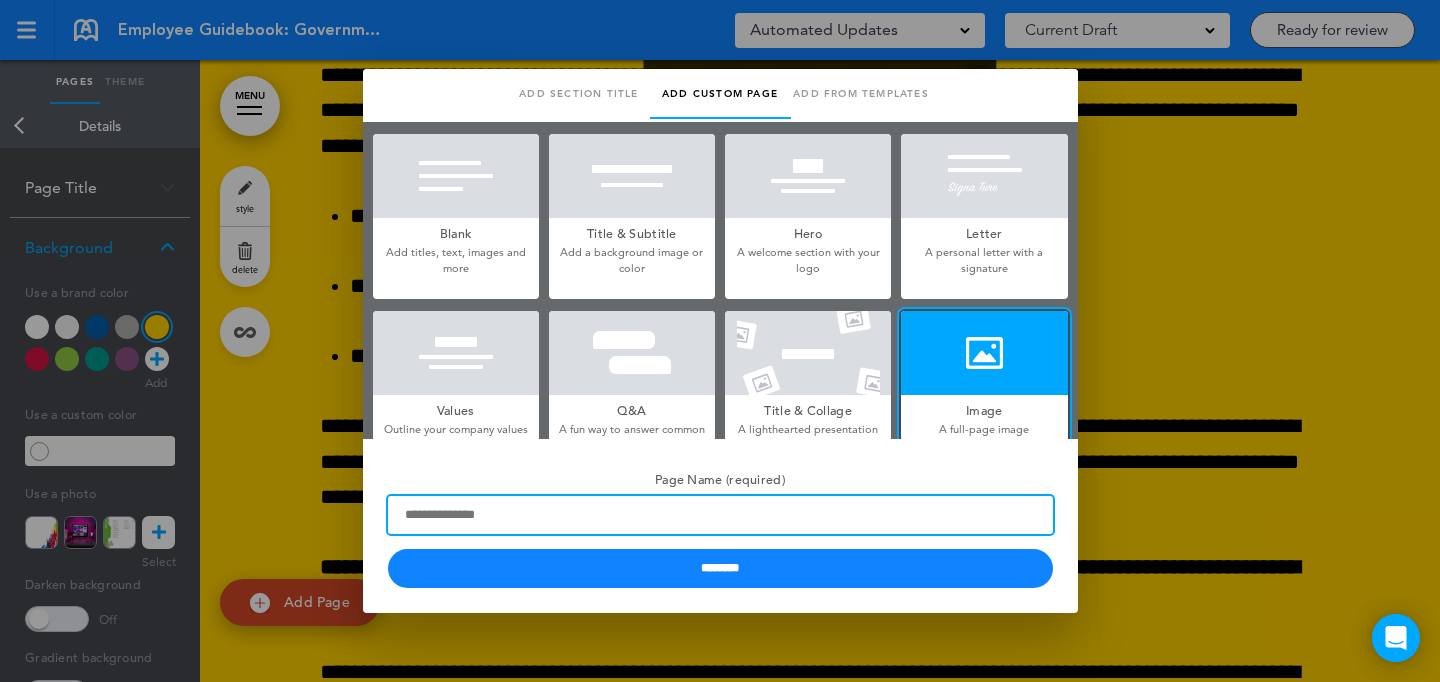 drag, startPoint x: 506, startPoint y: 521, endPoint x: 505, endPoint y: 494, distance: 27.018513 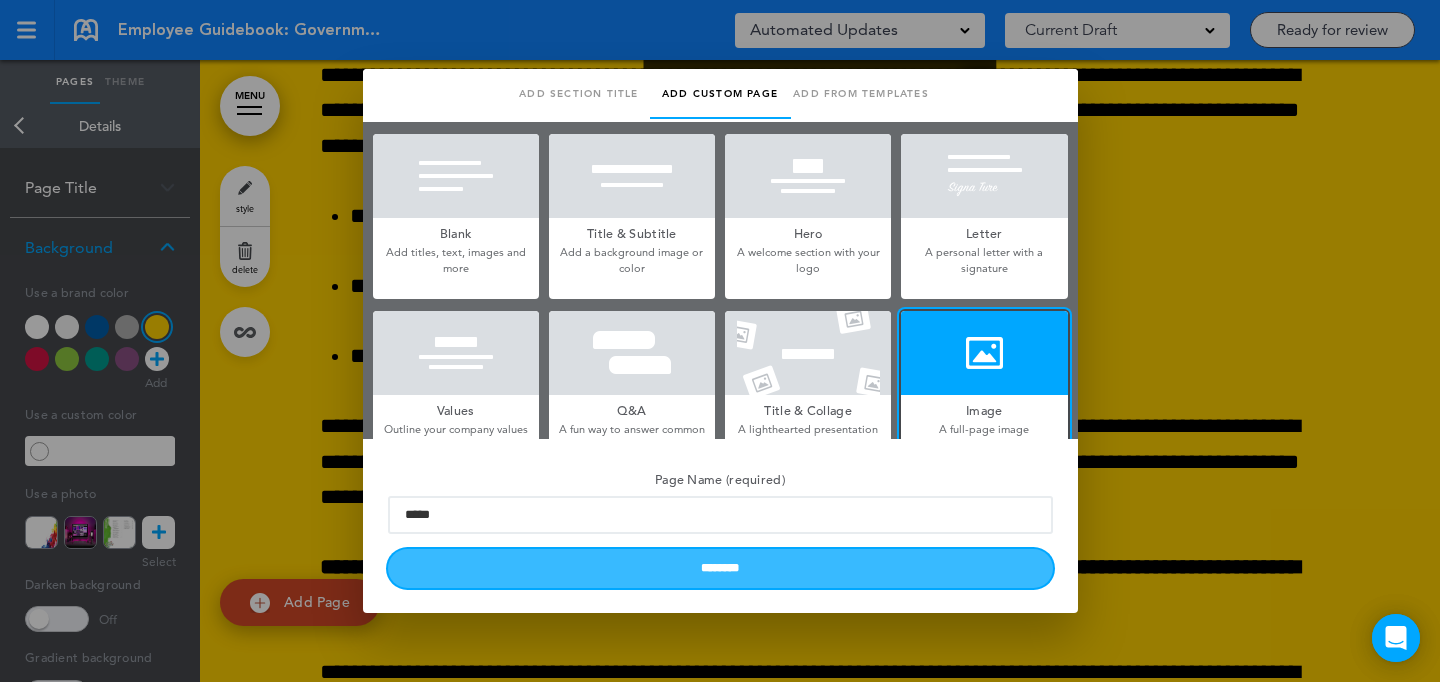 click on "********" at bounding box center [720, 568] 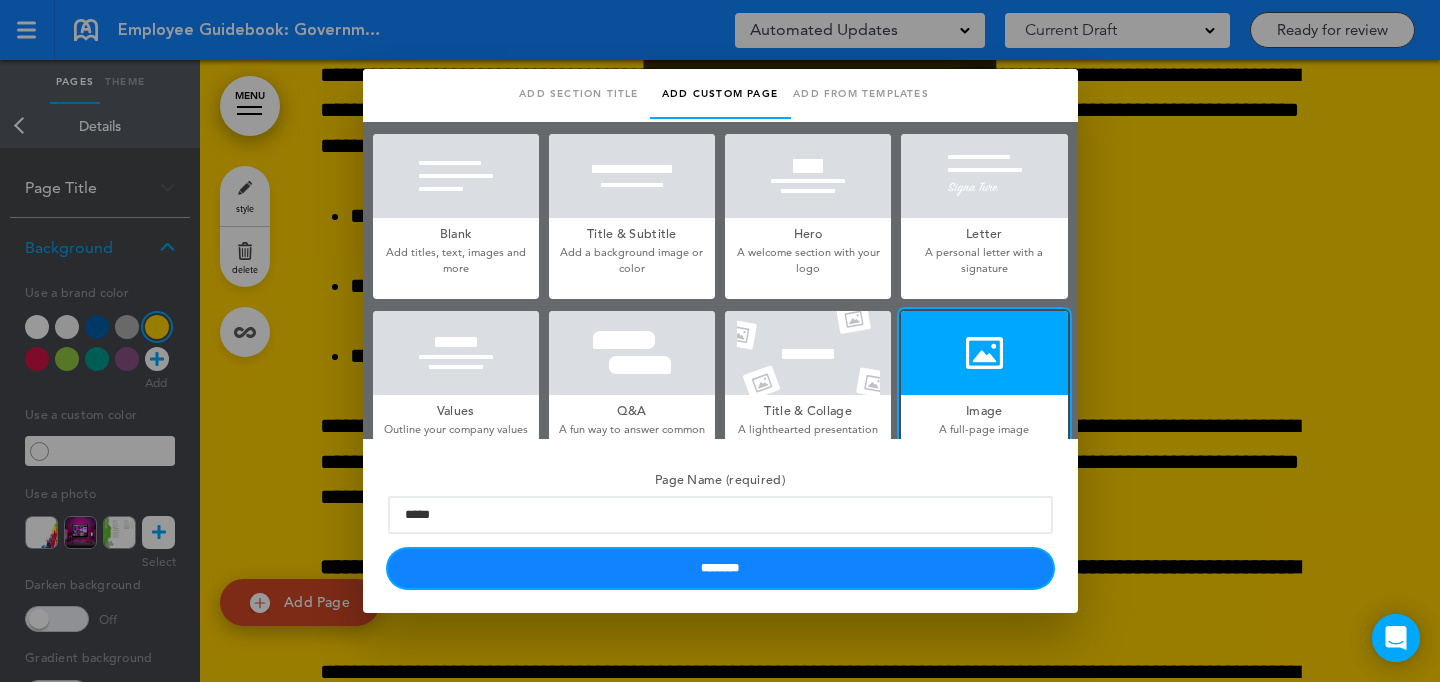 type 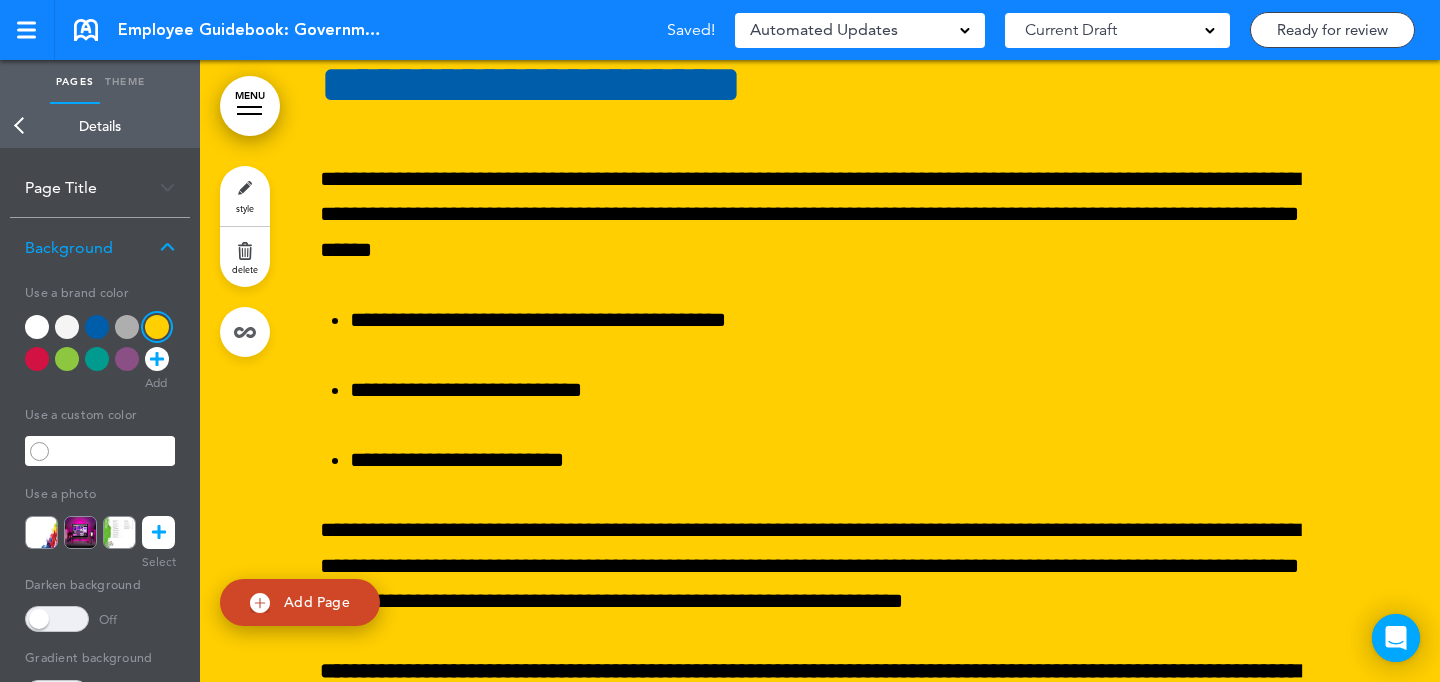 scroll, scrollTop: 82266, scrollLeft: 0, axis: vertical 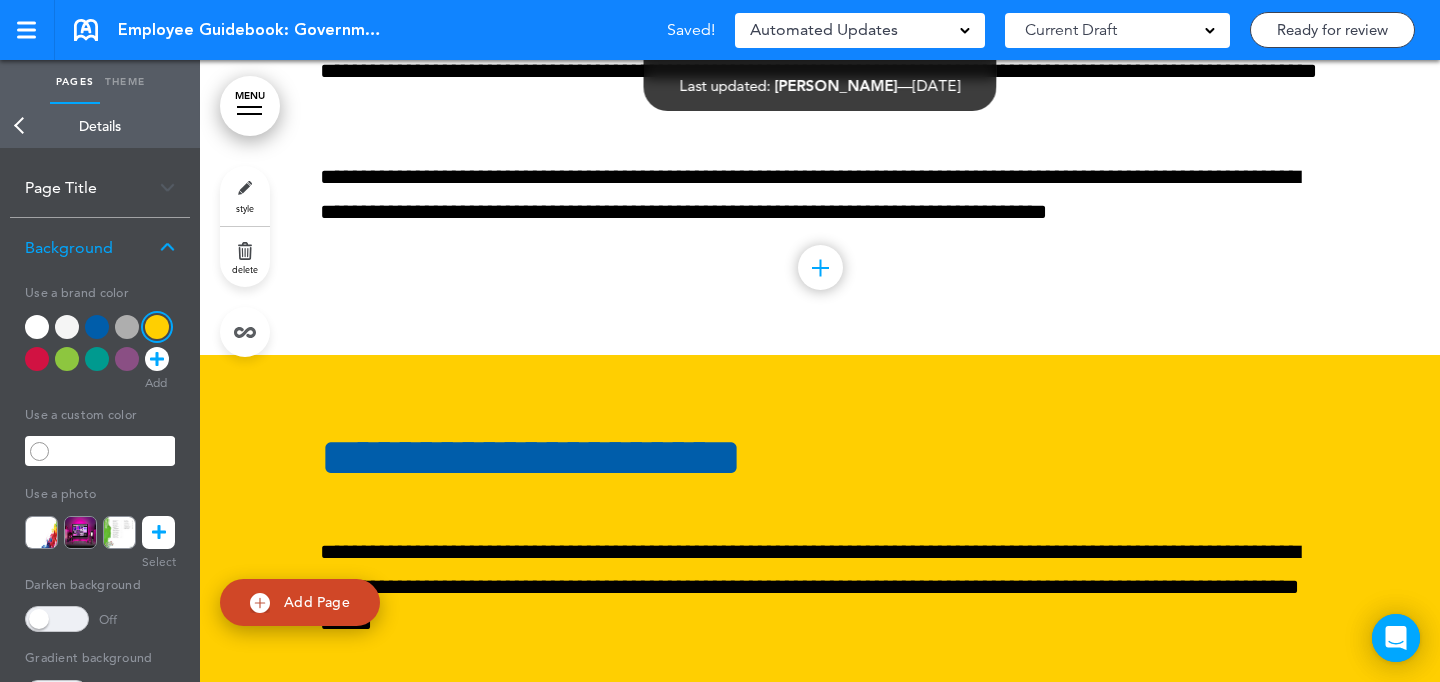 drag, startPoint x: 896, startPoint y: 468, endPoint x: 873, endPoint y: 402, distance: 69.89278 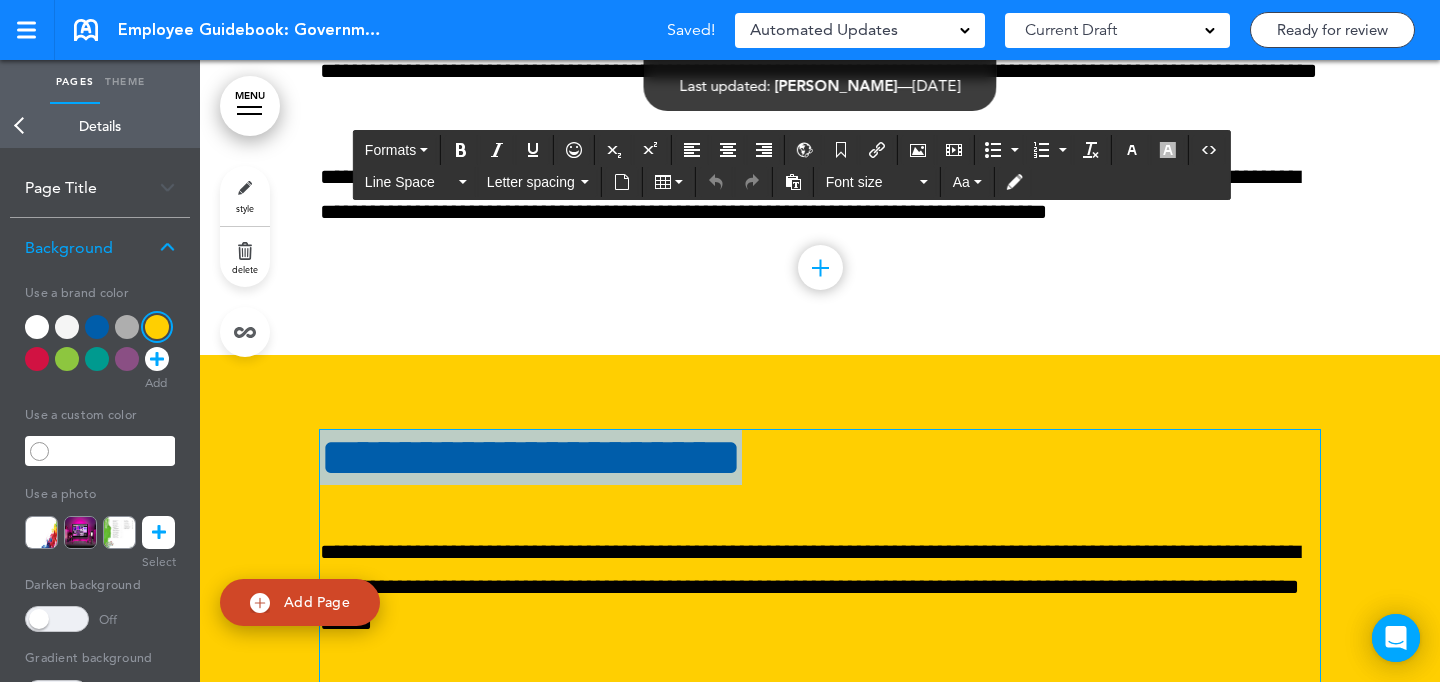 copy on "**********" 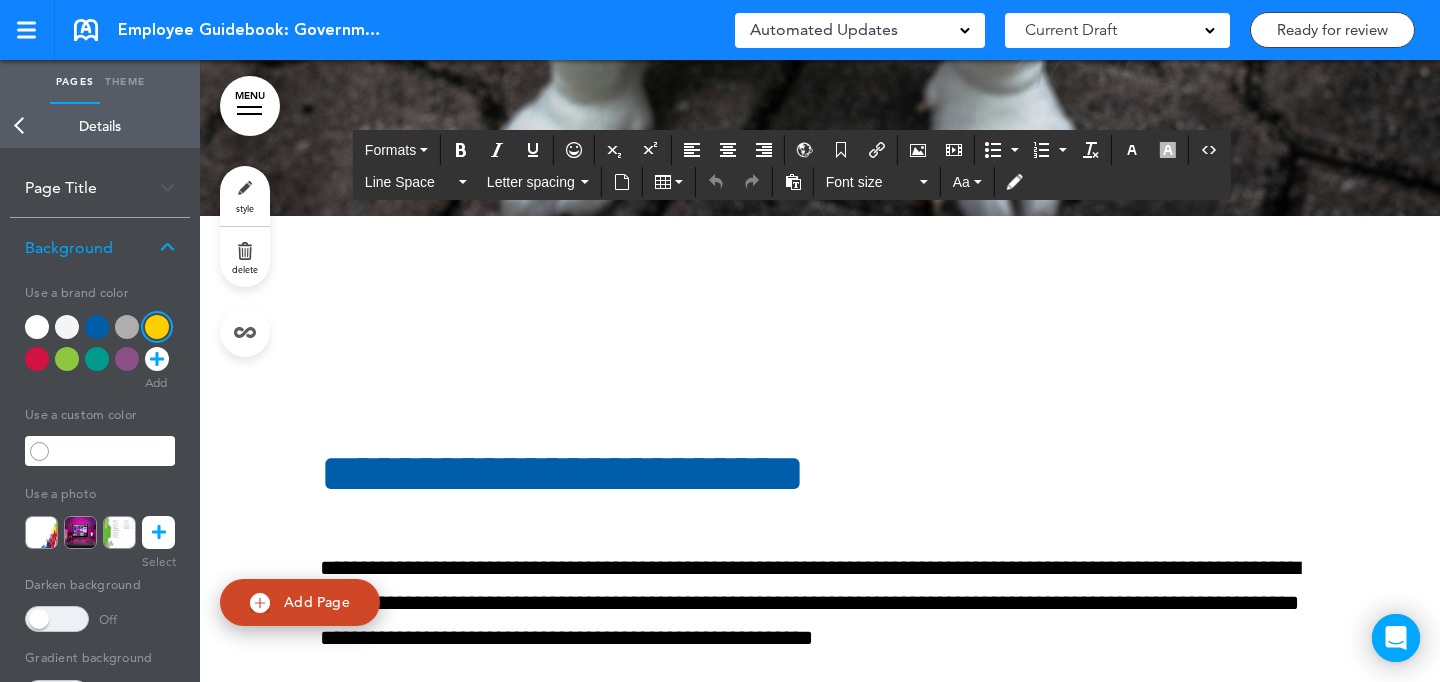 scroll, scrollTop: 84597, scrollLeft: 0, axis: vertical 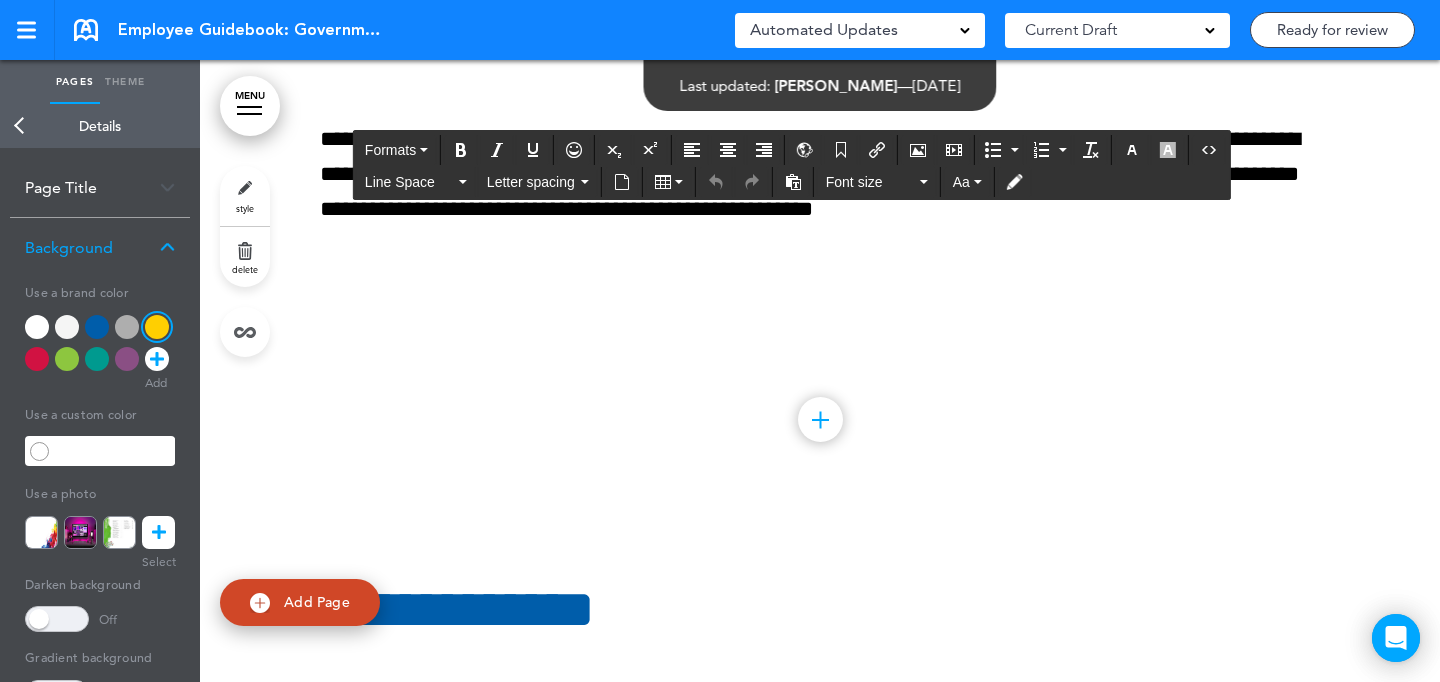 click on "style" at bounding box center (245, 196) 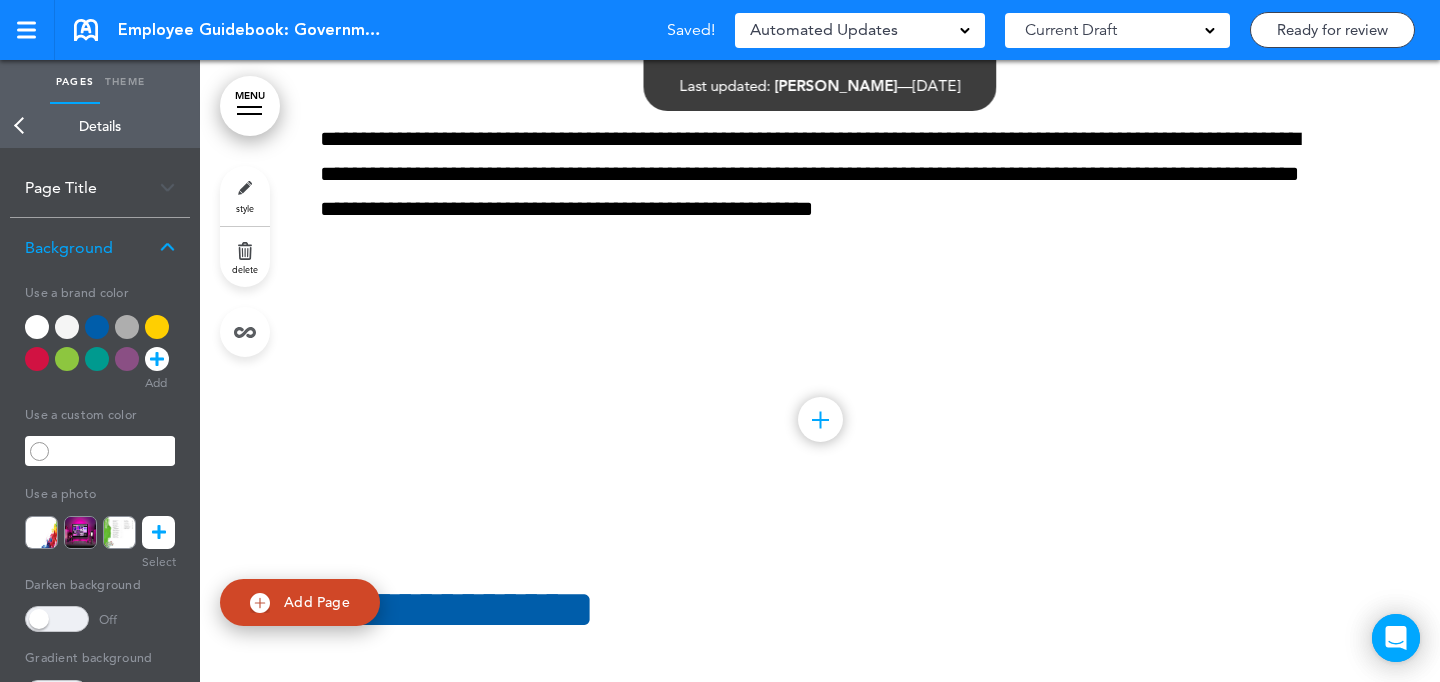 click at bounding box center (97, 327) 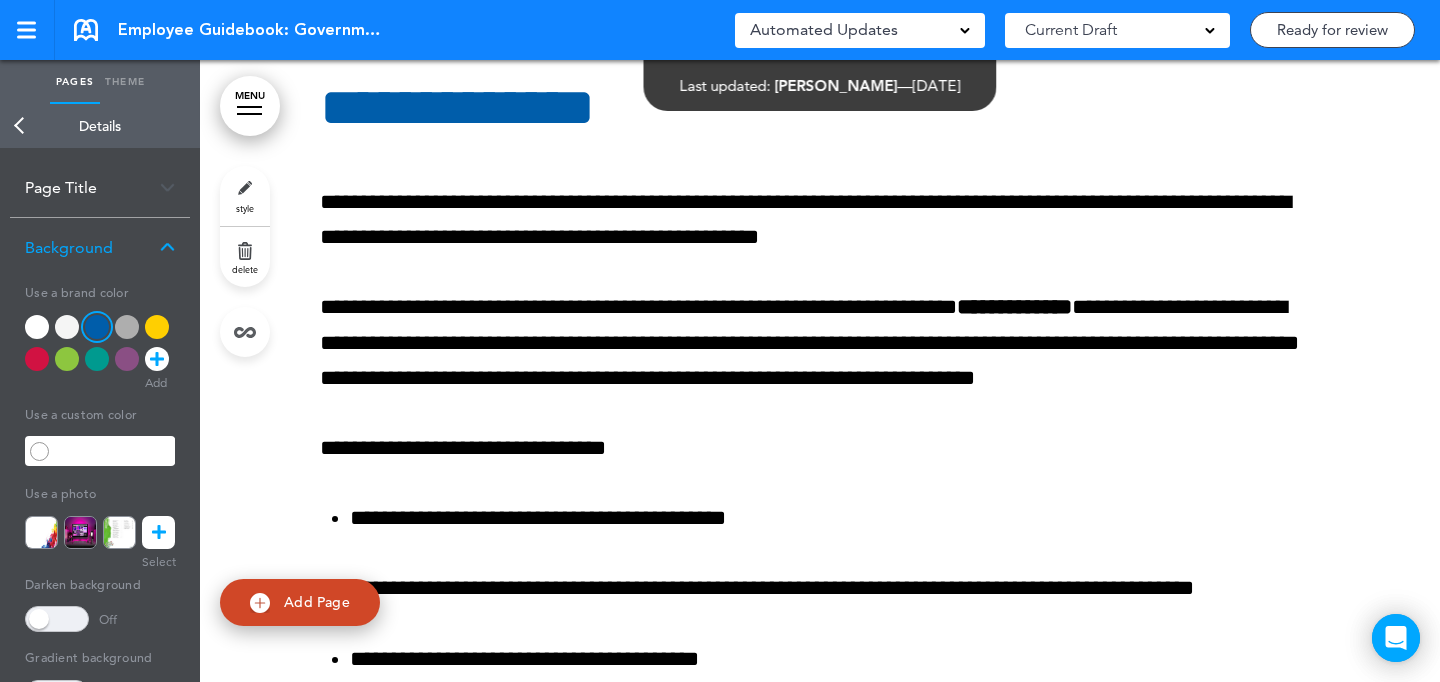 click on "style" at bounding box center (245, 196) 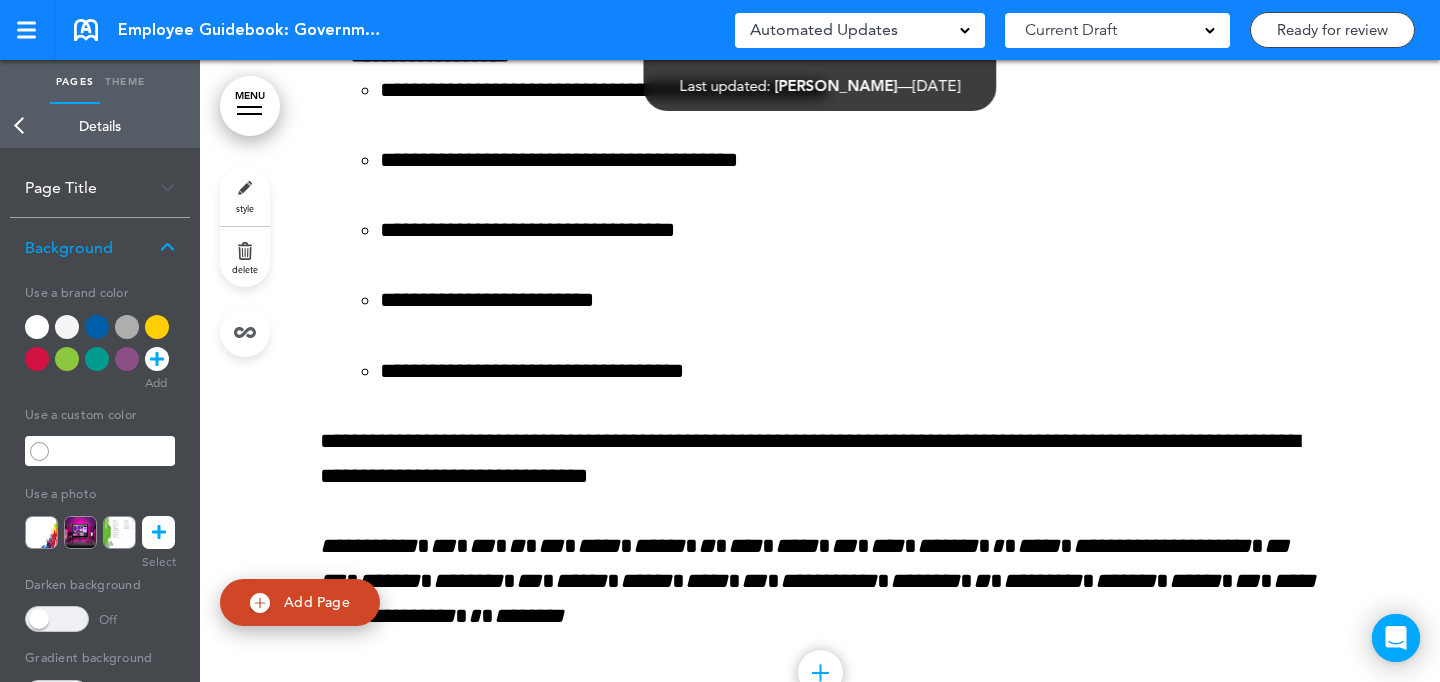 scroll, scrollTop: 86048, scrollLeft: 0, axis: vertical 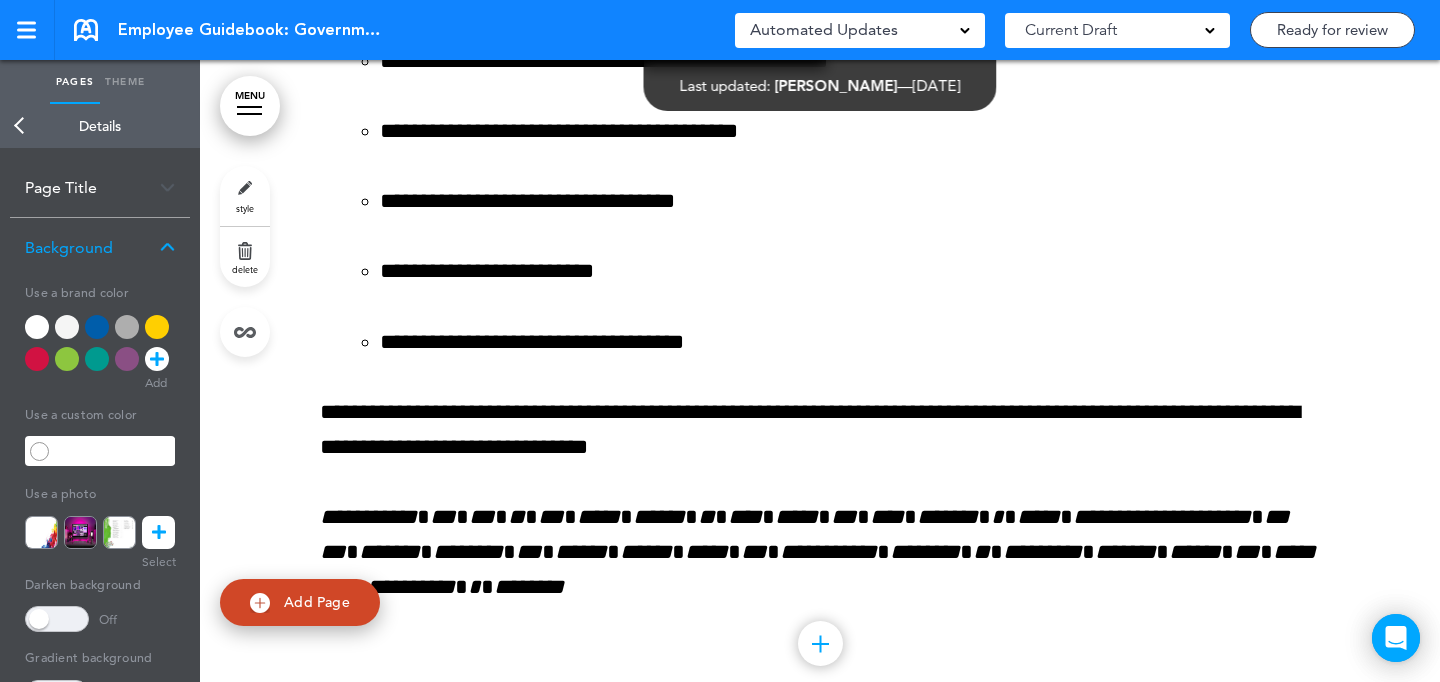 click at bounding box center [127, 327] 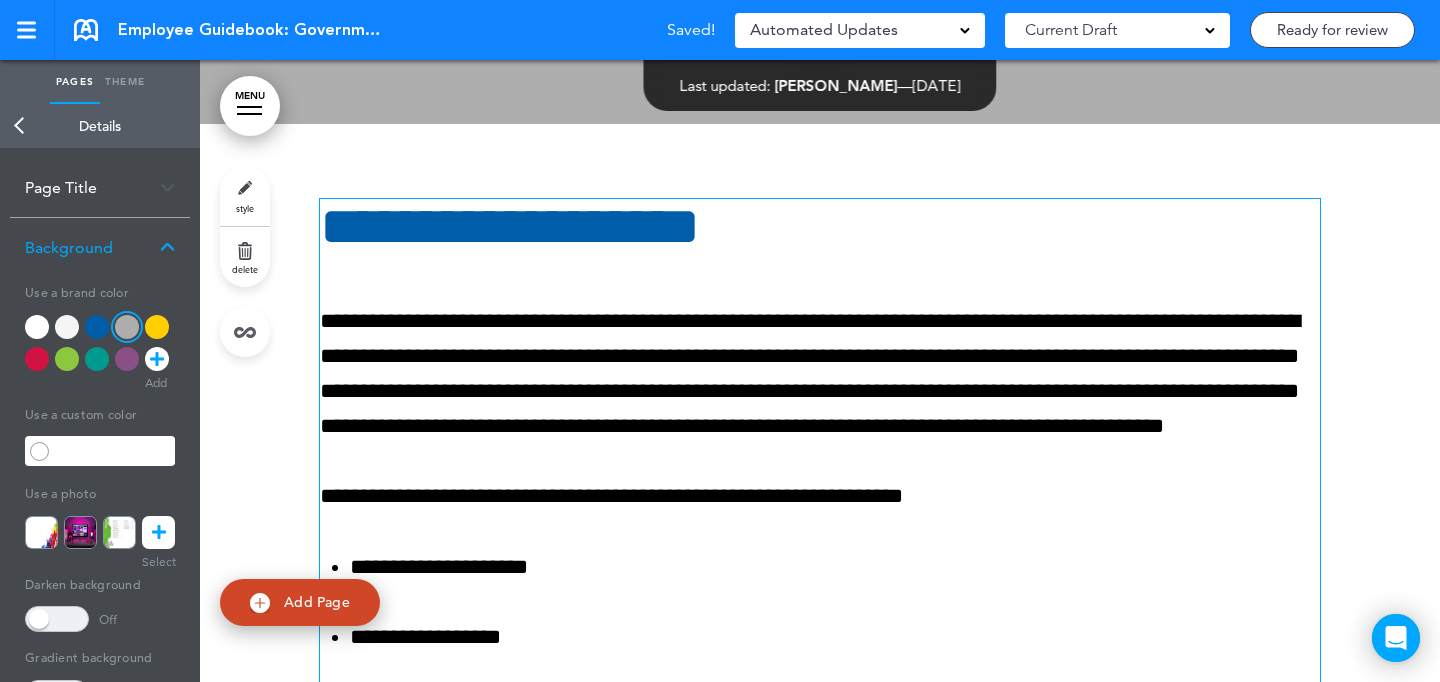 scroll, scrollTop: 87131, scrollLeft: 0, axis: vertical 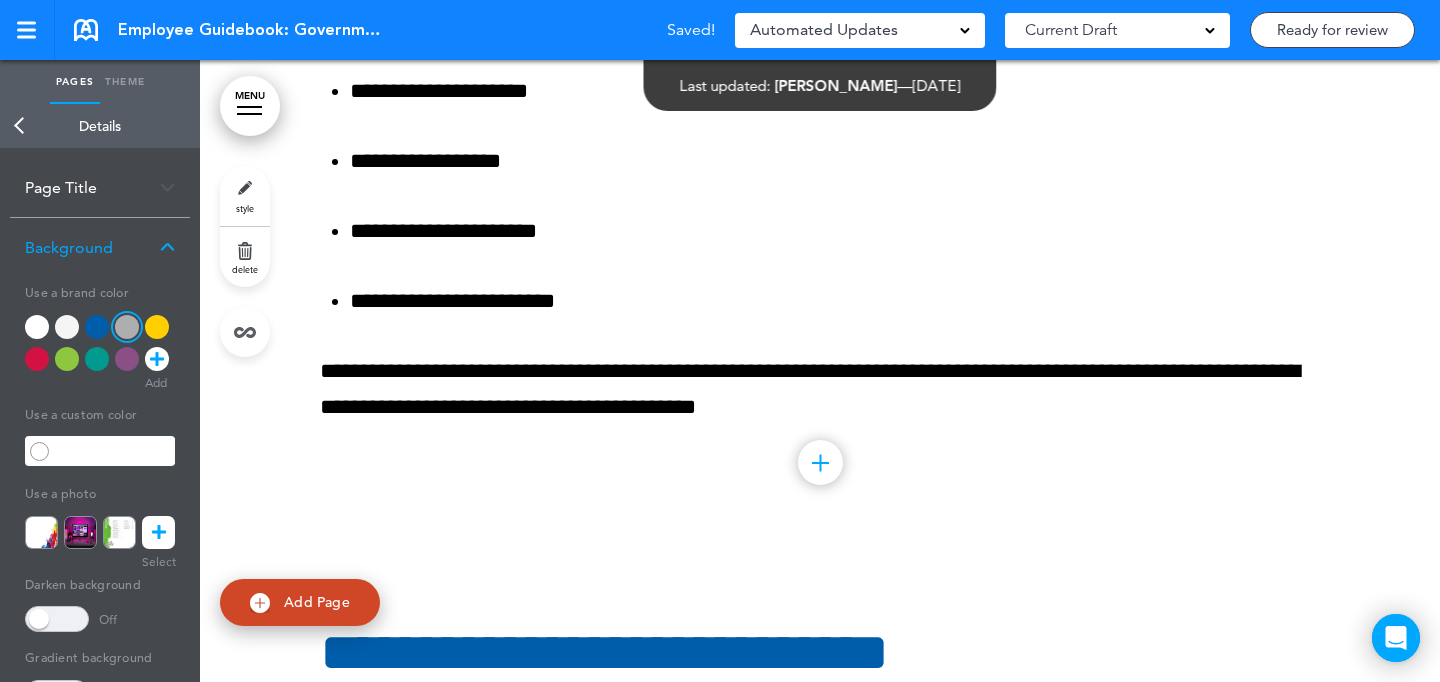 click on "style" at bounding box center [245, 208] 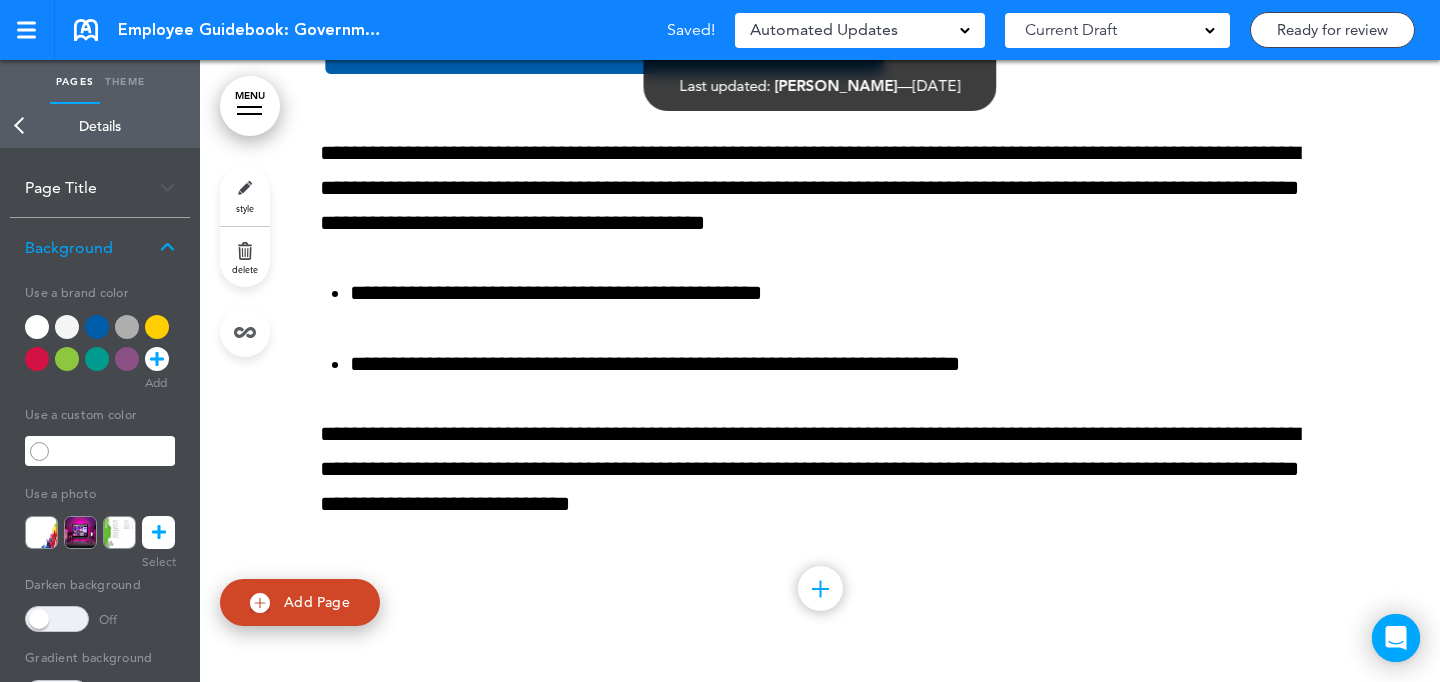 scroll, scrollTop: 87726, scrollLeft: 0, axis: vertical 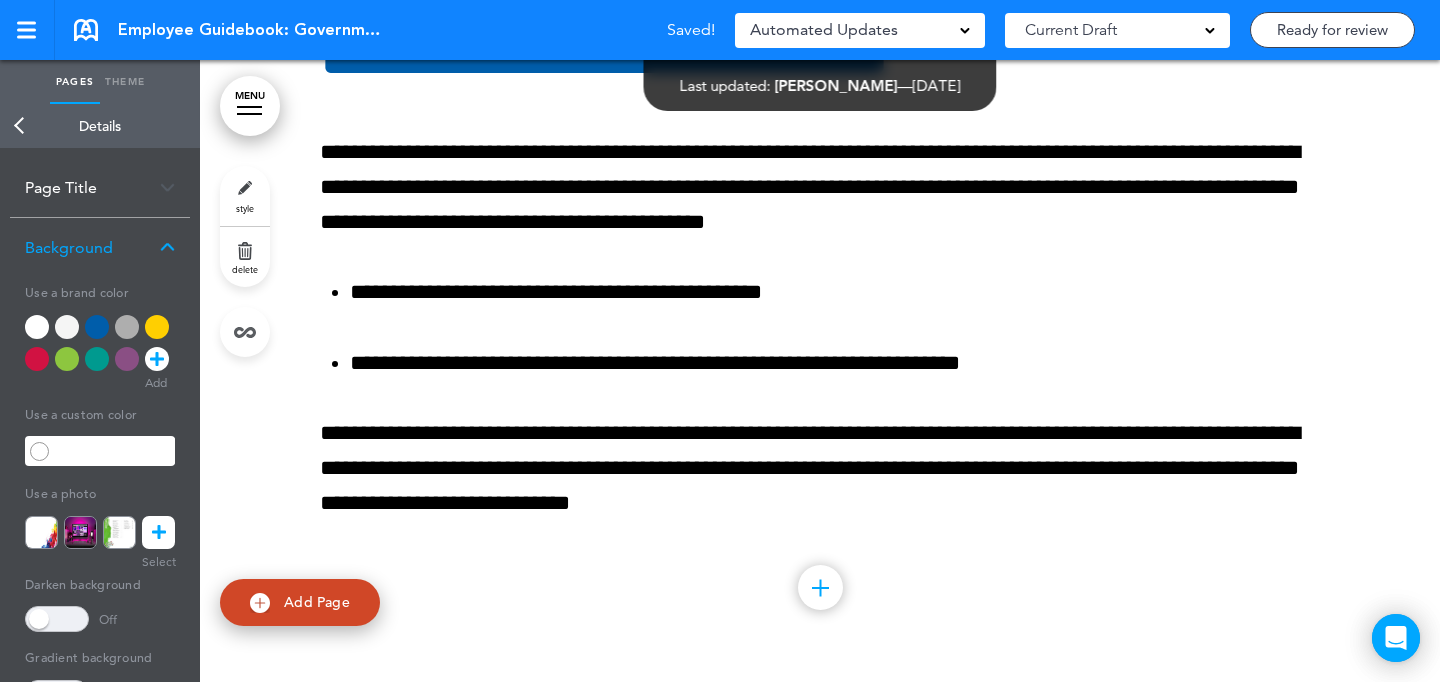 click on "style" at bounding box center [245, 196] 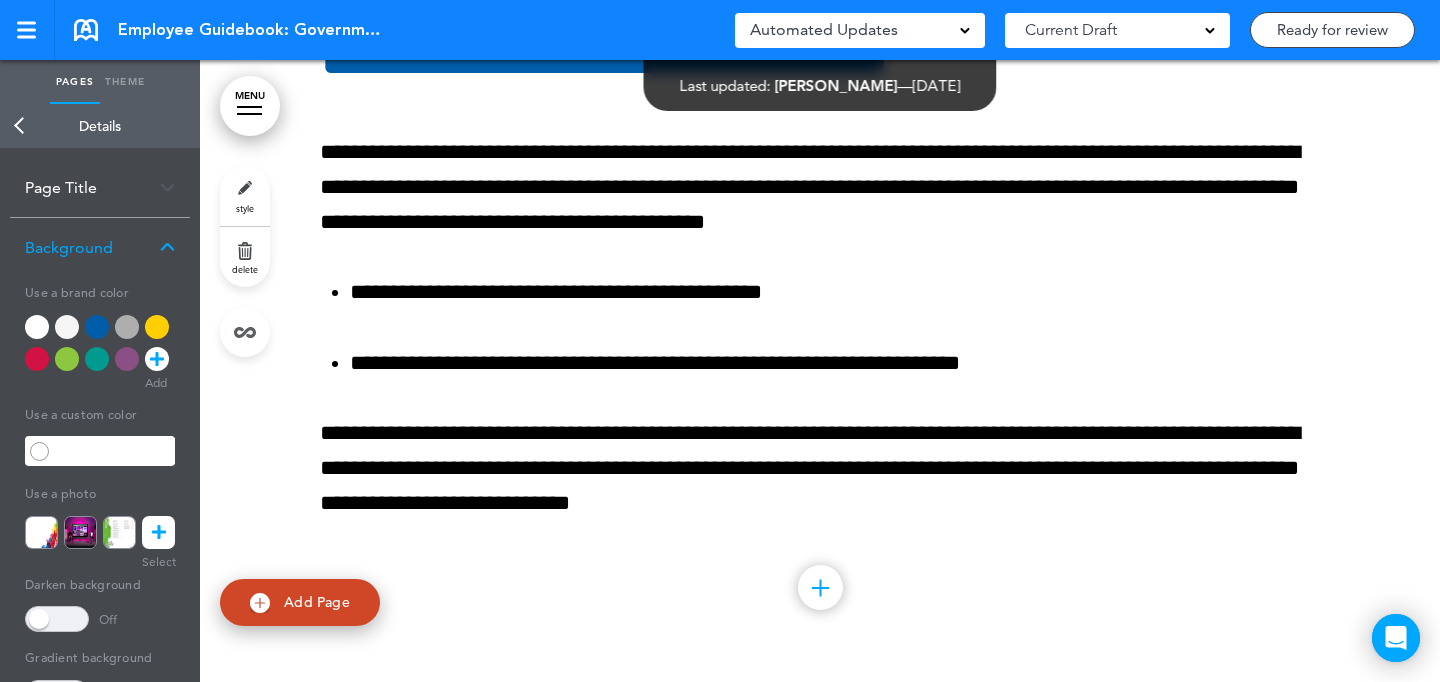 click at bounding box center [97, 359] 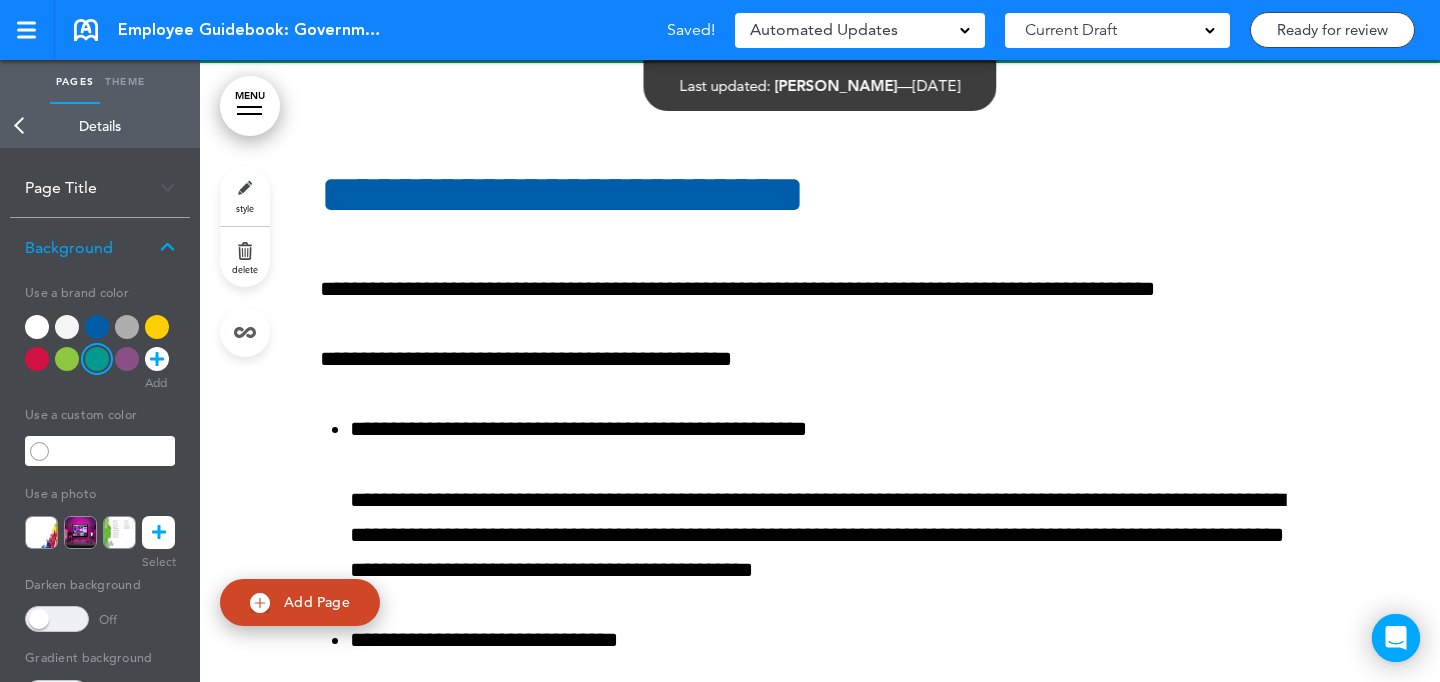 scroll, scrollTop: 88440, scrollLeft: 0, axis: vertical 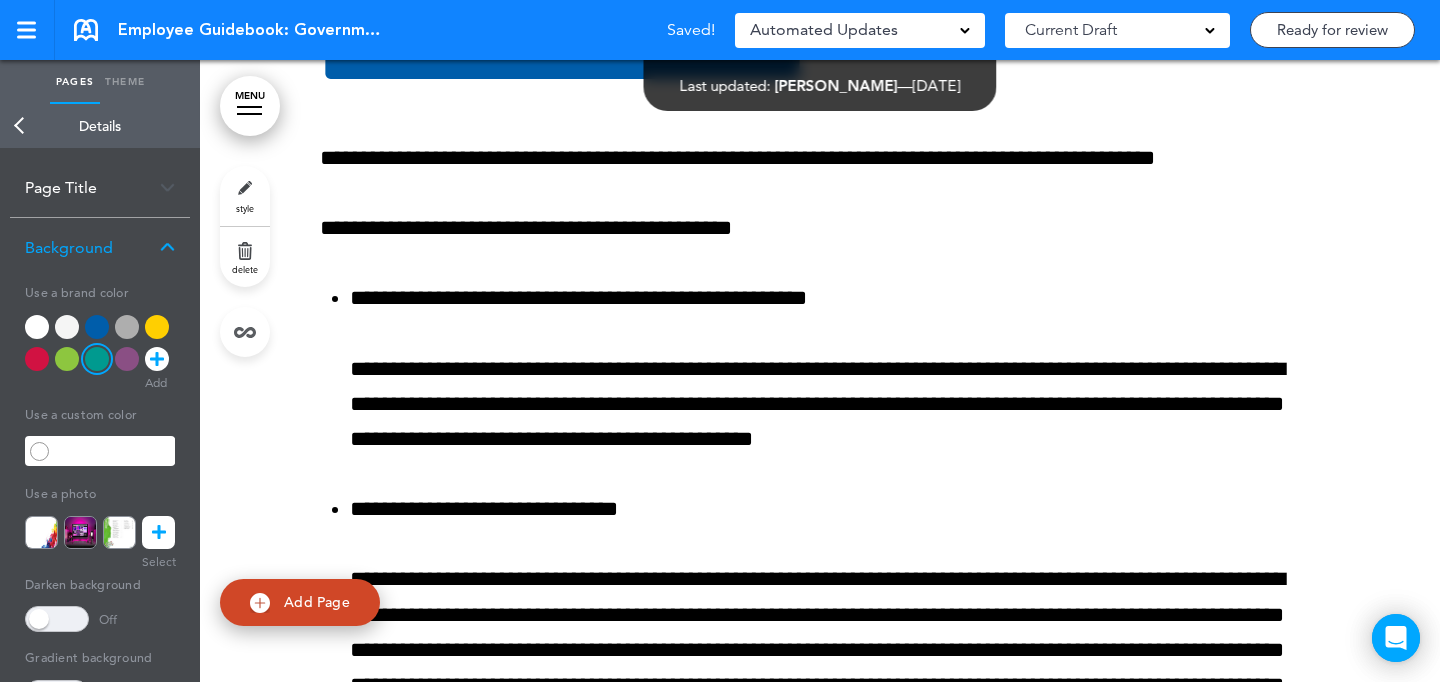 click on "style" at bounding box center (245, 196) 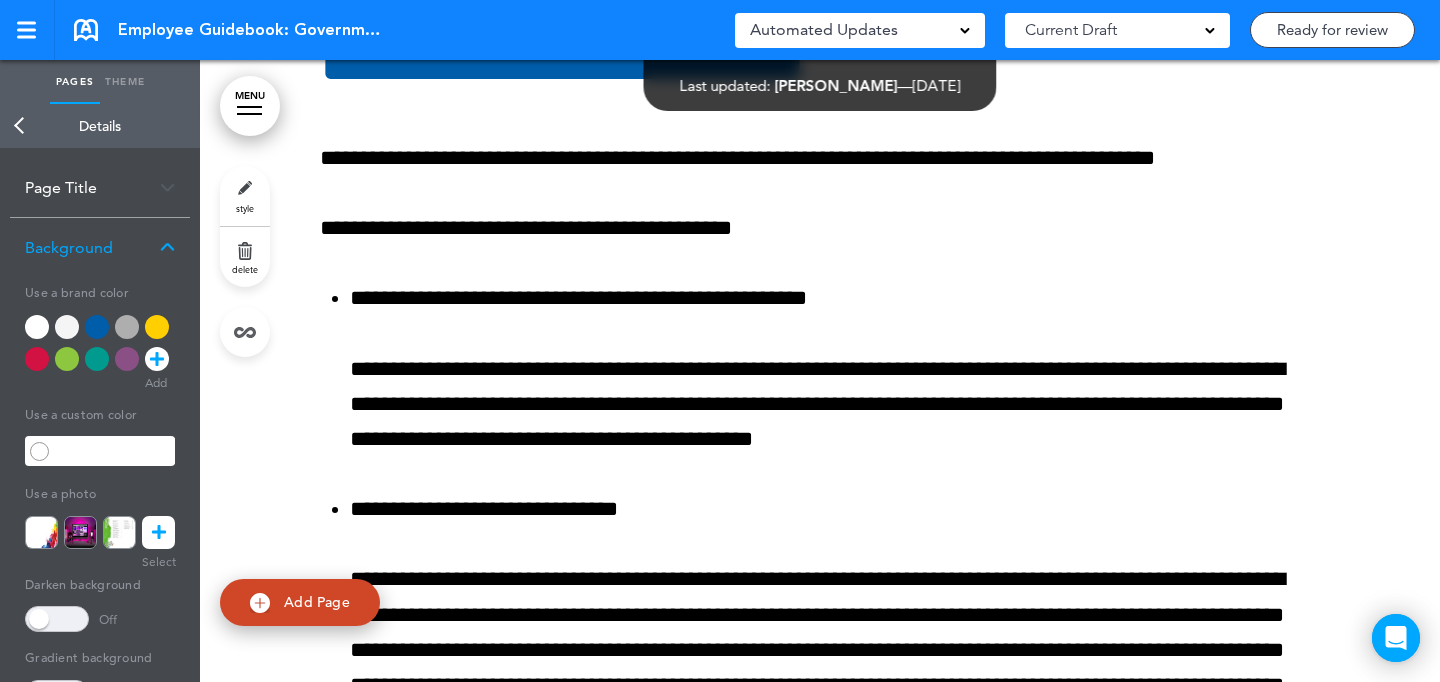 click at bounding box center [67, 327] 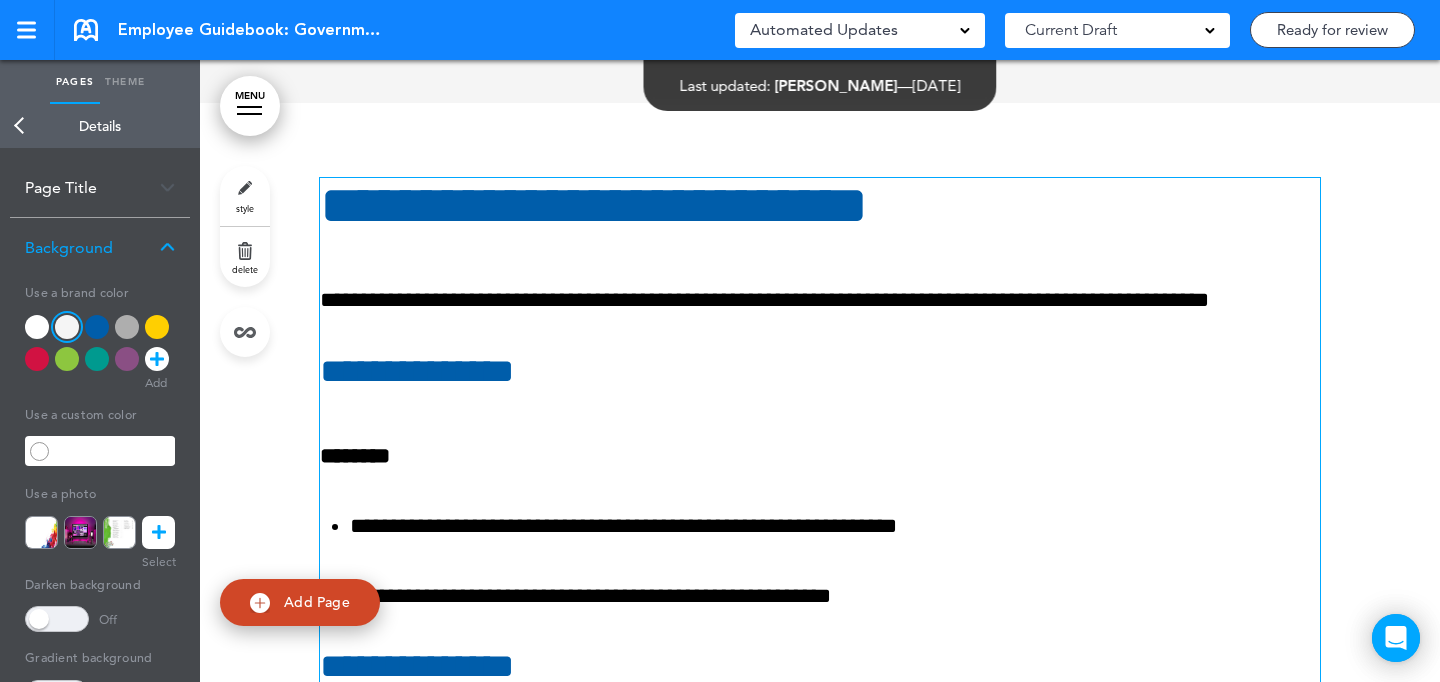 scroll, scrollTop: 90067, scrollLeft: 0, axis: vertical 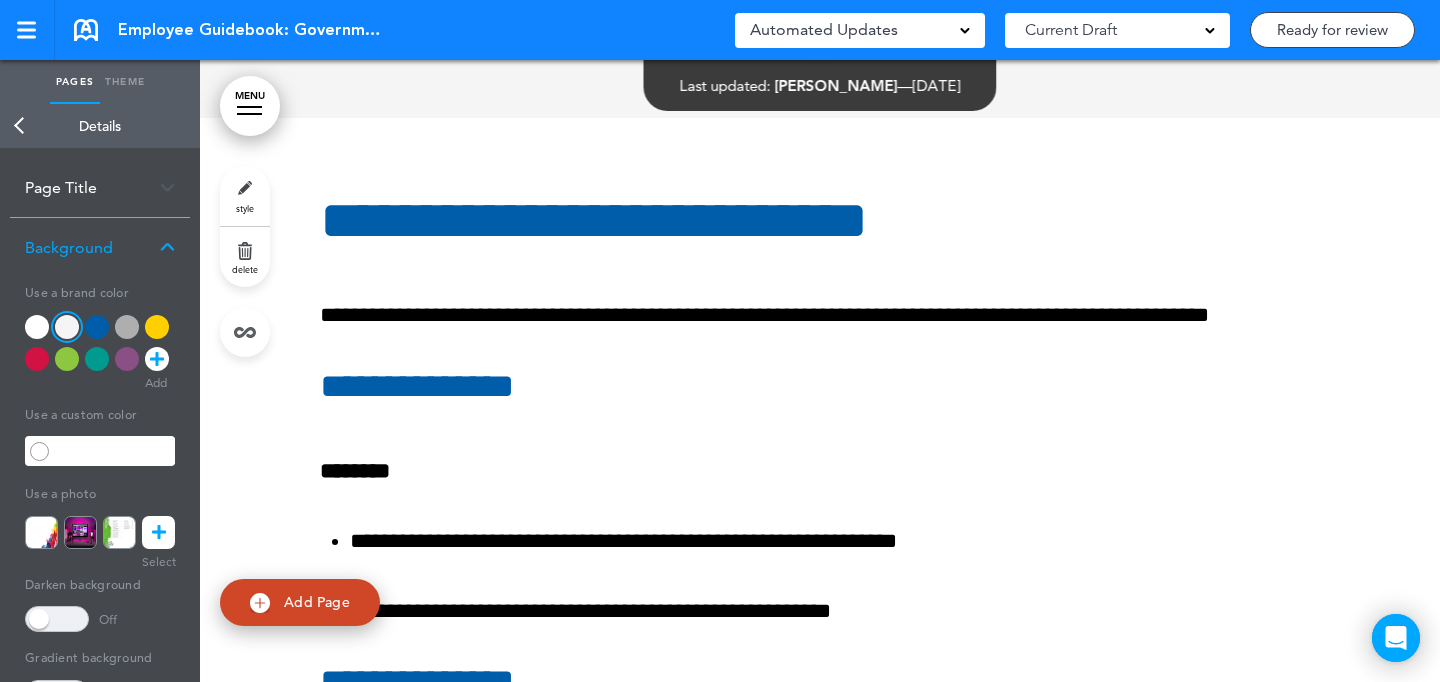 drag, startPoint x: 1009, startPoint y: 215, endPoint x: 1012, endPoint y: 128, distance: 87.05171 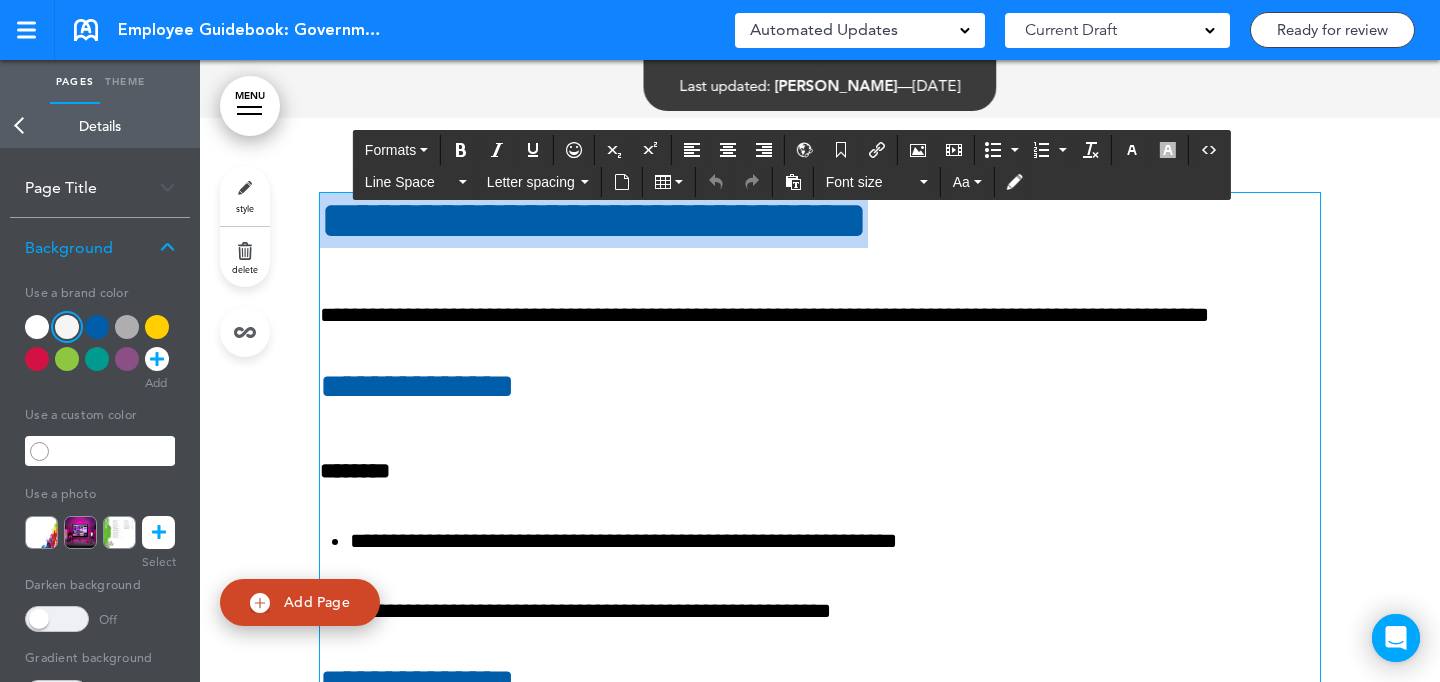 copy on "**********" 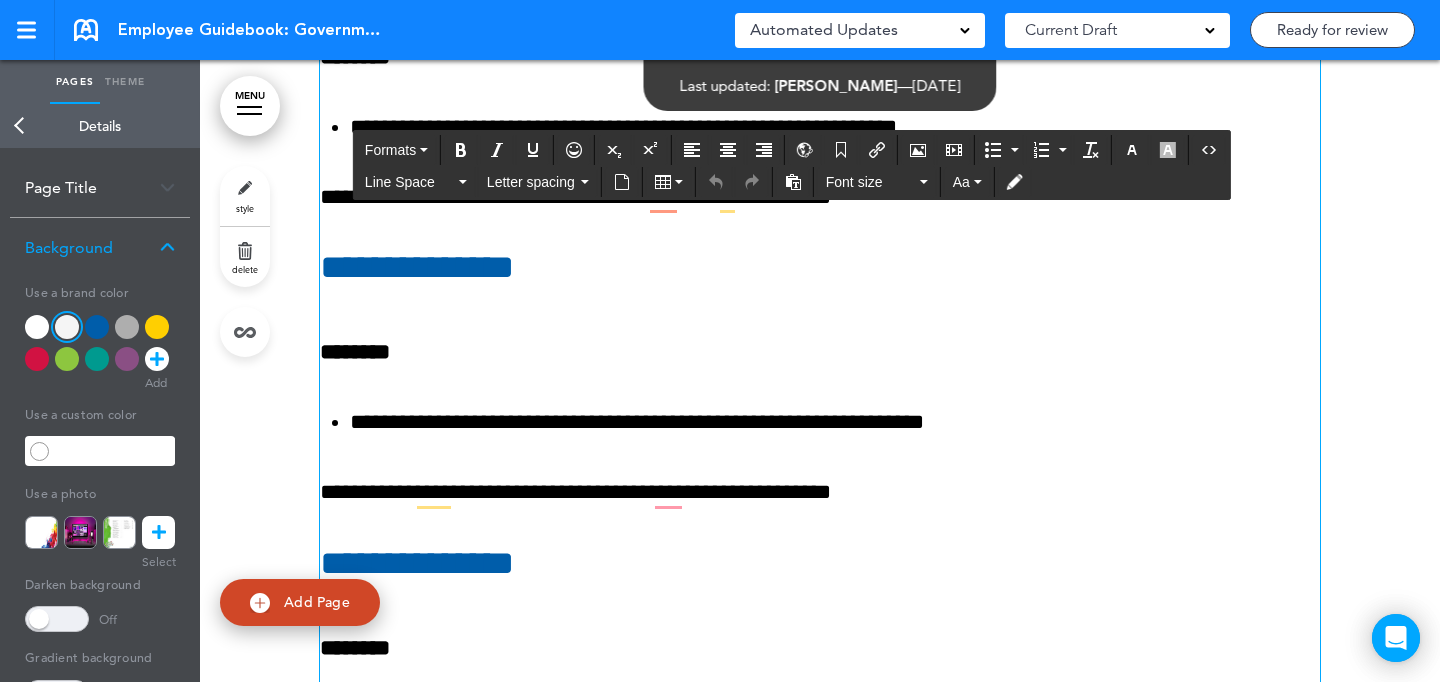 click on "style" at bounding box center [245, 208] 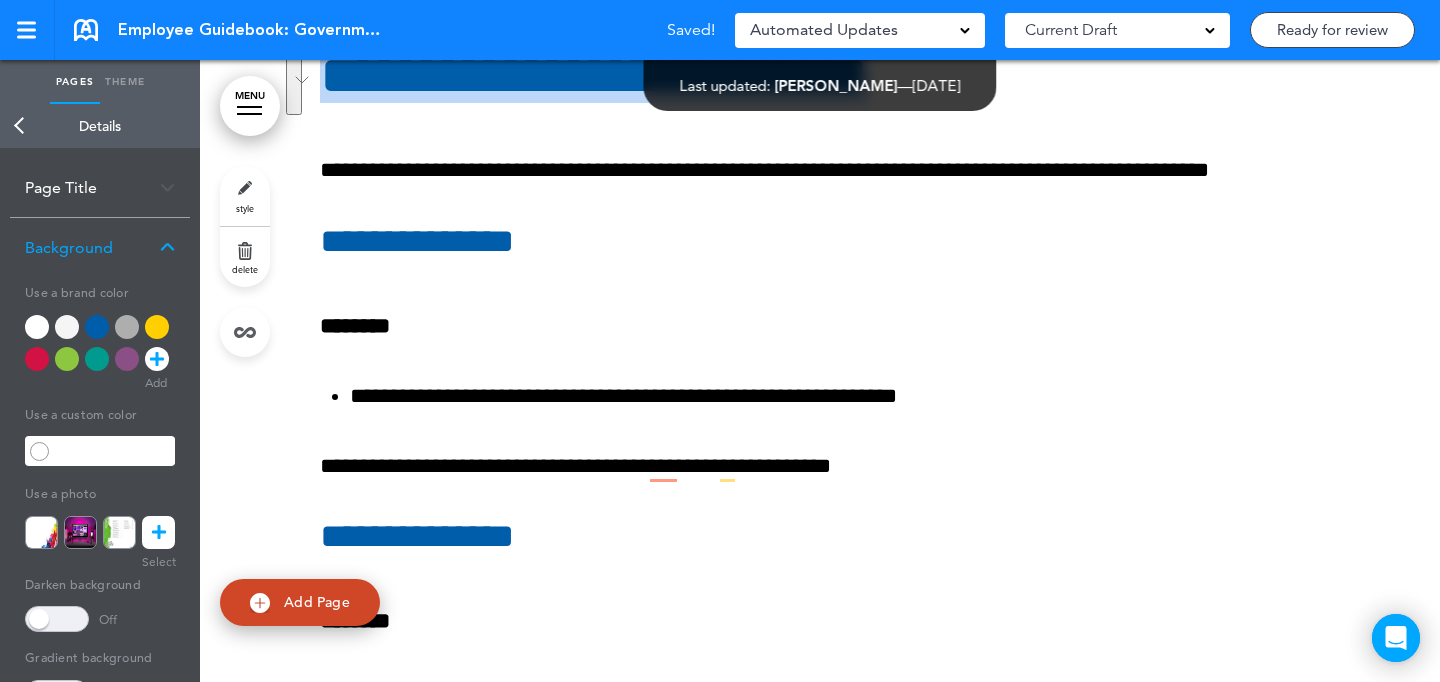 scroll, scrollTop: 90210, scrollLeft: 0, axis: vertical 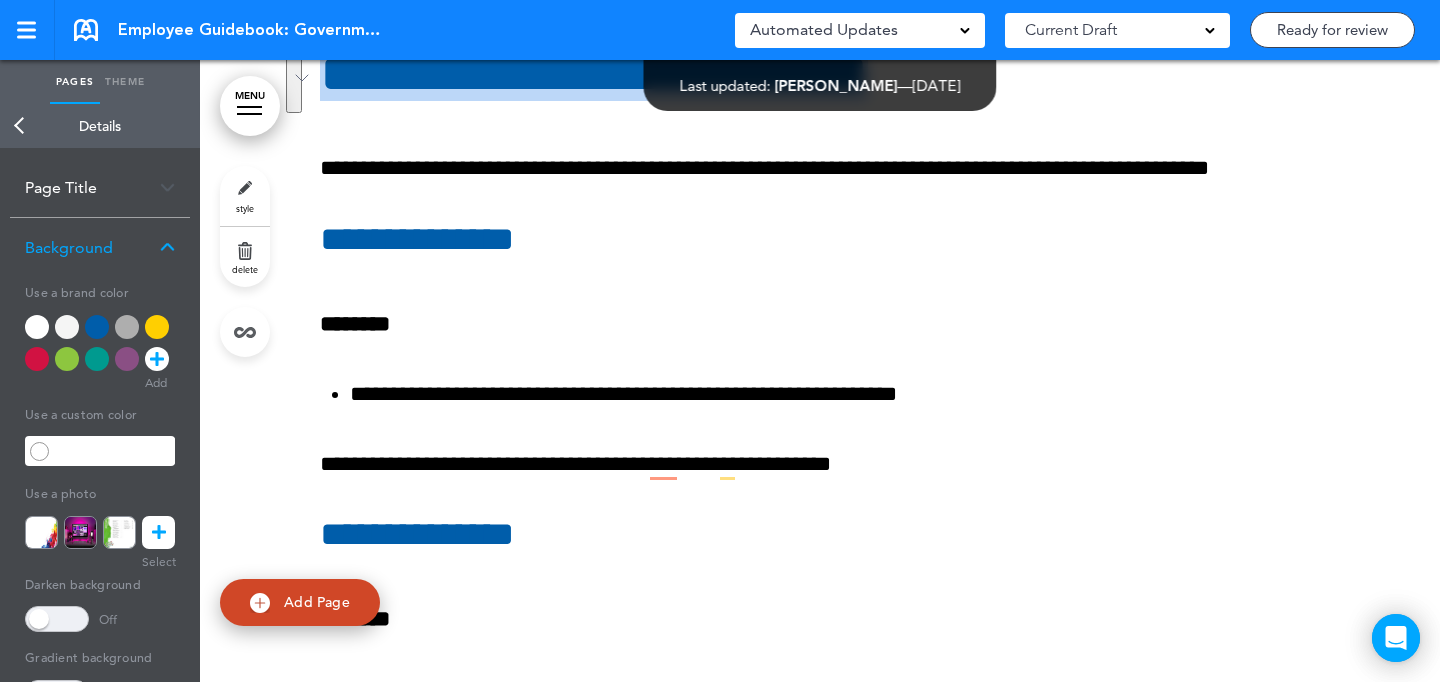 click on "style" at bounding box center [245, 196] 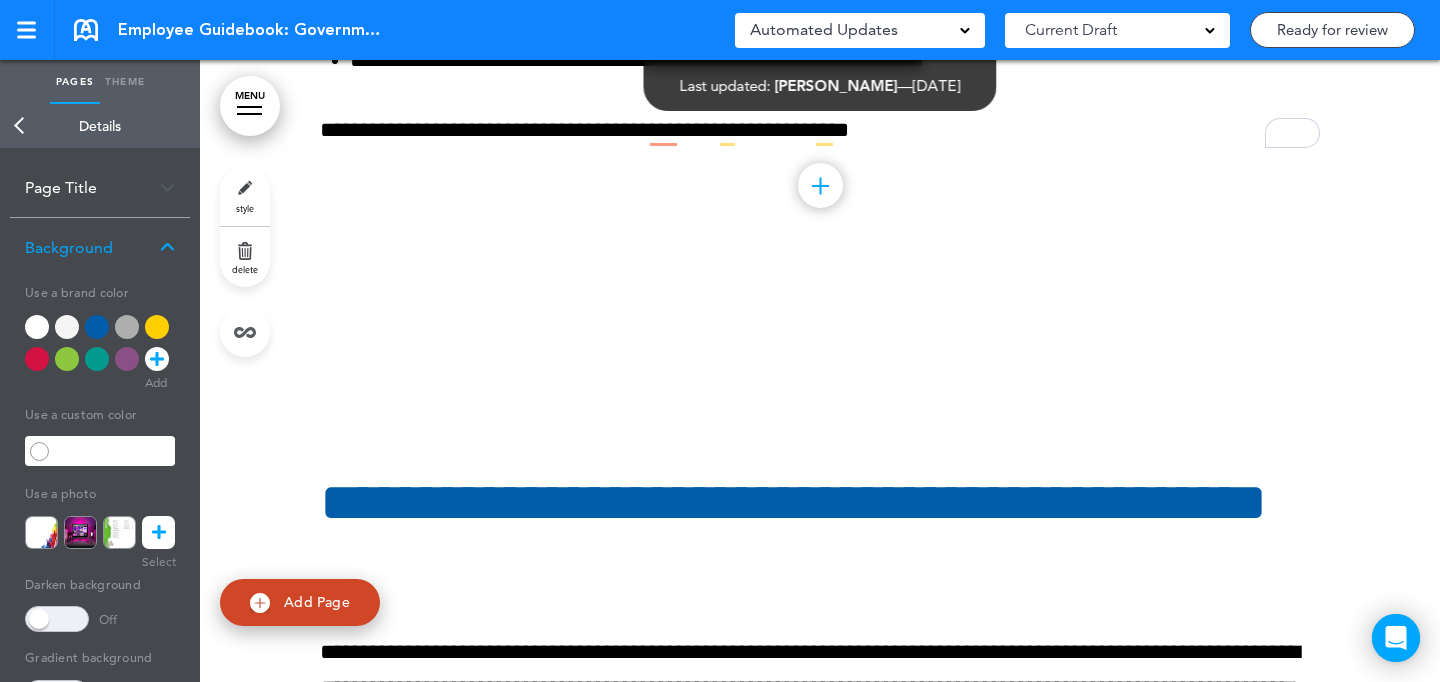 scroll, scrollTop: 91421, scrollLeft: 0, axis: vertical 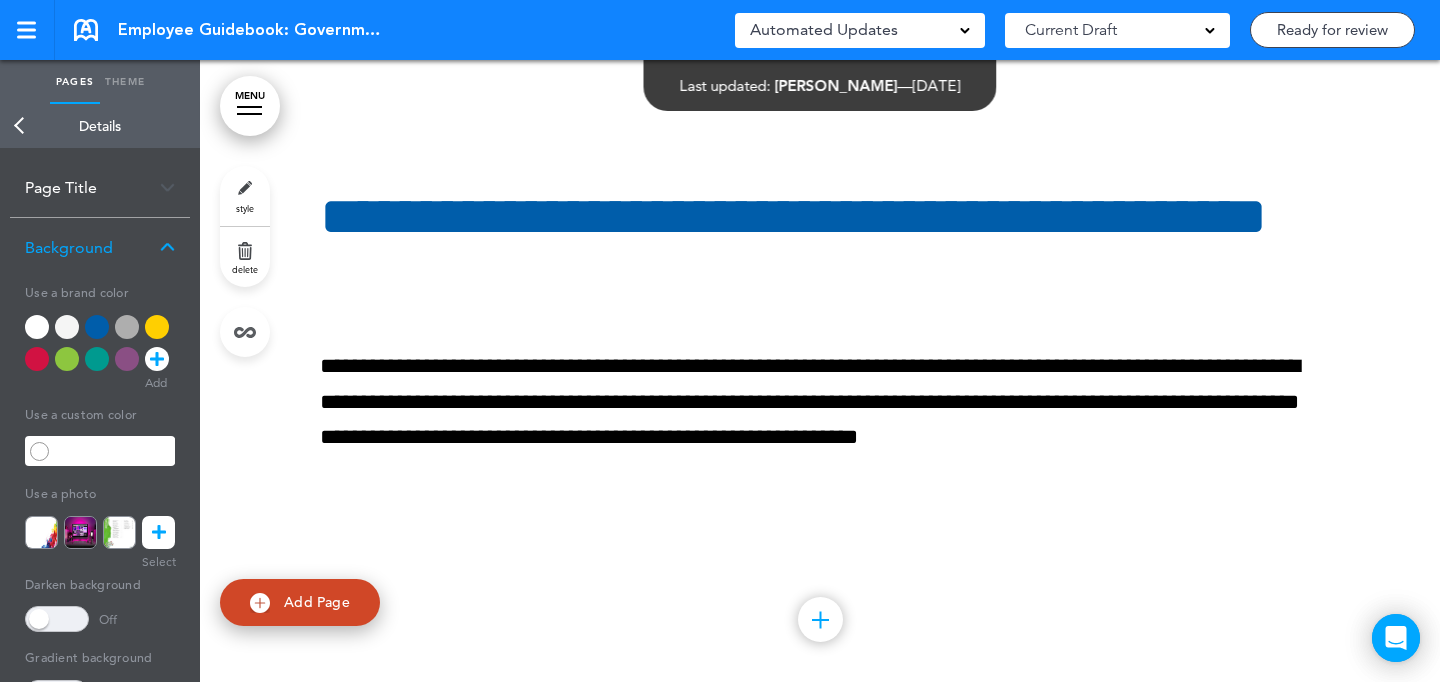click on "style" at bounding box center [245, 196] 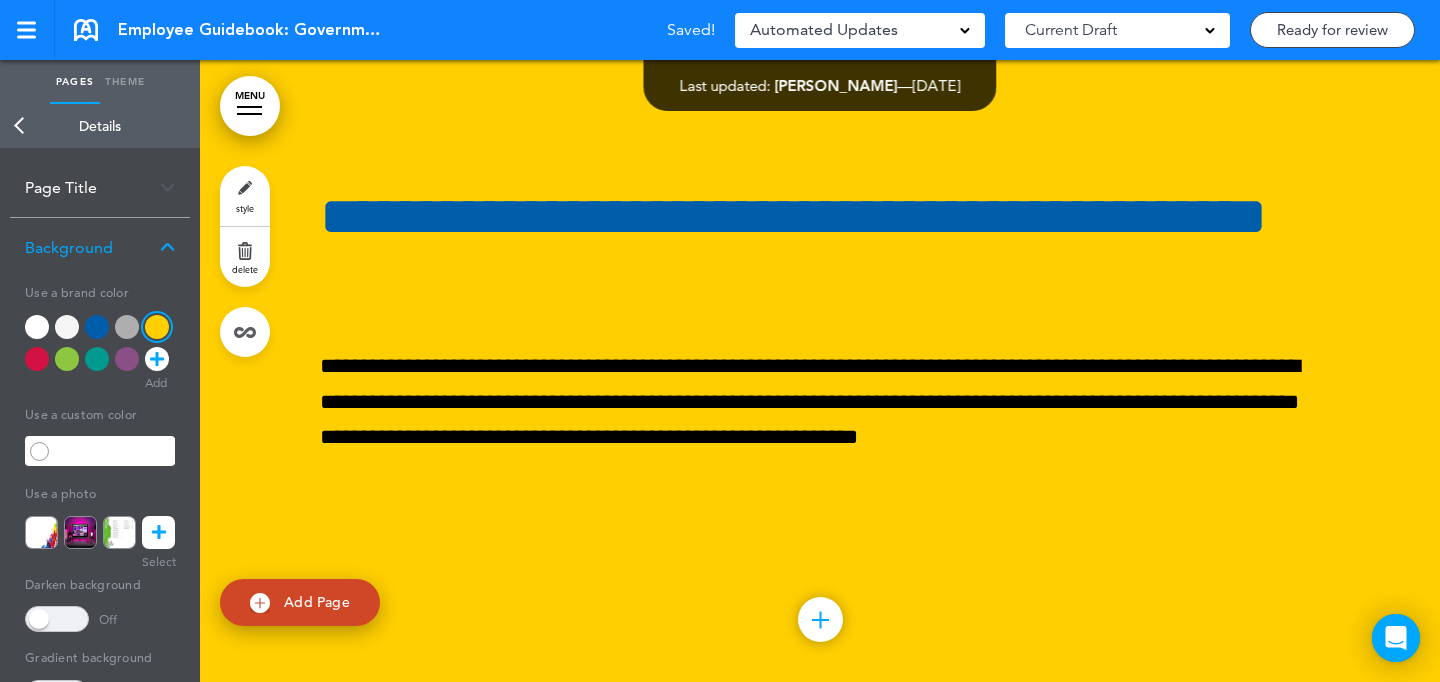 click on "Add Page" at bounding box center (300, 602) 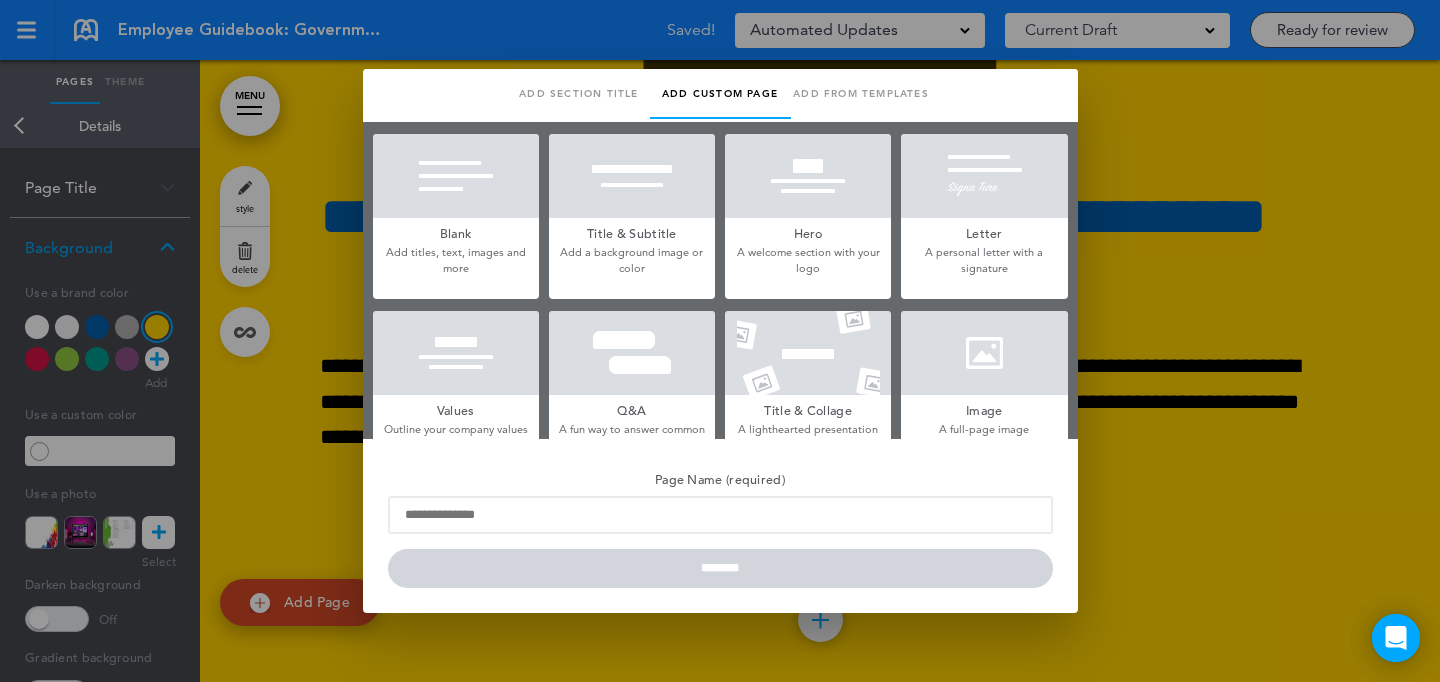 click at bounding box center [984, 353] 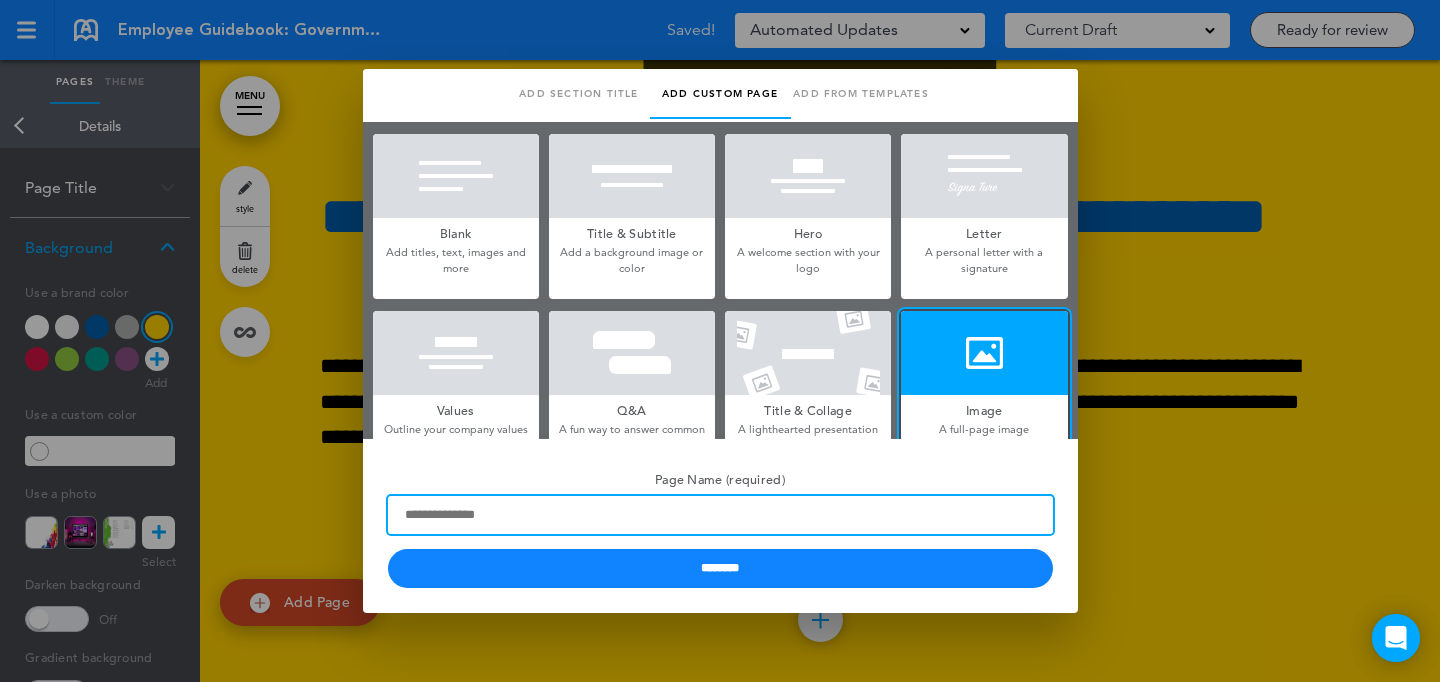 drag, startPoint x: 699, startPoint y: 518, endPoint x: 654, endPoint y: 446, distance: 84.90583 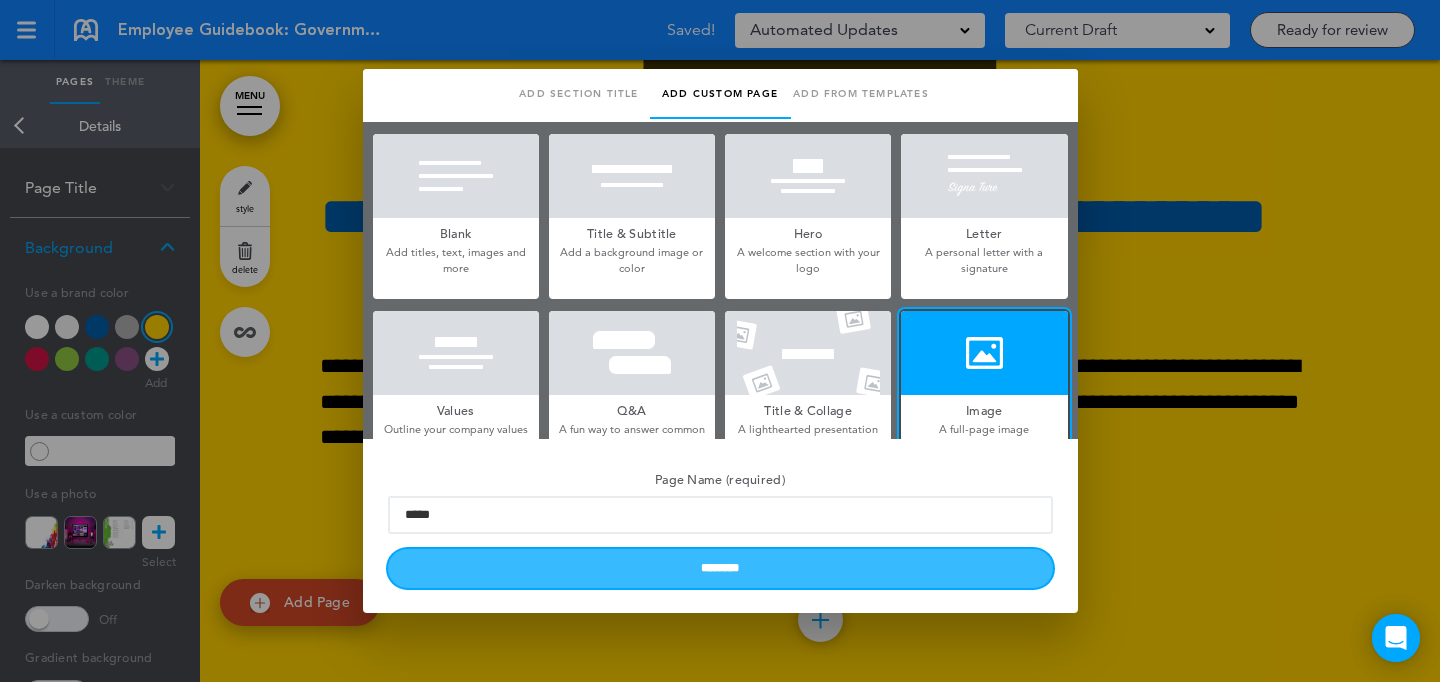 click on "********" at bounding box center [720, 568] 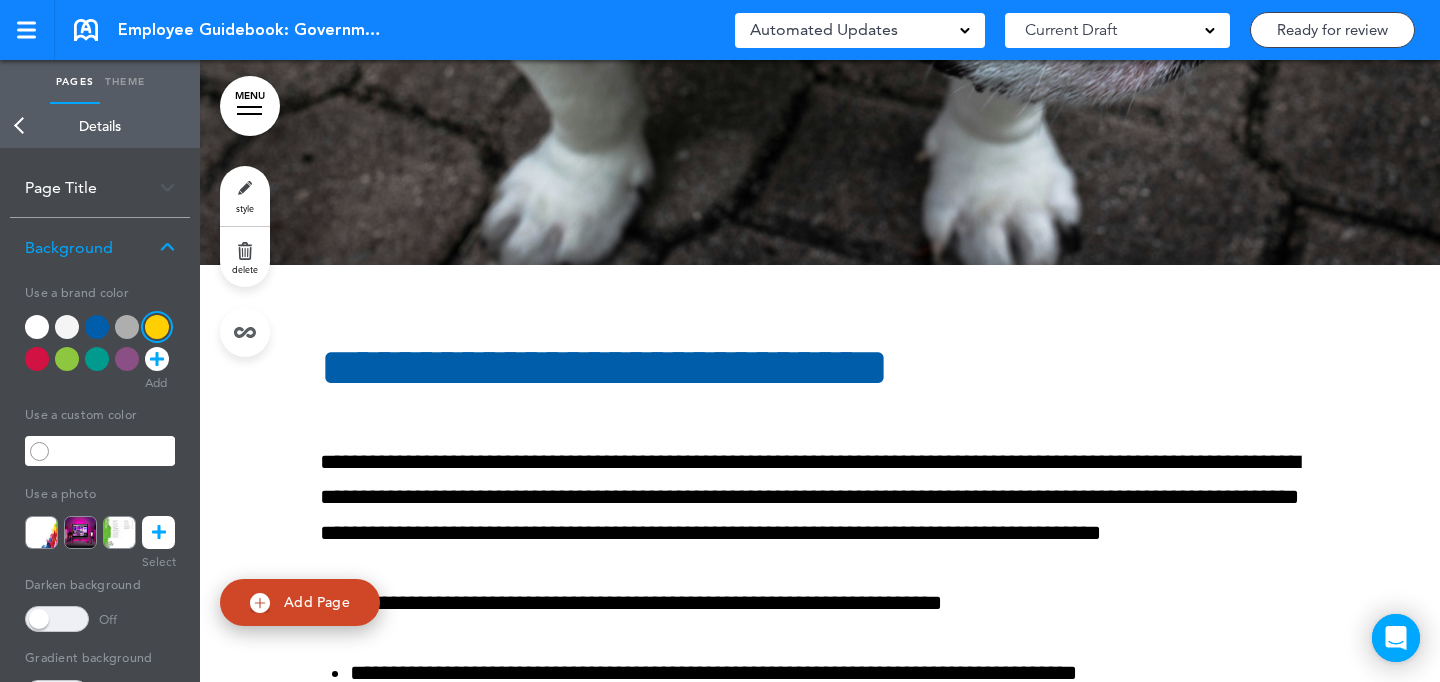 scroll, scrollTop: 93141, scrollLeft: 0, axis: vertical 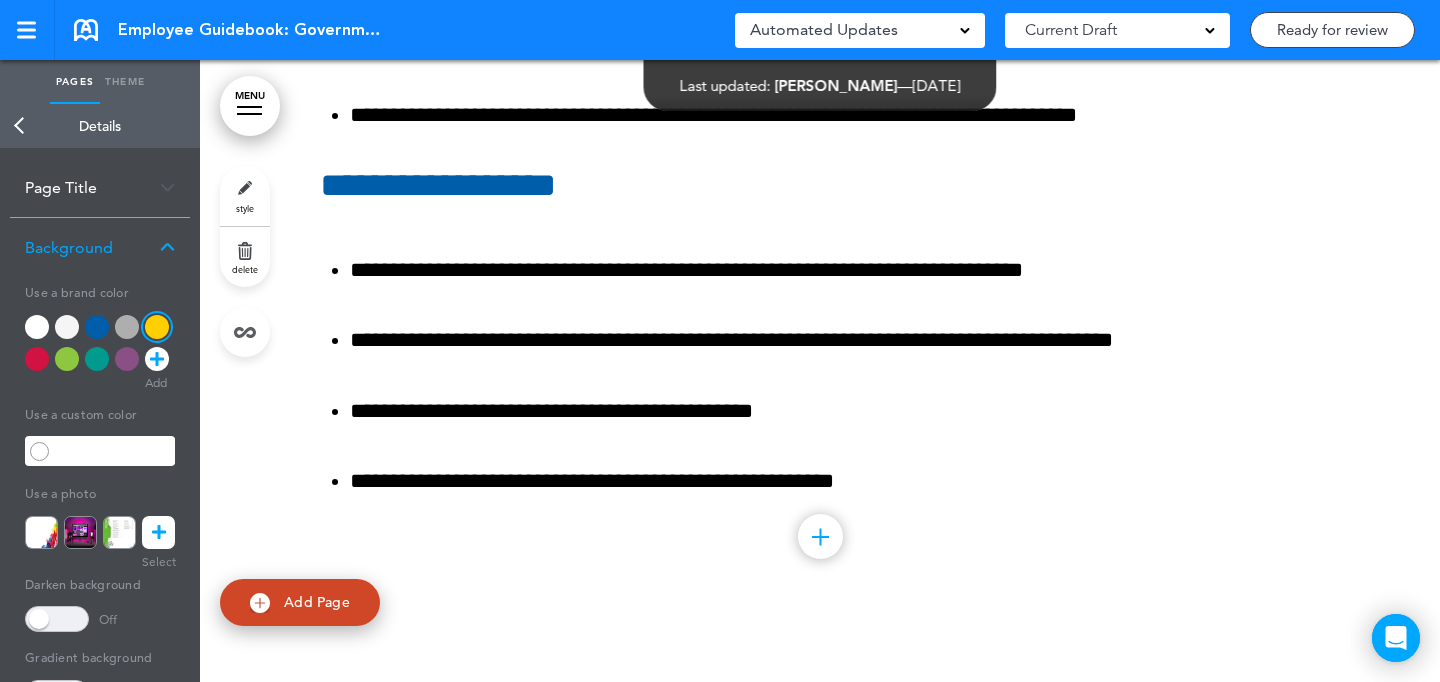 click on "style" at bounding box center [245, 196] 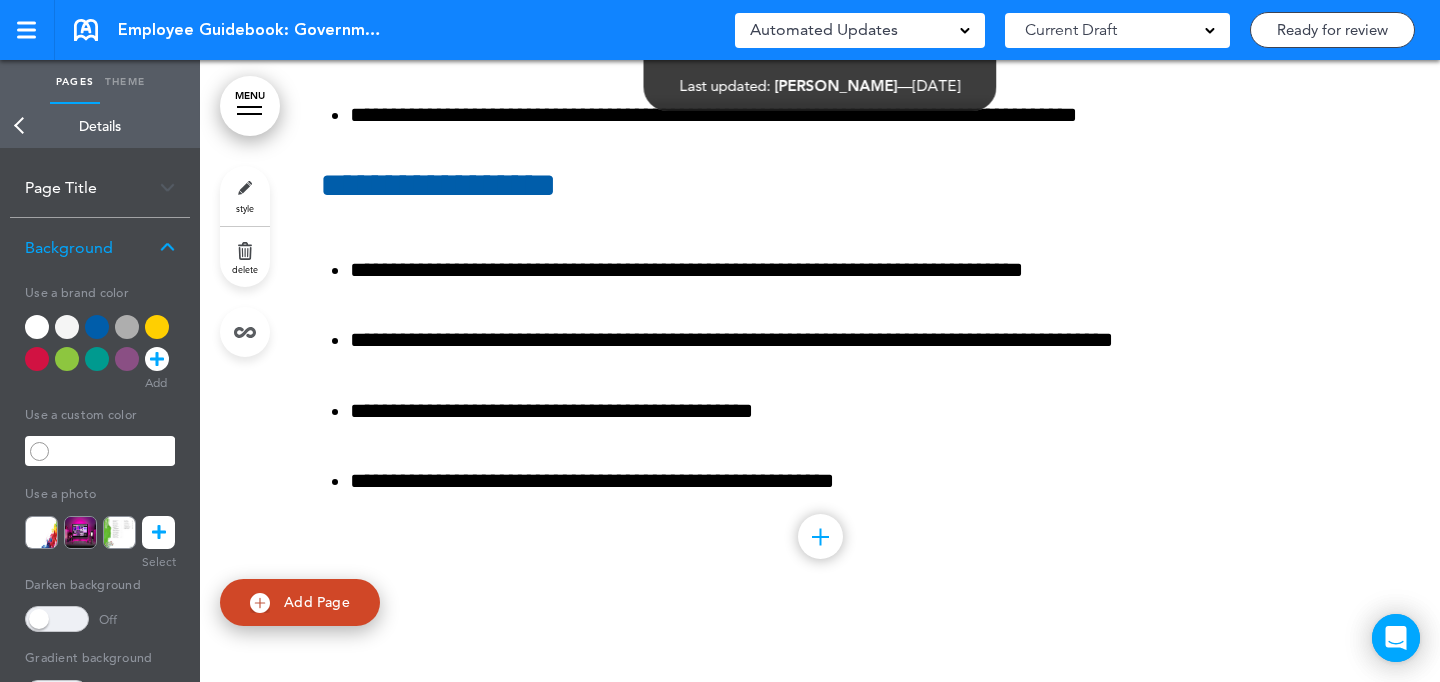 click at bounding box center (97, 327) 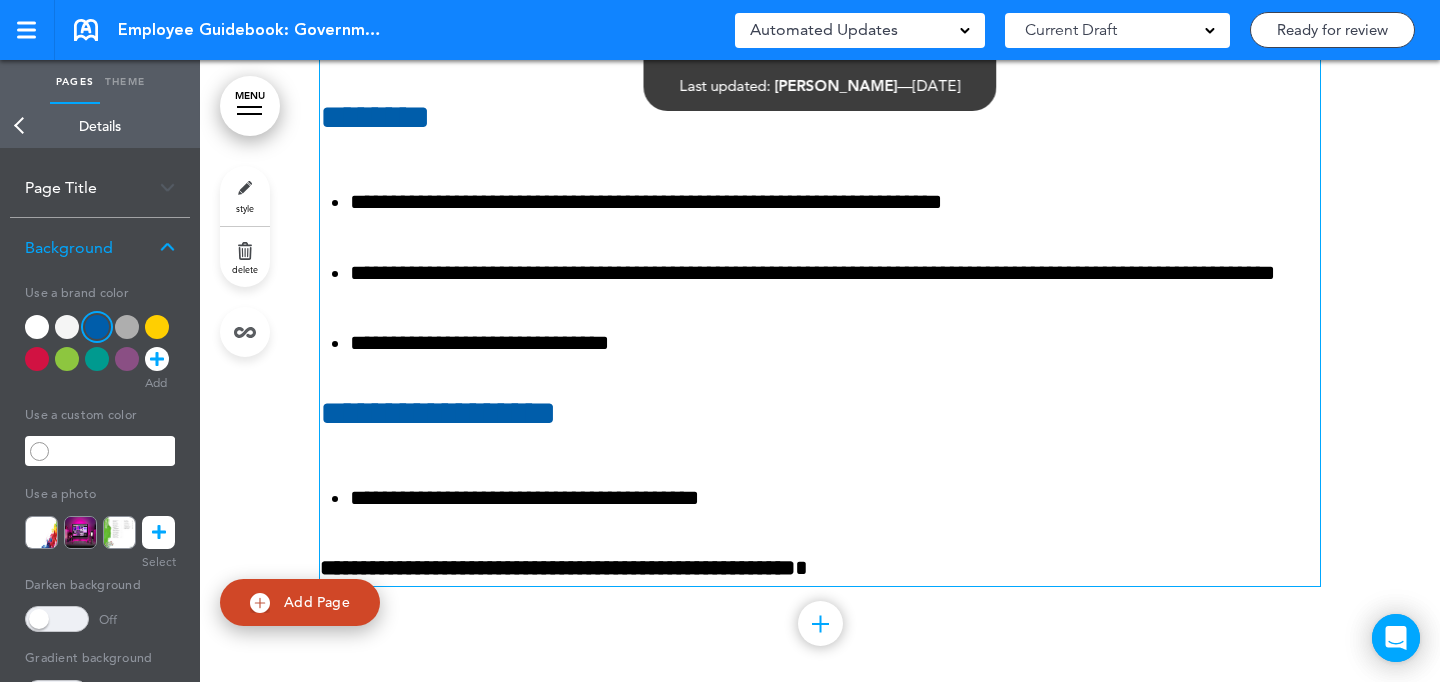 scroll, scrollTop: 93989, scrollLeft: 0, axis: vertical 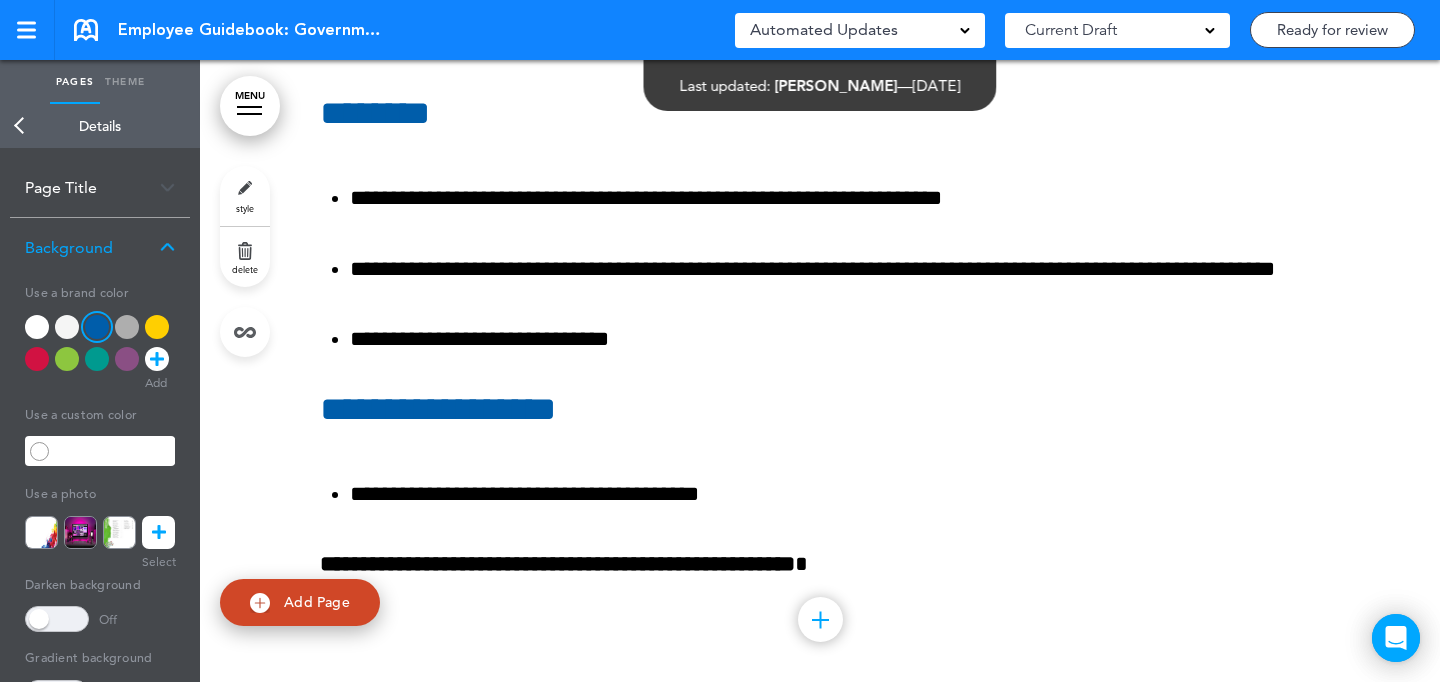 click on "style" at bounding box center [245, 196] 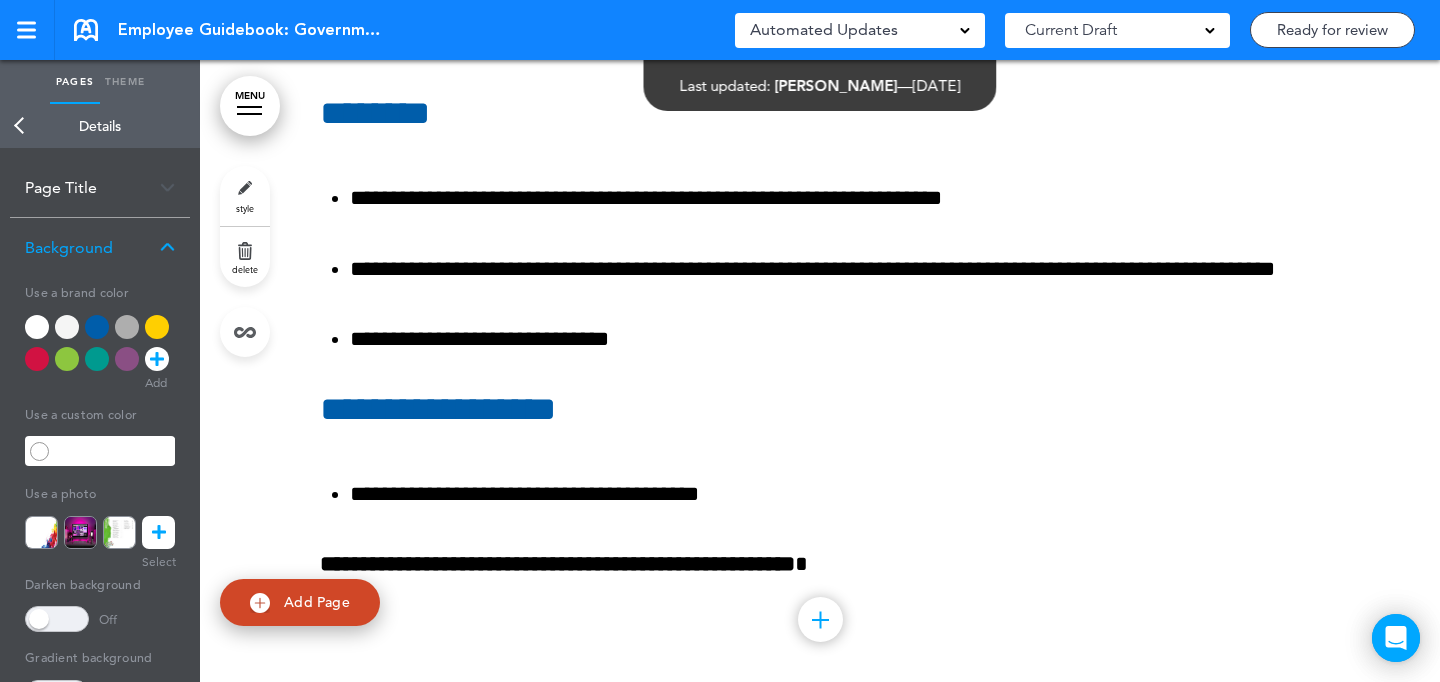 drag, startPoint x: 54, startPoint y: 336, endPoint x: 84, endPoint y: 330, distance: 30.594116 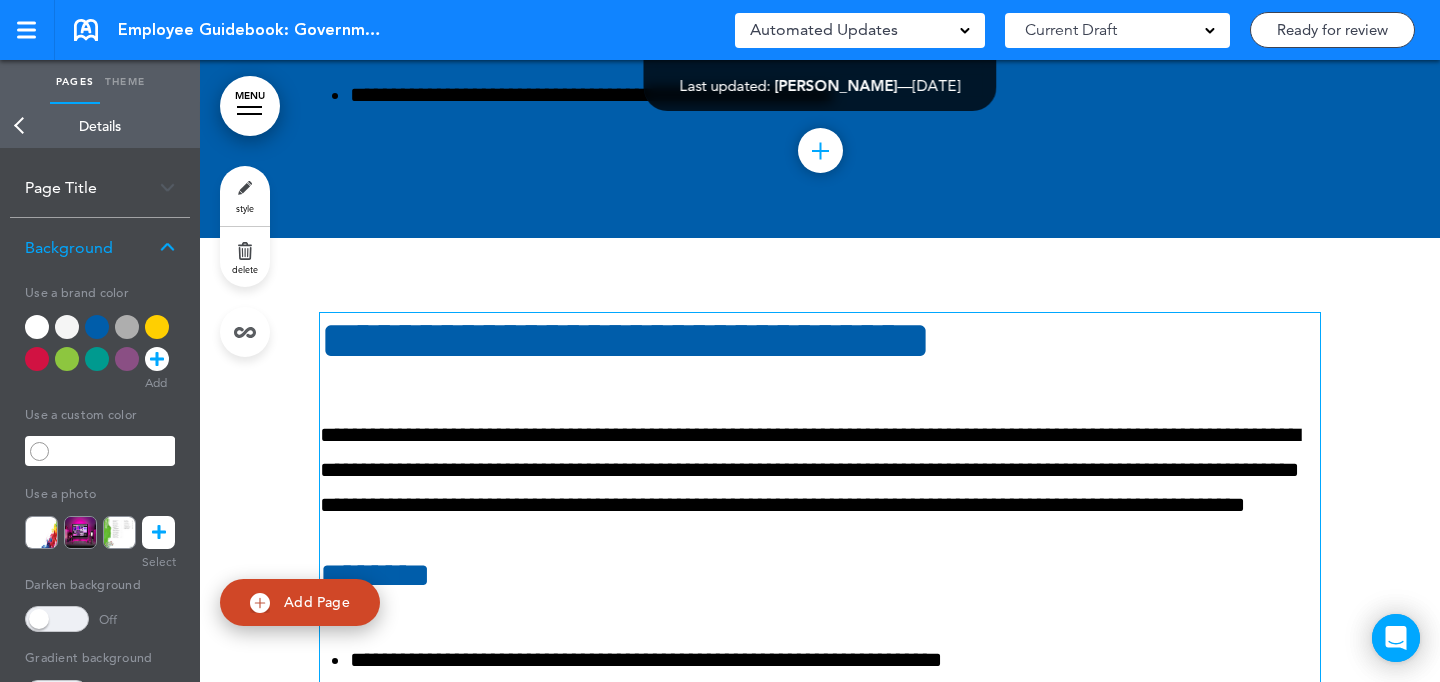 scroll, scrollTop: 93436, scrollLeft: 0, axis: vertical 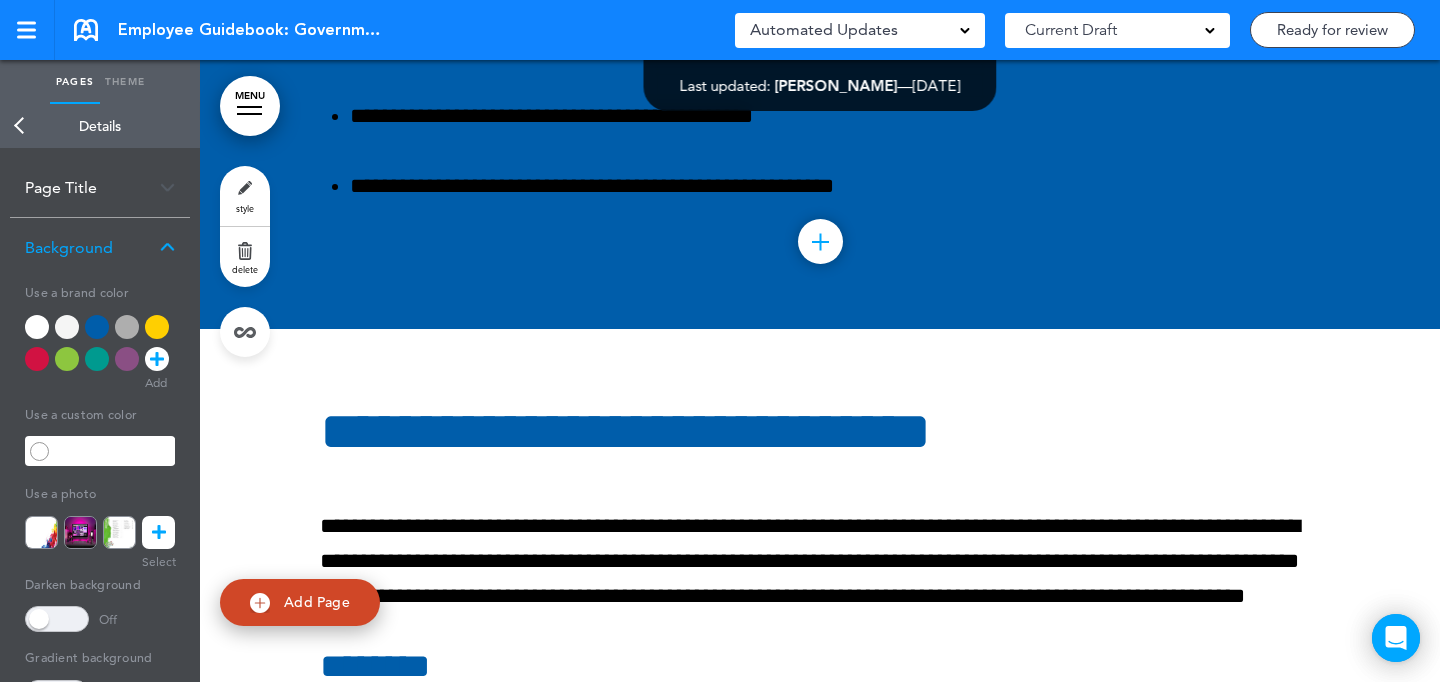 drag, startPoint x: 53, startPoint y: 326, endPoint x: 68, endPoint y: 322, distance: 15.524175 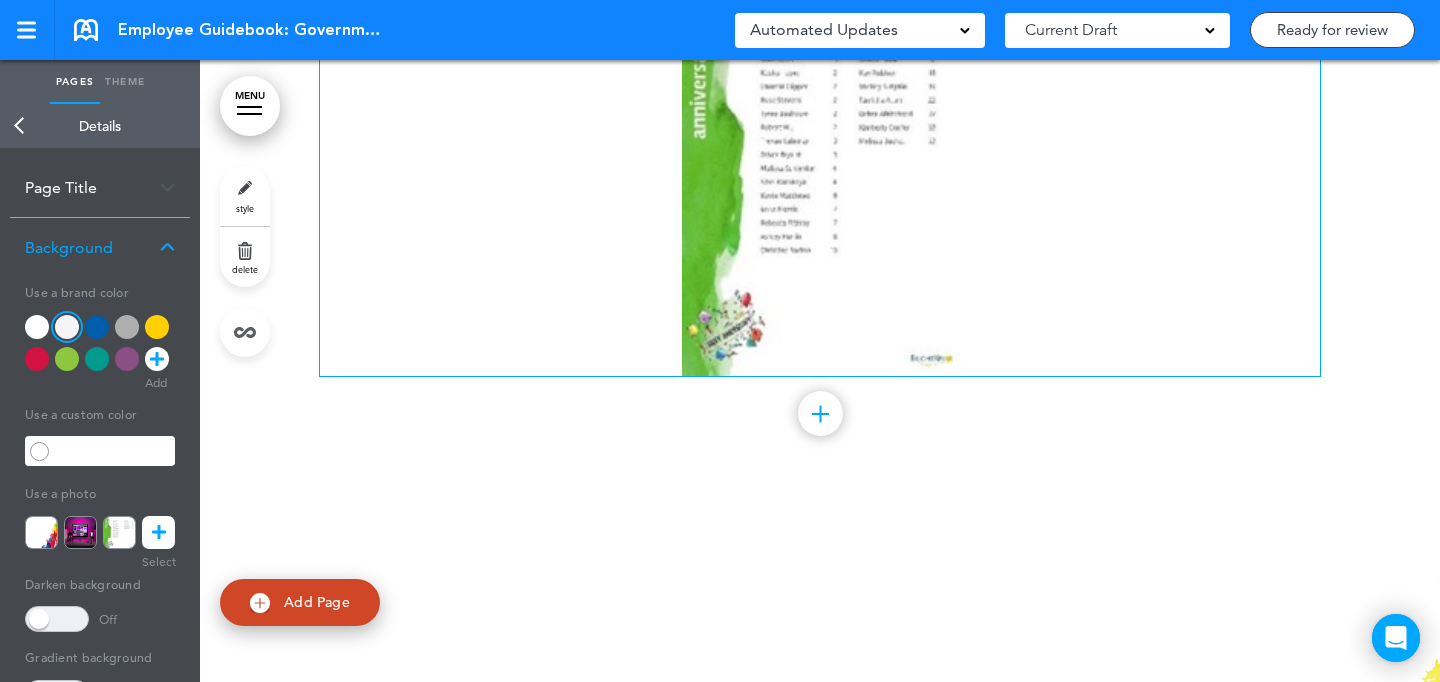 scroll, scrollTop: 96475, scrollLeft: 0, axis: vertical 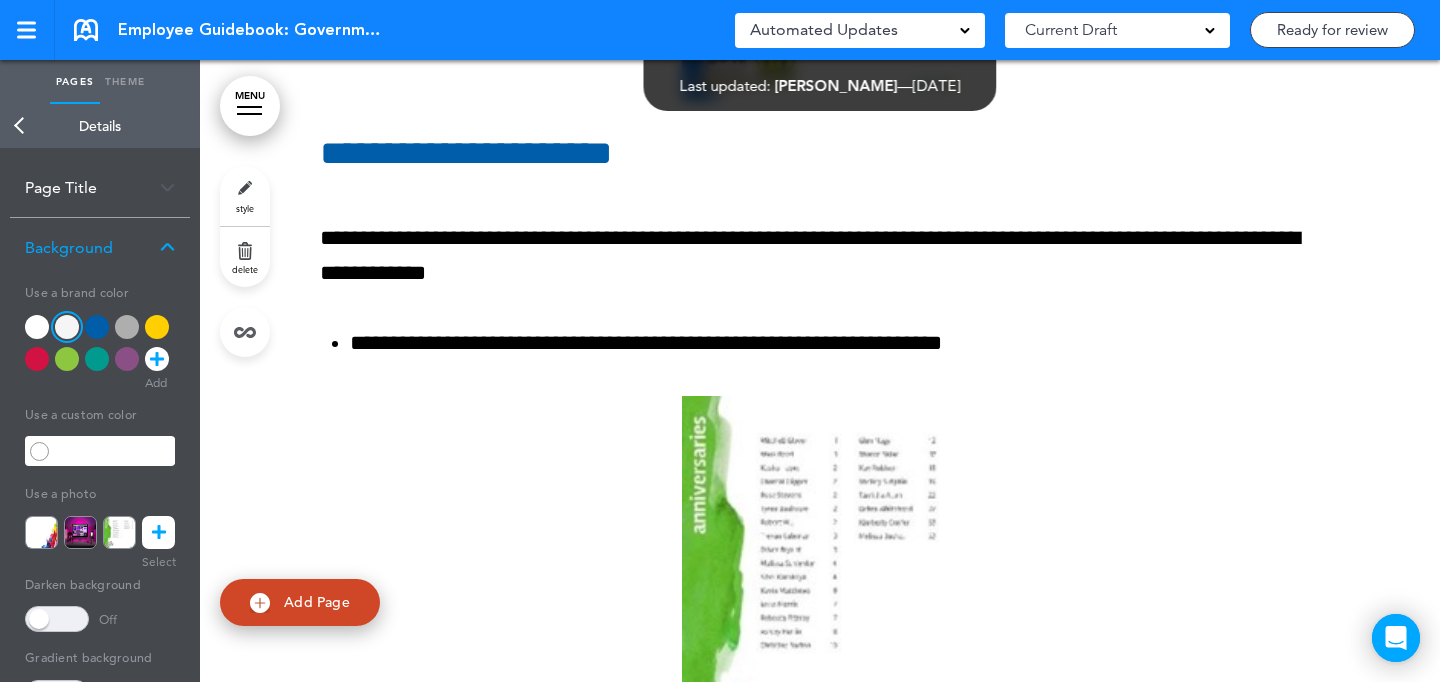 click on "style" at bounding box center [245, 196] 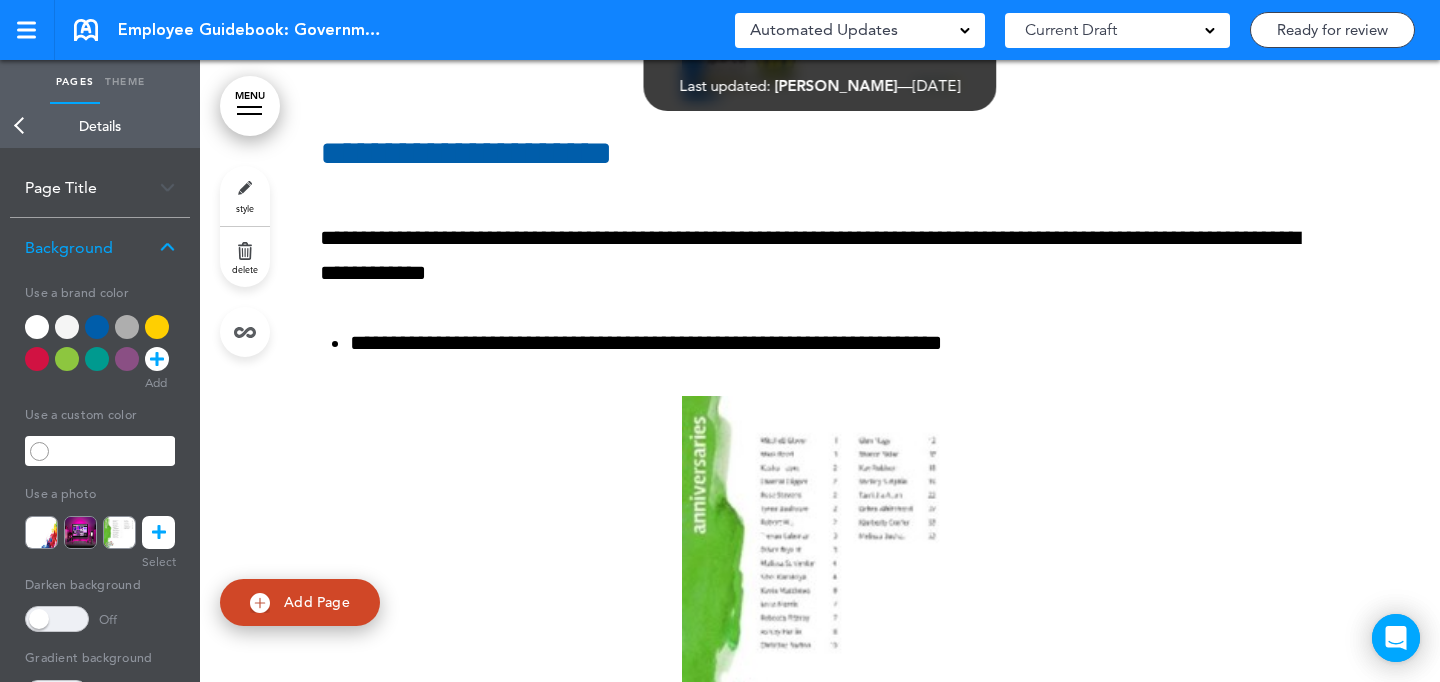 click at bounding box center [157, 327] 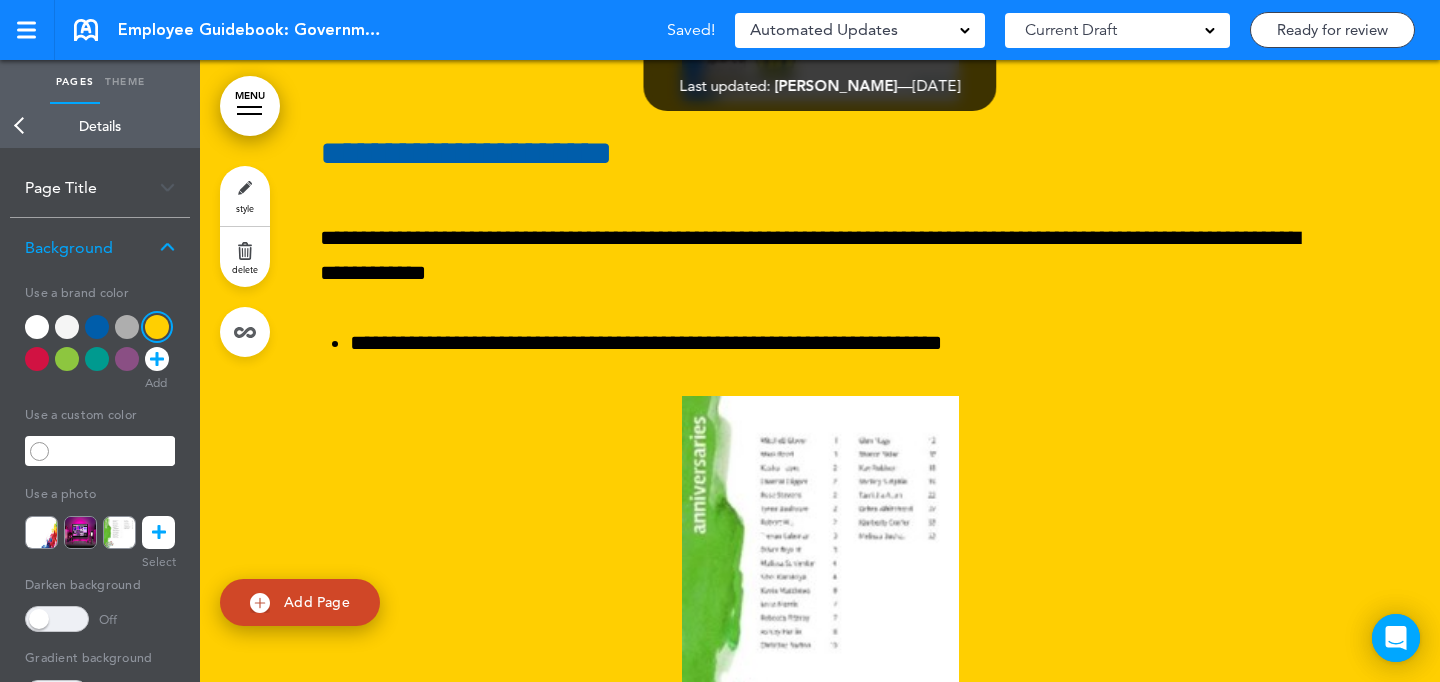click on "Add Page" at bounding box center (317, 602) 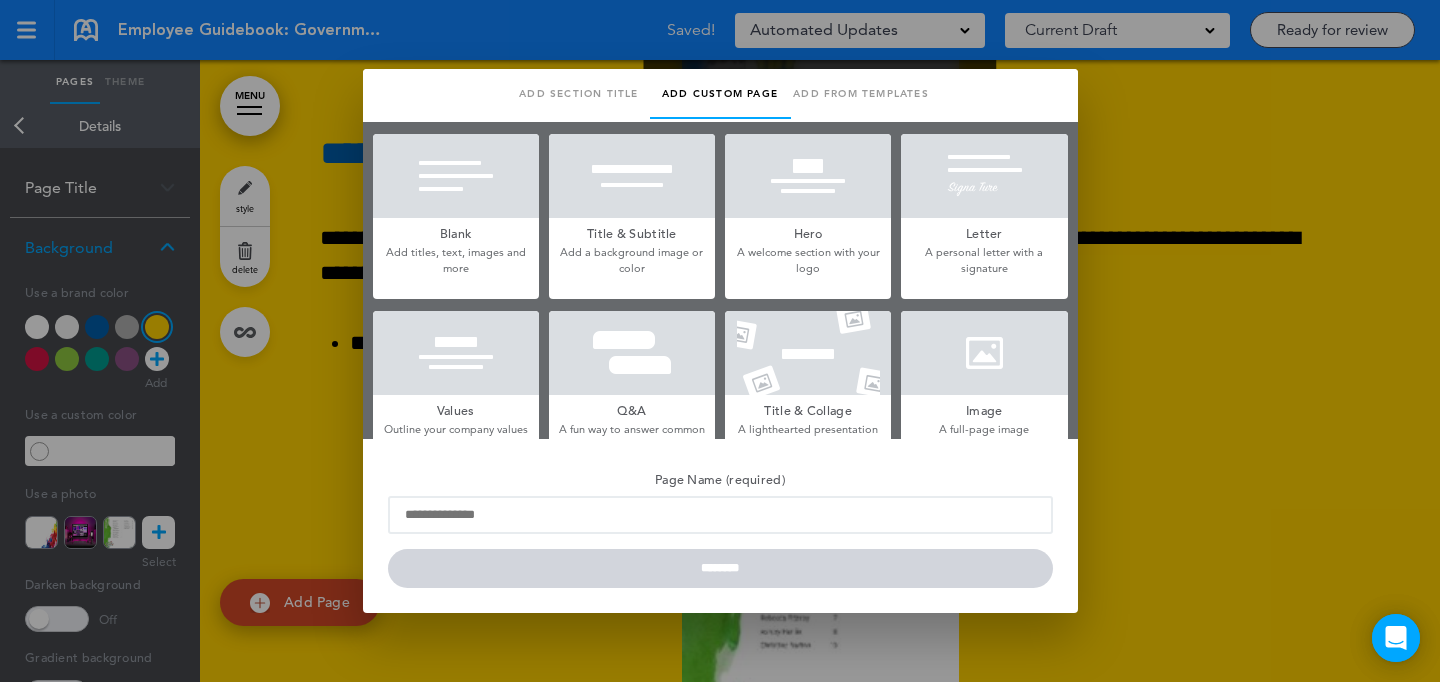 click at bounding box center [984, 353] 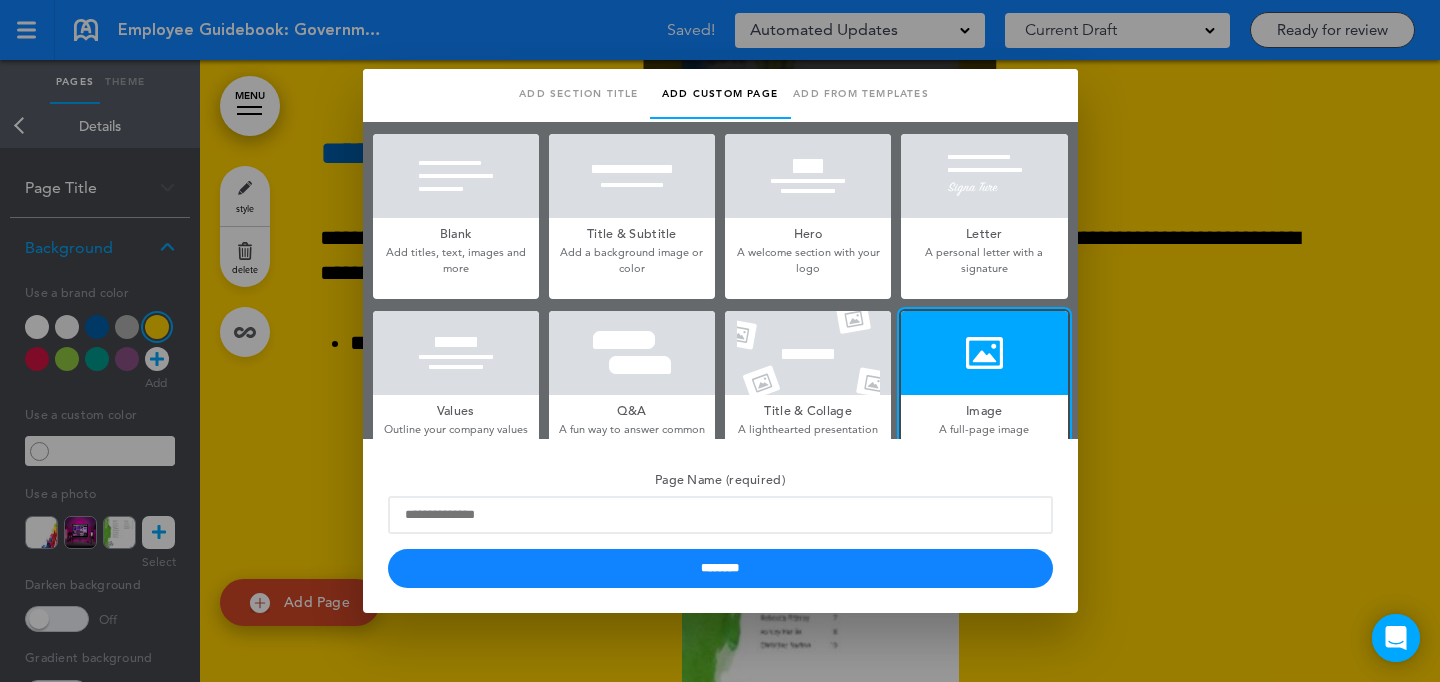 click on "Page Name (required)
********" at bounding box center [720, 526] 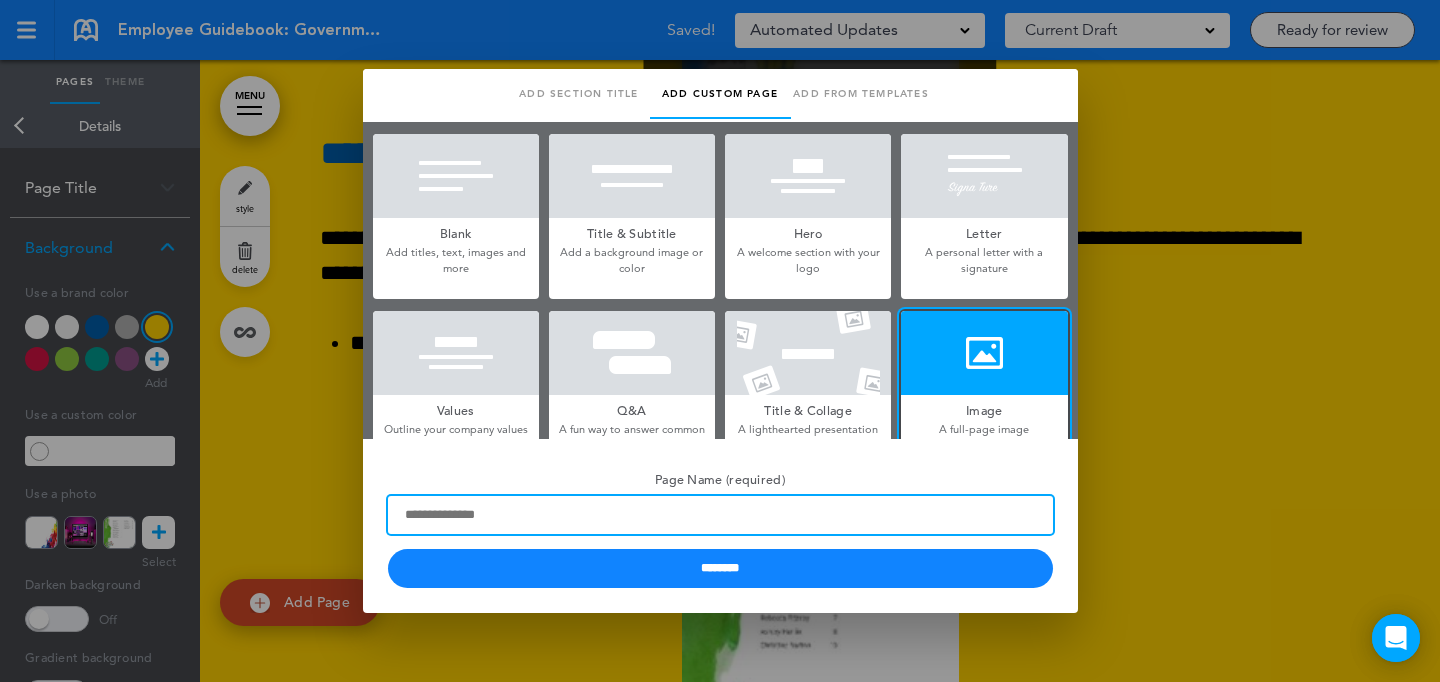 click on "Page Name (required)" at bounding box center (720, 515) 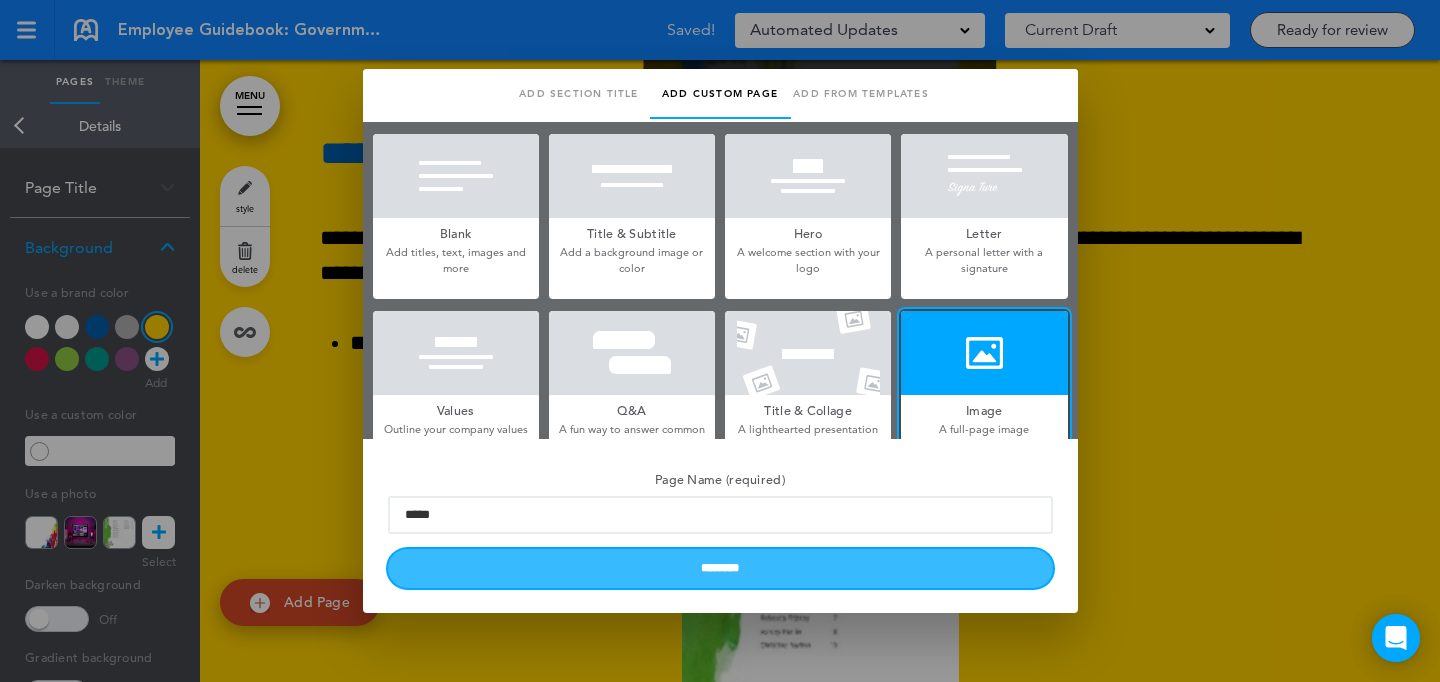 click on "********" at bounding box center (720, 568) 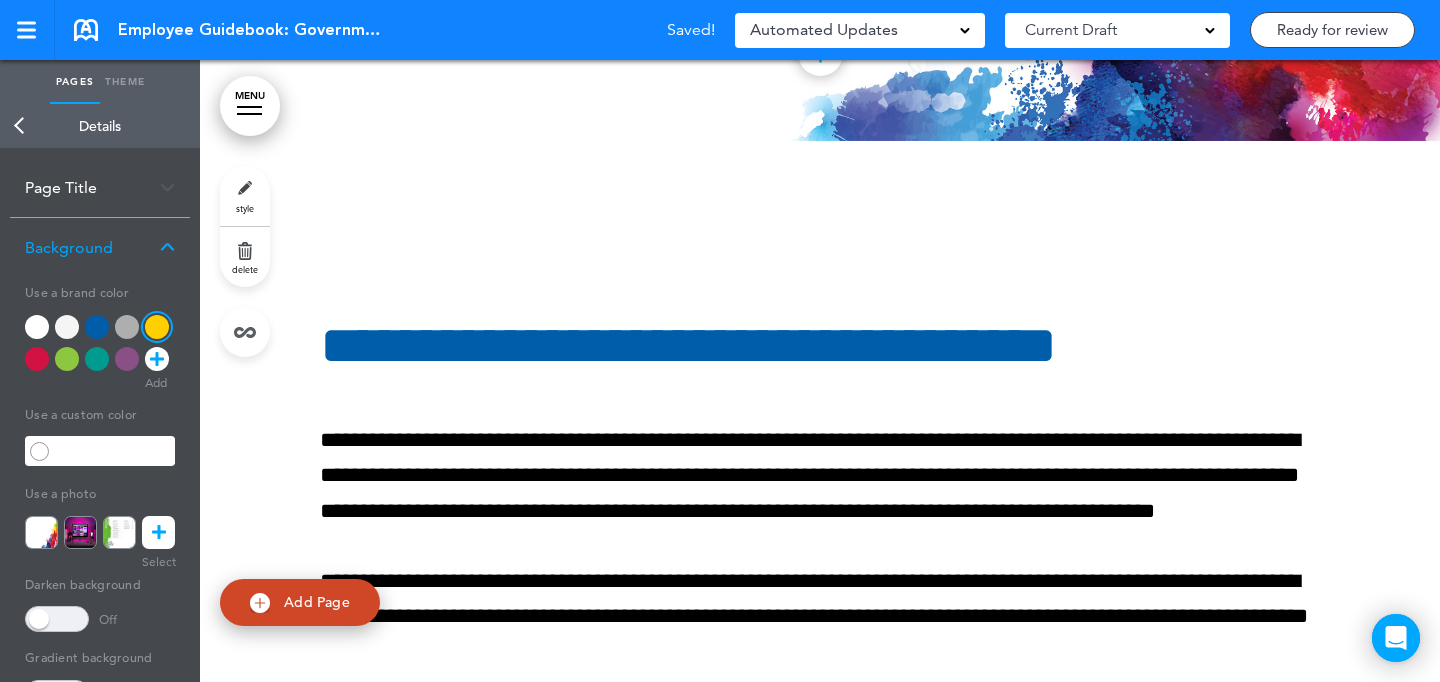 scroll, scrollTop: 98888, scrollLeft: 0, axis: vertical 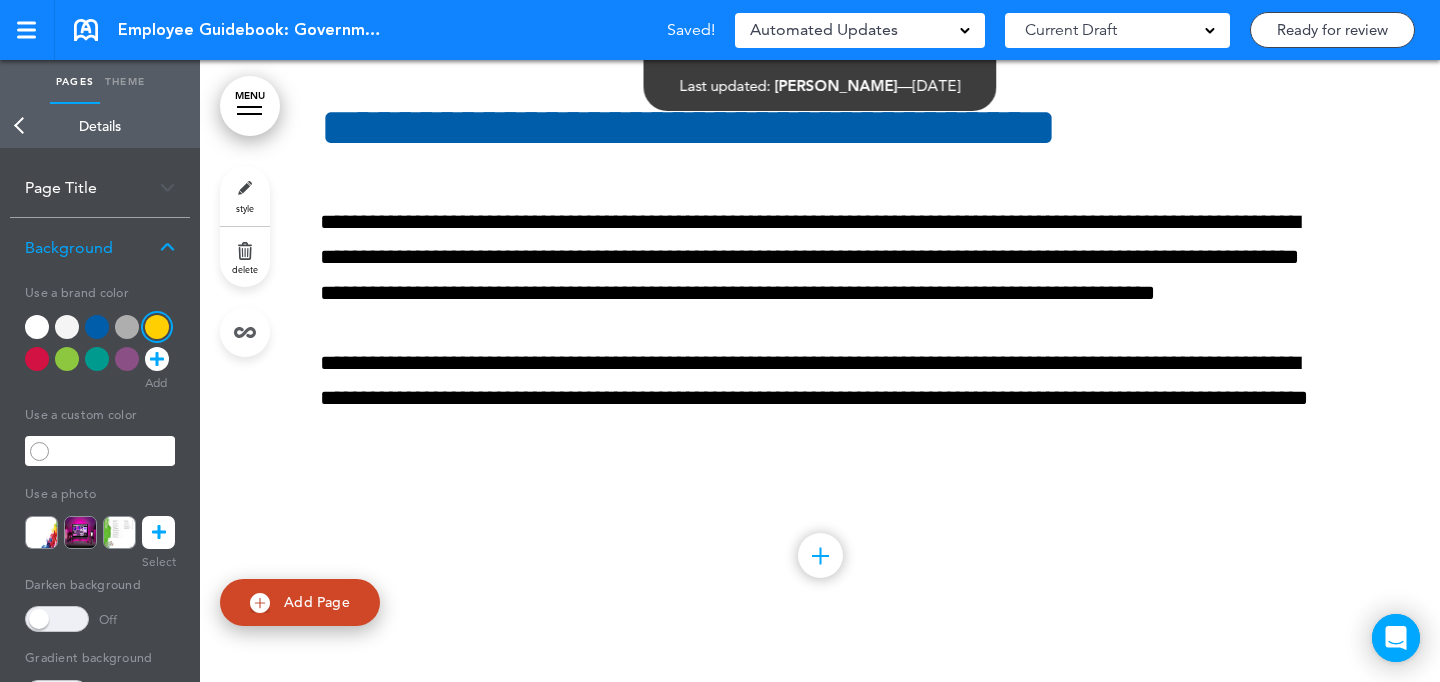 click on "style" at bounding box center (245, 196) 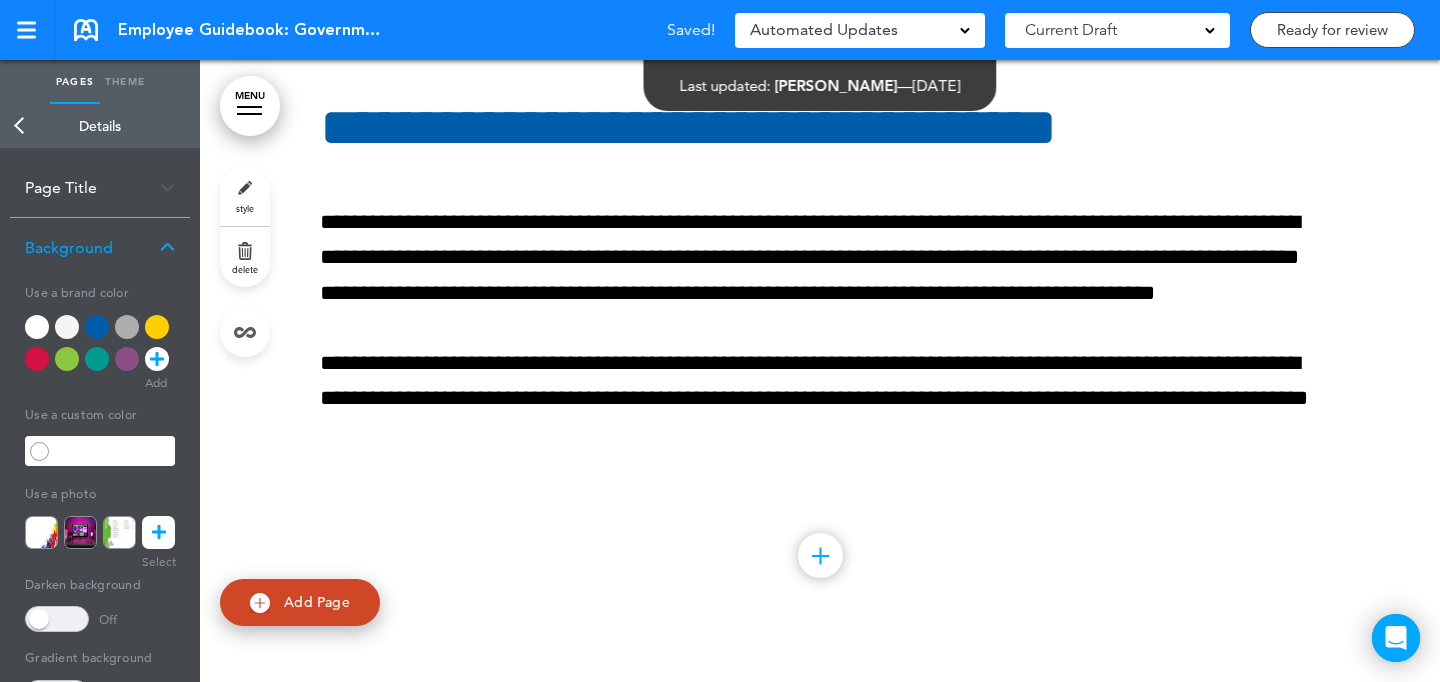 click at bounding box center [97, 327] 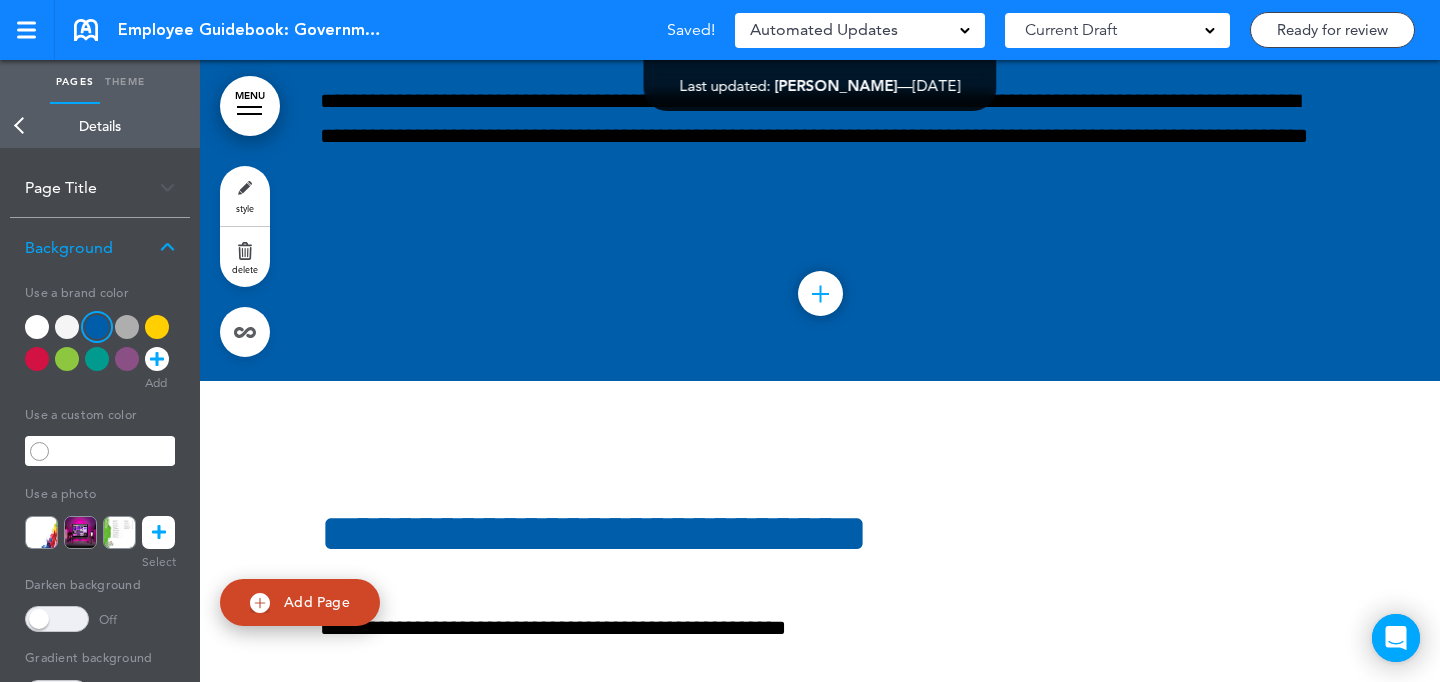 scroll, scrollTop: 100074, scrollLeft: 0, axis: vertical 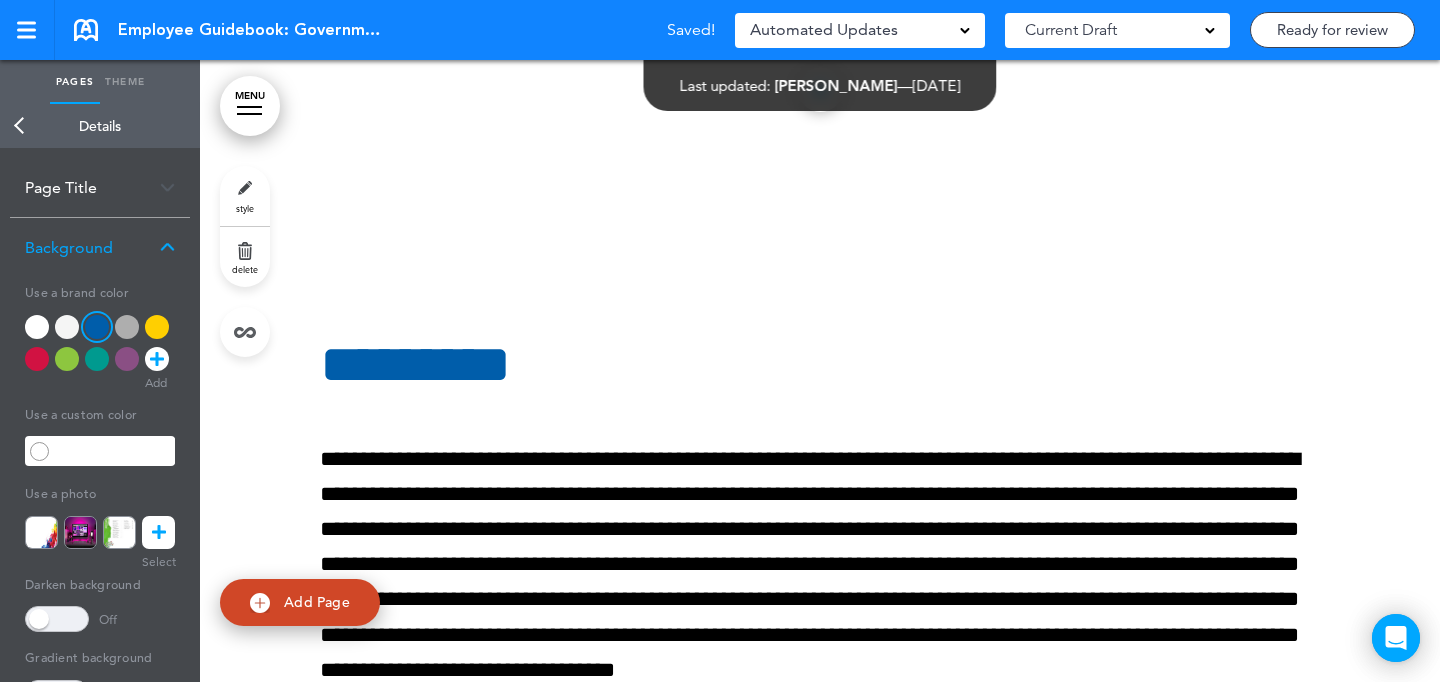 drag, startPoint x: 244, startPoint y: 183, endPoint x: 223, endPoint y: 209, distance: 33.42155 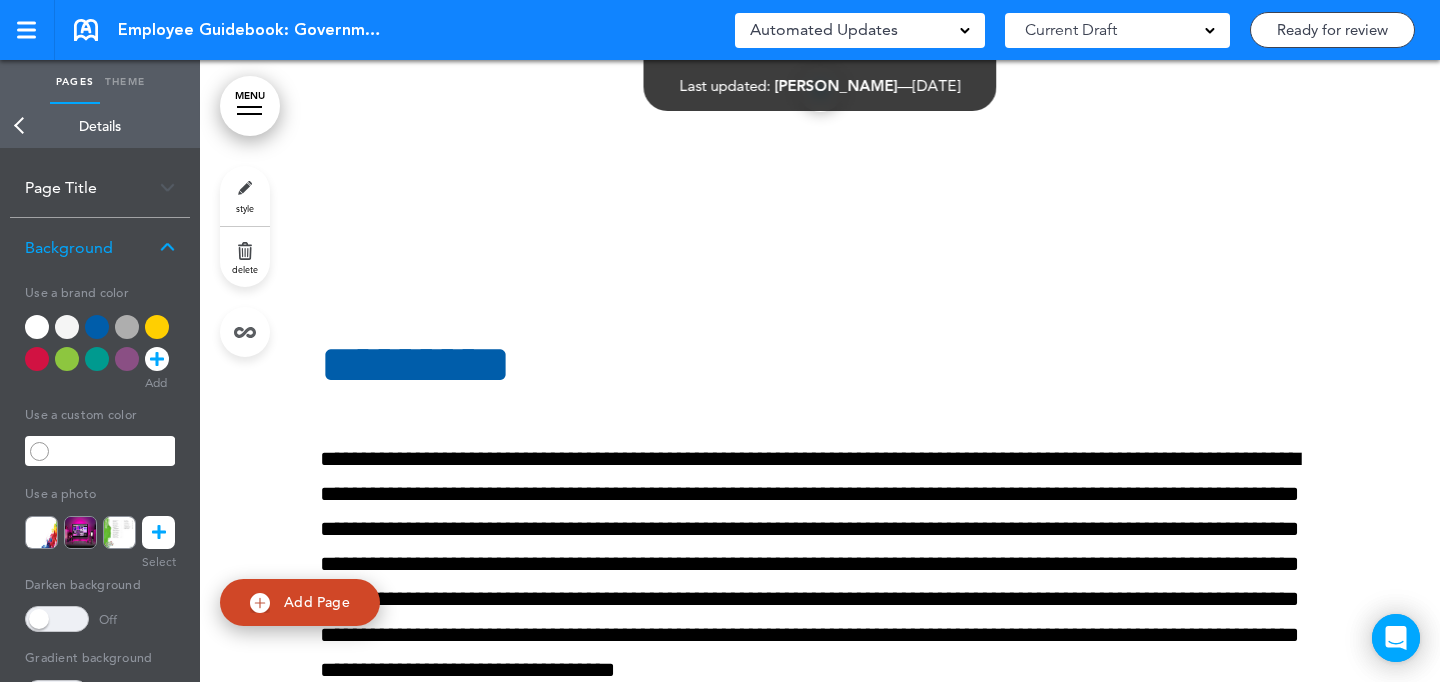 click at bounding box center [127, 327] 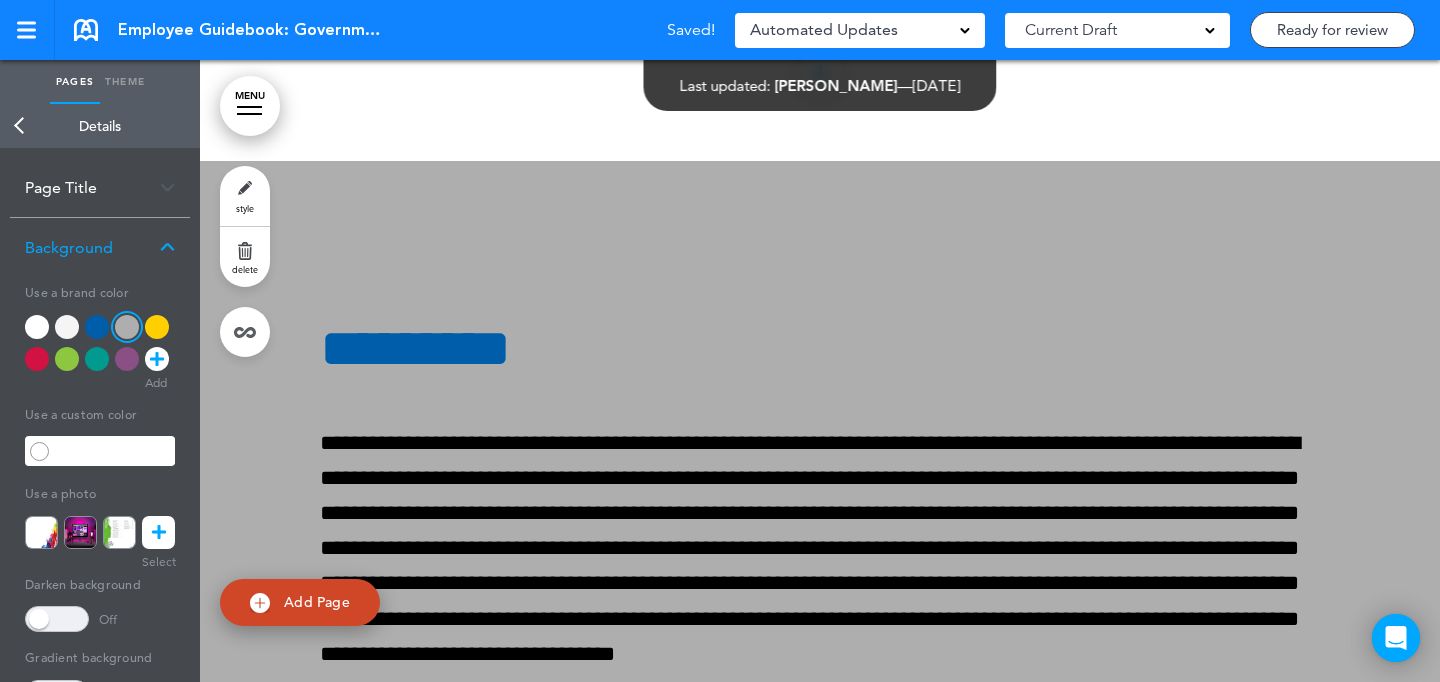 scroll, scrollTop: 99776, scrollLeft: 0, axis: vertical 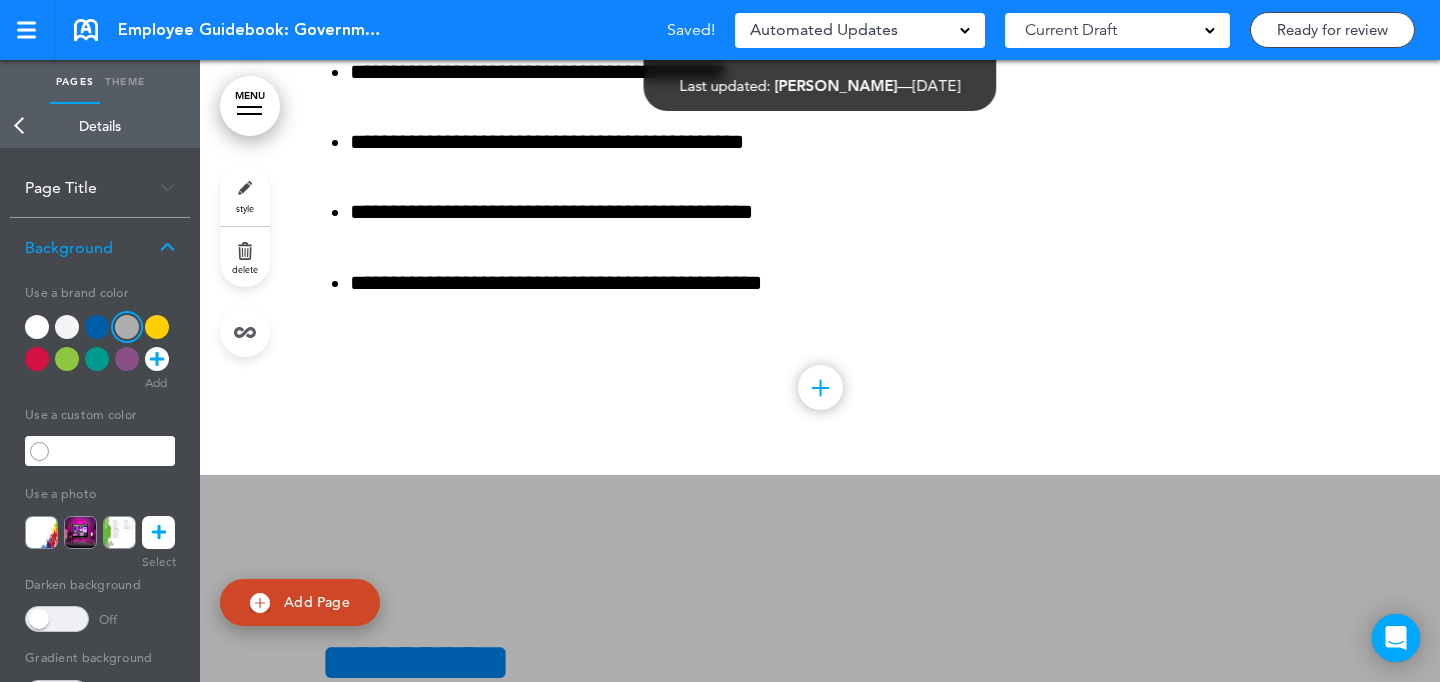 click on "style" at bounding box center [245, 196] 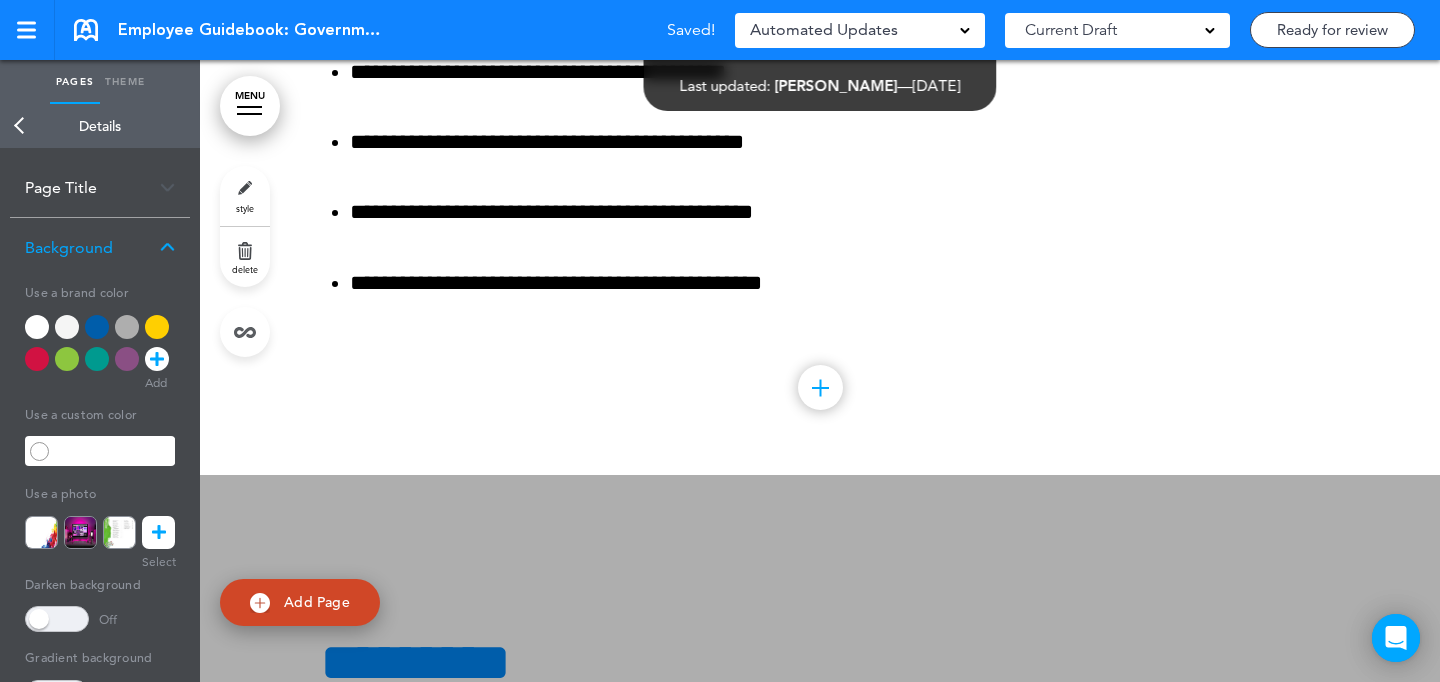 click at bounding box center (127, 327) 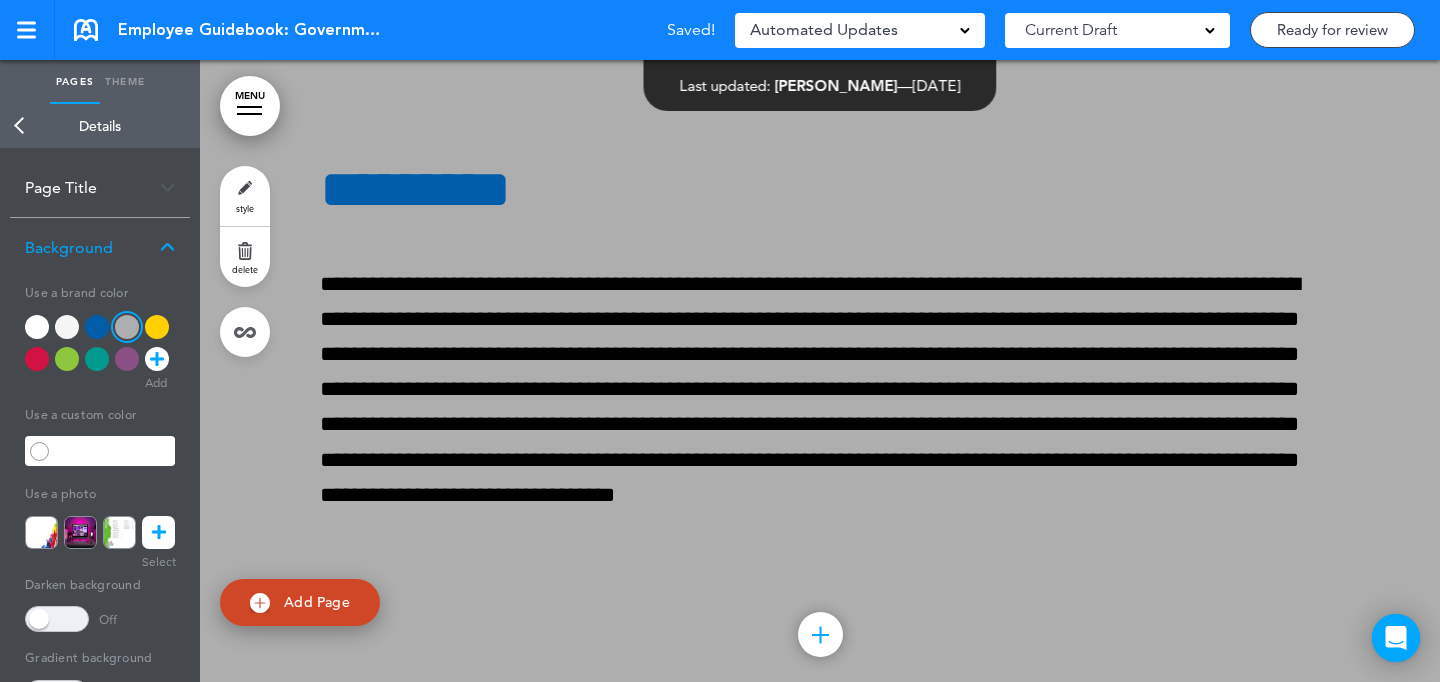 scroll, scrollTop: 100372, scrollLeft: 0, axis: vertical 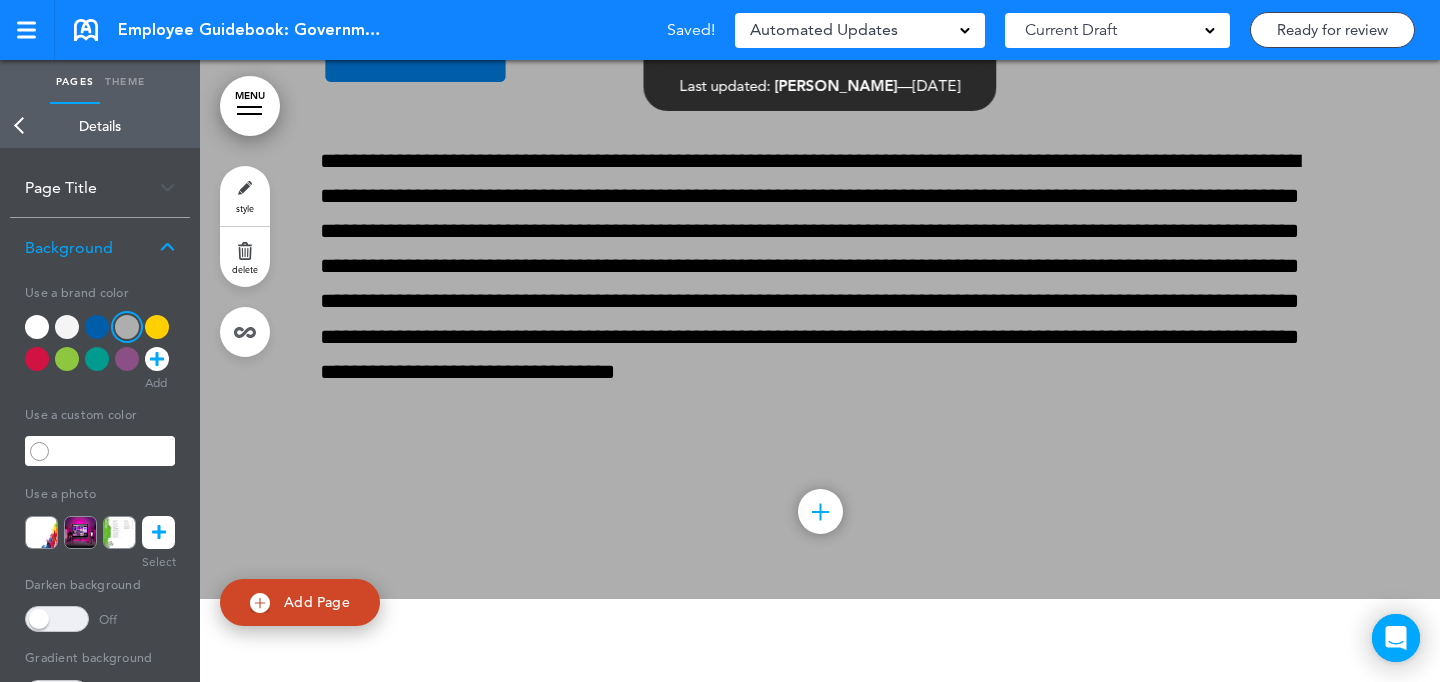 click on "style" at bounding box center [245, 208] 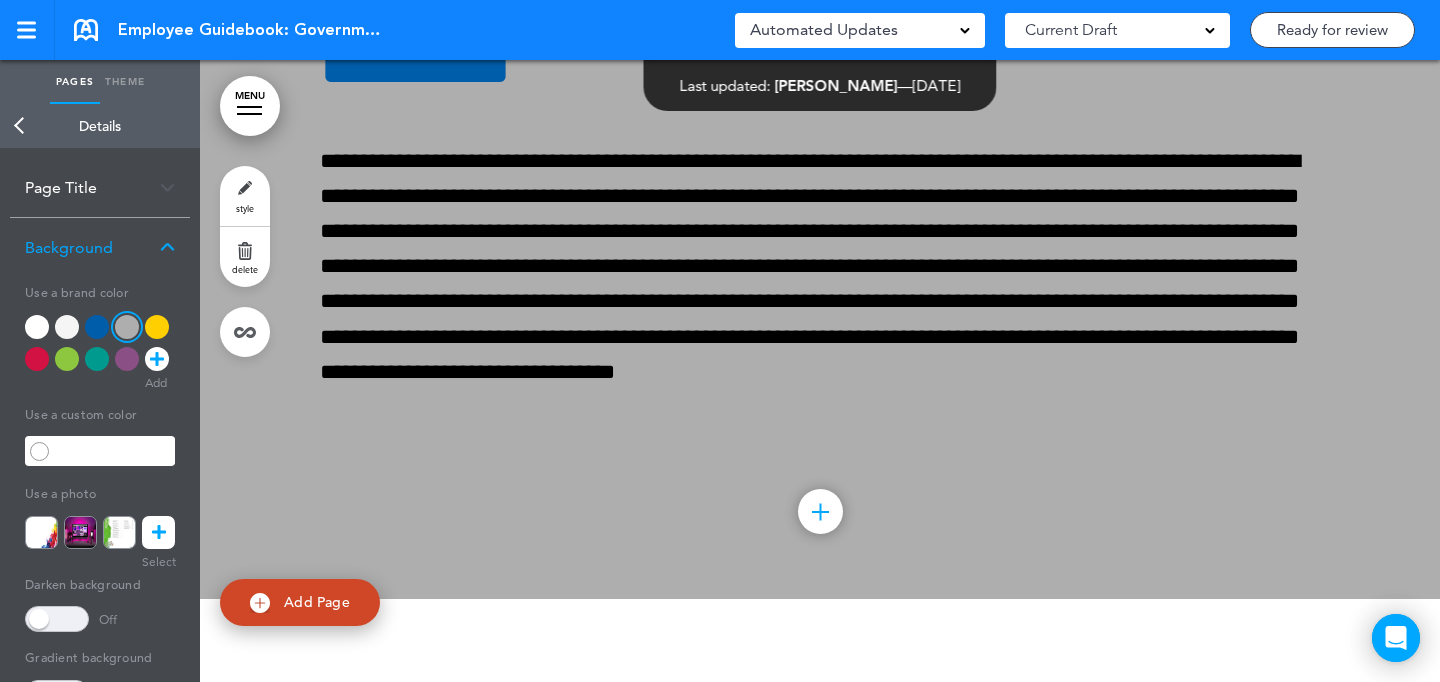click at bounding box center (37, 327) 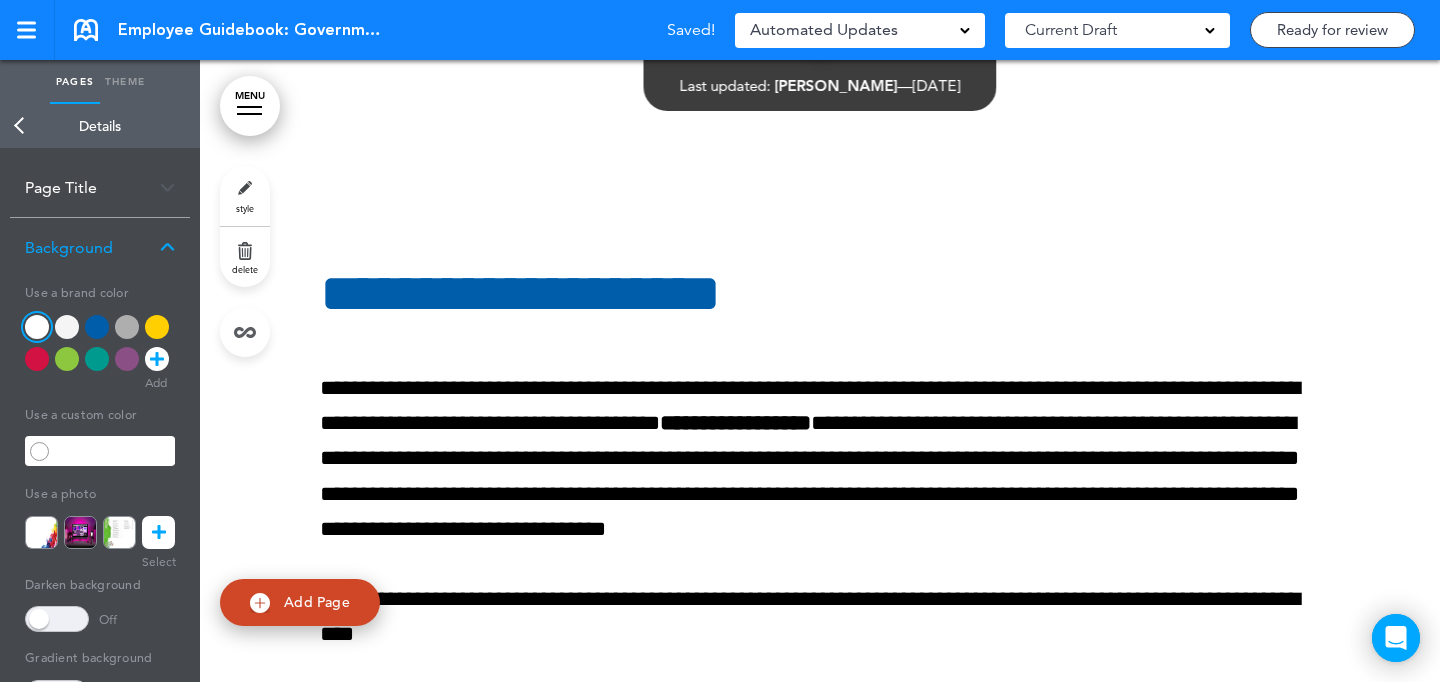 scroll, scrollTop: 100887, scrollLeft: 0, axis: vertical 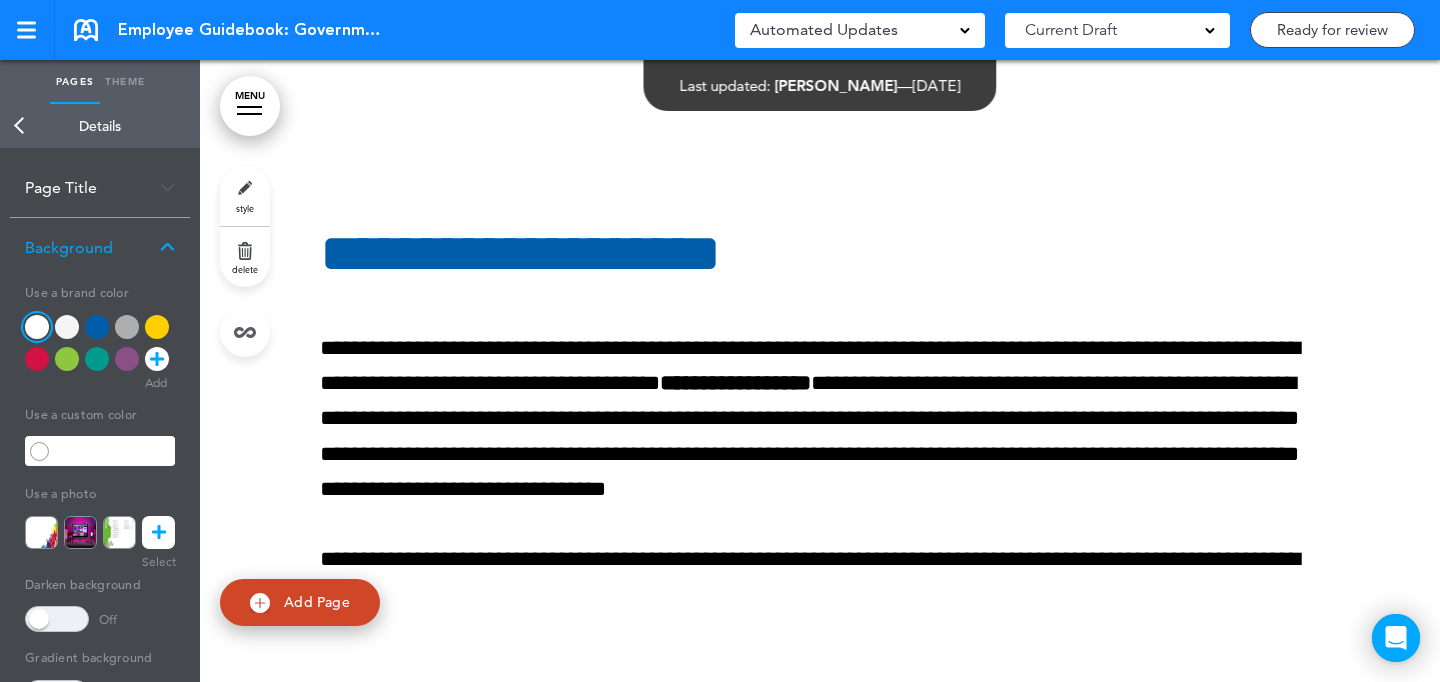 click on "style" at bounding box center (245, 196) 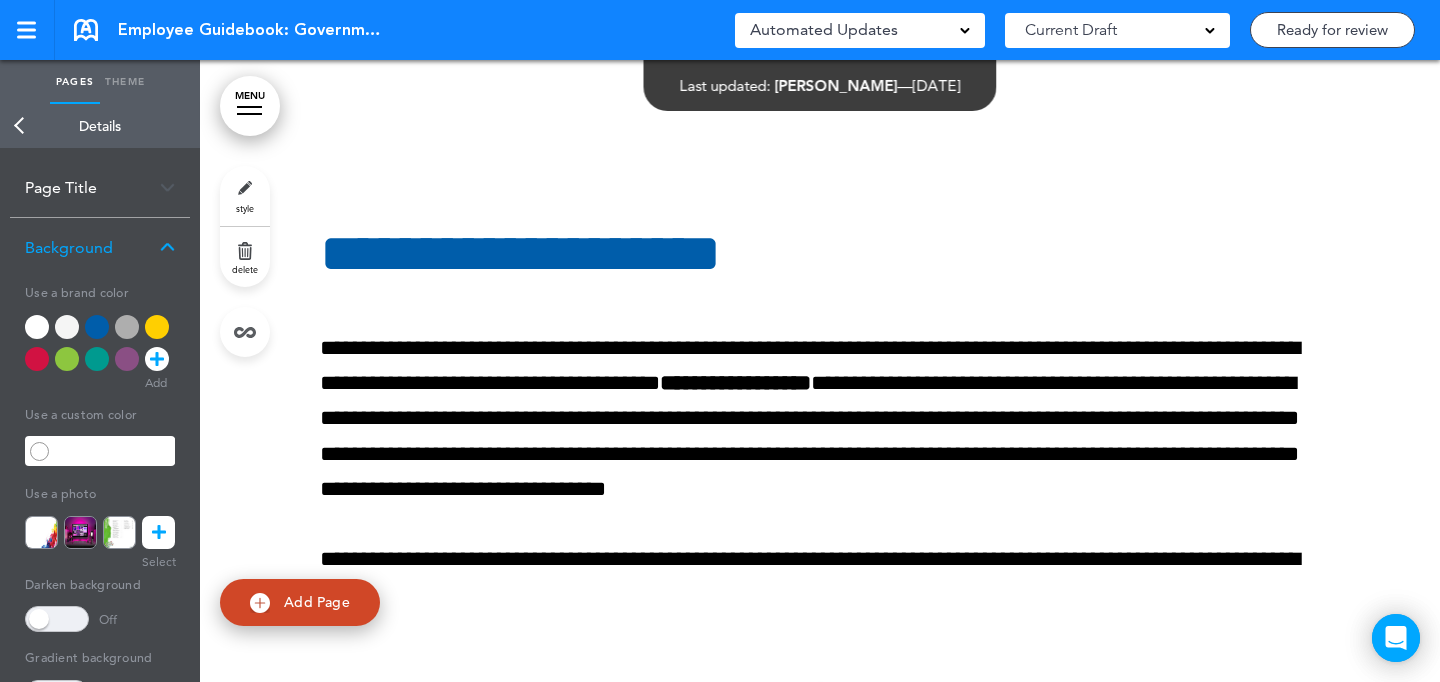 click at bounding box center (97, 359) 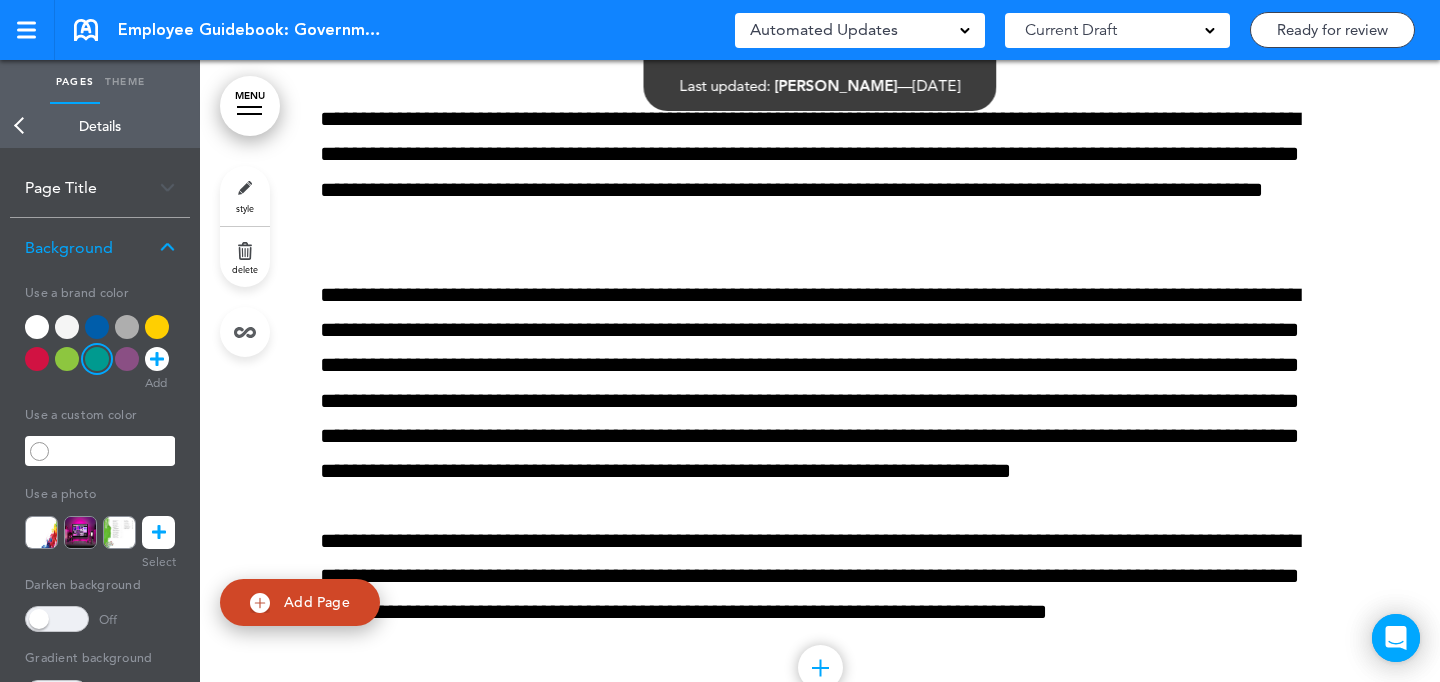 scroll, scrollTop: 102068, scrollLeft: 0, axis: vertical 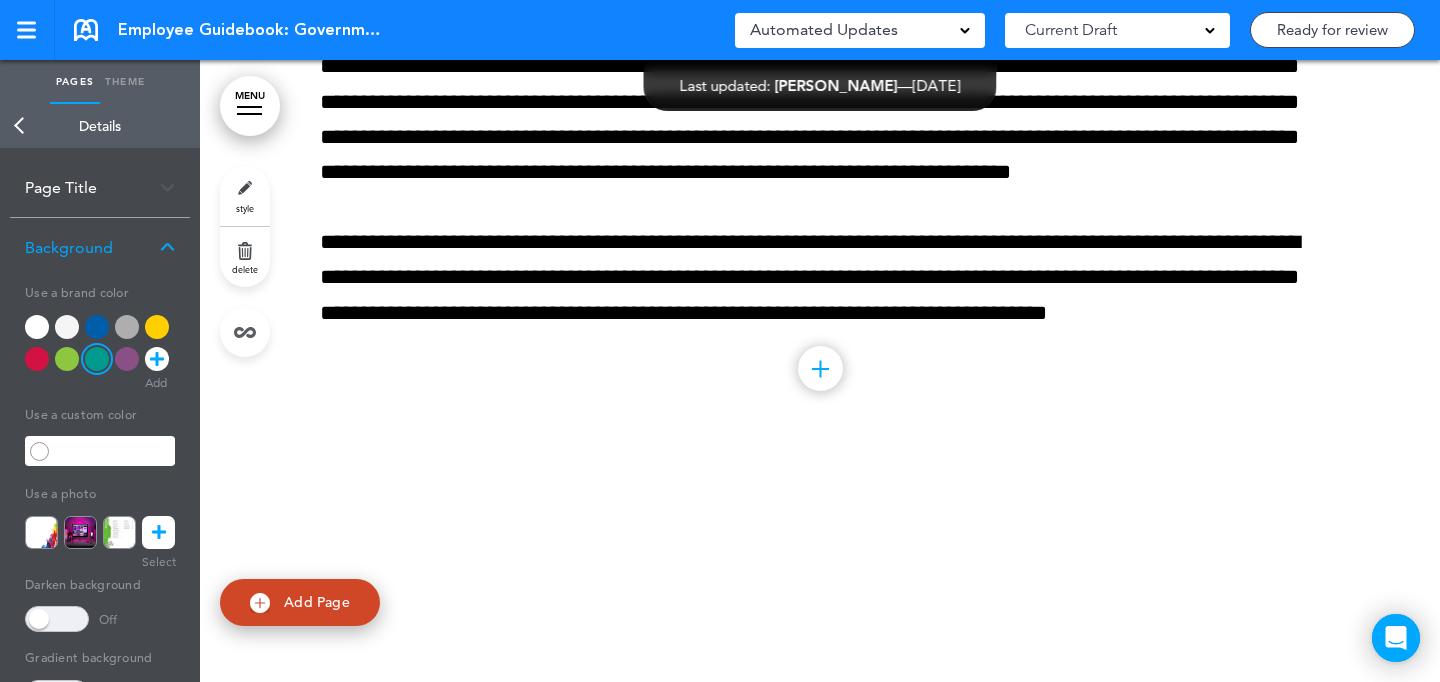 click on "style" at bounding box center (245, 196) 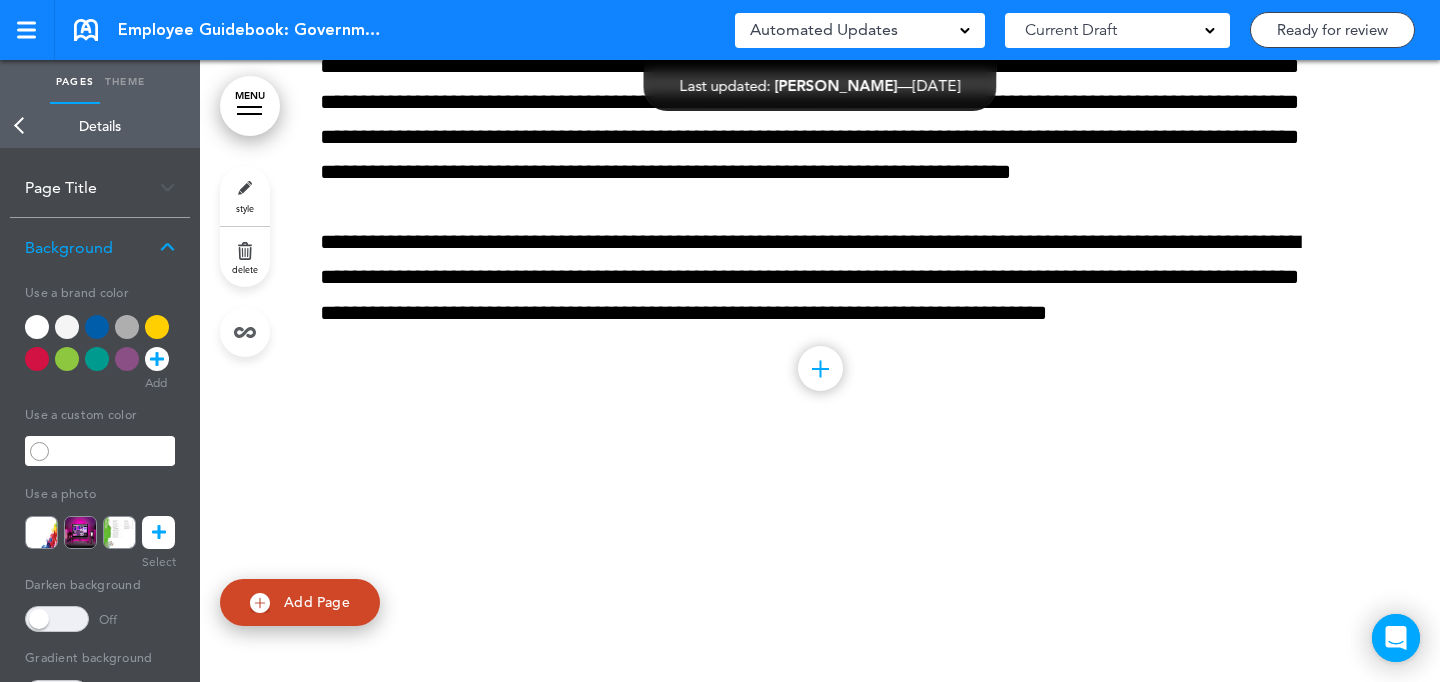 click at bounding box center (67, 327) 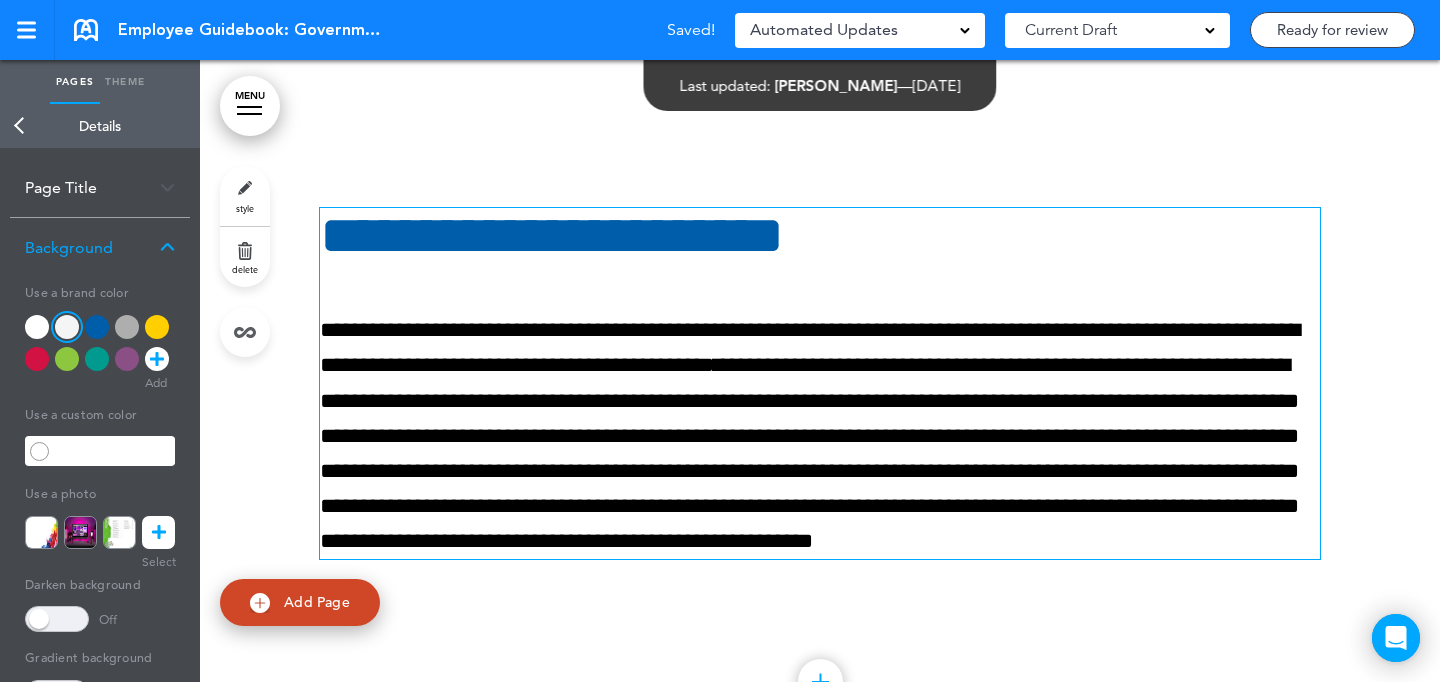 scroll, scrollTop: 103310, scrollLeft: 0, axis: vertical 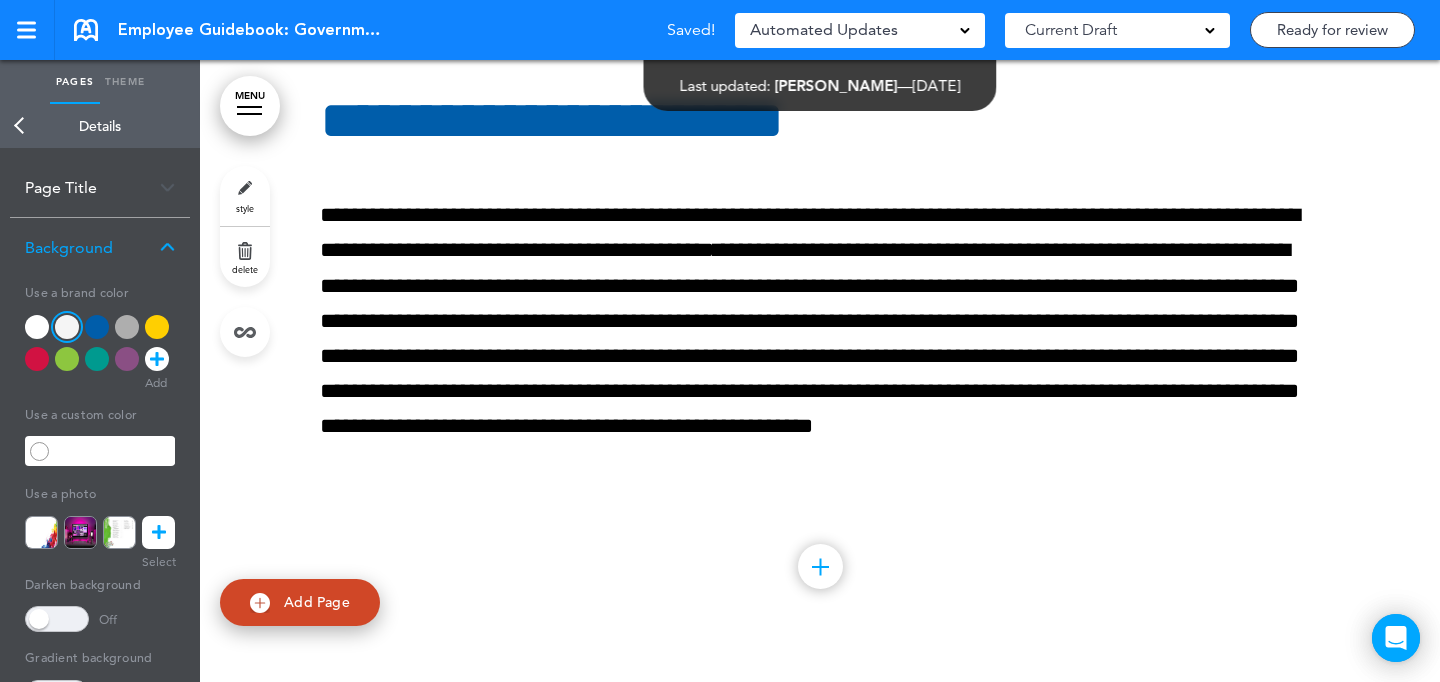 click on "style" at bounding box center (245, 208) 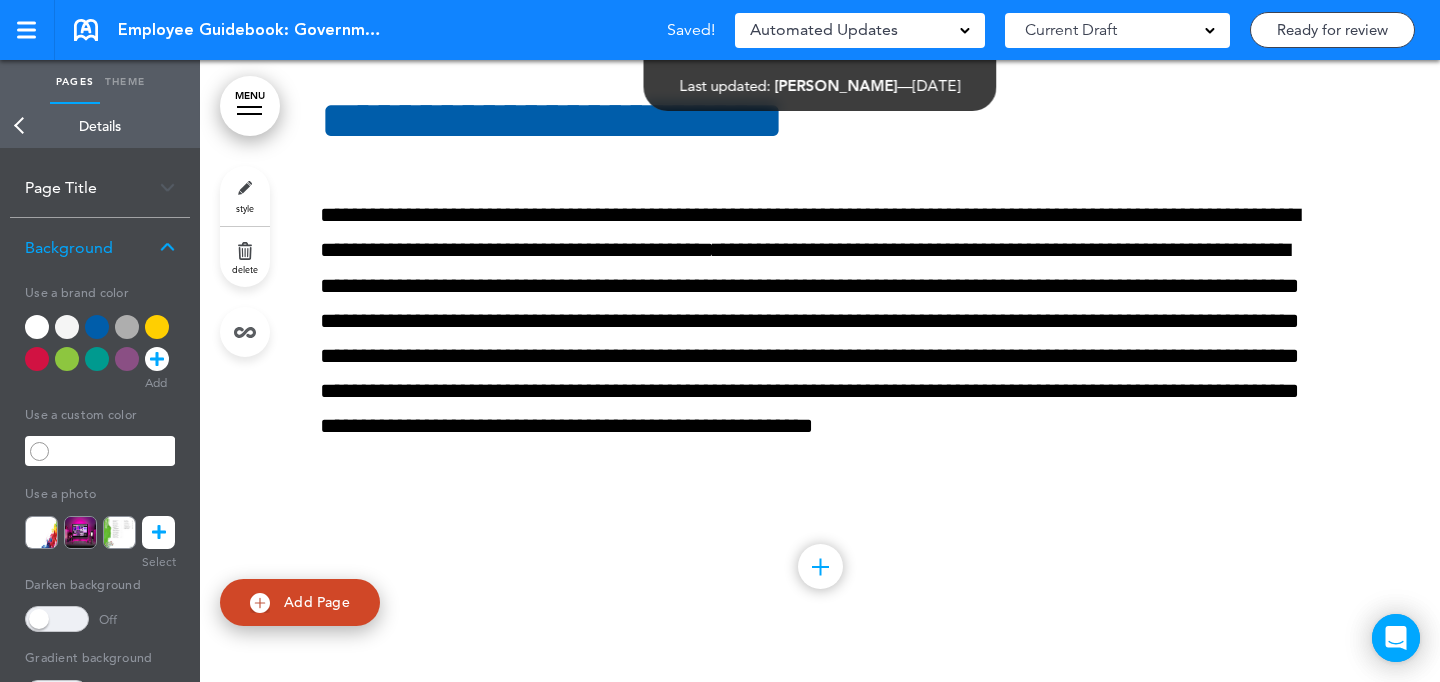 click at bounding box center [157, 327] 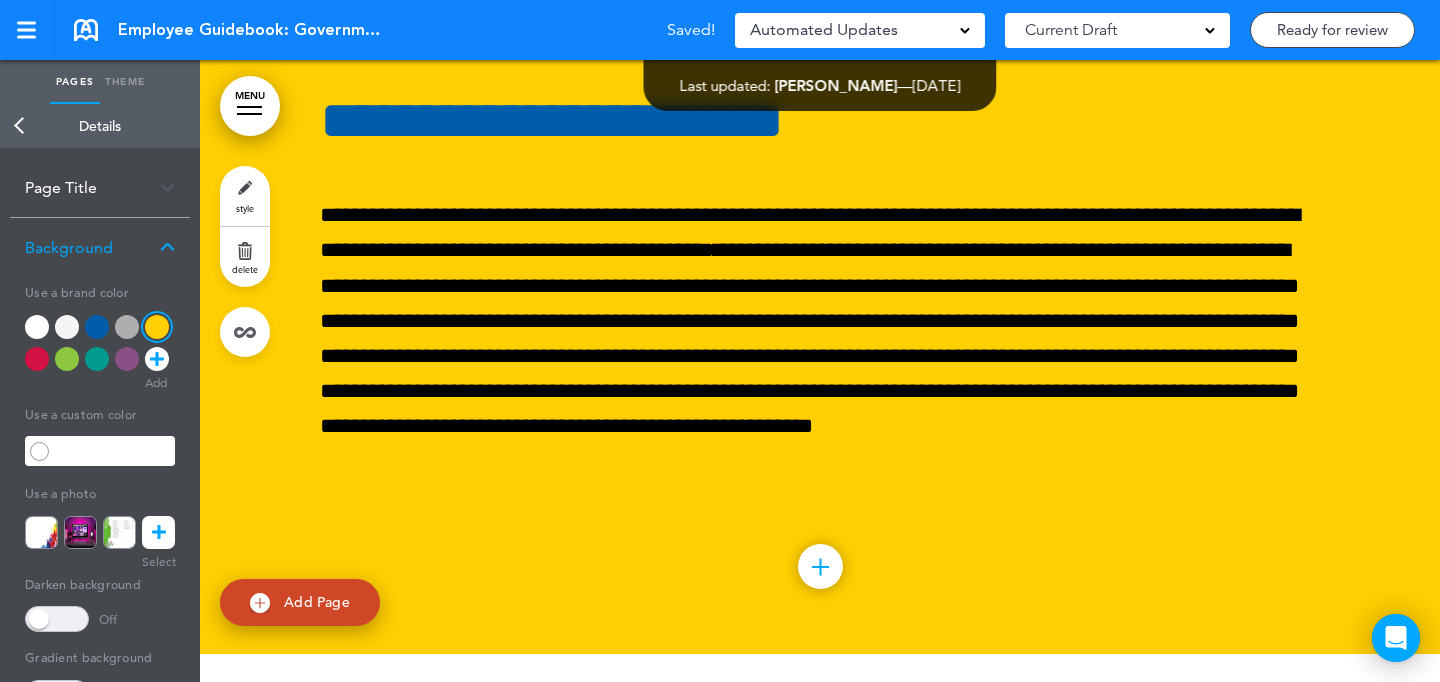 drag, startPoint x: 315, startPoint y: 584, endPoint x: 353, endPoint y: 579, distance: 38.327538 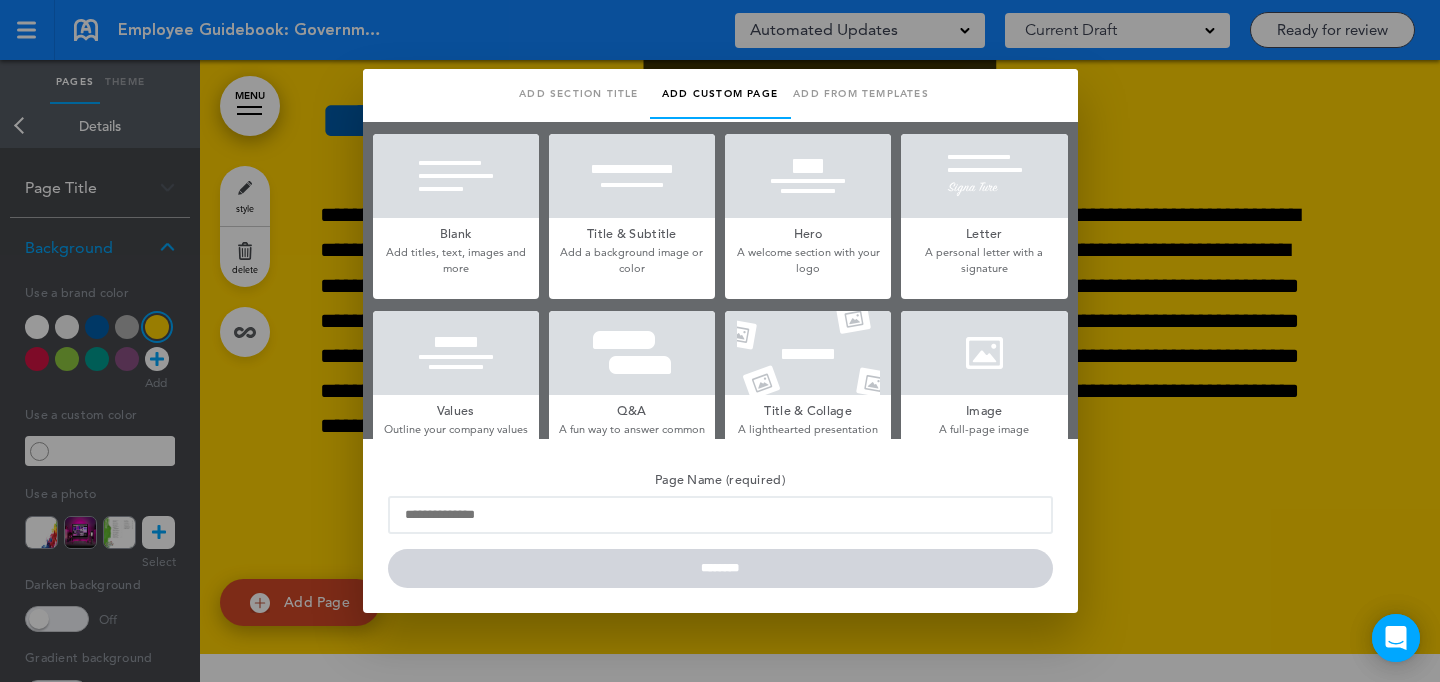 click at bounding box center [984, 353] 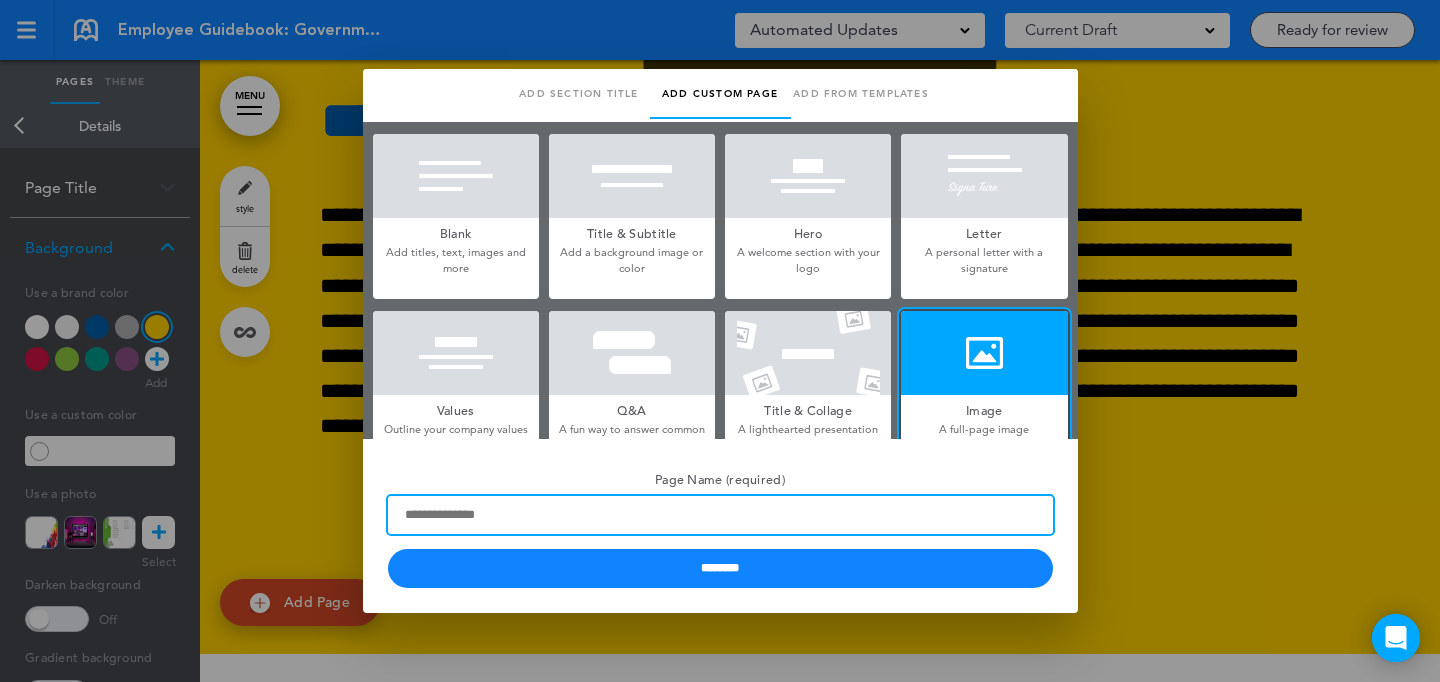 click on "Page Name (required)" at bounding box center [720, 515] 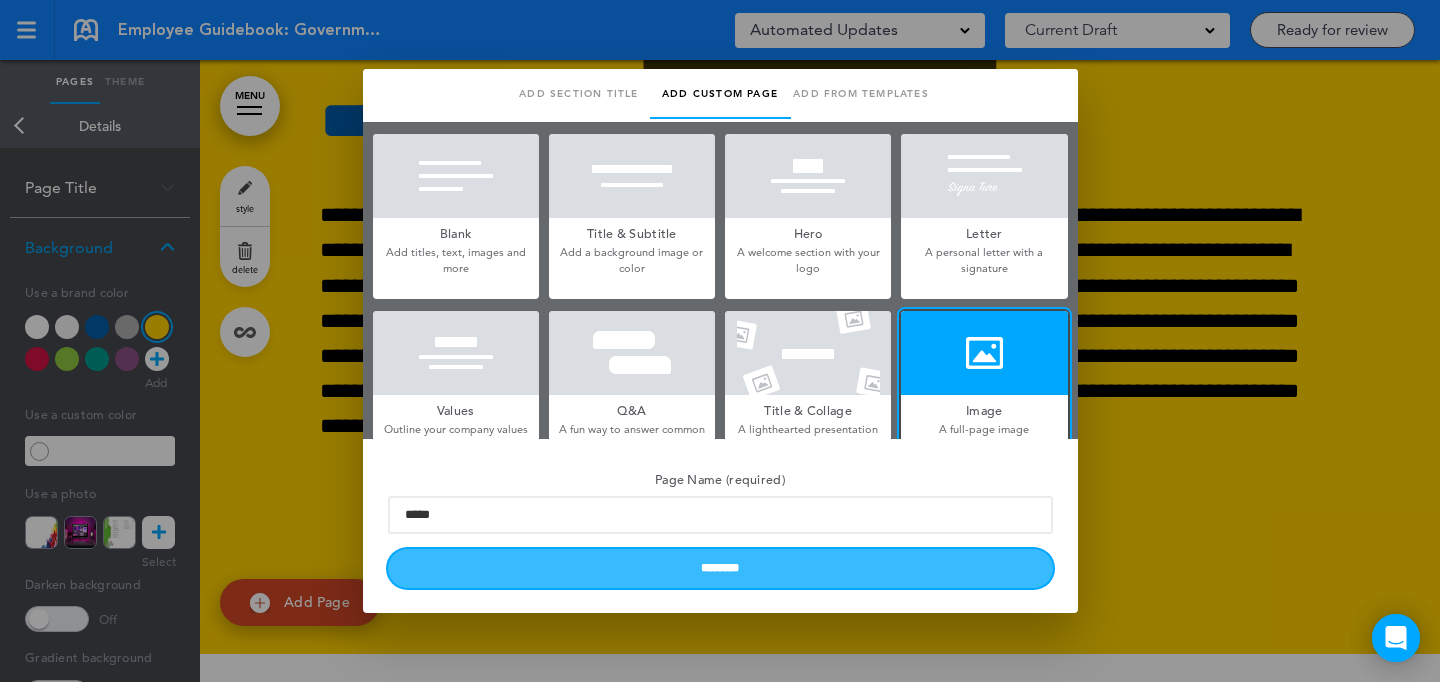 click on "********" at bounding box center (720, 568) 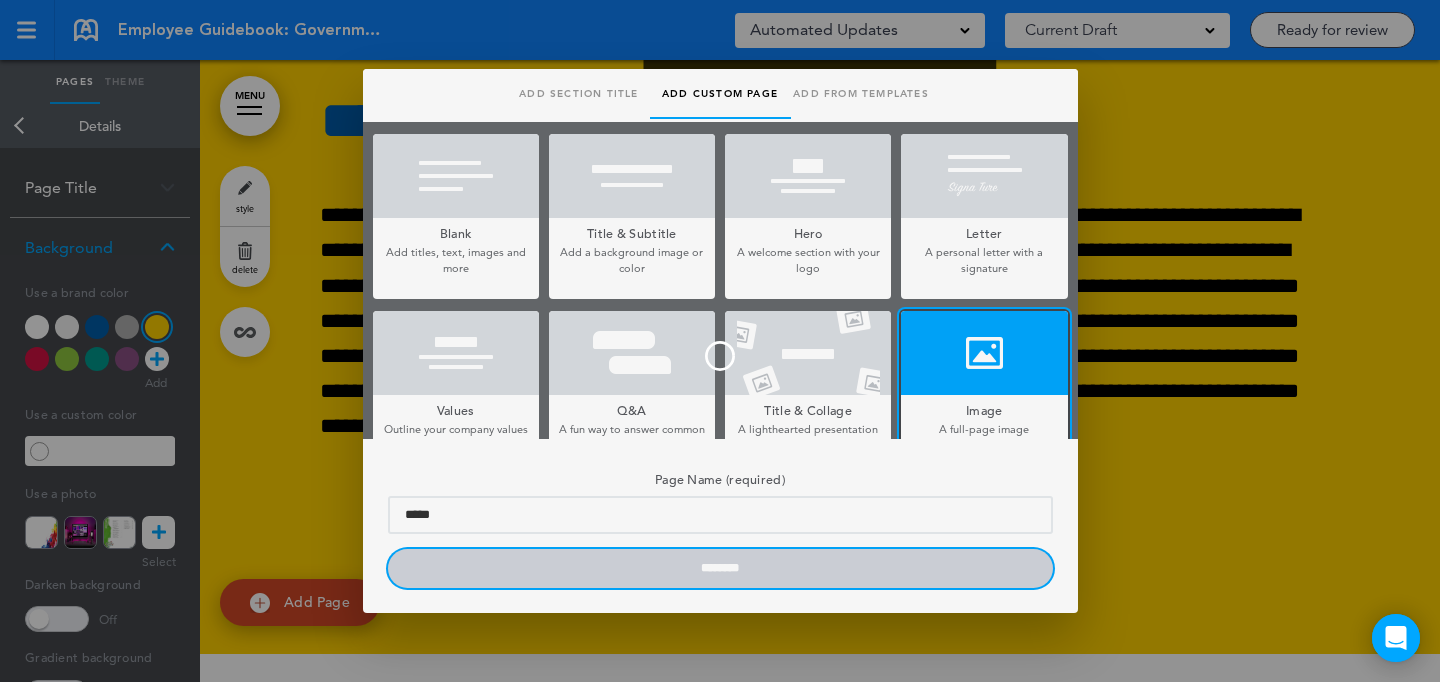 type 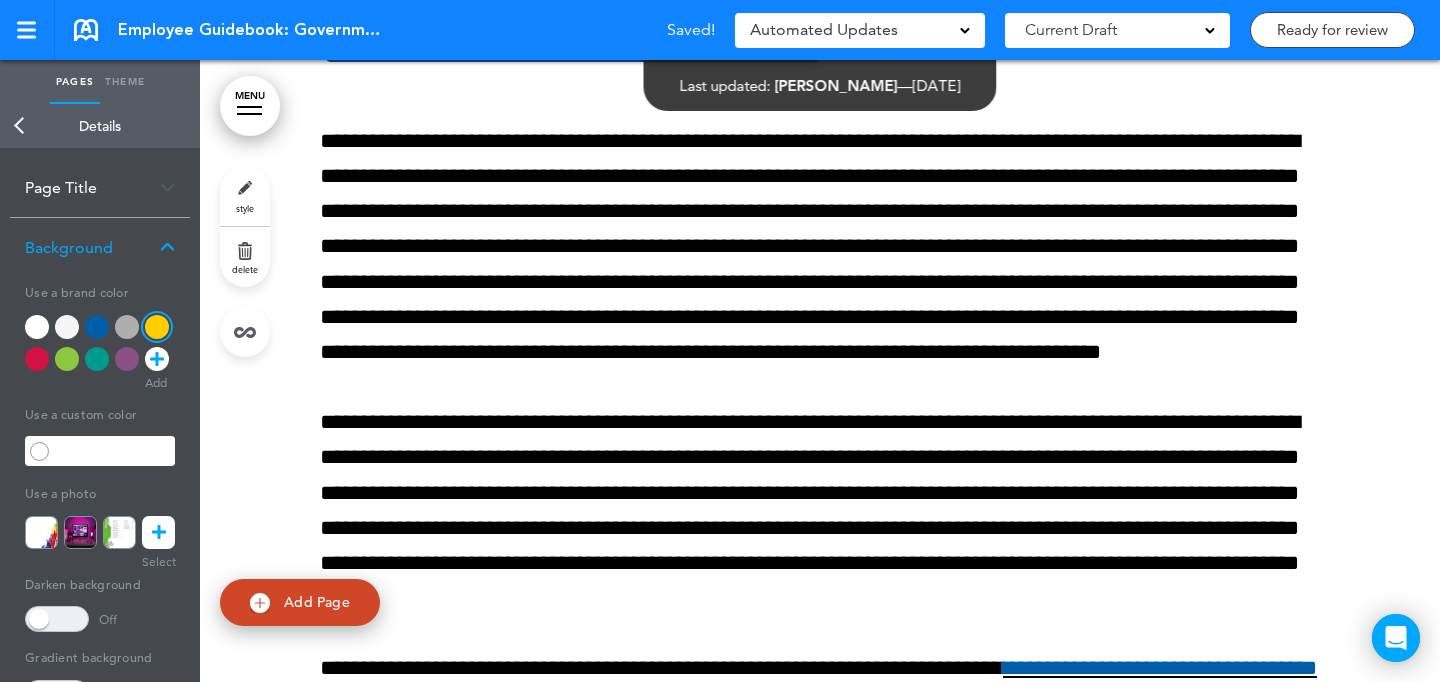 scroll, scrollTop: 104741, scrollLeft: 0, axis: vertical 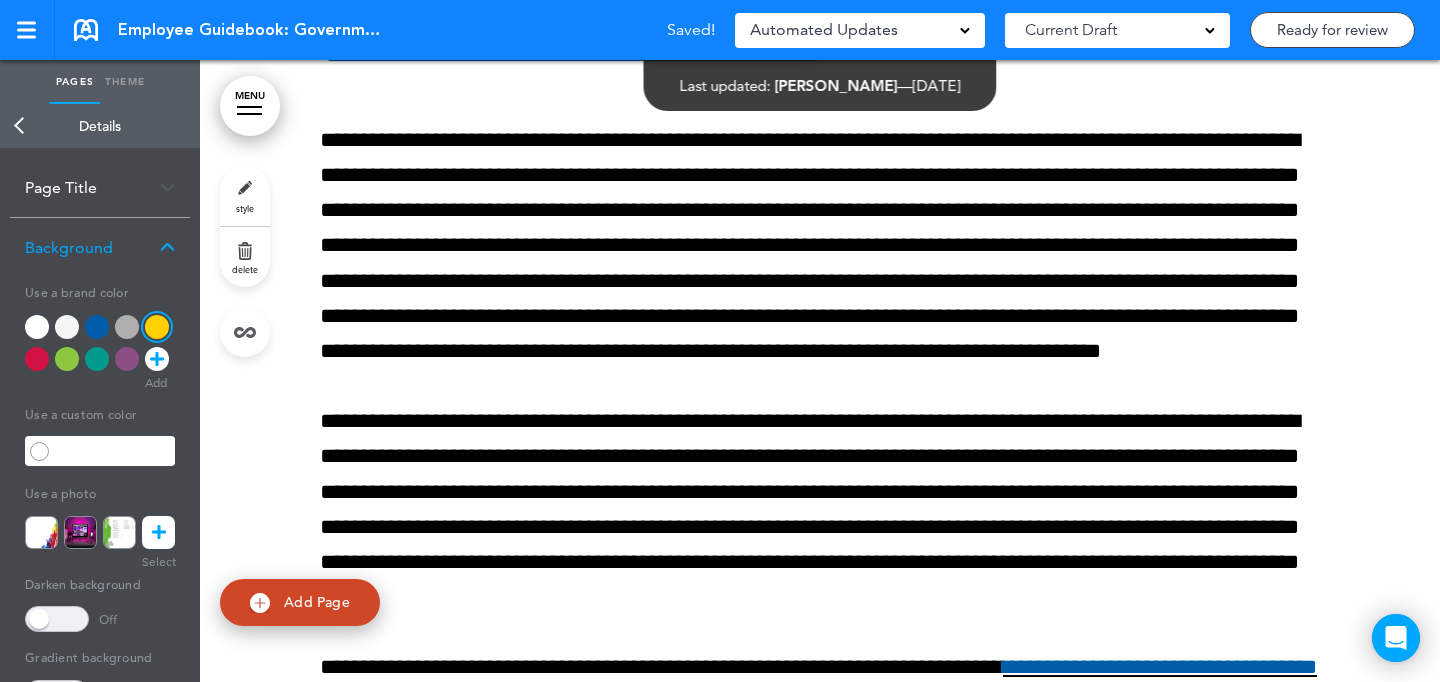click on "style" at bounding box center (245, 196) 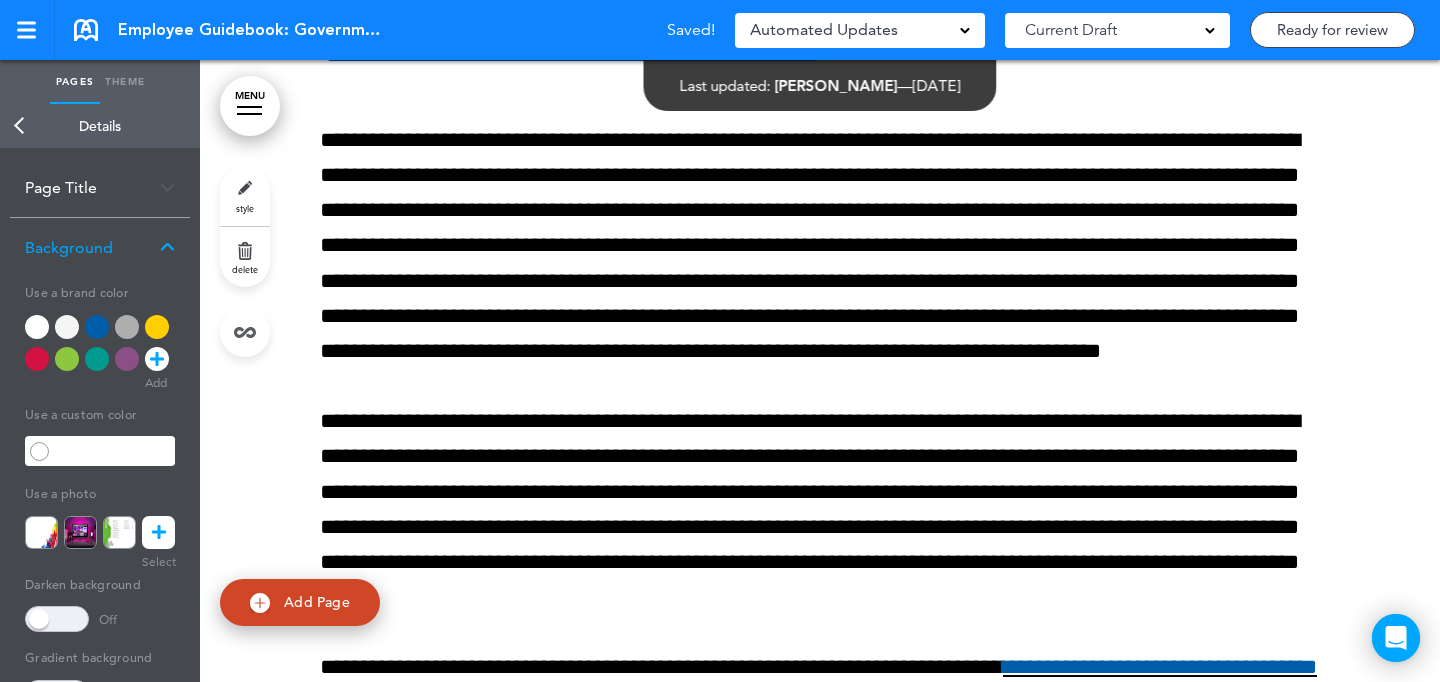 click at bounding box center [100, 347] 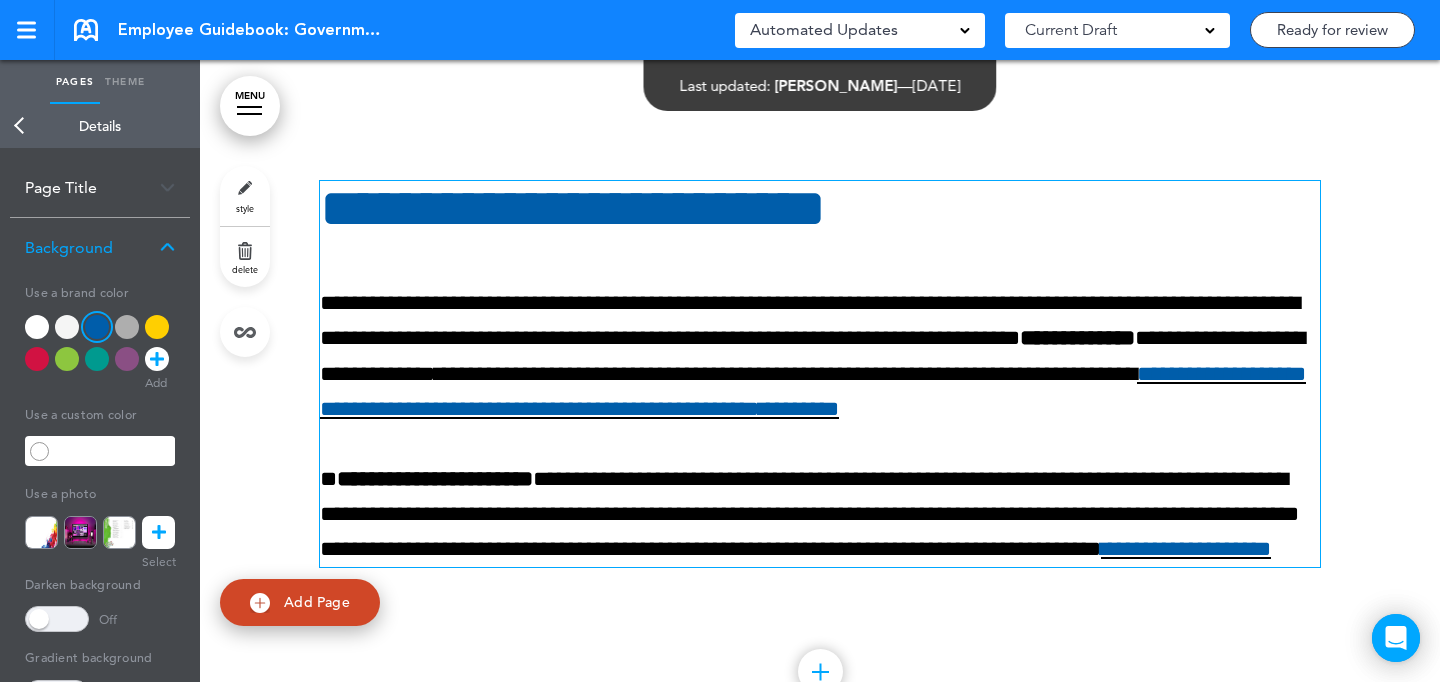 scroll, scrollTop: 105706, scrollLeft: 0, axis: vertical 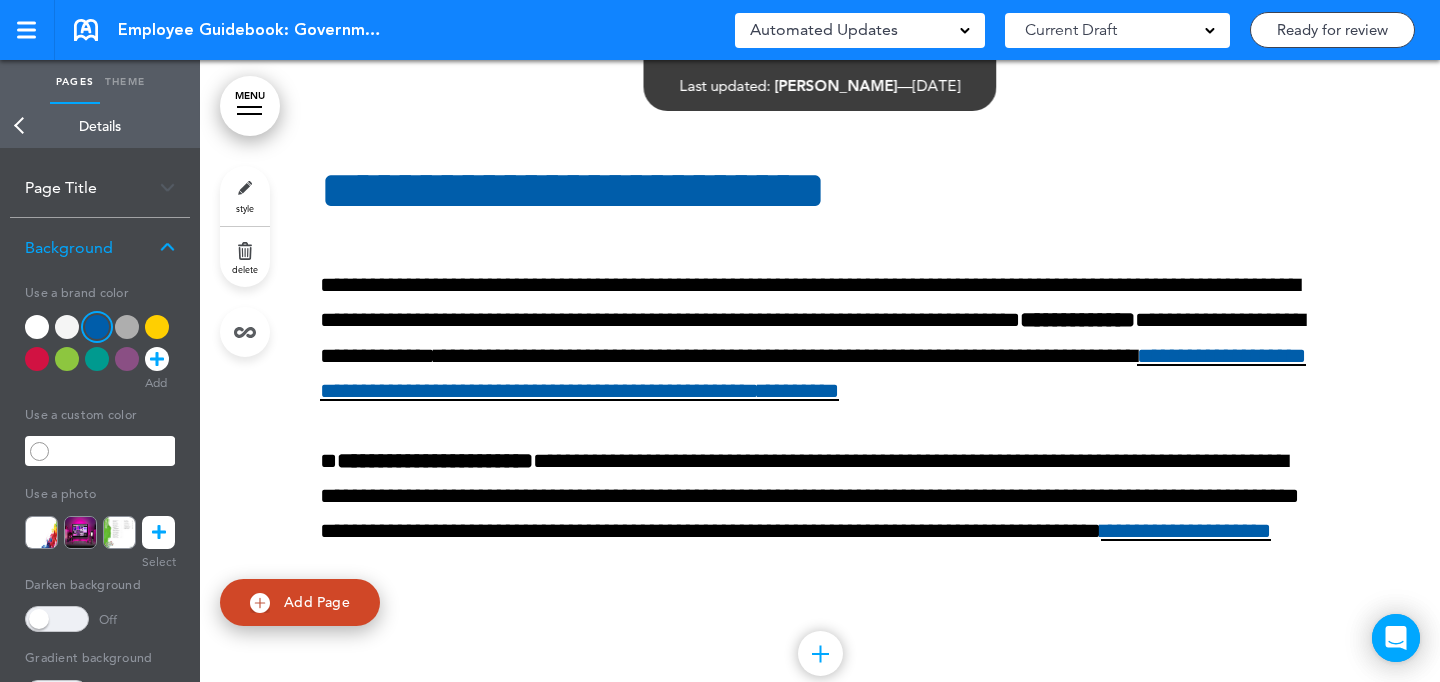 click on "style" at bounding box center (245, 208) 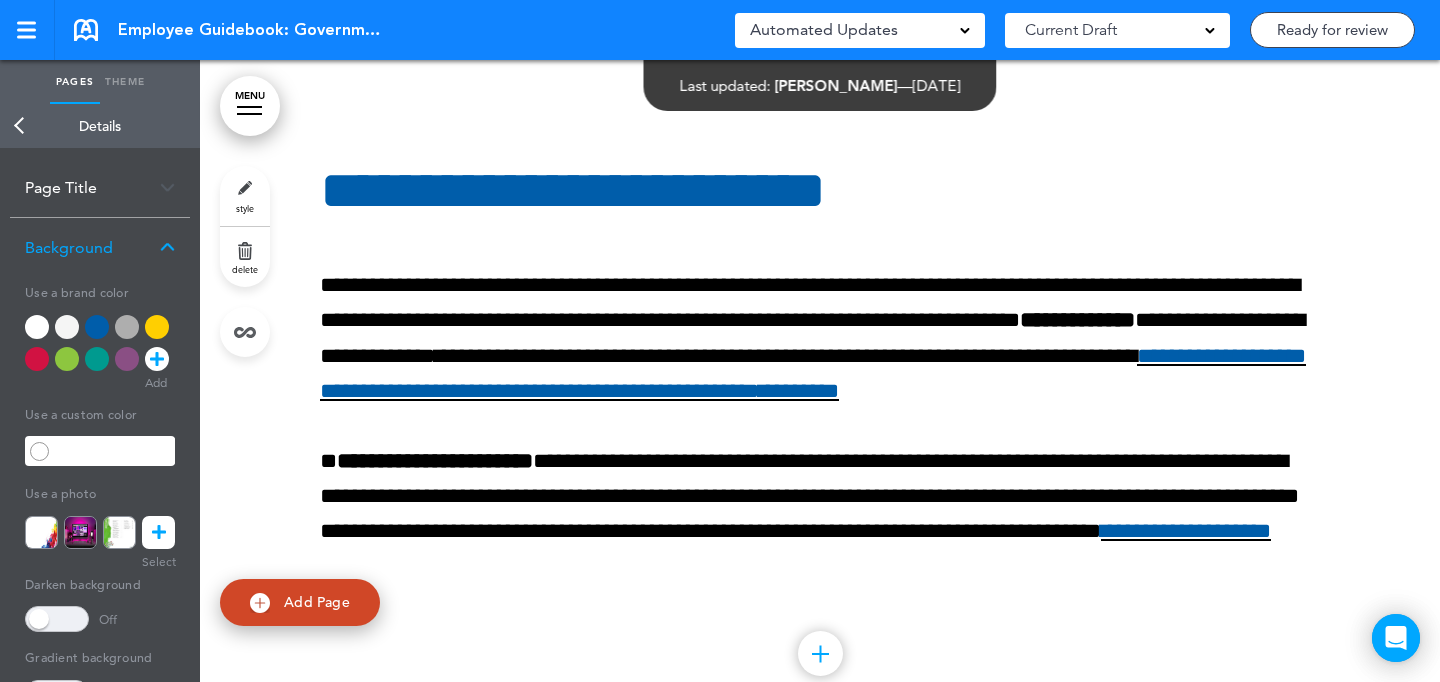 click at bounding box center [67, 327] 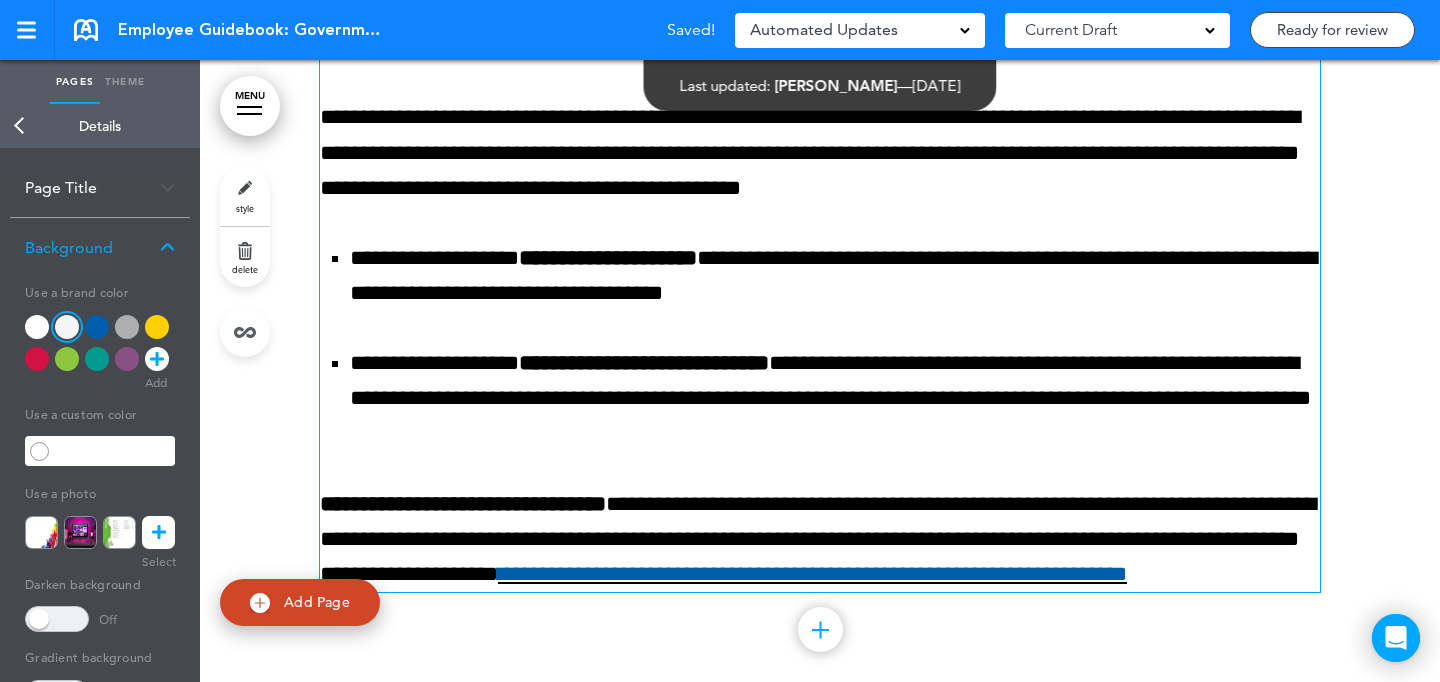 scroll, scrollTop: 107081, scrollLeft: 0, axis: vertical 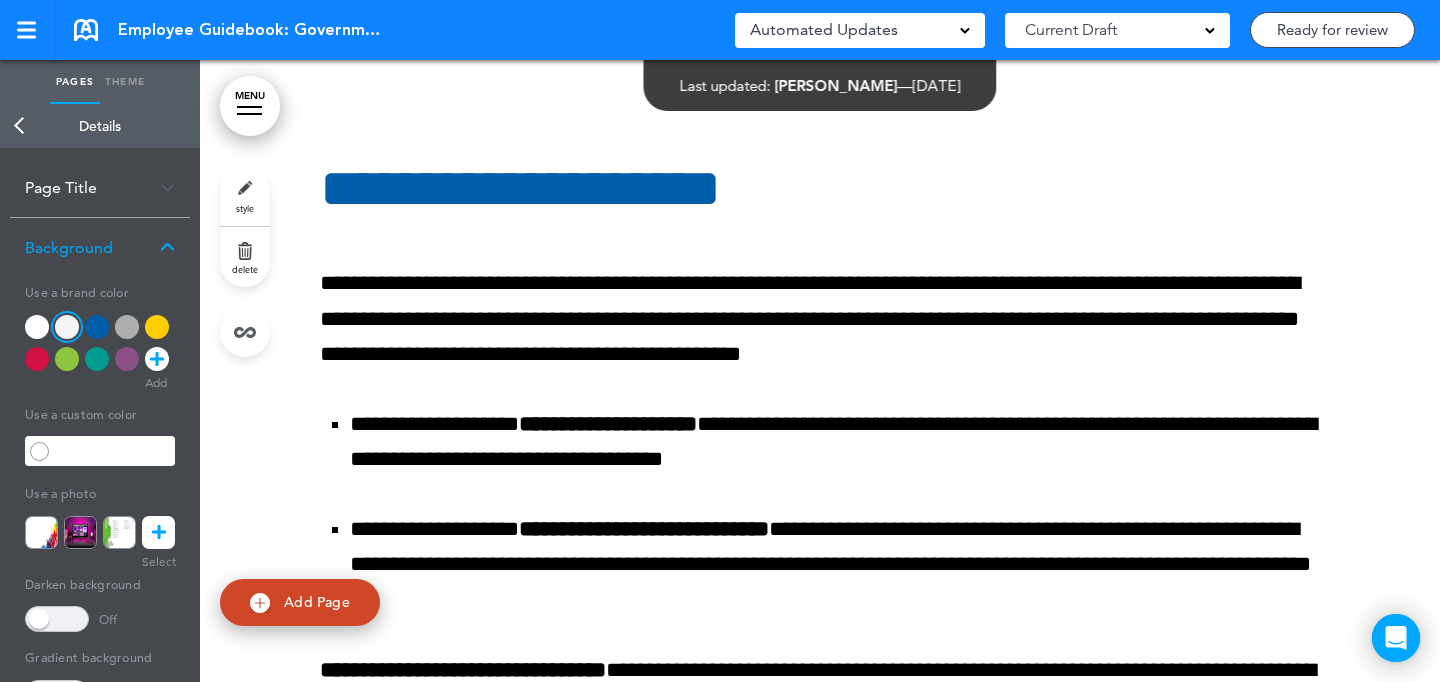 click on "style" at bounding box center [245, 196] 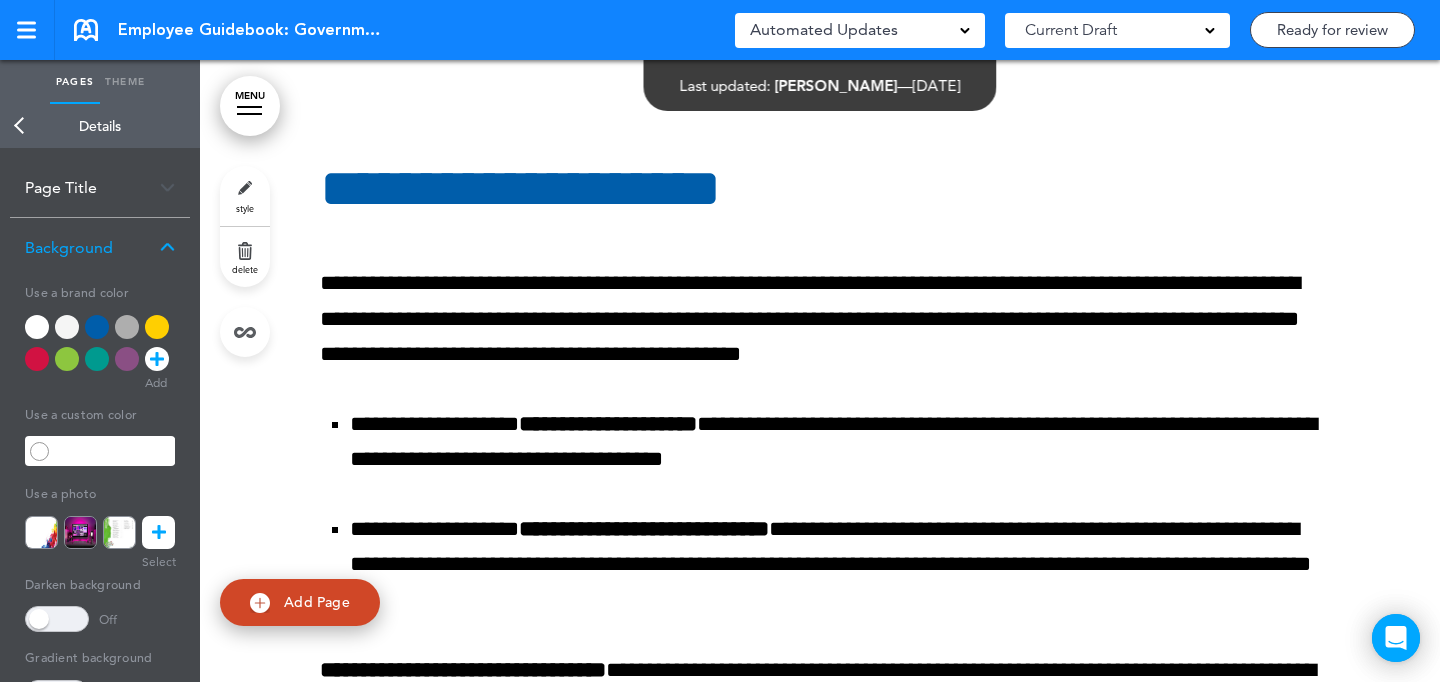 click at bounding box center (127, 327) 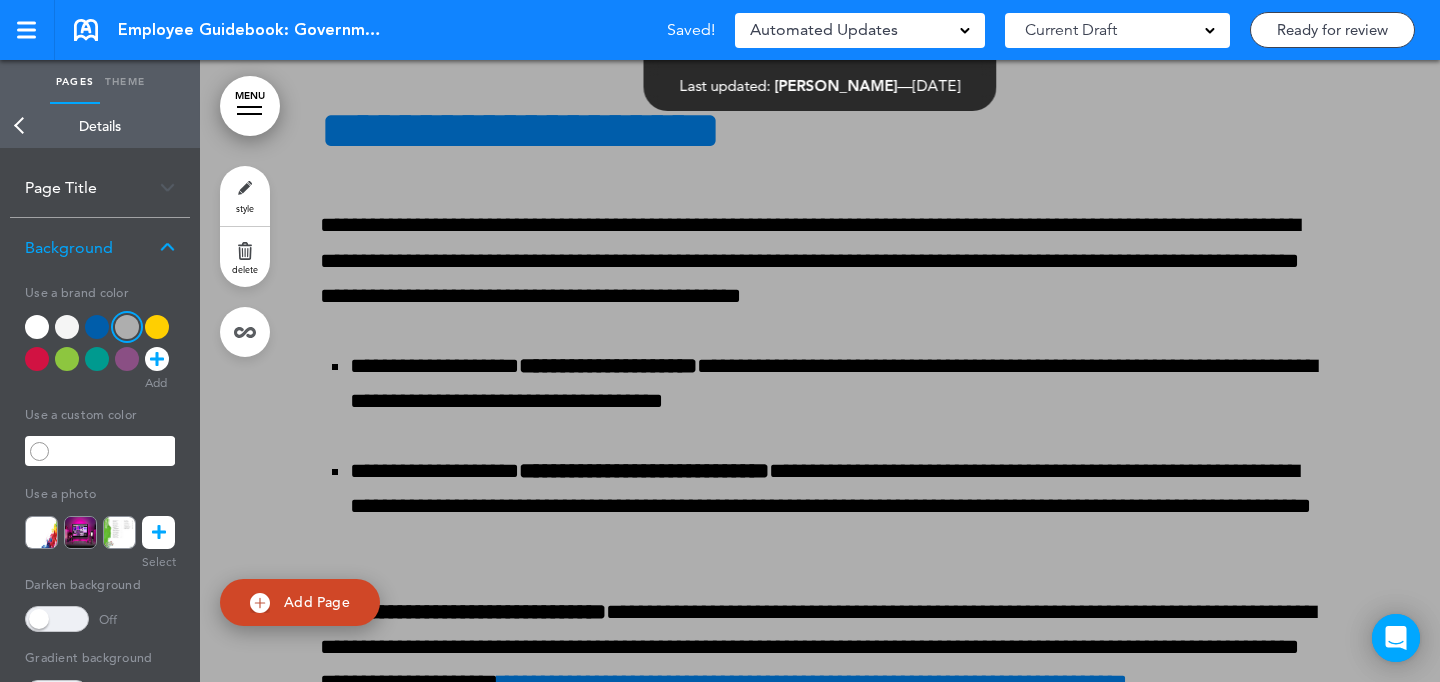 scroll, scrollTop: 107356, scrollLeft: 0, axis: vertical 